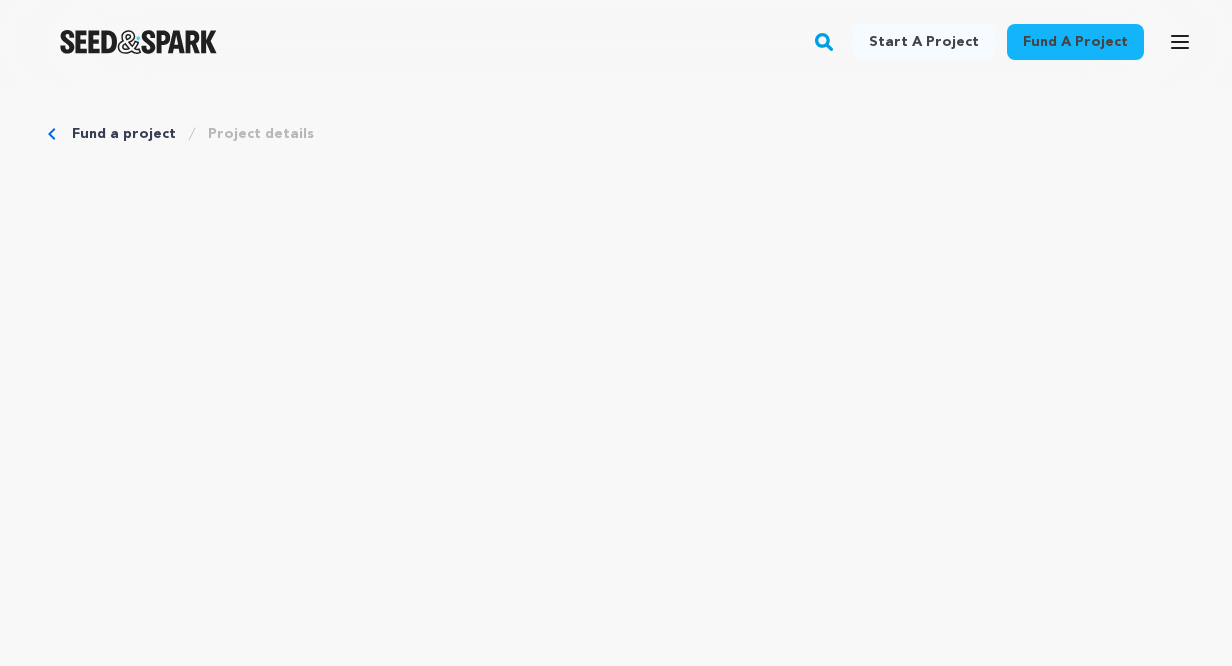 scroll, scrollTop: 0, scrollLeft: 0, axis: both 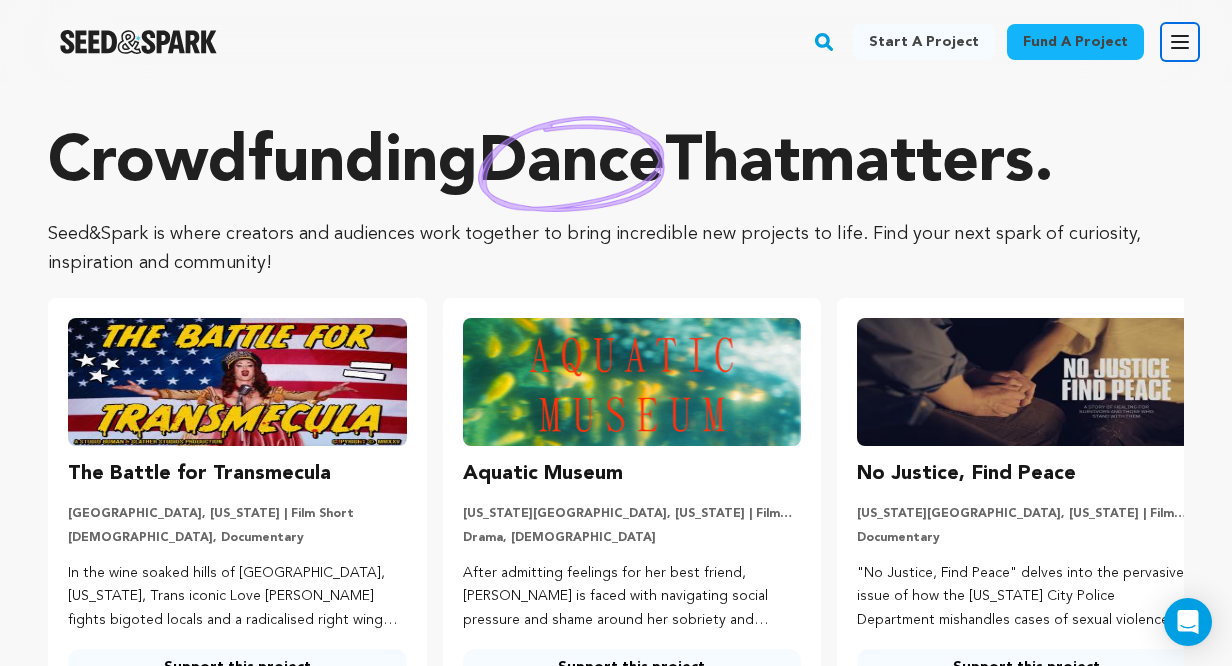 click 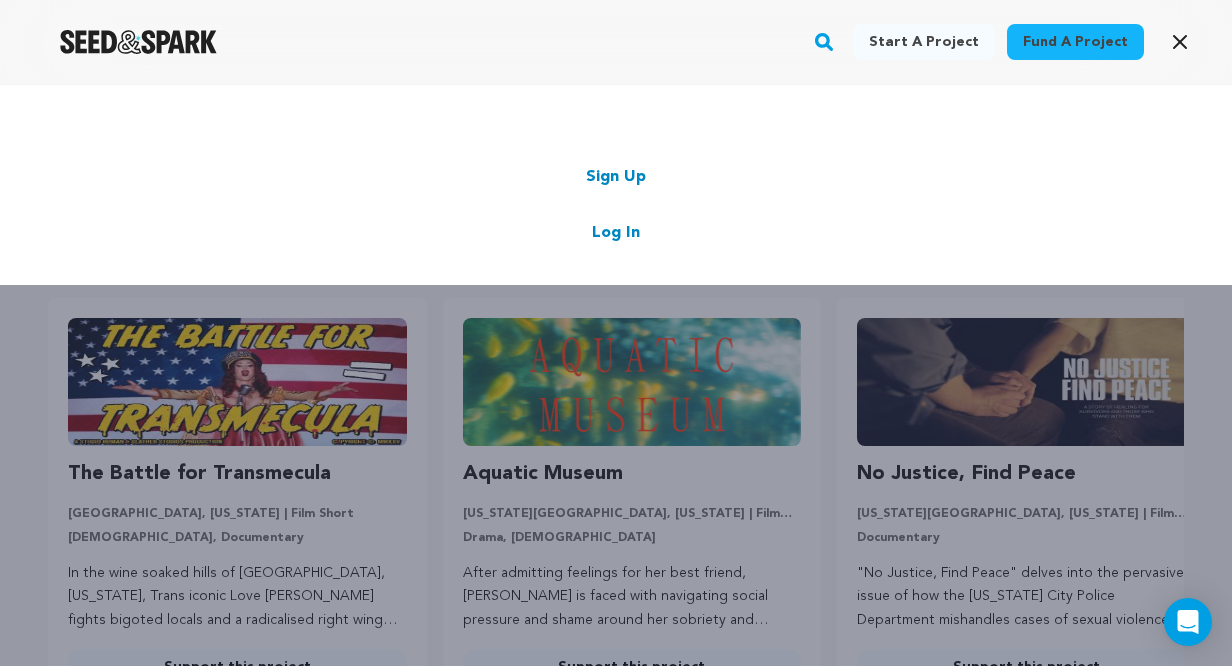 click on "Log In" at bounding box center [616, 233] 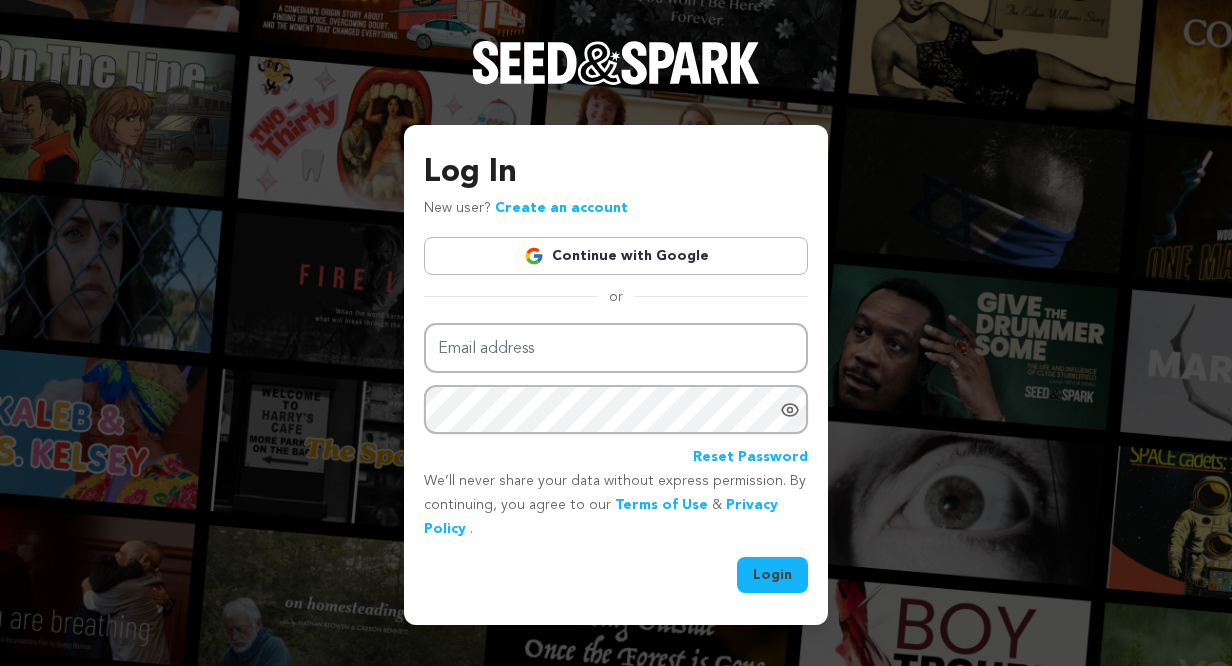 scroll, scrollTop: 0, scrollLeft: 0, axis: both 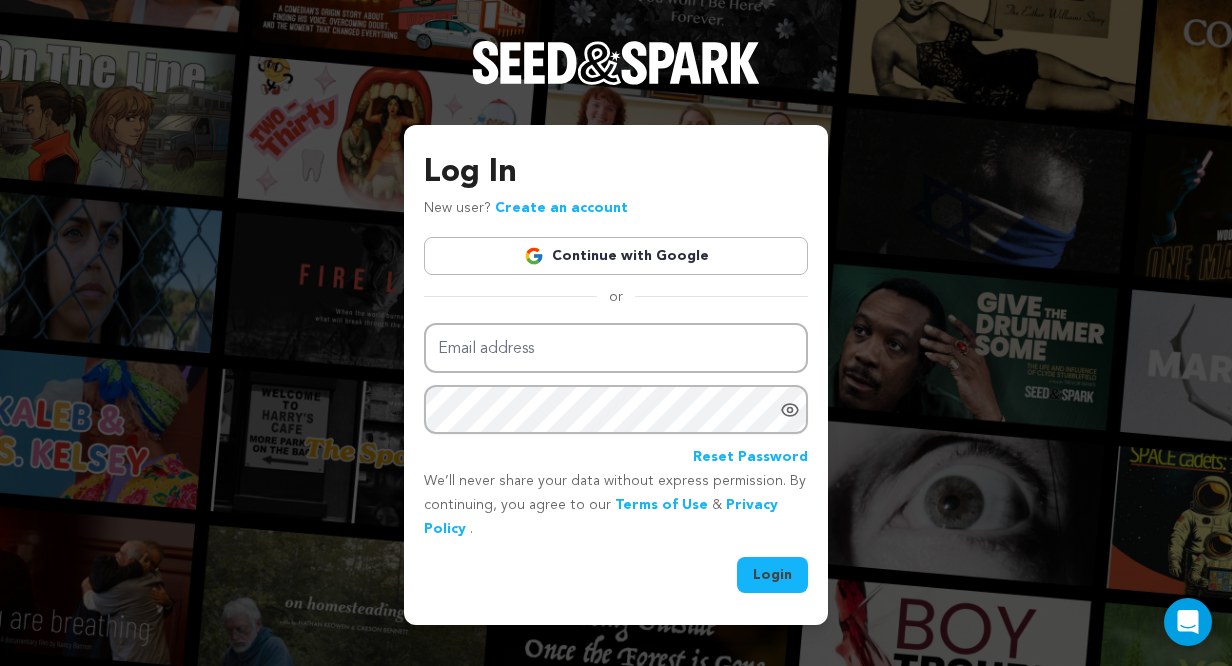 click on "Continue with Google" at bounding box center (616, 256) 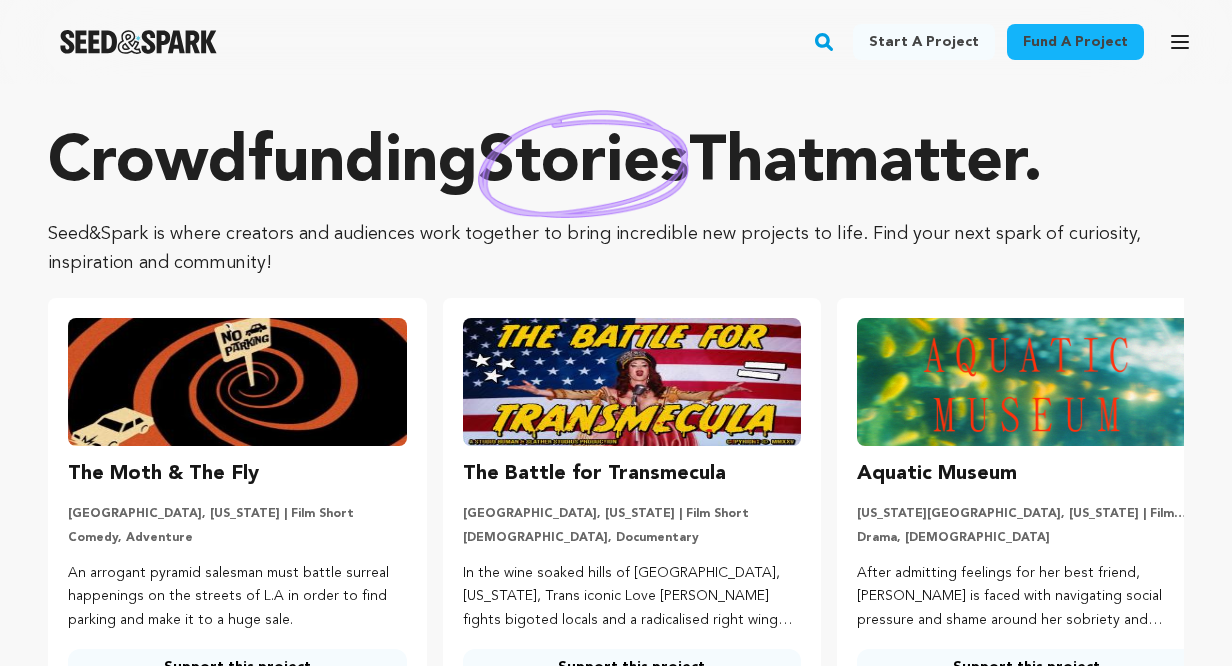 scroll, scrollTop: 0, scrollLeft: 0, axis: both 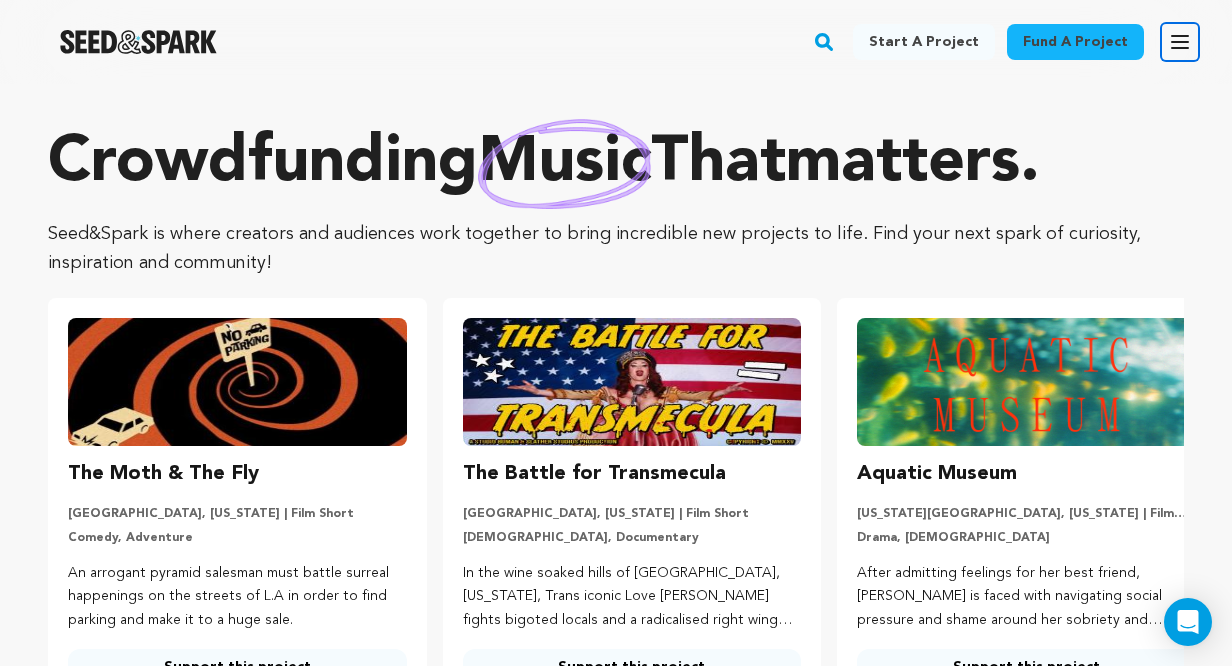 click 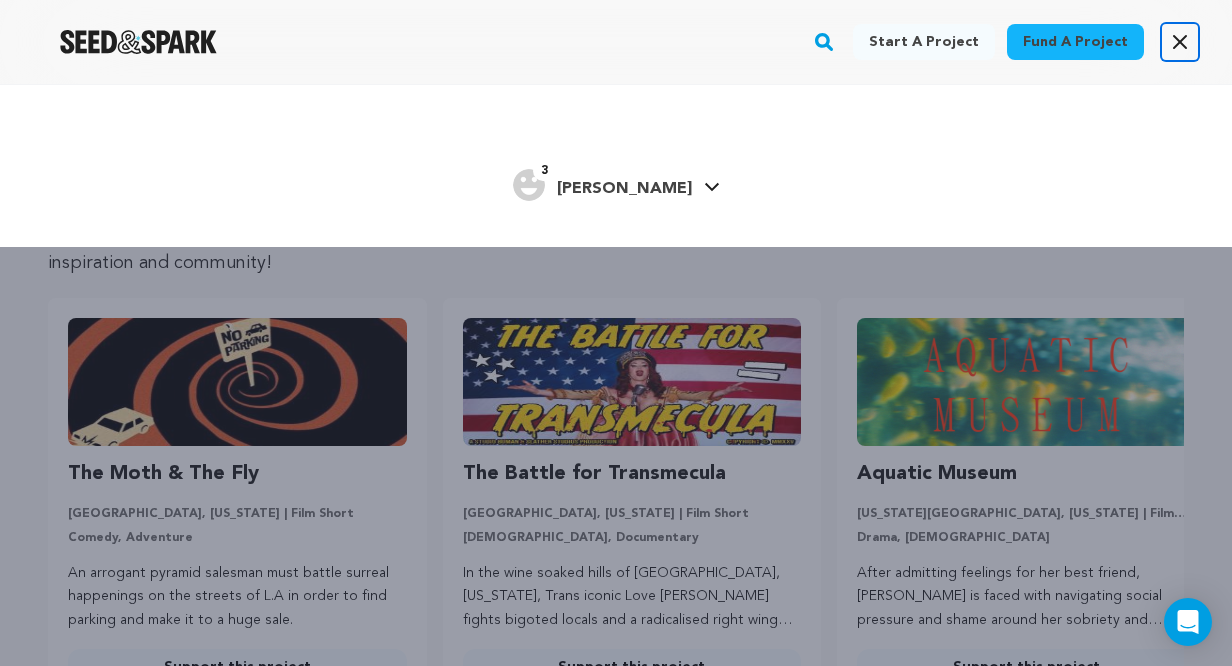 click 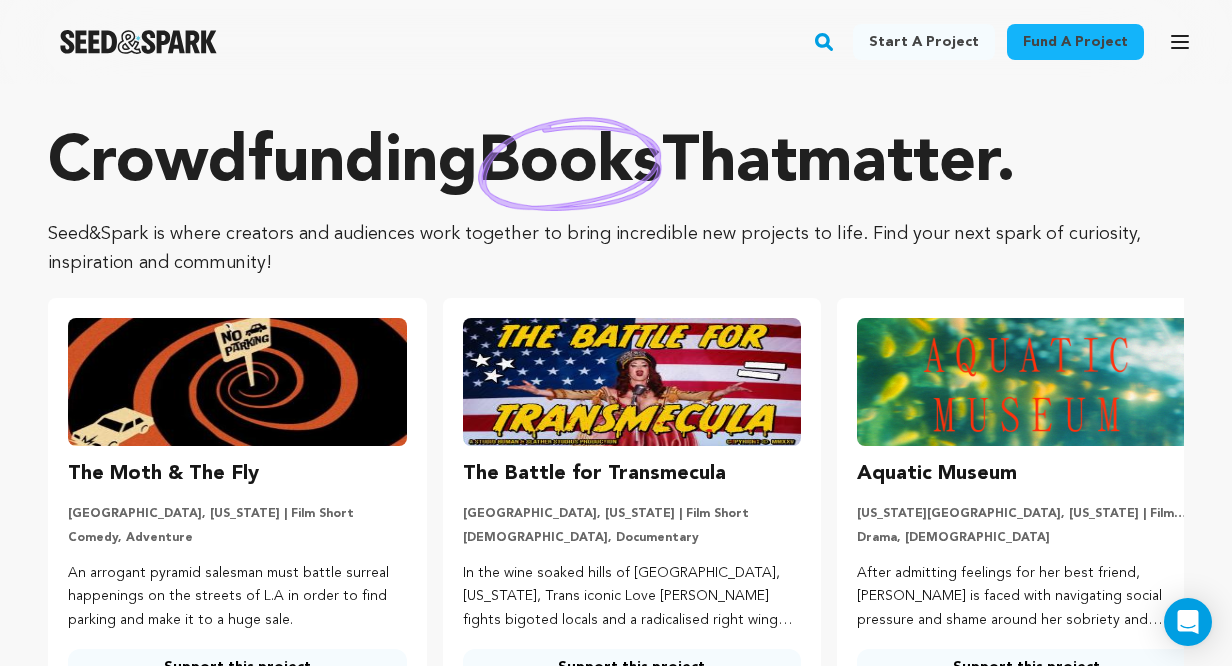 click on "Open main menu" at bounding box center [1180, 42] 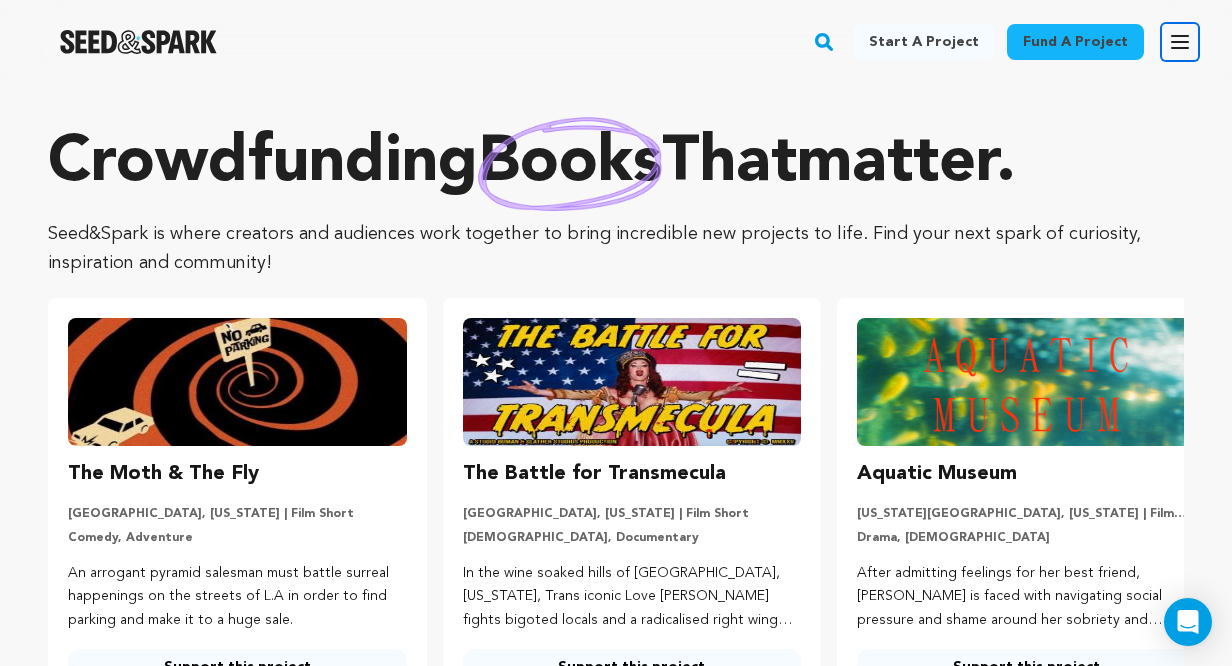 click 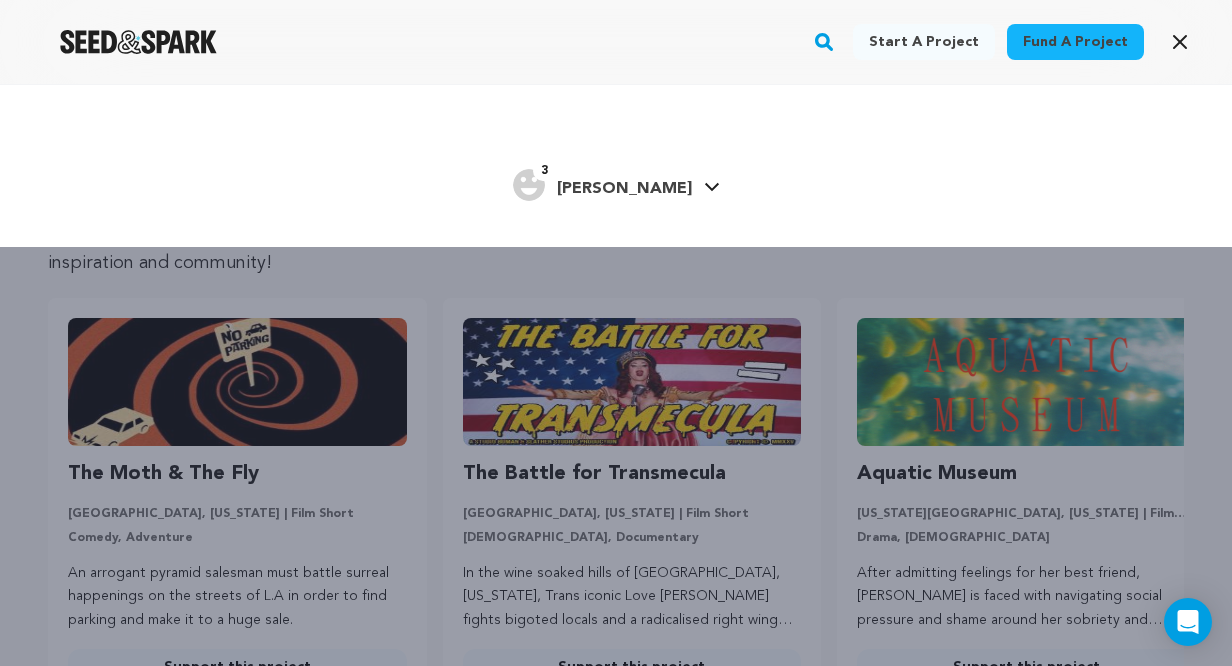 click 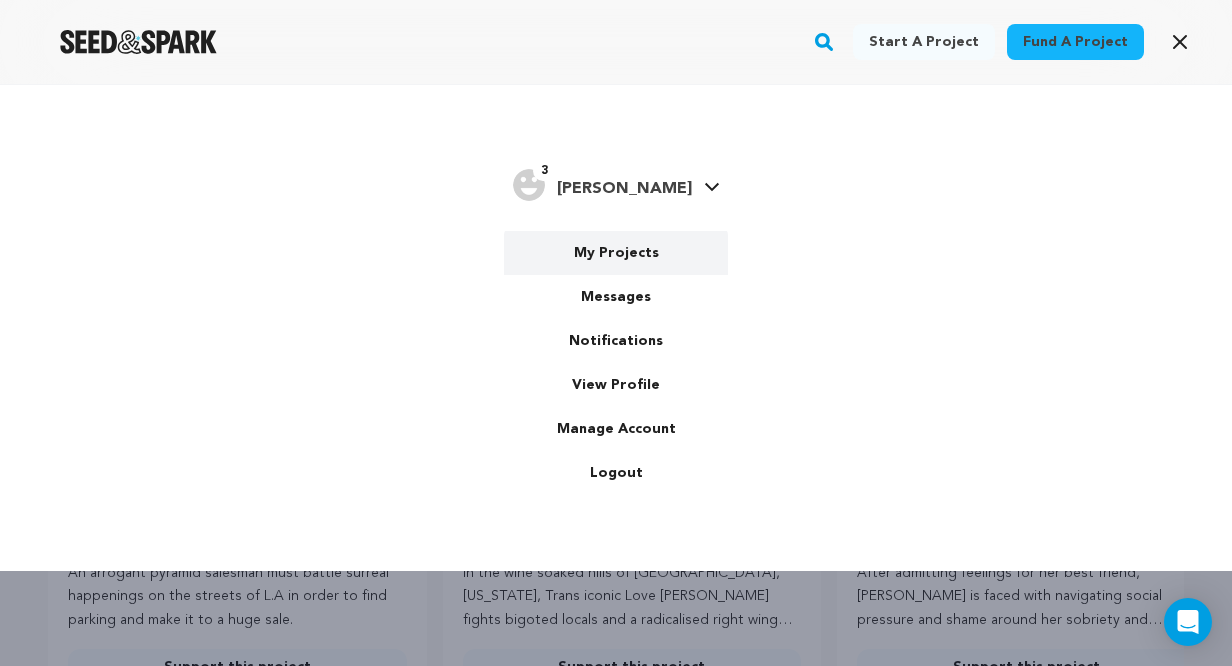 click on "My Projects" at bounding box center [616, 253] 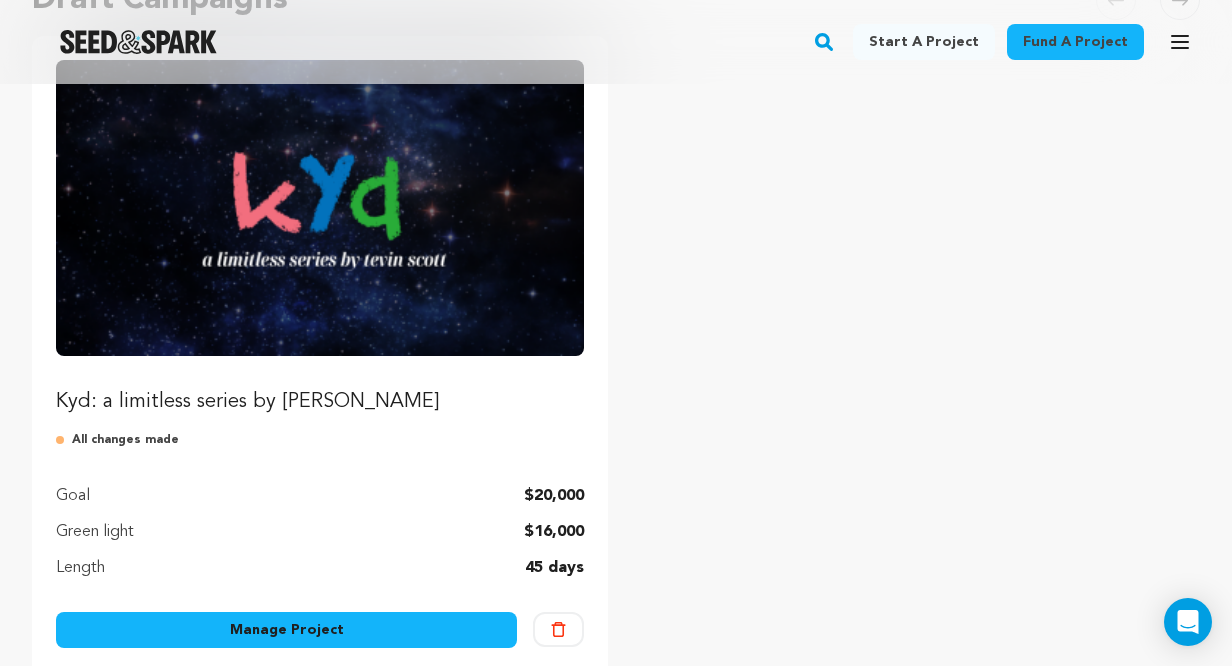 scroll, scrollTop: 296, scrollLeft: 0, axis: vertical 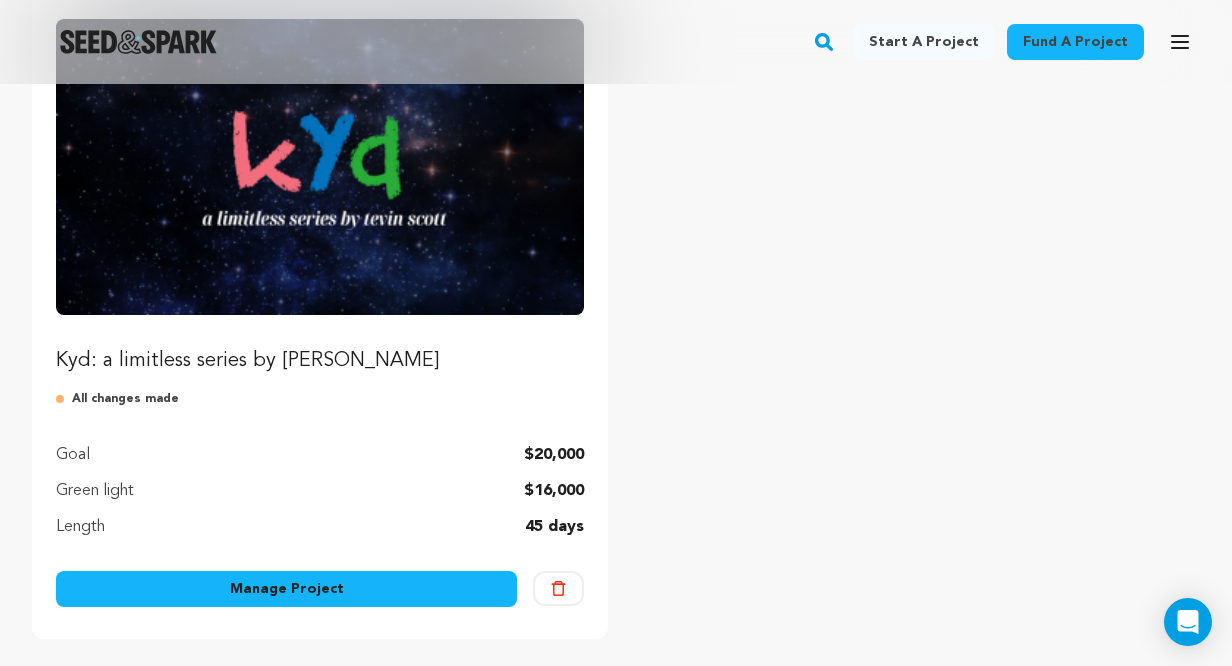 click on "Manage Project" at bounding box center [286, 589] 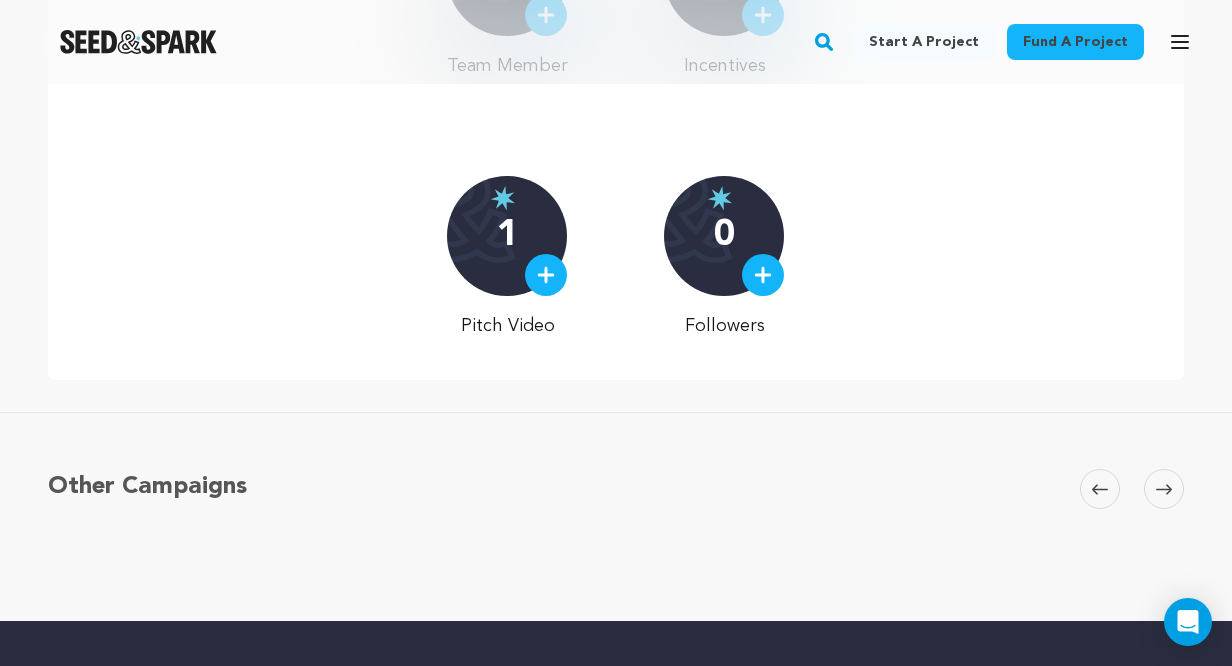 scroll, scrollTop: 0, scrollLeft: 0, axis: both 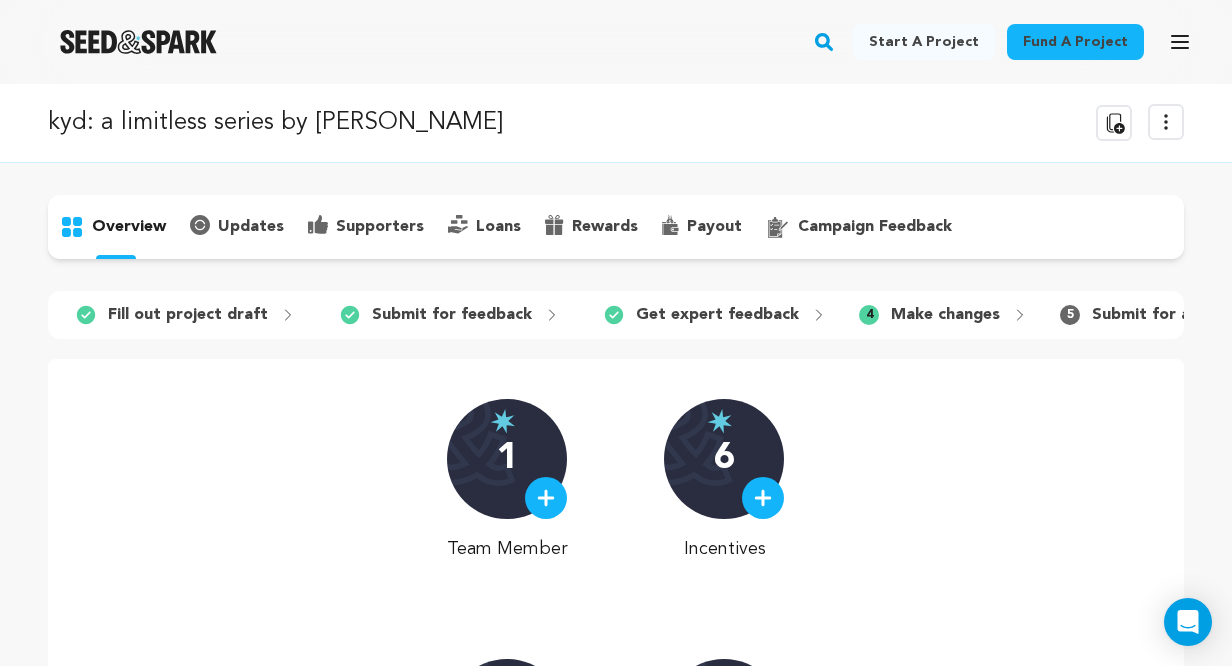 click on "Submit for approval" at bounding box center [1170, 315] 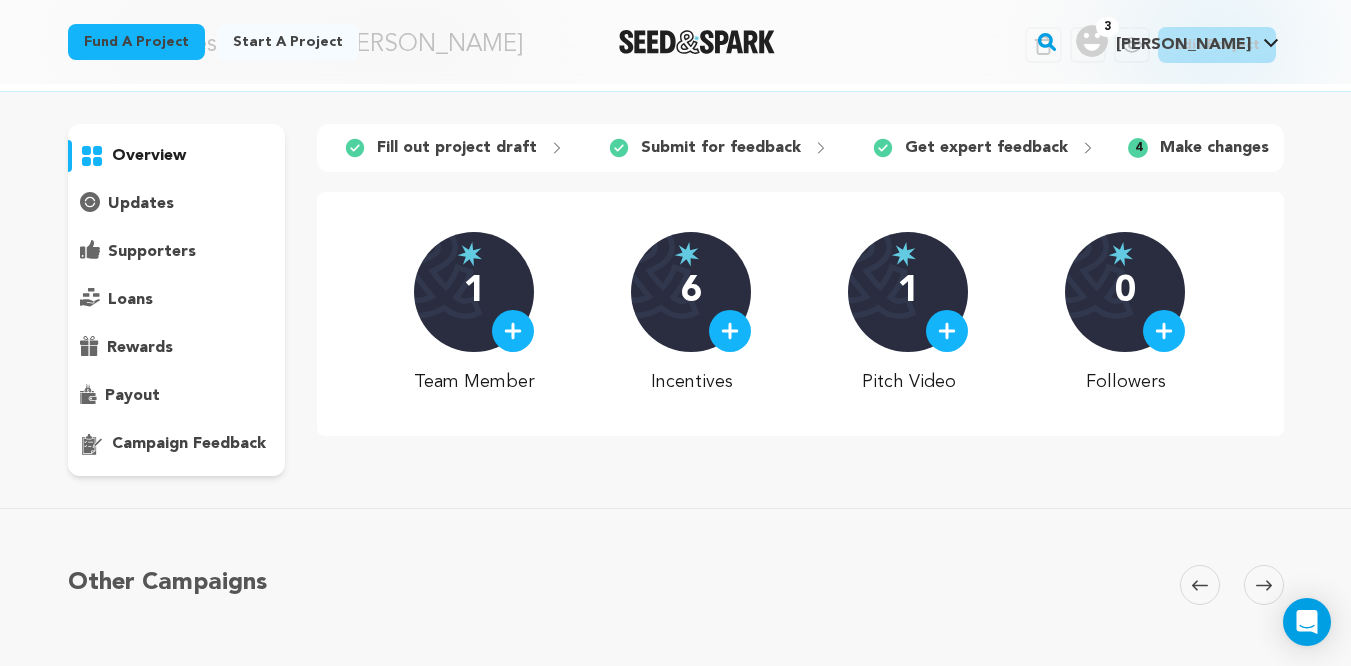 scroll, scrollTop: 0, scrollLeft: 0, axis: both 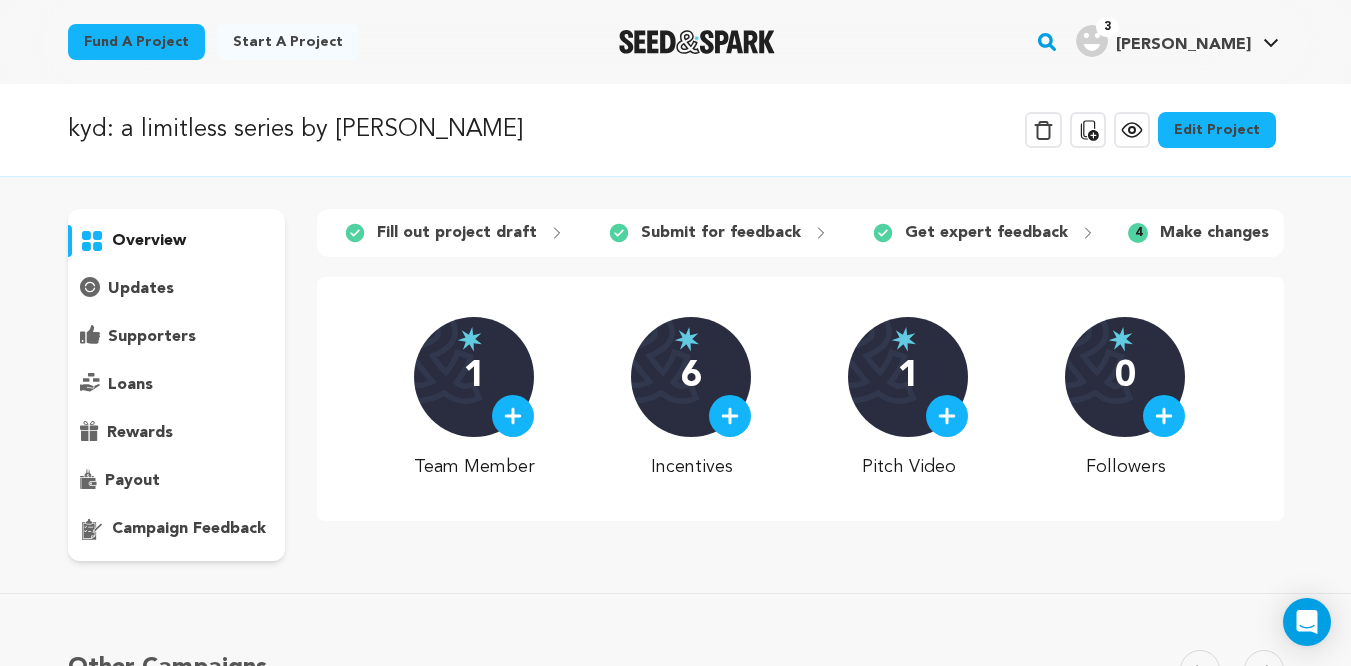 click on "Edit Project" at bounding box center (1217, 130) 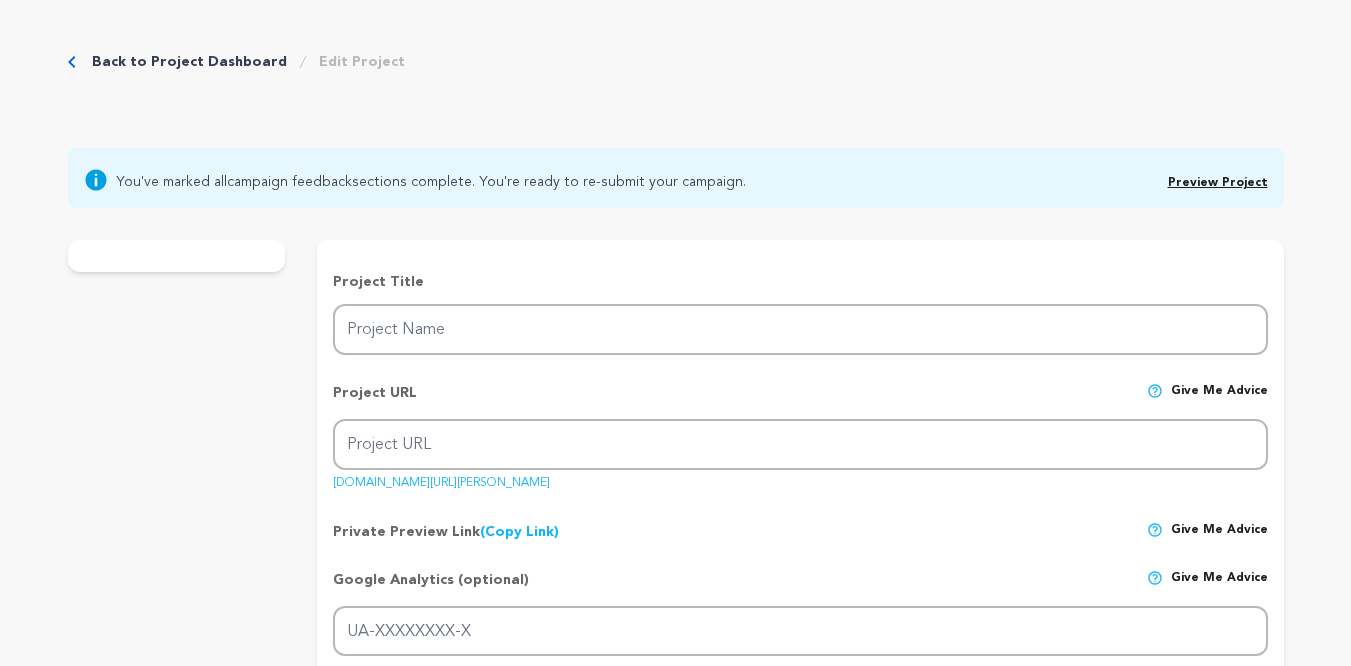 scroll, scrollTop: 0, scrollLeft: 0, axis: both 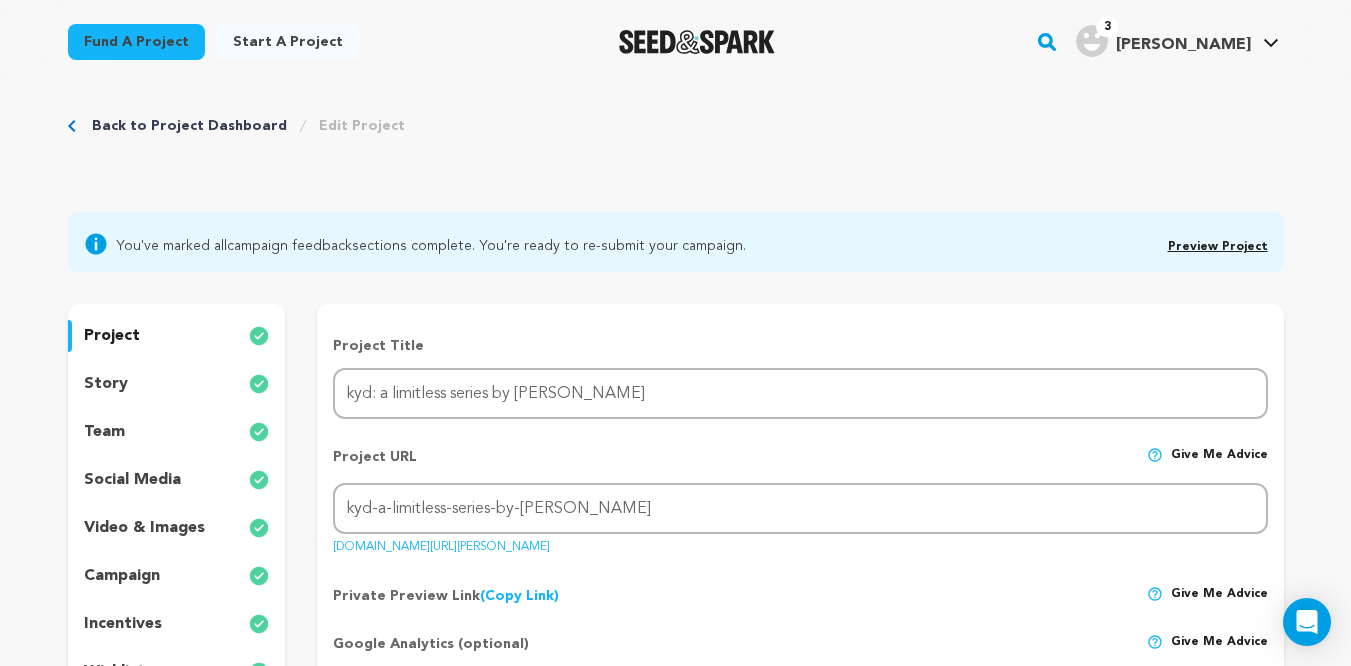 click on "story" at bounding box center (177, 384) 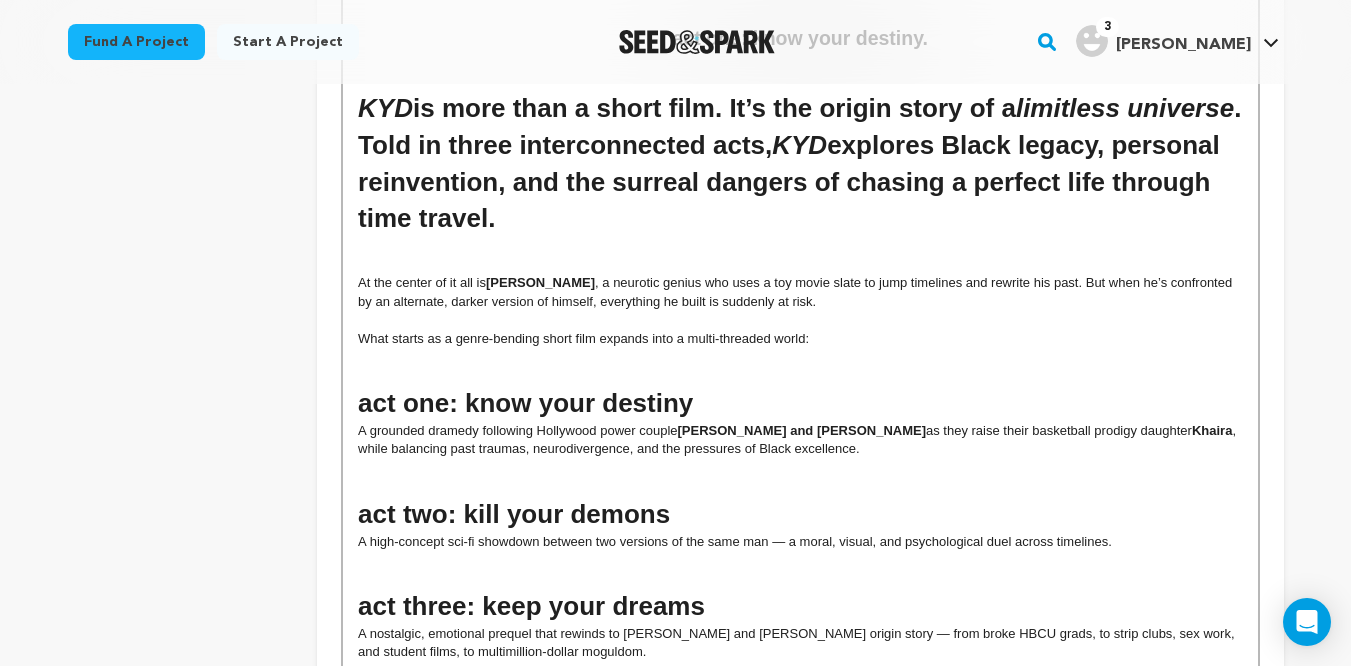 scroll, scrollTop: 1017, scrollLeft: 0, axis: vertical 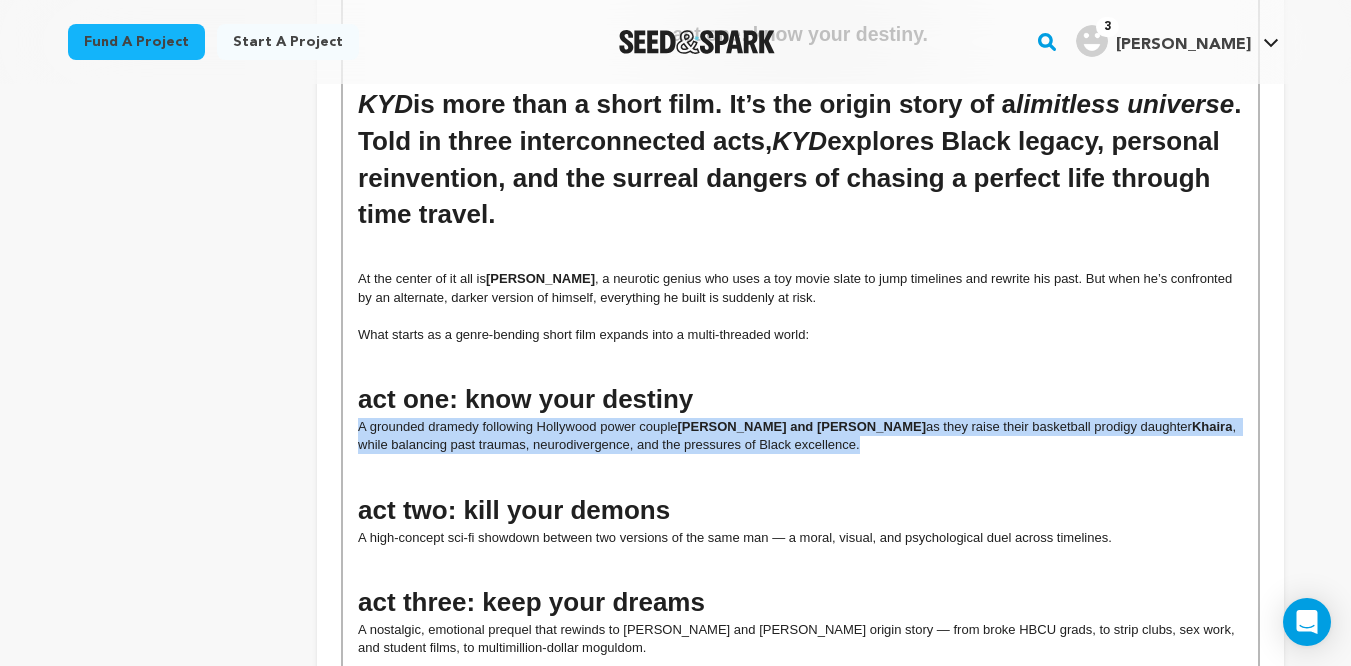 drag, startPoint x: 795, startPoint y: 445, endPoint x: 354, endPoint y: 431, distance: 441.22217 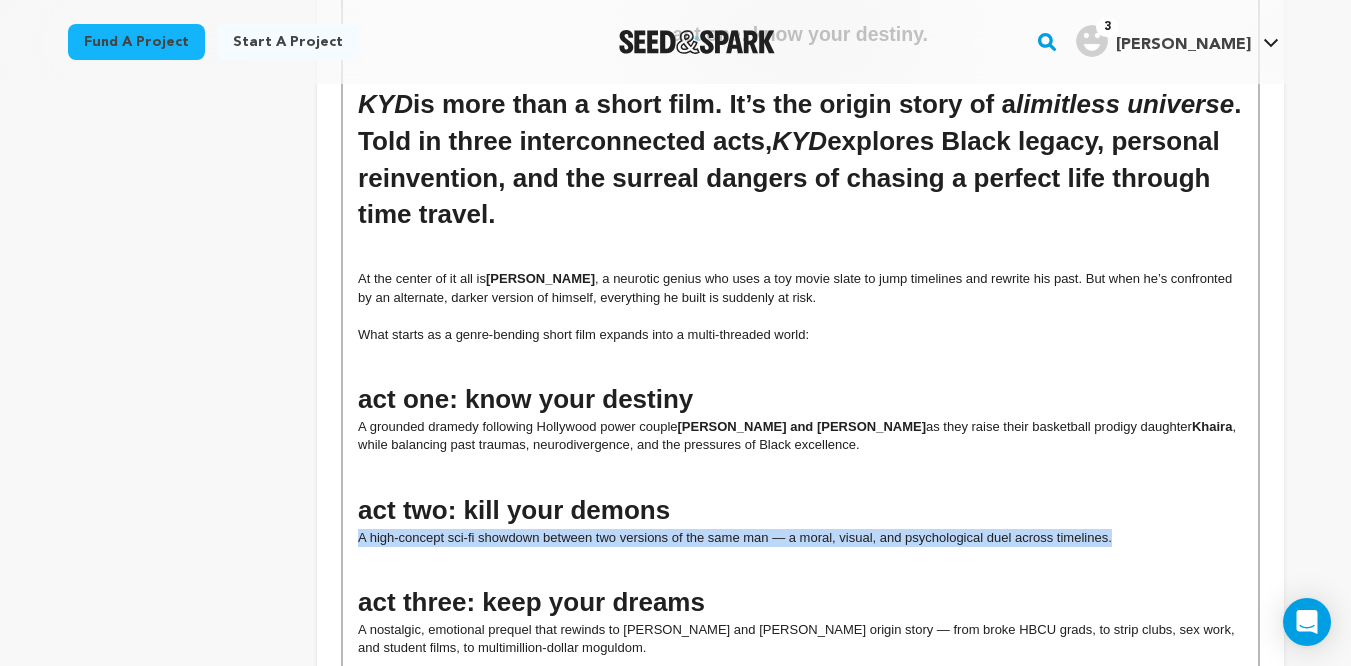 drag, startPoint x: 1121, startPoint y: 539, endPoint x: 353, endPoint y: 541, distance: 768.0026 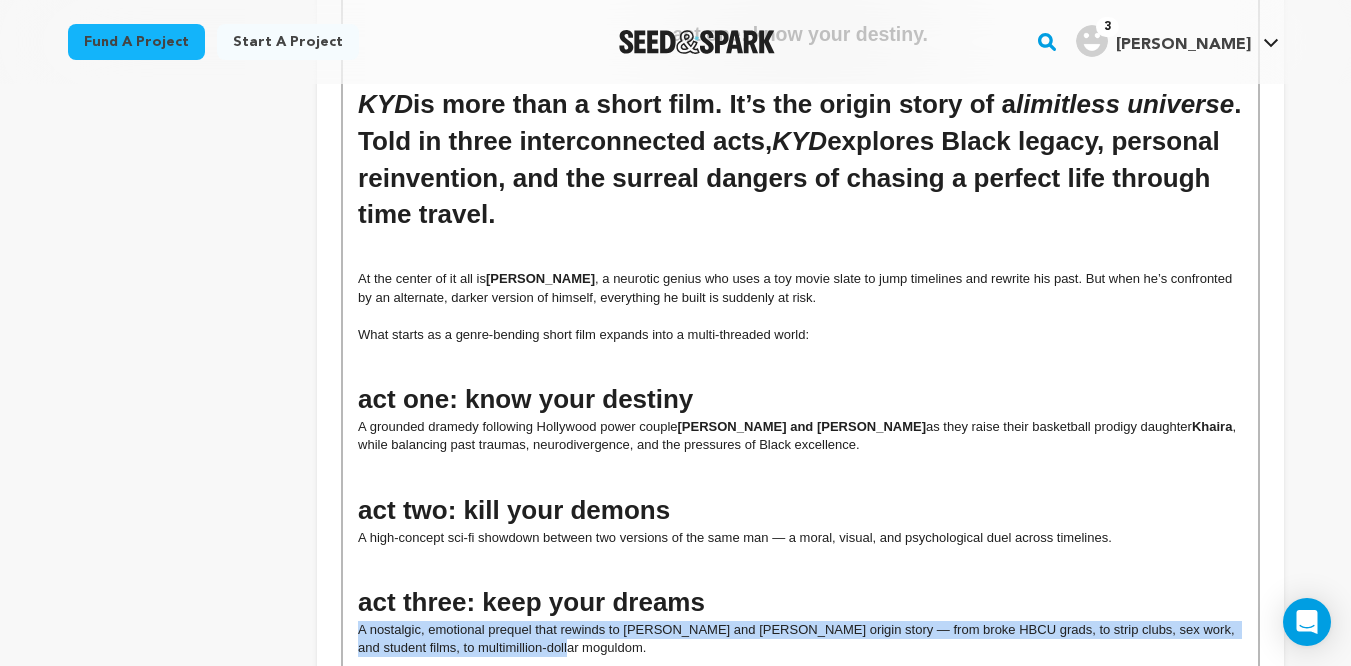 drag, startPoint x: 539, startPoint y: 653, endPoint x: 354, endPoint y: 633, distance: 186.07794 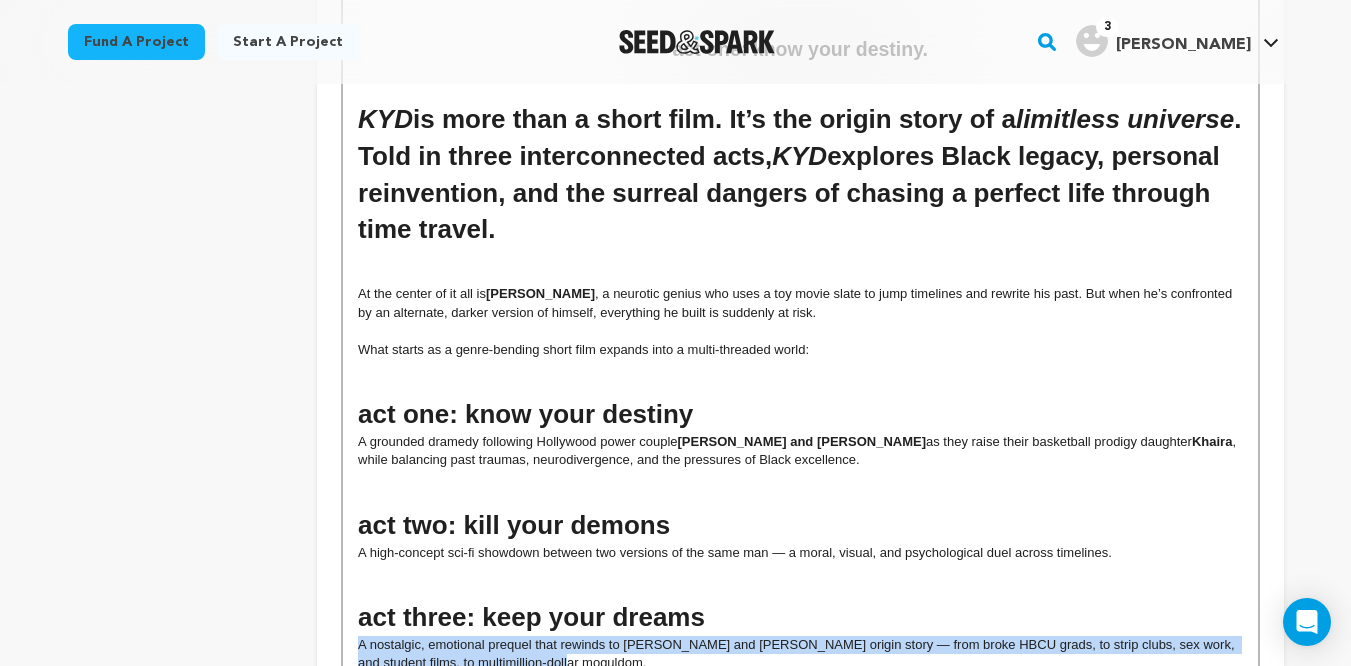 scroll, scrollTop: 1010, scrollLeft: 0, axis: vertical 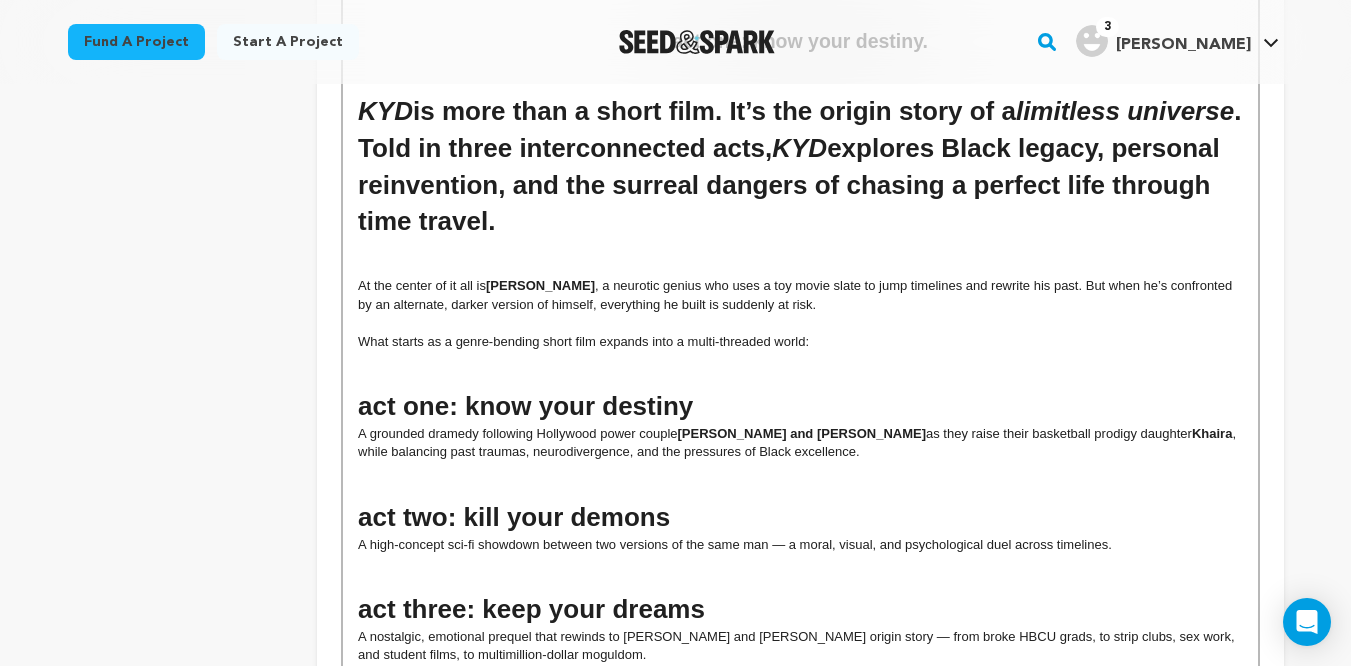 click at bounding box center [800, 360] 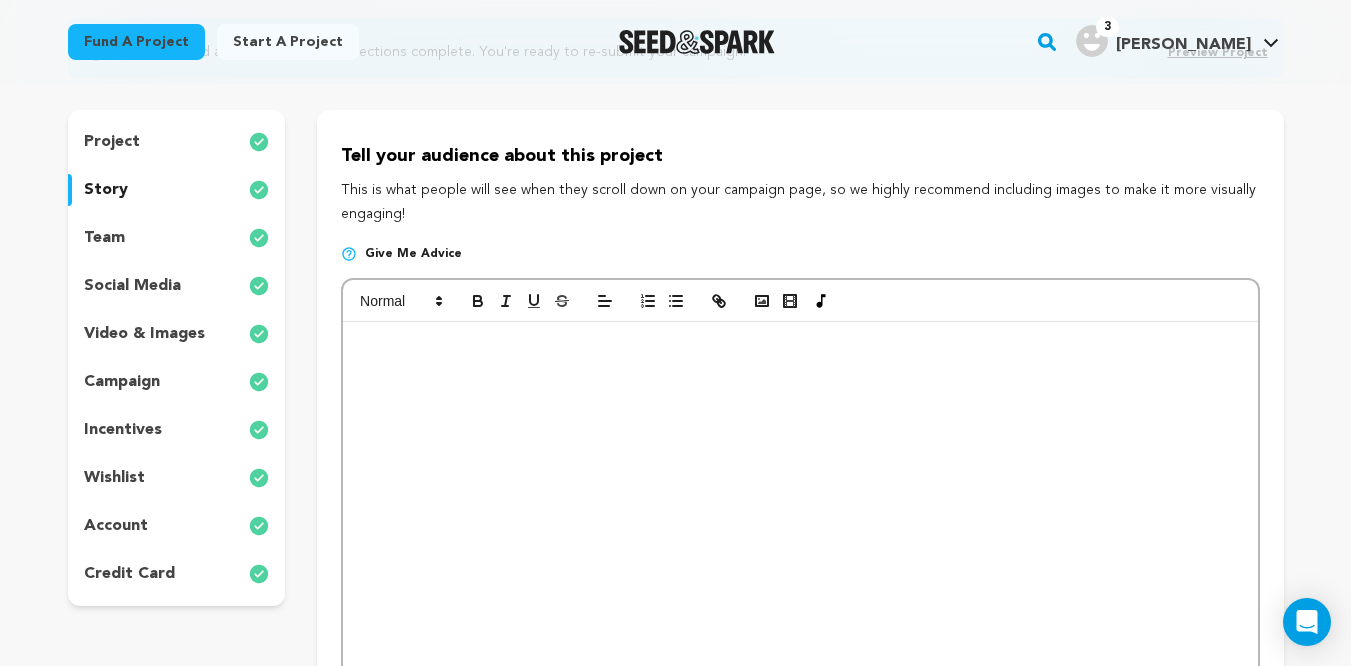 scroll, scrollTop: 0, scrollLeft: 0, axis: both 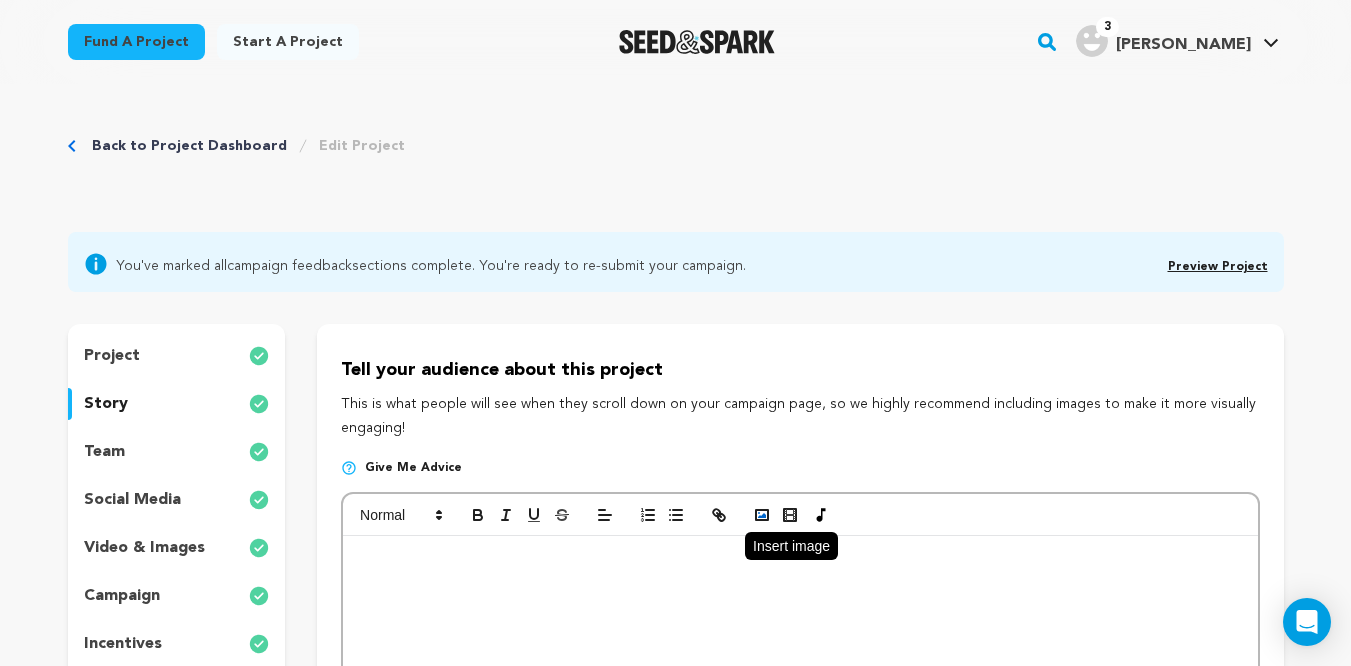 click 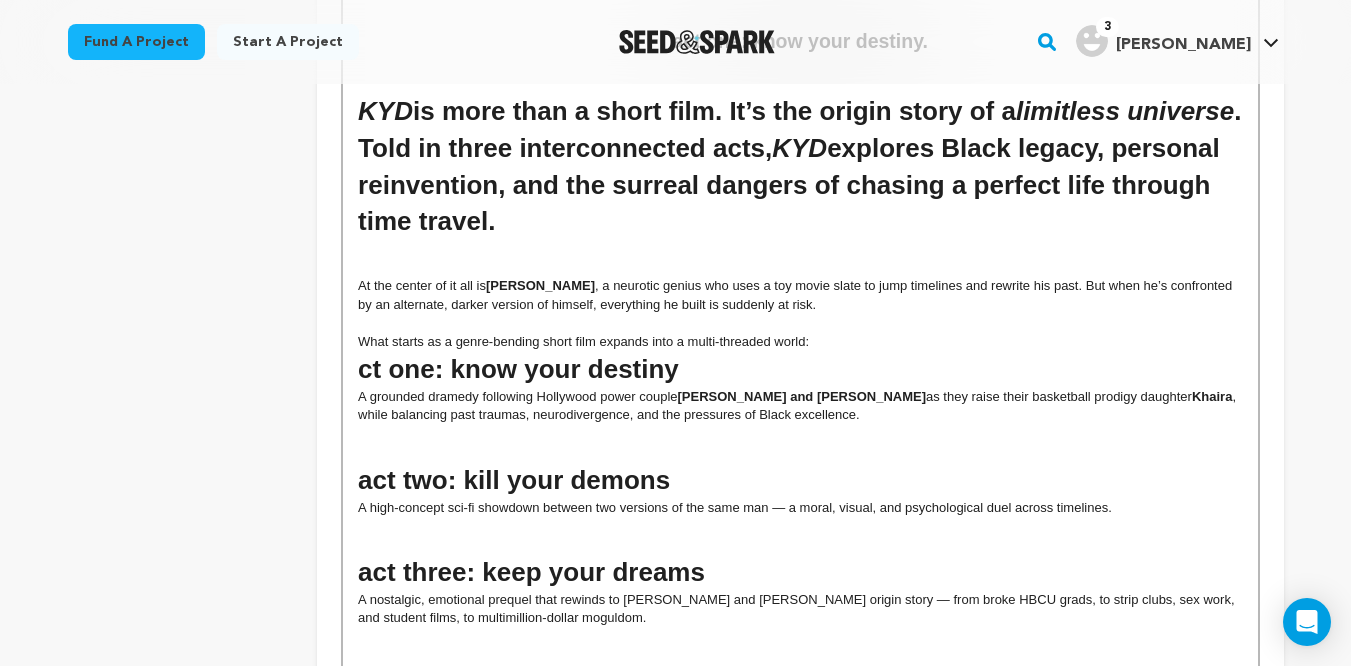 scroll, scrollTop: 990, scrollLeft: 0, axis: vertical 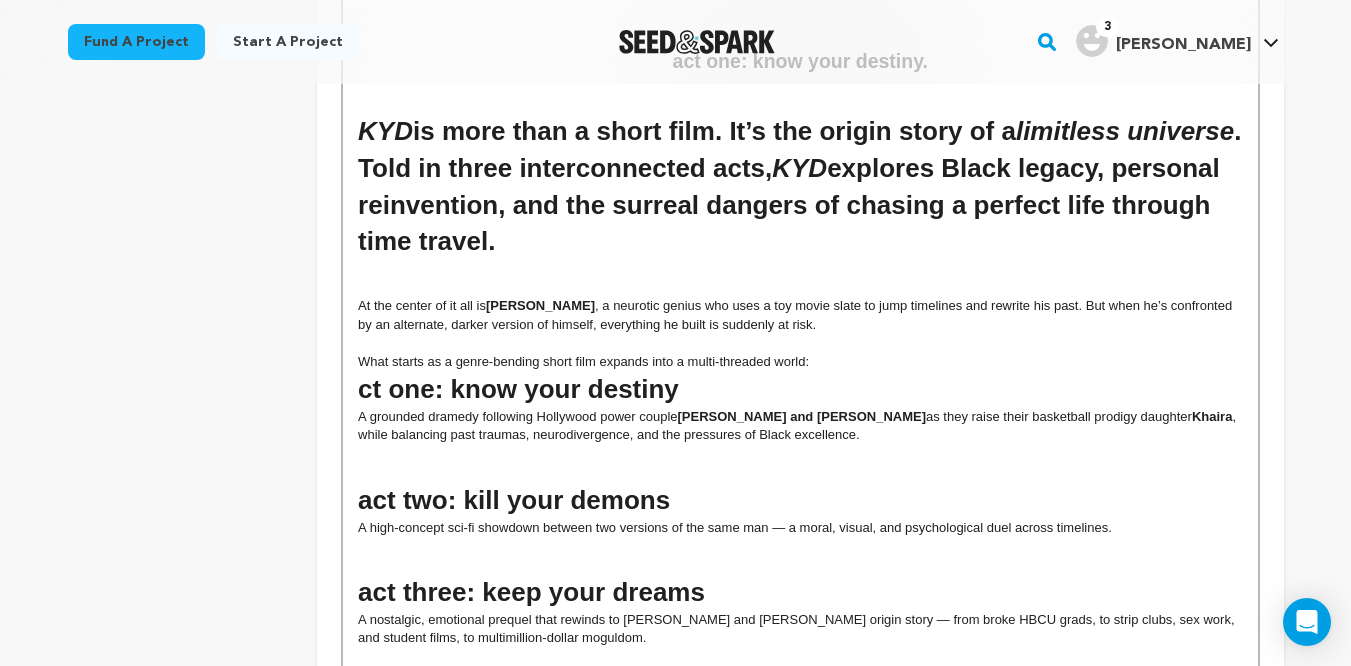 click at bounding box center (800, 269) 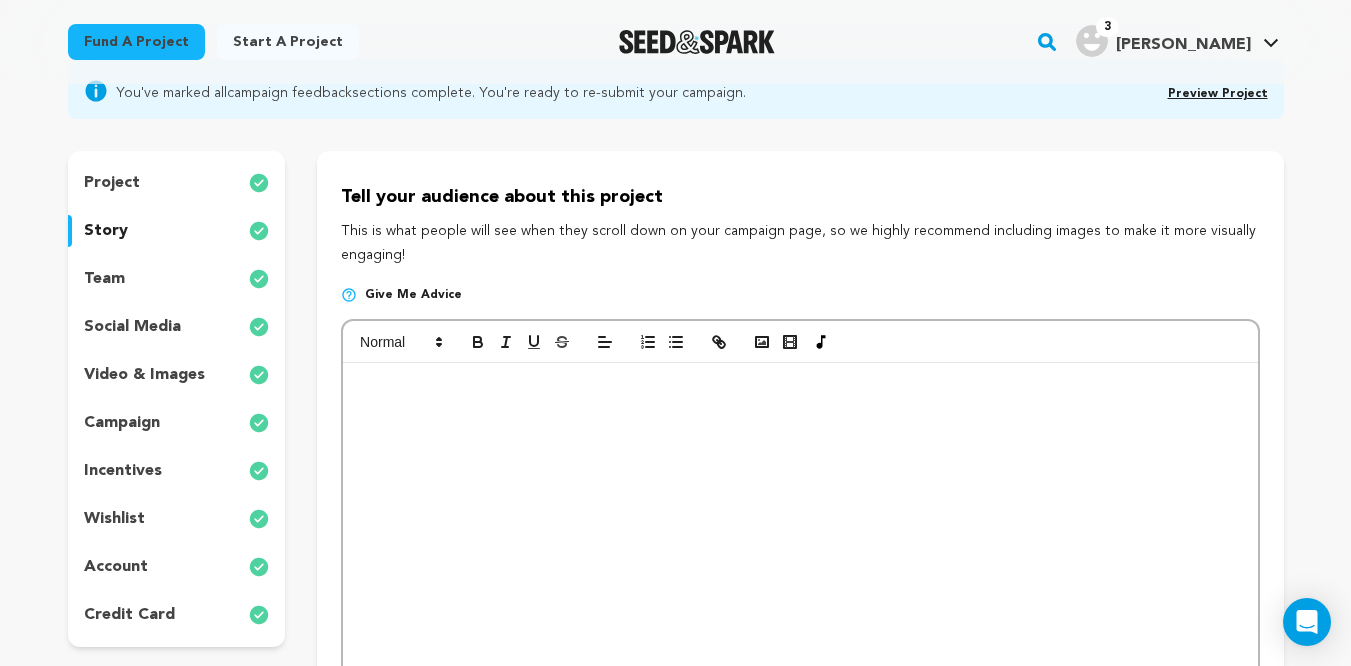 scroll, scrollTop: 84, scrollLeft: 0, axis: vertical 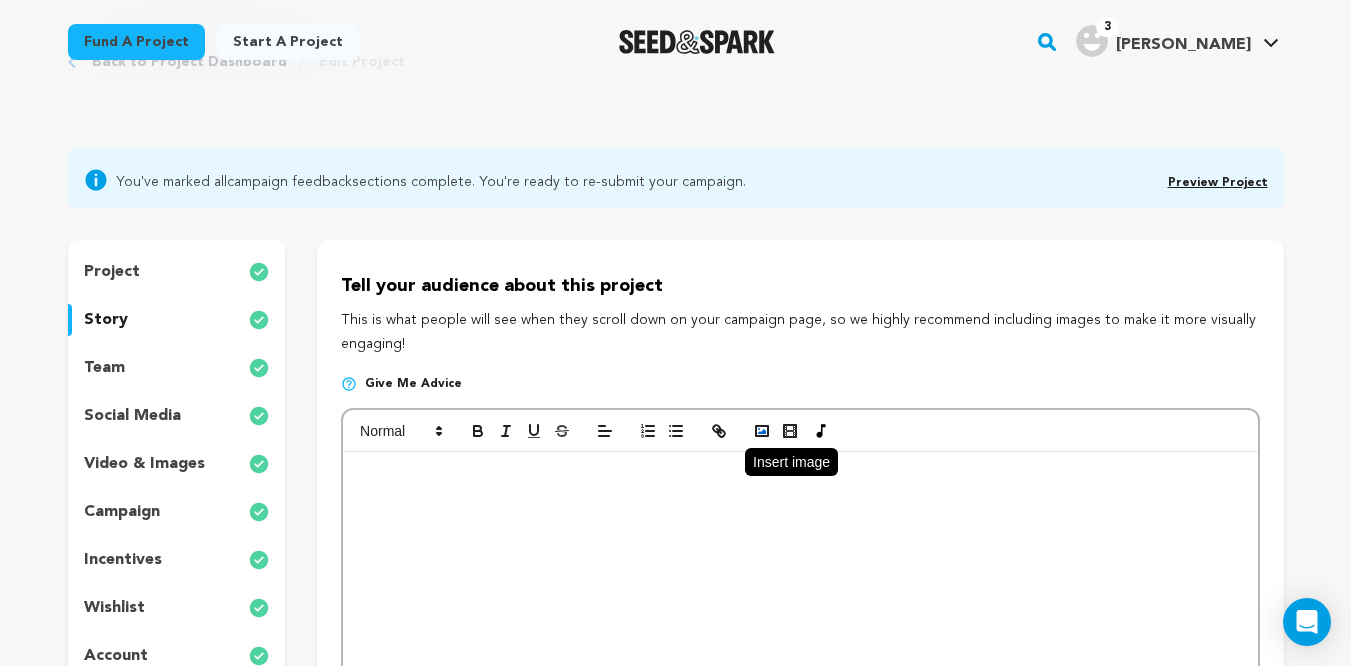 click 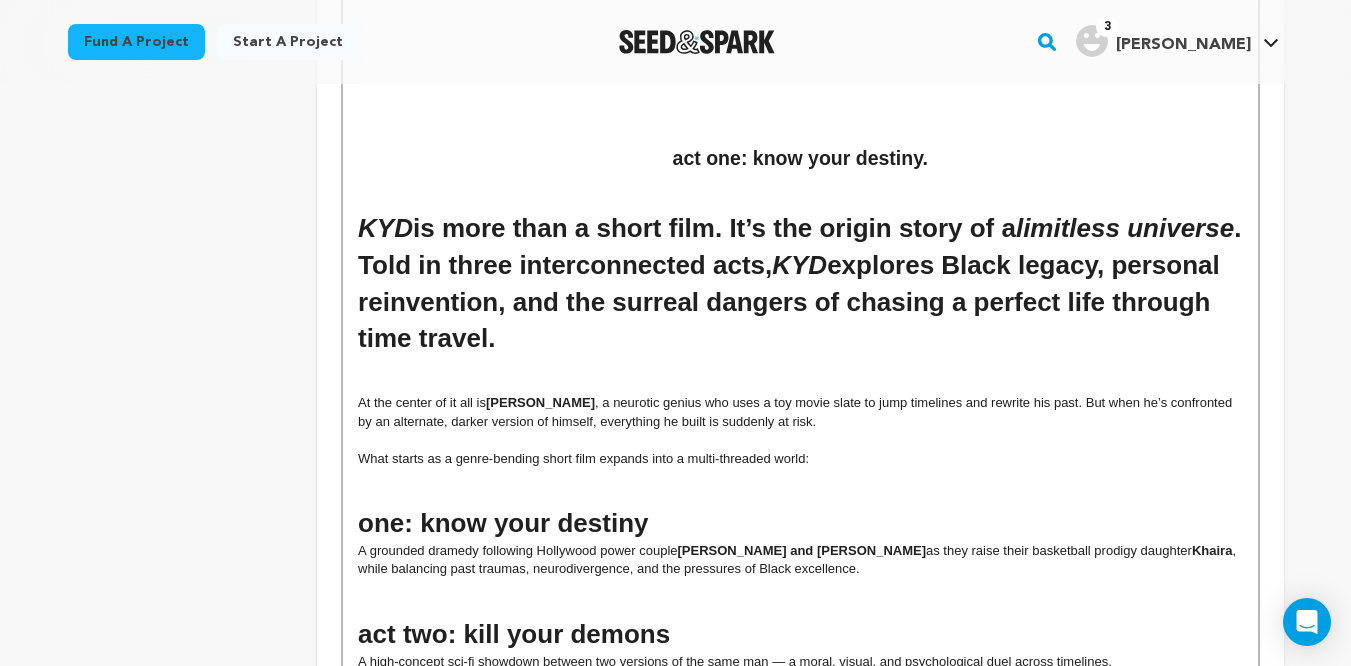 scroll, scrollTop: 947, scrollLeft: 0, axis: vertical 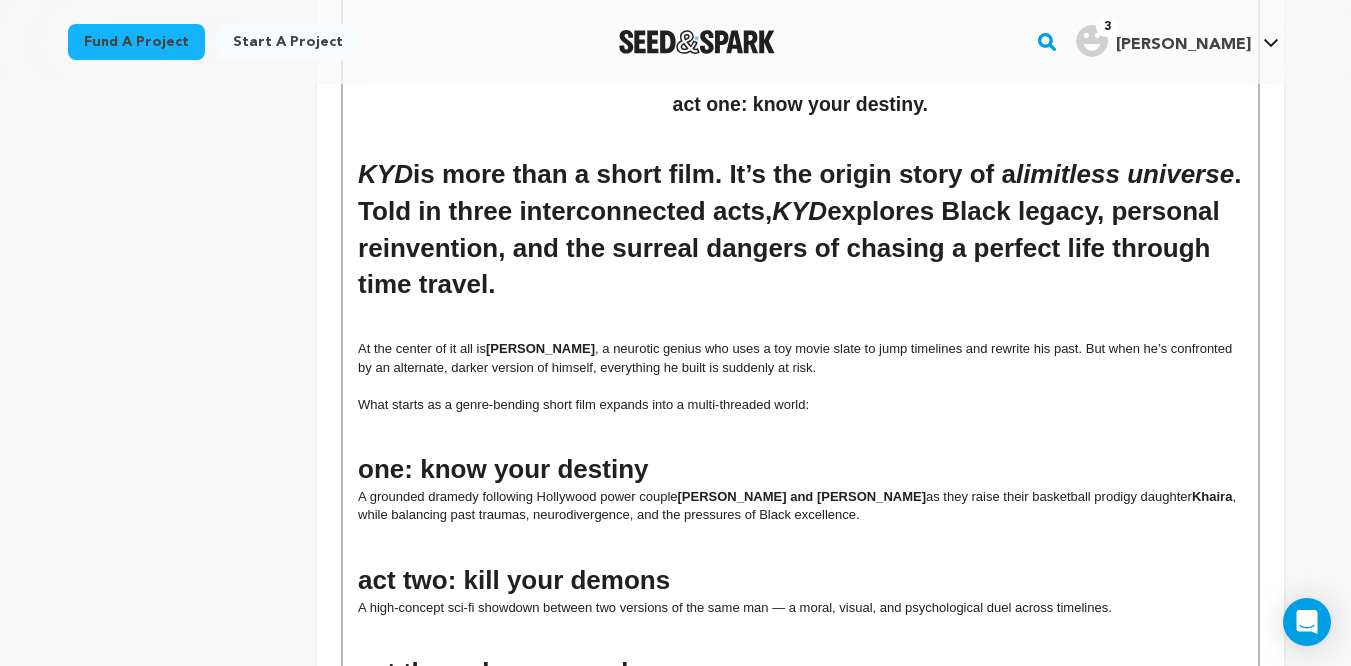 click at bounding box center (800, 442) 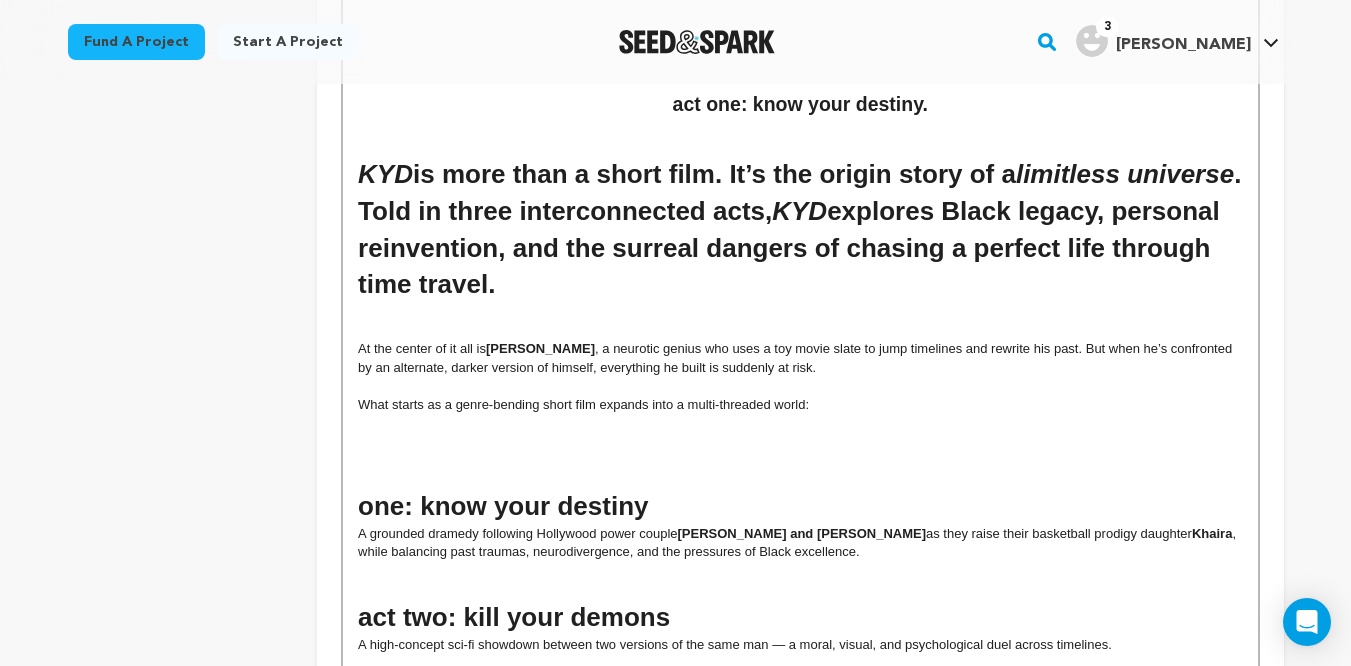 click at bounding box center (800, 442) 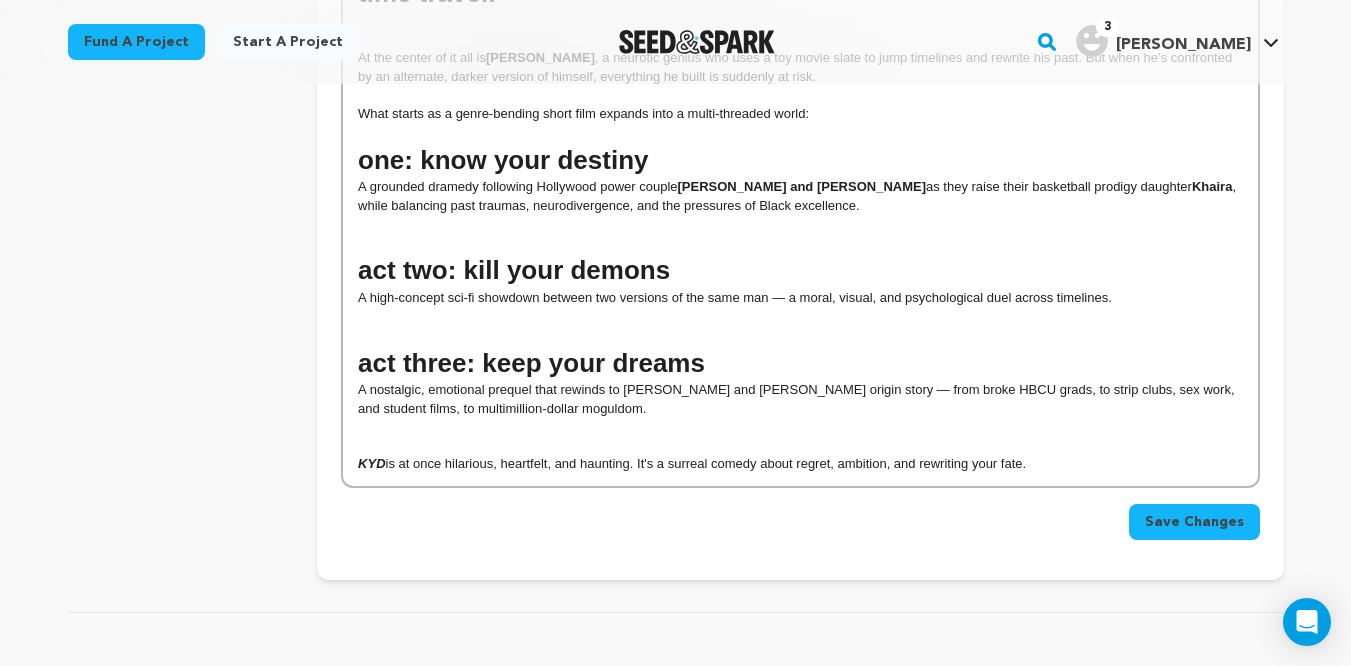 scroll, scrollTop: 917, scrollLeft: 0, axis: vertical 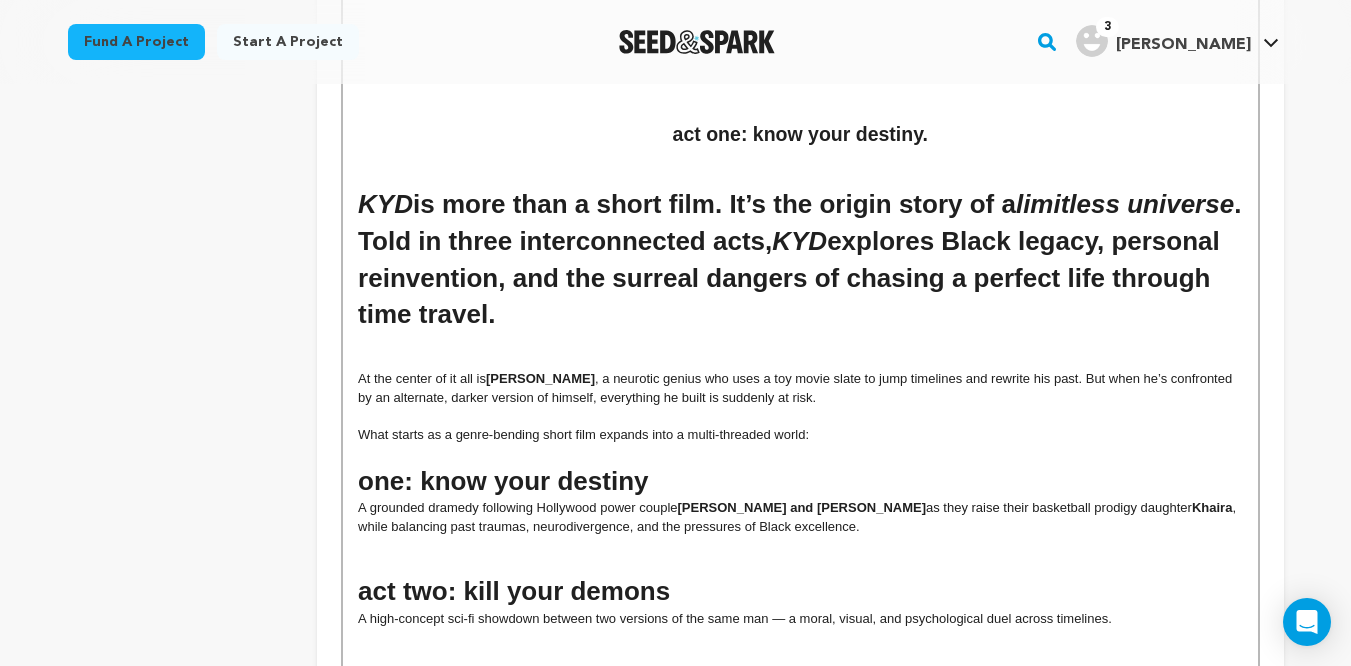 click on "one : know your destiny" at bounding box center (800, 481) 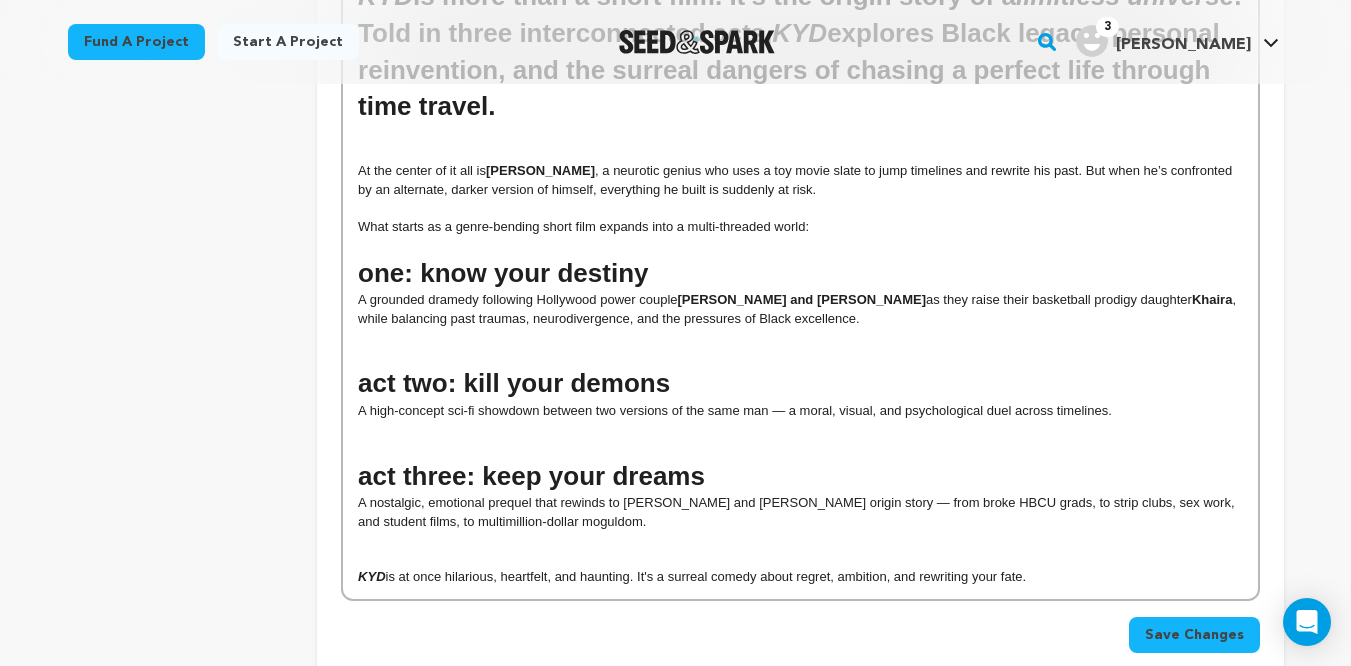 scroll, scrollTop: 1141, scrollLeft: 0, axis: vertical 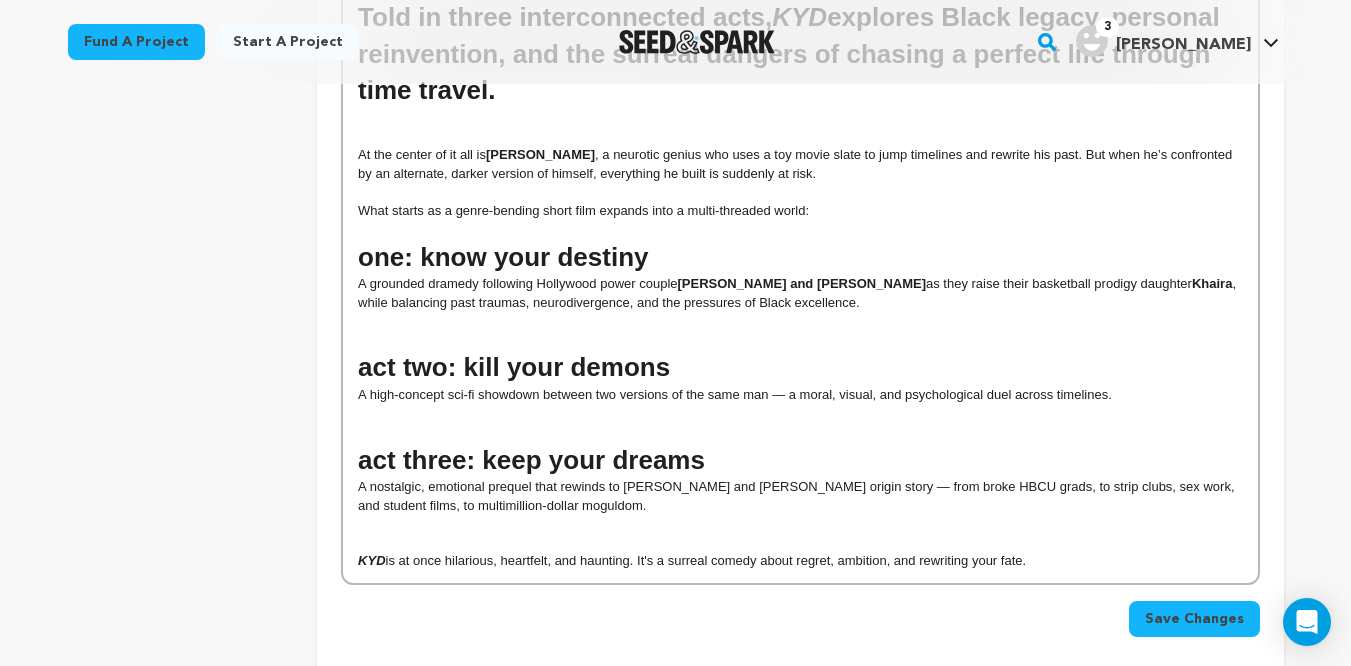 click on "one" at bounding box center [381, 257] 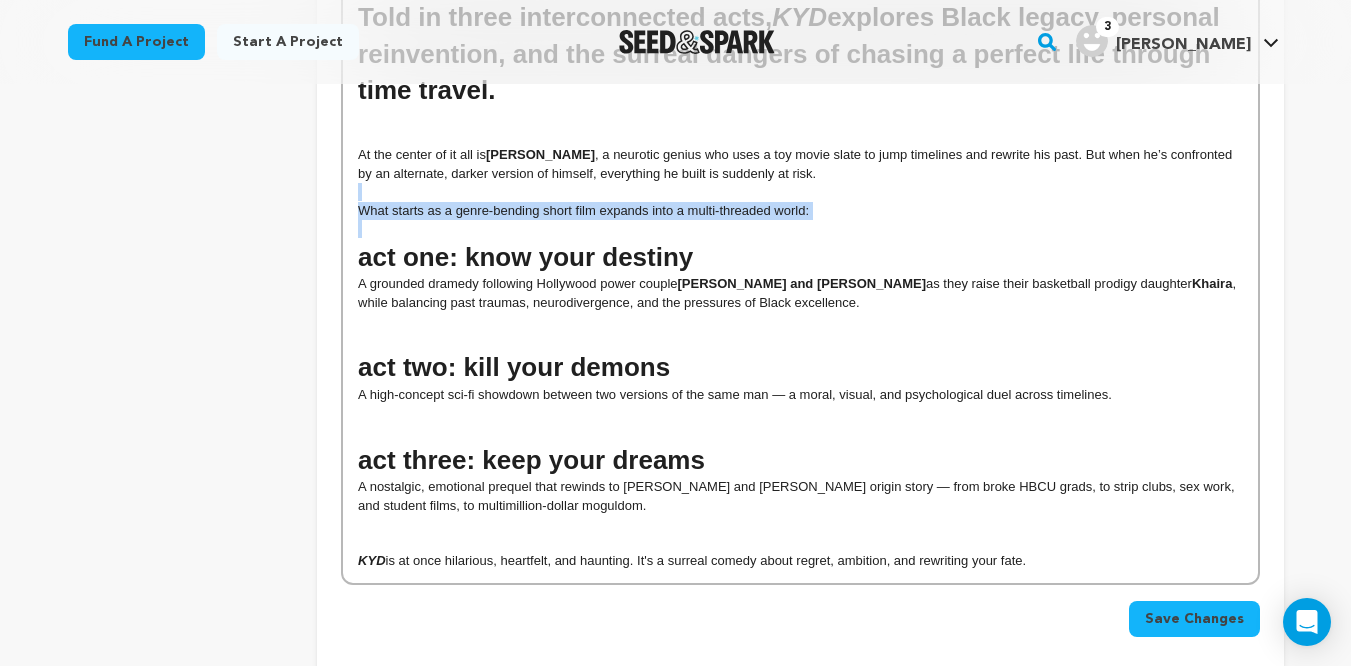 drag, startPoint x: 399, startPoint y: 224, endPoint x: 485, endPoint y: 199, distance: 89.560036 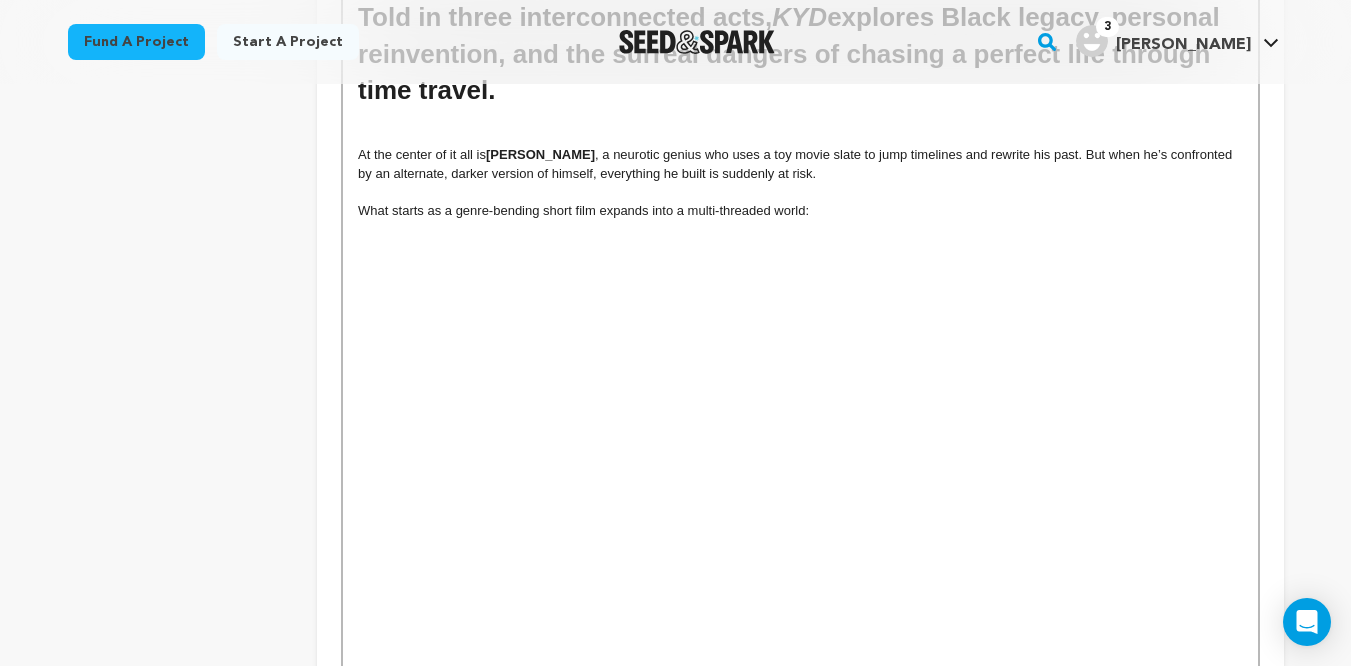 click at bounding box center [800, 248] 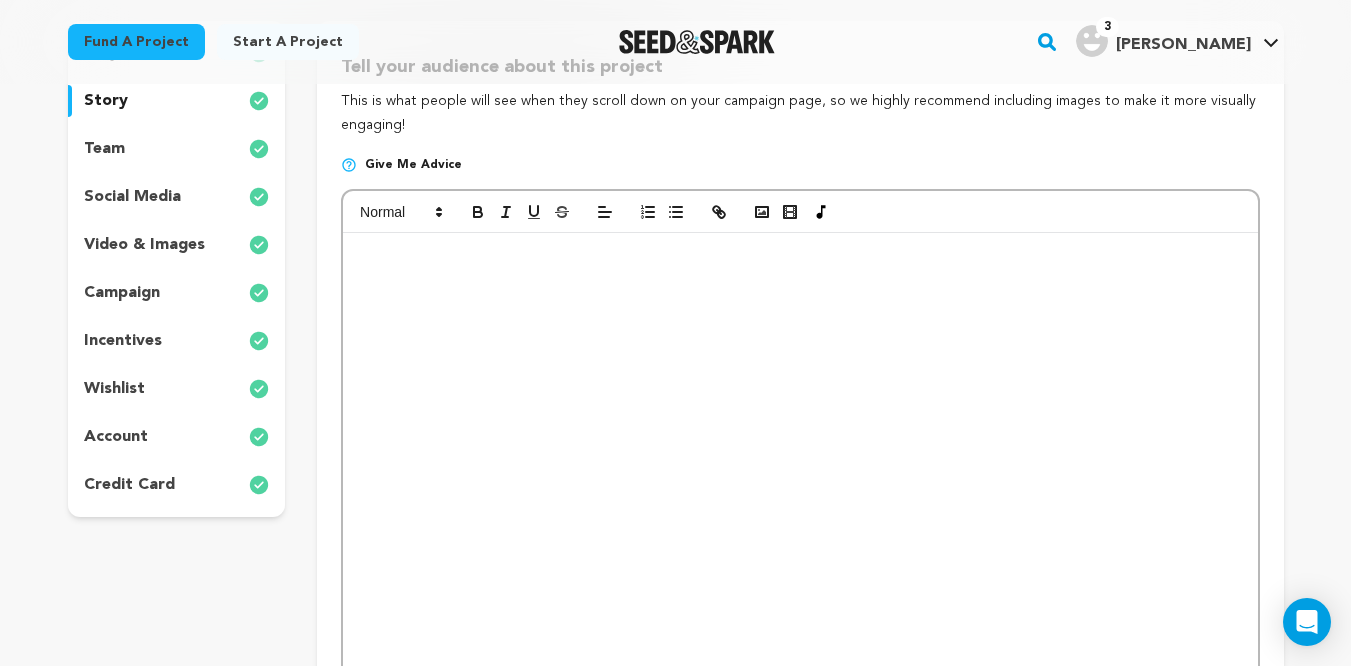 scroll, scrollTop: 277, scrollLeft: 0, axis: vertical 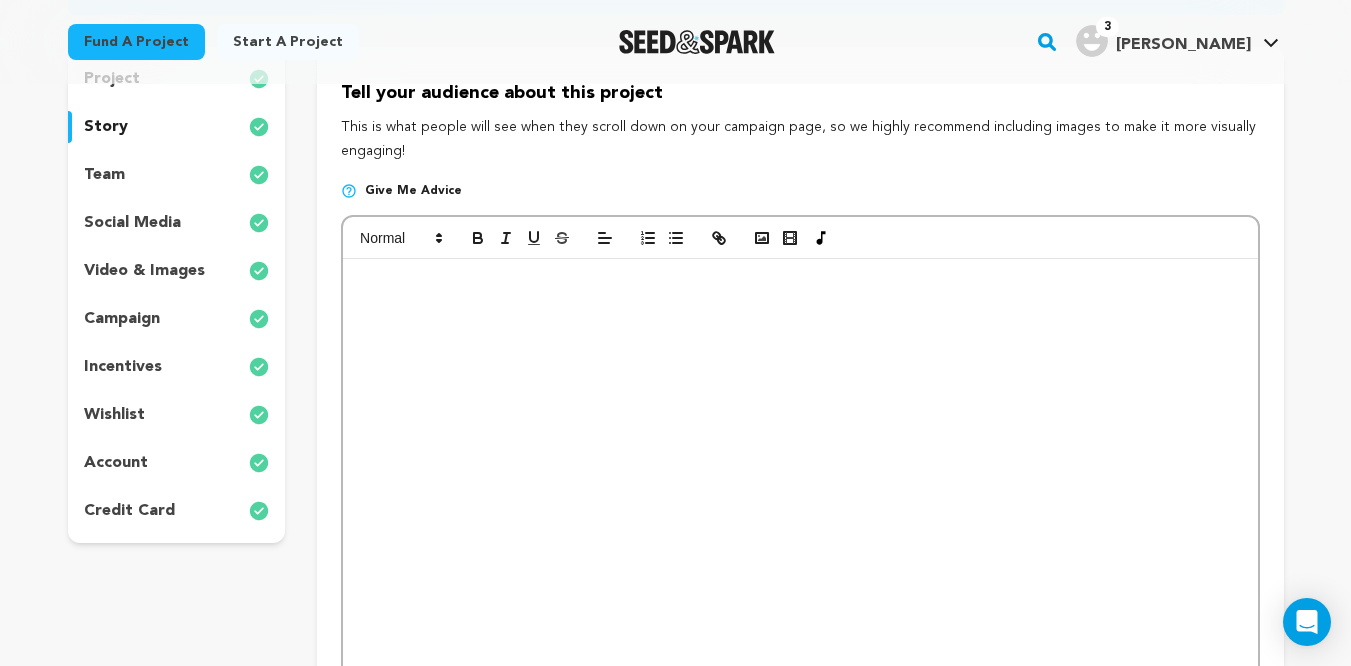 click on "project
story
team
social media
video & images
campaign
incentives
wishlist" at bounding box center [177, 1052] 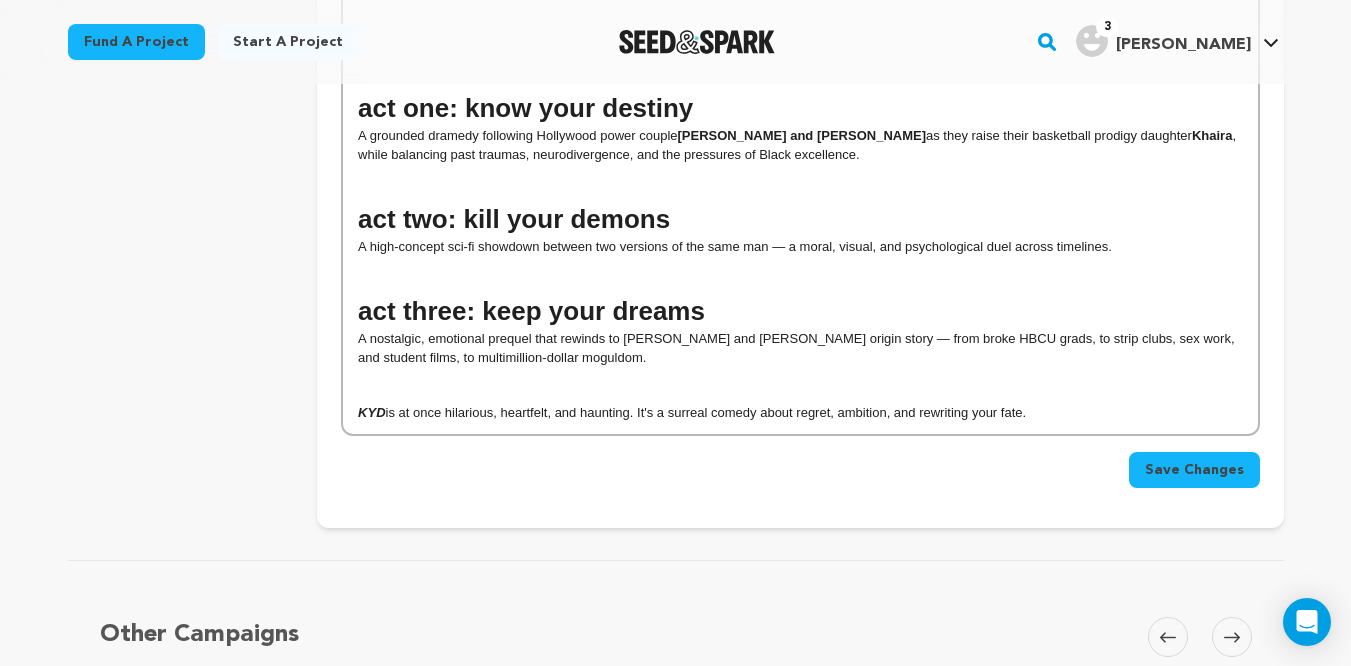 scroll, scrollTop: 1882, scrollLeft: 0, axis: vertical 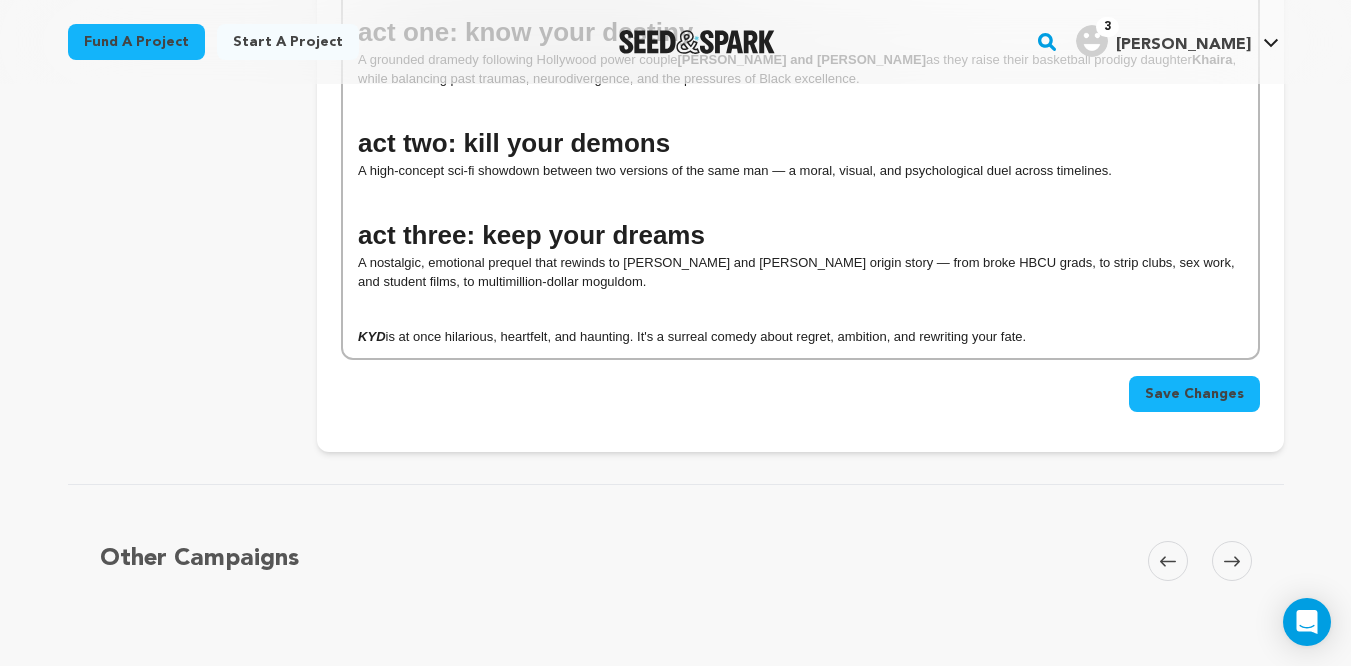 click on "Save Changes" at bounding box center (1194, 394) 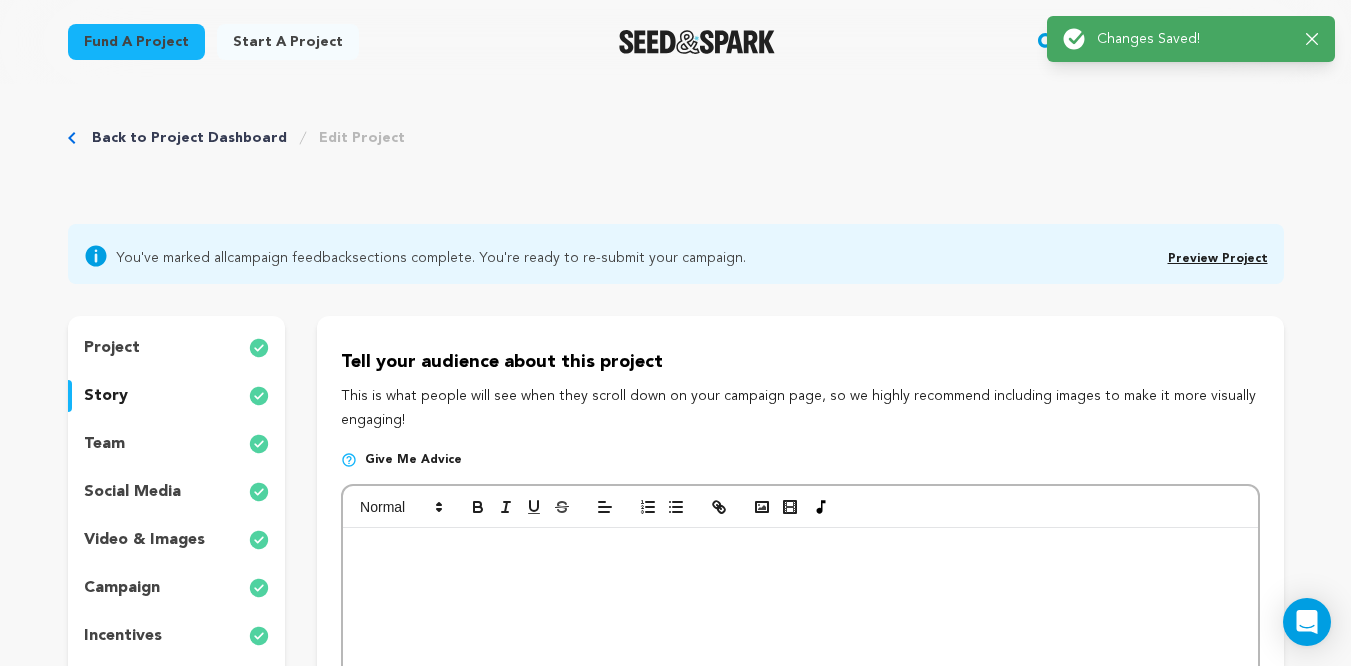 scroll, scrollTop: 0, scrollLeft: 0, axis: both 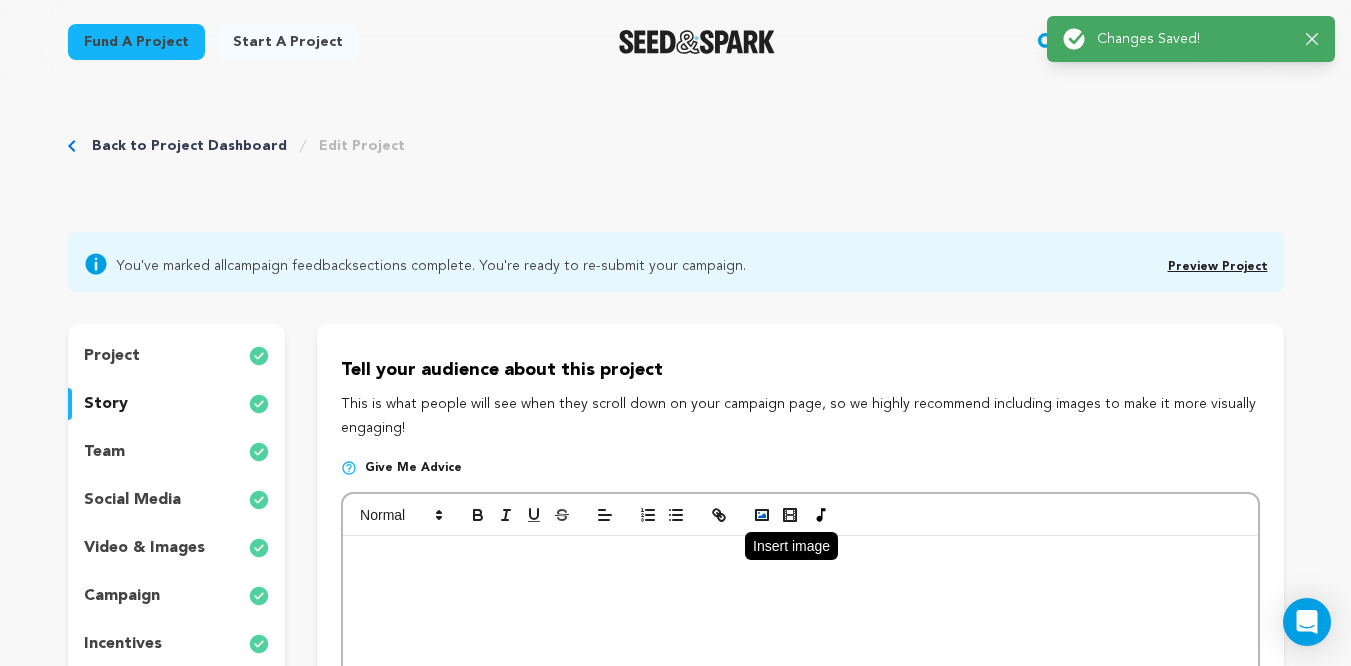 click 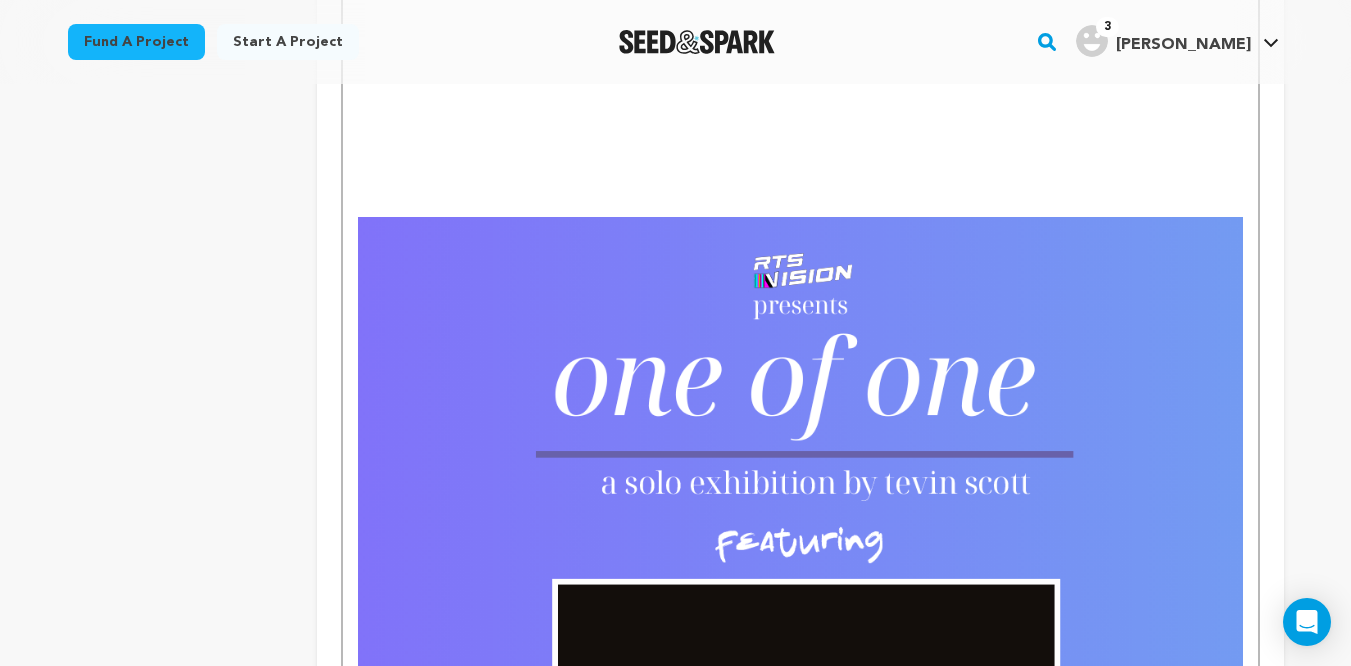 scroll, scrollTop: 1682, scrollLeft: 0, axis: vertical 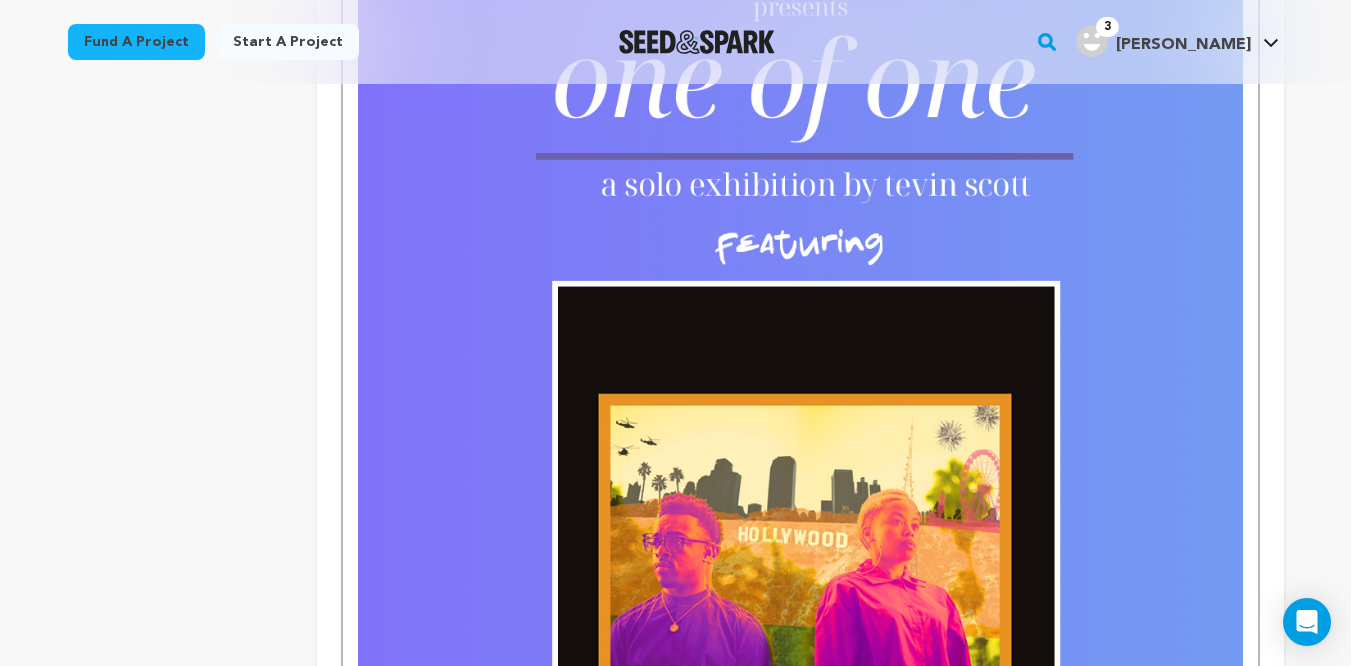 click at bounding box center [800, 472] 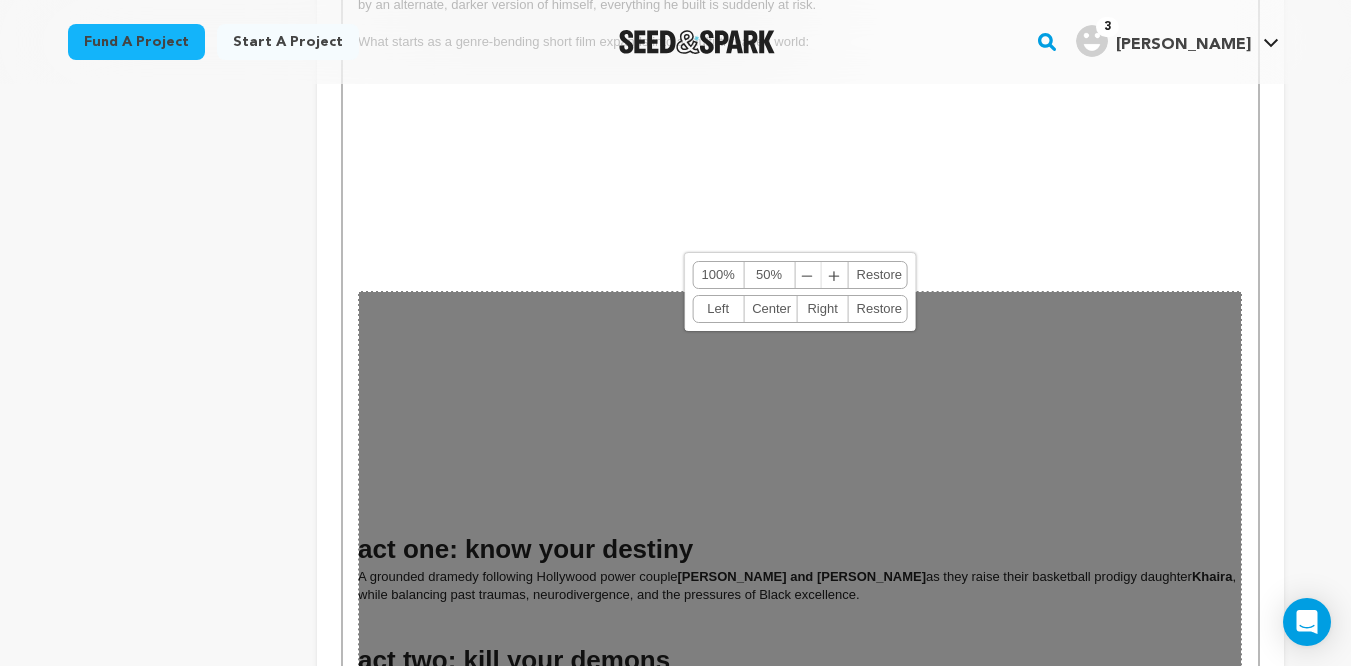 scroll, scrollTop: 1265, scrollLeft: 0, axis: vertical 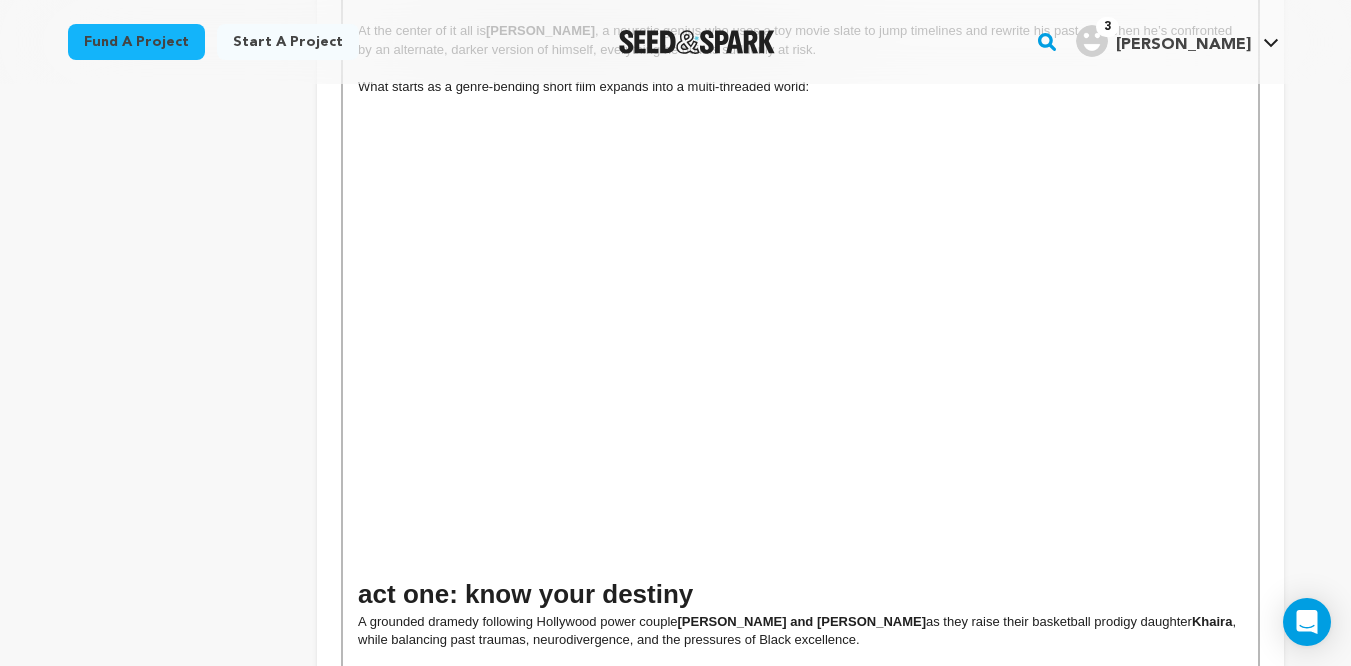 click at bounding box center (800, 271) 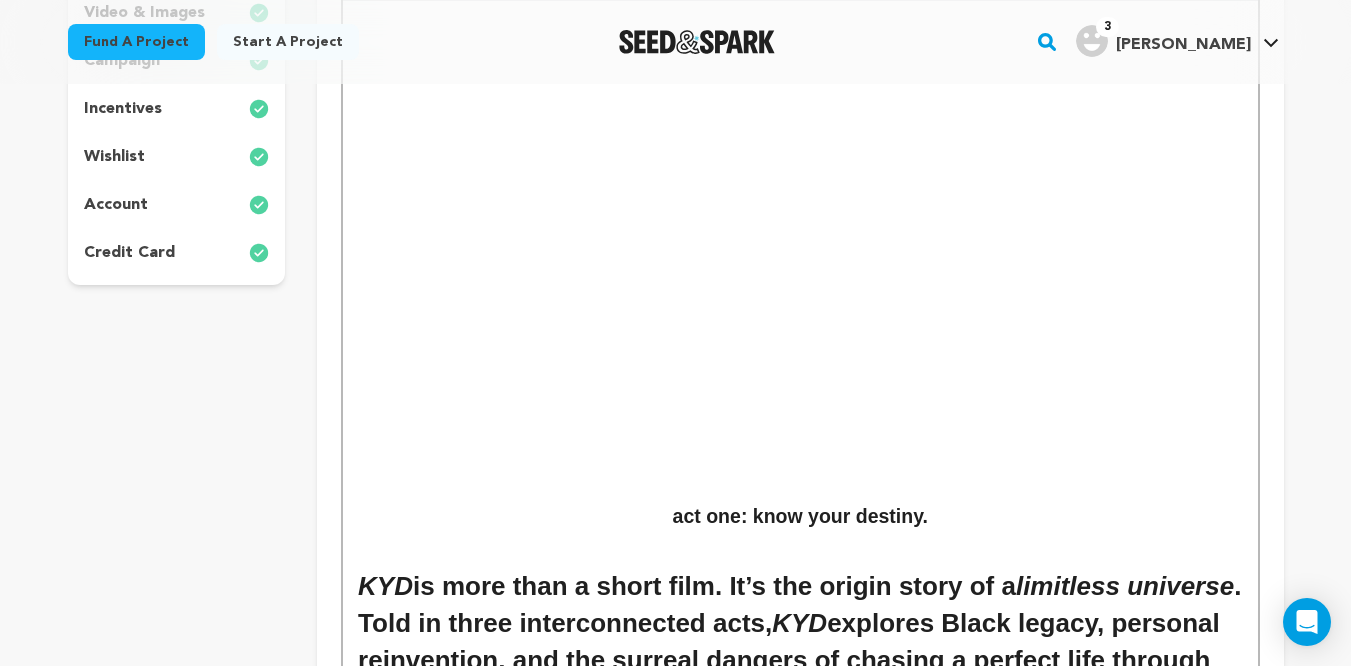 scroll, scrollTop: 399, scrollLeft: 0, axis: vertical 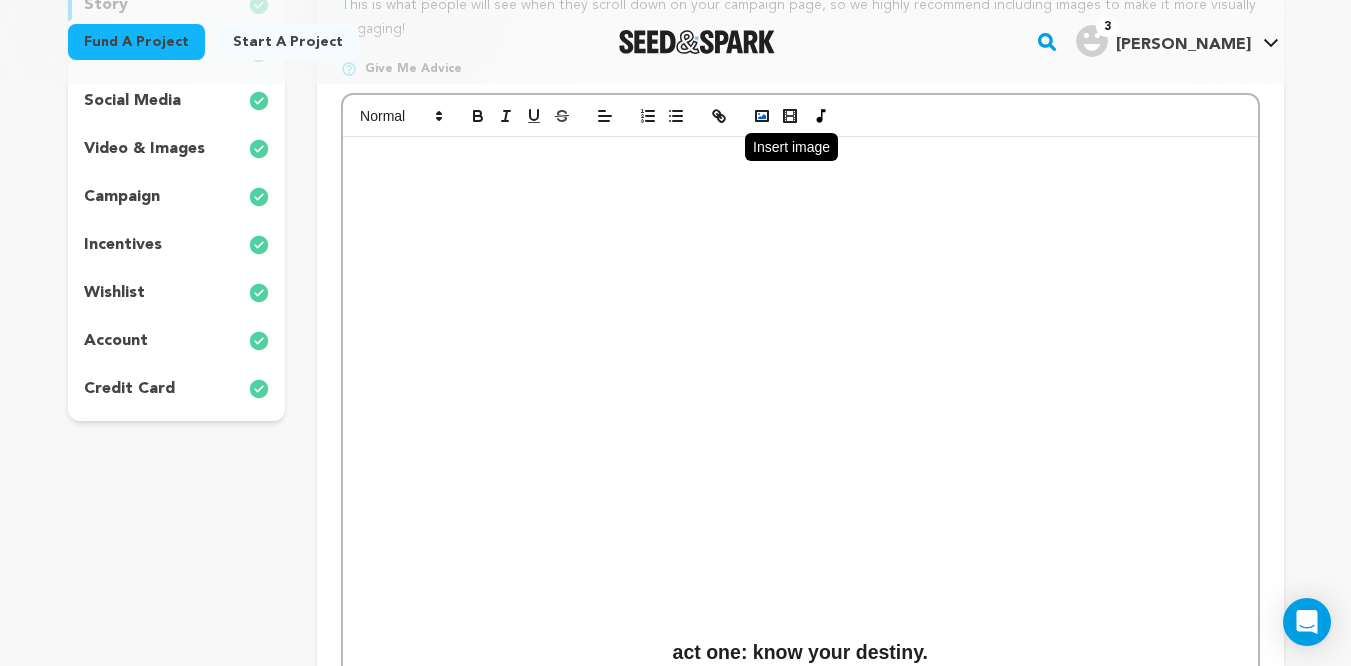 click 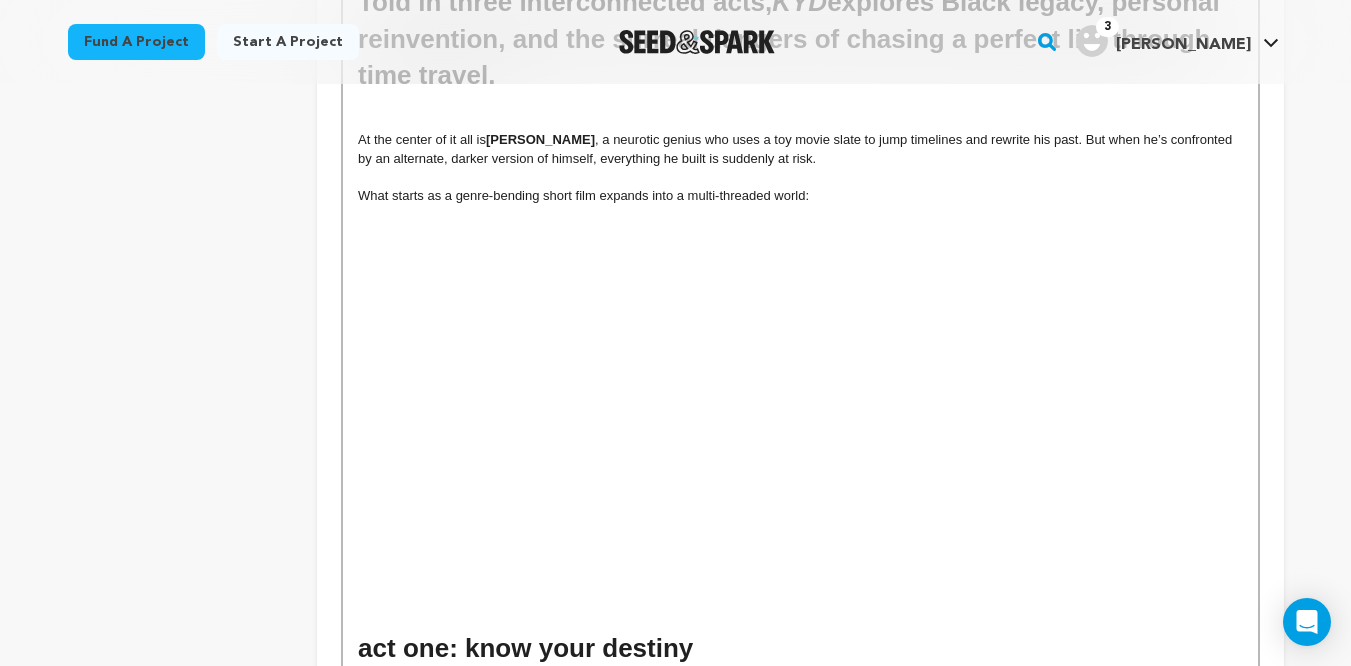scroll, scrollTop: 1329, scrollLeft: 0, axis: vertical 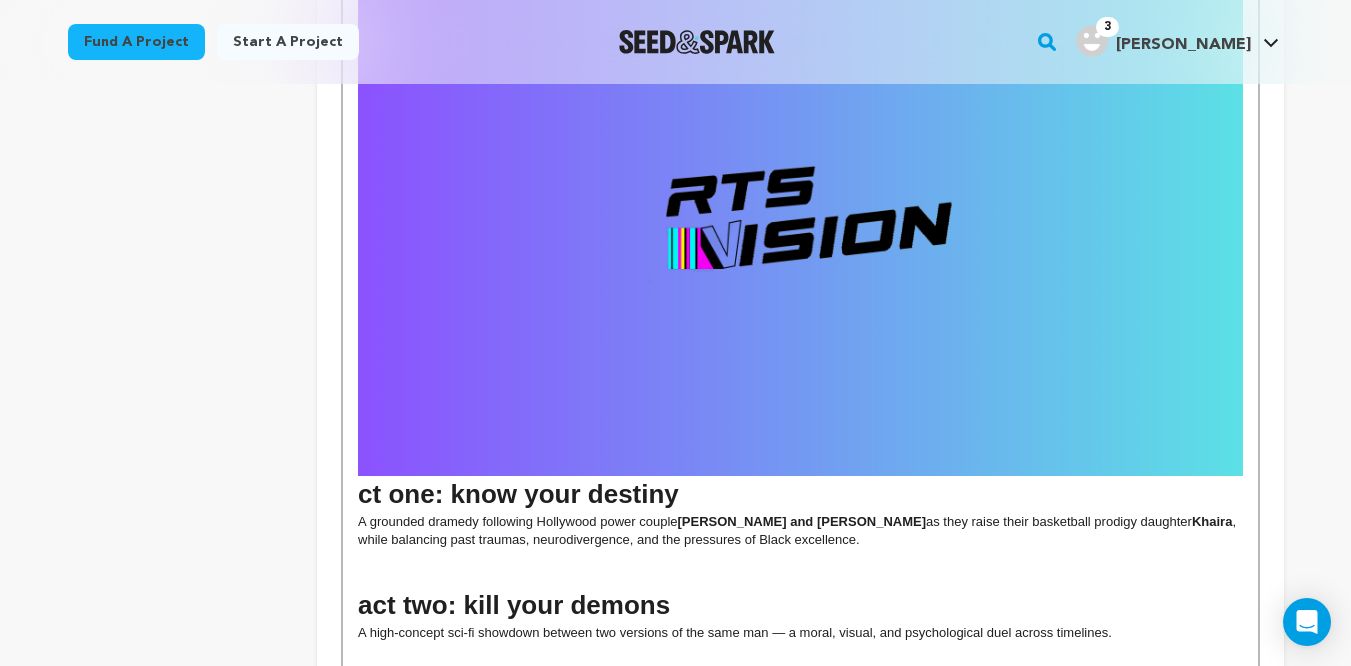 click at bounding box center (800, 227) 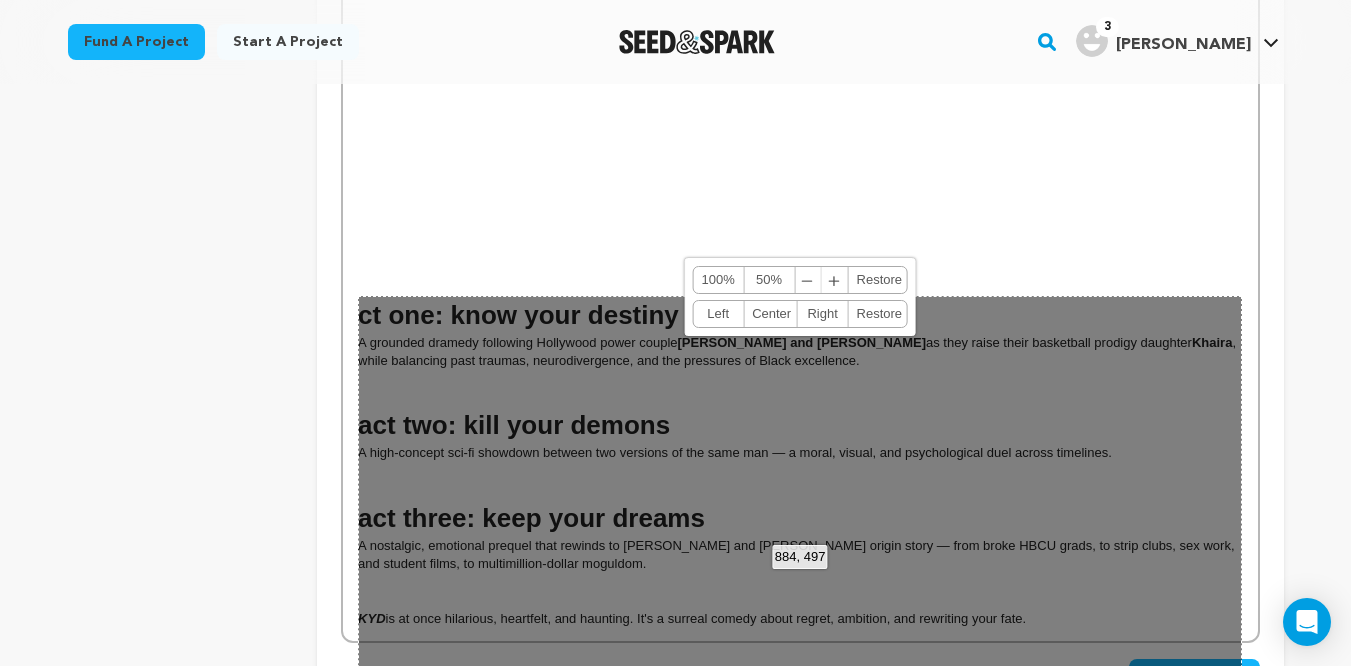 scroll, scrollTop: 1134, scrollLeft: 0, axis: vertical 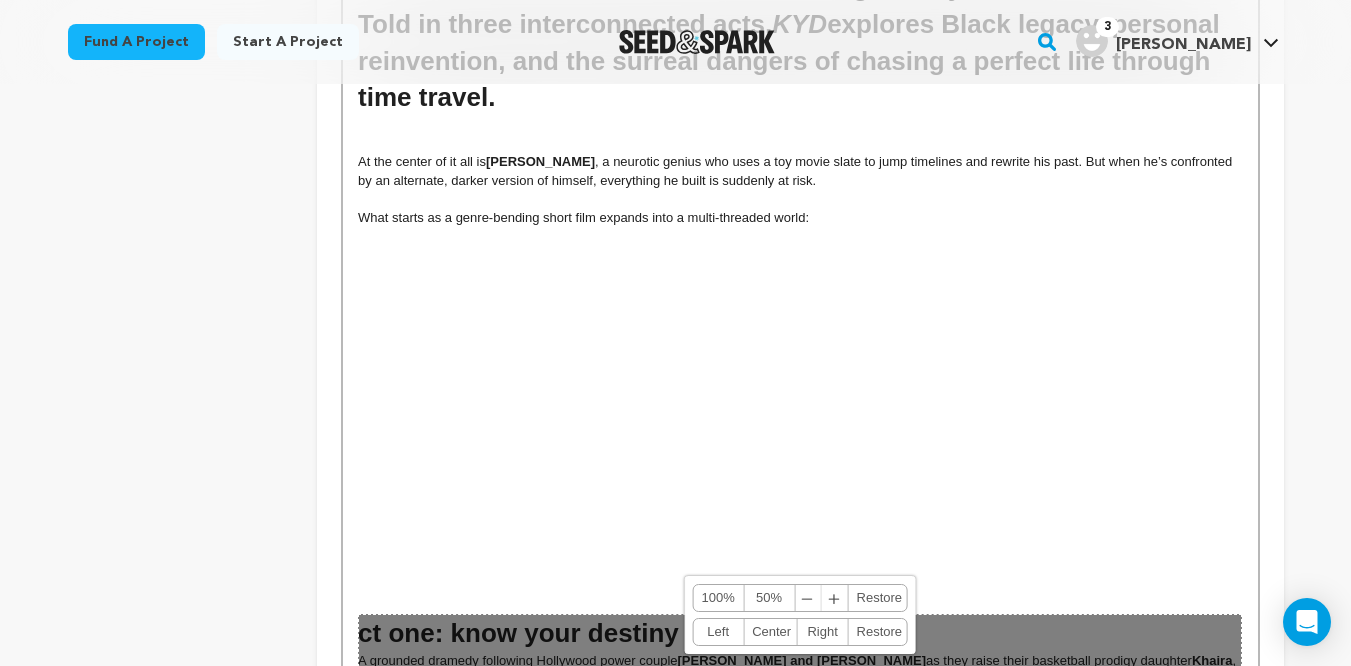 click at bounding box center [800, 310] 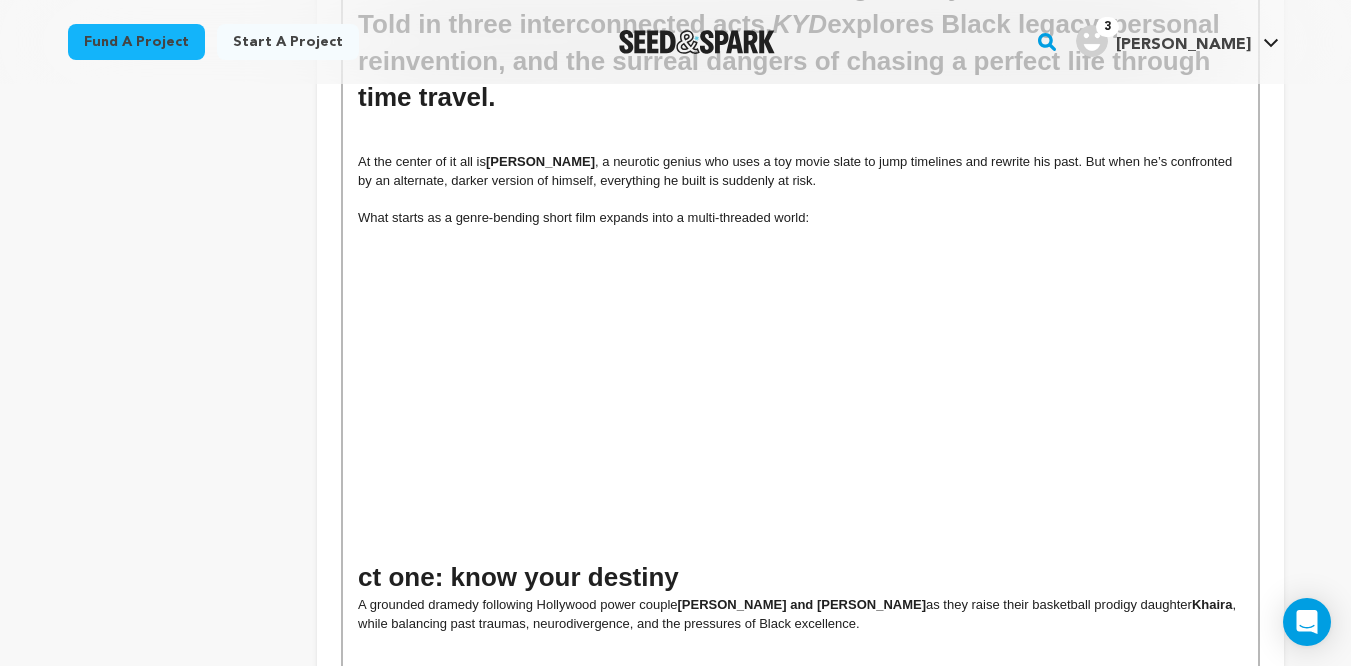 click at bounding box center [800, 384] 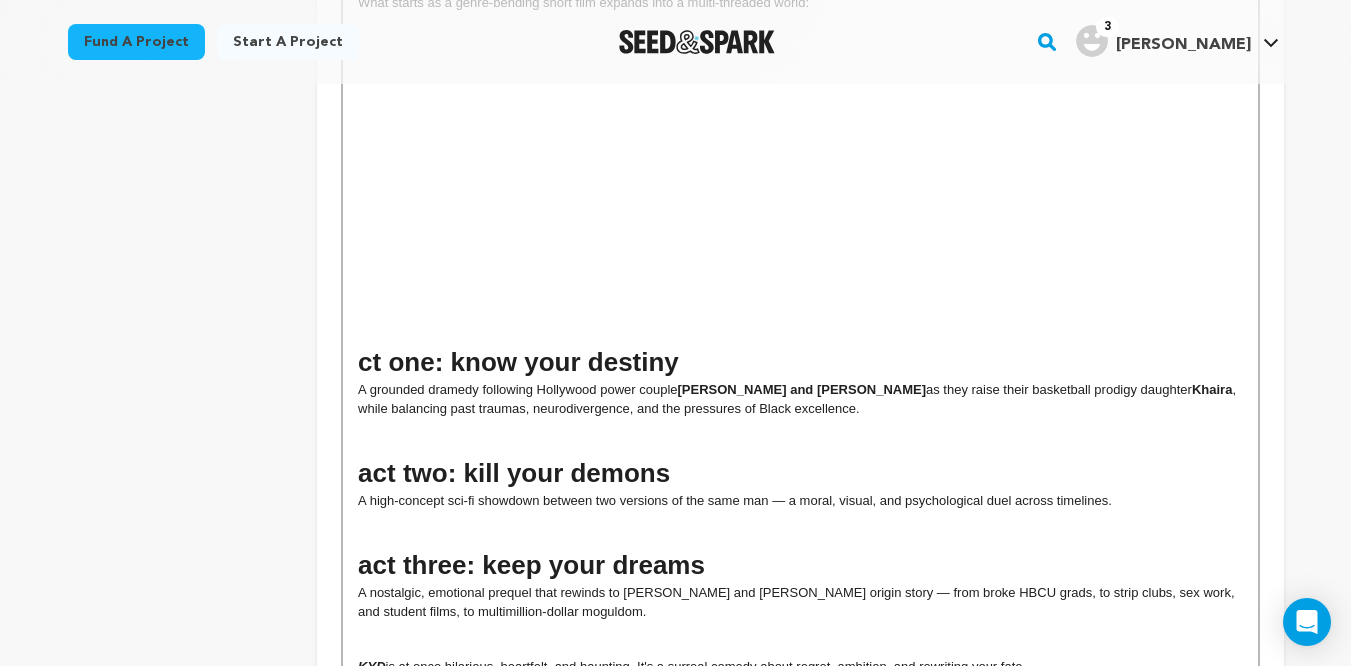 scroll, scrollTop: 1371, scrollLeft: 0, axis: vertical 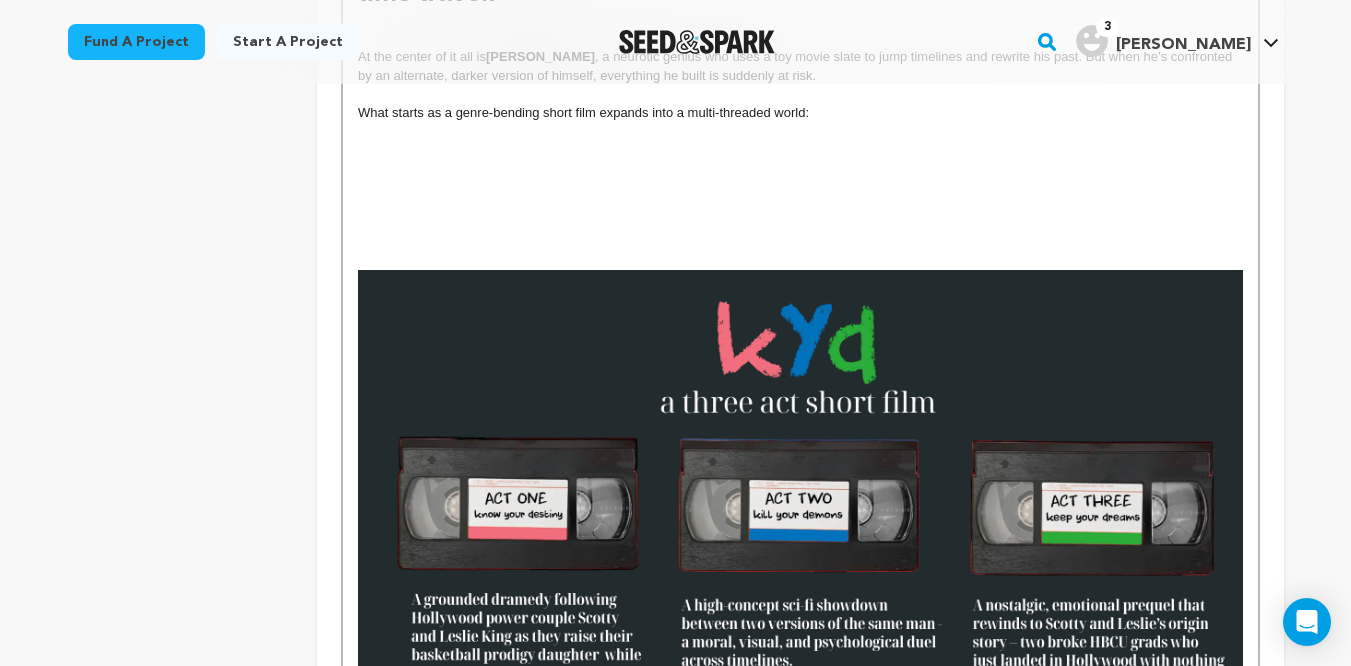 click at bounding box center [800, 223] 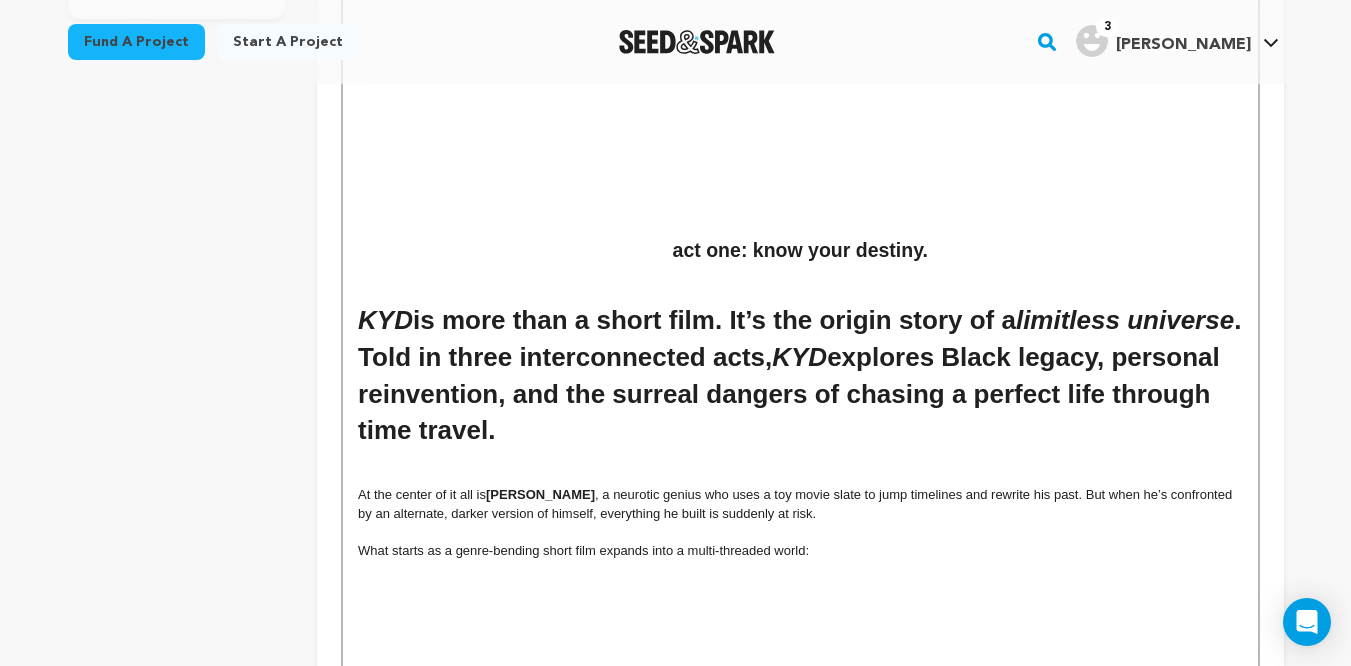 scroll, scrollTop: 803, scrollLeft: 0, axis: vertical 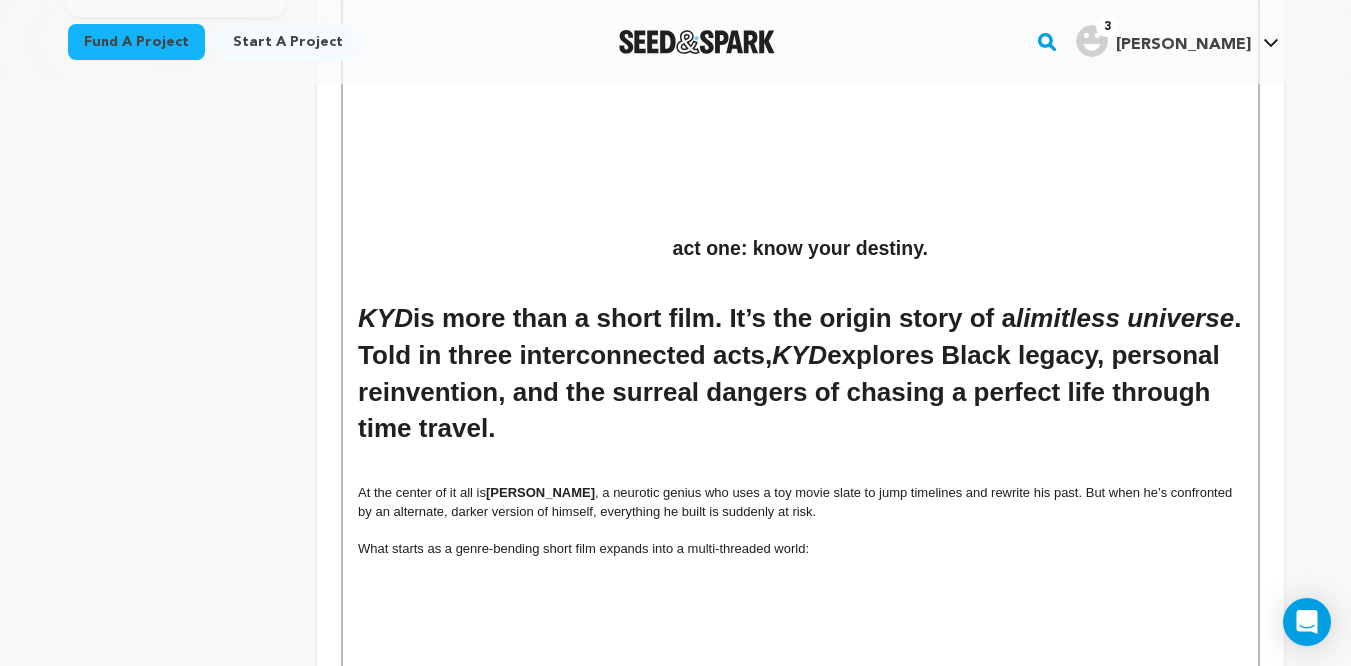 drag, startPoint x: 847, startPoint y: 559, endPoint x: 441, endPoint y: 573, distance: 406.2413 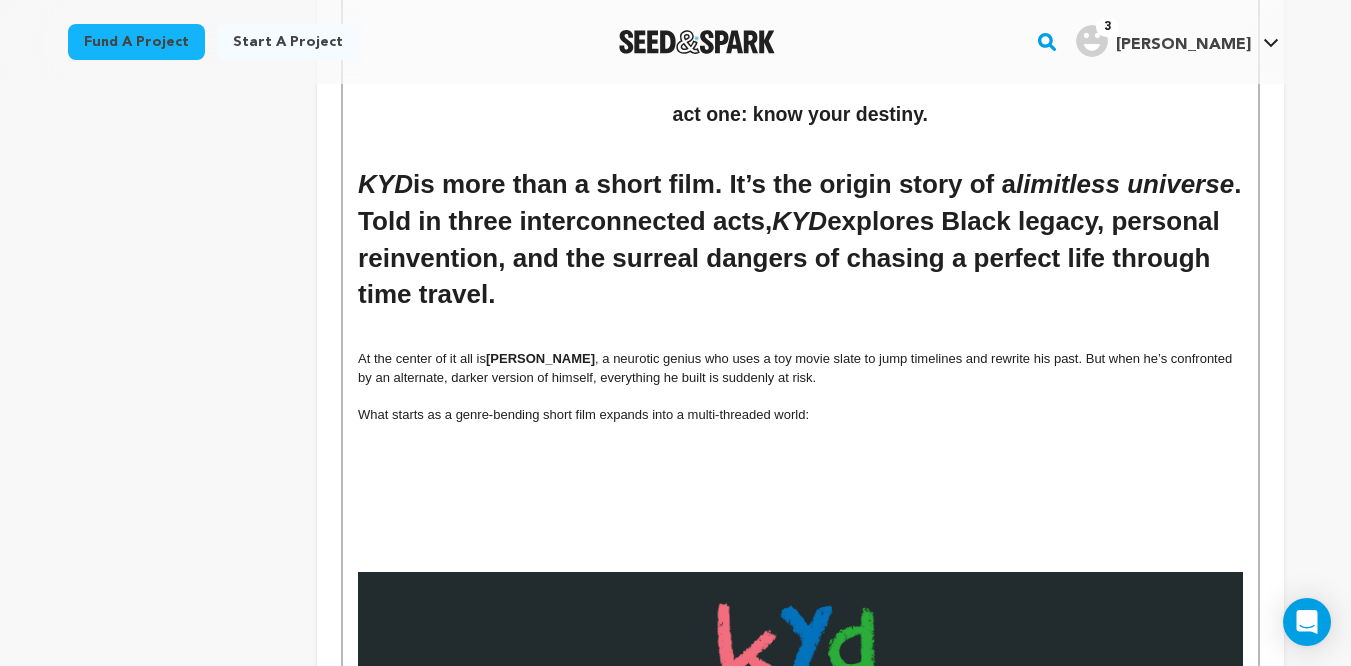 scroll, scrollTop: 961, scrollLeft: 0, axis: vertical 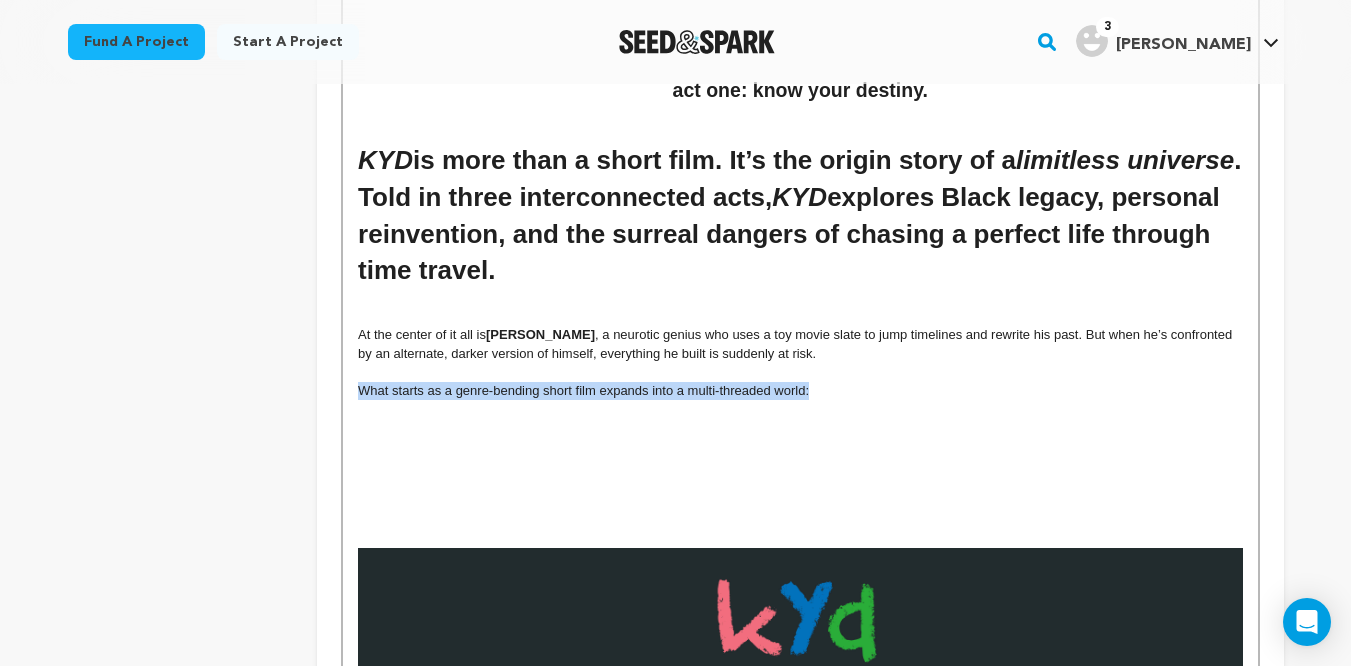 drag, startPoint x: 858, startPoint y: 387, endPoint x: 352, endPoint y: 397, distance: 506.09882 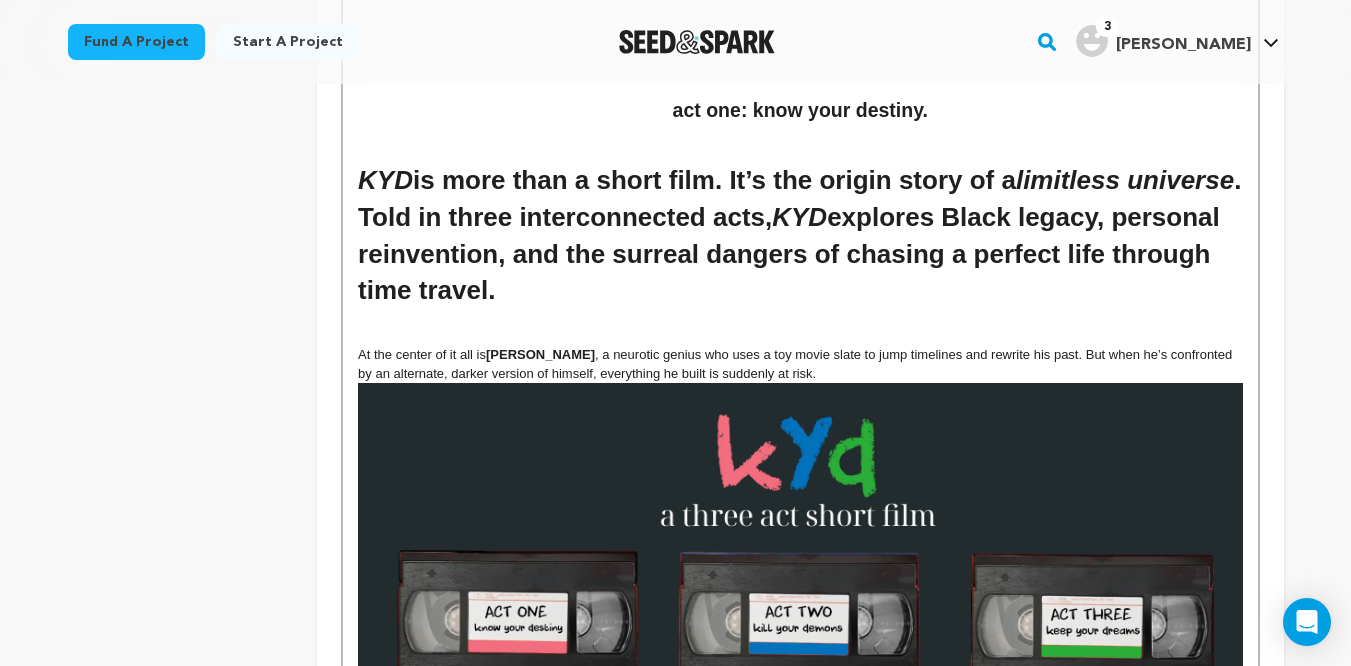 scroll, scrollTop: 959, scrollLeft: 0, axis: vertical 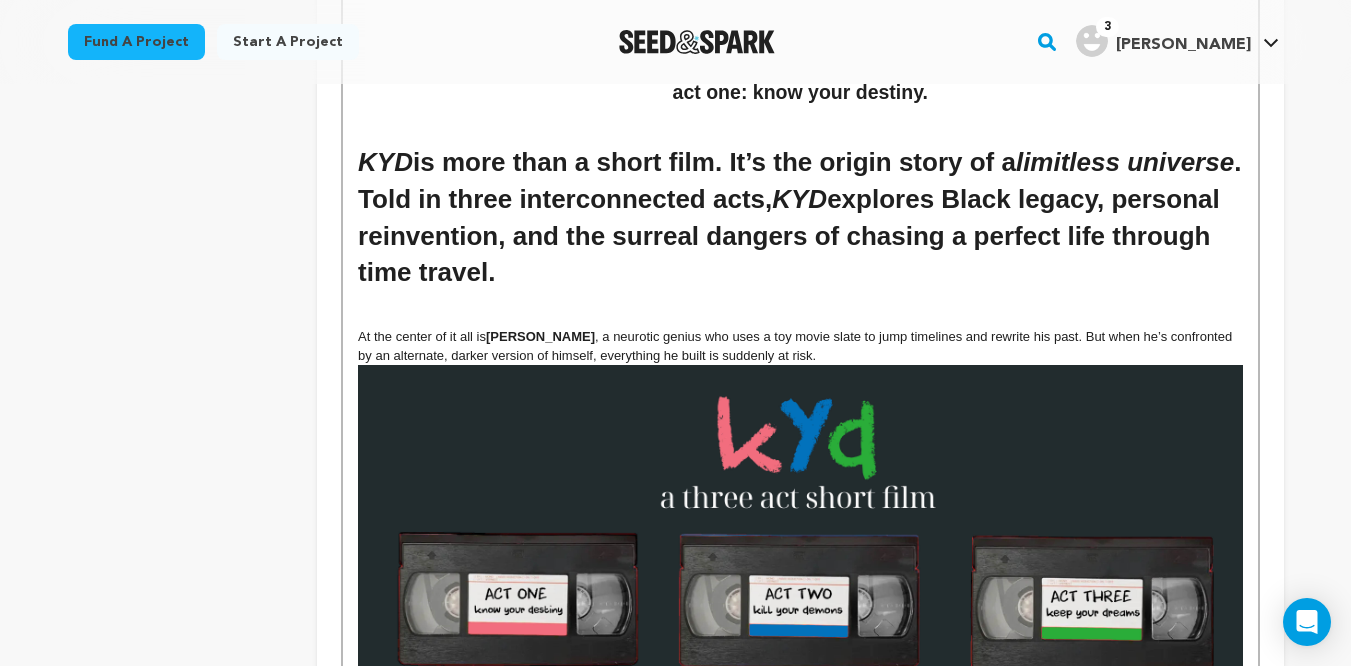 click on "act one: know your destiny.  KYD  is more than a short film. It’s the origin story of a  limitless universe . Told in three interconnected acts,  KYD  explores Black legacy, personal reinvention, and the surreal dangers of chasing a perfect life through time travel. At the center of it all is  Scotty King , a neurotic genius who uses a toy movie slate to jump timelines and rewrite his past. But when he’s confronted by an alternate, darker version of himself, everything he built is suddenly at risk. ct one : know your destiny  A grounded dramedy following Hollywood power couple  Scotty and Leslie King  as they raise their basketball prodigy daughter  Khaira , while balancing past traumas, neurodivergence, and the pressures of Black excellence. act two : kill your demons A high-concept sci-fi showdown between two versions of the same man — a moral, visual, and psychological duel across timelines. act three : keep your dreams KYD" at bounding box center (800, 447) 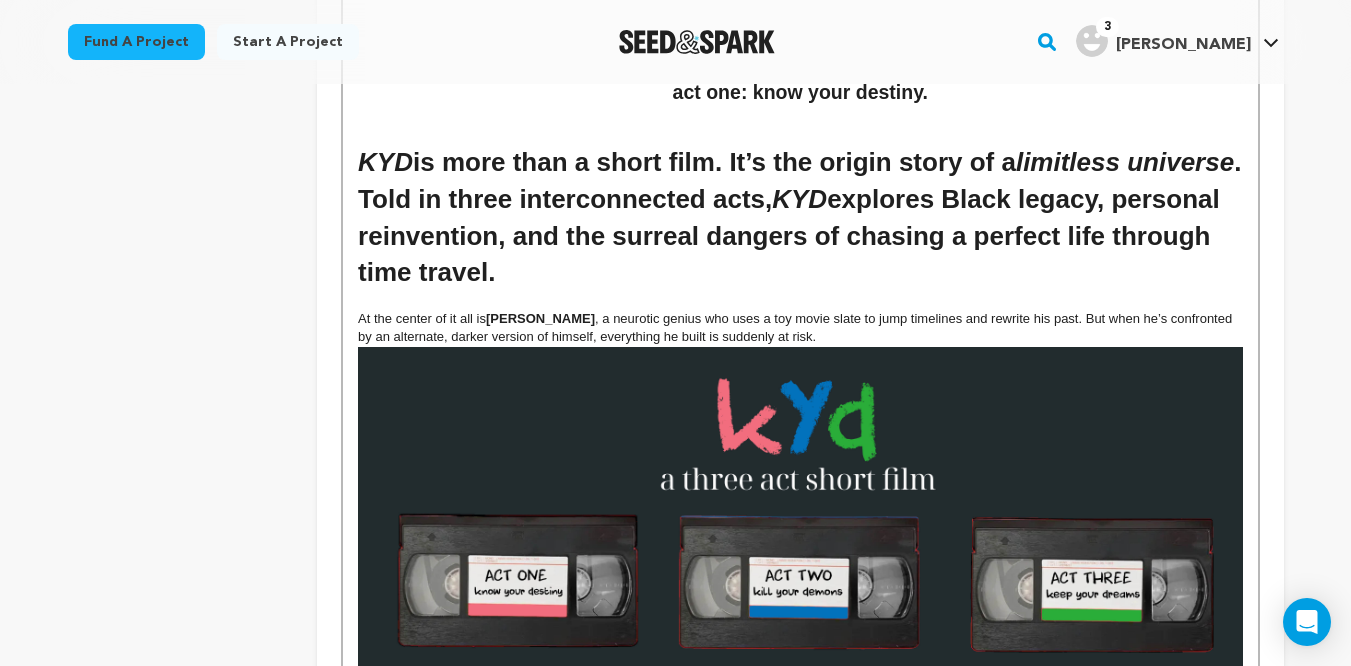 click on "At the center of it all is  Scotty King , a neurotic genius who uses a toy movie slate to jump timelines and rewrite his past. But when he’s confronted by an alternate, darker version of himself, everything he built is suddenly at risk." at bounding box center [800, 328] 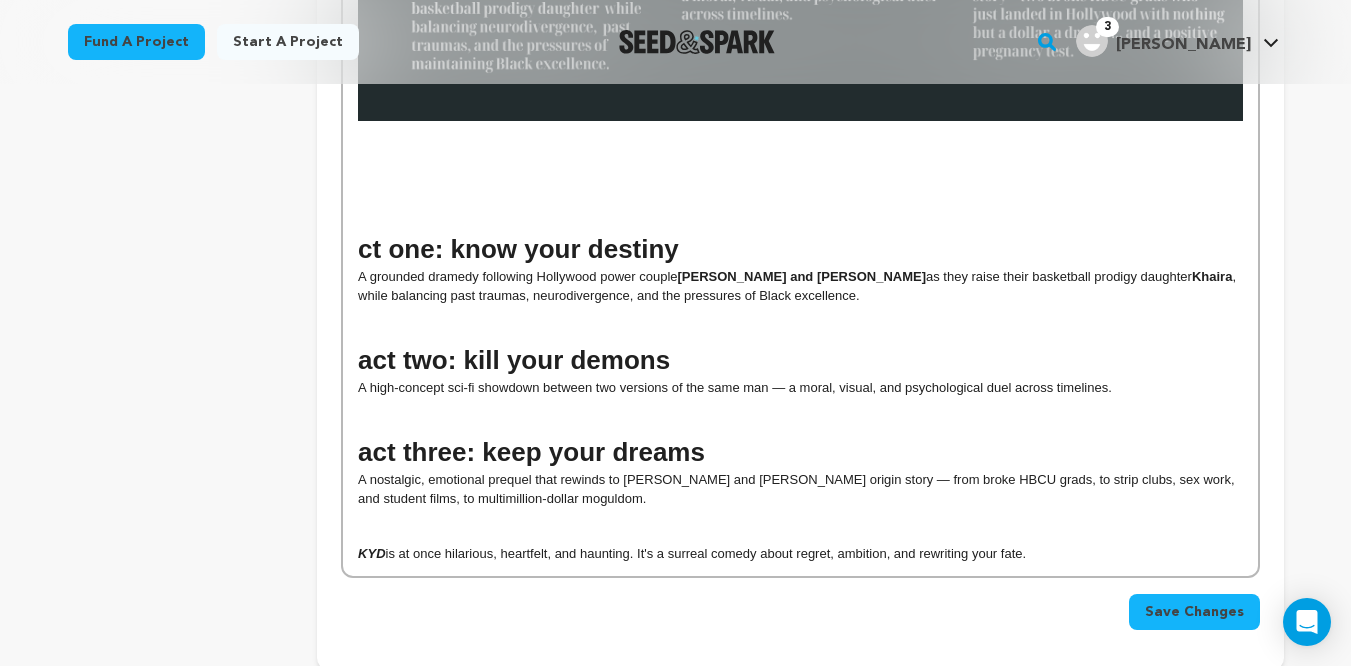 scroll, scrollTop: 1761, scrollLeft: 0, axis: vertical 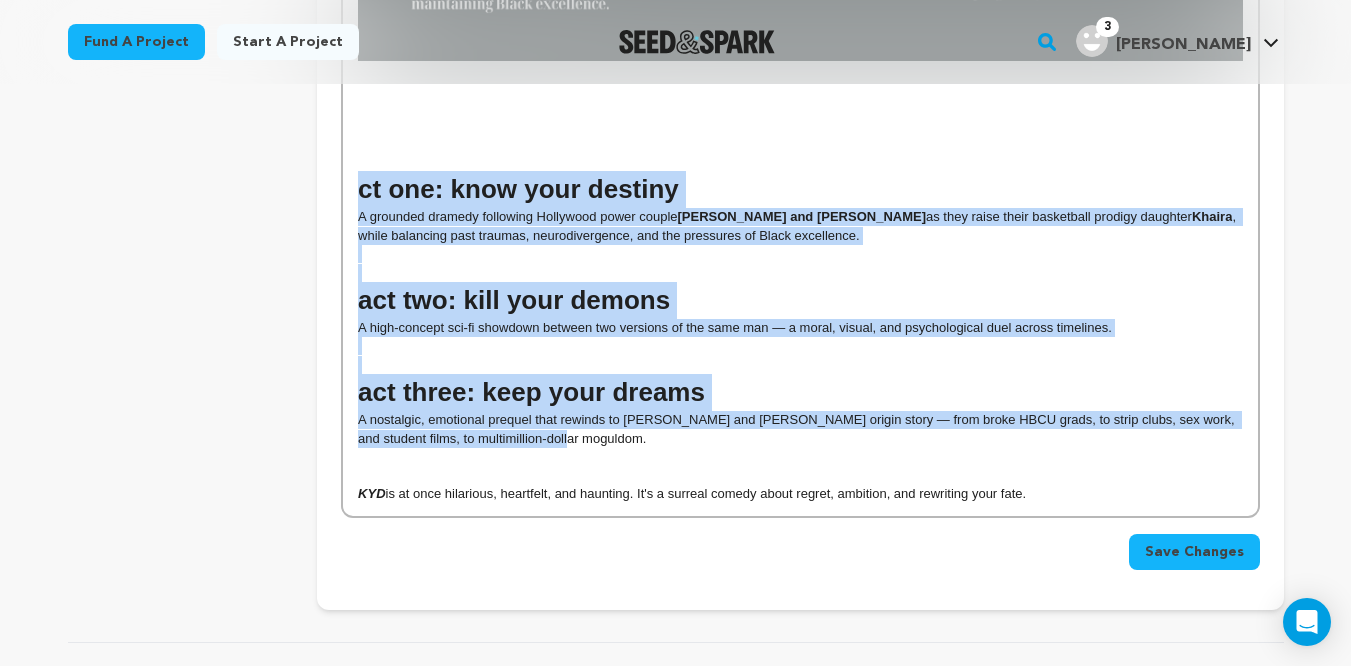 drag, startPoint x: 541, startPoint y: 443, endPoint x: 352, endPoint y: 188, distance: 317.4051 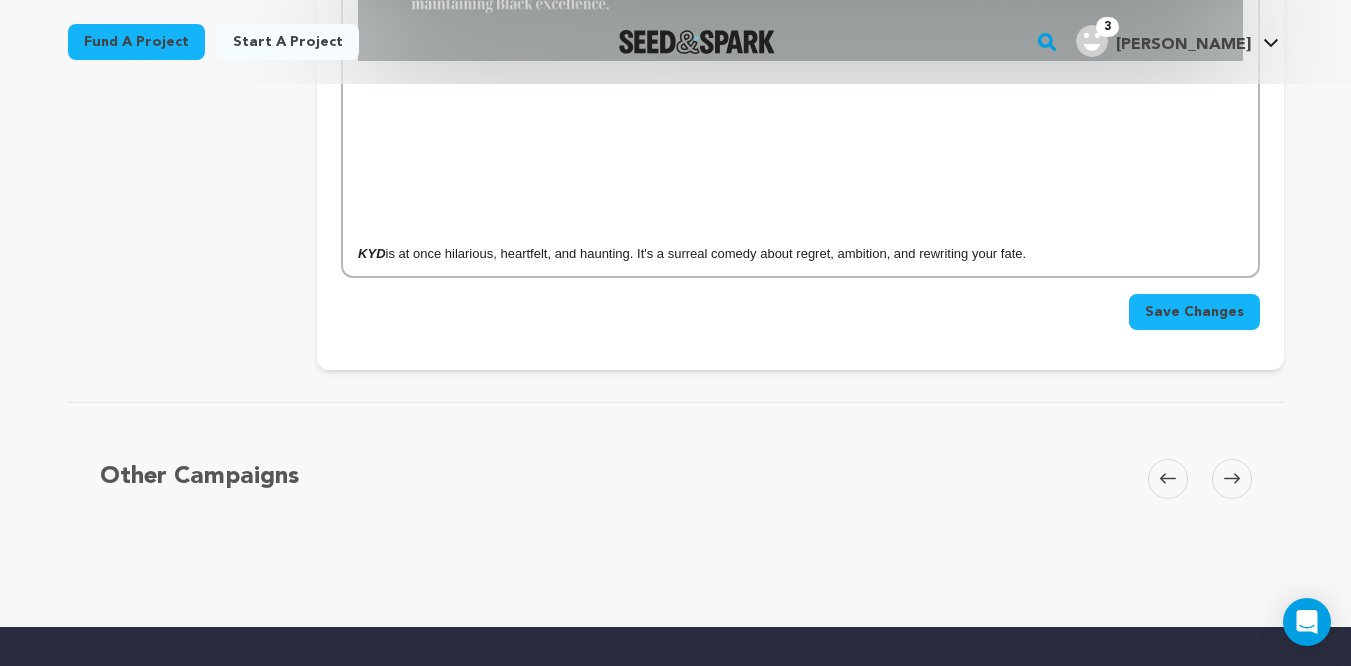 drag, startPoint x: 1045, startPoint y: 254, endPoint x: 384, endPoint y: 246, distance: 661.0484 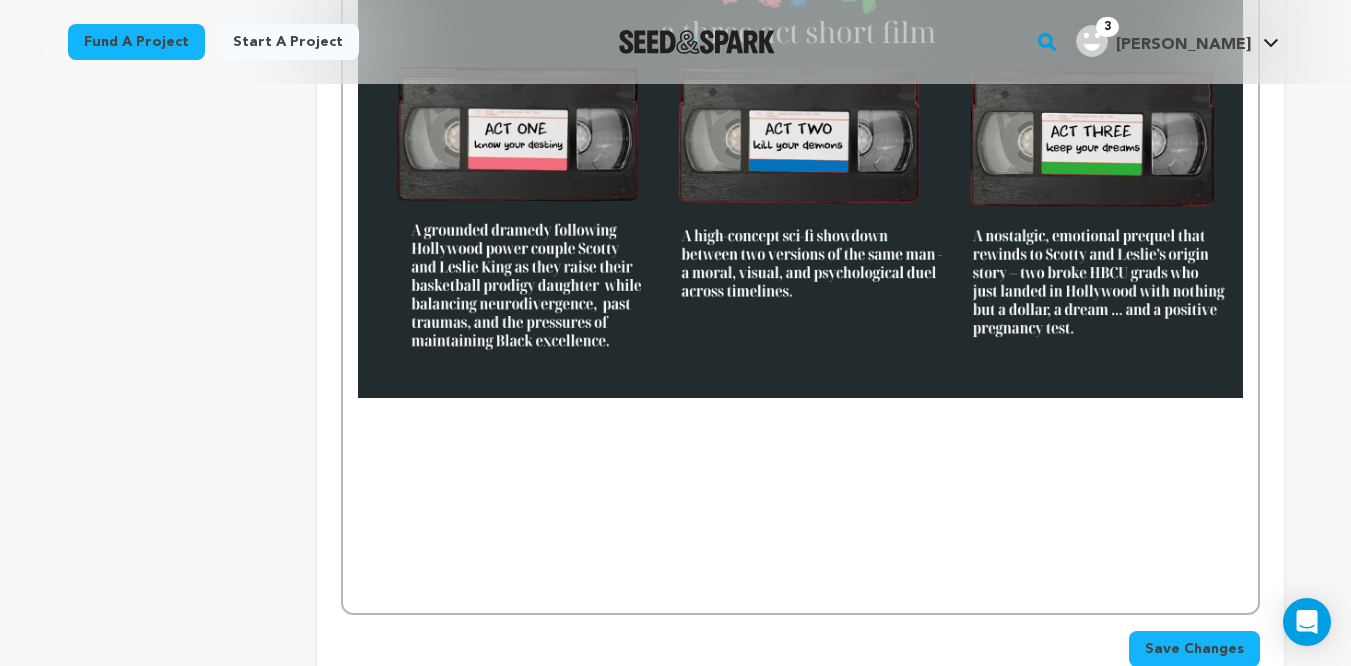 scroll, scrollTop: 1427, scrollLeft: 0, axis: vertical 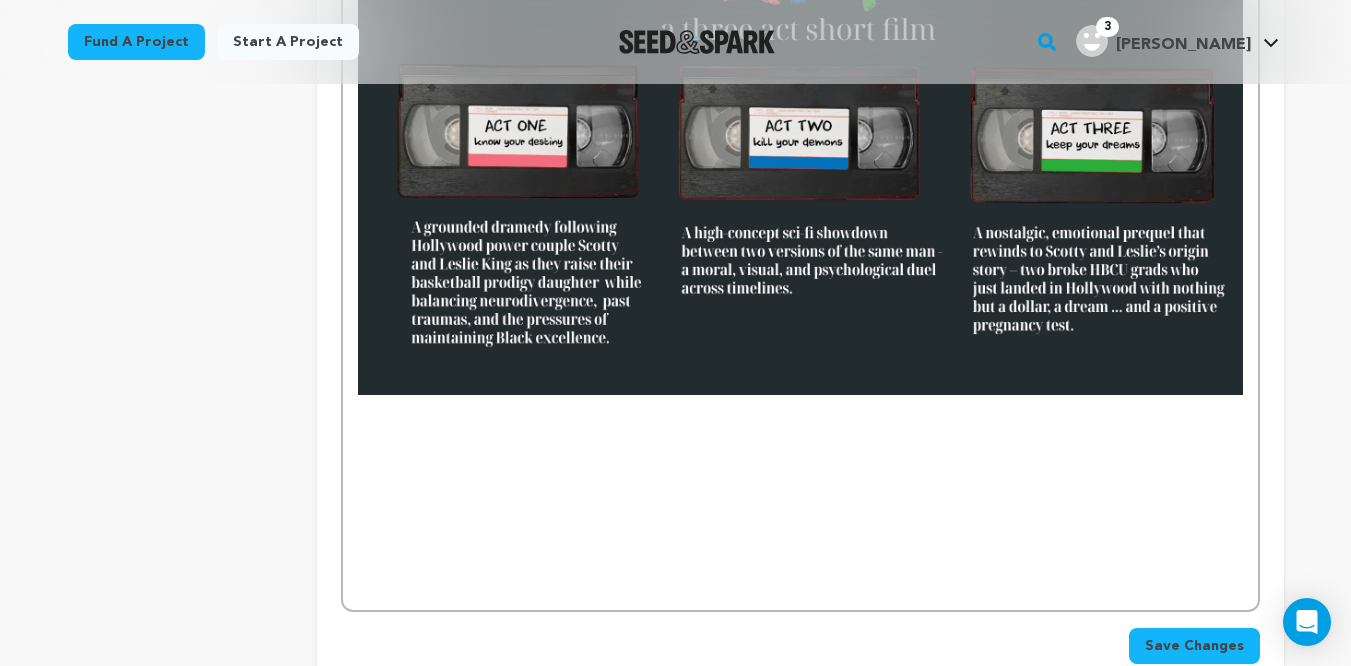 click at bounding box center [800, 459] 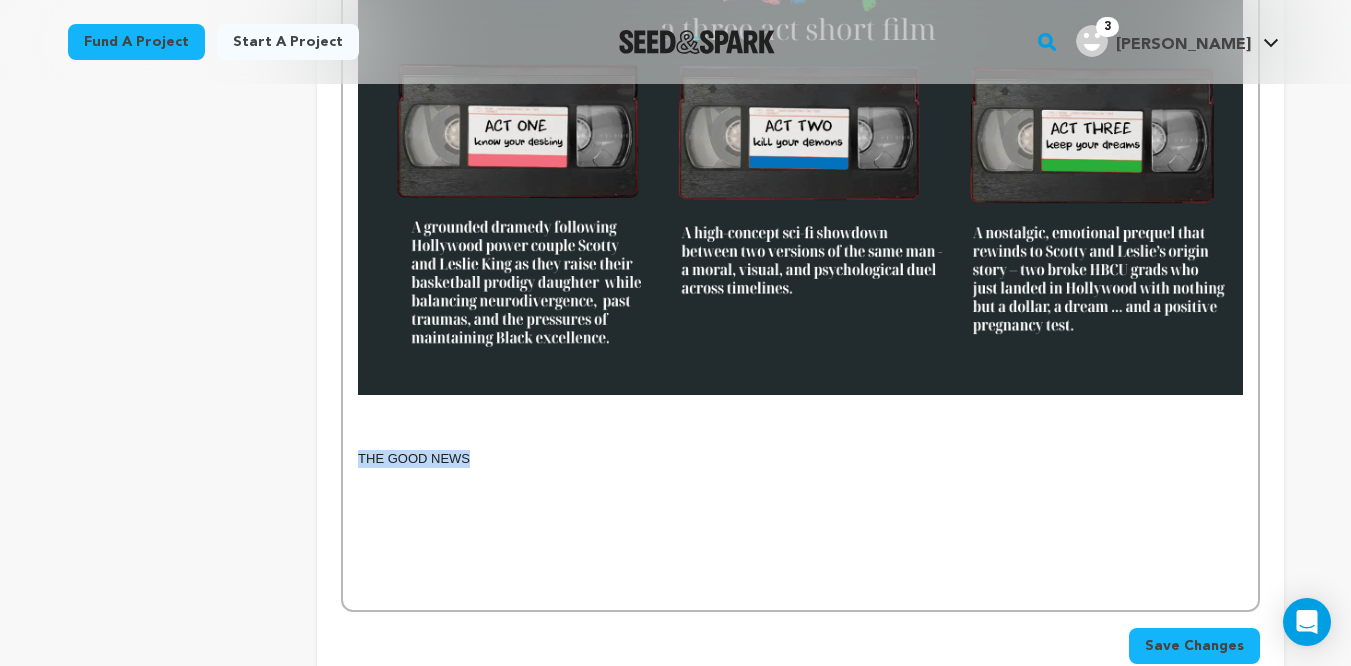 drag, startPoint x: 505, startPoint y: 468, endPoint x: 329, endPoint y: 466, distance: 176.01137 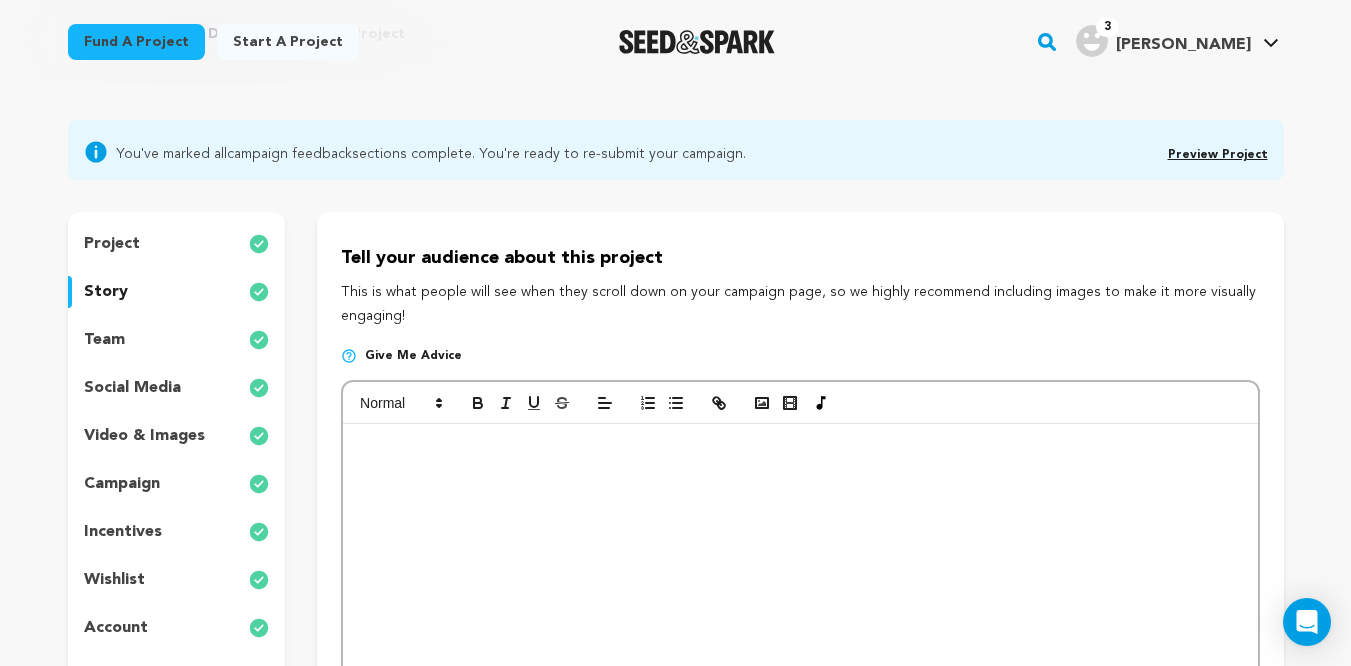 scroll, scrollTop: 149, scrollLeft: 0, axis: vertical 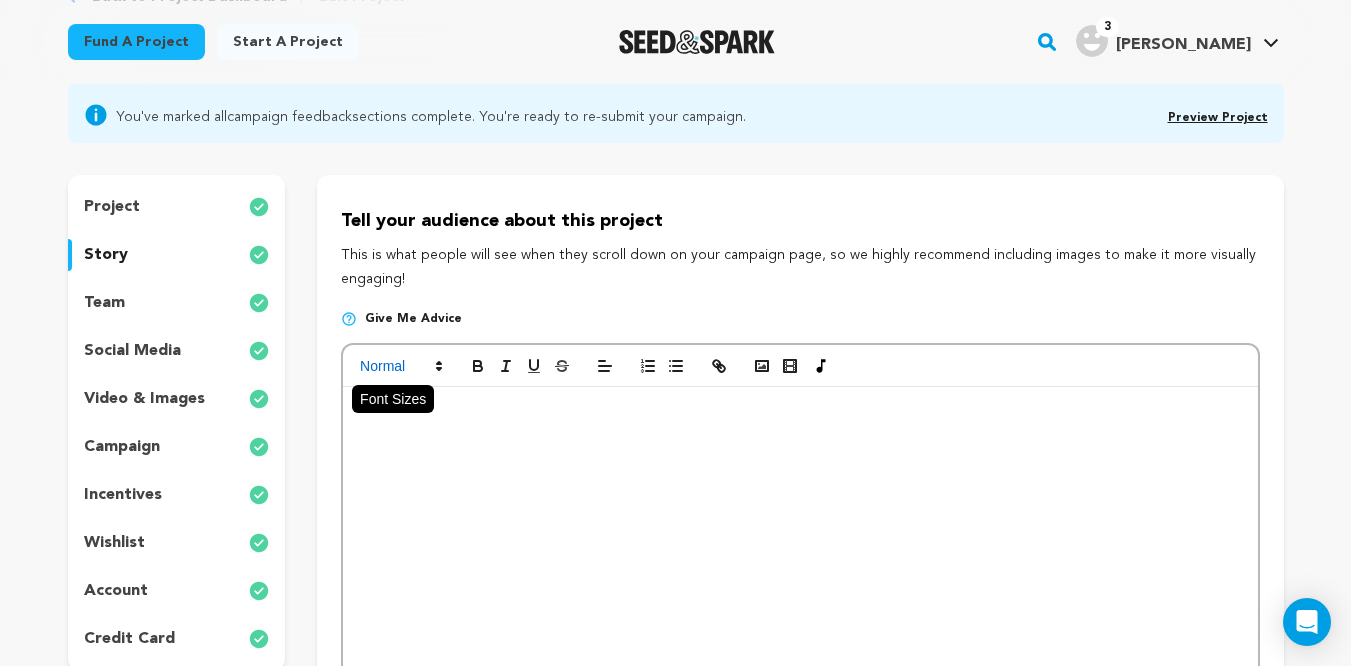 click at bounding box center [400, 366] 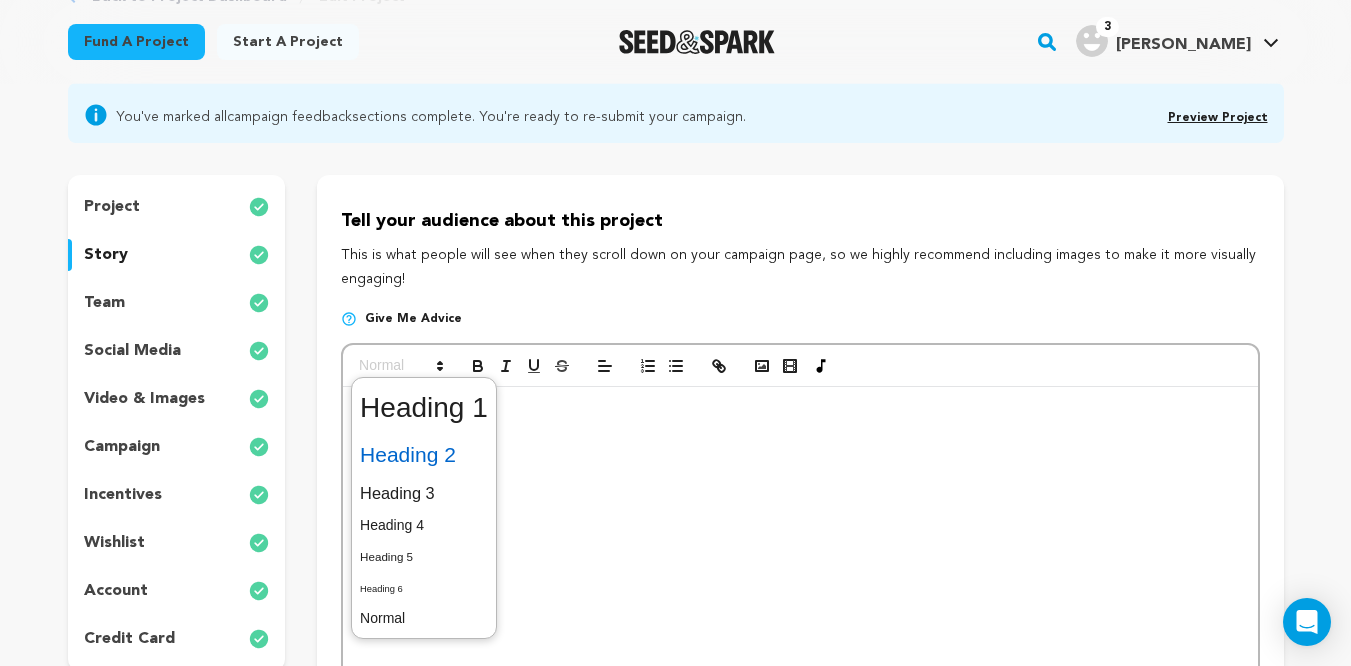 click at bounding box center (424, 455) 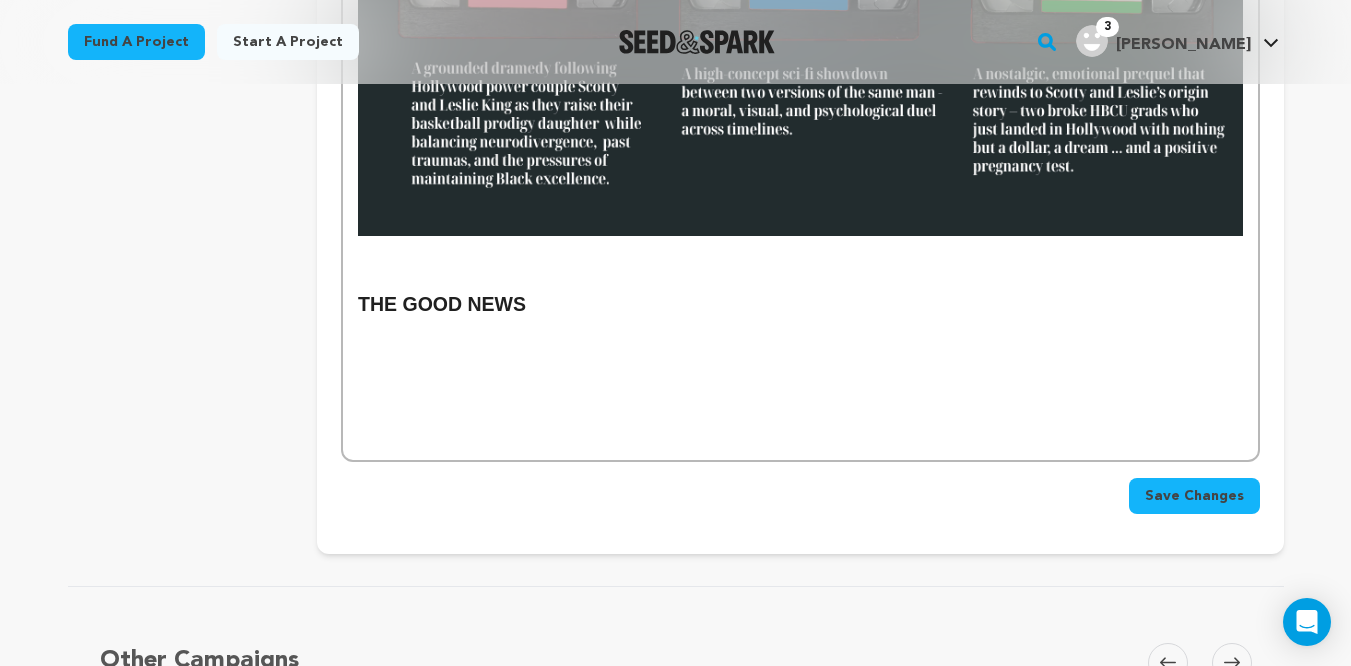 scroll, scrollTop: 1577, scrollLeft: 0, axis: vertical 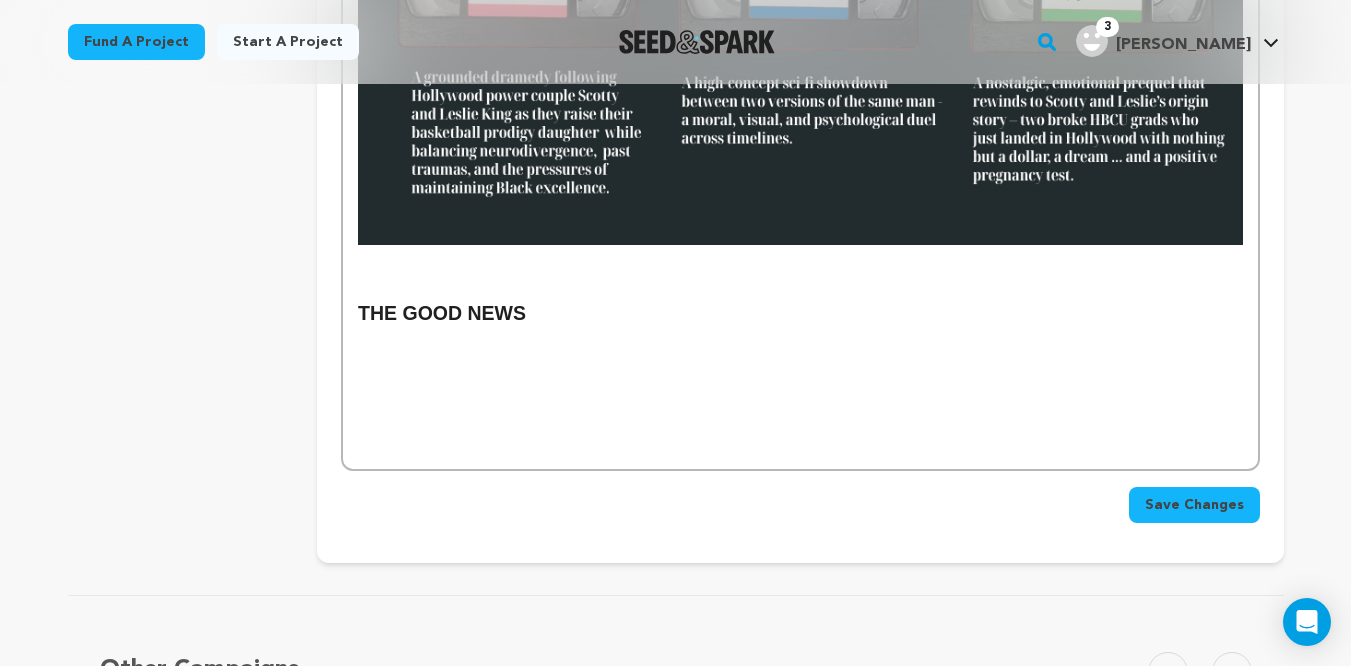 click on "THE GOOD NEWS" at bounding box center (800, 314) 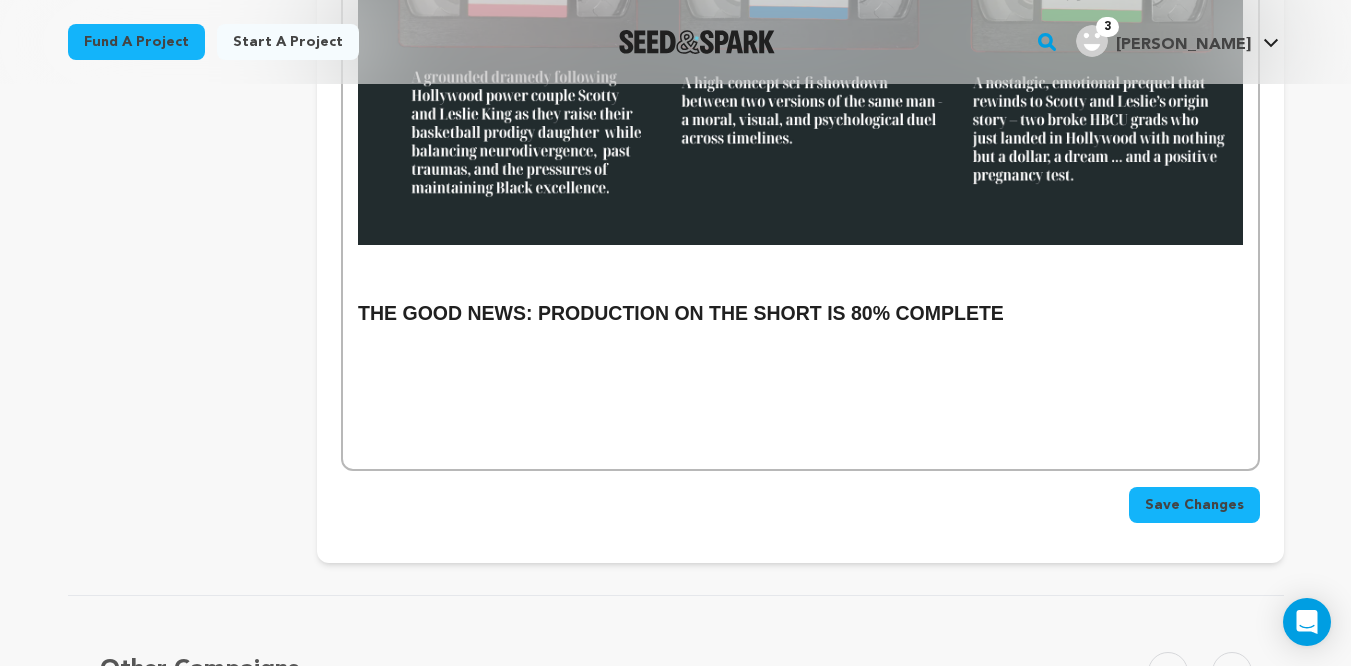click on "THE GOOD NEWS: PRODUCTION ON THE SHORT IS 80% COMPLETE" at bounding box center (800, 314) 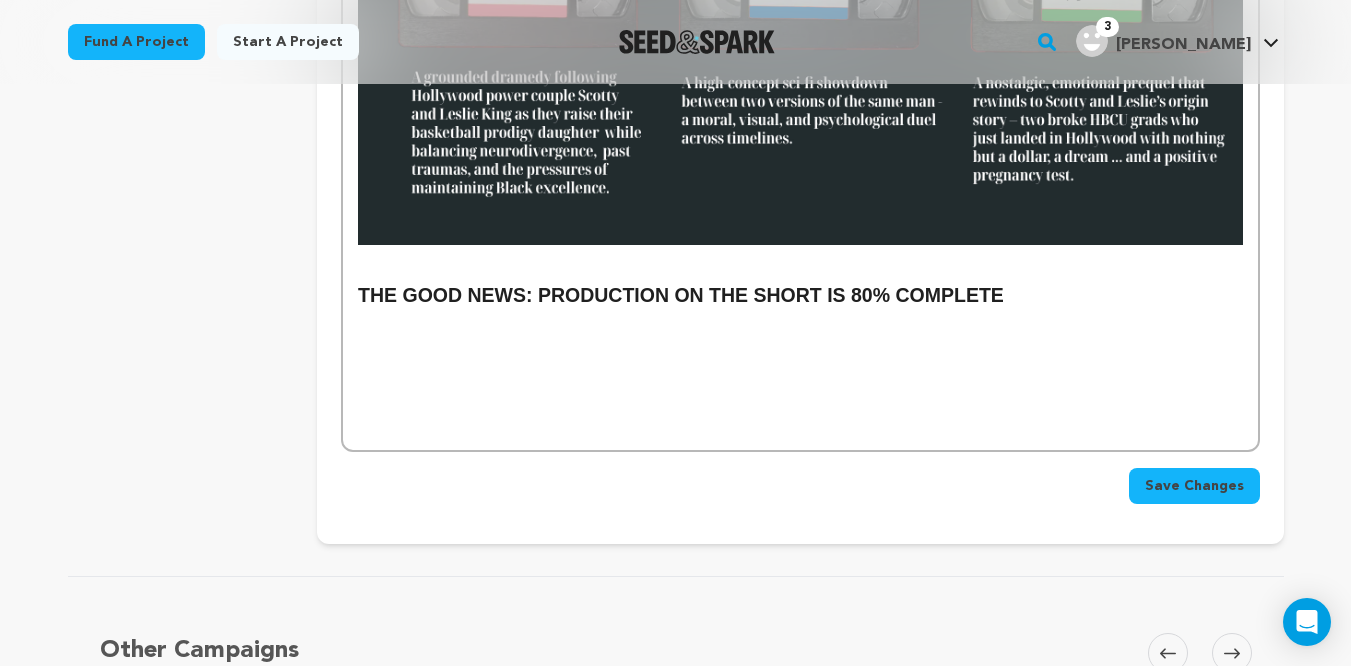 click on "THE GOOD NEWS: PRODUCTION ON THE SHORT IS 80% COMPLETE" at bounding box center [800, 296] 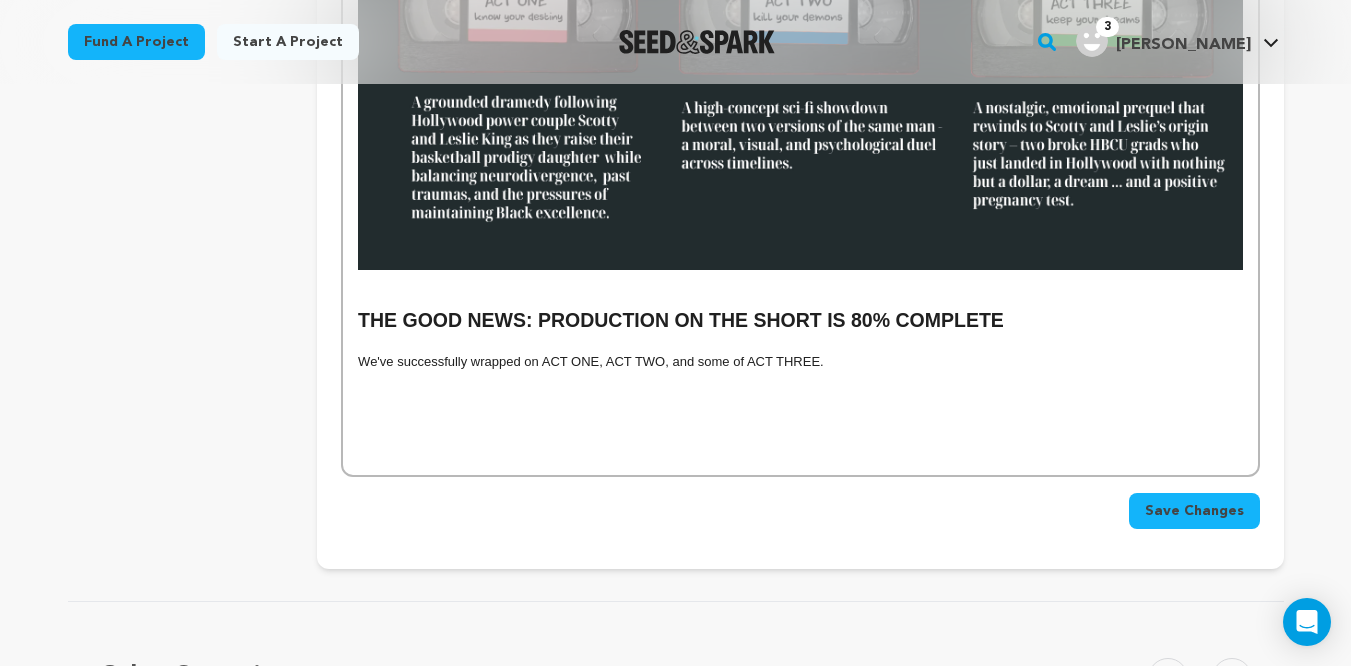 scroll, scrollTop: 1549, scrollLeft: 0, axis: vertical 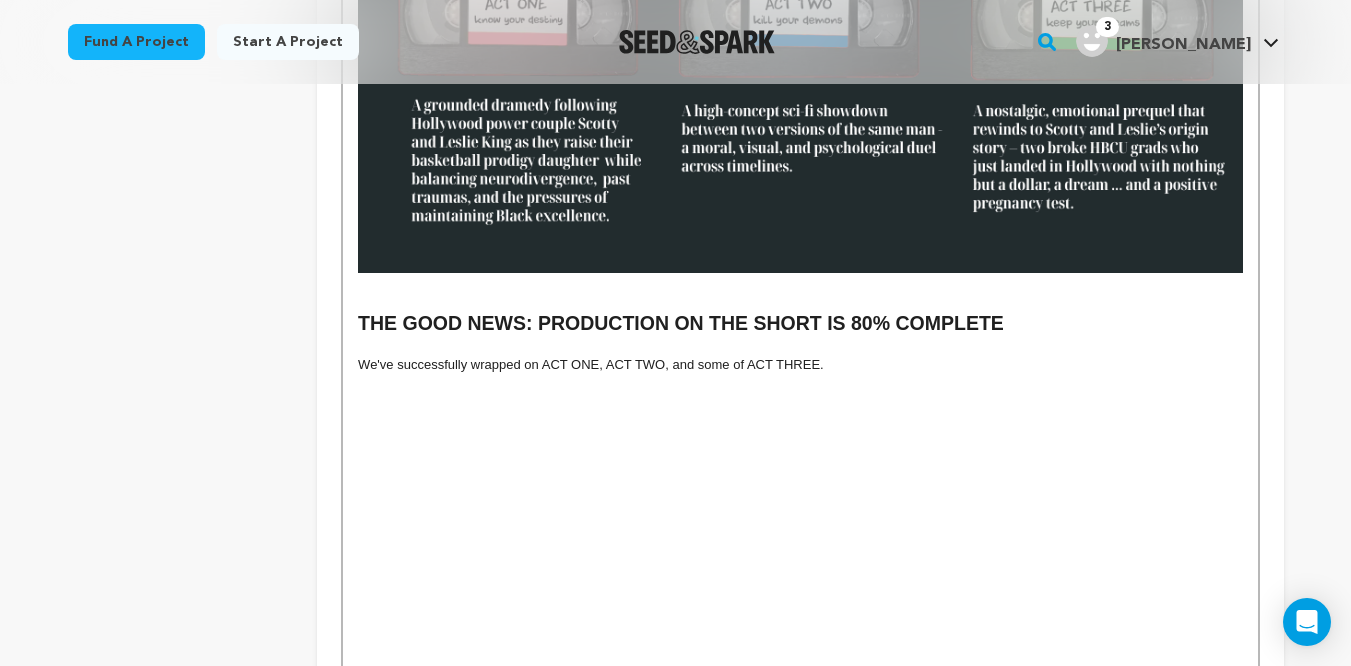 click at bounding box center (800, 439) 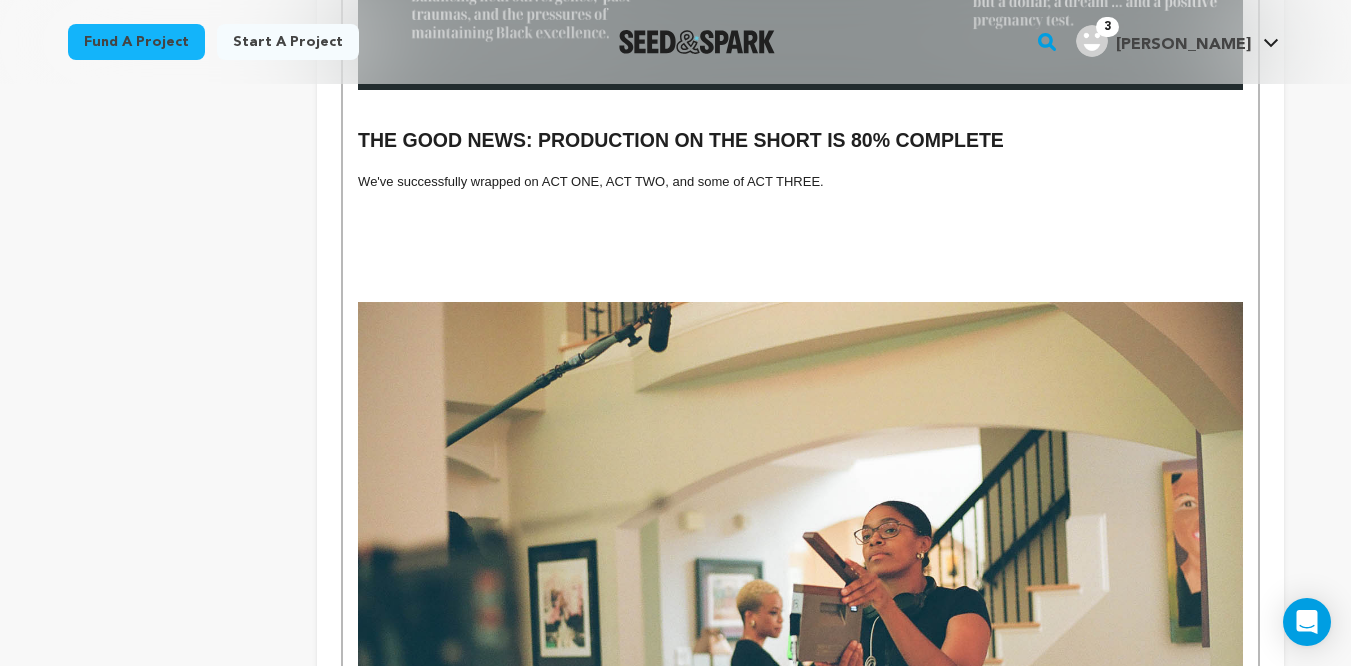 scroll, scrollTop: 1737, scrollLeft: 0, axis: vertical 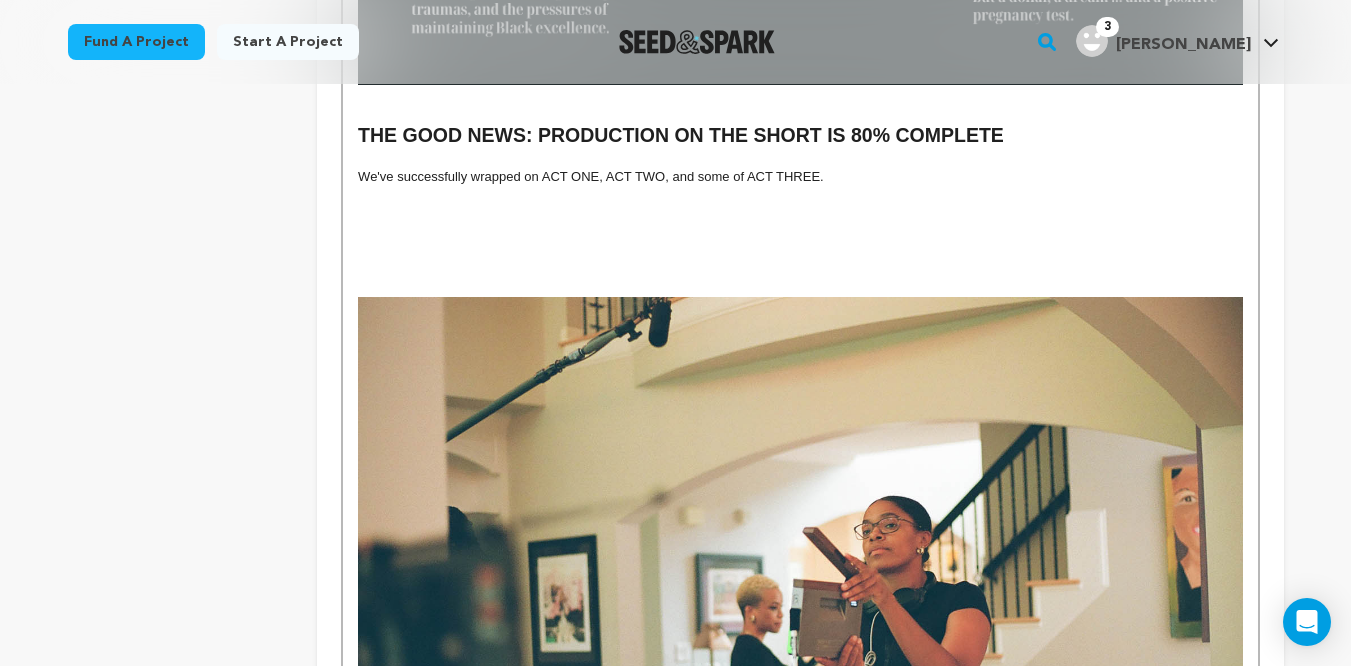 click at bounding box center (800, 269) 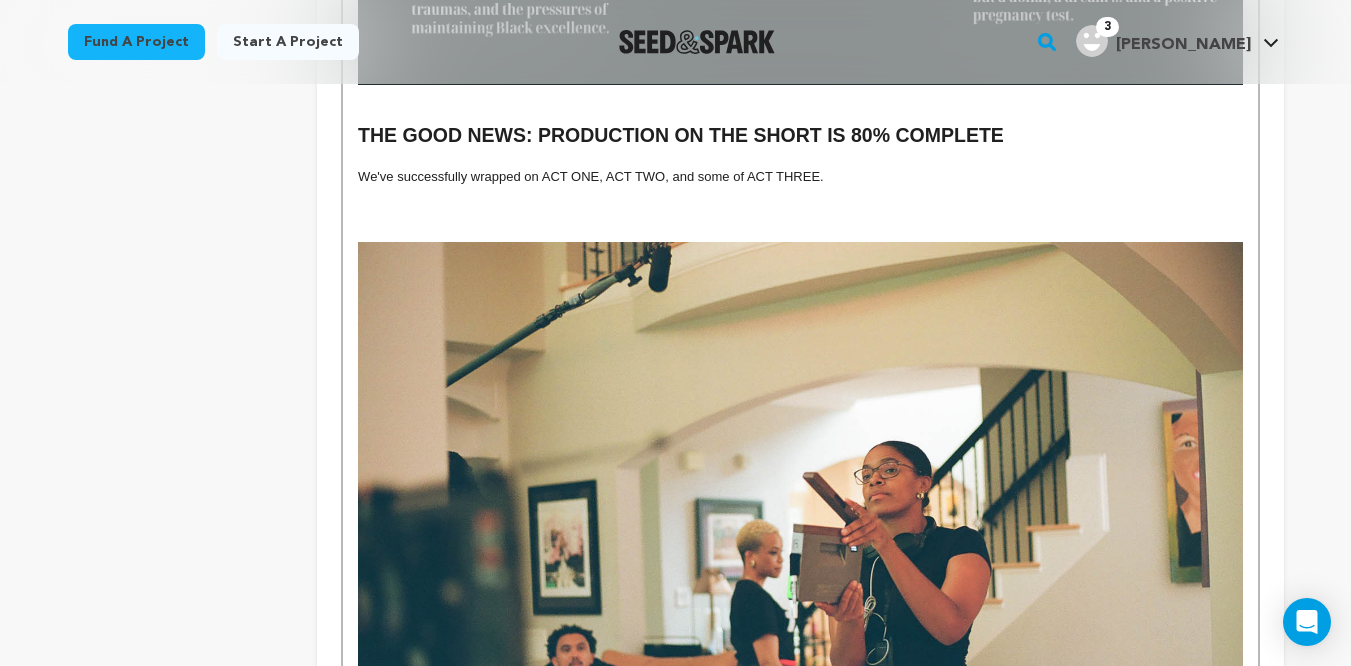 click at bounding box center (800, 195) 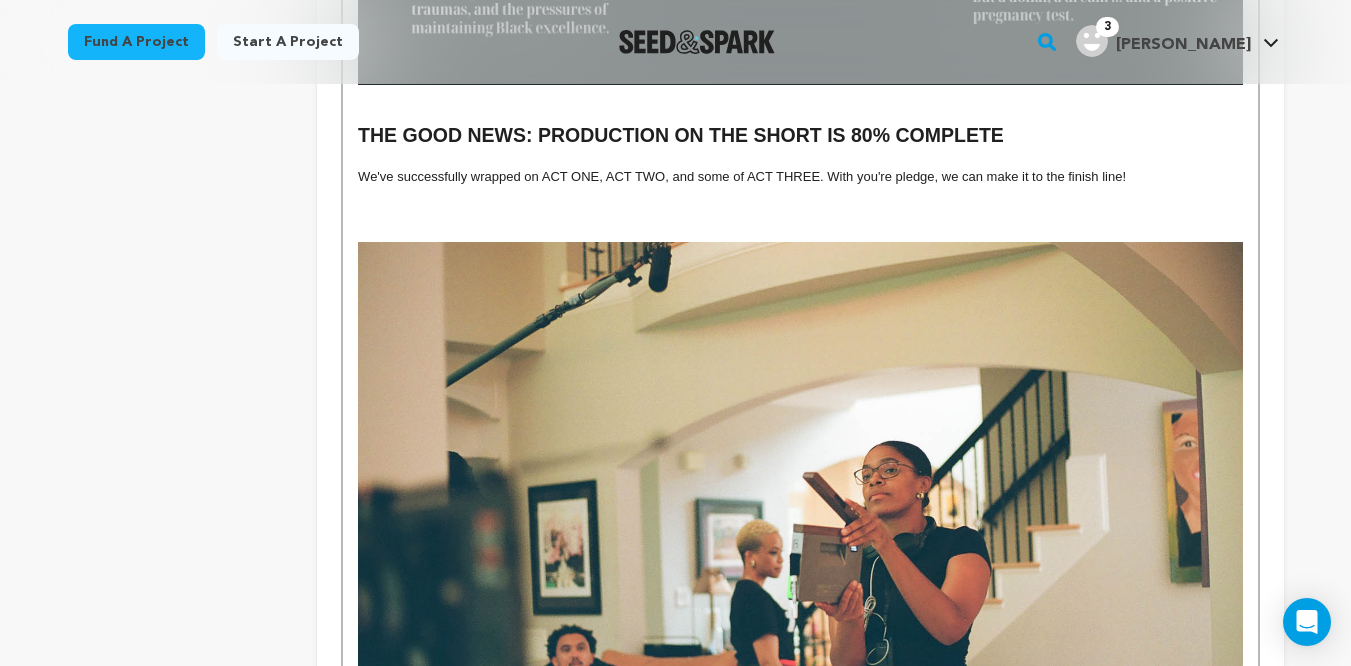 click at bounding box center (800, 195) 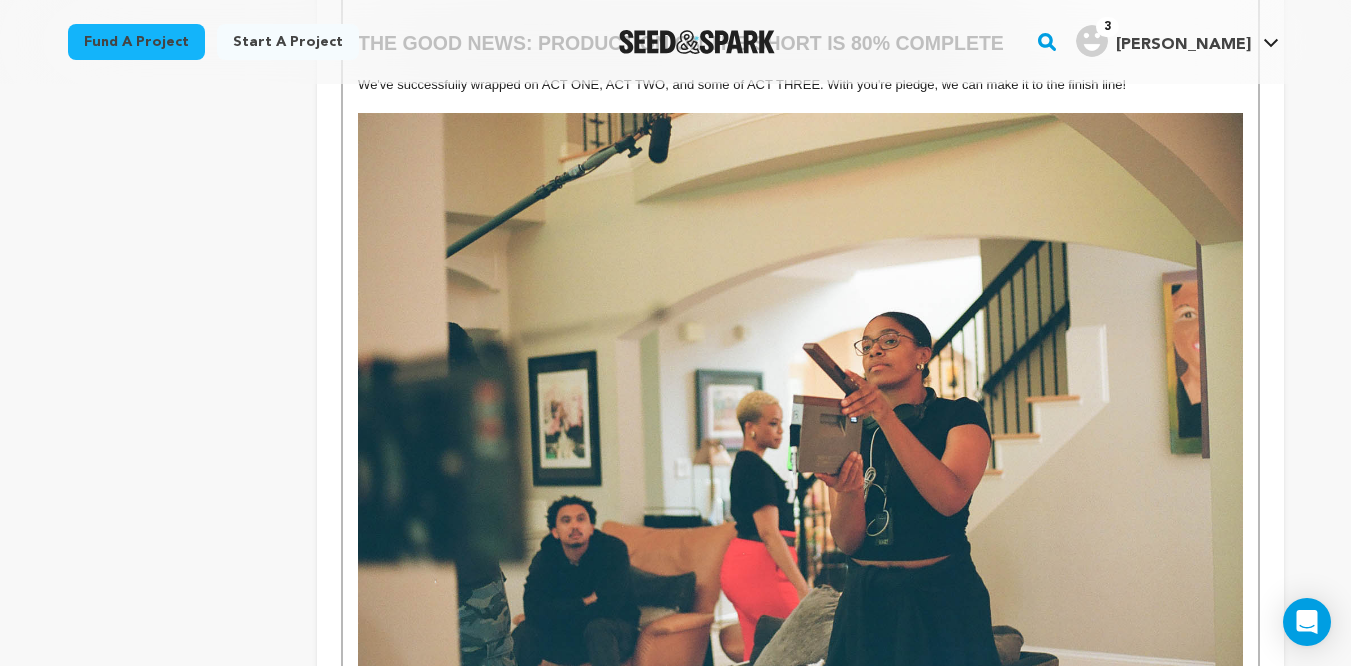 scroll, scrollTop: 1808, scrollLeft: 0, axis: vertical 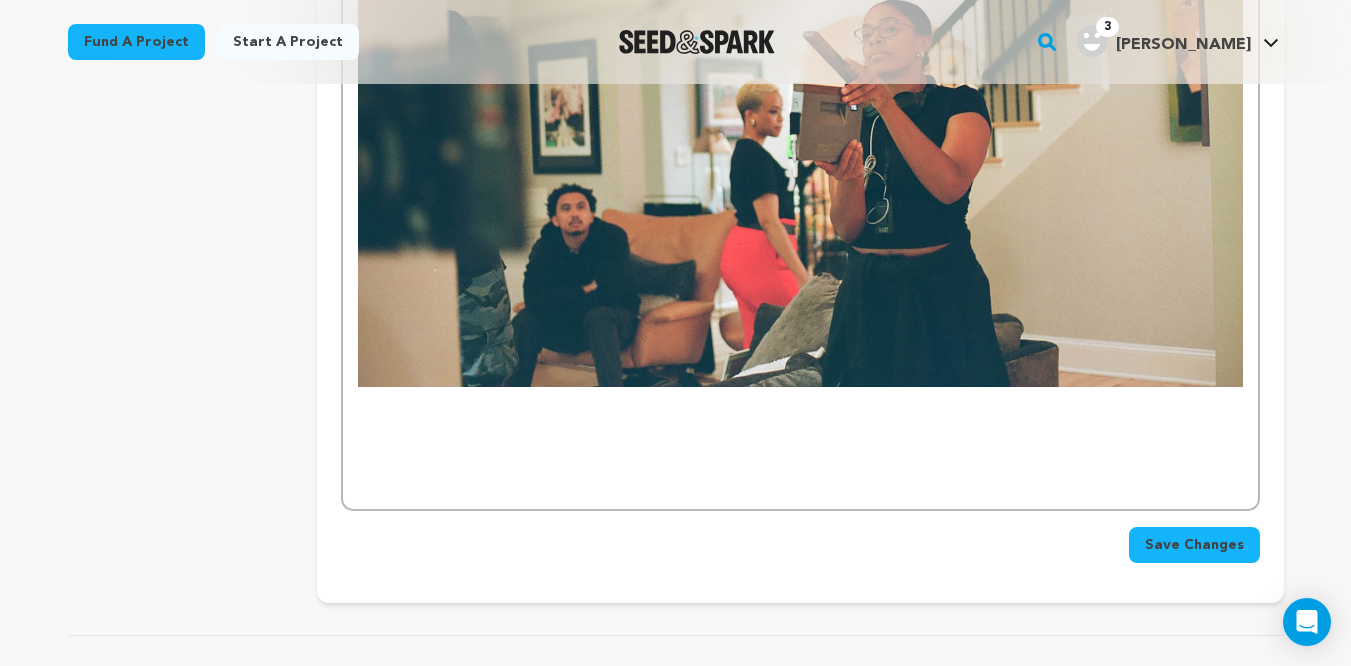 click at bounding box center [800, 414] 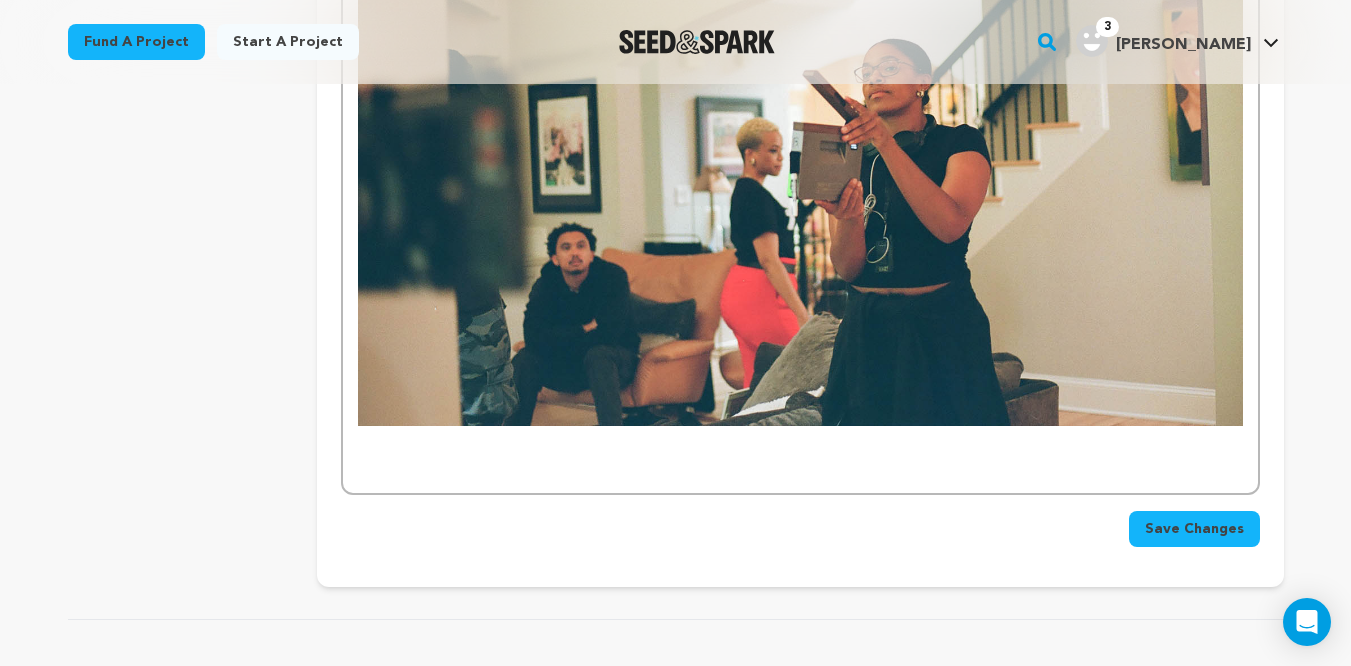 scroll, scrollTop: 2106, scrollLeft: 0, axis: vertical 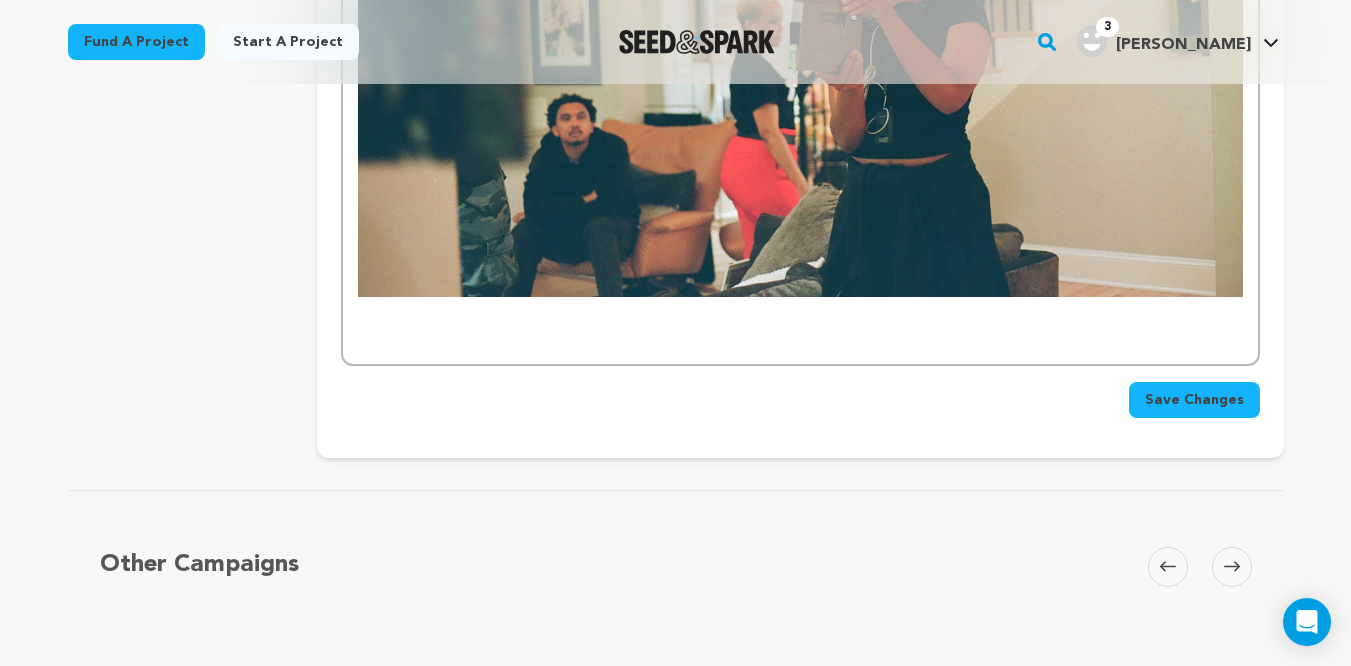 click on "Save Changes" at bounding box center [800, 400] 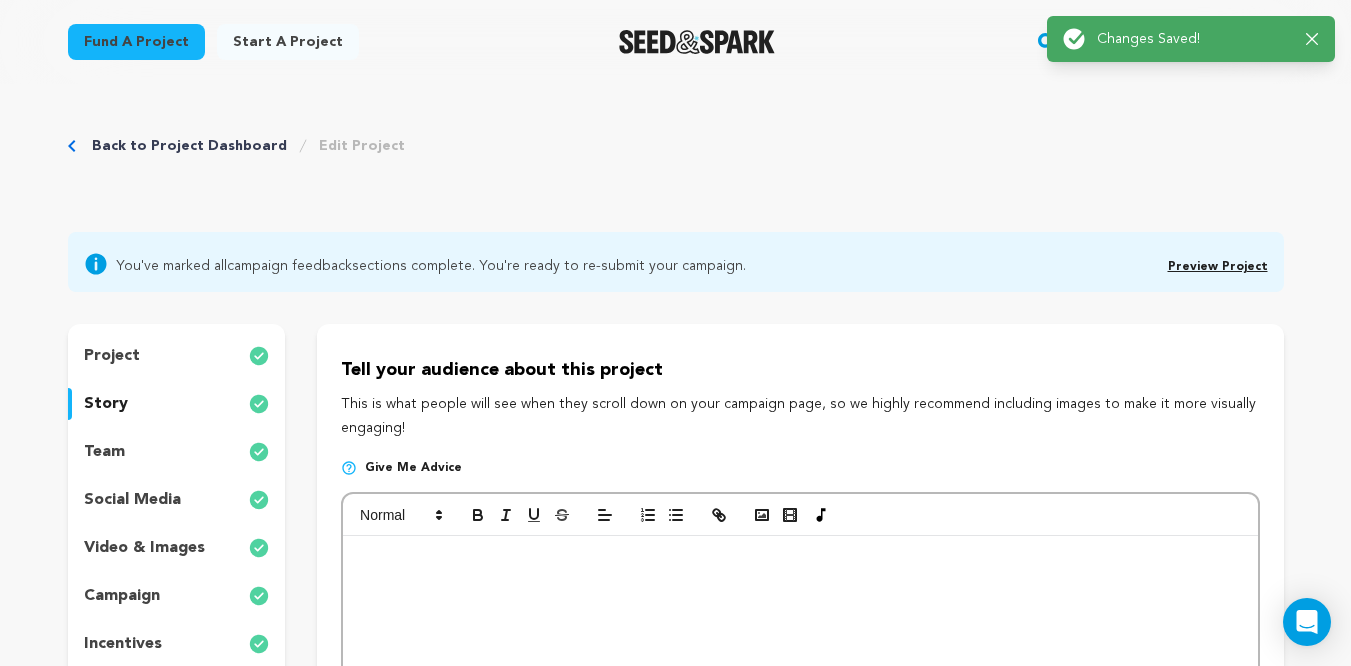 scroll, scrollTop: 15, scrollLeft: 0, axis: vertical 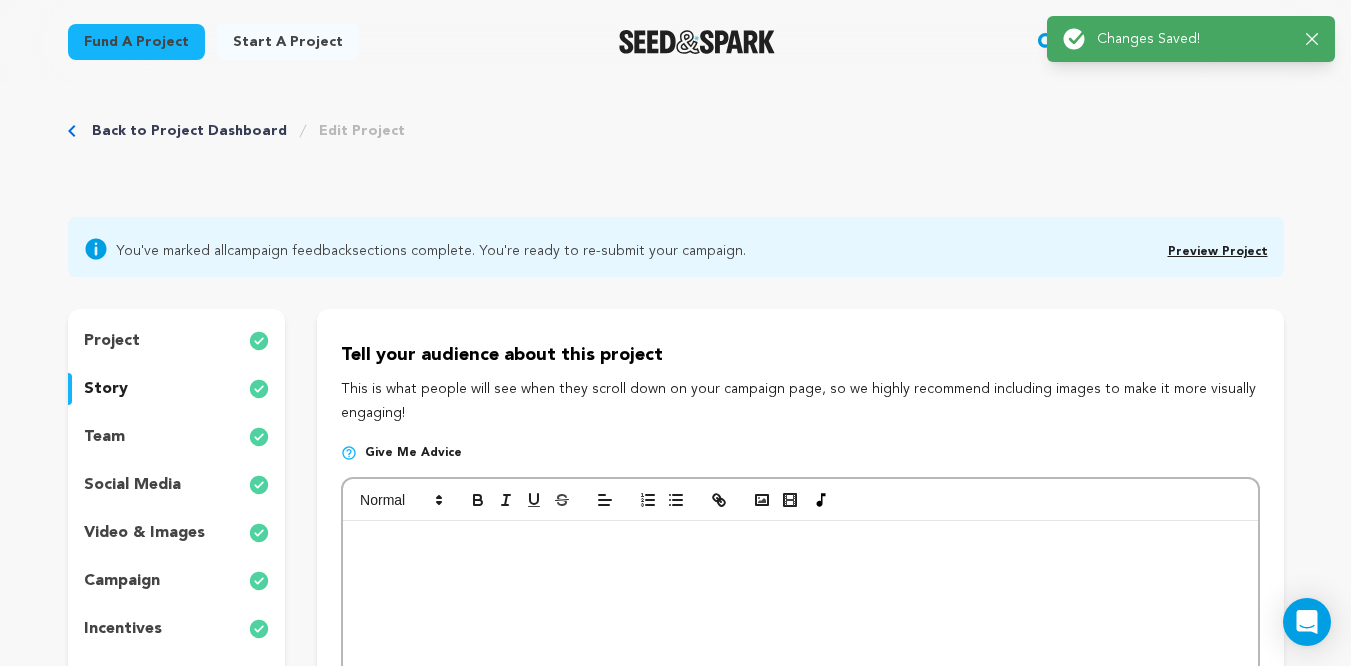 click on "team" at bounding box center (177, 437) 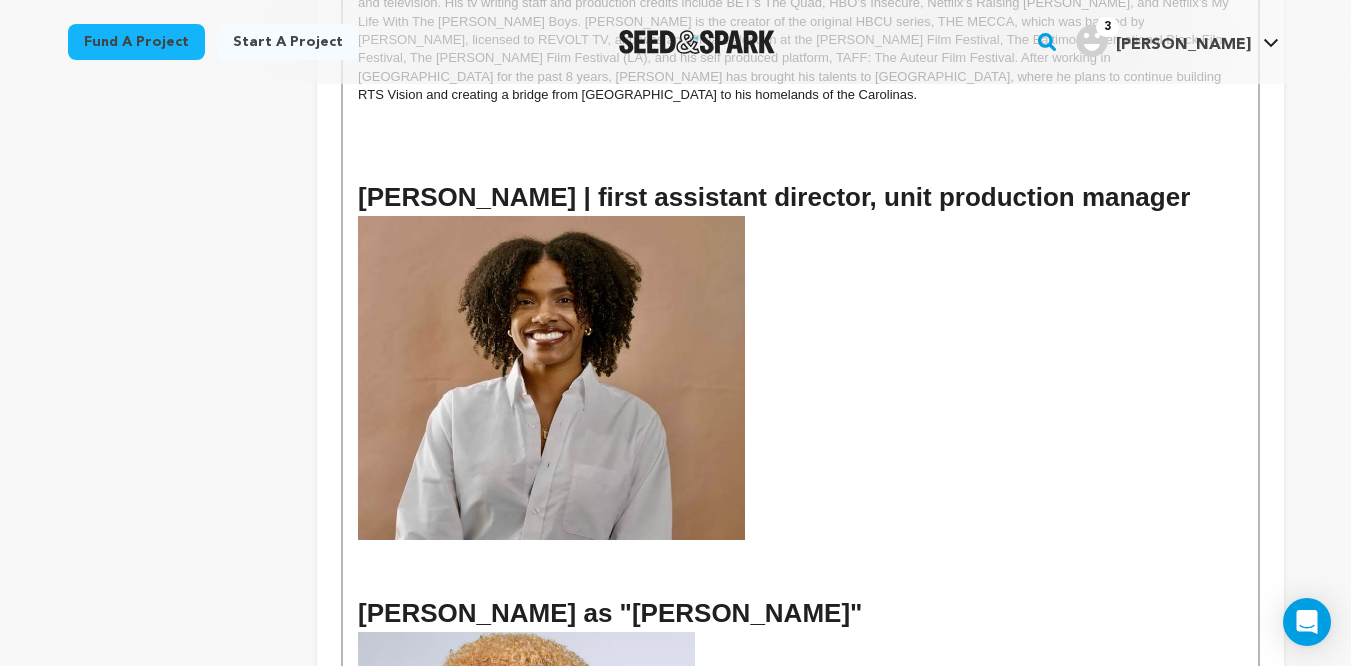 scroll, scrollTop: 1356, scrollLeft: 0, axis: vertical 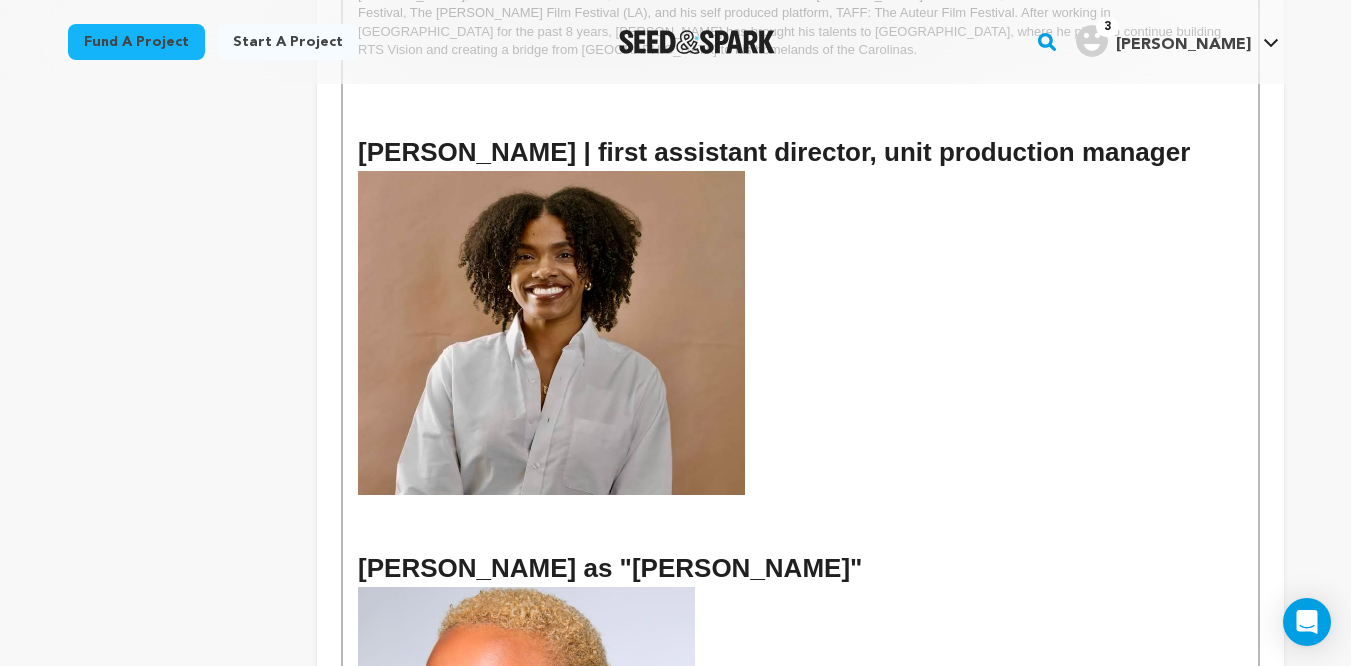 click on "april riles as "LESLIE KING"" at bounding box center [800, 568] 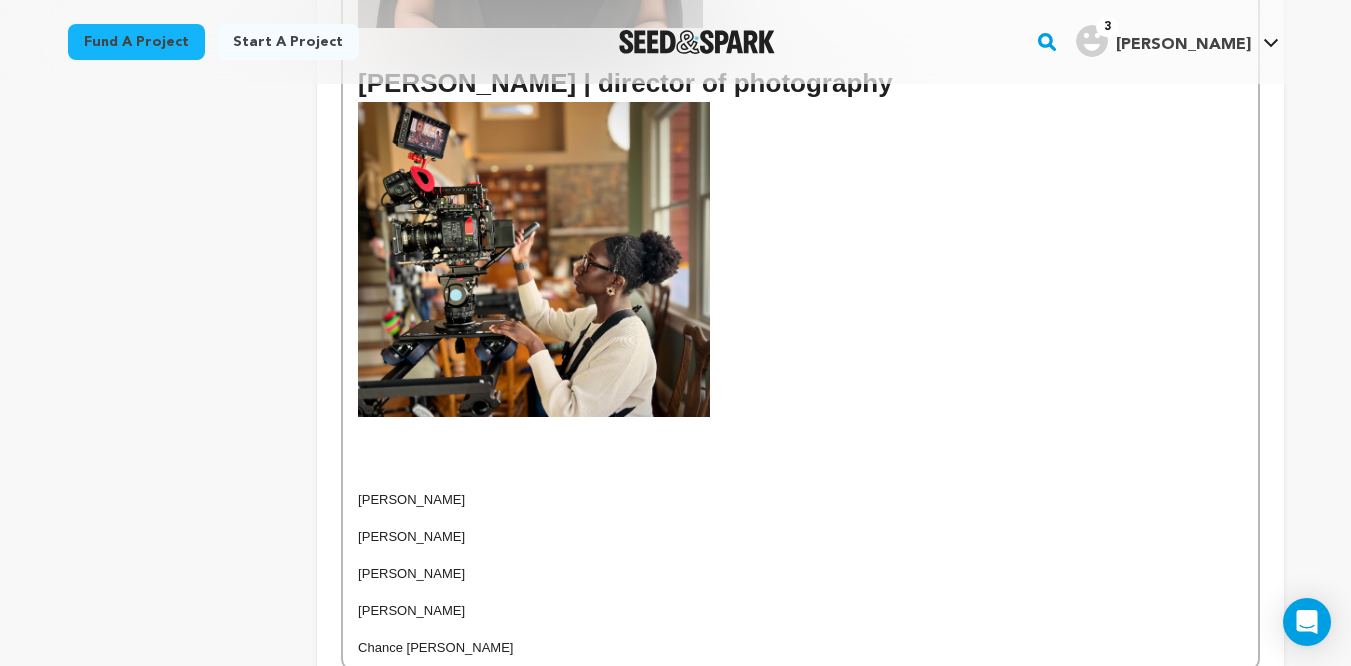 scroll, scrollTop: 2708, scrollLeft: 0, axis: vertical 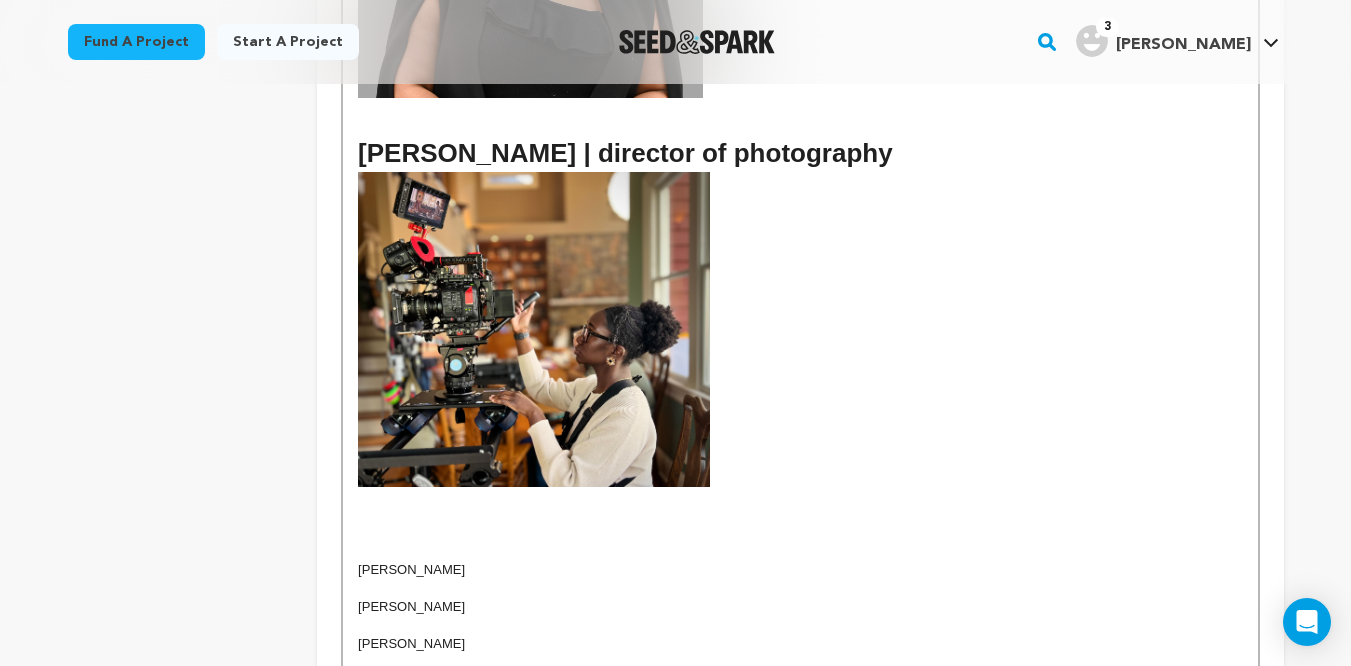 click at bounding box center (800, 329) 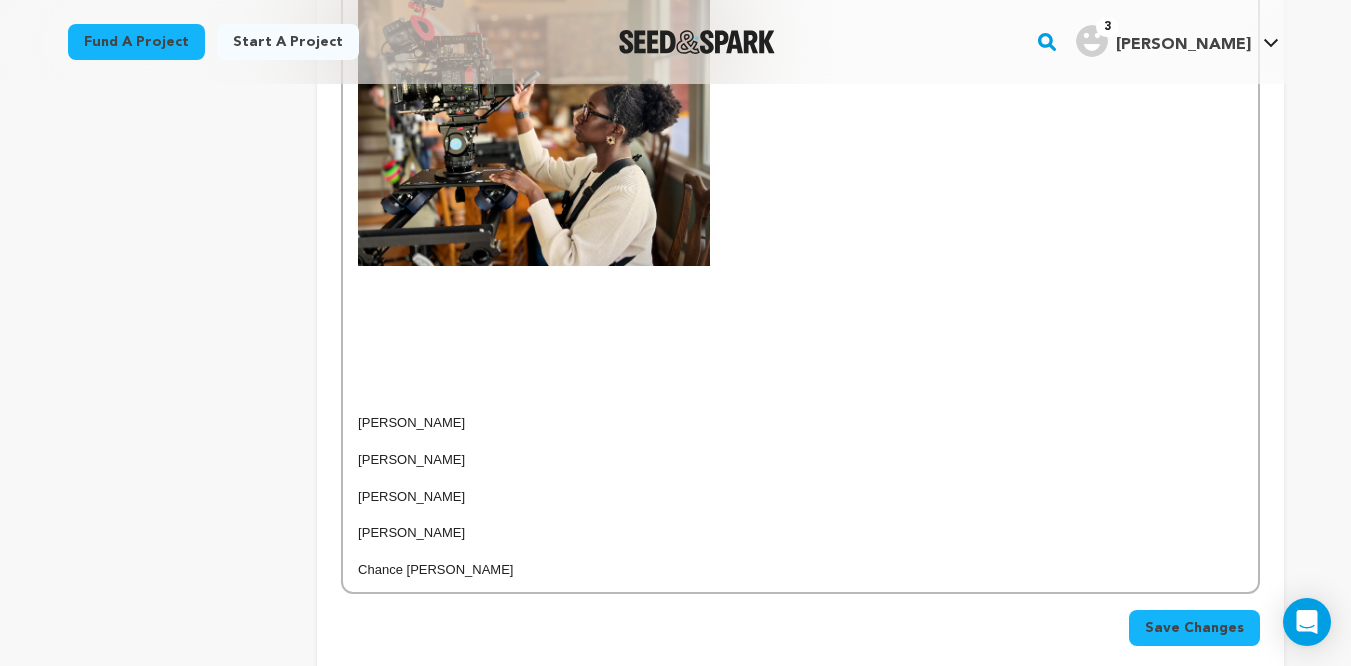 scroll, scrollTop: 2939, scrollLeft: 0, axis: vertical 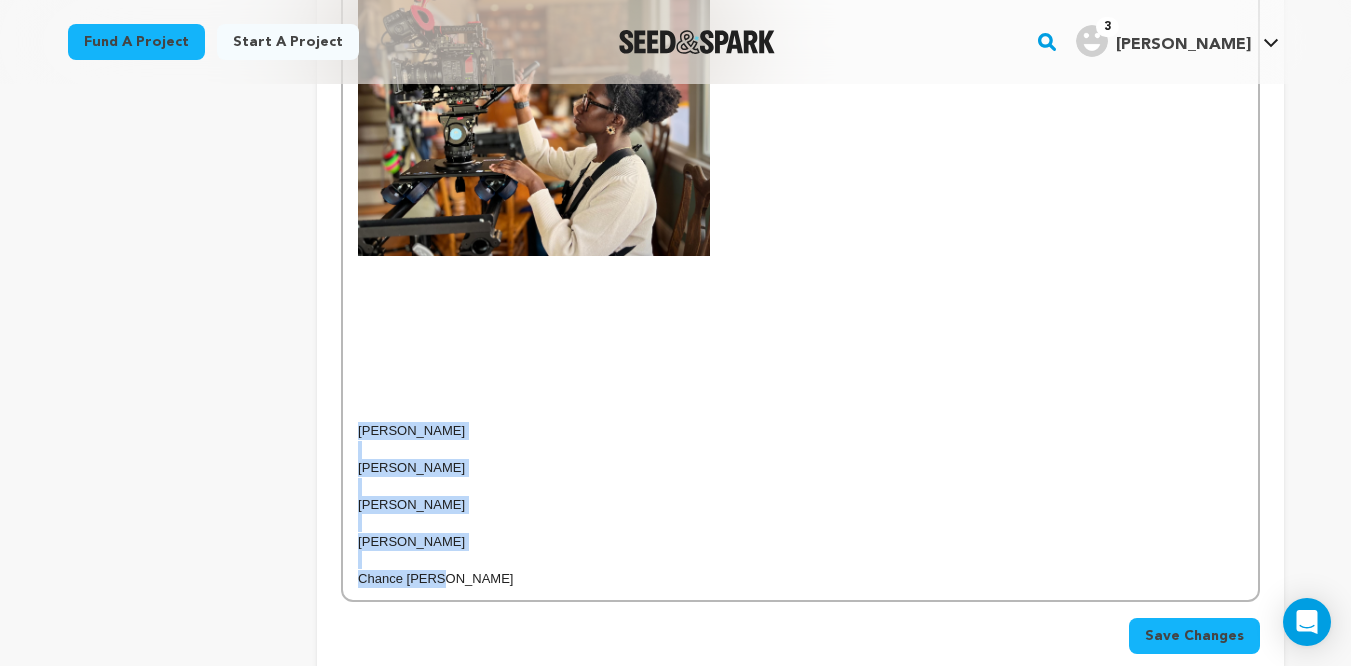 drag, startPoint x: 492, startPoint y: 541, endPoint x: 357, endPoint y: 400, distance: 195.20758 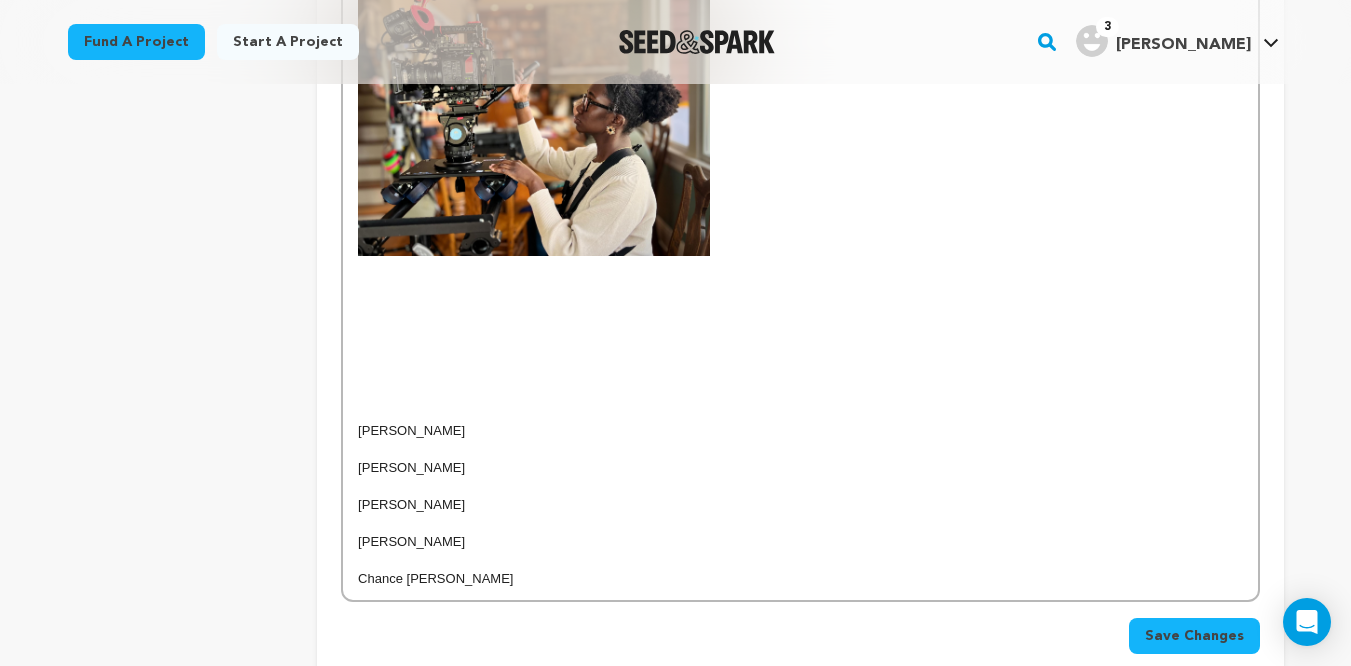 click on "project
story
team
social media
video & images
campaign
incentives
wishlist" at bounding box center [676, -961] 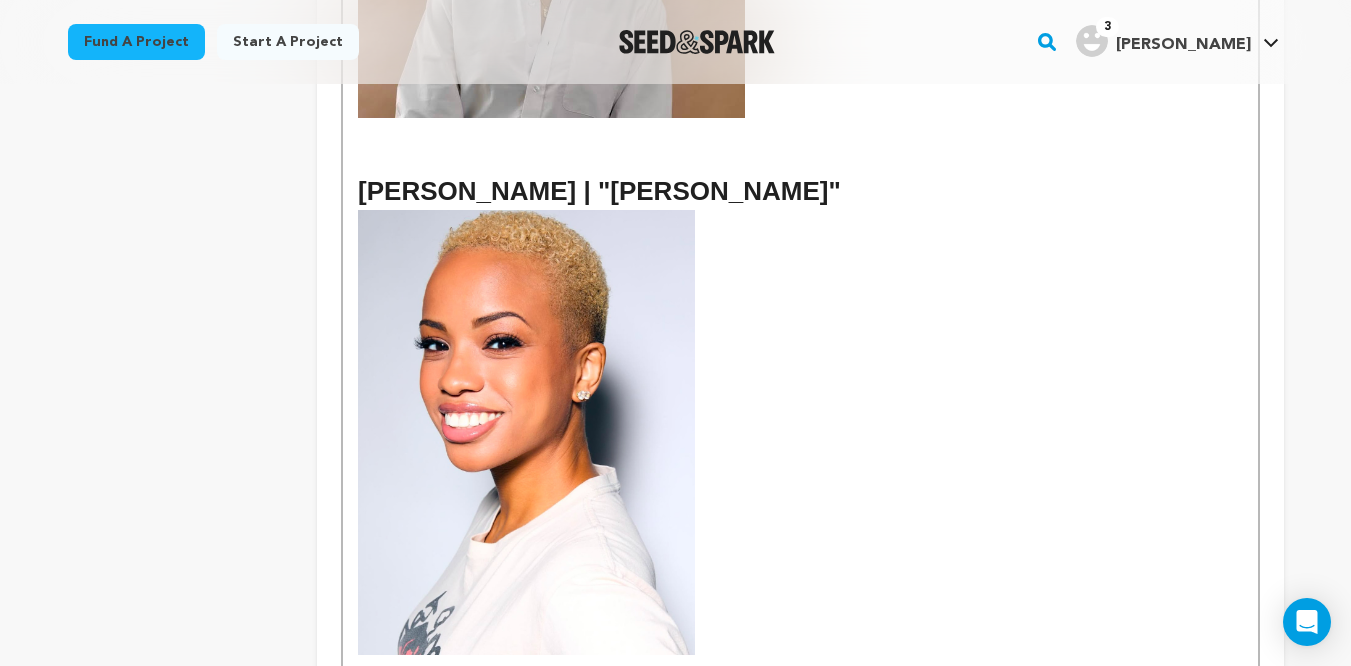 scroll, scrollTop: 1745, scrollLeft: 0, axis: vertical 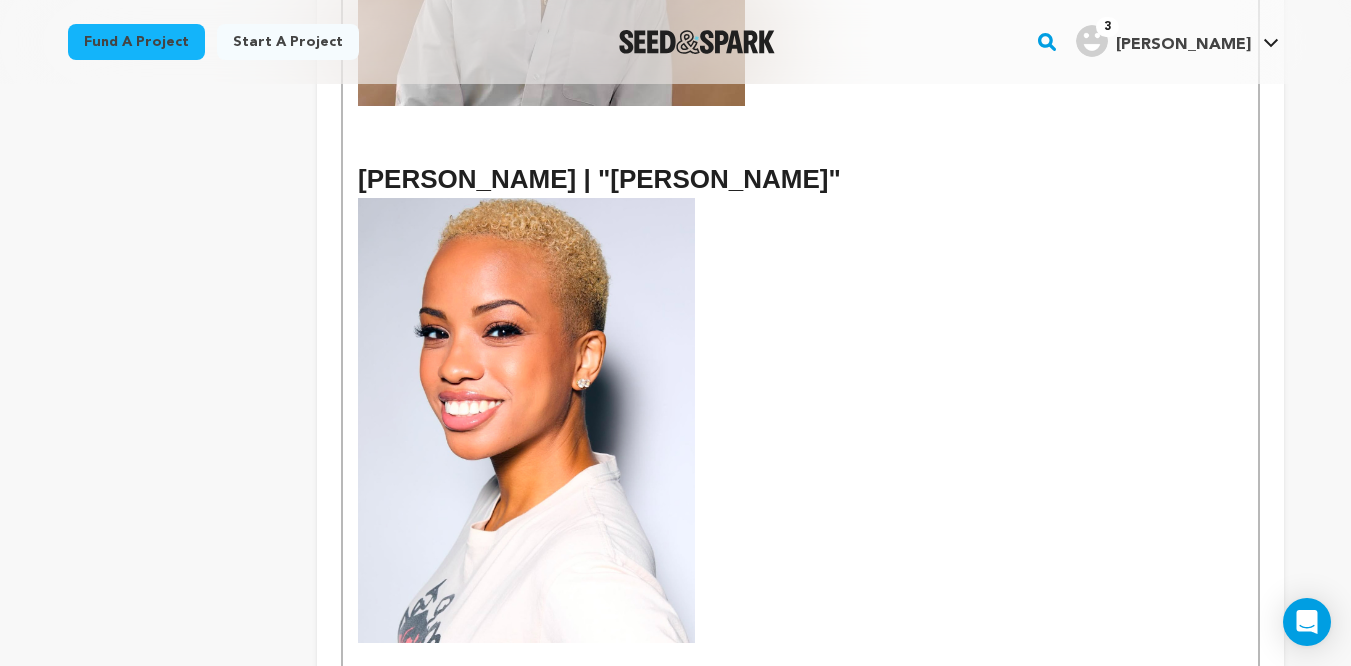 click at bounding box center [526, 420] 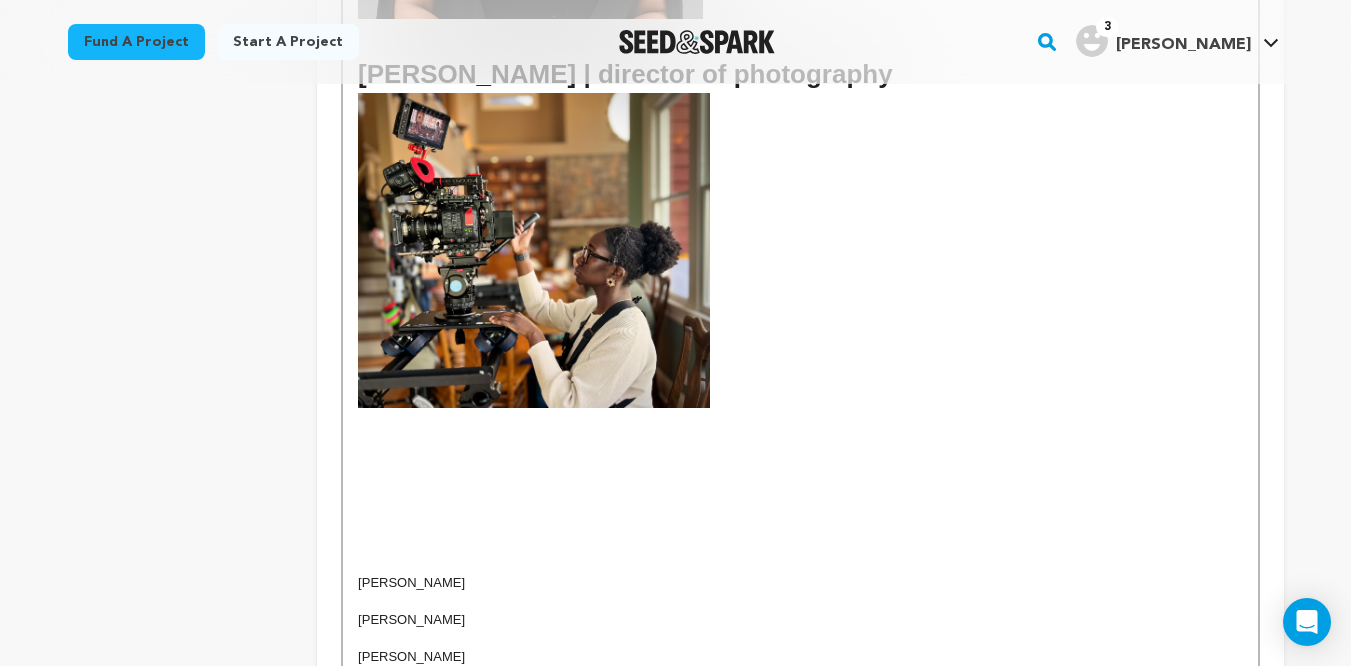 scroll, scrollTop: 2815, scrollLeft: 0, axis: vertical 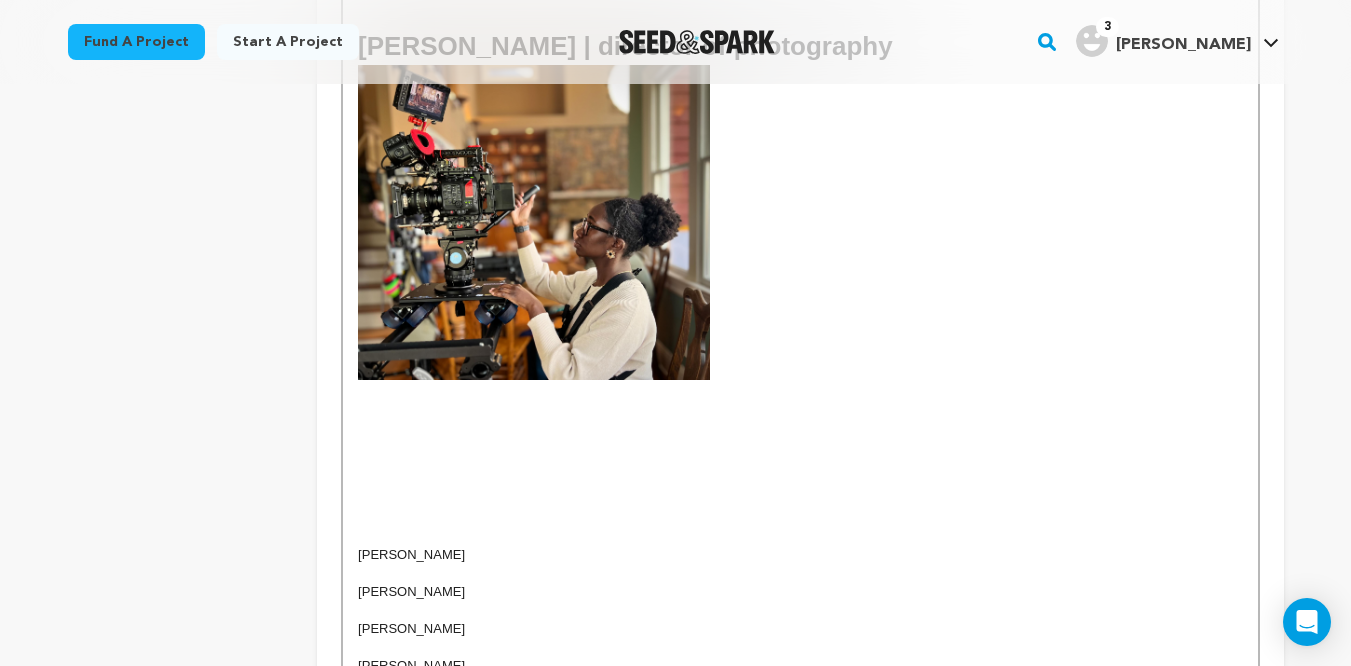 click at bounding box center [800, 408] 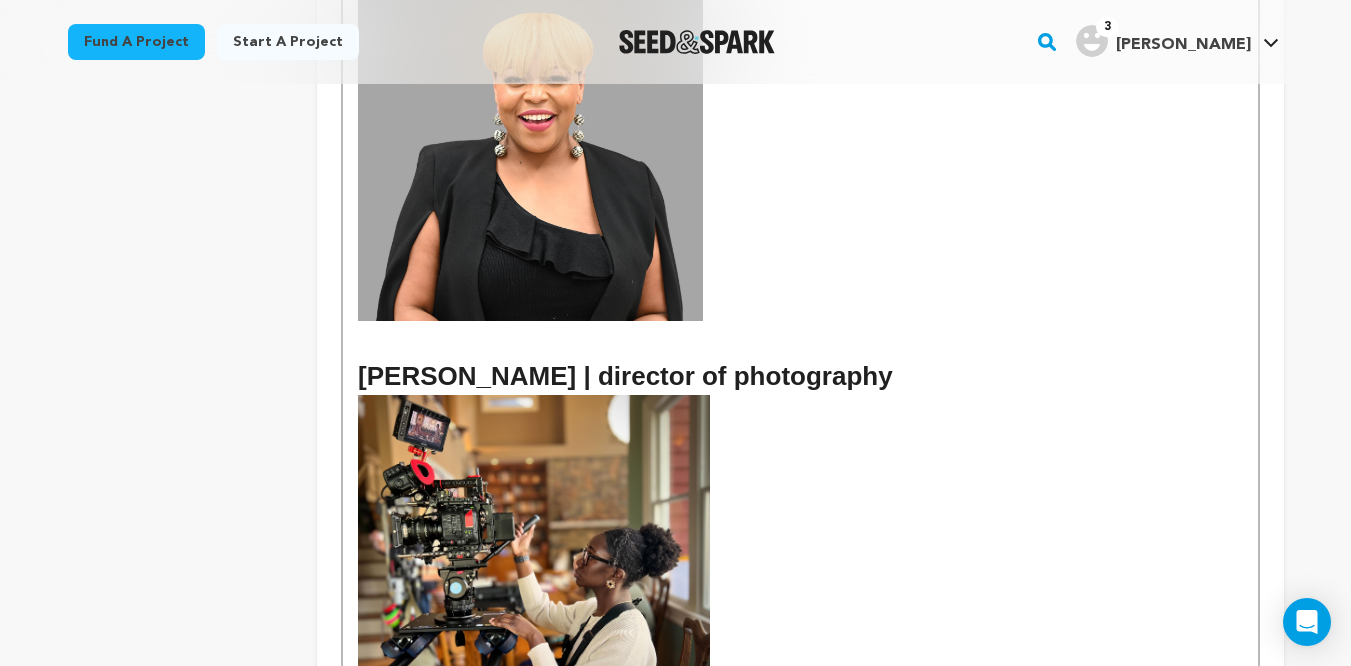 scroll, scrollTop: 2500, scrollLeft: 0, axis: vertical 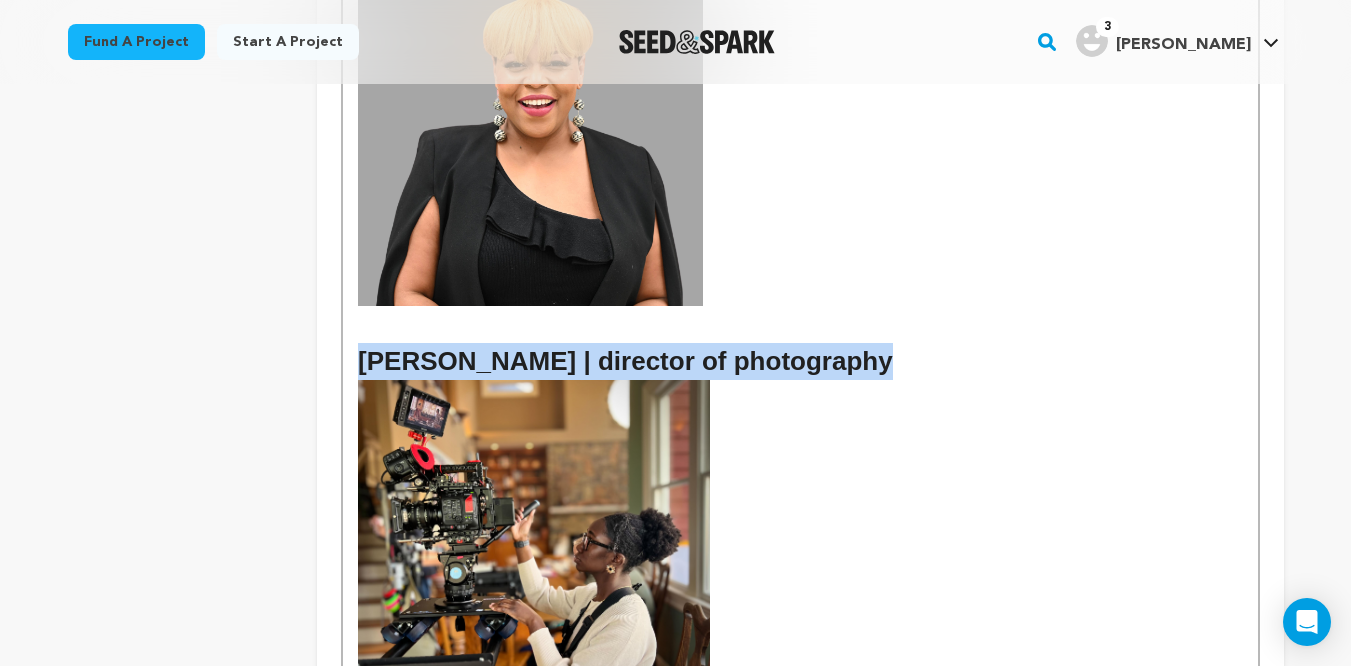 drag, startPoint x: 858, startPoint y: 335, endPoint x: 364, endPoint y: 335, distance: 494 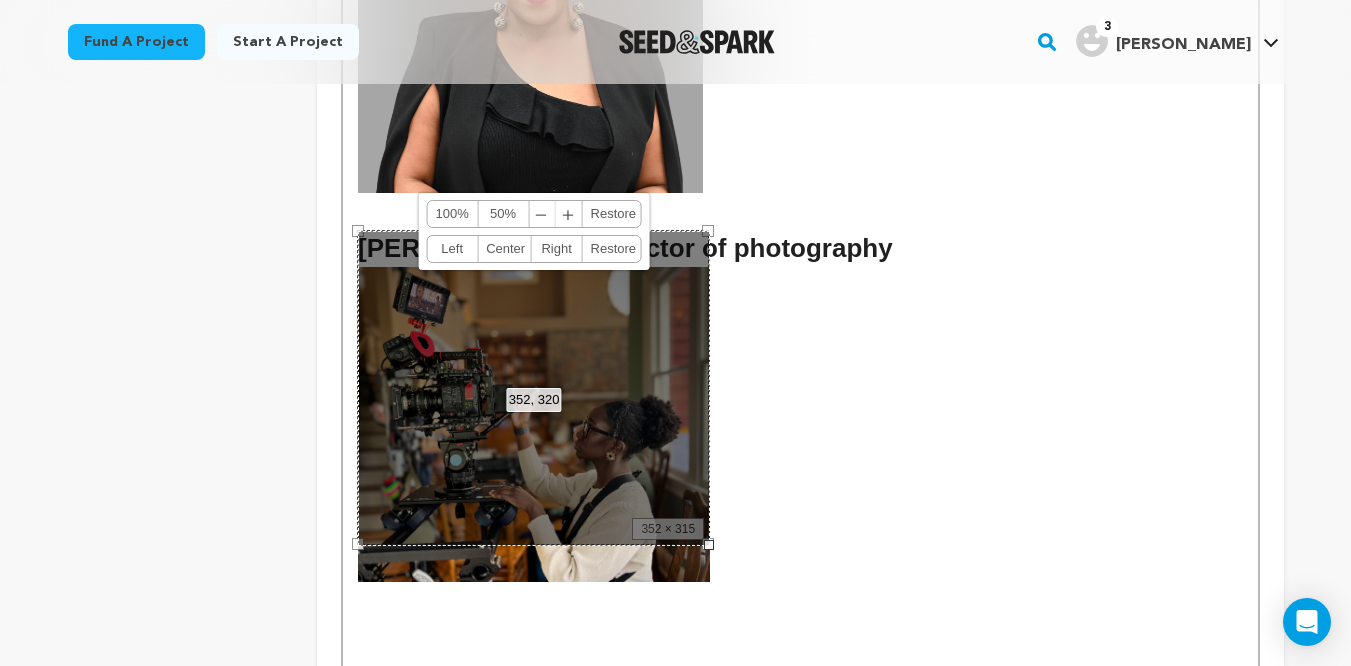 scroll, scrollTop: 2641, scrollLeft: 0, axis: vertical 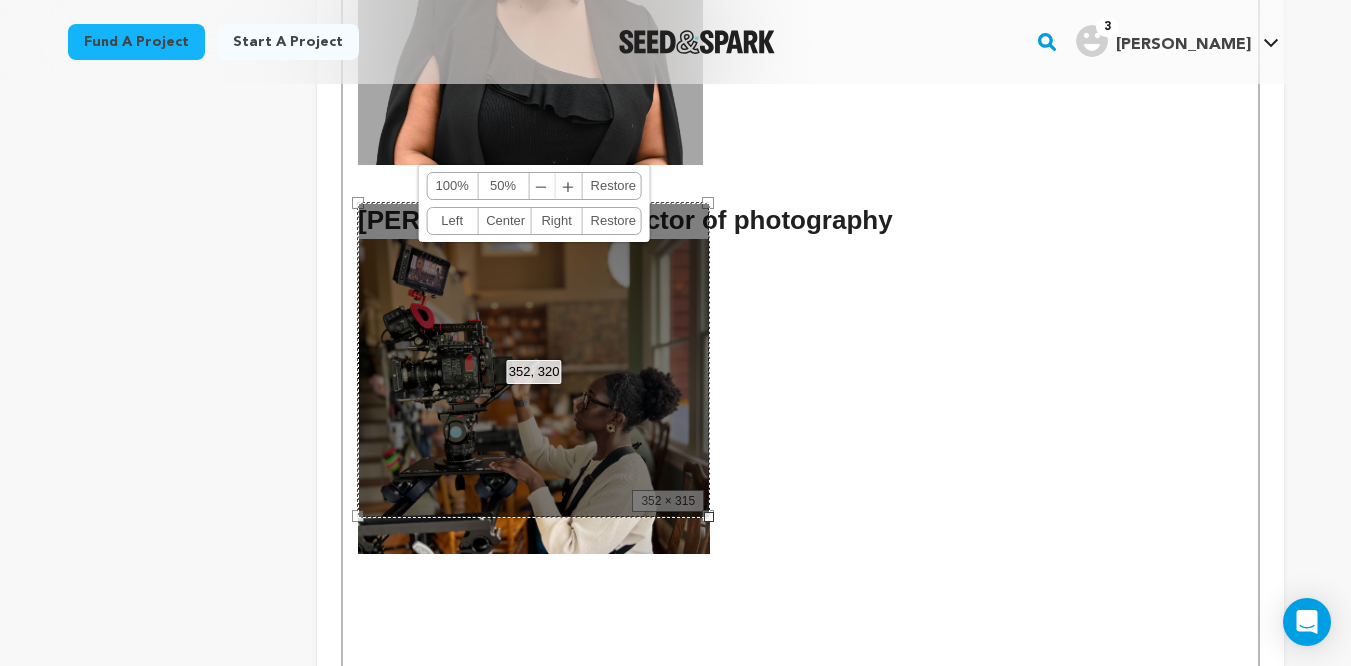 click on "352, 320
100%
50%
﹣
﹢
Restore
Left
Center
Right
Restore" at bounding box center (534, 360) 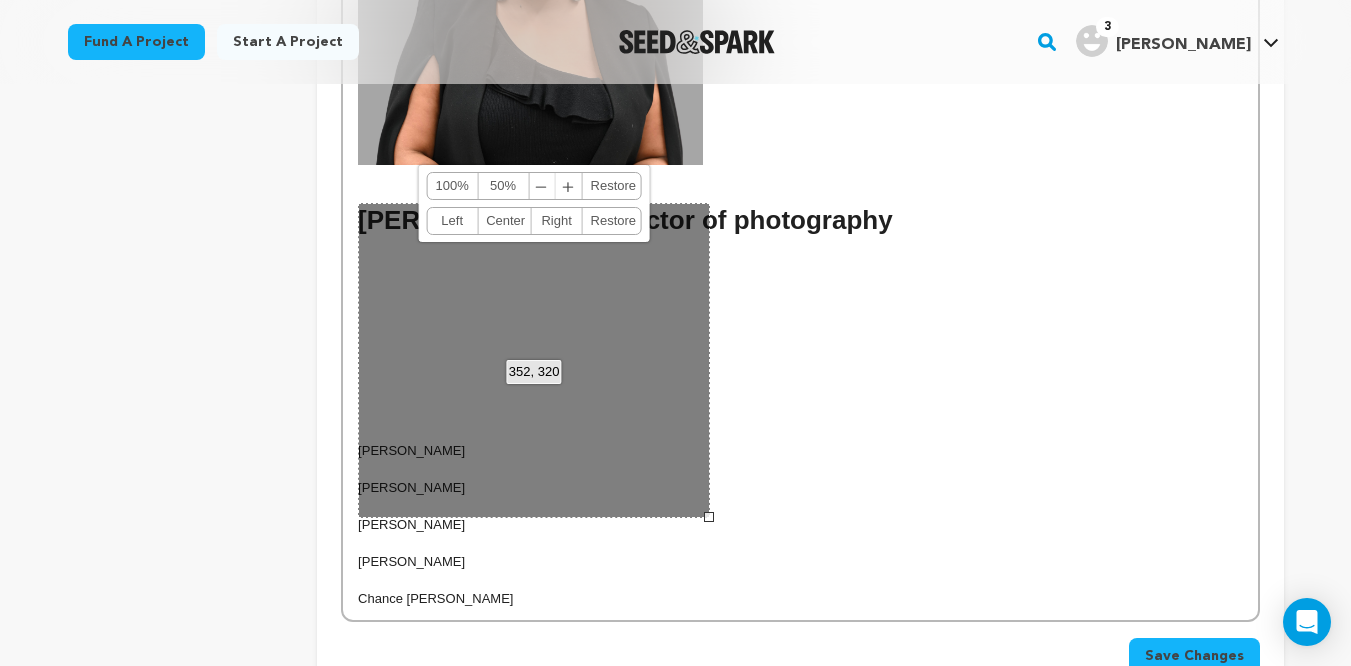 click at bounding box center [800, 377] 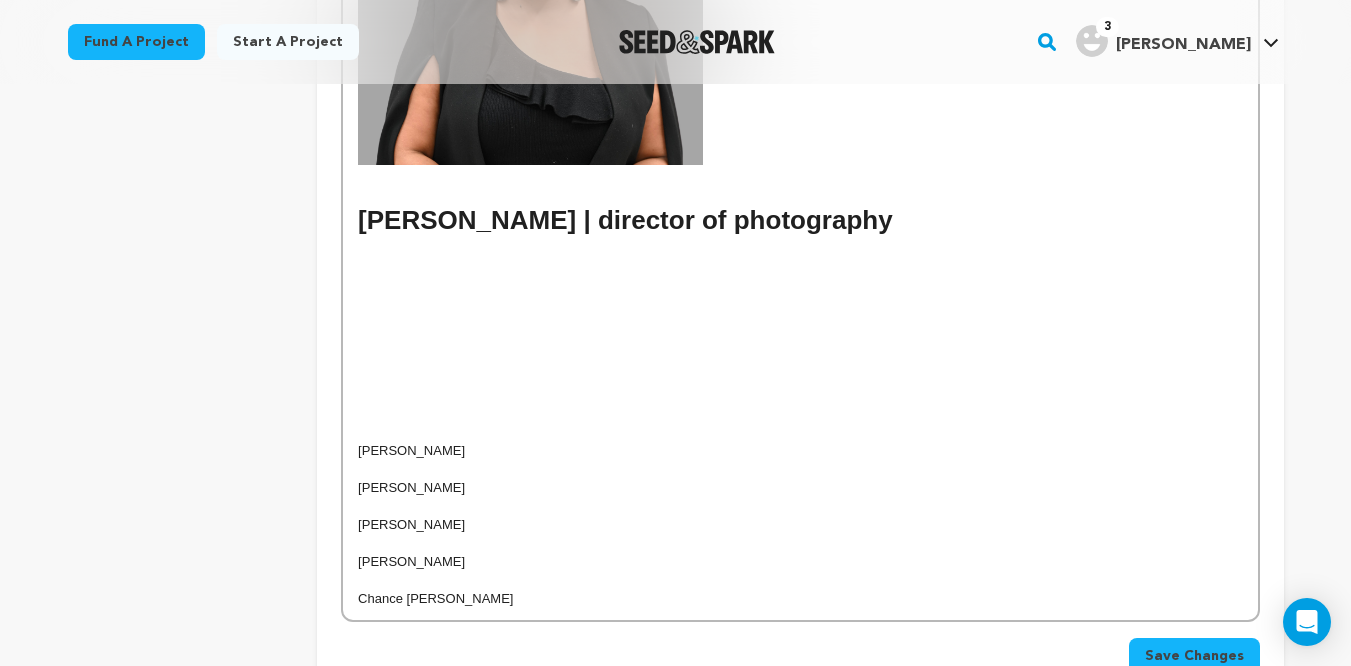 click on "tevin scott | director, writer, producer  Tevin Scott is a multidisciplinary artist from Charleston, SC. A graduate of Howard University, Tevin honed his filmmaking skills in undergrad before moving to LA to pursue a career in film and television. His tv writing staff and production credits include BET’s The Quad, HBO’s Insecure, Netflix’s Raising Dion, and Netflix’s My Life With The Walter Boys. Tevin is the creator of the original HBCU series, THE MECCA, which was backed by Issa Rae, licensed to REVOLT TV, and was an official selection at the Charlotte Black Film Festival, The Baltimore International Black Film Festival, The Micheaux Film Festival (LA), and his self produced platform, TAFF: The Auteur Film Festival. After working in Hollywood for the past 8 years, Tevin has brought his talents to Charlotte NC, where he plans to continue building RTS Vision and creating a bridge from Hollywood to his homelands of the Carolinas. alexis bell | first assistant director, unit production manager" at bounding box center (800, -611) 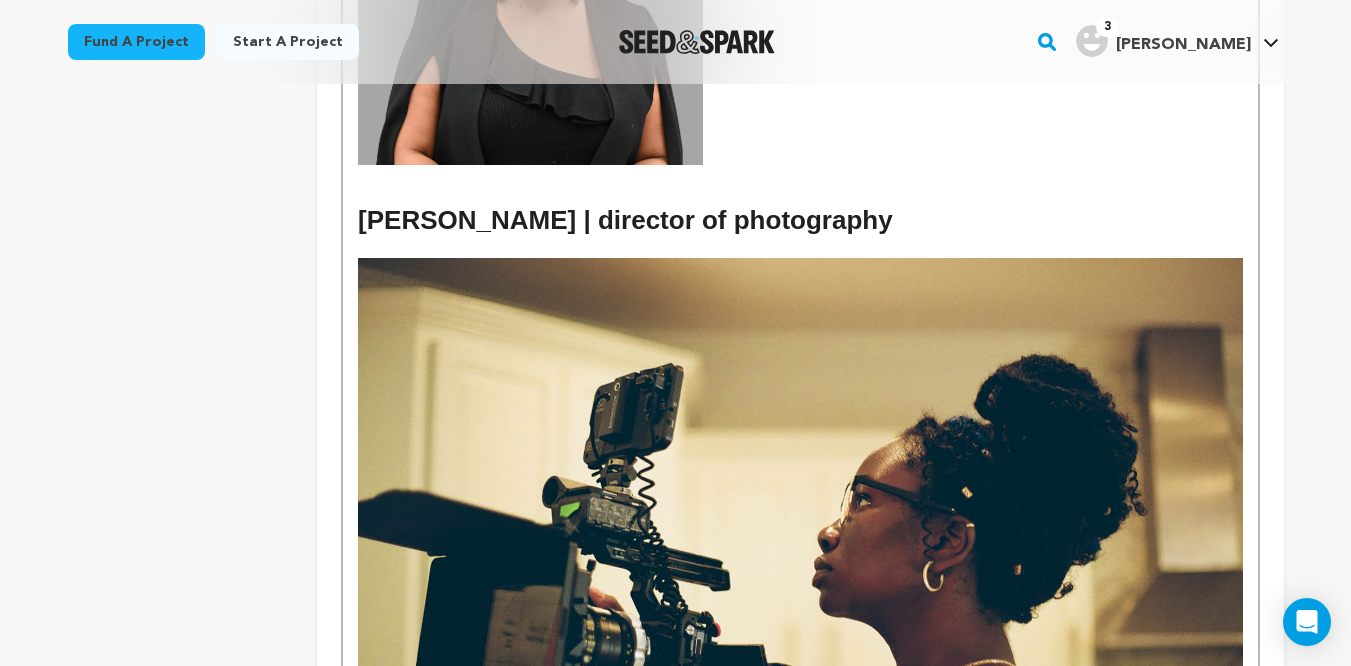 click at bounding box center (800, 551) 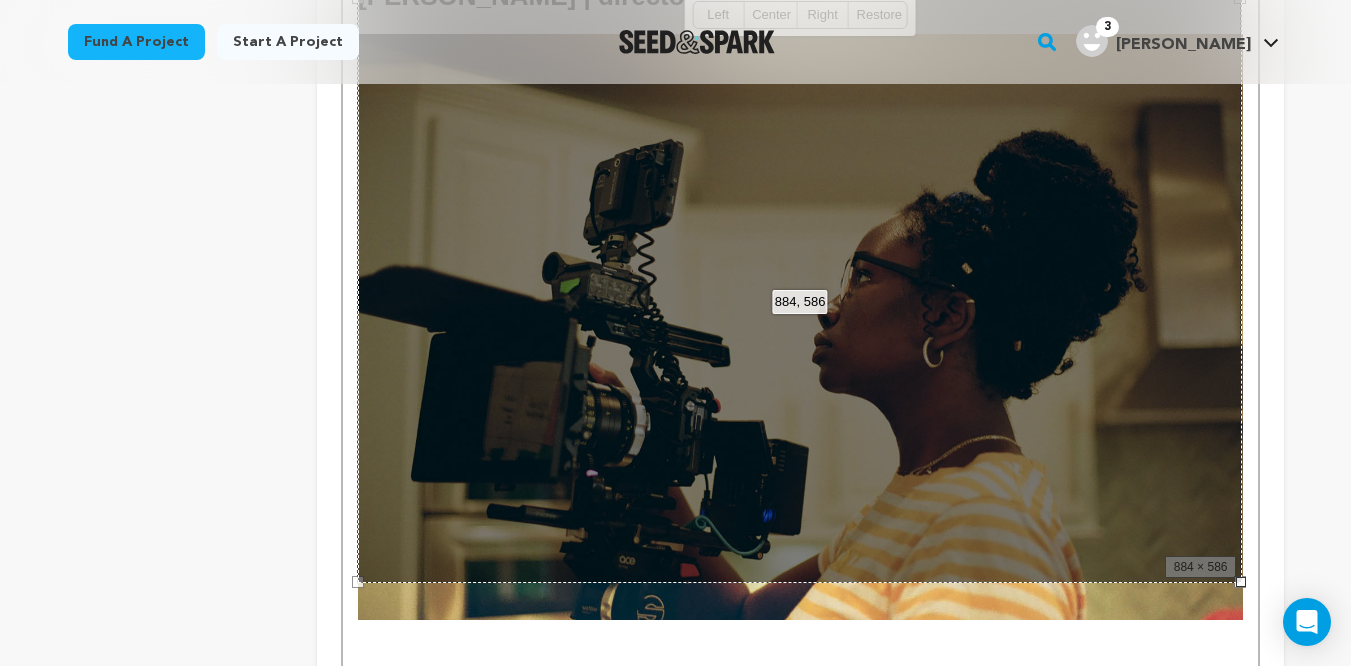 scroll, scrollTop: 2893, scrollLeft: 0, axis: vertical 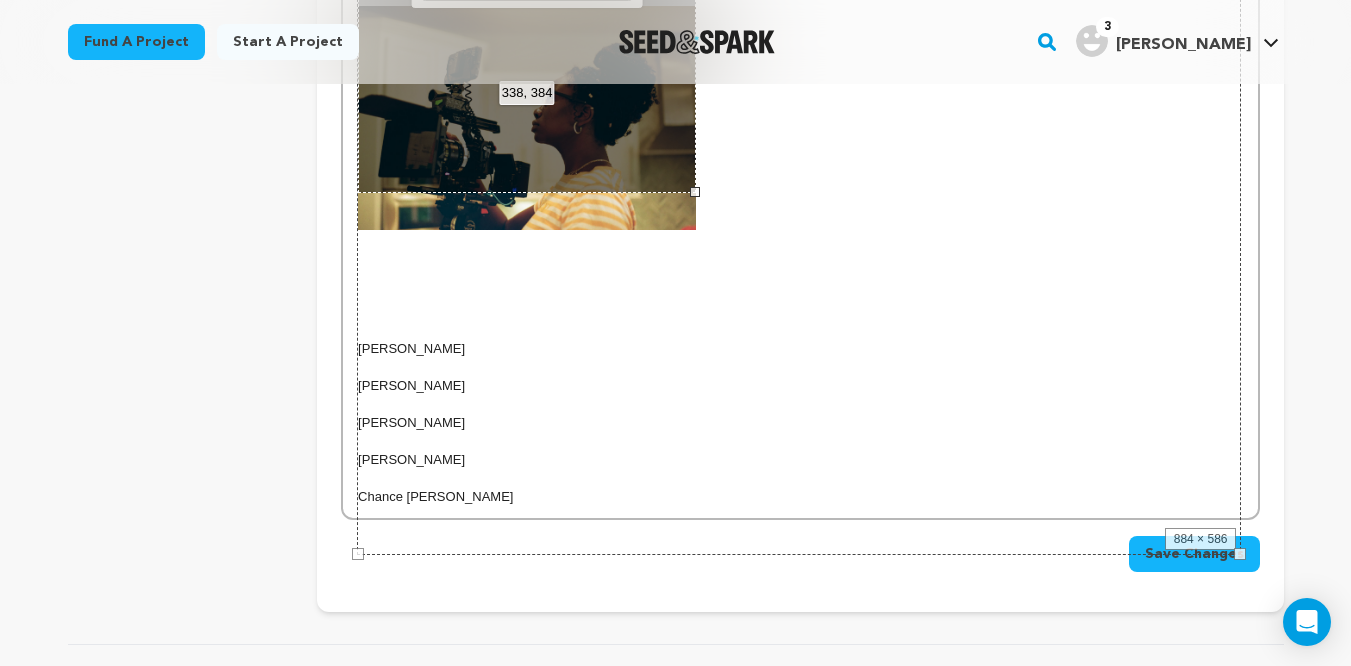 drag, startPoint x: 1238, startPoint y: 553, endPoint x: 687, endPoint y: 346, distance: 588.60004 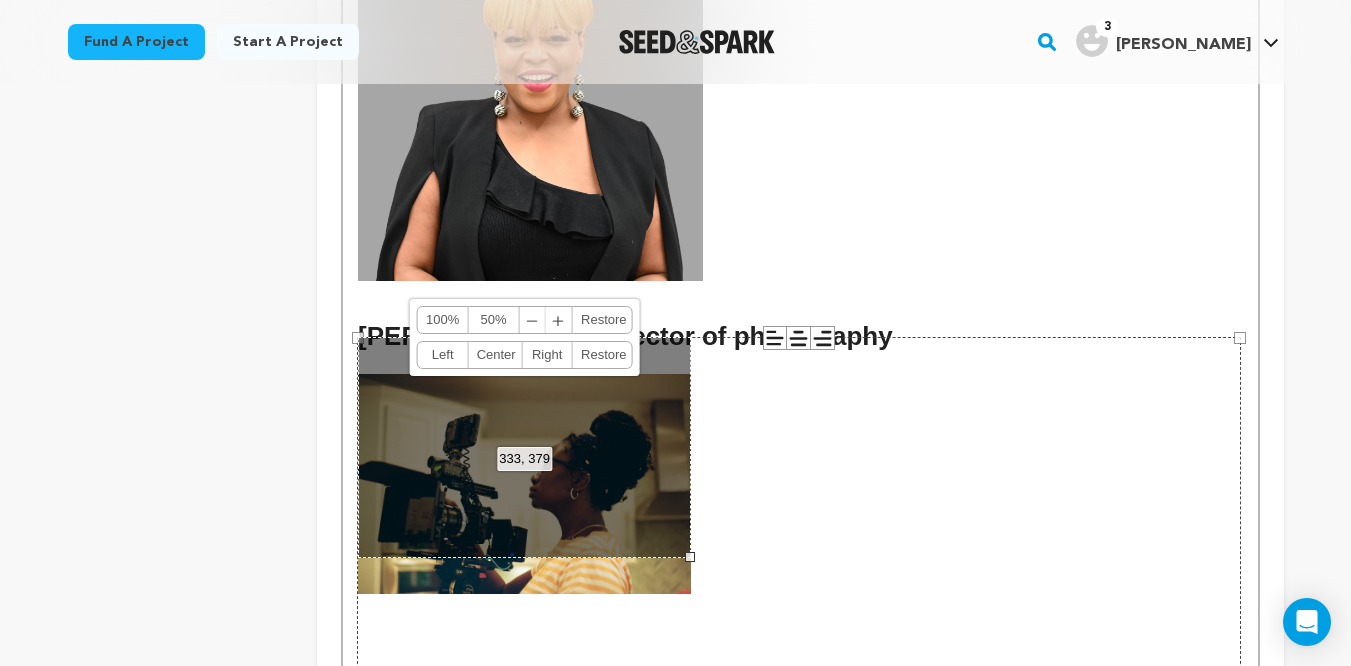 scroll, scrollTop: 2514, scrollLeft: 0, axis: vertical 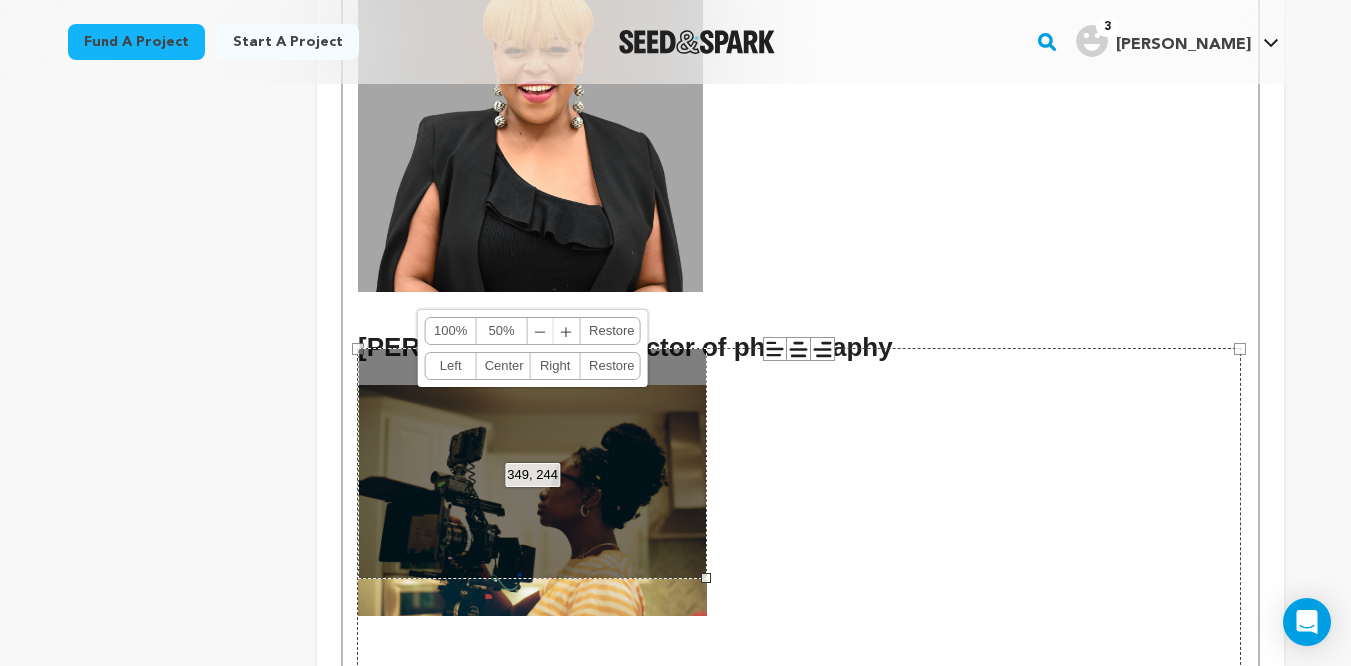 drag, startPoint x: 685, startPoint y: 563, endPoint x: 701, endPoint y: 586, distance: 28.01785 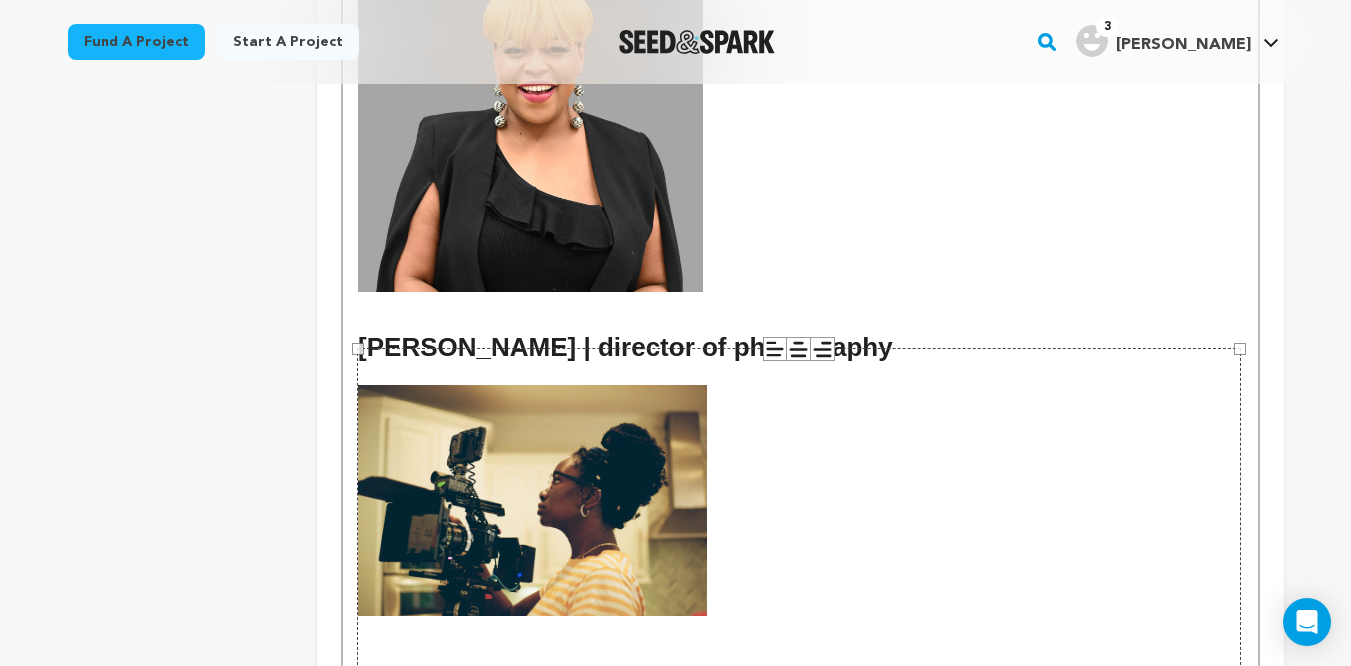 click on "884 × 586" at bounding box center [799, 641] 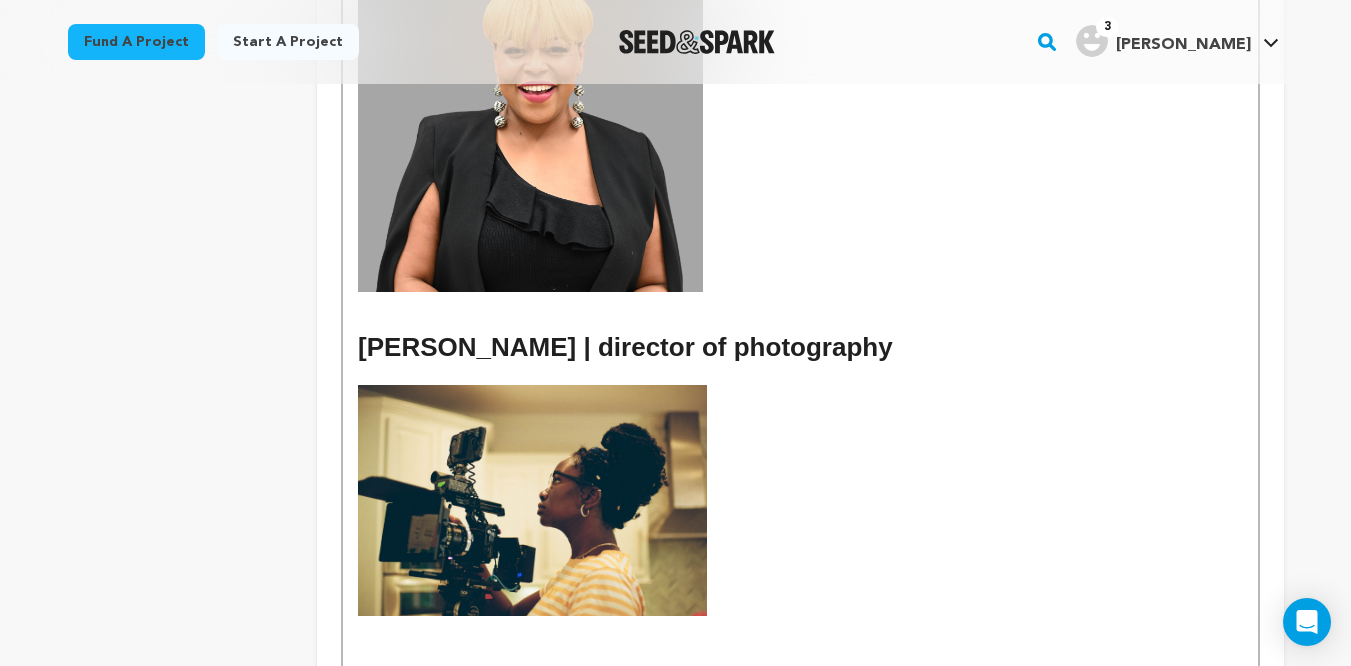 click on "rachel carter | director of photography" at bounding box center (800, 347) 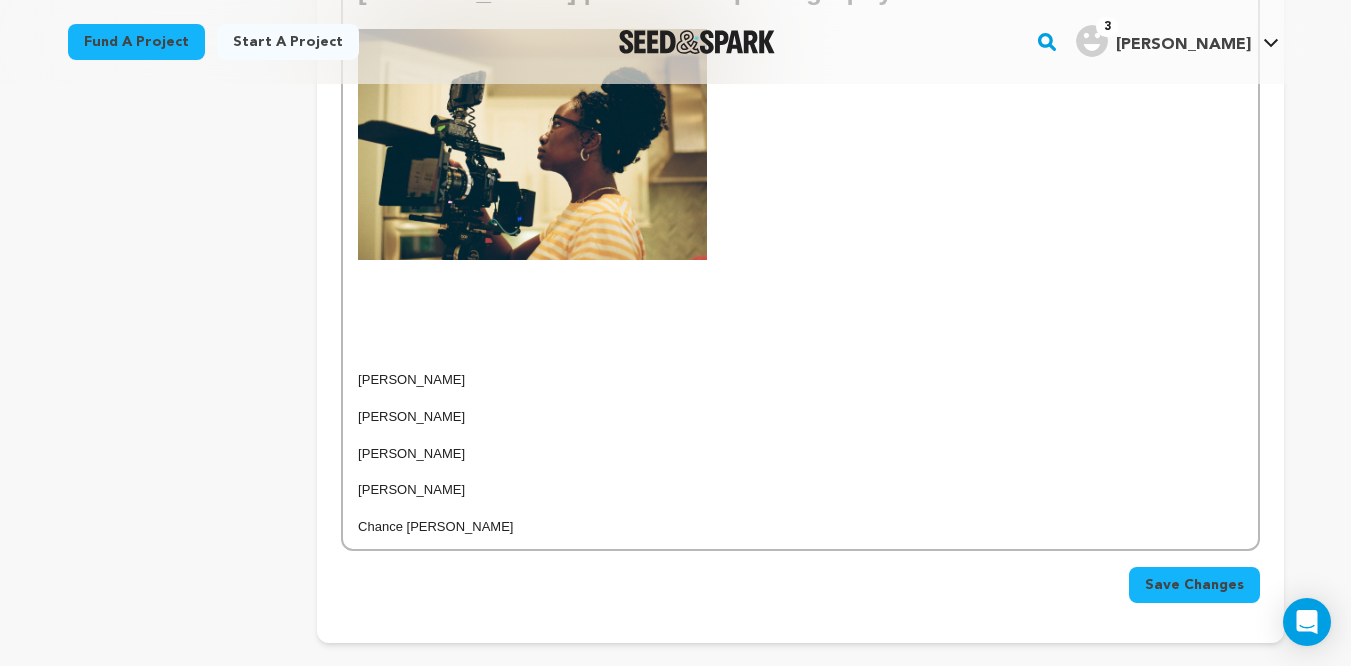 scroll, scrollTop: 2892, scrollLeft: 0, axis: vertical 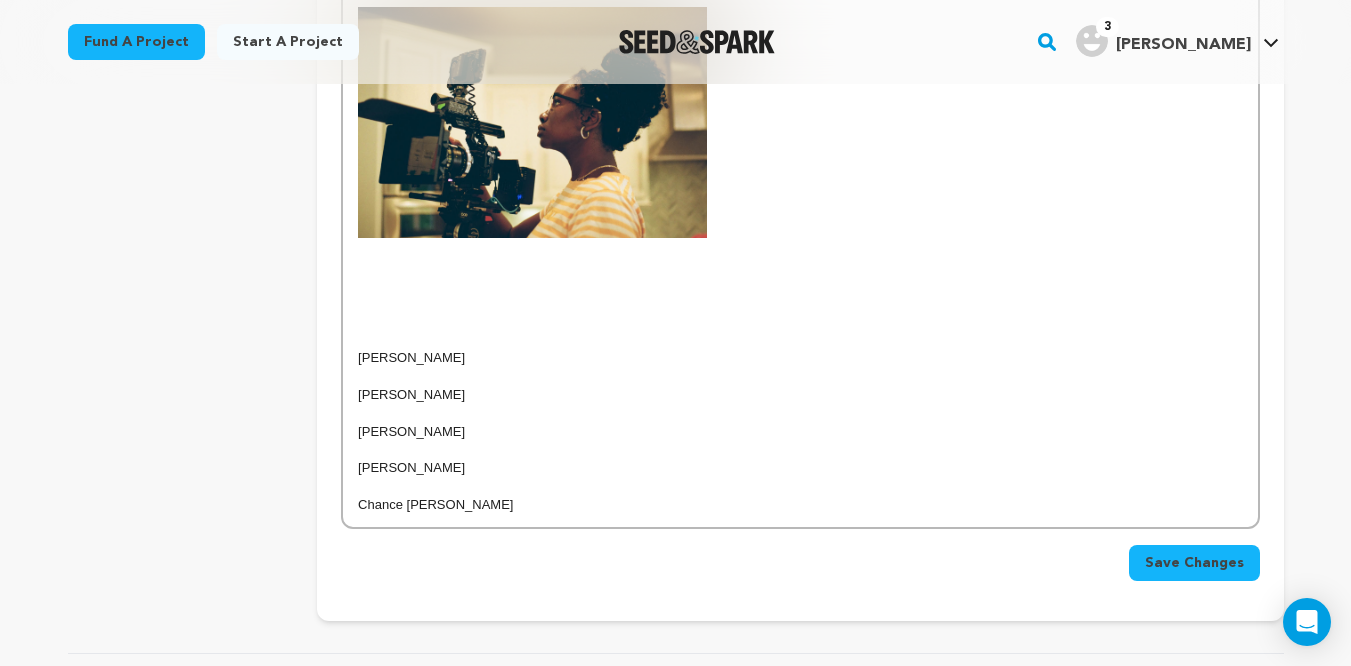 click on "tevin scott | director, writer, producer  Tevin Scott is a multidisciplinary artist from Charleston, SC. A graduate of Howard University, Tevin honed his filmmaking skills in undergrad before moving to LA to pursue a career in film and television. His tv writing staff and production credits include BET’s The Quad, HBO’s Insecure, Netflix’s Raising Dion, and Netflix’s My Life With The Walter Boys. Tevin is the creator of the original HBCU series, THE MECCA, which was backed by Issa Rae, licensed to REVOLT TV, and was an official selection at the Charlotte Black Film Festival, The Baltimore International Black Film Festival, The Micheaux Film Festival (LA), and his self produced platform, TAFF: The Auteur Film Festival. After working in Hollywood for the past 8 years, Tevin has brought his talents to Charlotte NC, where he plans to continue building RTS Vision and creating a bridge from Hollywood to his homelands of the Carolinas. alexis bell | first assistant director, unit production manager" at bounding box center [800, -783] 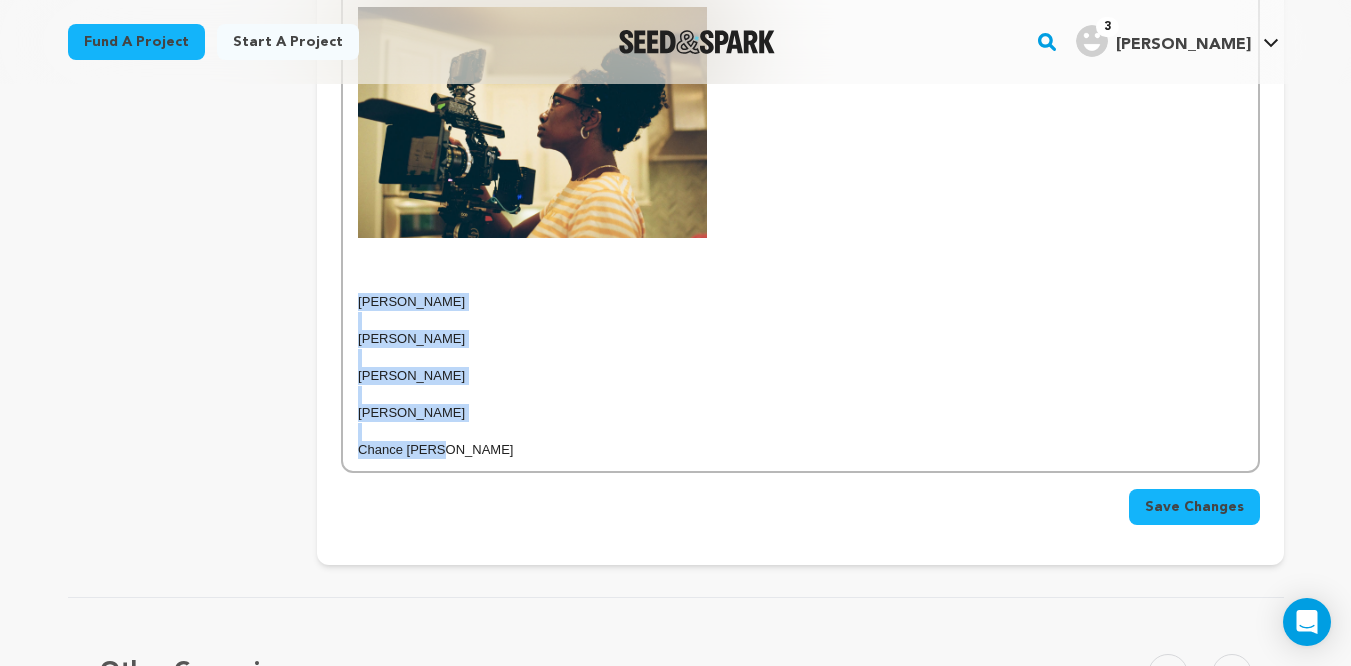 drag, startPoint x: 461, startPoint y: 414, endPoint x: 347, endPoint y: 265, distance: 187.60864 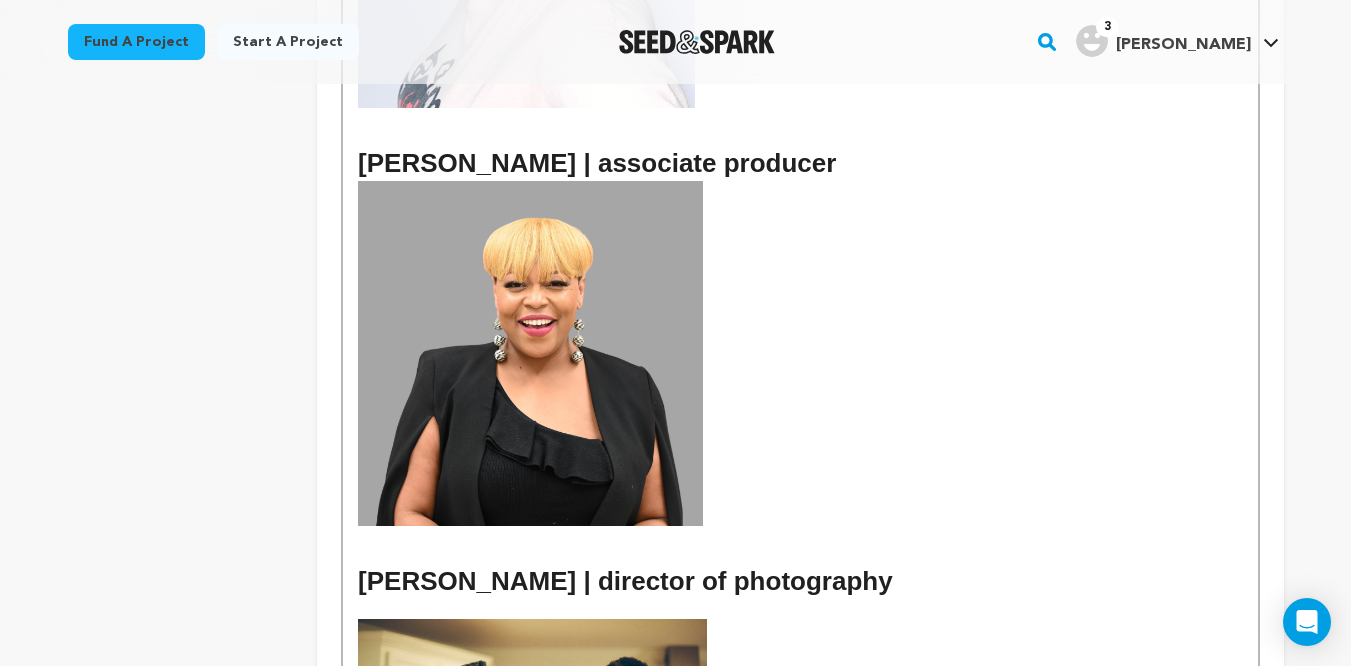 scroll, scrollTop: 2284, scrollLeft: 0, axis: vertical 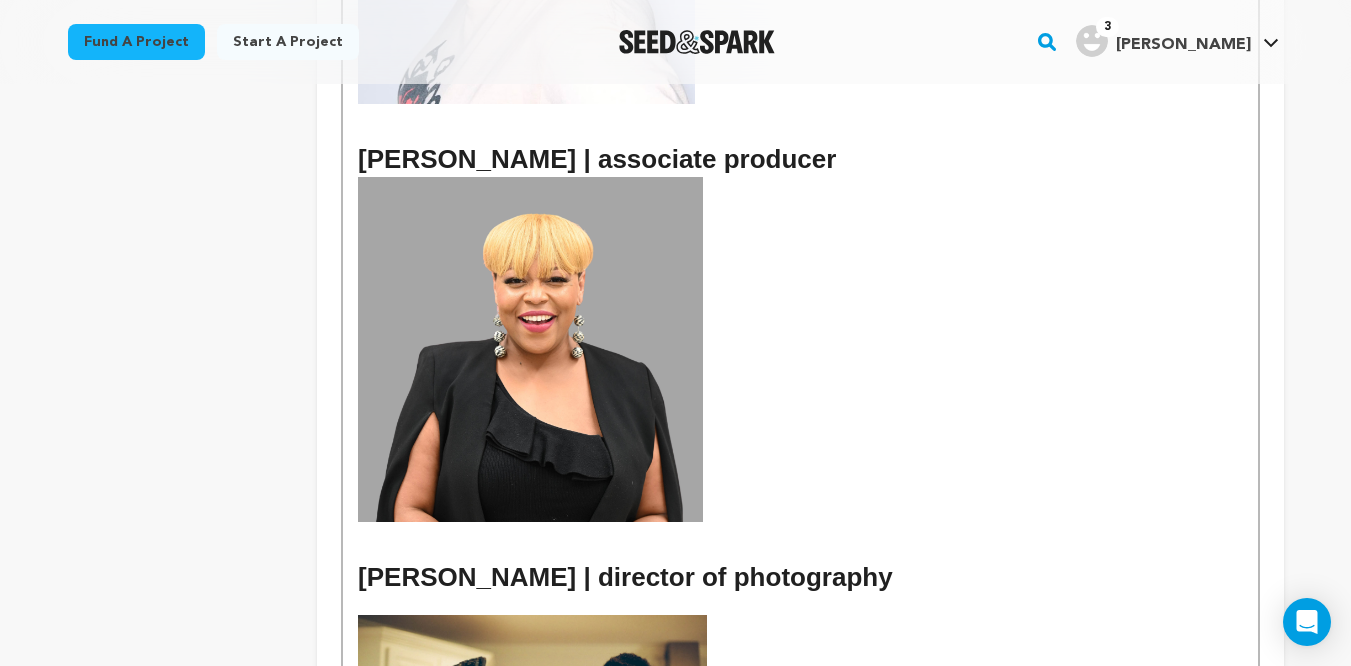 click at bounding box center [800, 605] 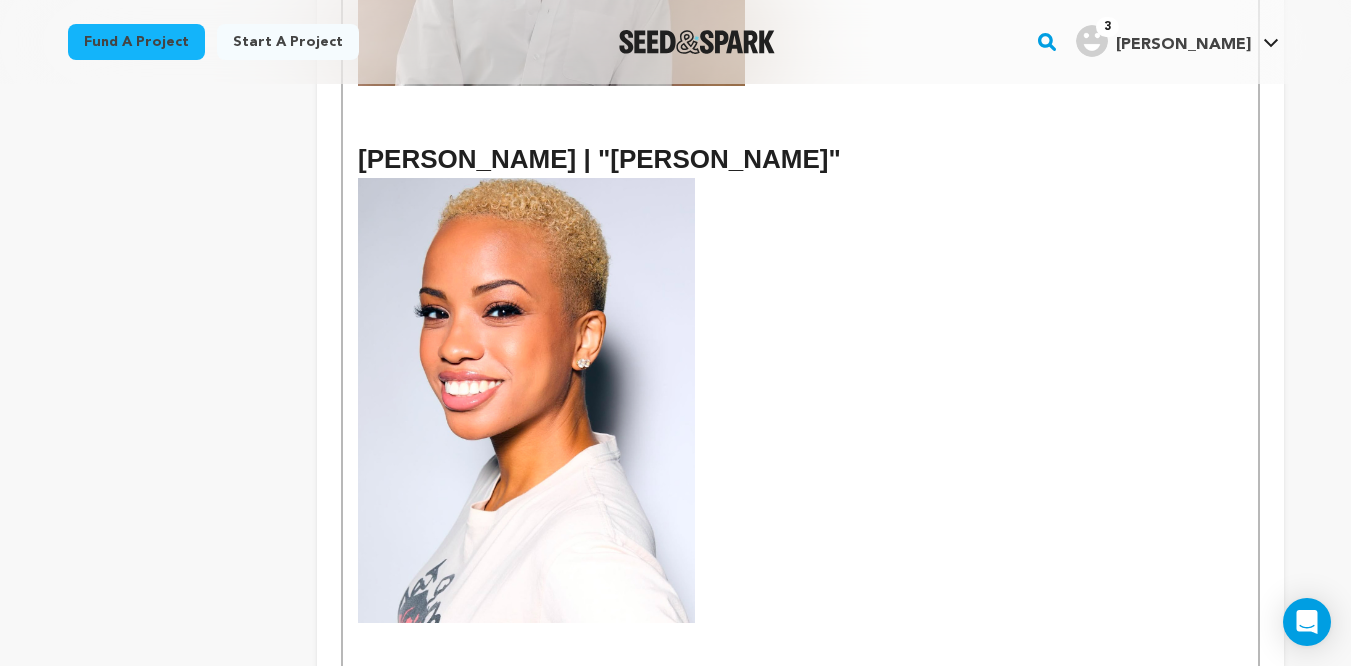 scroll, scrollTop: 1762, scrollLeft: 0, axis: vertical 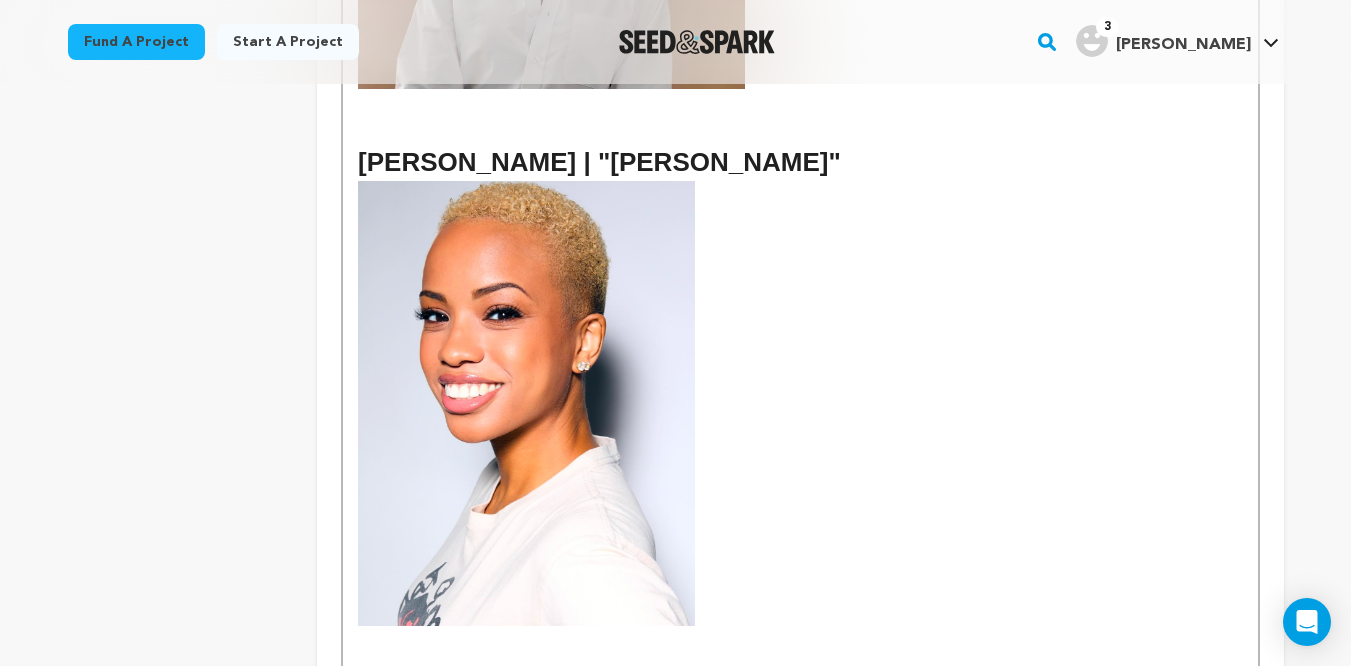 click at bounding box center (526, 403) 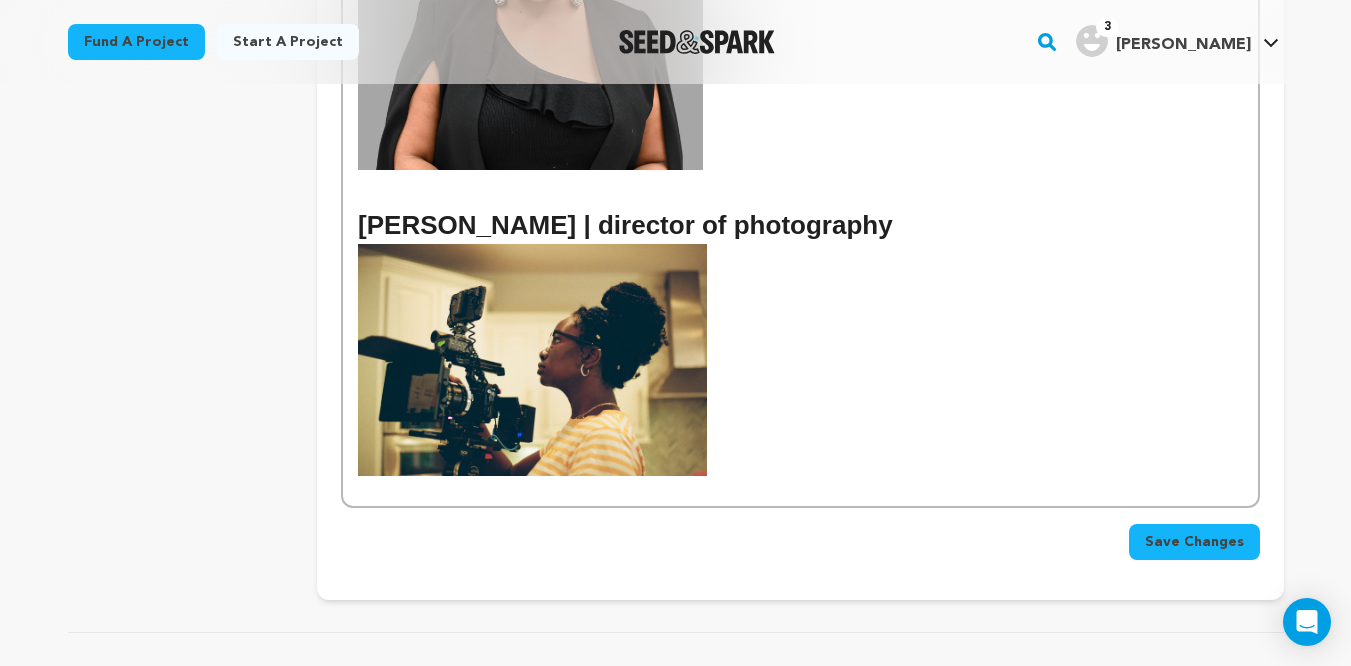 scroll, scrollTop: 2639, scrollLeft: 0, axis: vertical 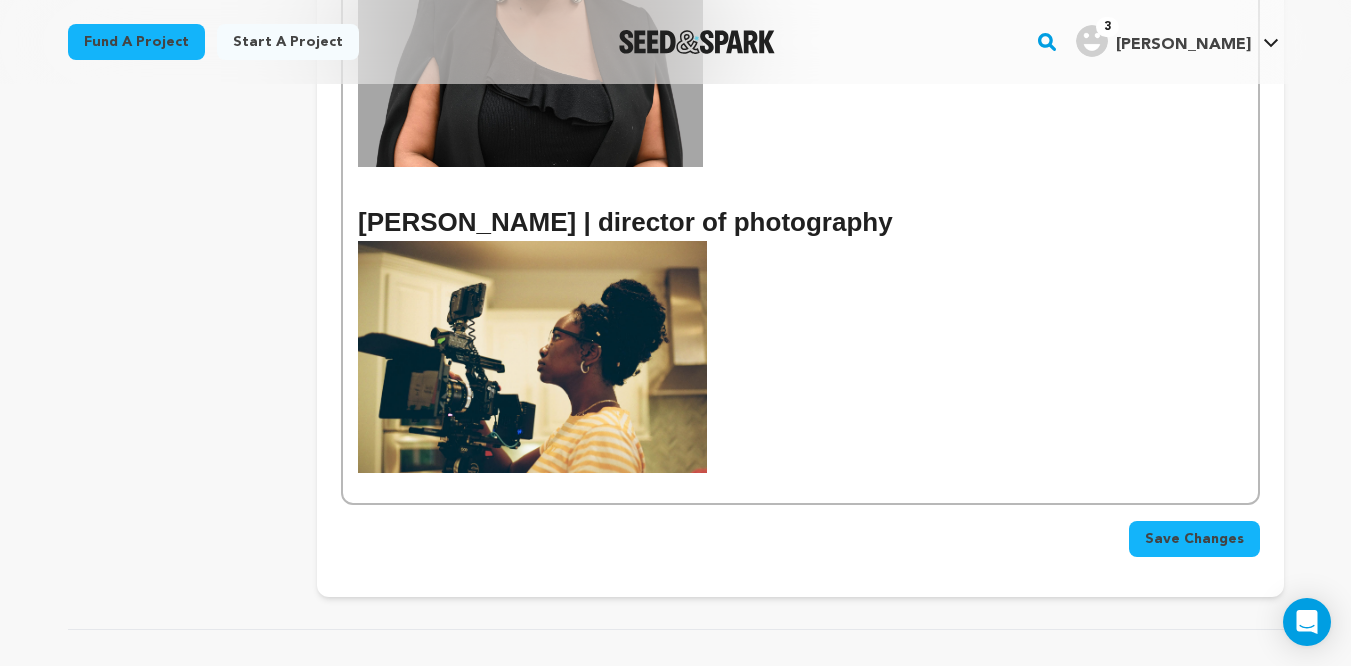 click at bounding box center (800, 356) 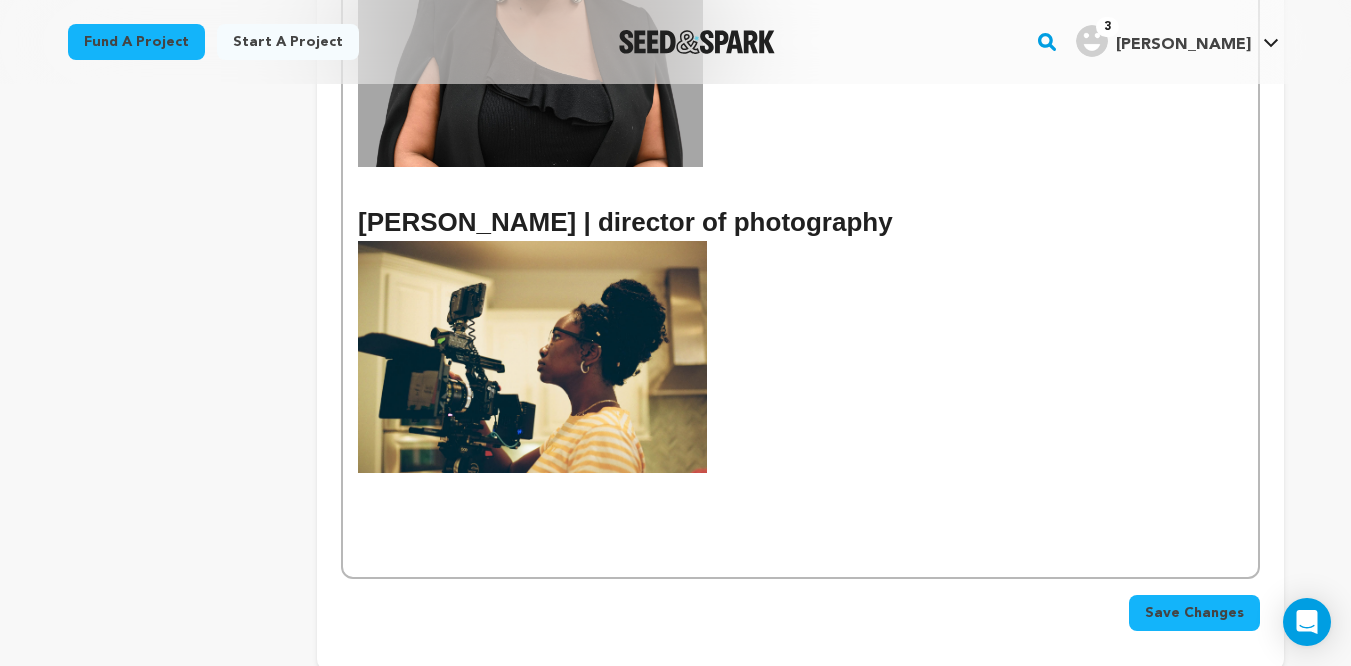 scroll, scrollTop: 496, scrollLeft: 0, axis: vertical 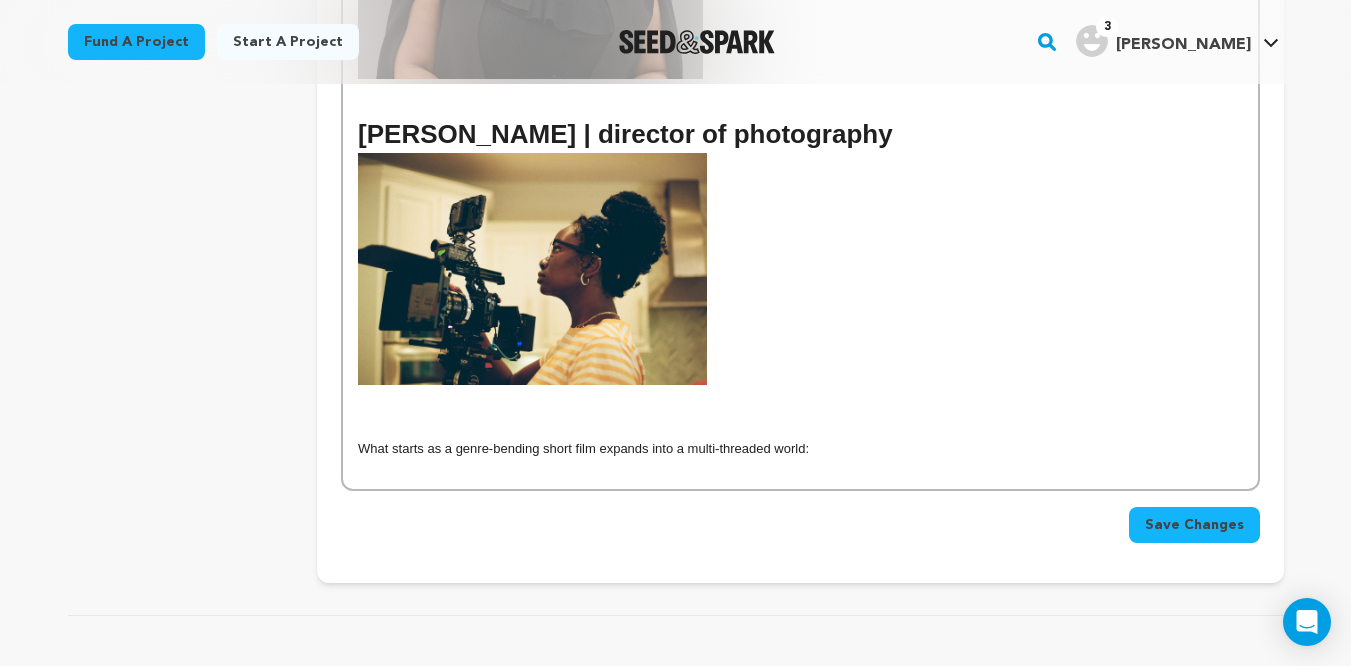 click at bounding box center [800, 430] 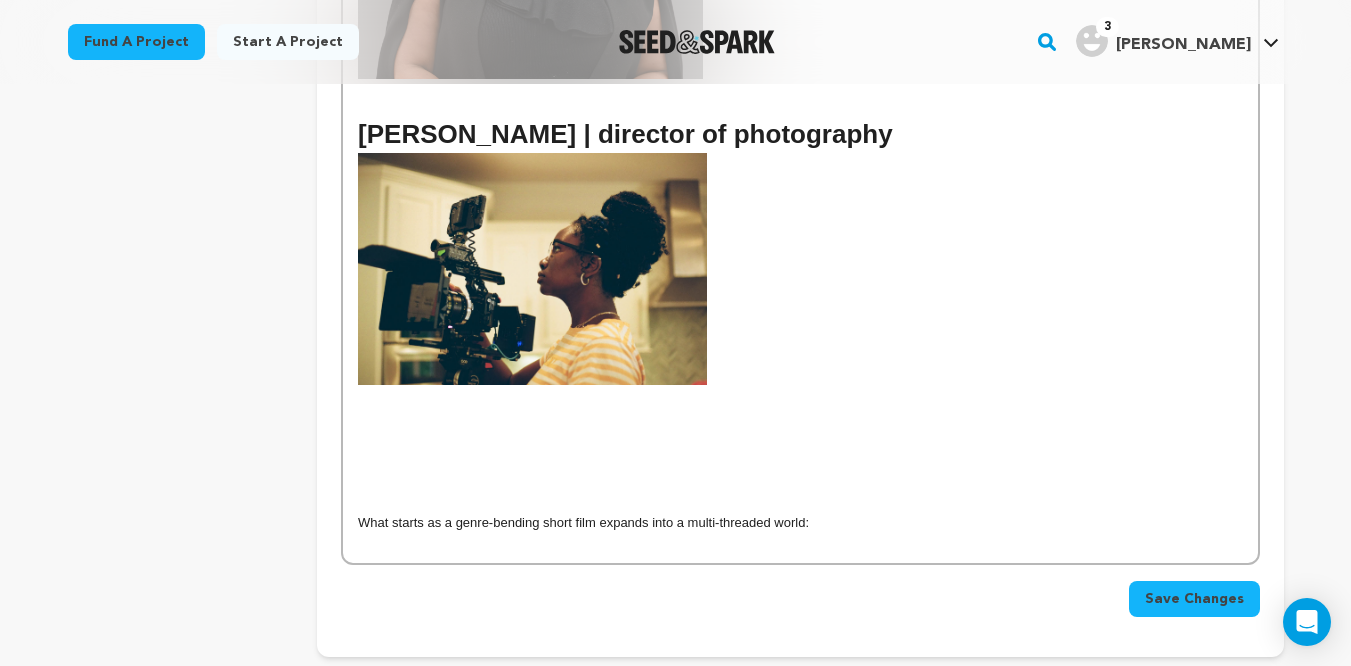 click at bounding box center (800, 430) 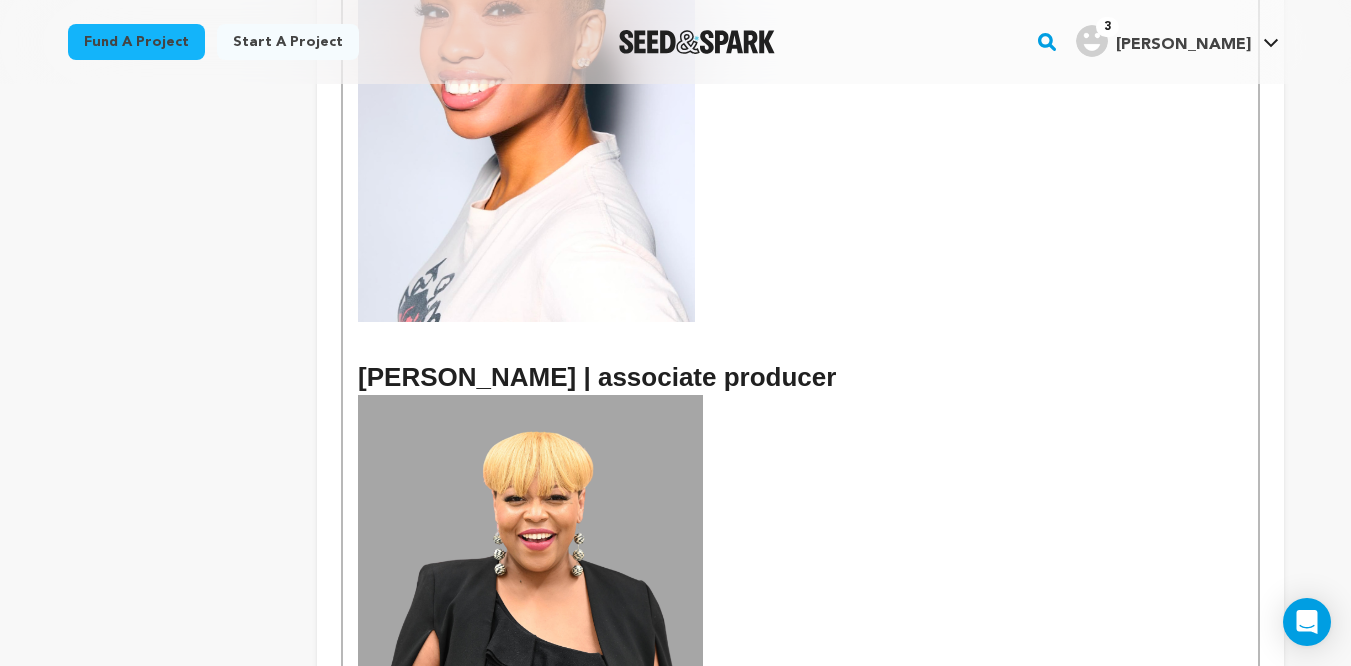 scroll, scrollTop: 1979, scrollLeft: 0, axis: vertical 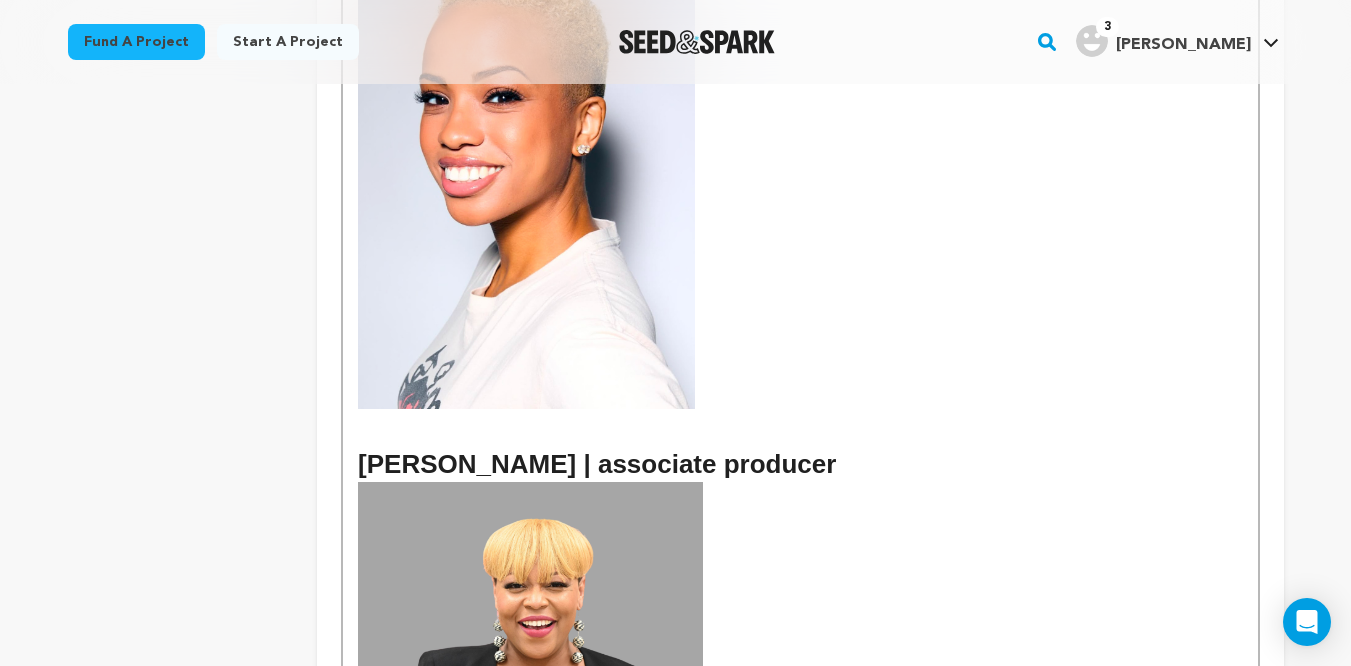 click at bounding box center [526, 186] 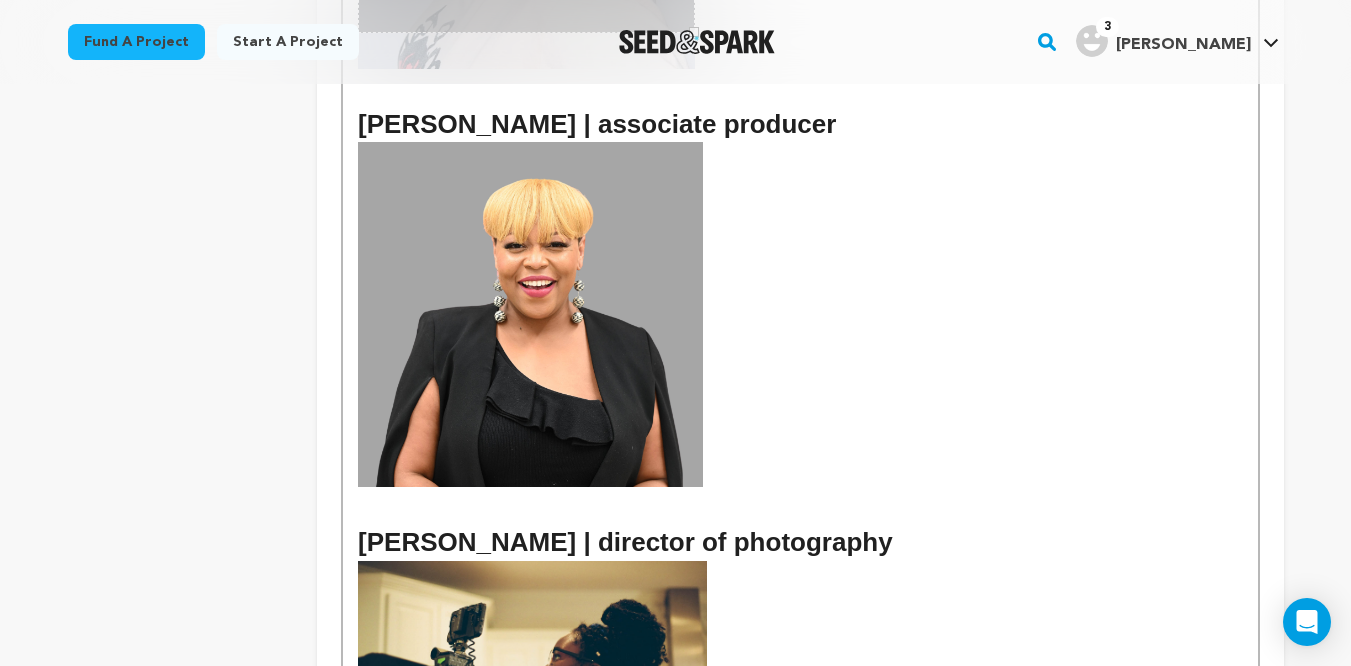 scroll, scrollTop: 2749, scrollLeft: 0, axis: vertical 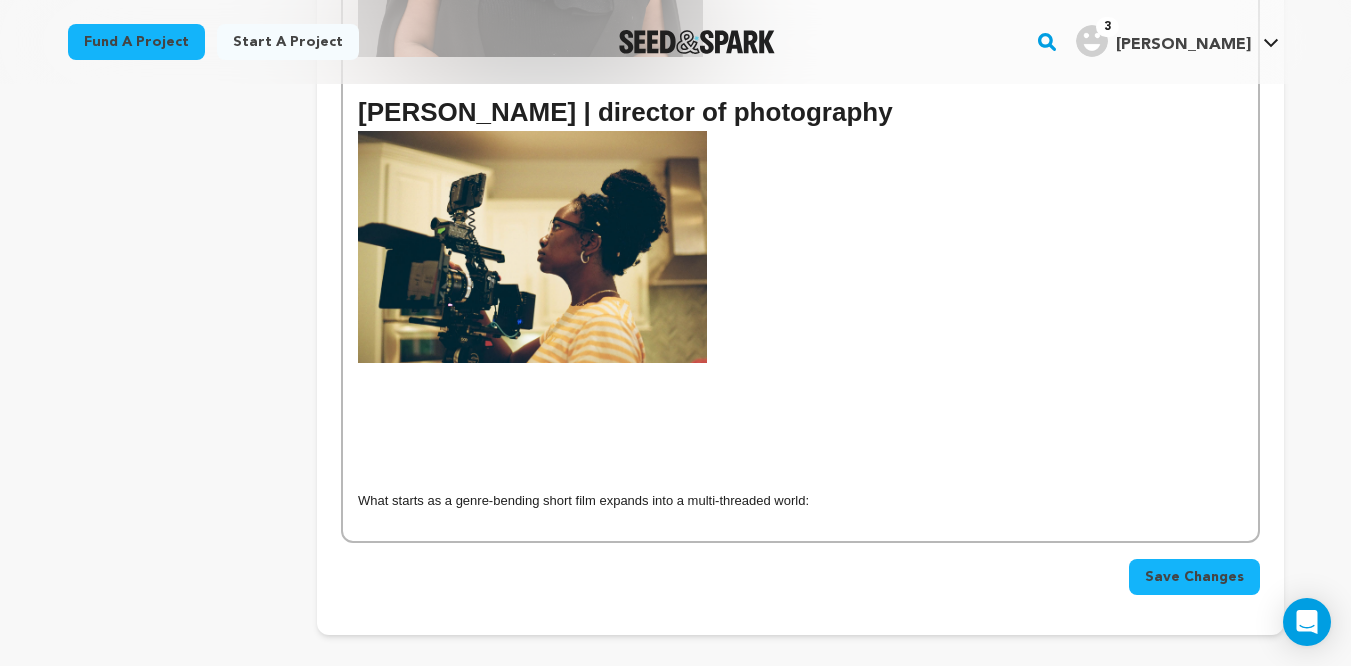 click at bounding box center (800, 427) 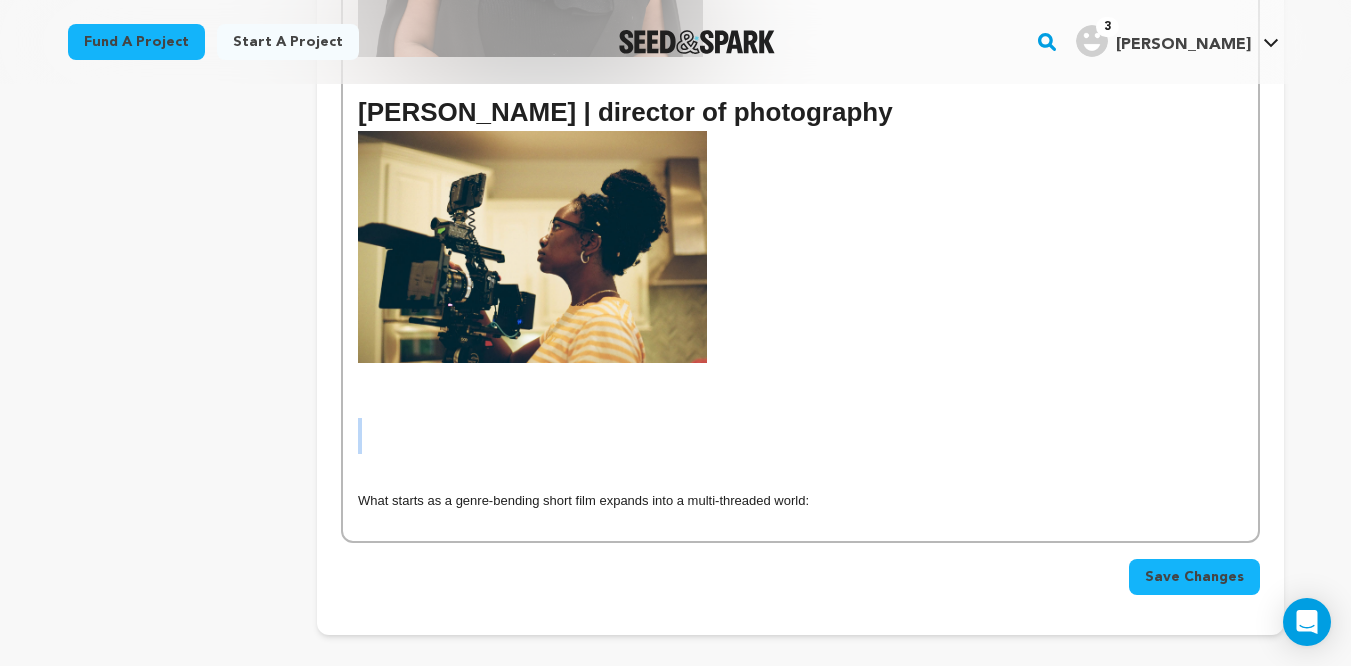 scroll, scrollTop: 496, scrollLeft: 0, axis: vertical 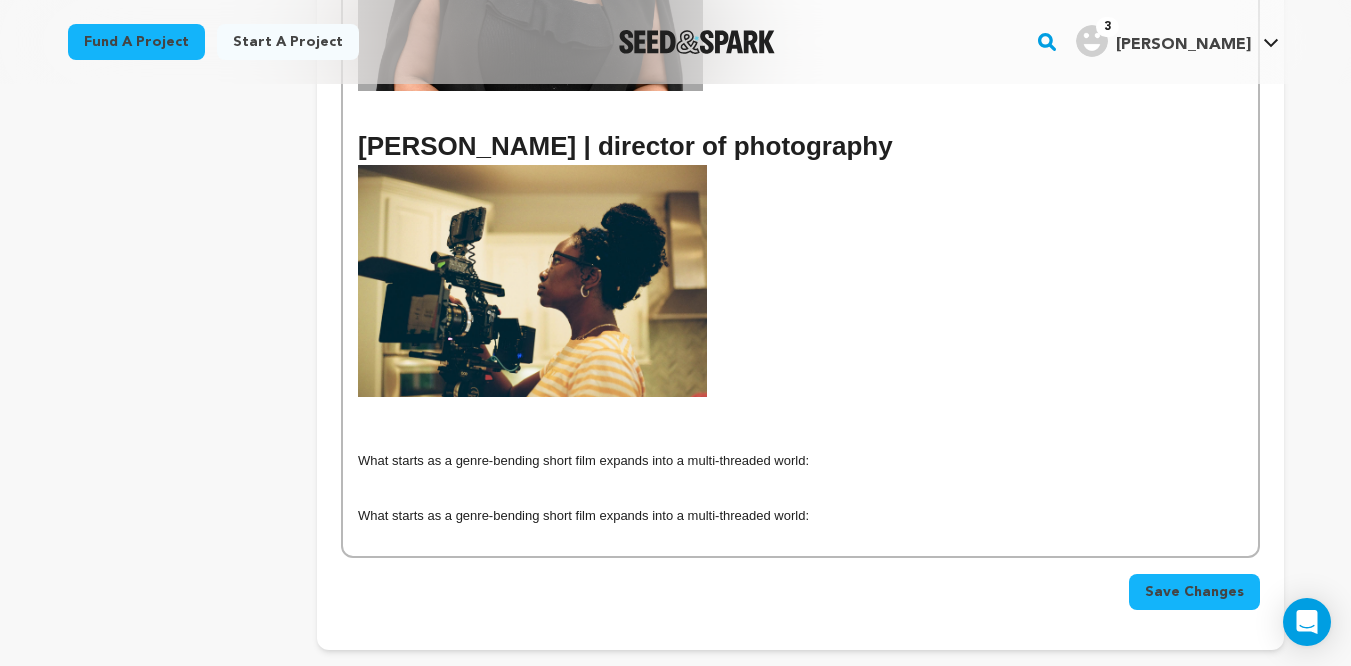 click at bounding box center (800, 498) 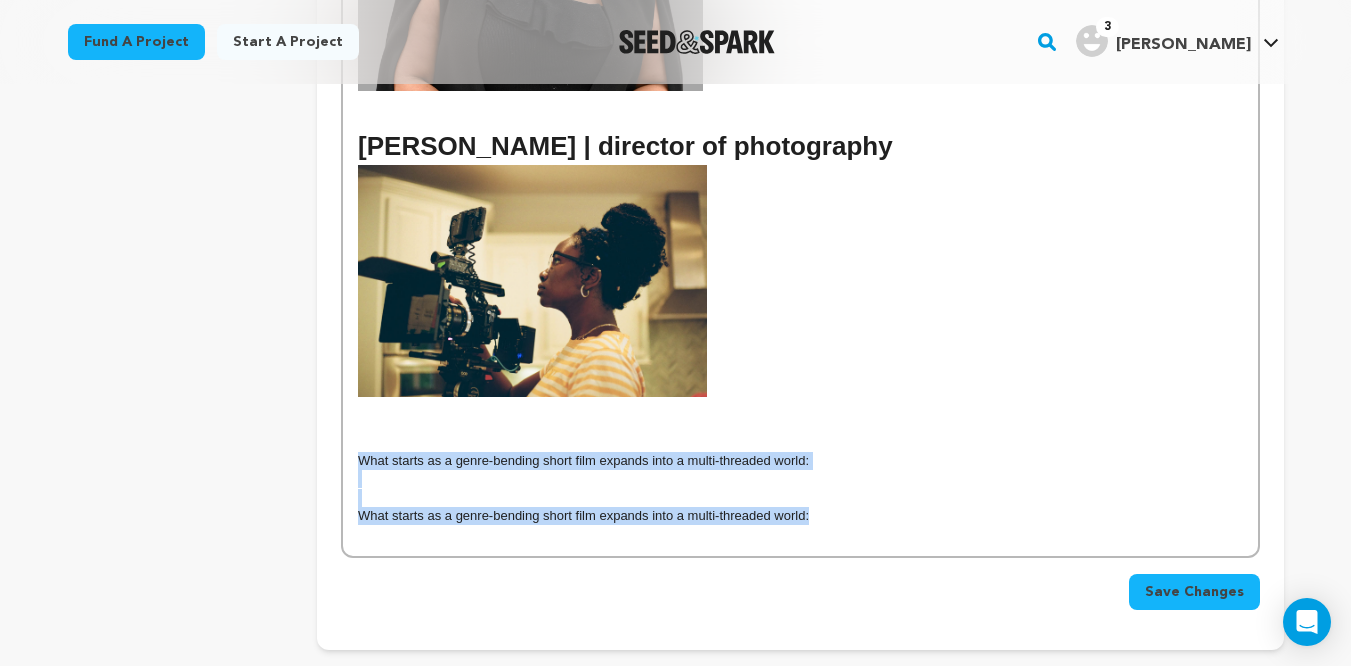 drag, startPoint x: 826, startPoint y: 481, endPoint x: 331, endPoint y: 423, distance: 498.38638 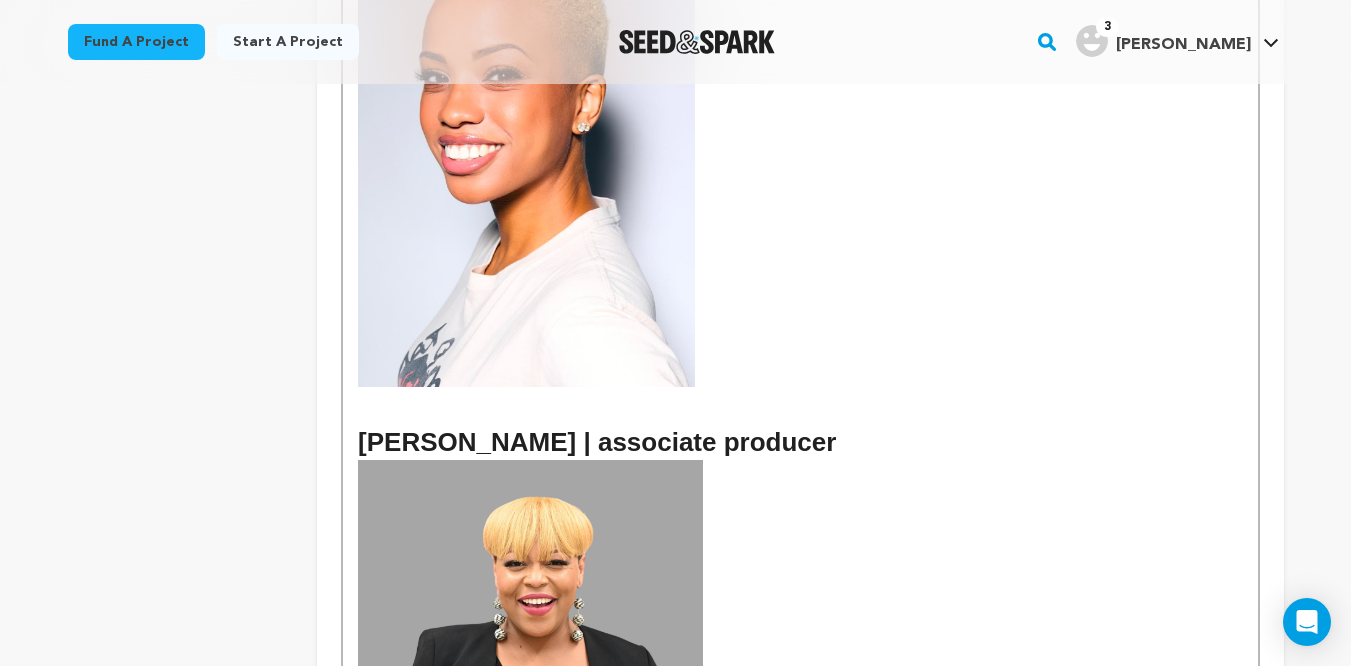 scroll, scrollTop: 2112, scrollLeft: 0, axis: vertical 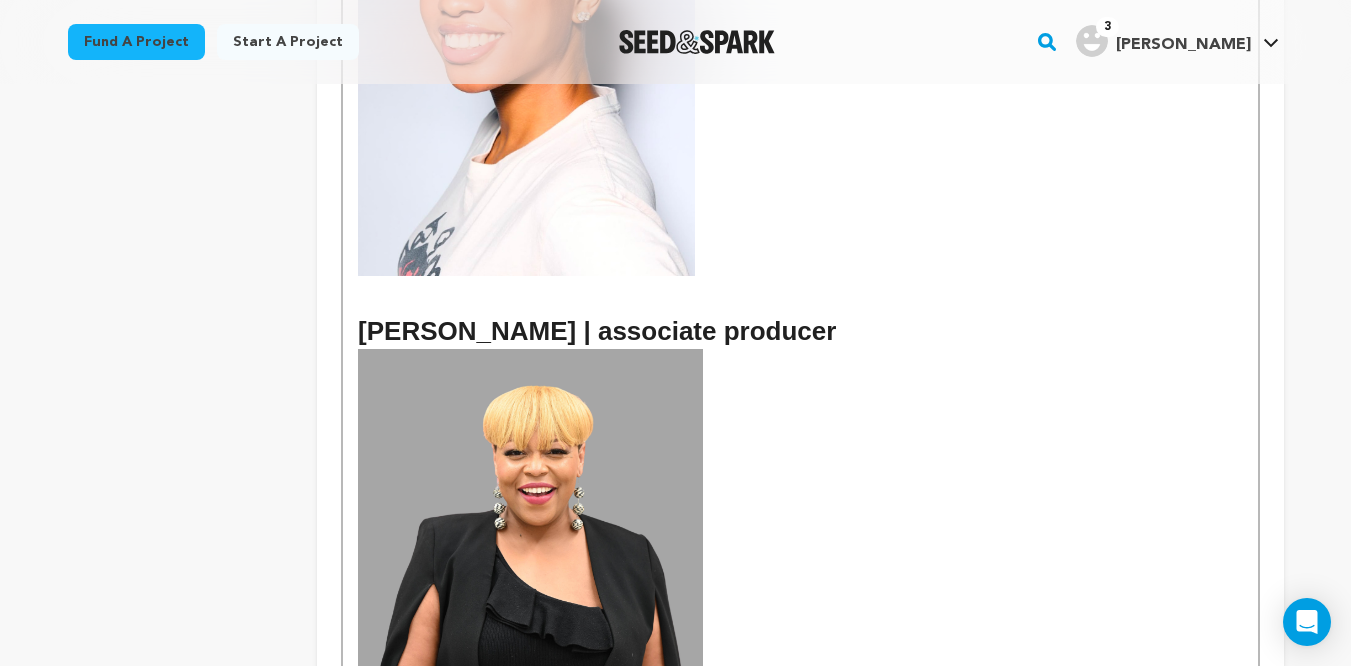 click at bounding box center (800, 521) 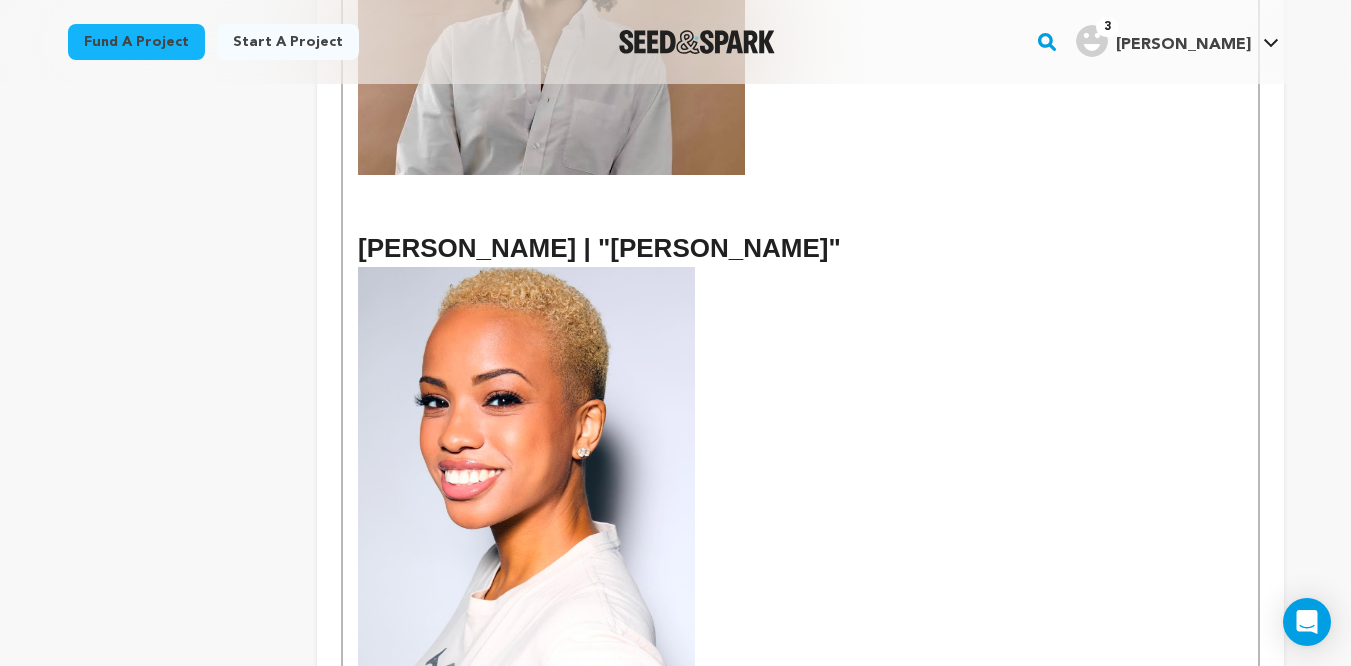 scroll, scrollTop: 1658, scrollLeft: 0, axis: vertical 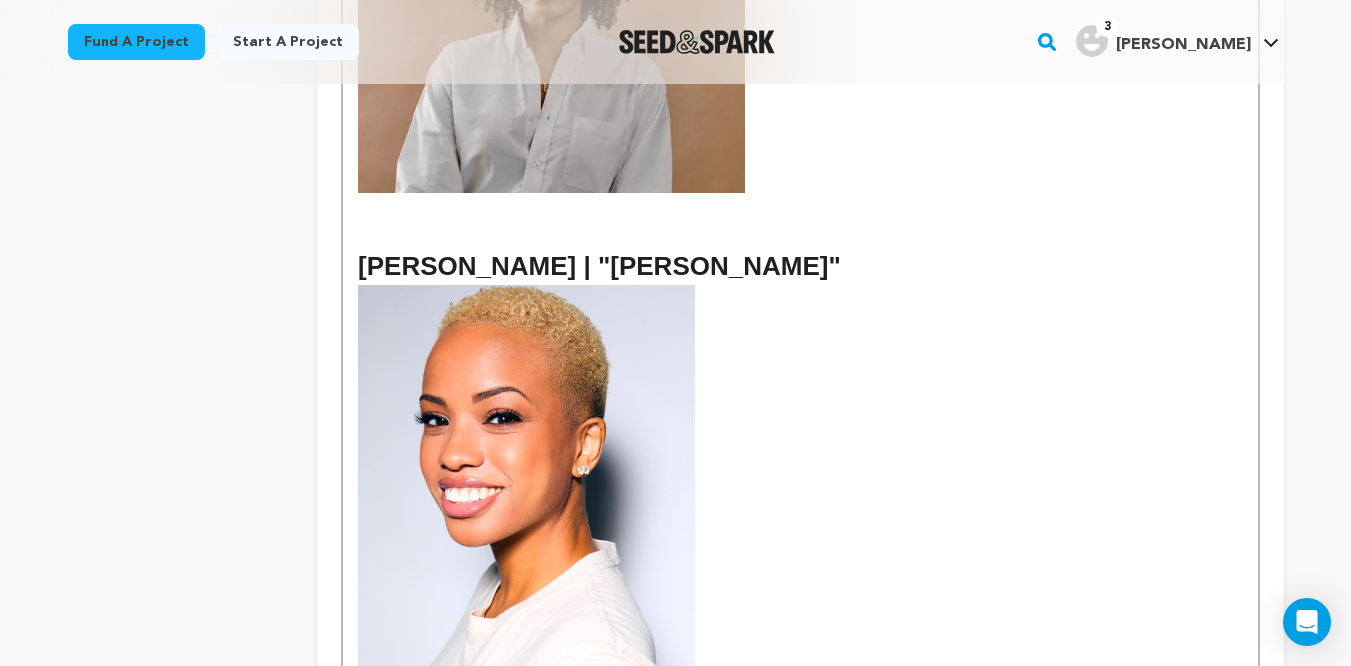 click at bounding box center [526, 507] 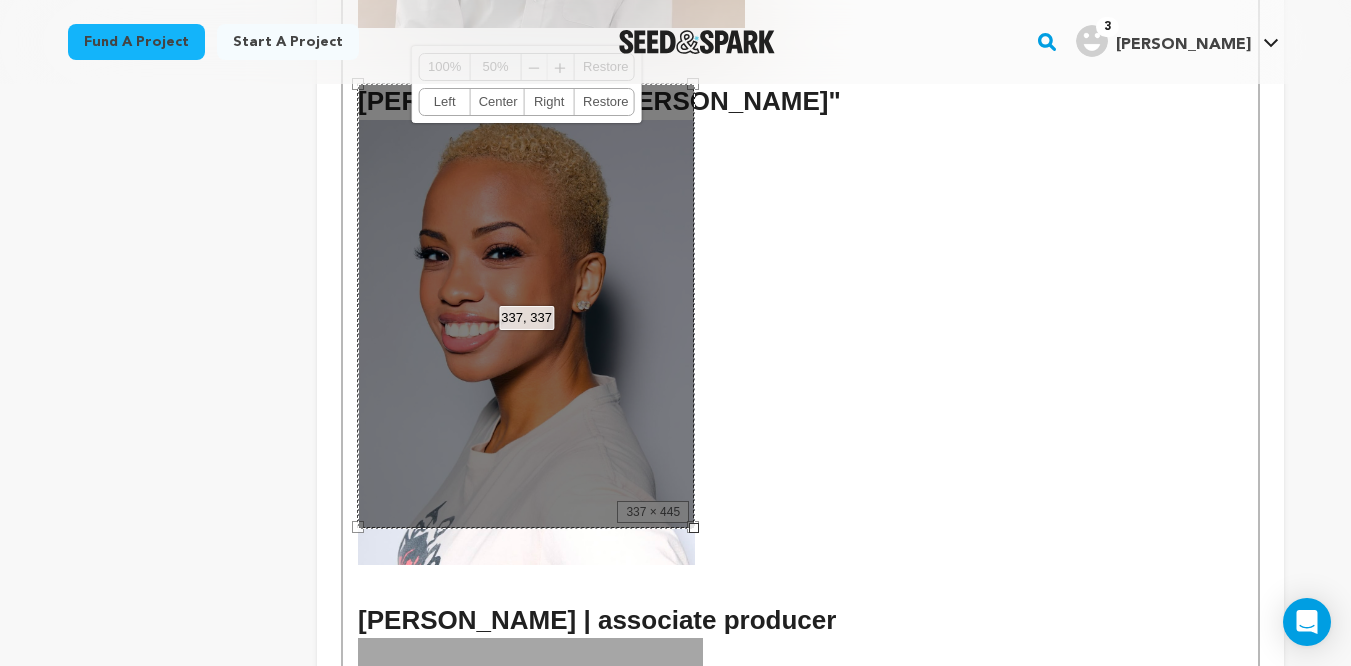 scroll, scrollTop: 1830, scrollLeft: 0, axis: vertical 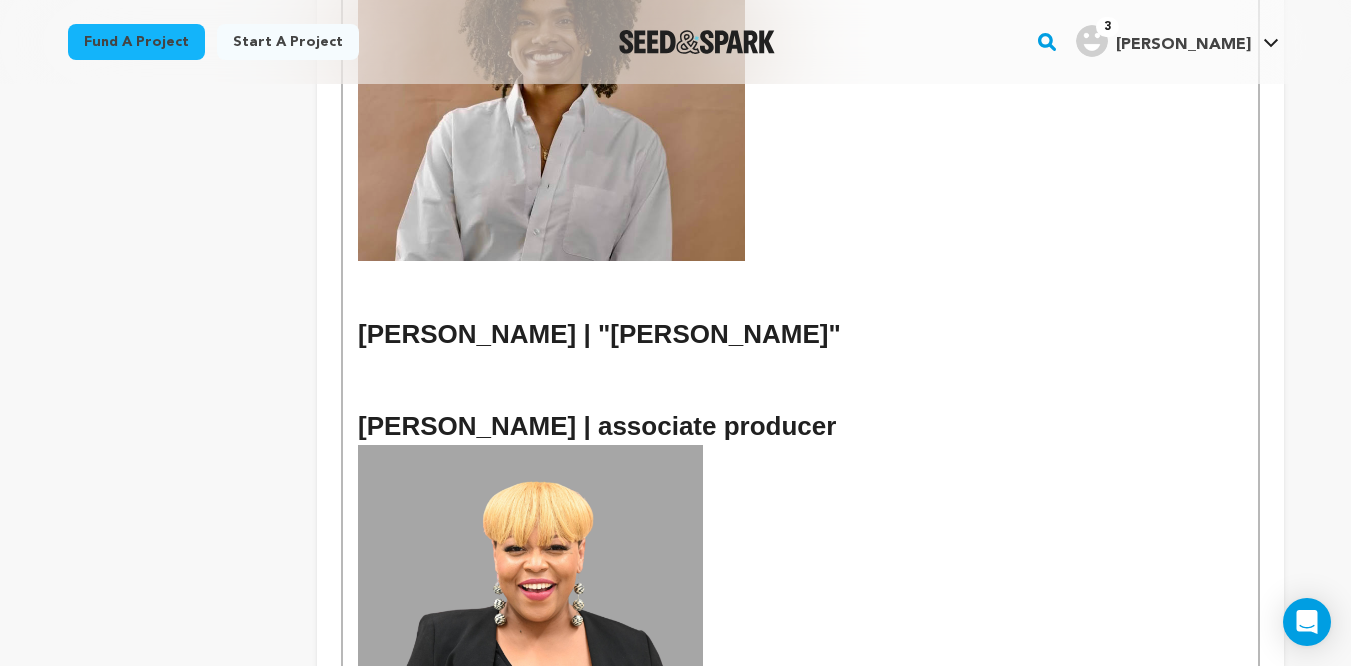 click at bounding box center [800, 617] 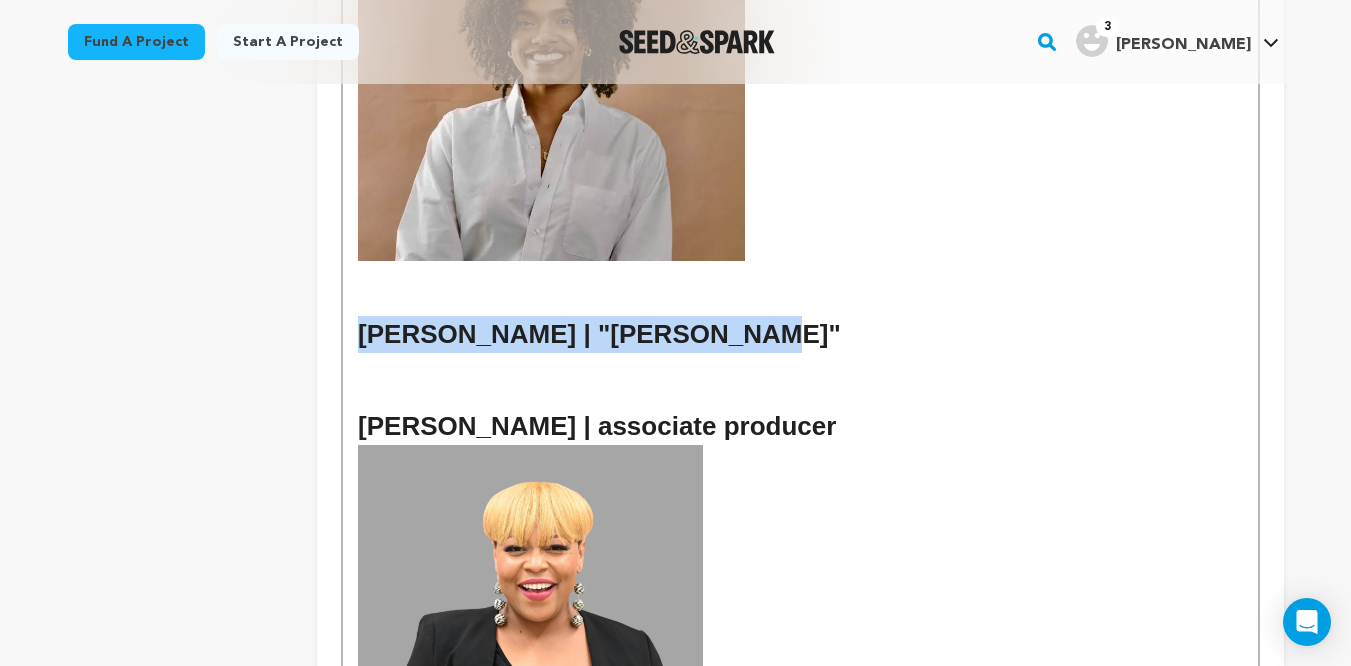 drag, startPoint x: 727, startPoint y: 298, endPoint x: 360, endPoint y: 295, distance: 367.01227 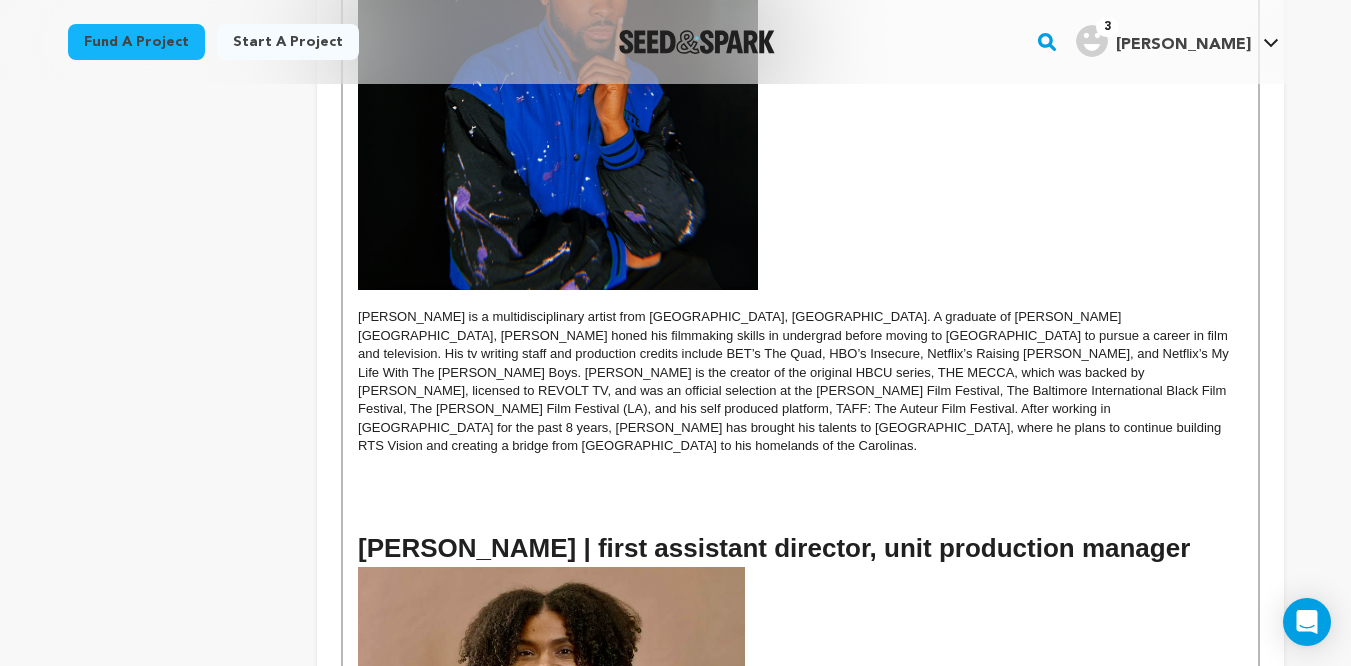 scroll, scrollTop: 893, scrollLeft: 0, axis: vertical 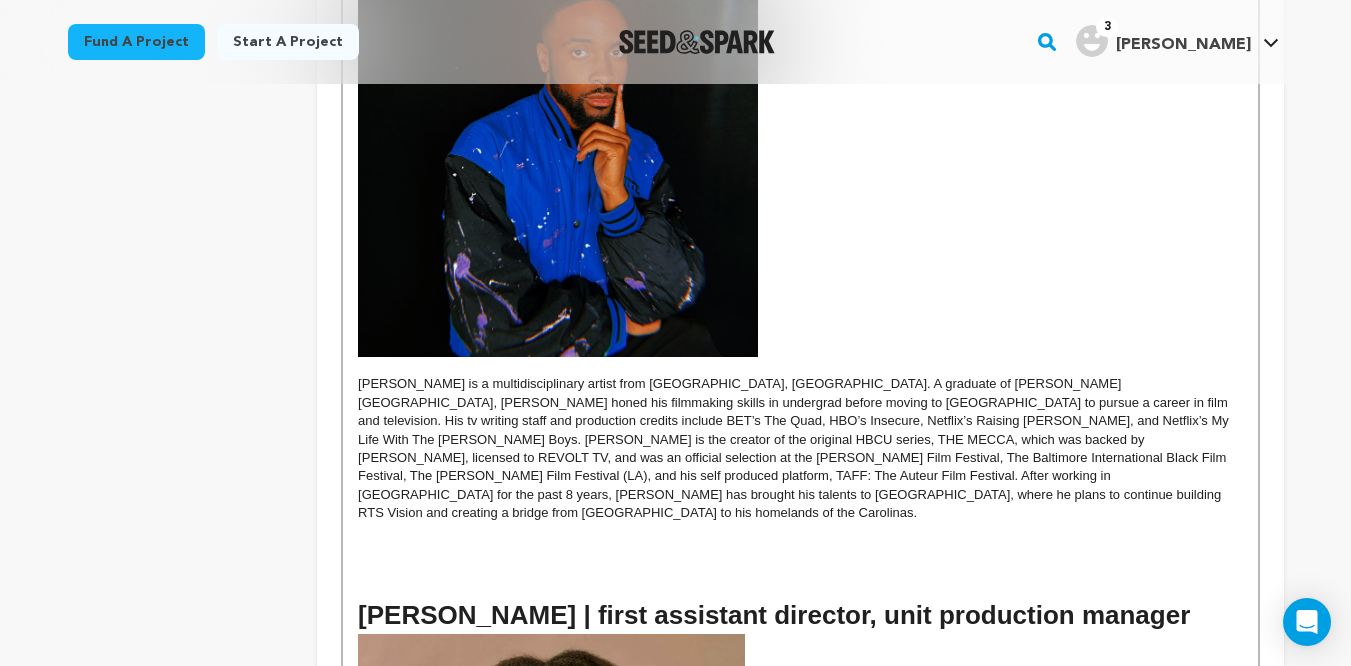 click on "alexis bell | first assistant director, unit production manager" at bounding box center [800, 615] 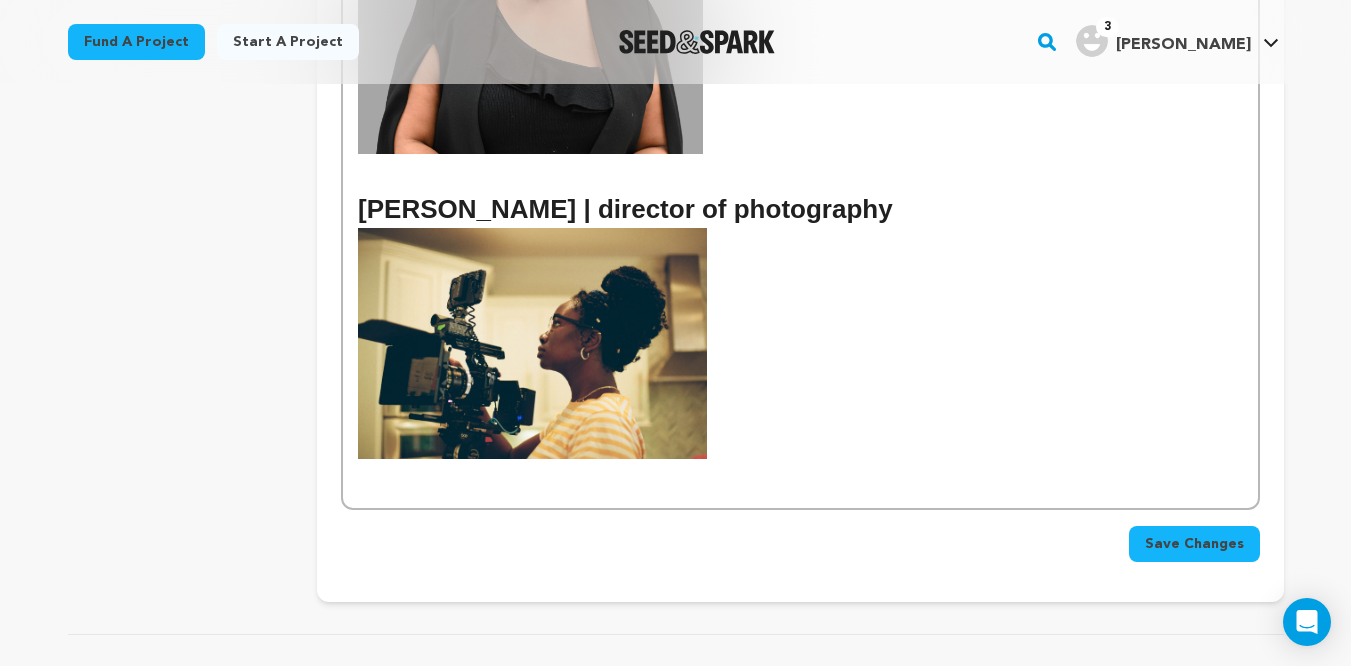 scroll, scrollTop: 2101, scrollLeft: 0, axis: vertical 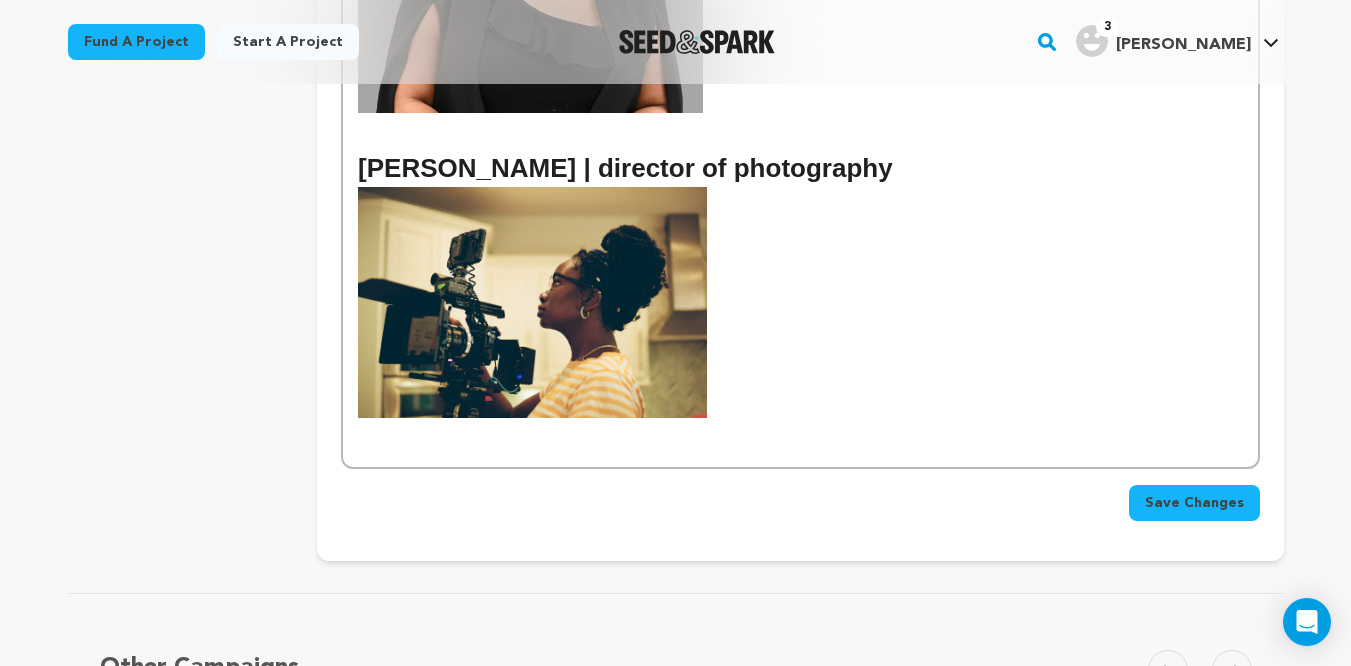 click at bounding box center [800, 427] 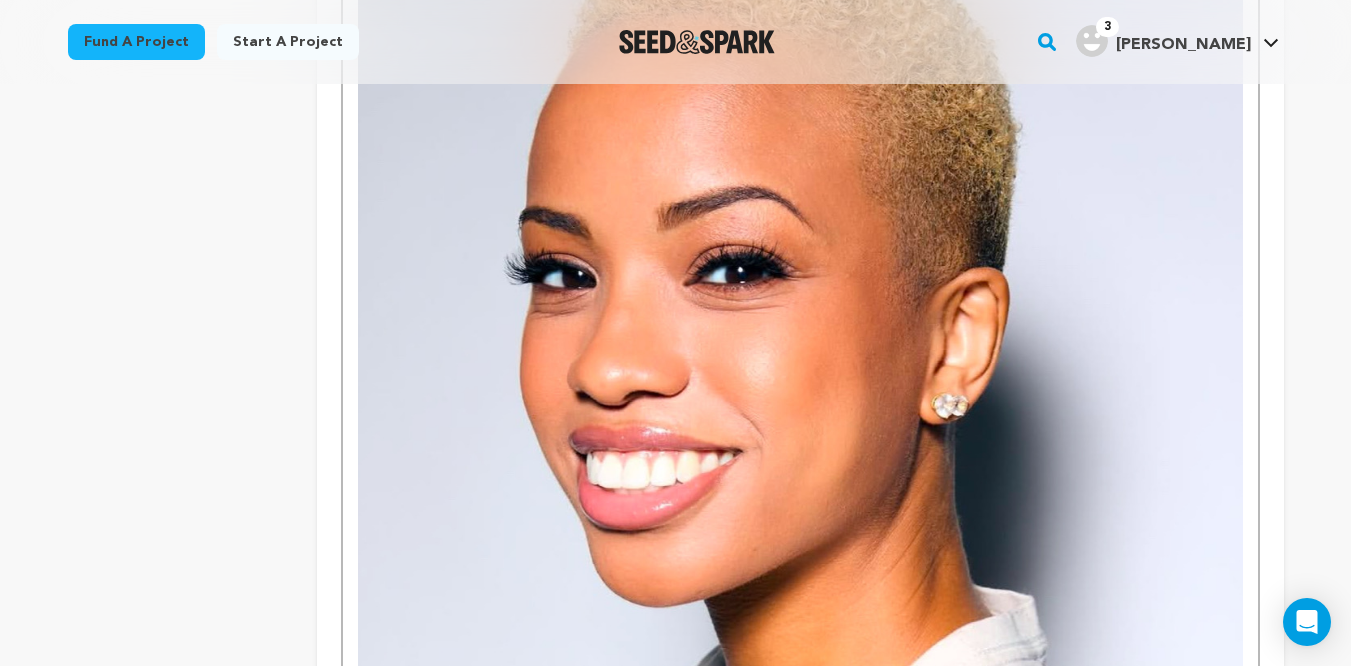 scroll, scrollTop: 2823, scrollLeft: 0, axis: vertical 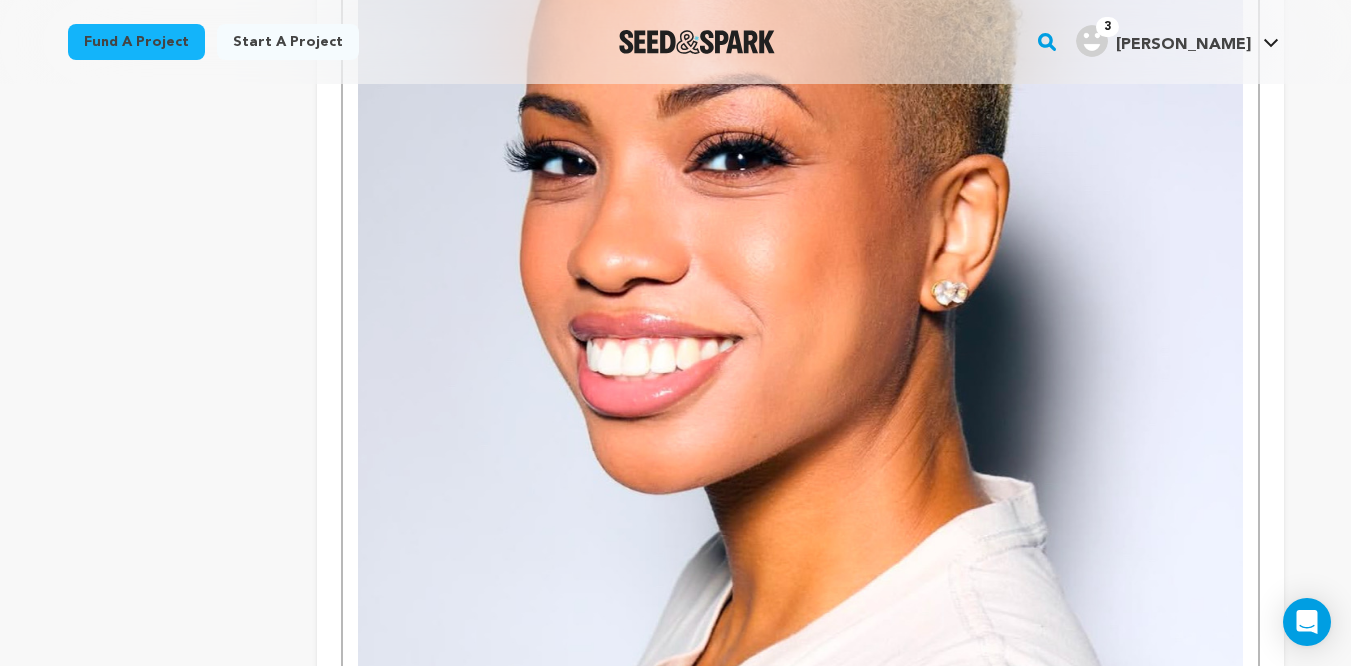 click at bounding box center (800, 390) 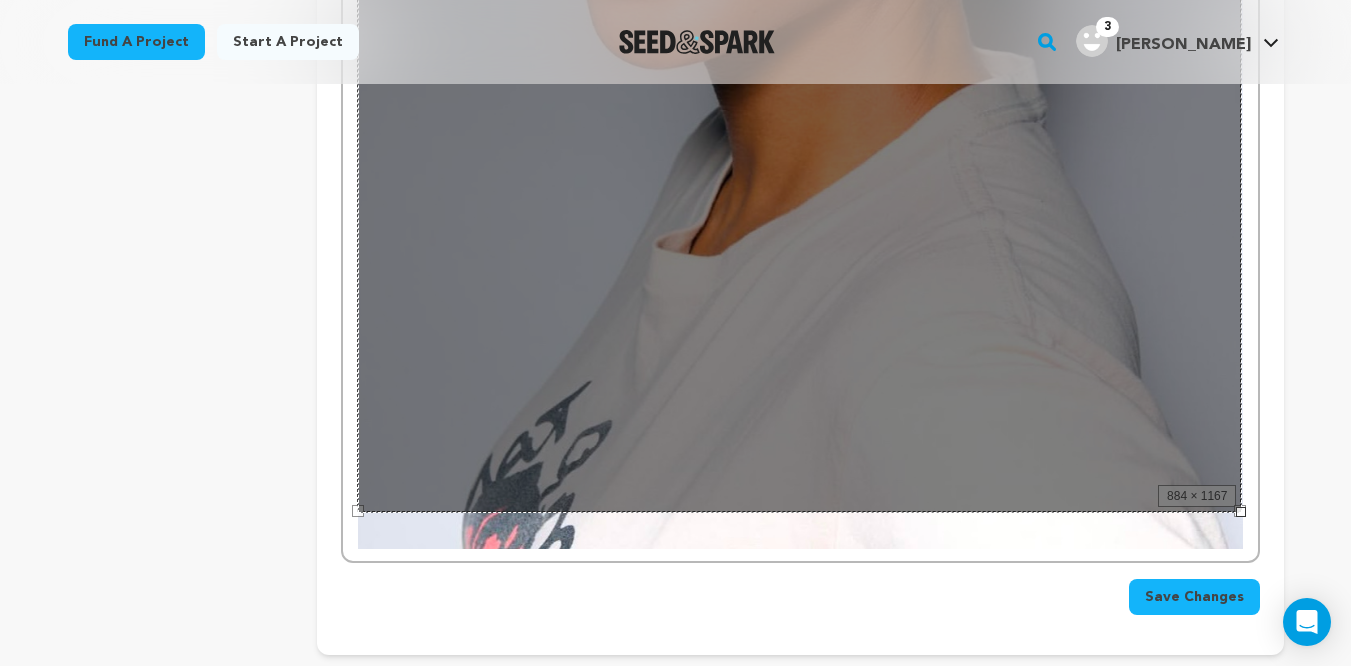 scroll, scrollTop: 3293, scrollLeft: 0, axis: vertical 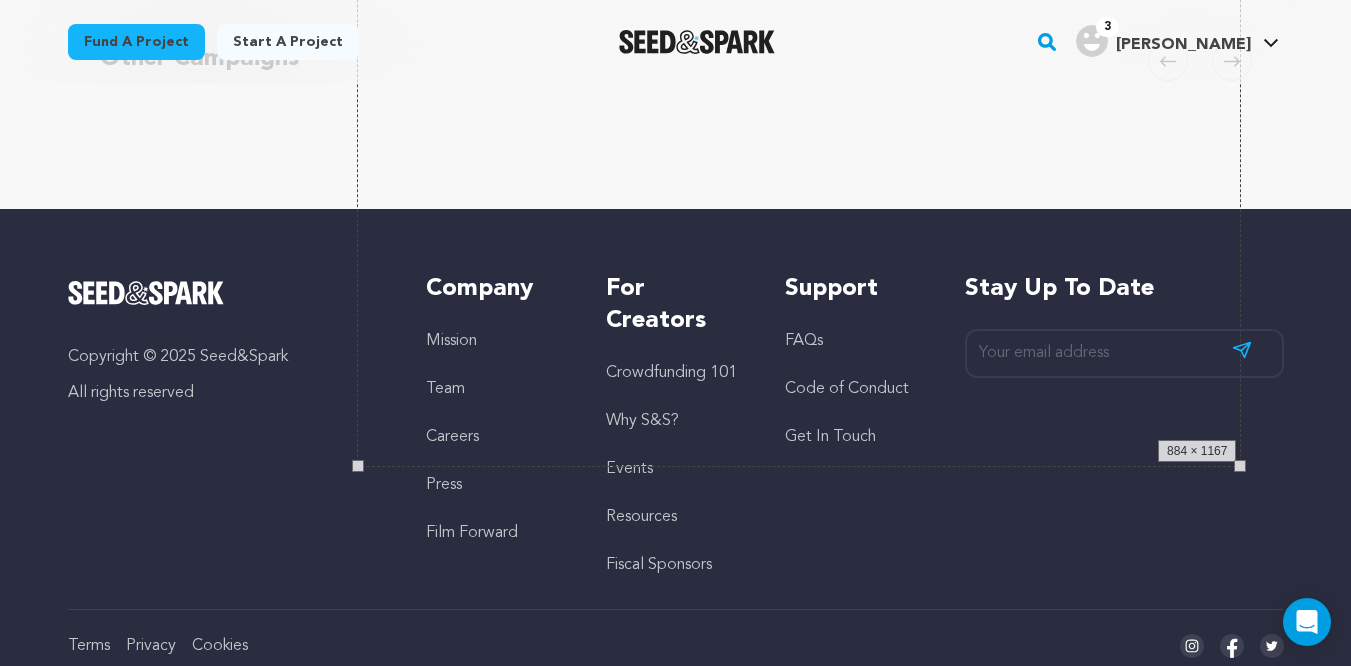 drag, startPoint x: 1239, startPoint y: 470, endPoint x: 741, endPoint y: 250, distance: 544.43 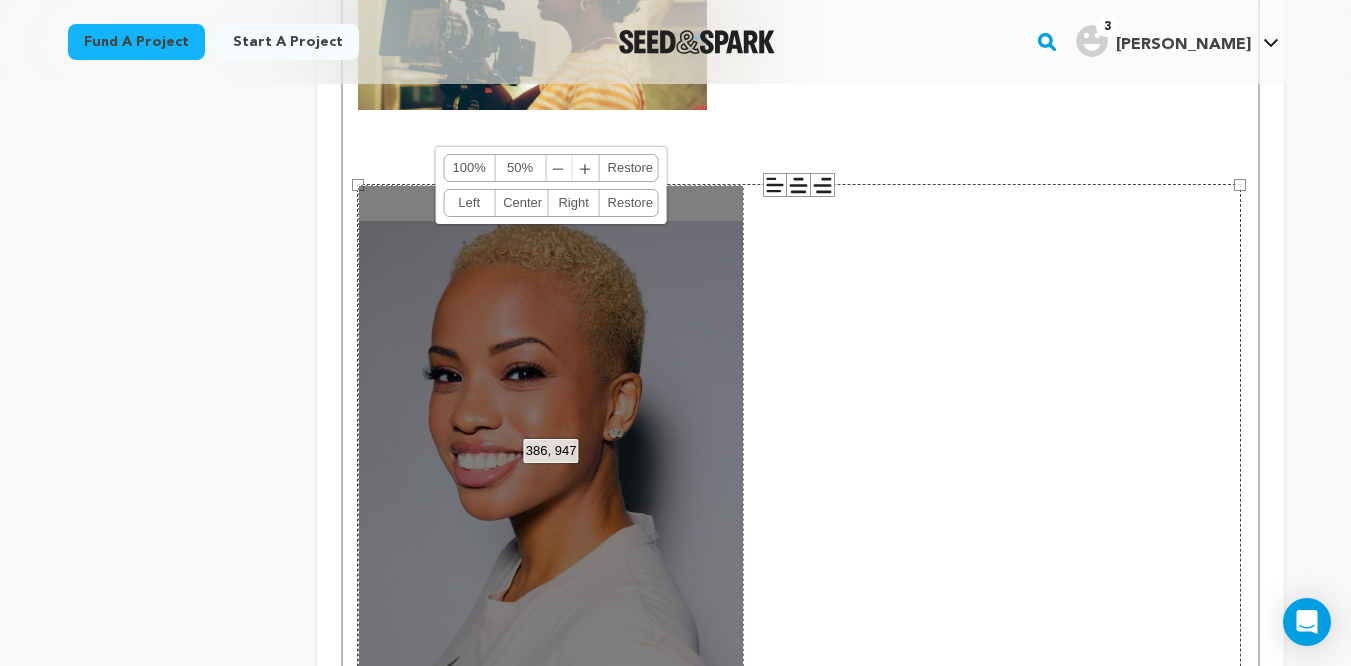 scroll, scrollTop: 2596, scrollLeft: 0, axis: vertical 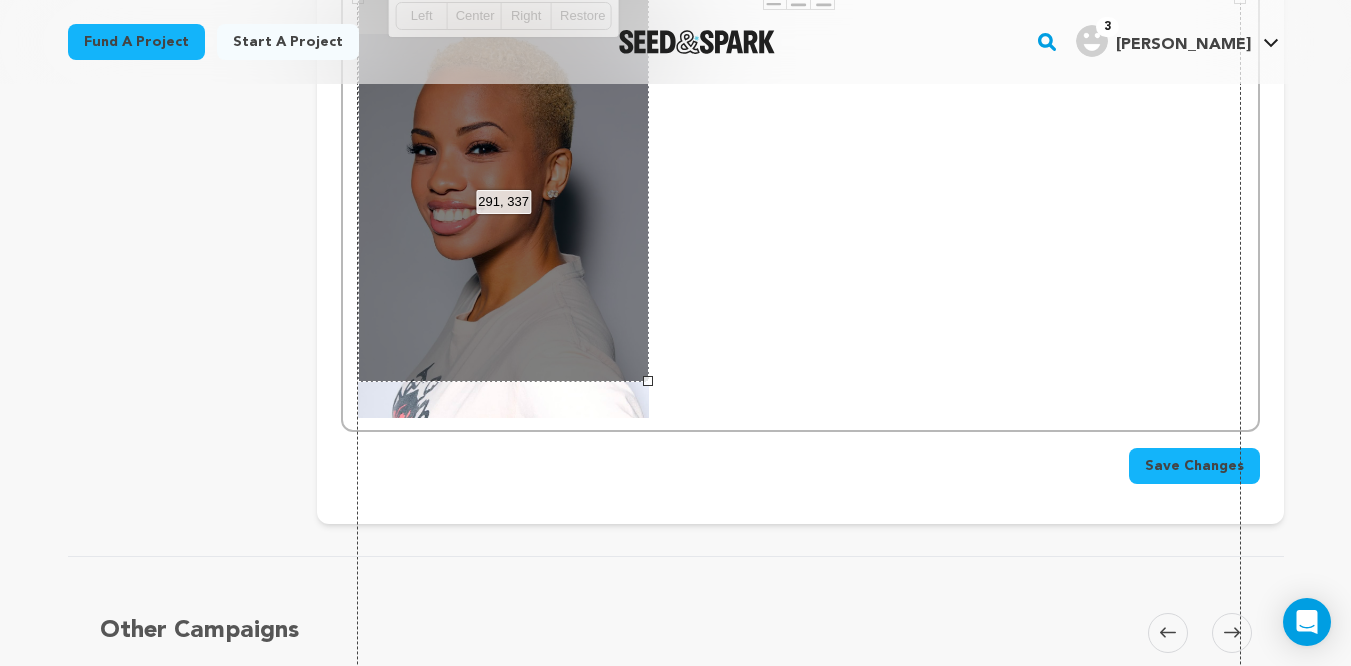 drag, startPoint x: 744, startPoint y: 506, endPoint x: 648, endPoint y: 331, distance: 199.60211 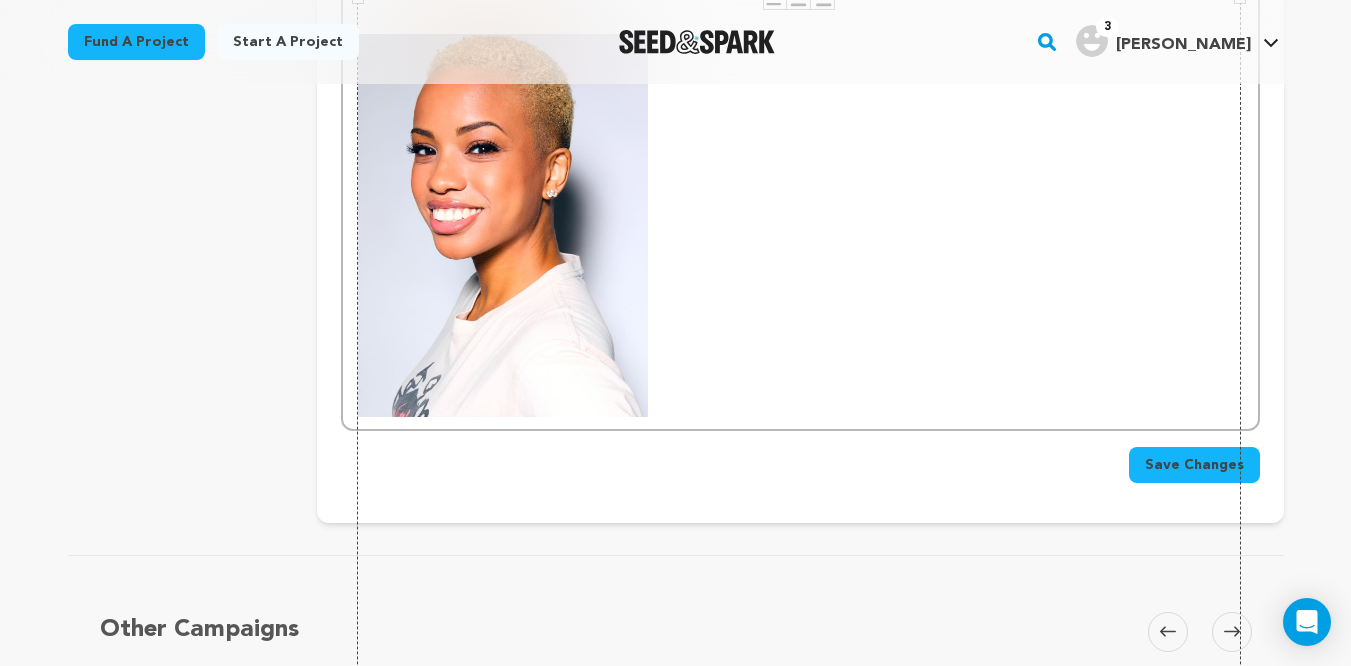 click on "884 × 1167" at bounding box center [799, 580] 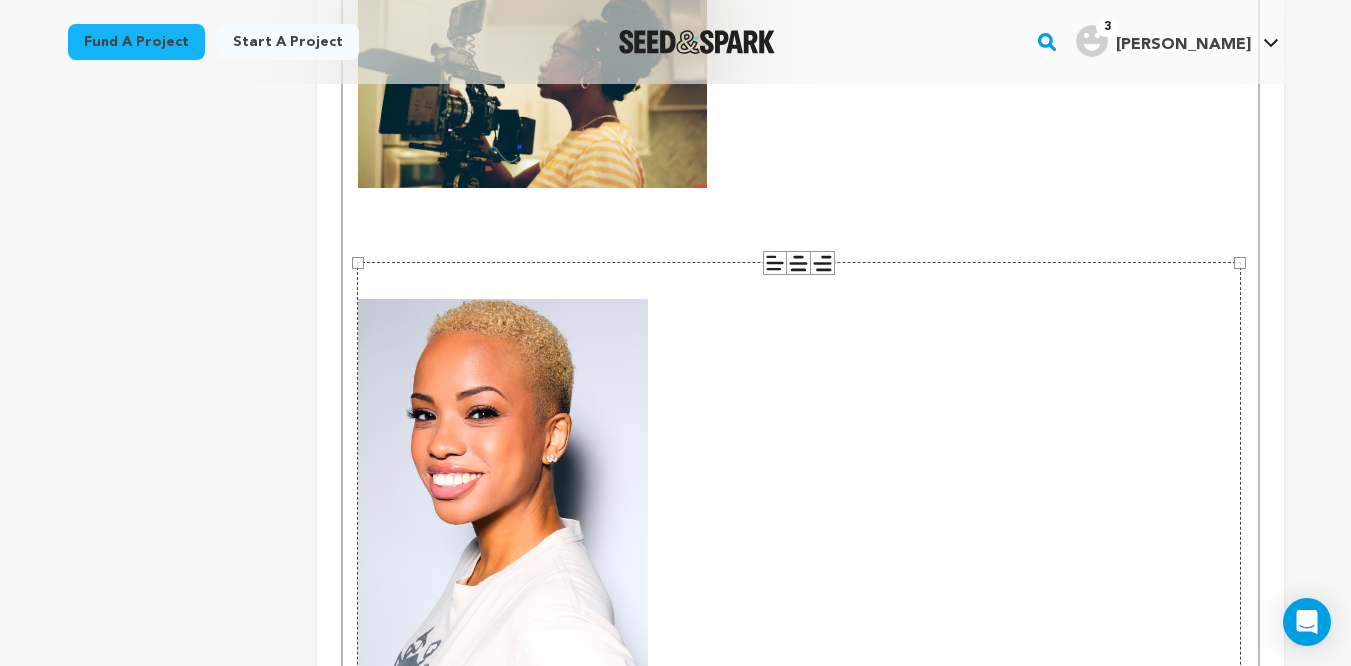 scroll, scrollTop: 2310, scrollLeft: 0, axis: vertical 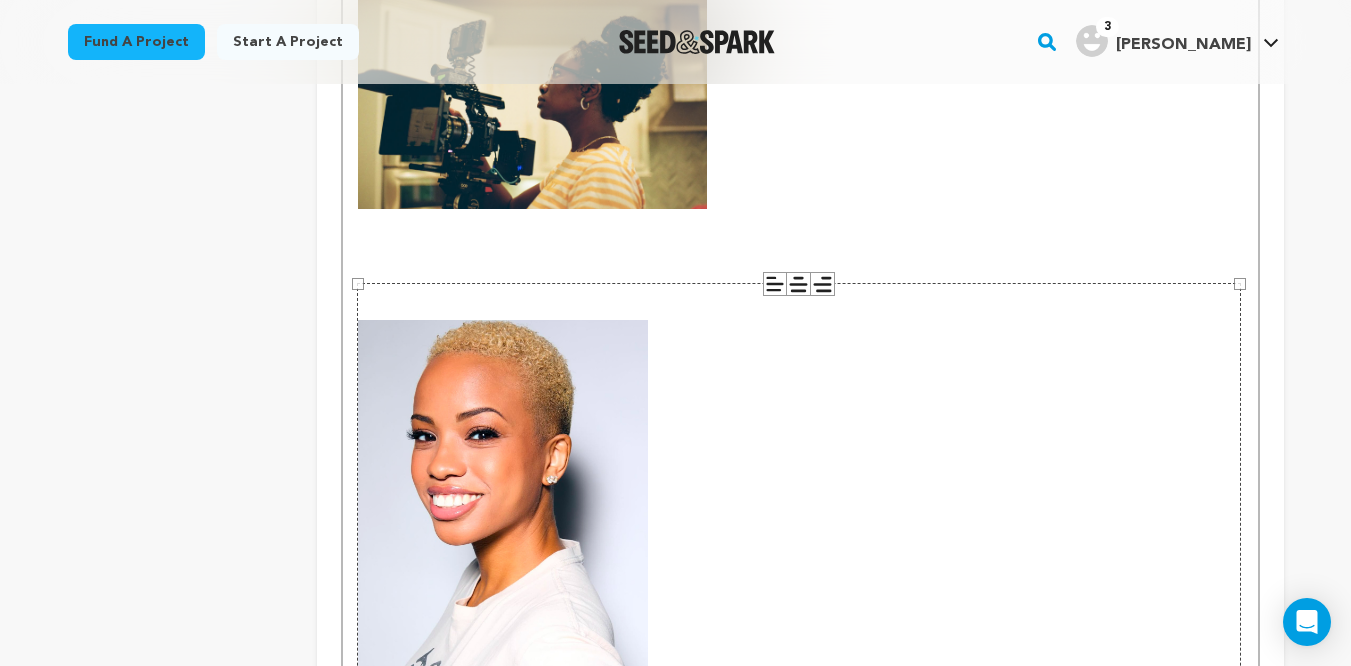 click at bounding box center [800, 255] 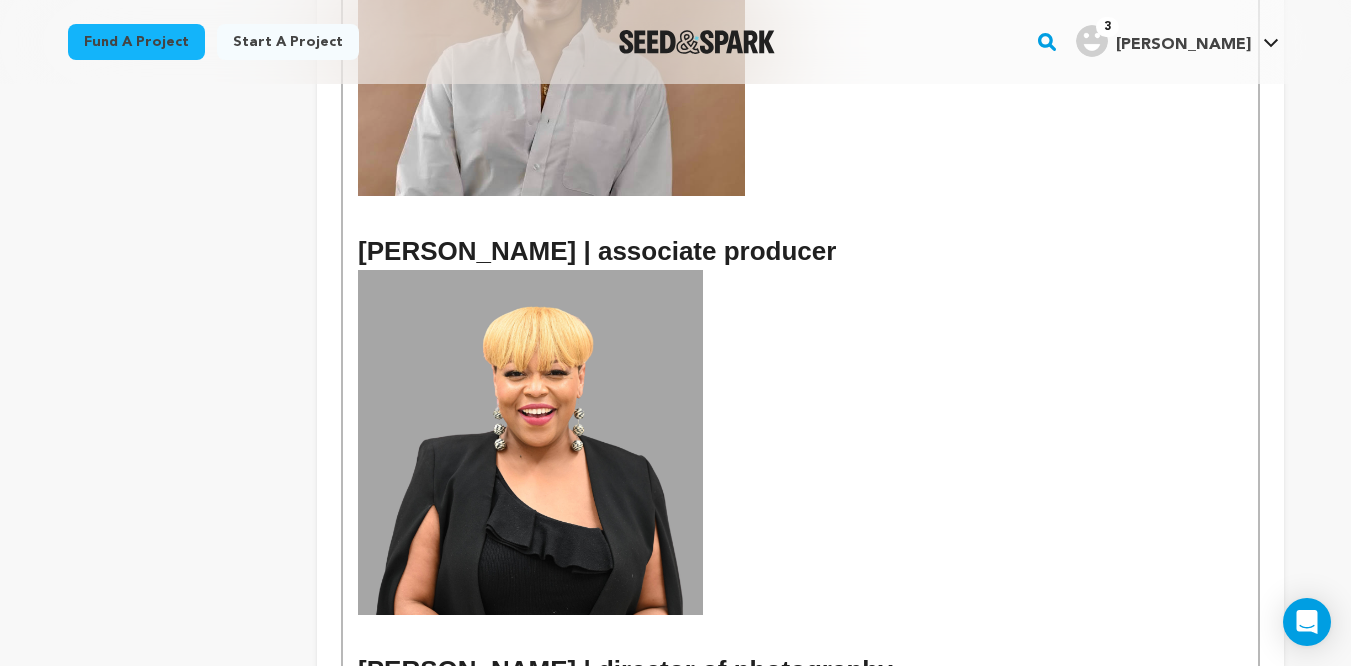 scroll, scrollTop: 1689, scrollLeft: 0, axis: vertical 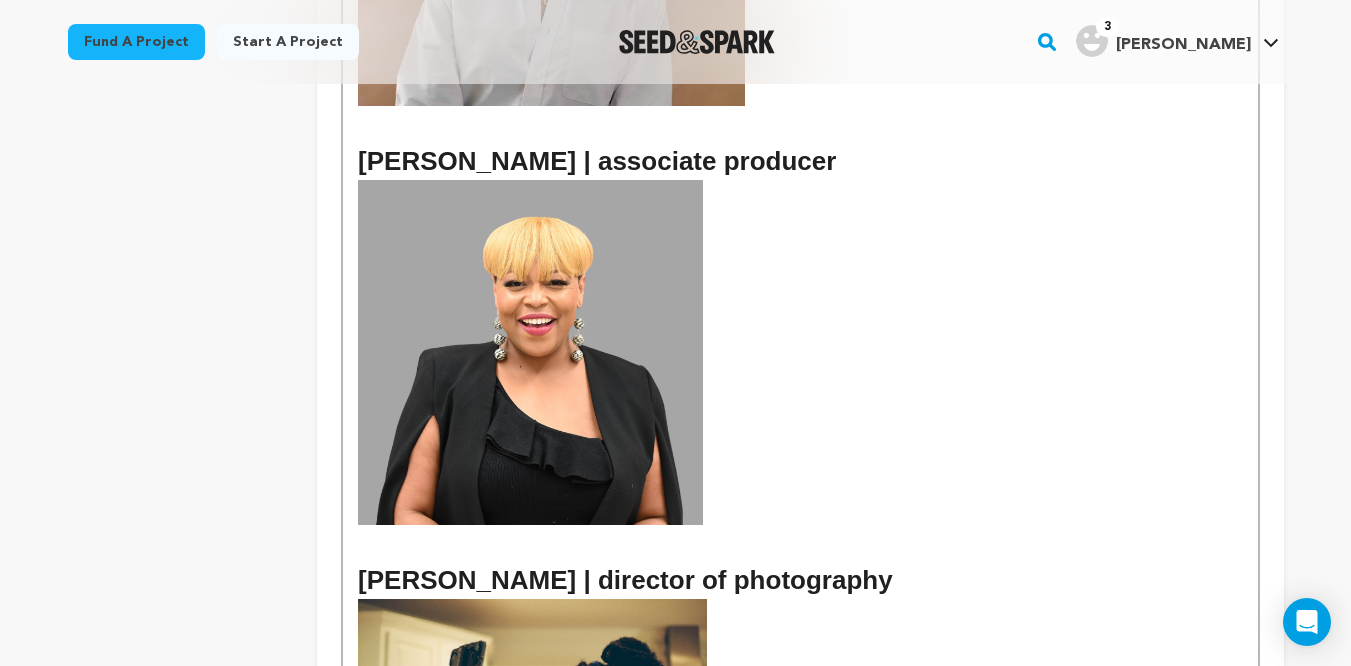 drag, startPoint x: 776, startPoint y: 128, endPoint x: 330, endPoint y: 120, distance: 446.07175 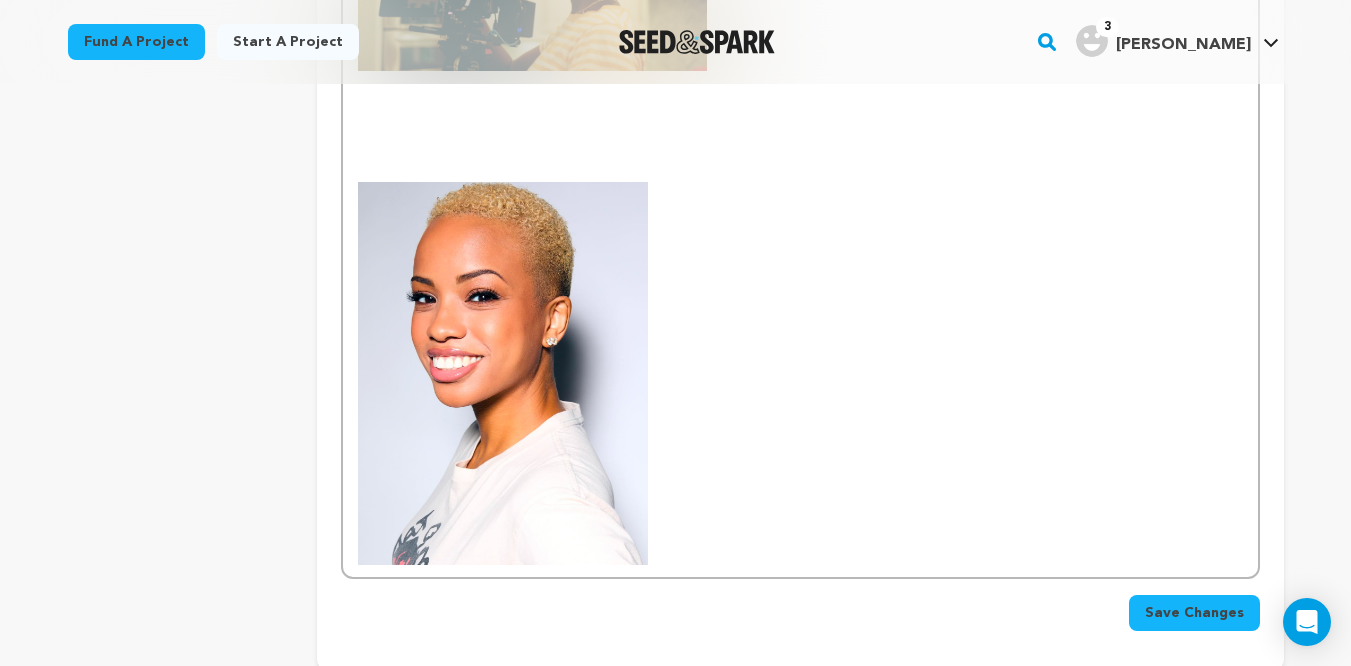 scroll, scrollTop: 2368, scrollLeft: 0, axis: vertical 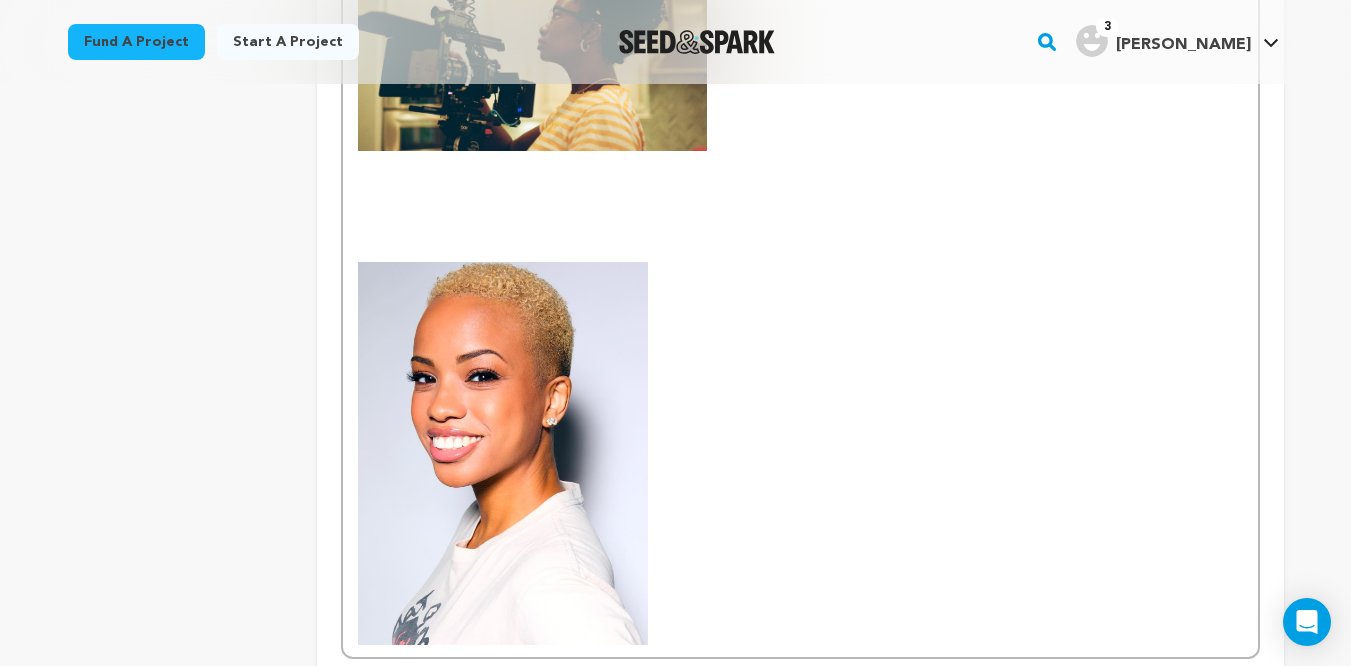 click at bounding box center [800, 252] 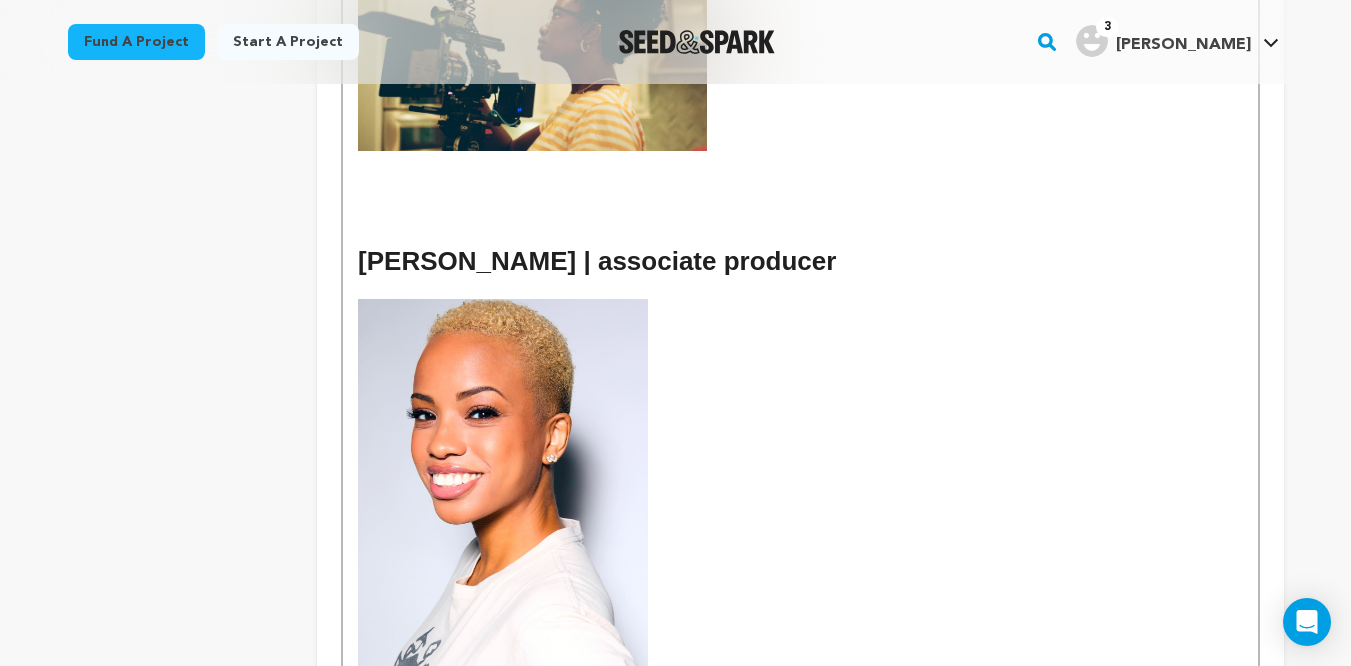 scroll, scrollTop: 496, scrollLeft: 0, axis: vertical 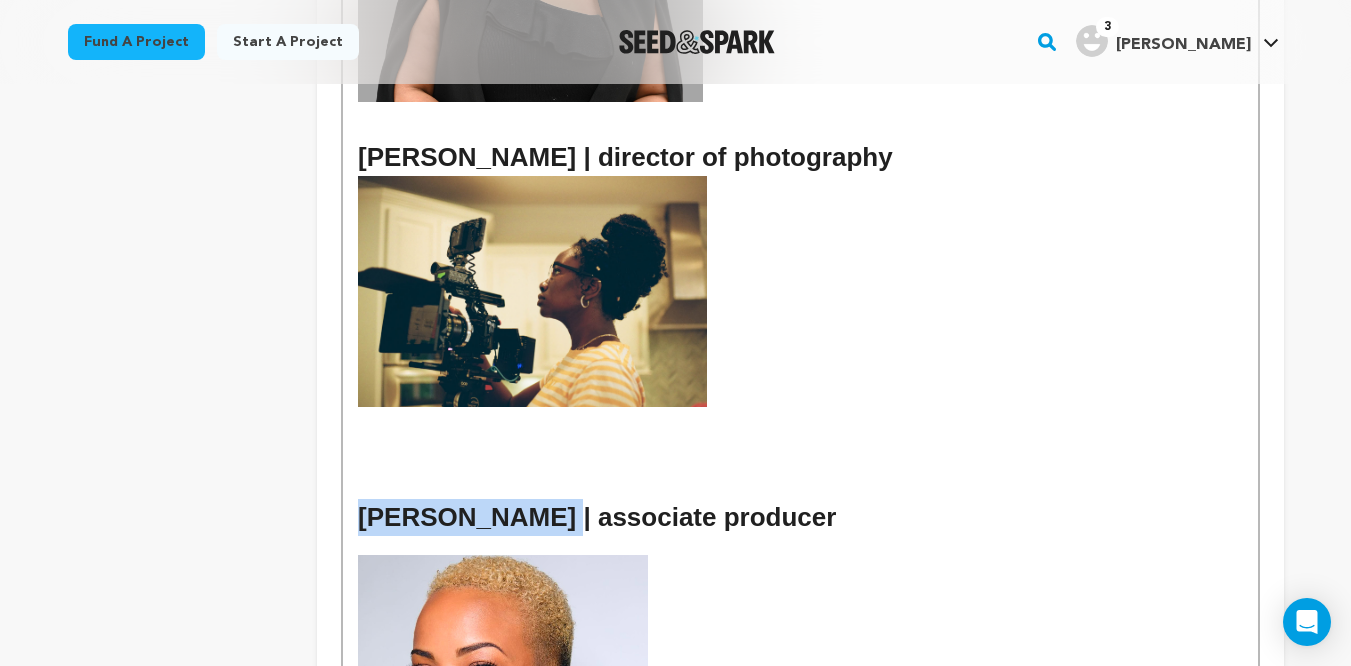 drag, startPoint x: 518, startPoint y: 484, endPoint x: 354, endPoint y: 477, distance: 164.14932 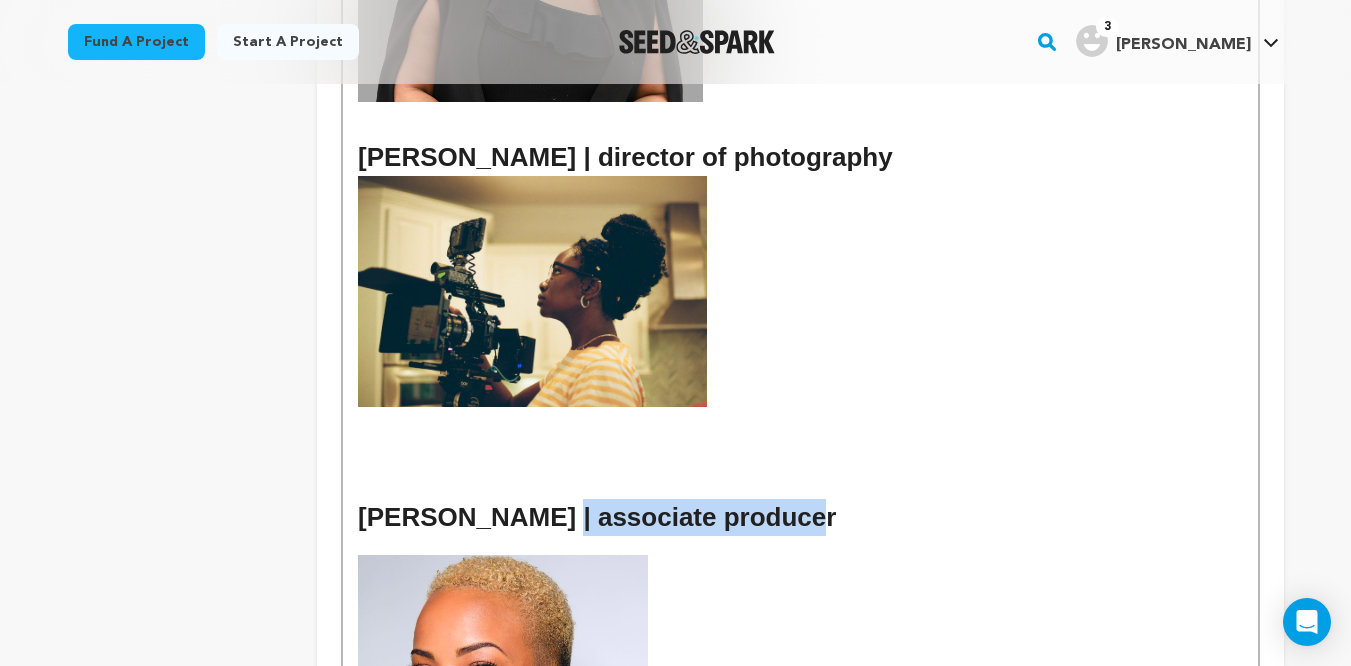 drag, startPoint x: 748, startPoint y: 483, endPoint x: 498, endPoint y: 477, distance: 250.07199 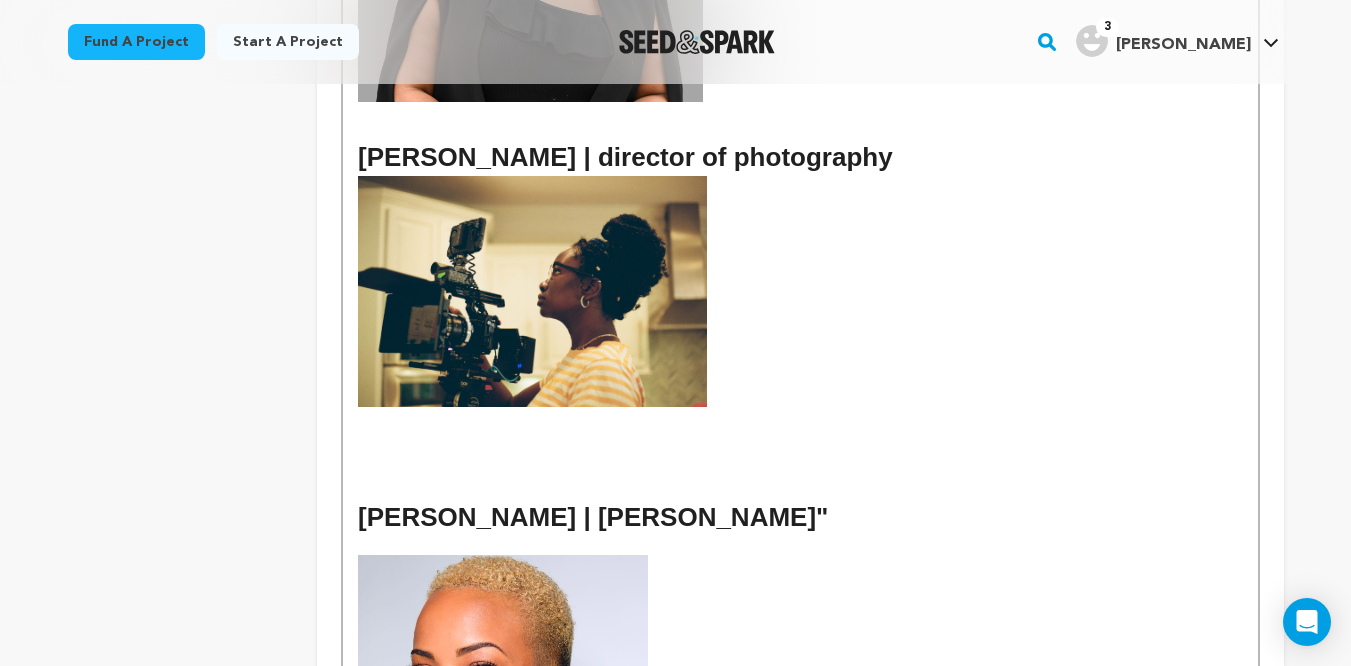 click on "april riles | LESLIE KING"" at bounding box center [800, 517] 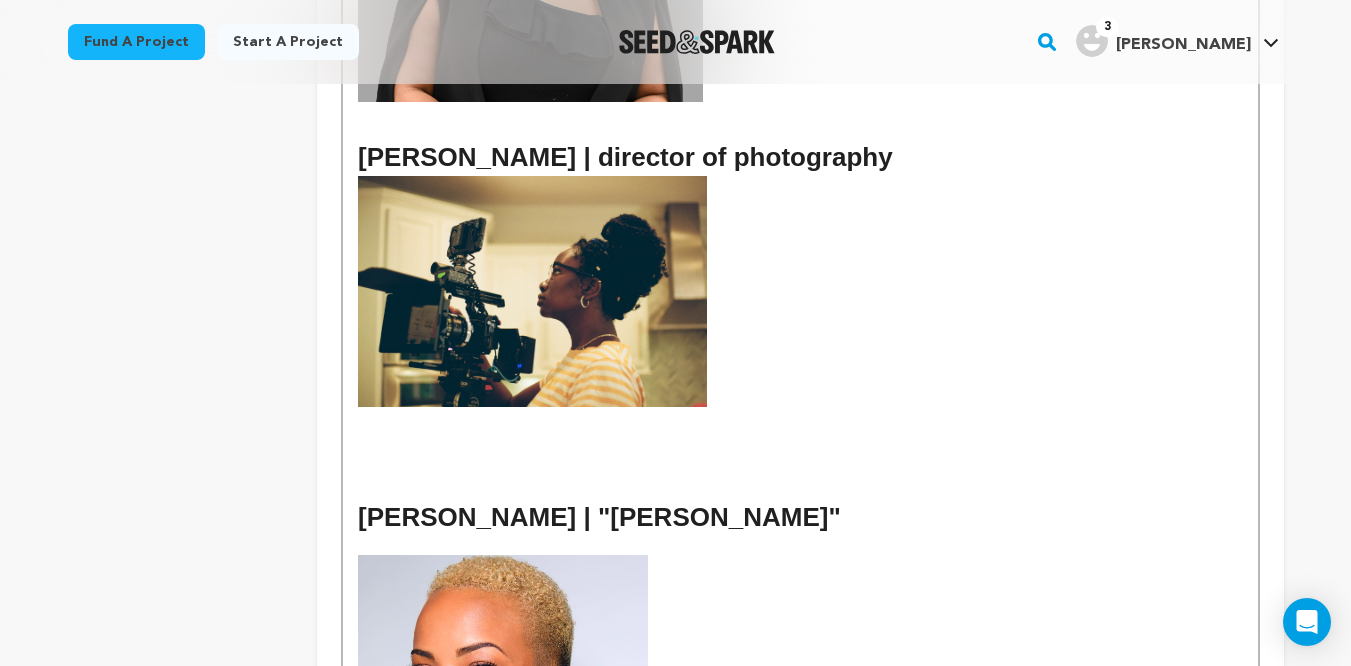 click on "april riles | "LESLIE KING"" at bounding box center (800, 517) 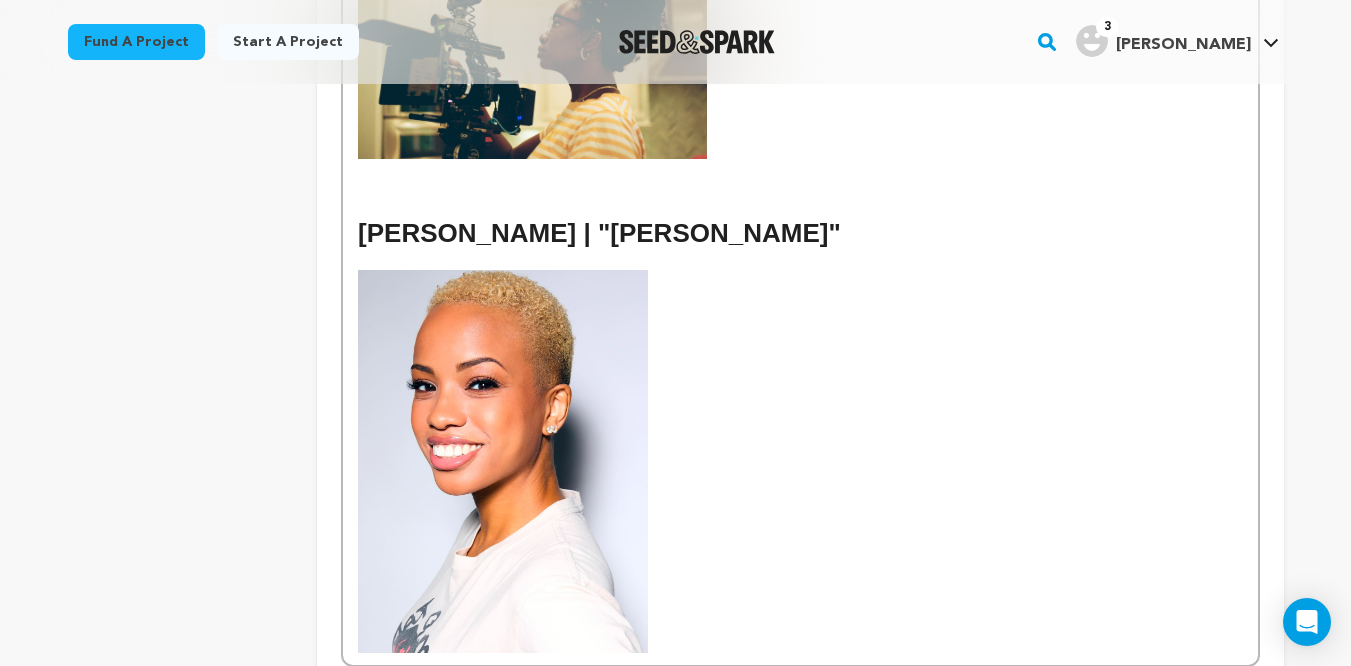scroll, scrollTop: 2436, scrollLeft: 0, axis: vertical 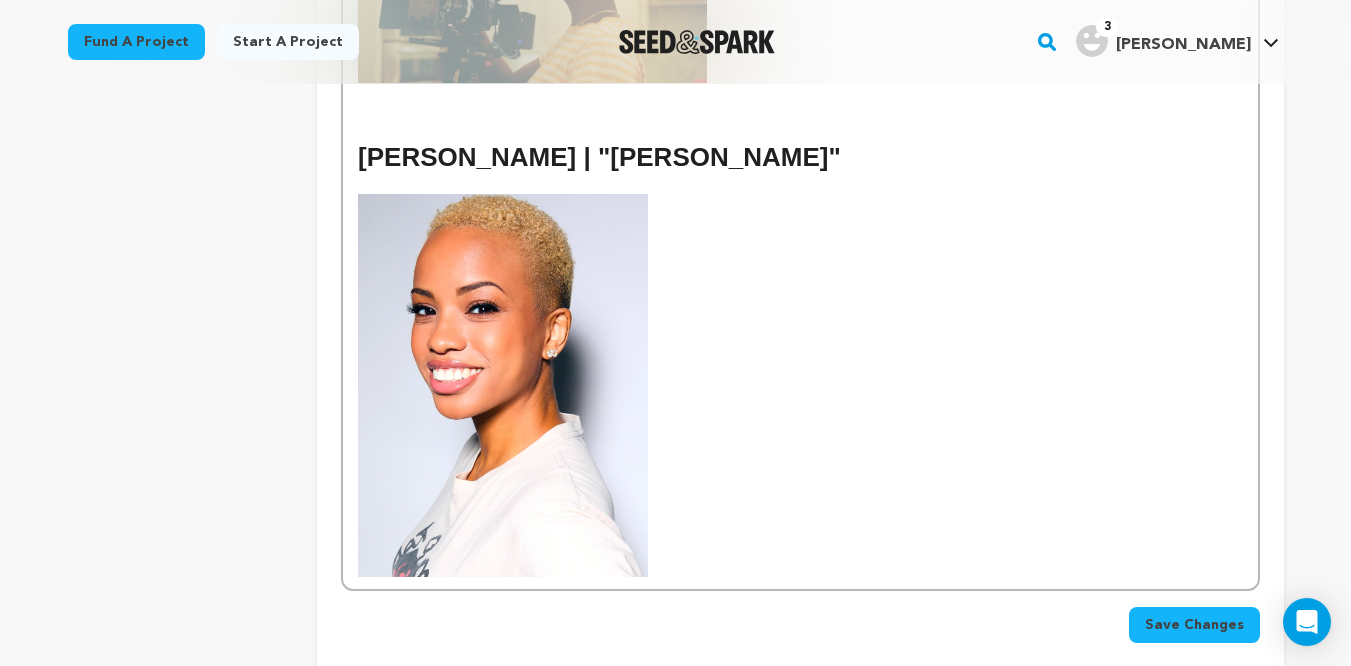 click at bounding box center [503, 385] 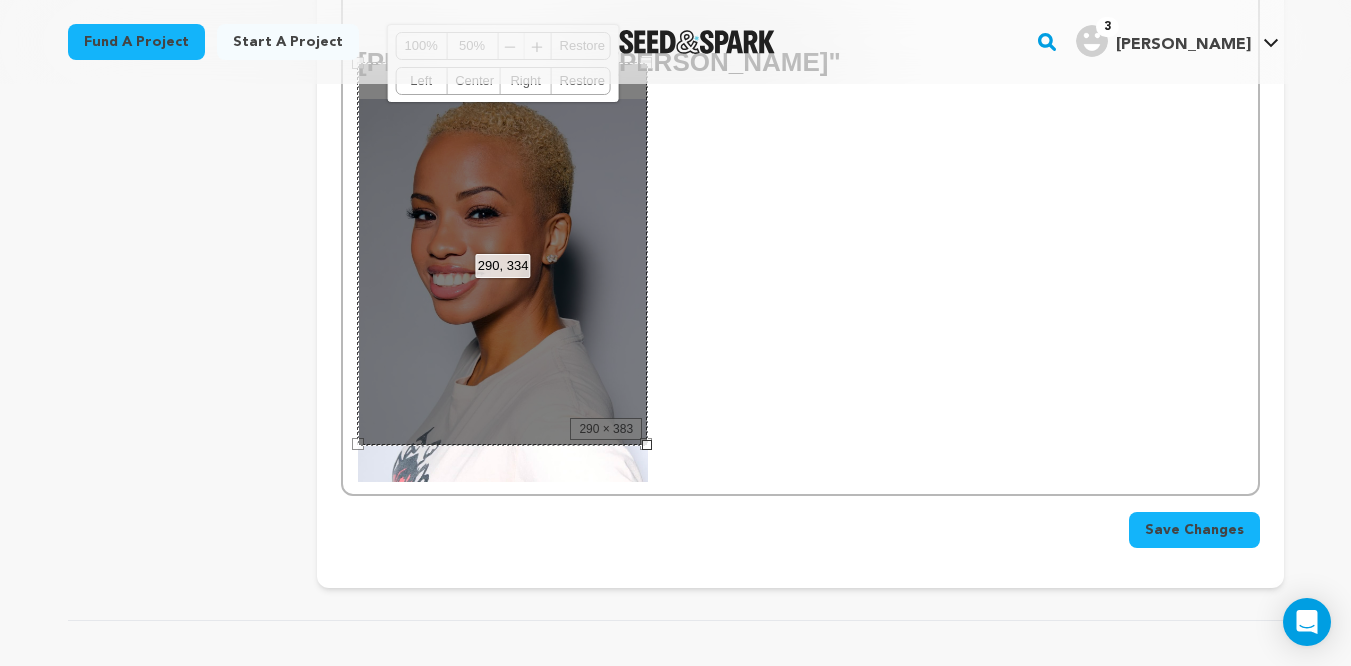 scroll, scrollTop: 2596, scrollLeft: 0, axis: vertical 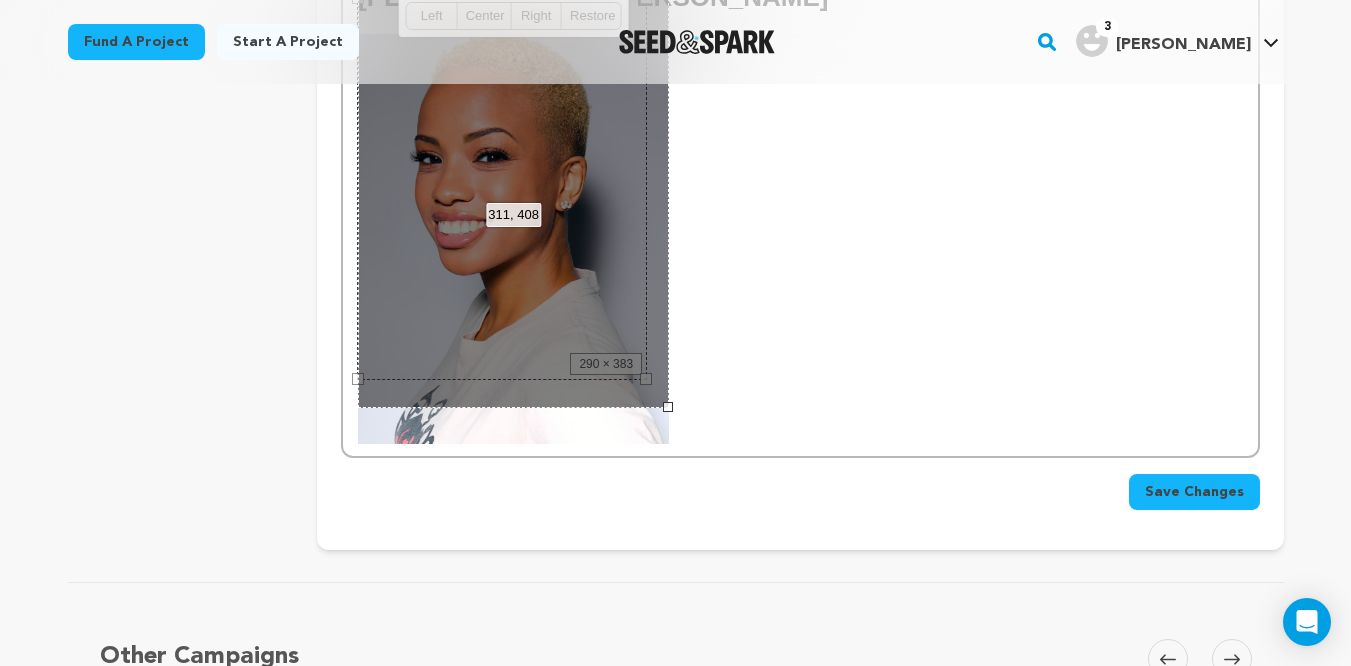 drag, startPoint x: 647, startPoint y: 379, endPoint x: 669, endPoint y: 405, distance: 34.058773 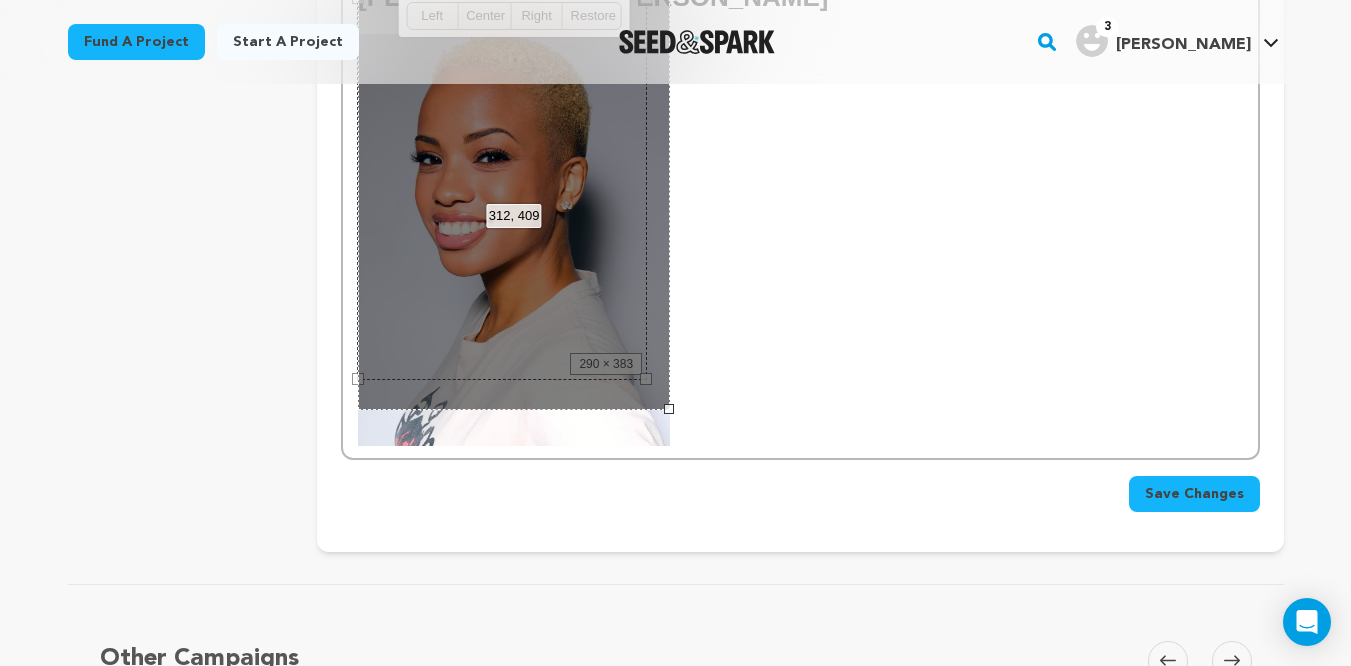 click at bounding box center (800, 240) 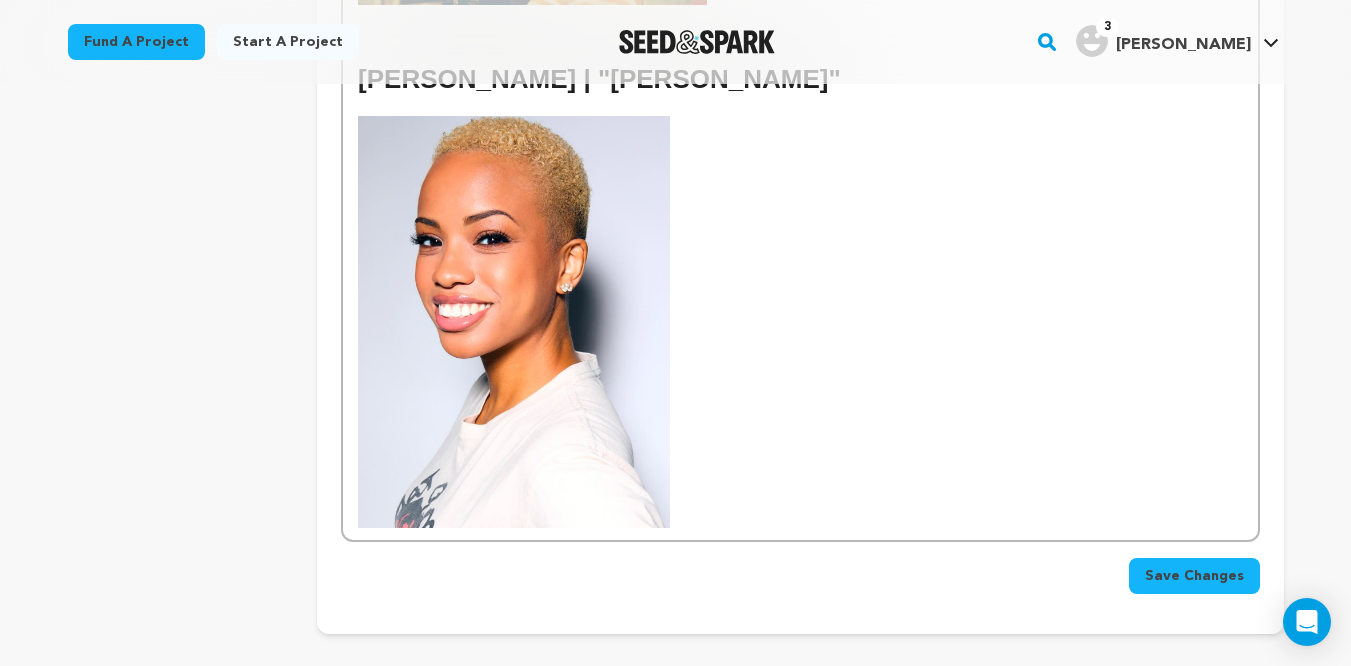 click at bounding box center [514, 322] 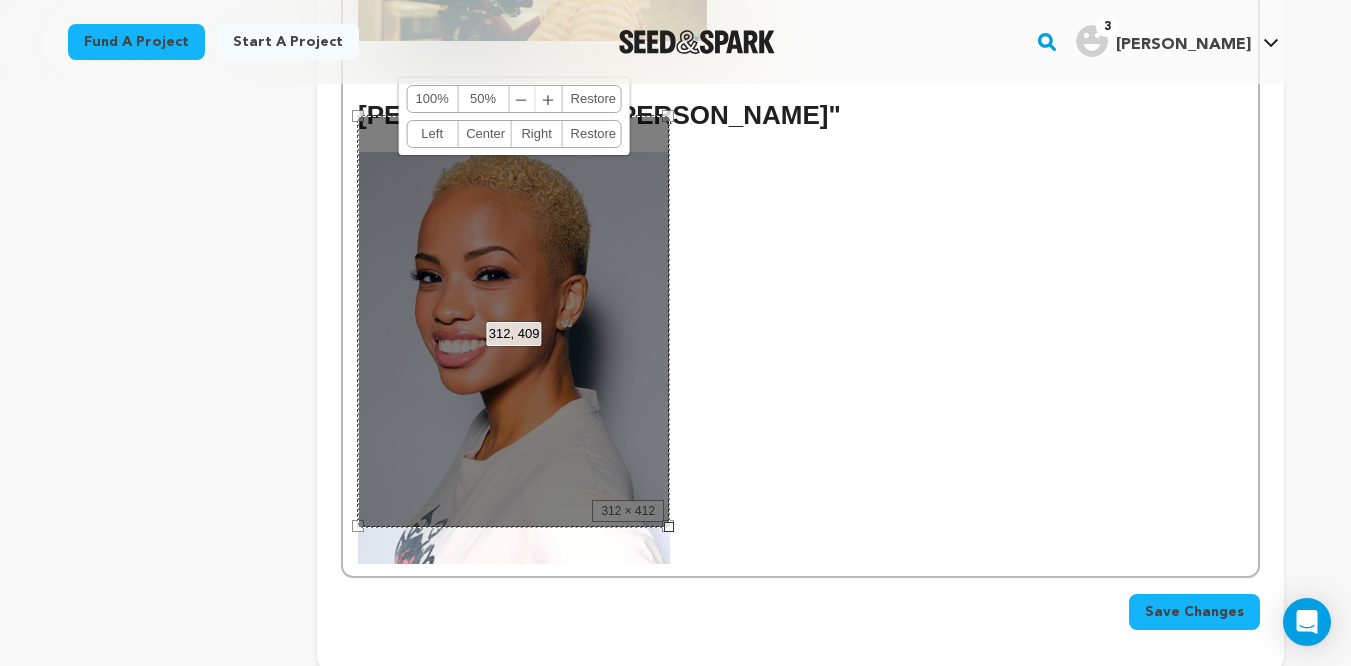 scroll, scrollTop: 2458, scrollLeft: 0, axis: vertical 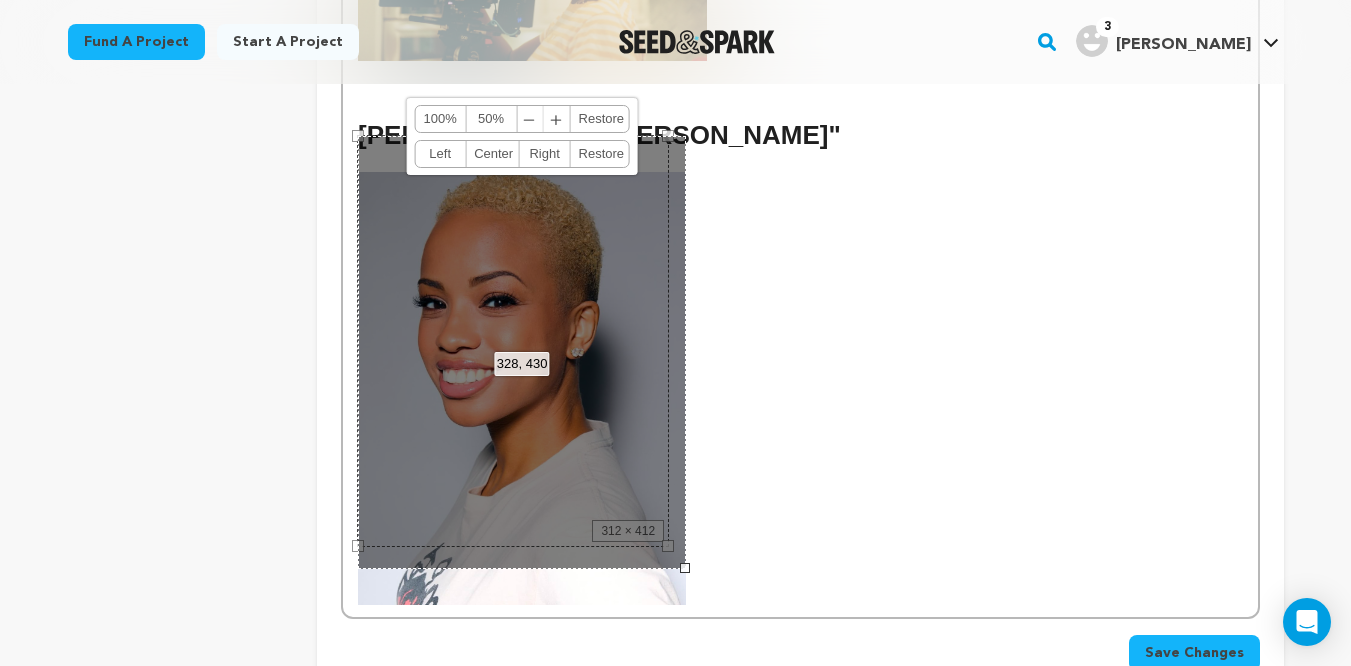 drag, startPoint x: 672, startPoint y: 549, endPoint x: 689, endPoint y: 568, distance: 25.495098 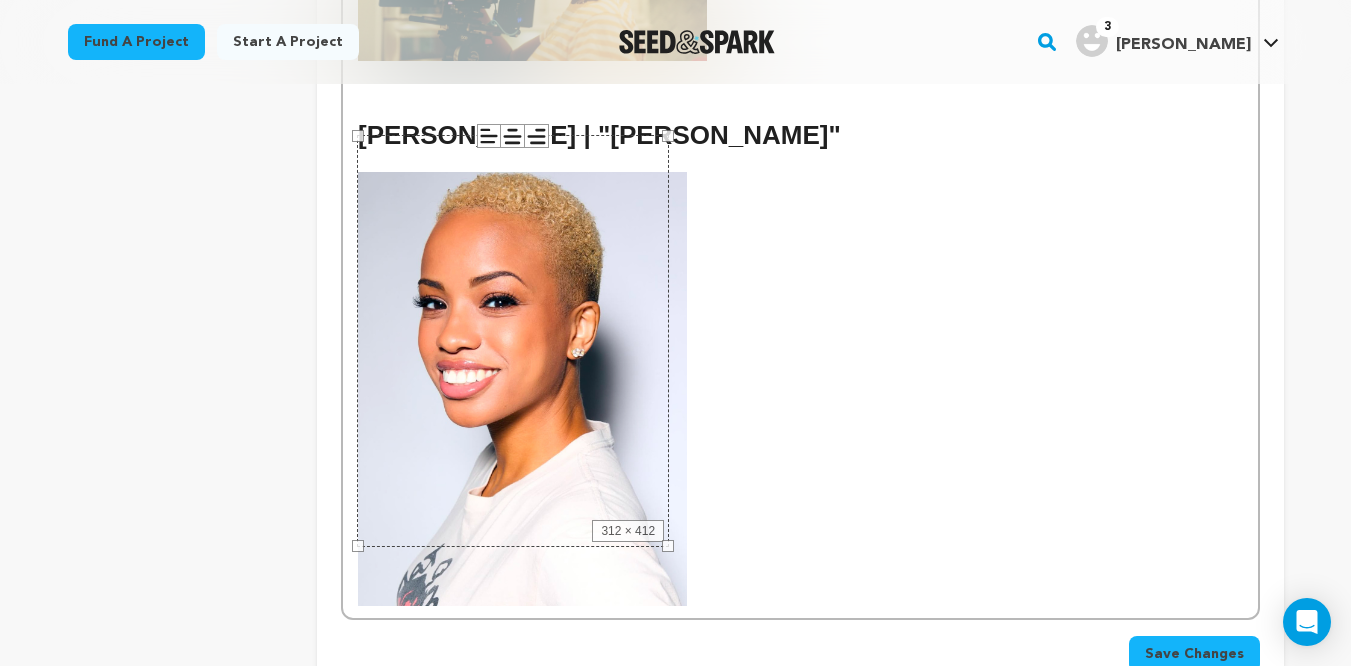 click at bounding box center (800, 389) 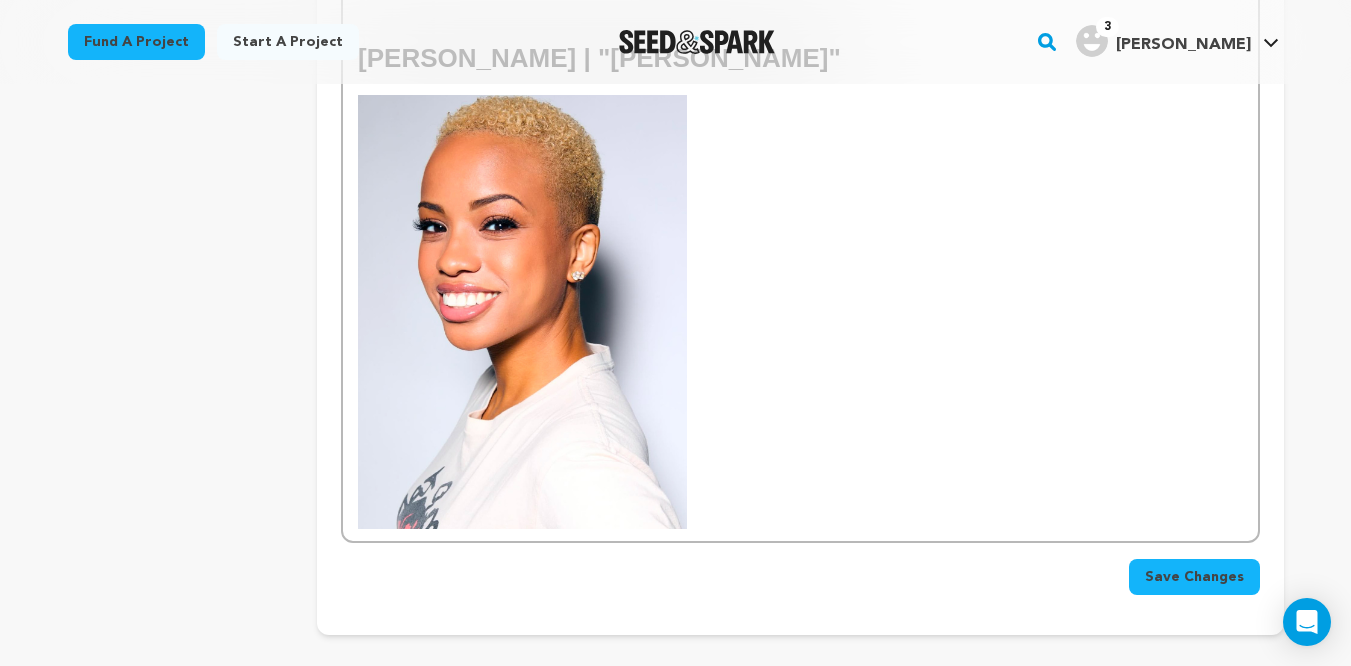 scroll, scrollTop: 2538, scrollLeft: 0, axis: vertical 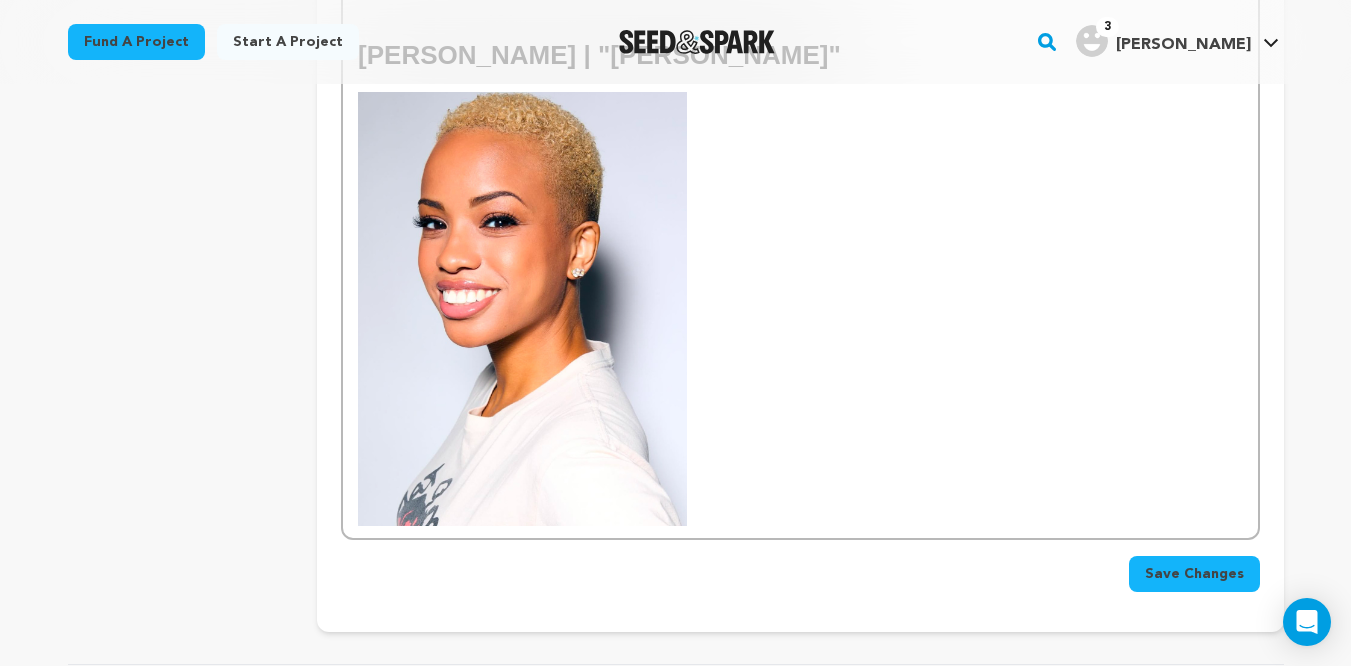 click on "Save Changes" at bounding box center (1194, 574) 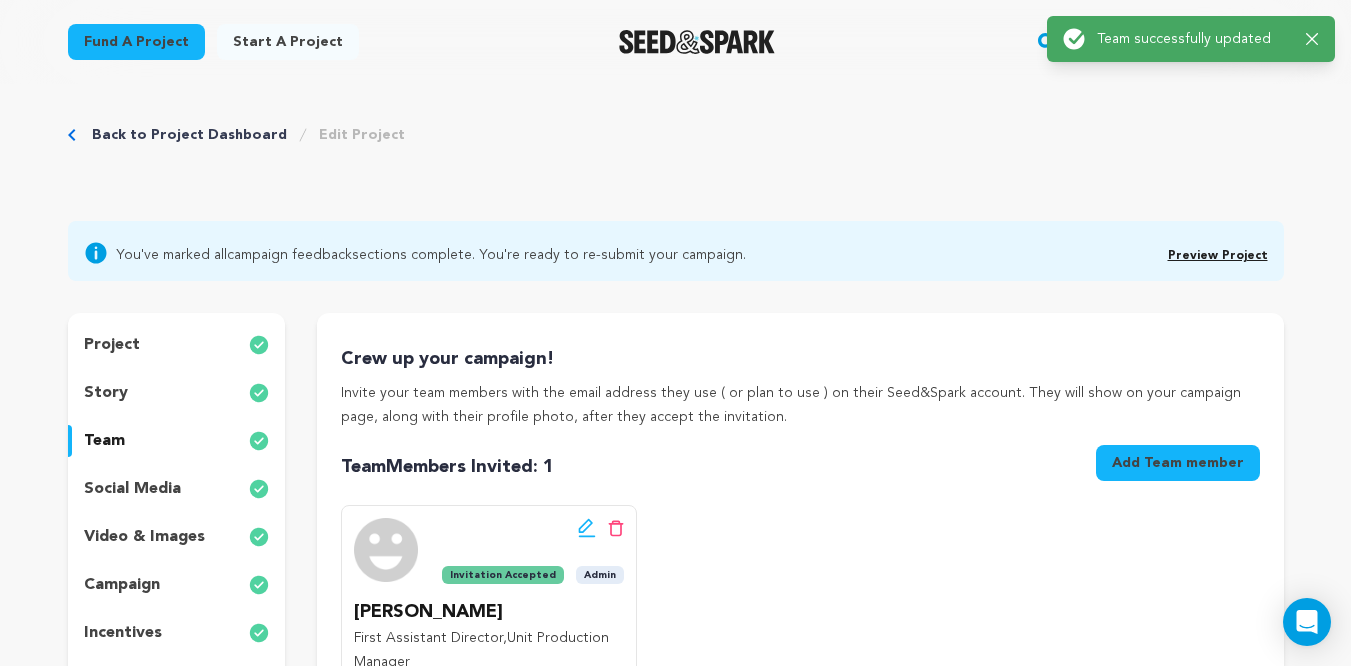 scroll, scrollTop: 0, scrollLeft: 0, axis: both 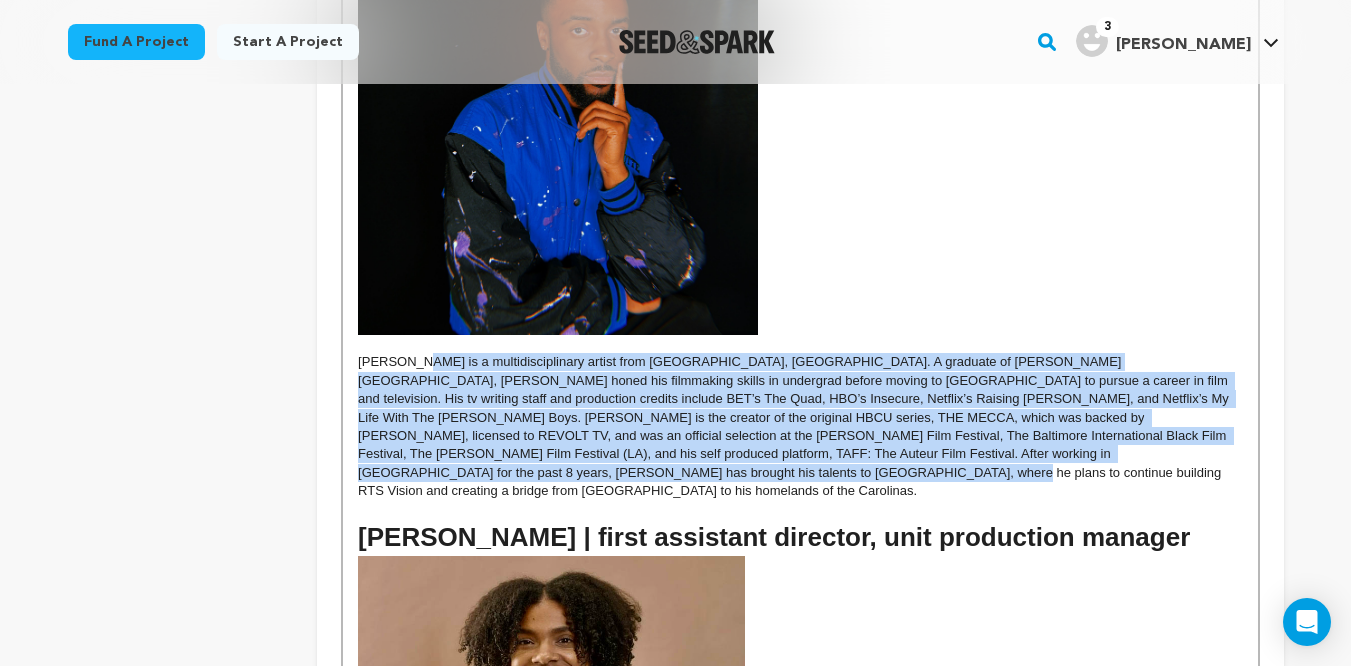 drag, startPoint x: 1202, startPoint y: 453, endPoint x: 415, endPoint y: 360, distance: 792.4759 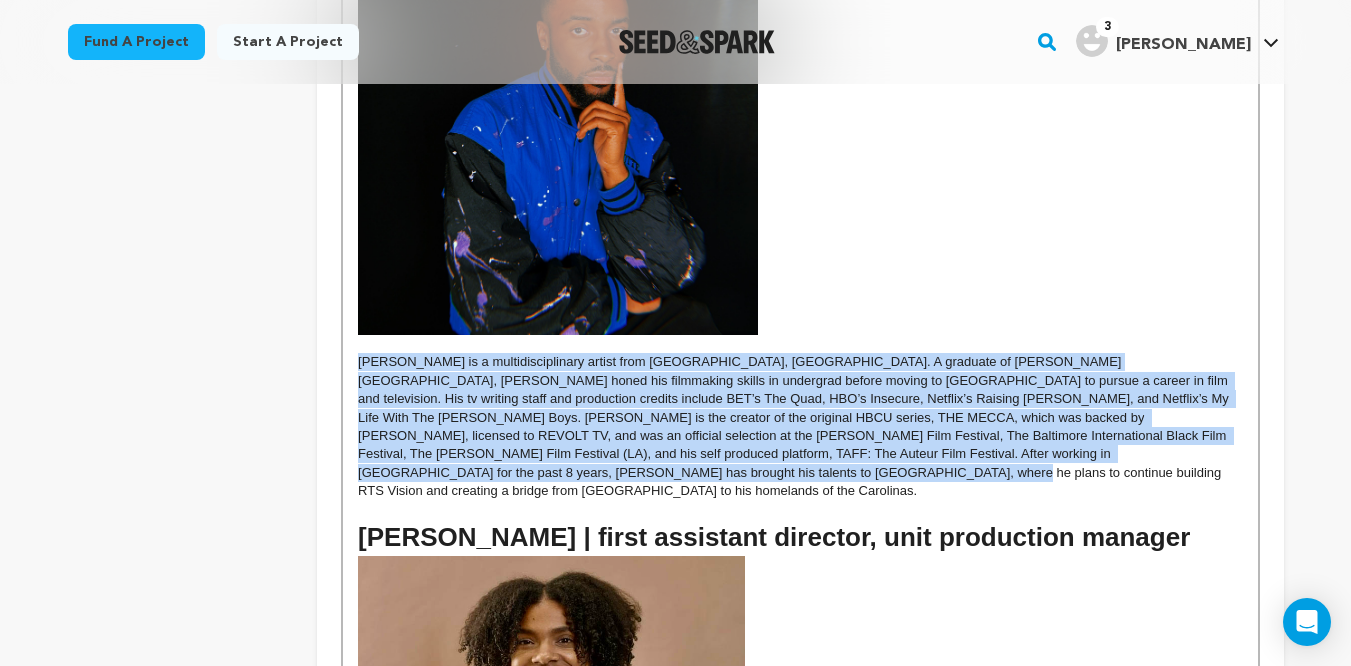 drag, startPoint x: 1195, startPoint y: 453, endPoint x: 360, endPoint y: 359, distance: 840.27435 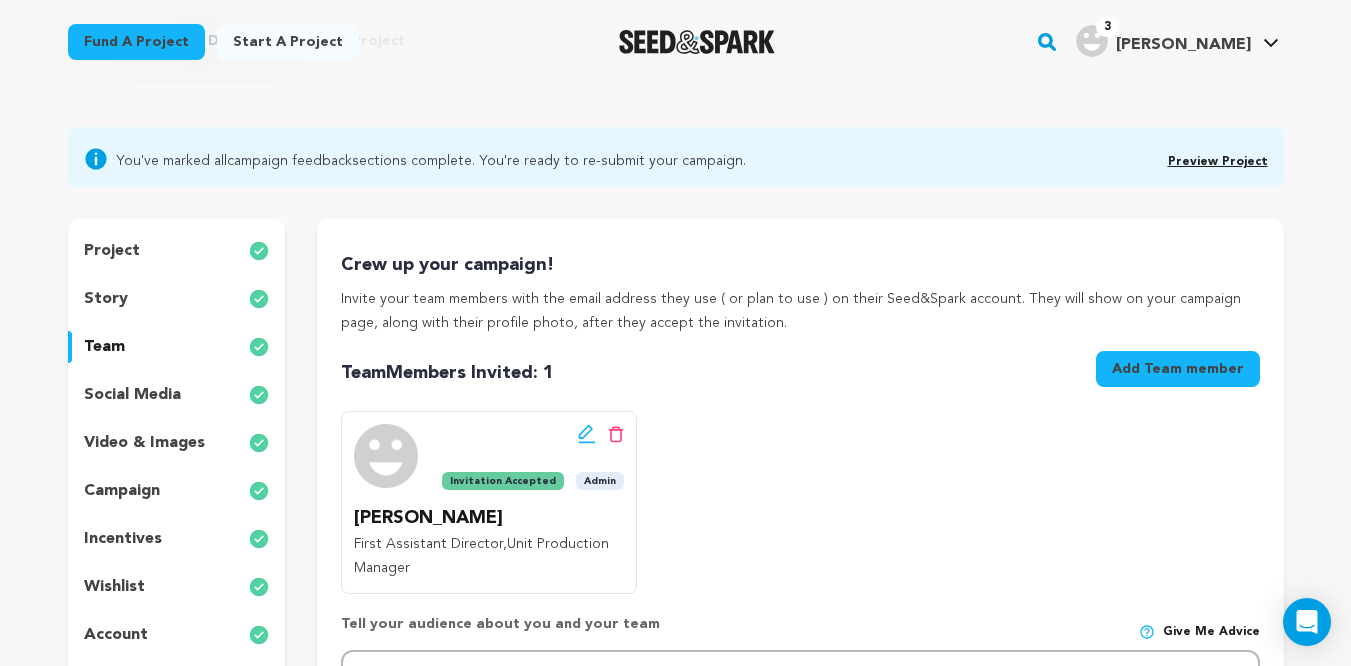 scroll, scrollTop: 79, scrollLeft: 0, axis: vertical 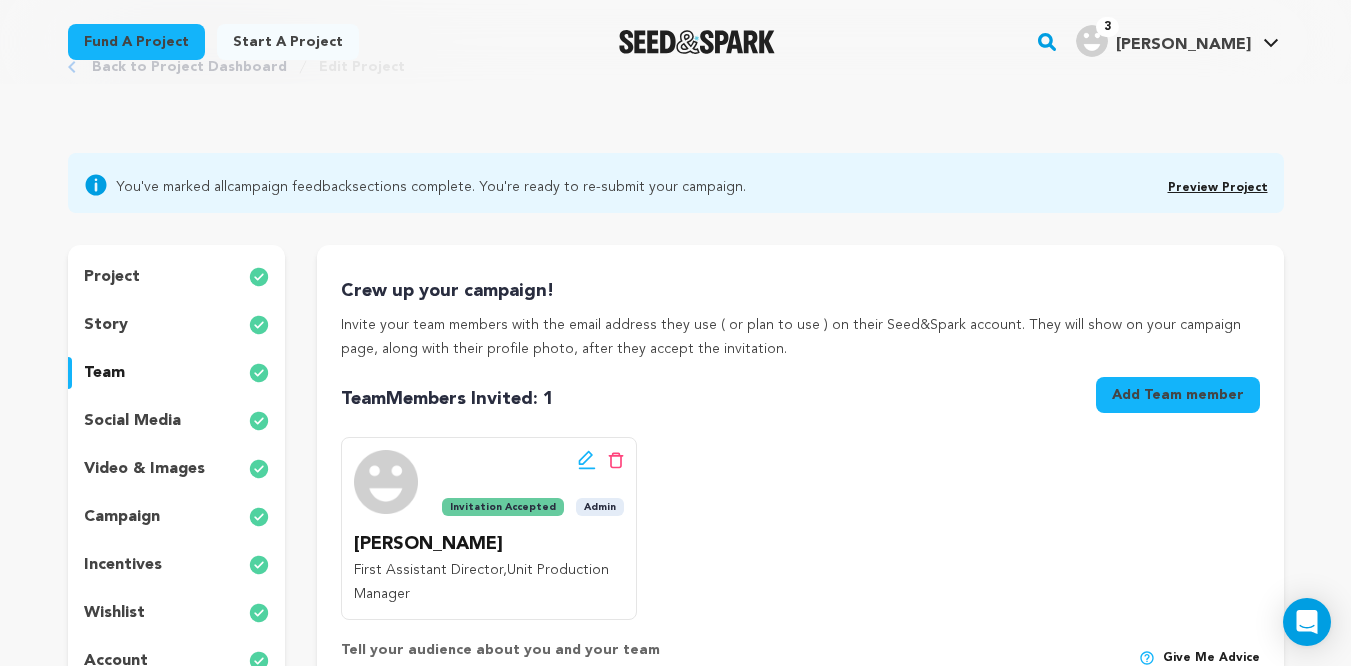 click on "story" at bounding box center [106, 325] 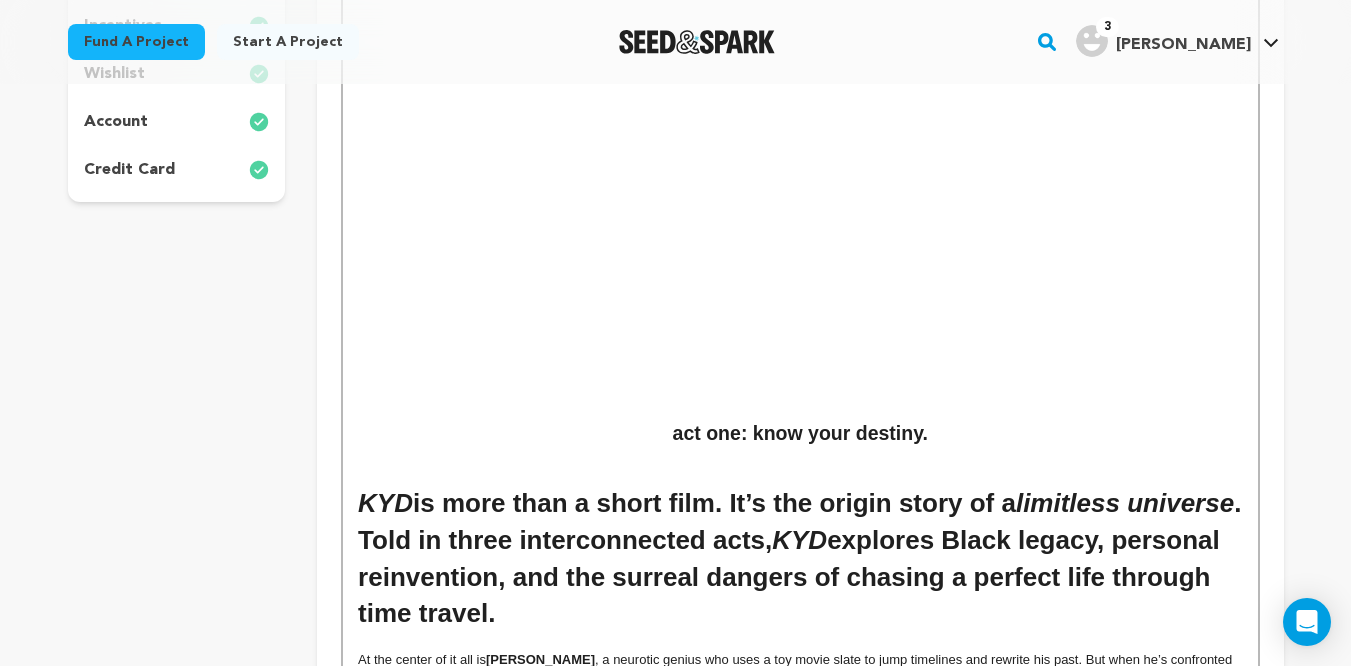 scroll, scrollTop: 626, scrollLeft: 0, axis: vertical 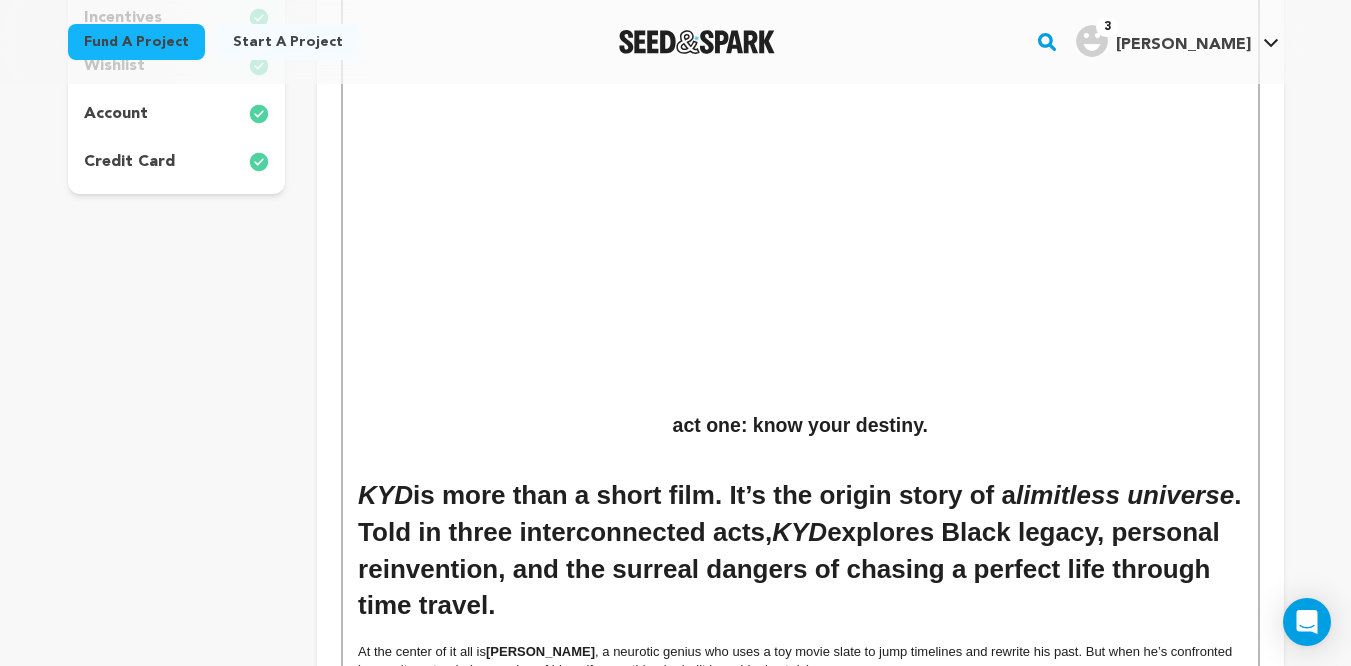 drag, startPoint x: 932, startPoint y: 430, endPoint x: 943, endPoint y: 441, distance: 15.556349 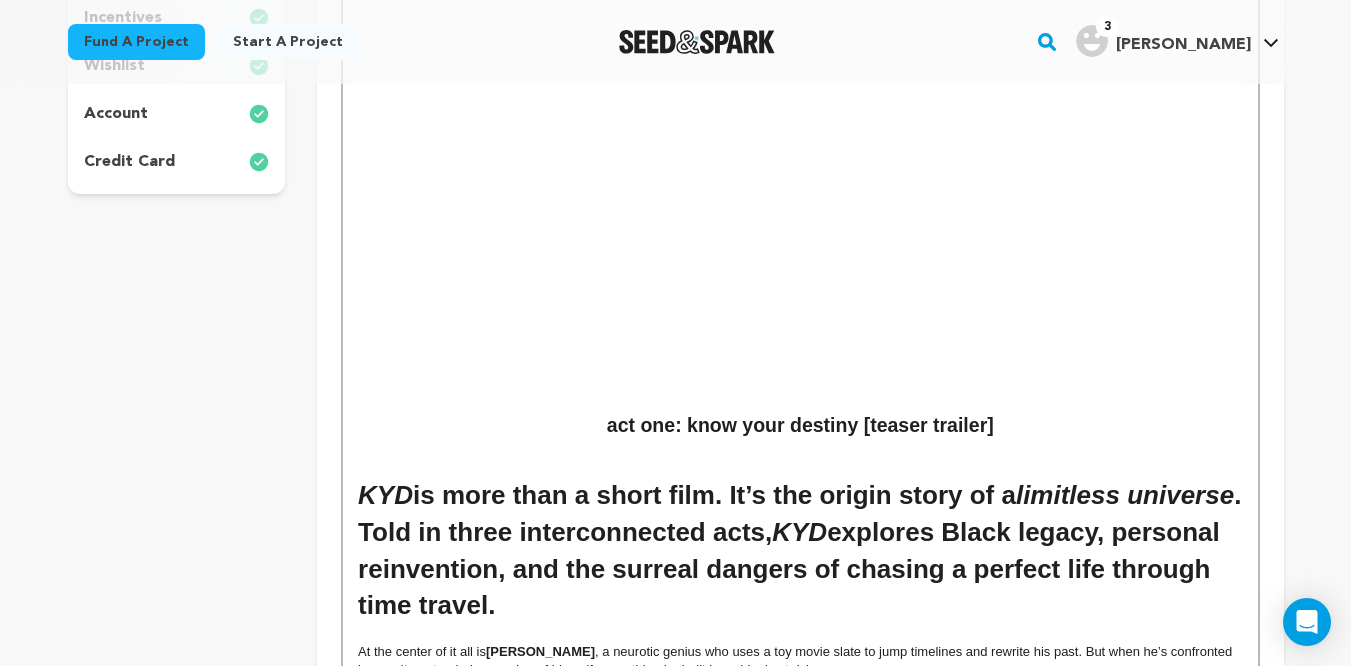 click on "act one: know your destiny [teaser trailer]" at bounding box center [800, 426] 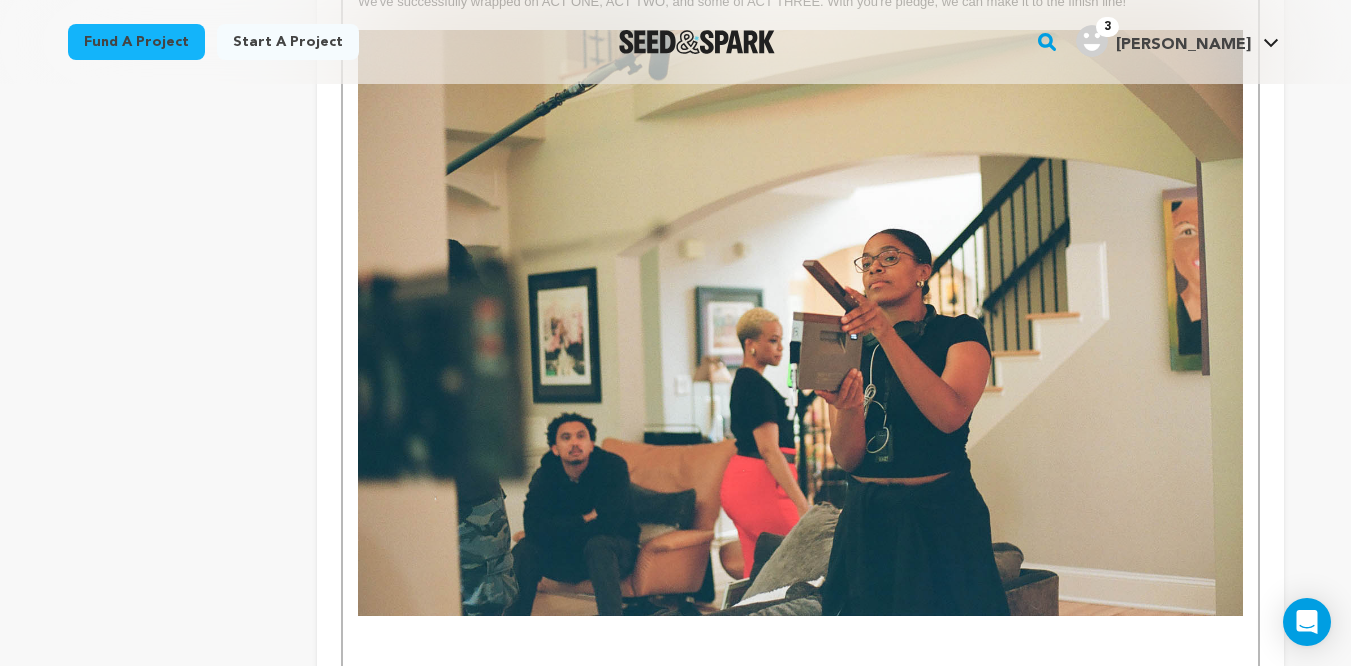scroll, scrollTop: 2111, scrollLeft: 0, axis: vertical 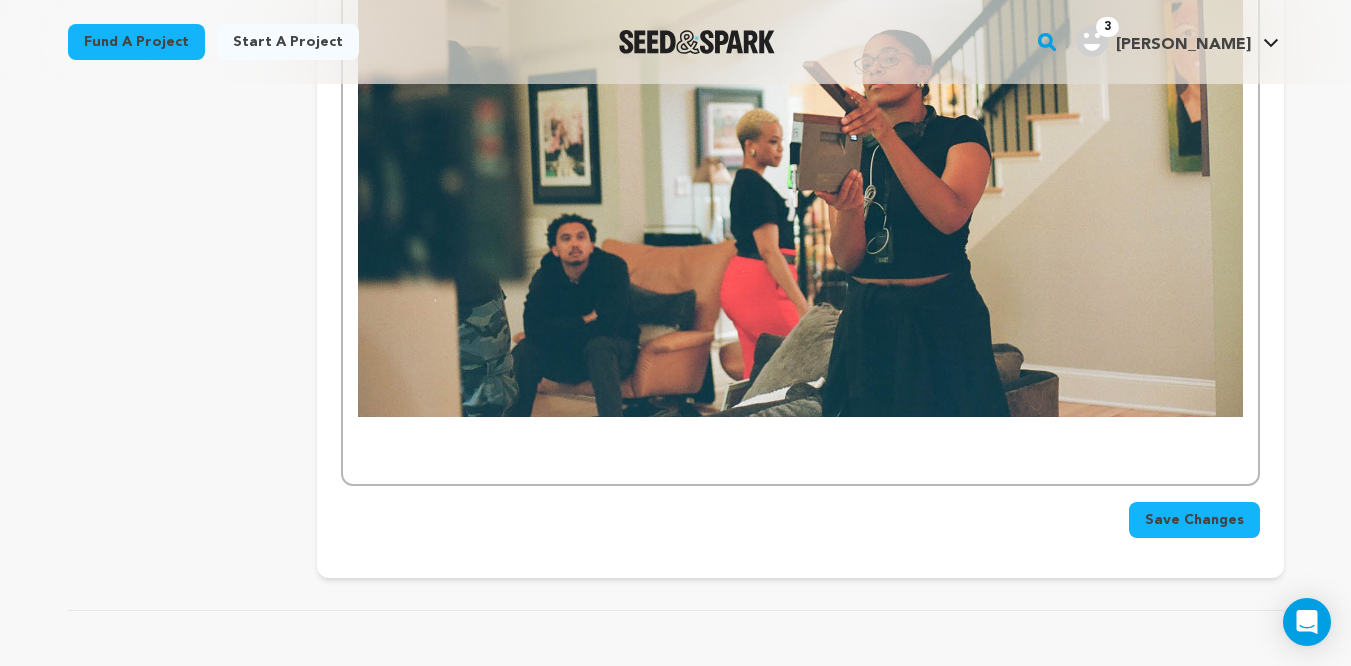 click at bounding box center (800, 444) 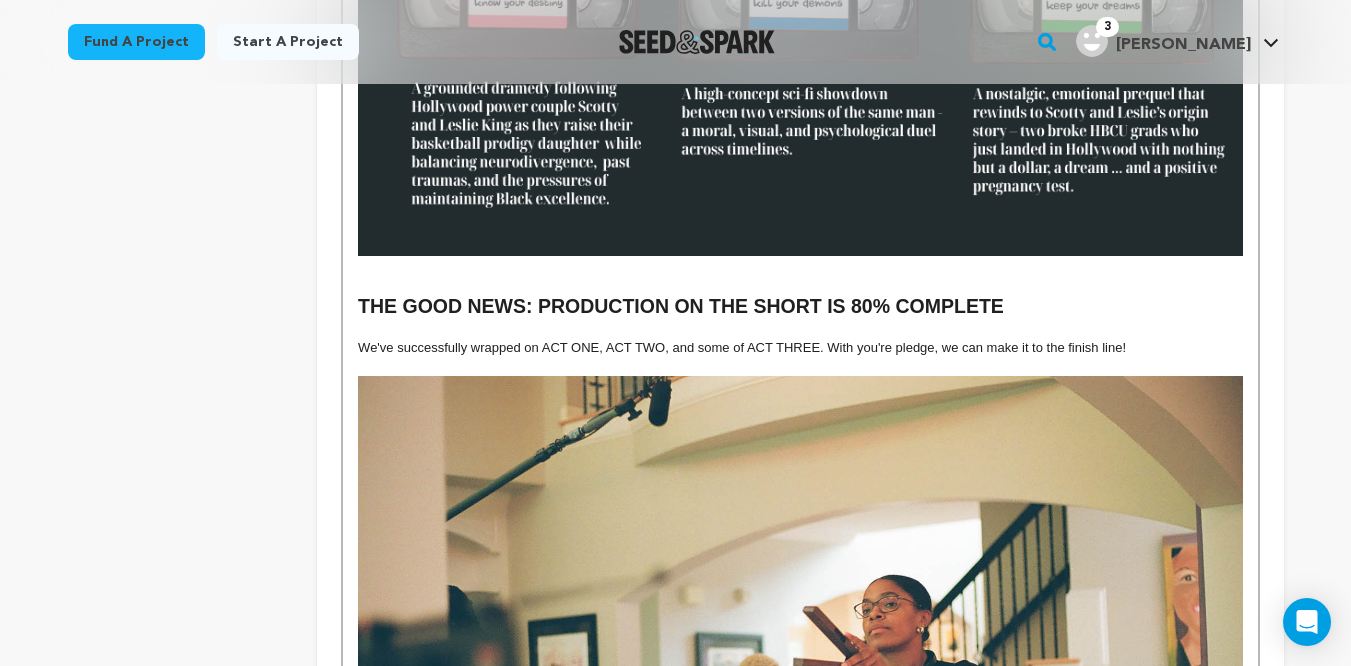 scroll, scrollTop: 1557, scrollLeft: 0, axis: vertical 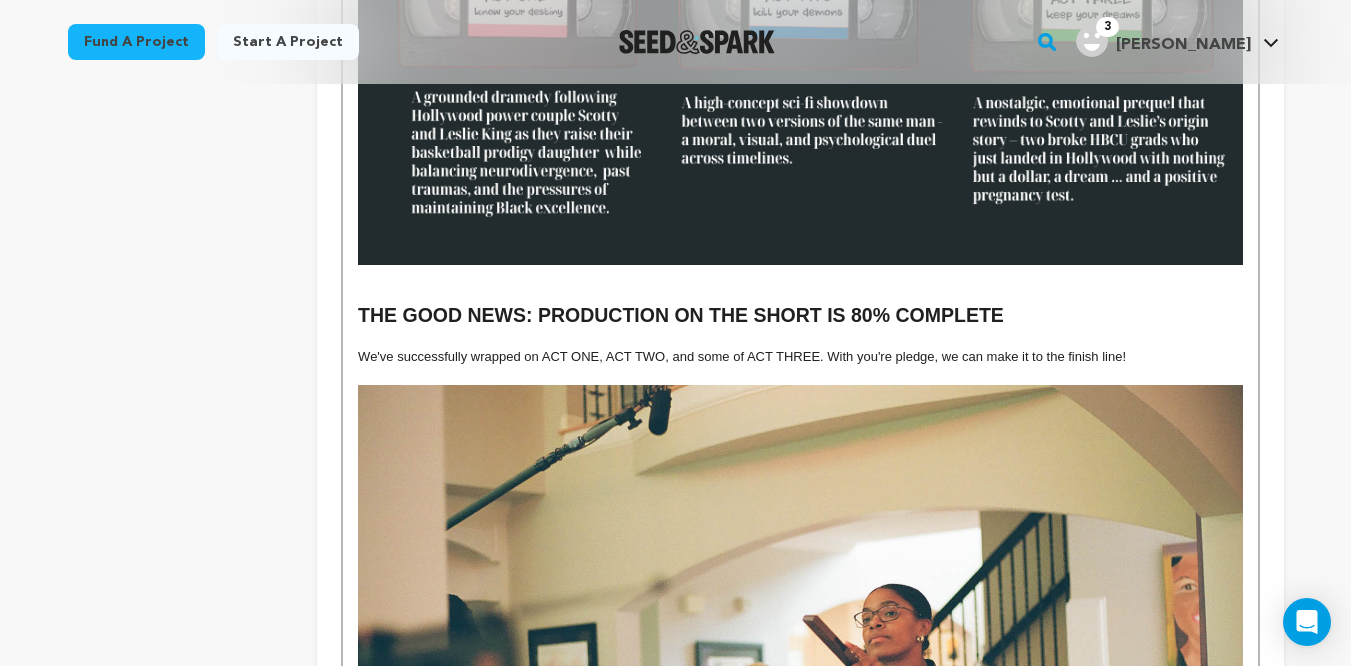 click at bounding box center (800, 292) 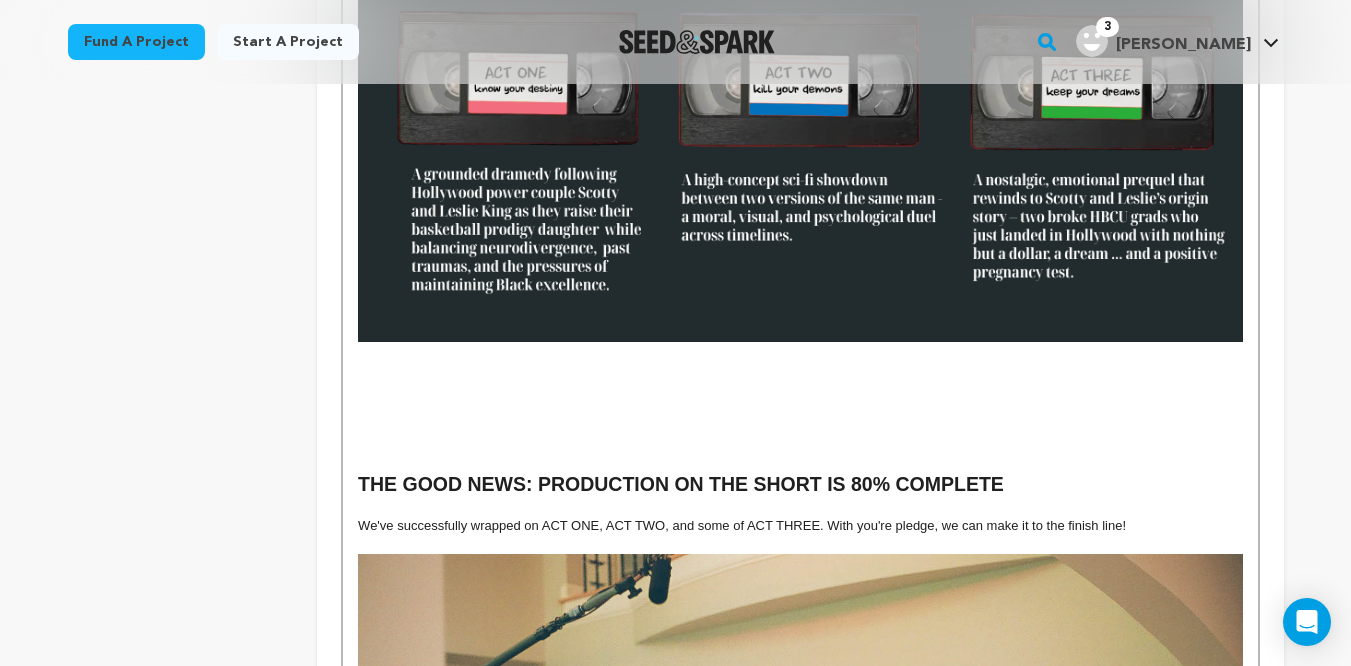 scroll, scrollTop: 1495, scrollLeft: 0, axis: vertical 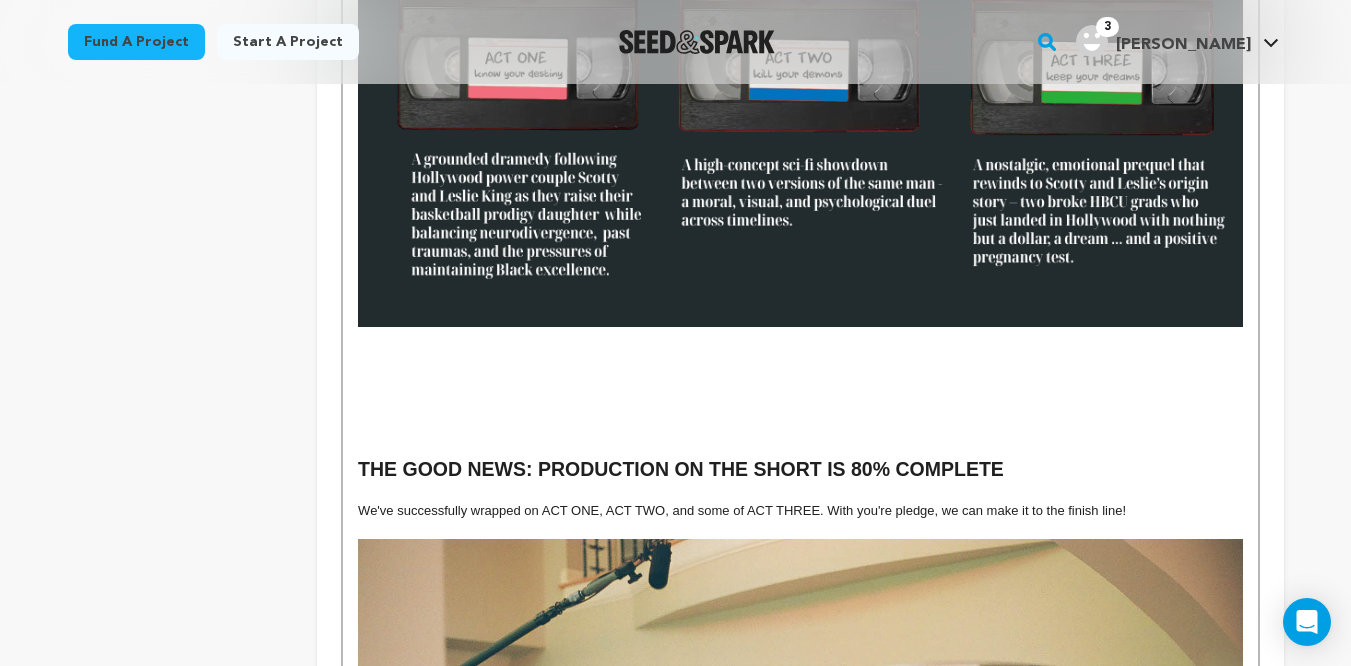 click at bounding box center [800, 373] 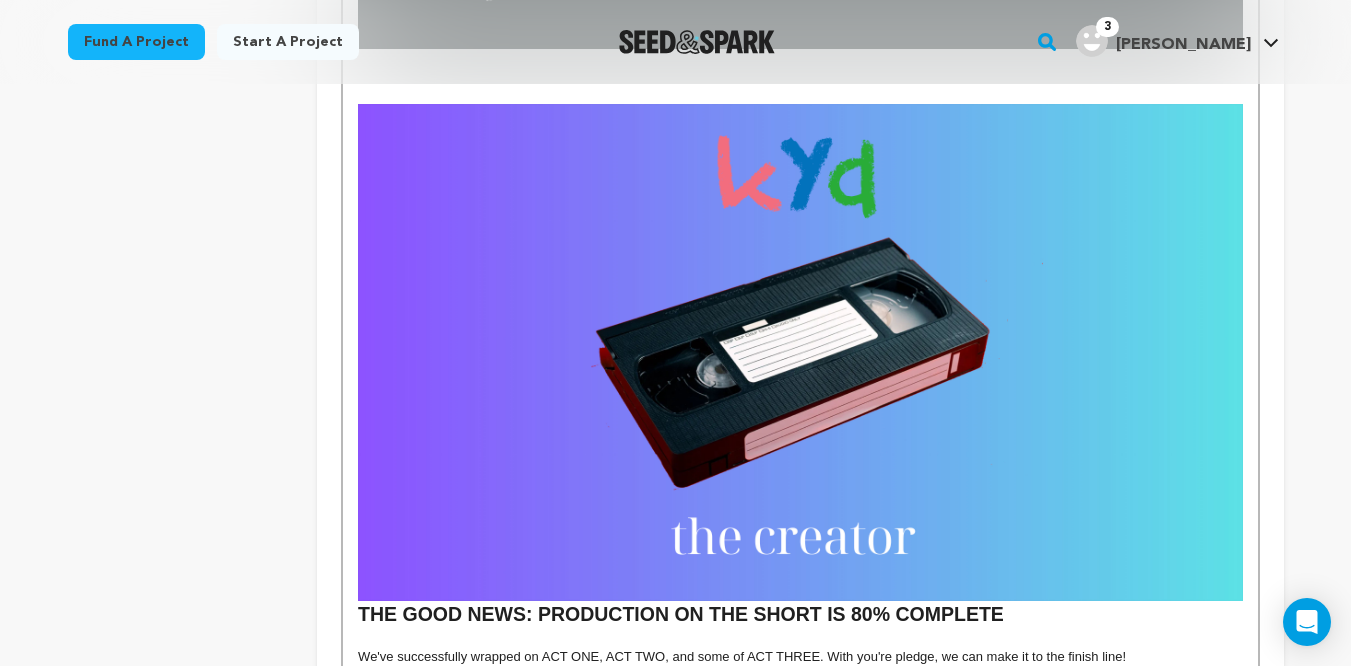 scroll, scrollTop: 1764, scrollLeft: 0, axis: vertical 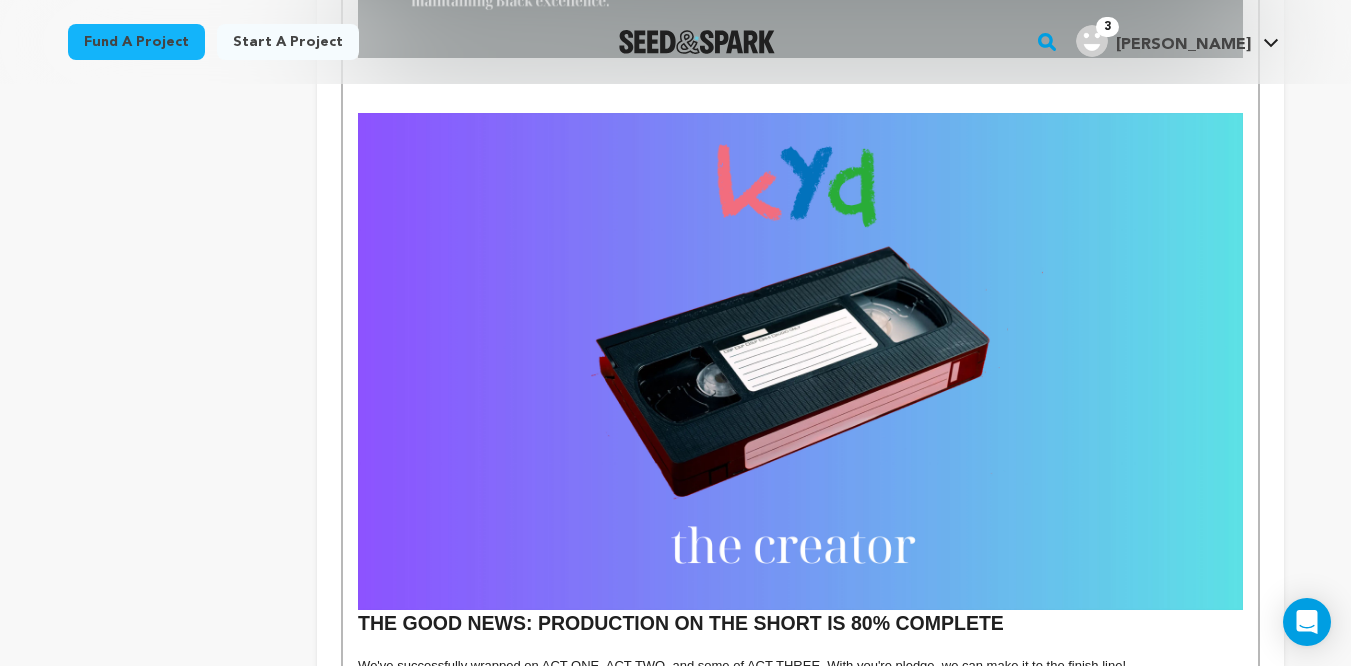 click on "project
story
team
social media
video & images
campaign
incentives
wishlist" at bounding box center [177, 65] 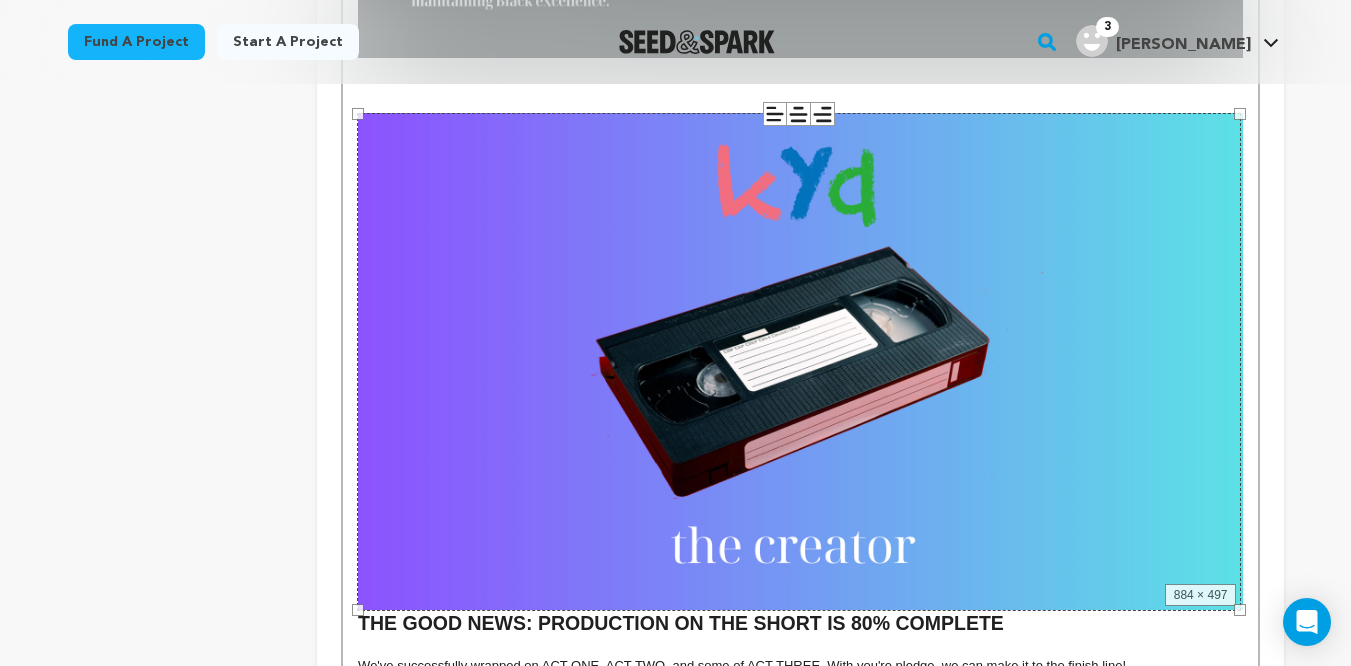 click on "act one: know your destiny [official teaser trailer] KYD  is more than a short film. It’s the origin story of a  limitless universe . Told in three interconnected acts,  KYD  explores Black legacy, personal reinvention, and the surreal dangers of chasing a perfect life through time travel. At the center of it all is  Scotty King , a neurotic genius who uses a toy movie slate to jump timelines and rewrite his past. But when he’s confronted by an alternate, darker version of himself, everything he built is suddenly at risk. THE GOOD NEWS: PRODUCTION ON THE SHORT IS 80% COMPLETE We've successfully wrapped on ACT ONE, ACT TWO, and some of ACT THREE. With you're pledge, we can make it to the finish line!" at bounding box center (800, 124) 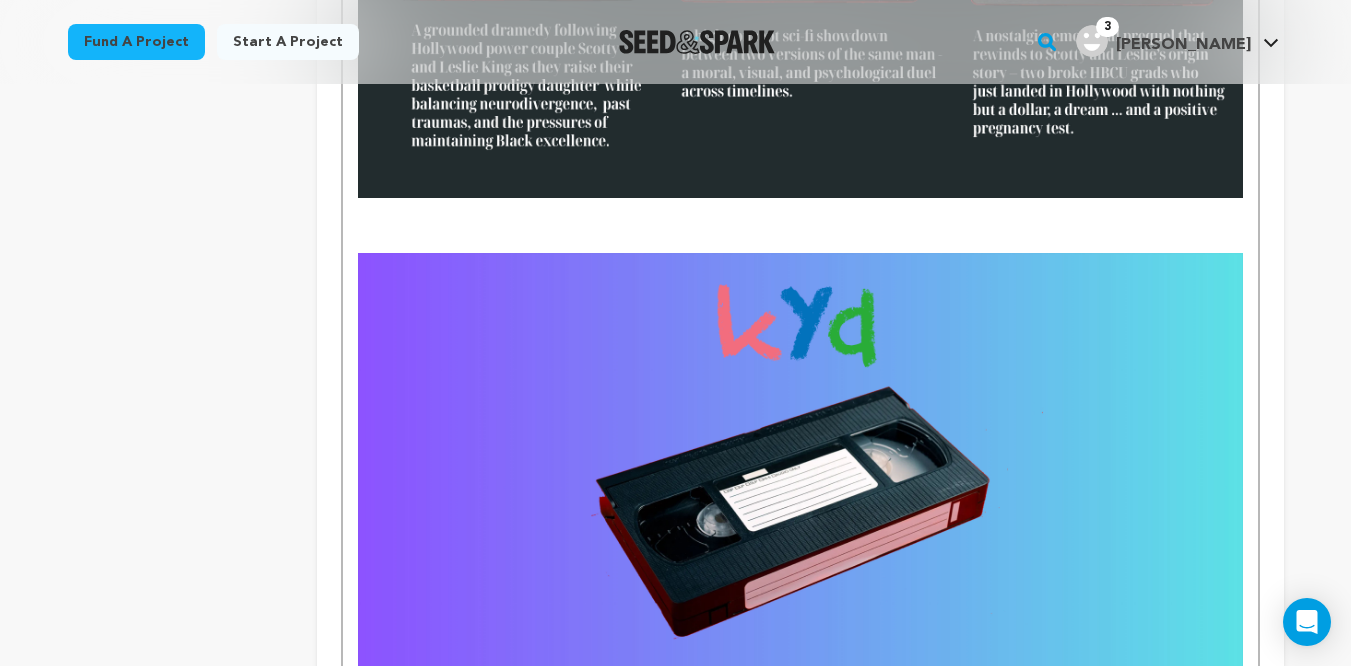 scroll, scrollTop: 1581, scrollLeft: 0, axis: vertical 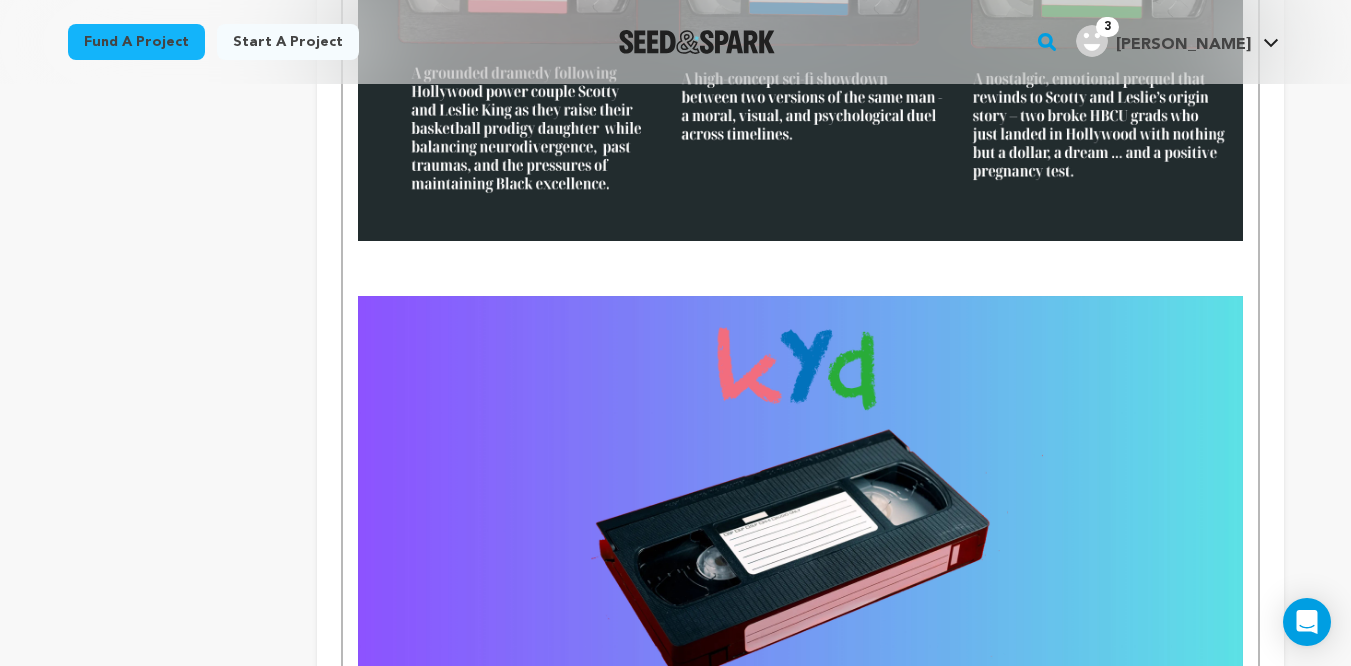 click at bounding box center [800, 268] 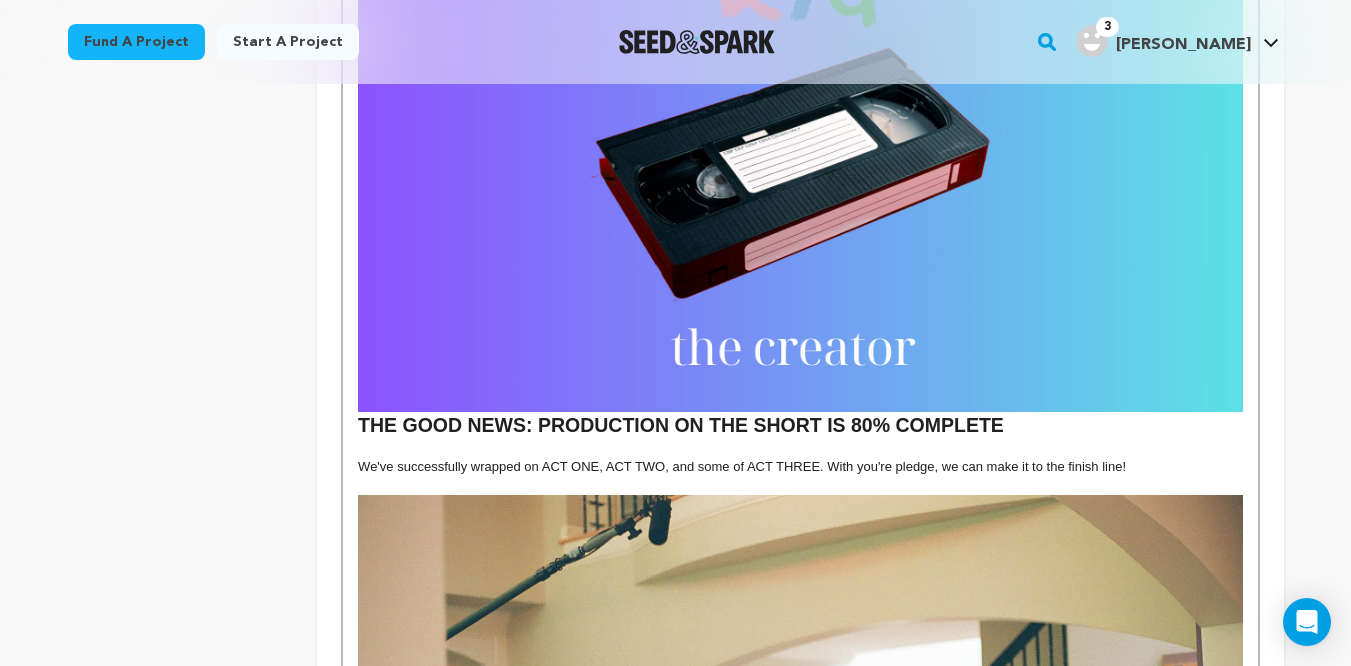 scroll, scrollTop: 1932, scrollLeft: 0, axis: vertical 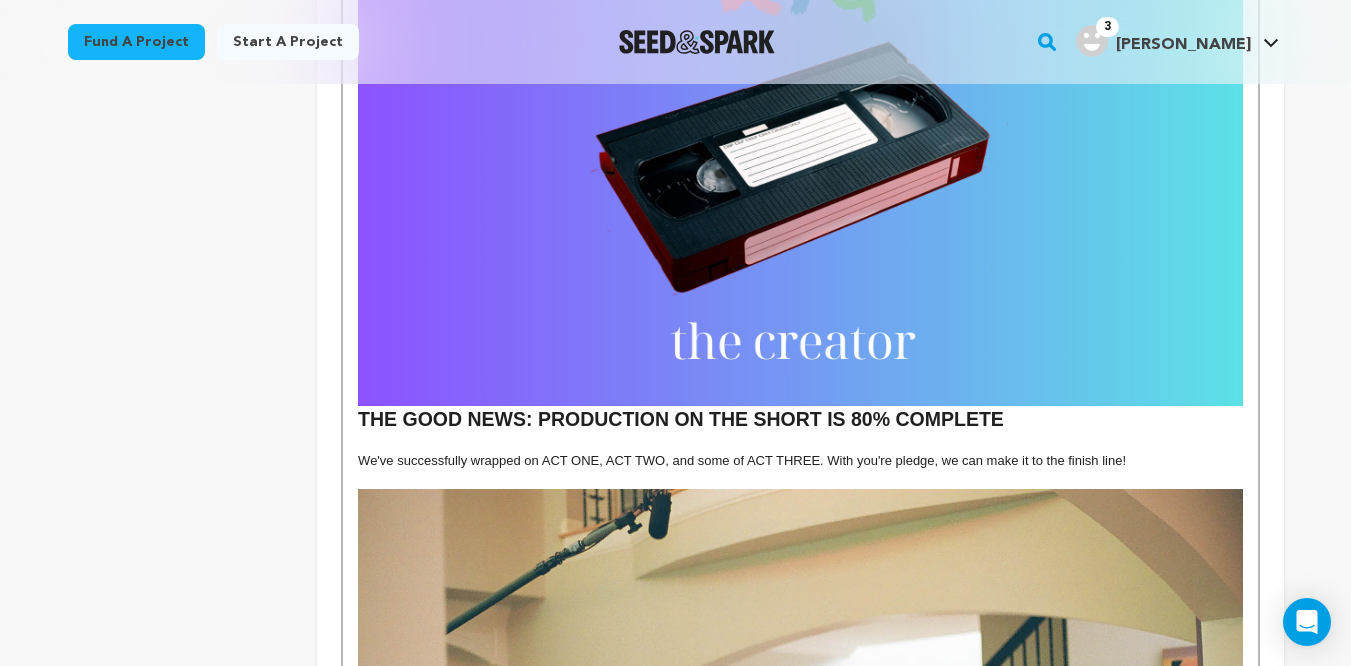 click on "THE GOOD NEWS: PRODUCTION ON THE SHORT IS 80% COMPLETE" at bounding box center (800, 420) 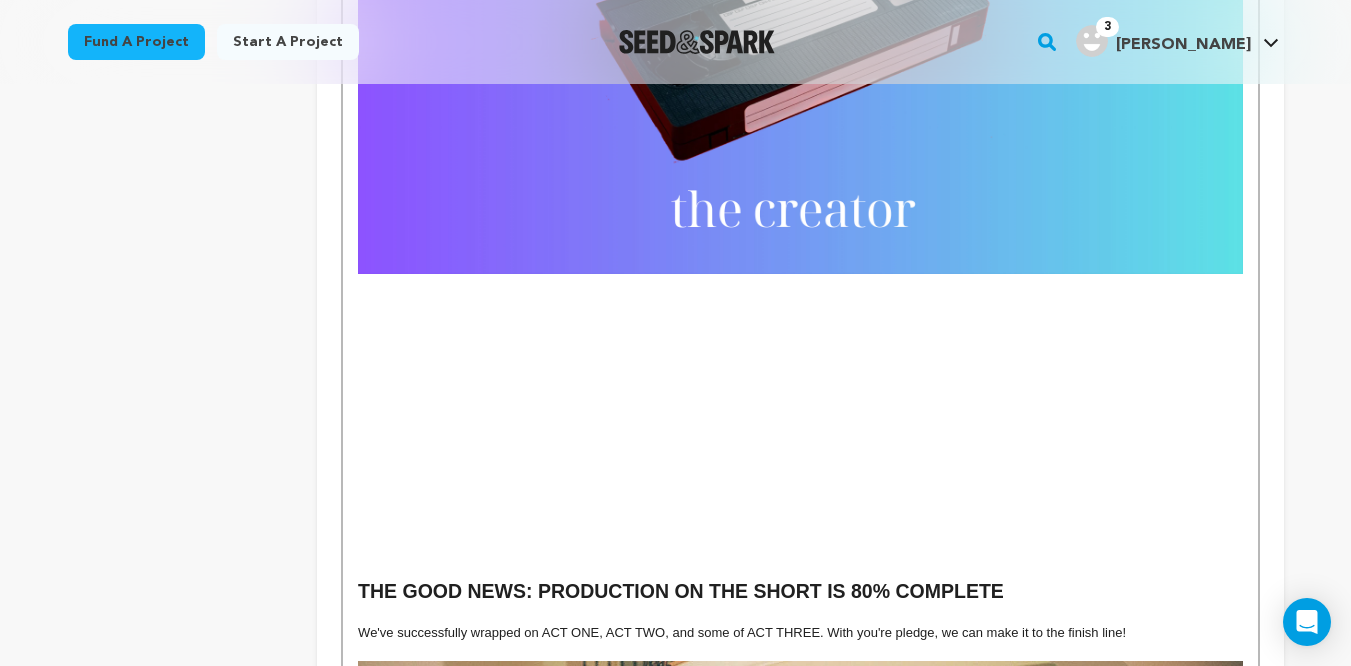 scroll, scrollTop: 2087, scrollLeft: 0, axis: vertical 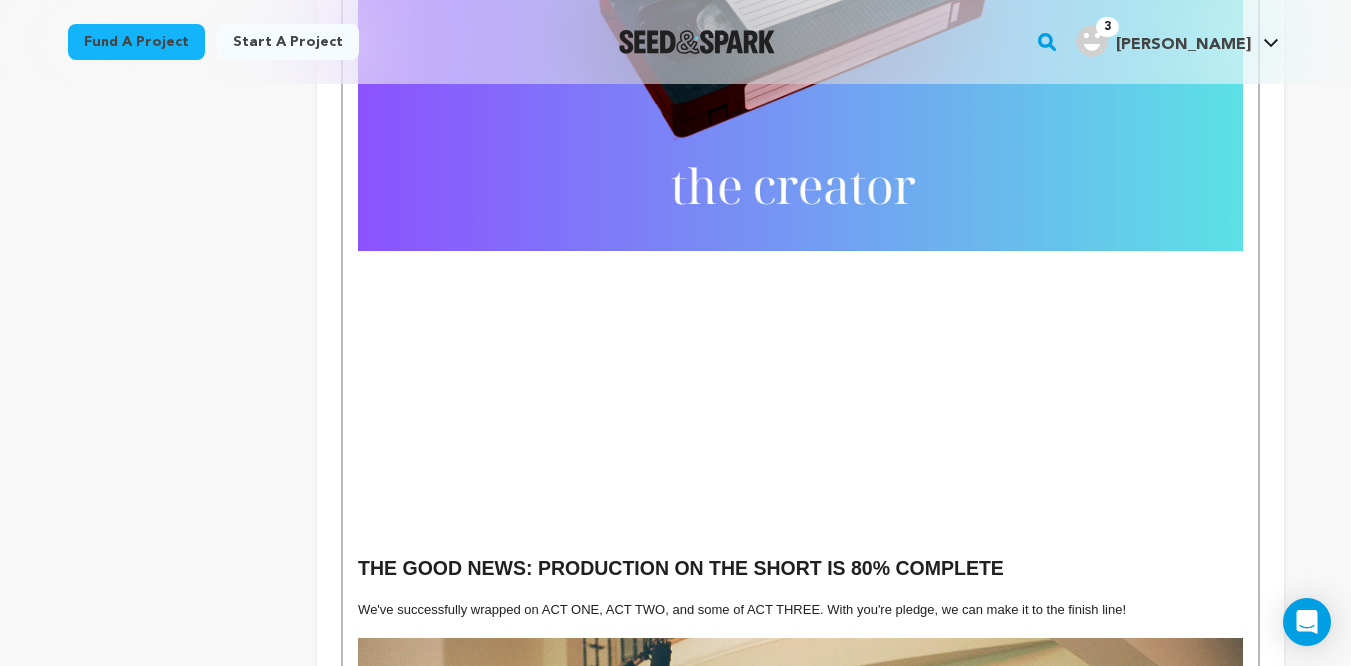click at bounding box center (800, 320) 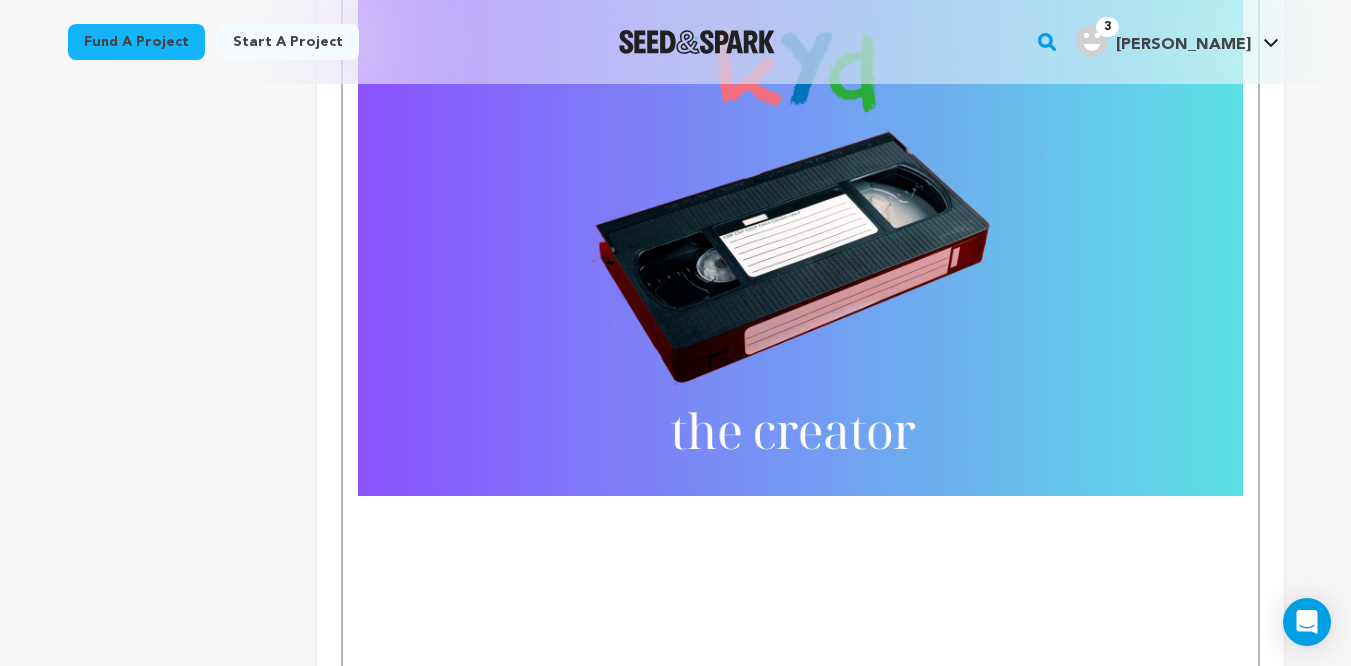 scroll, scrollTop: 1834, scrollLeft: 0, axis: vertical 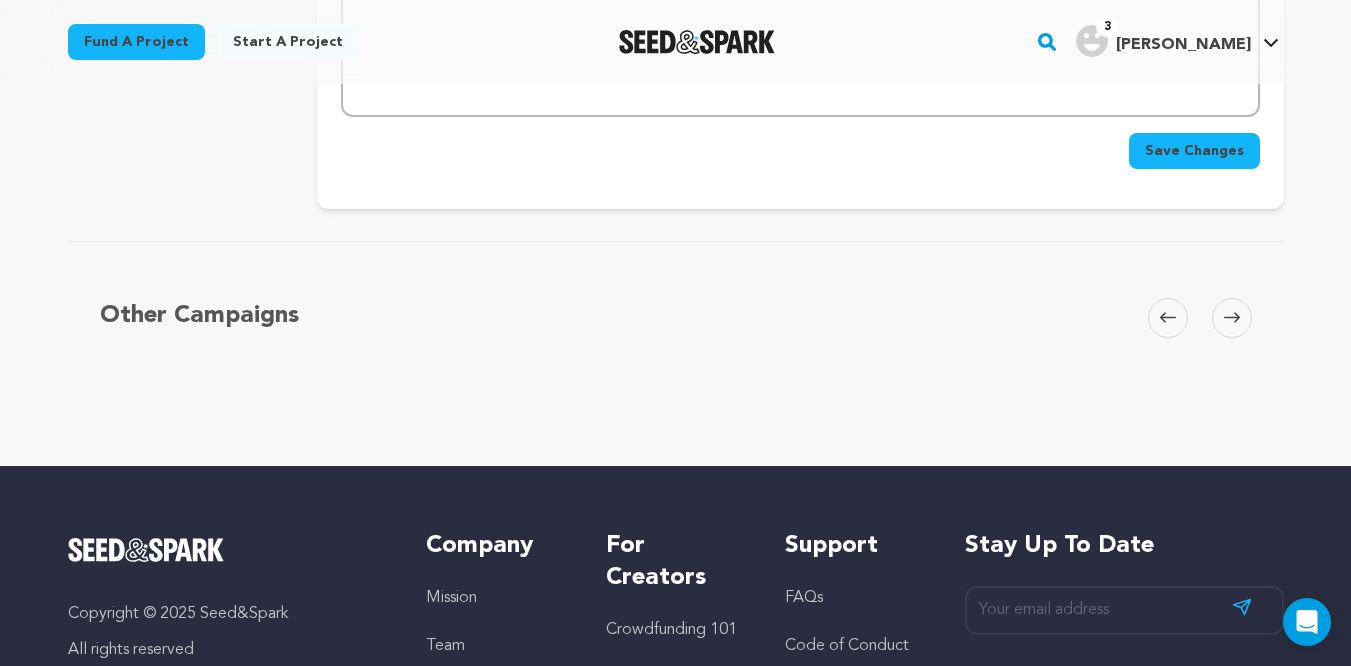 click on "Save Changes" at bounding box center (1194, 151) 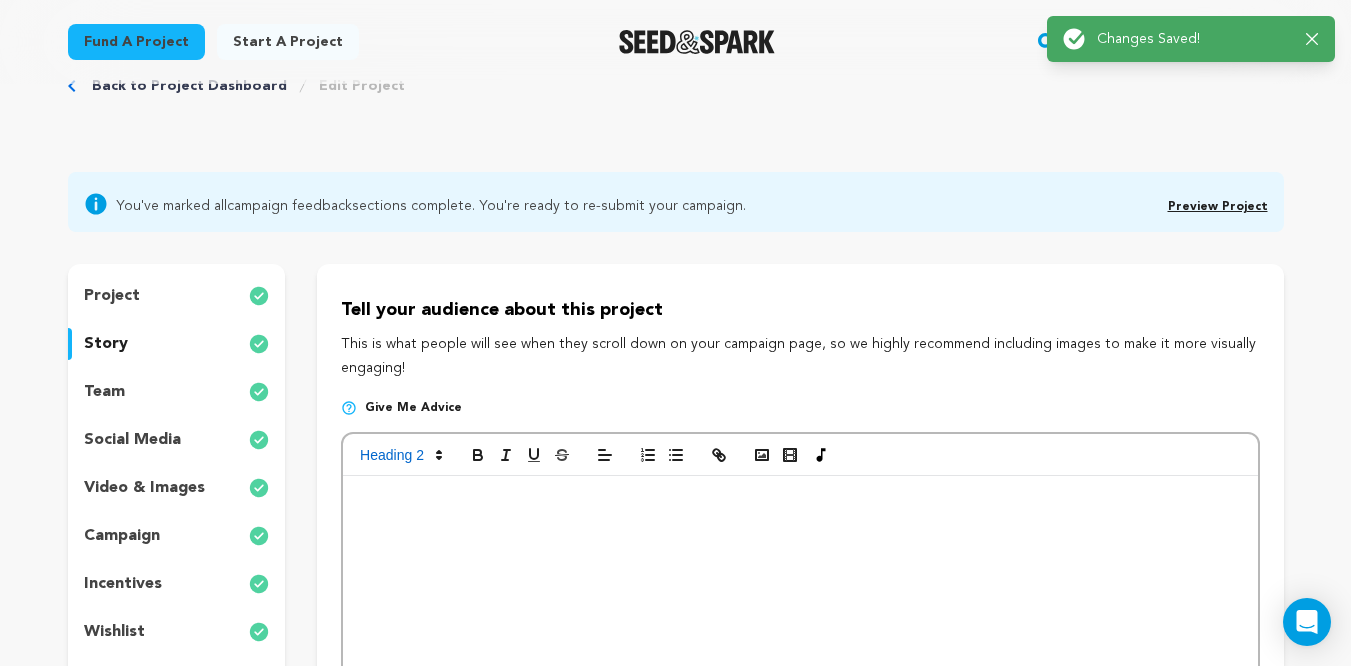 scroll, scrollTop: 0, scrollLeft: 0, axis: both 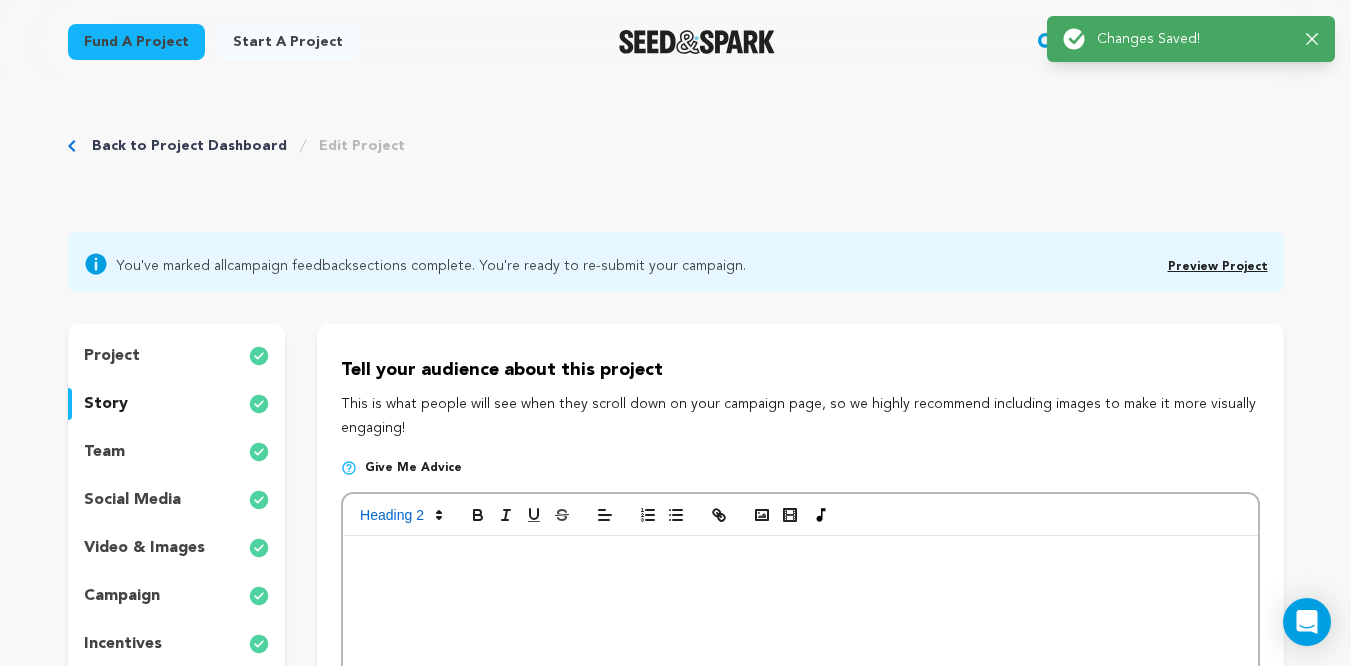 click on "team" at bounding box center (177, 452) 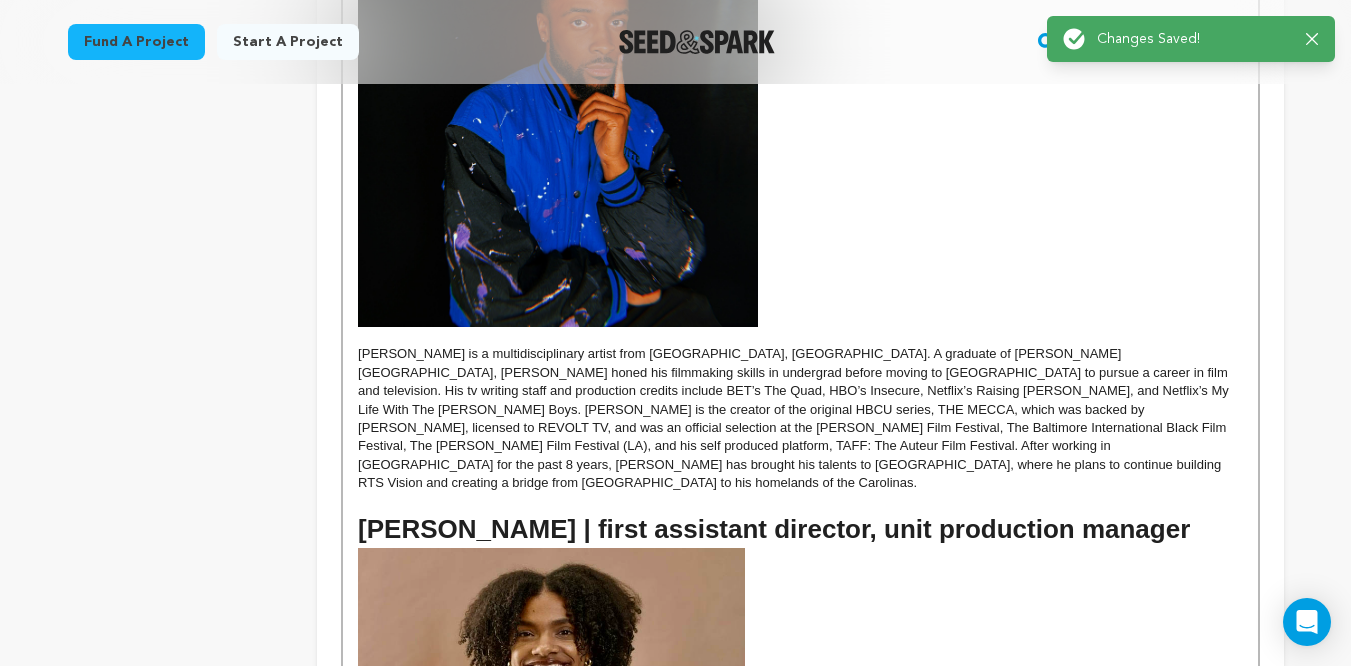 scroll, scrollTop: 1014, scrollLeft: 0, axis: vertical 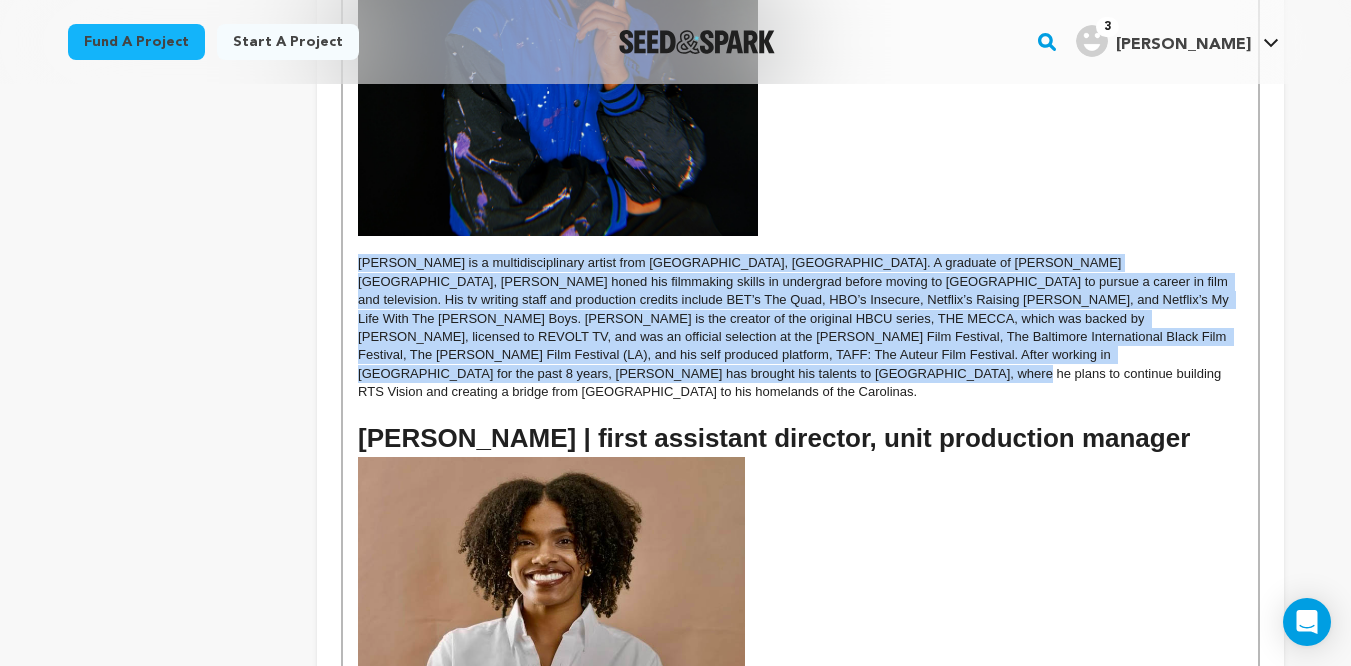 drag, startPoint x: 1202, startPoint y: 354, endPoint x: 344, endPoint y: 260, distance: 863.13385 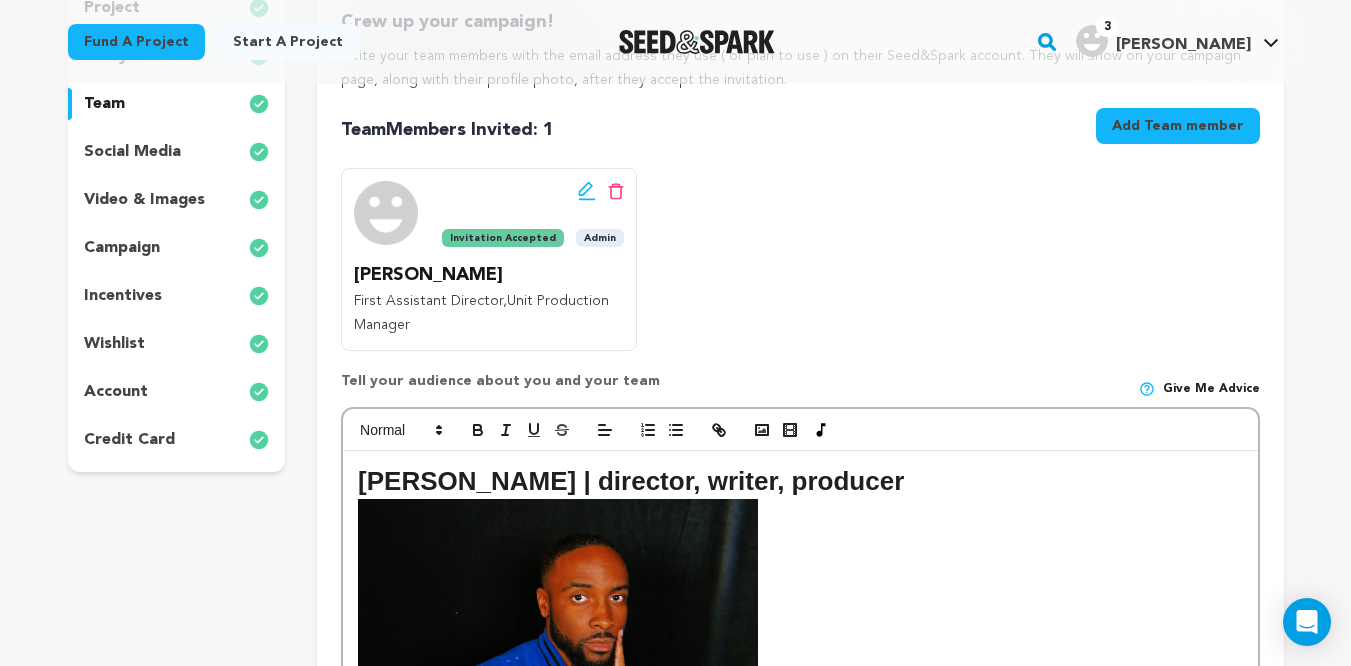 scroll, scrollTop: 227, scrollLeft: 0, axis: vertical 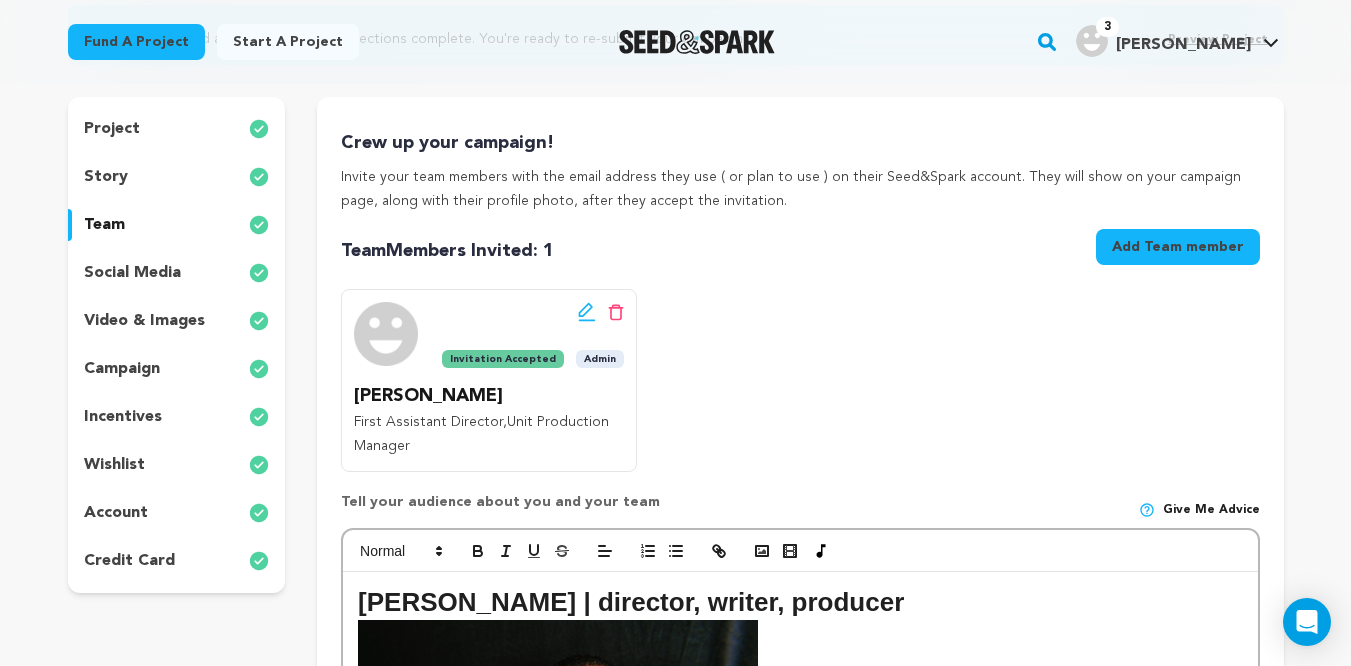 click on "story" at bounding box center [106, 177] 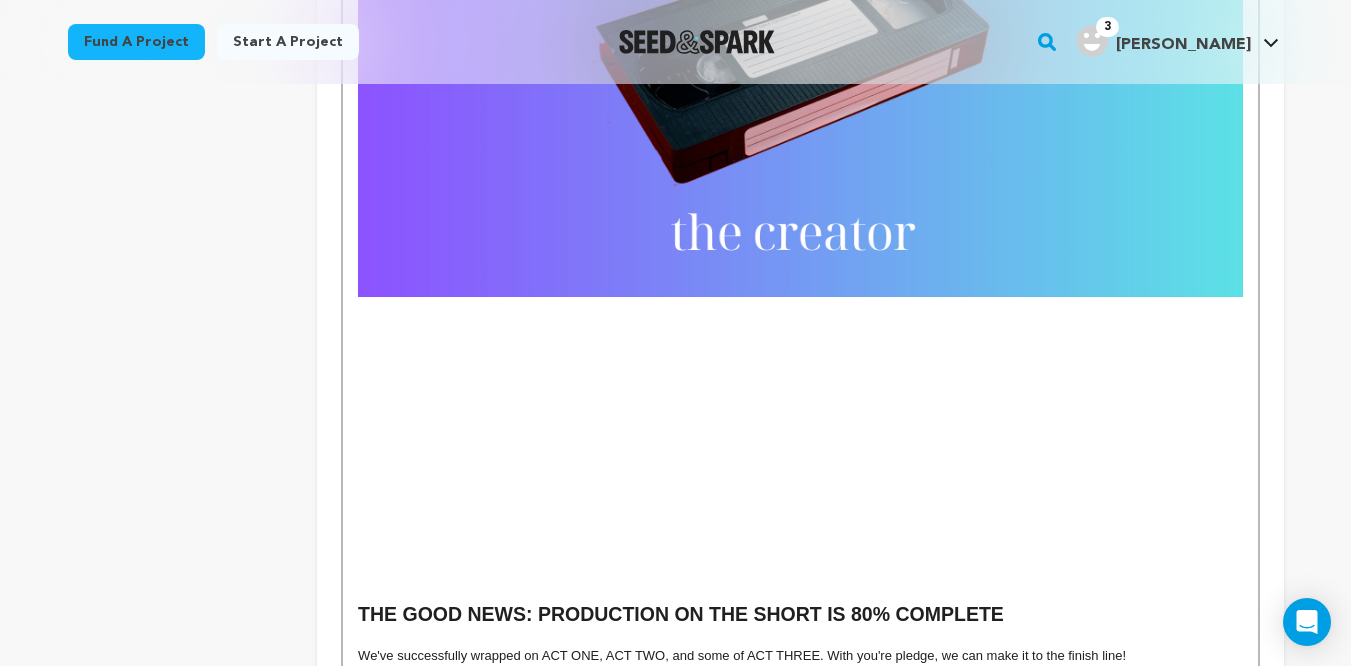 scroll, scrollTop: 2056, scrollLeft: 0, axis: vertical 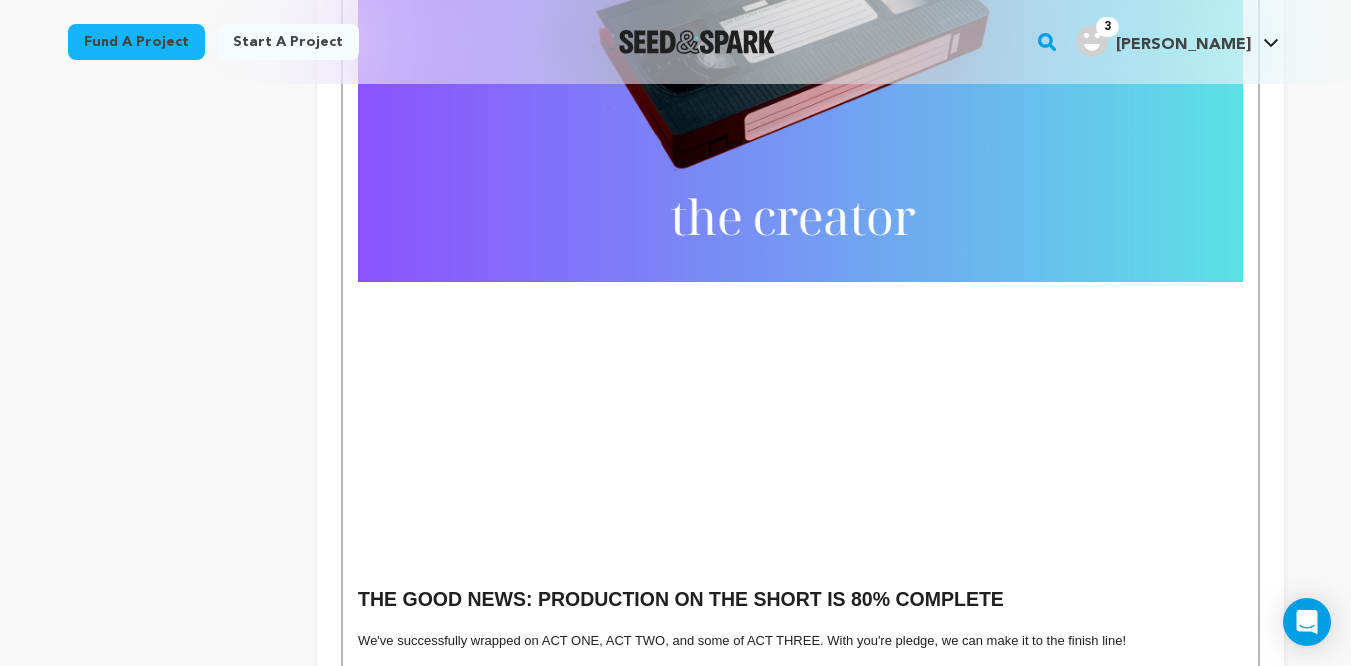 click at bounding box center (800, 379) 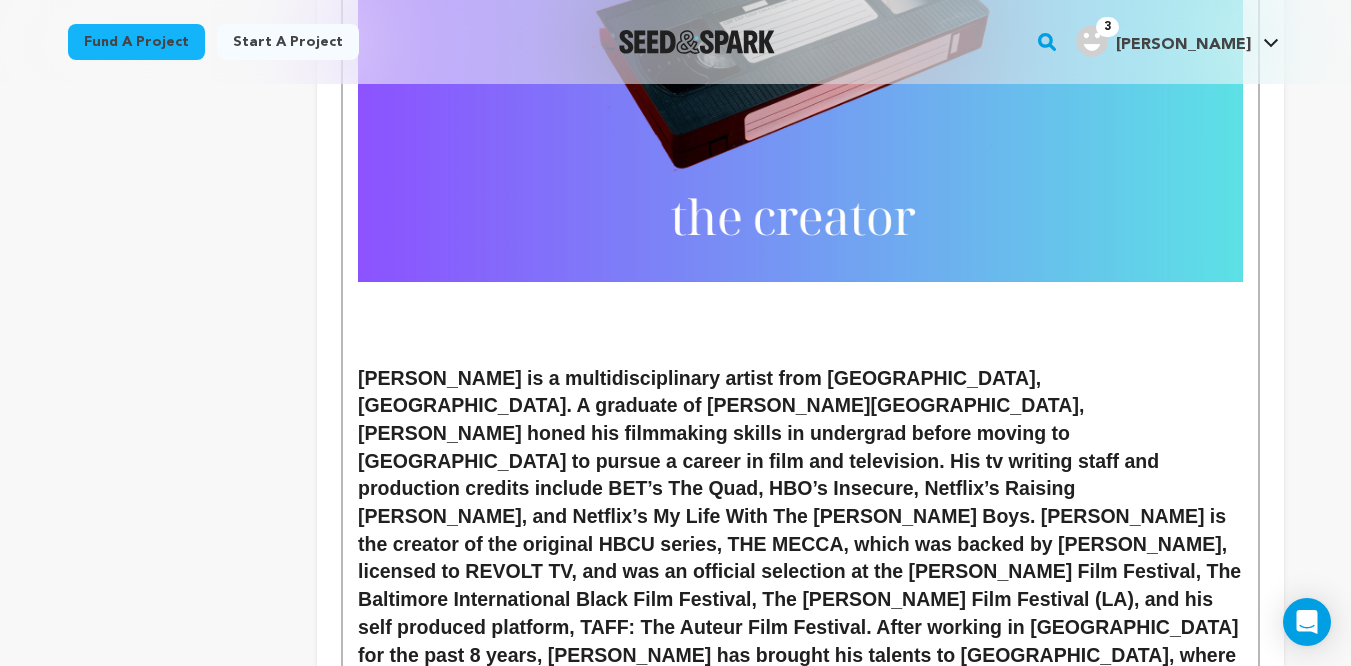 scroll, scrollTop: 461, scrollLeft: 0, axis: vertical 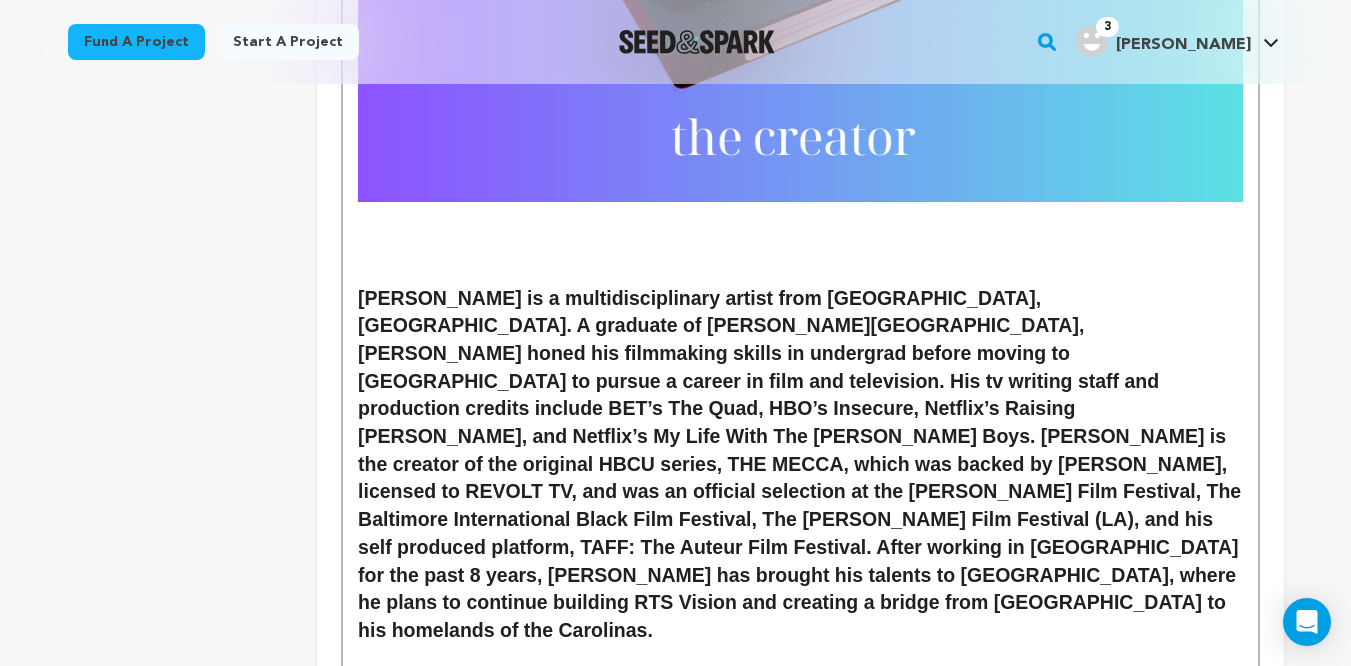 click on "act one: know your destiny [official teaser trailer] KYD  is more than a short film. It’s the origin story of a  limitless universe . Told in three interconnected acts,  KYD  explores Black legacy, personal reinvention, and the surreal dangers of chasing a perfect life through time travel. At the center of it all is  Scotty King , a neurotic genius who uses a toy movie slate to jump timelines and rewrite his past. But when he’s confronted by an alternate, darker version of himself, everything he built is suddenly at risk. THE GOOD NEWS: PRODUCTION ON THE SHORT IS 80% COMPLETE We've successfully wrapped on ACT ONE, ACT TWO, and some of ACT THREE. With you're pledge, we can make it to the finish line!" at bounding box center [800, 52] 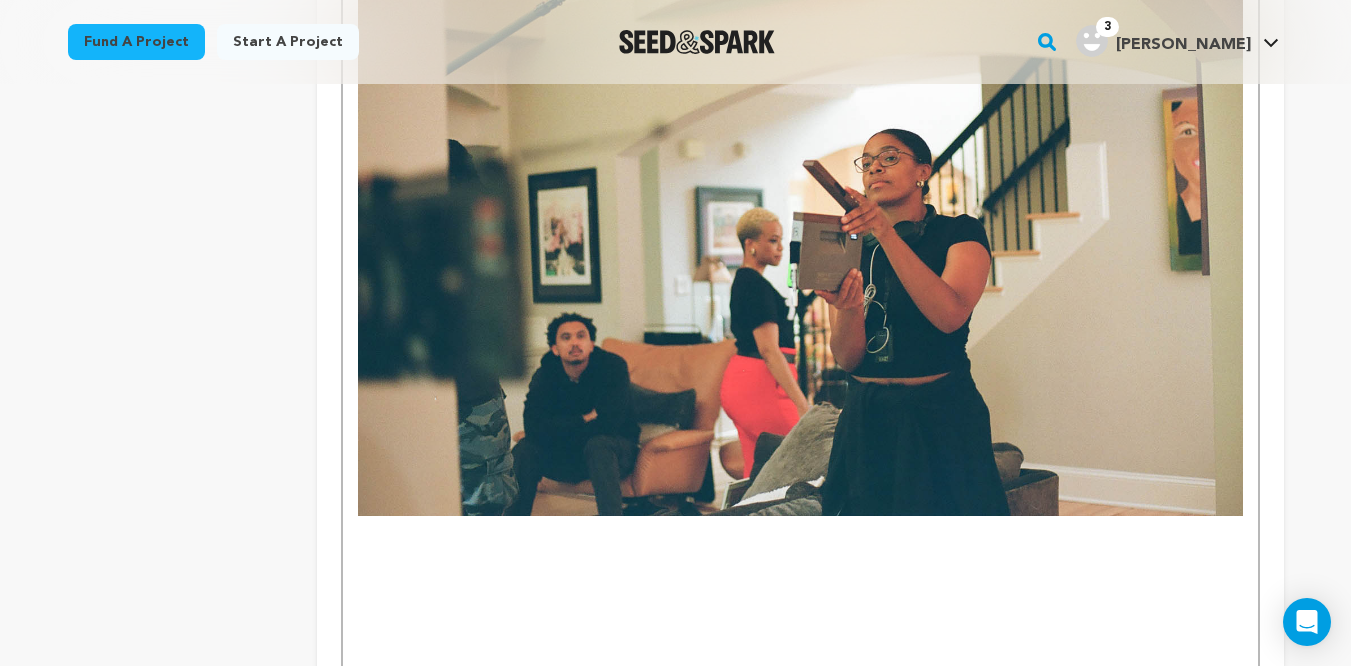 scroll, scrollTop: 3317, scrollLeft: 0, axis: vertical 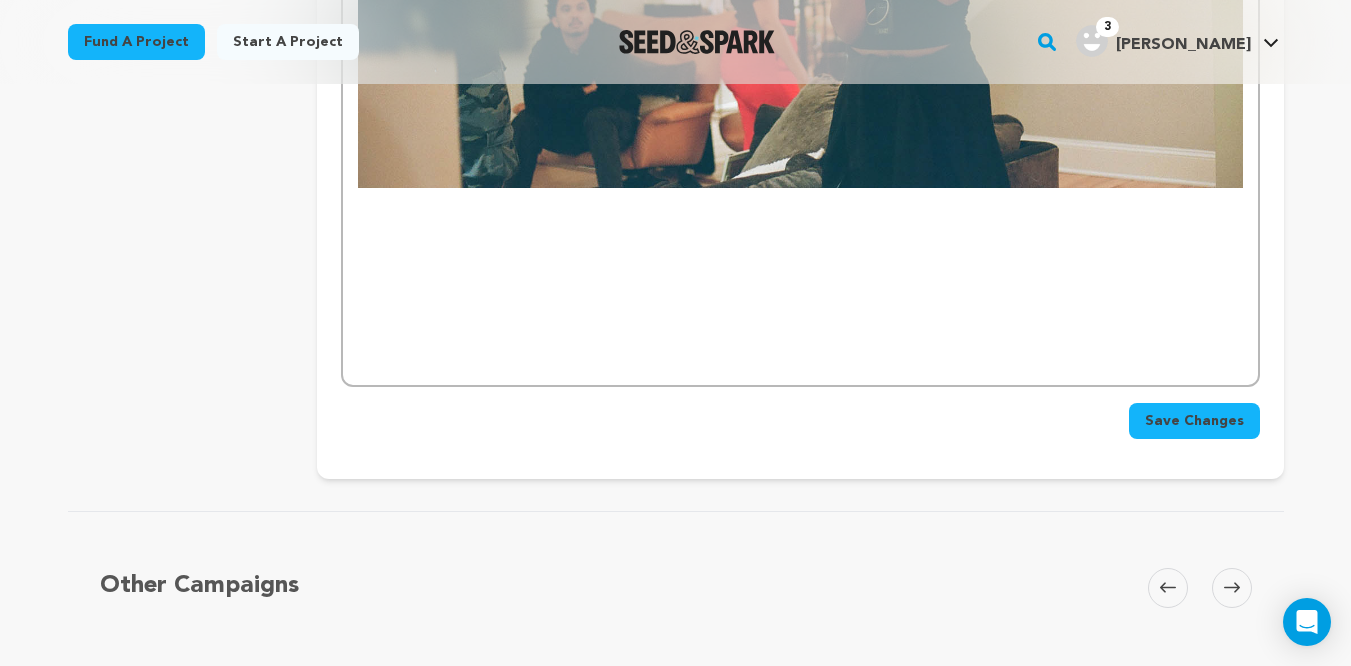 click on "Save Changes" at bounding box center [1194, 421] 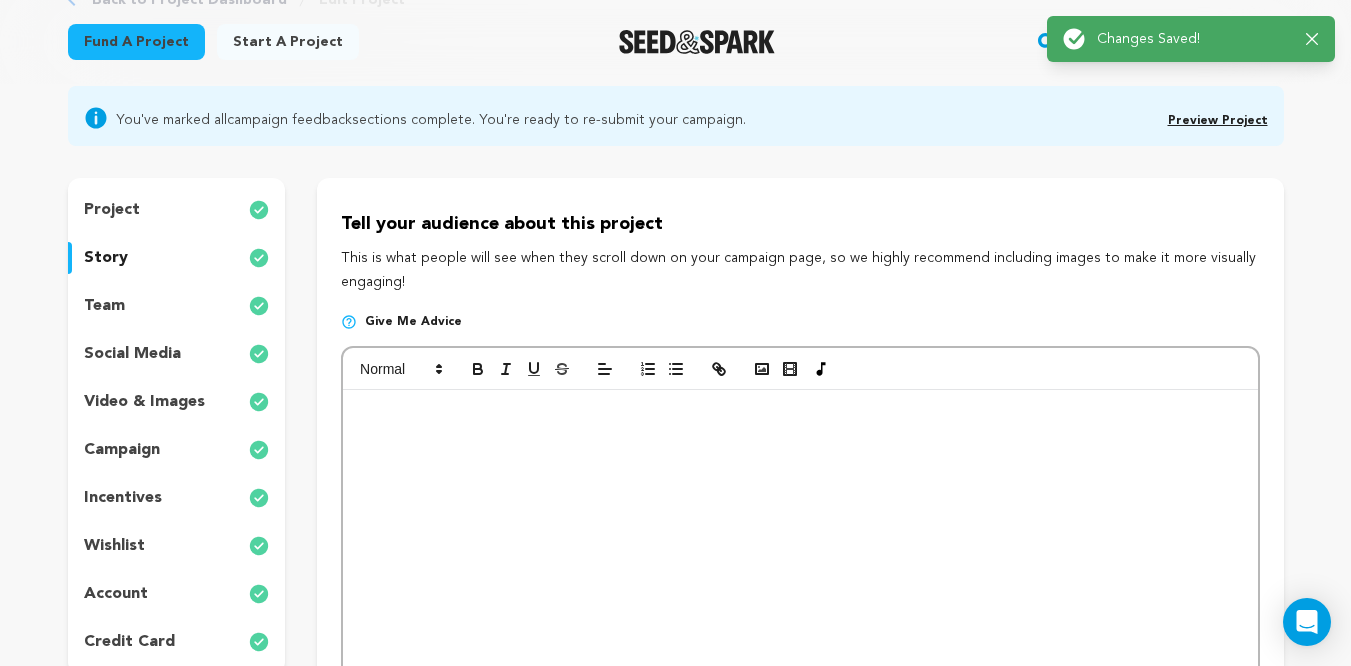 scroll, scrollTop: 159, scrollLeft: 0, axis: vertical 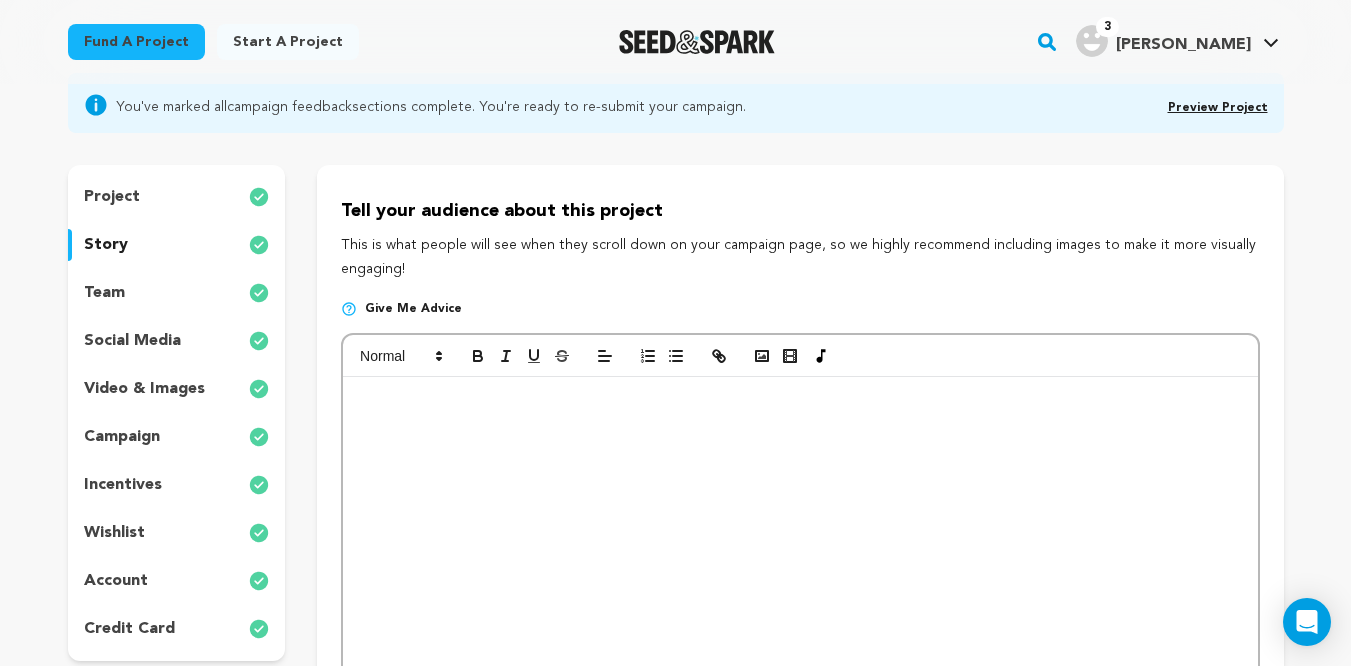 click on "team" at bounding box center (104, 293) 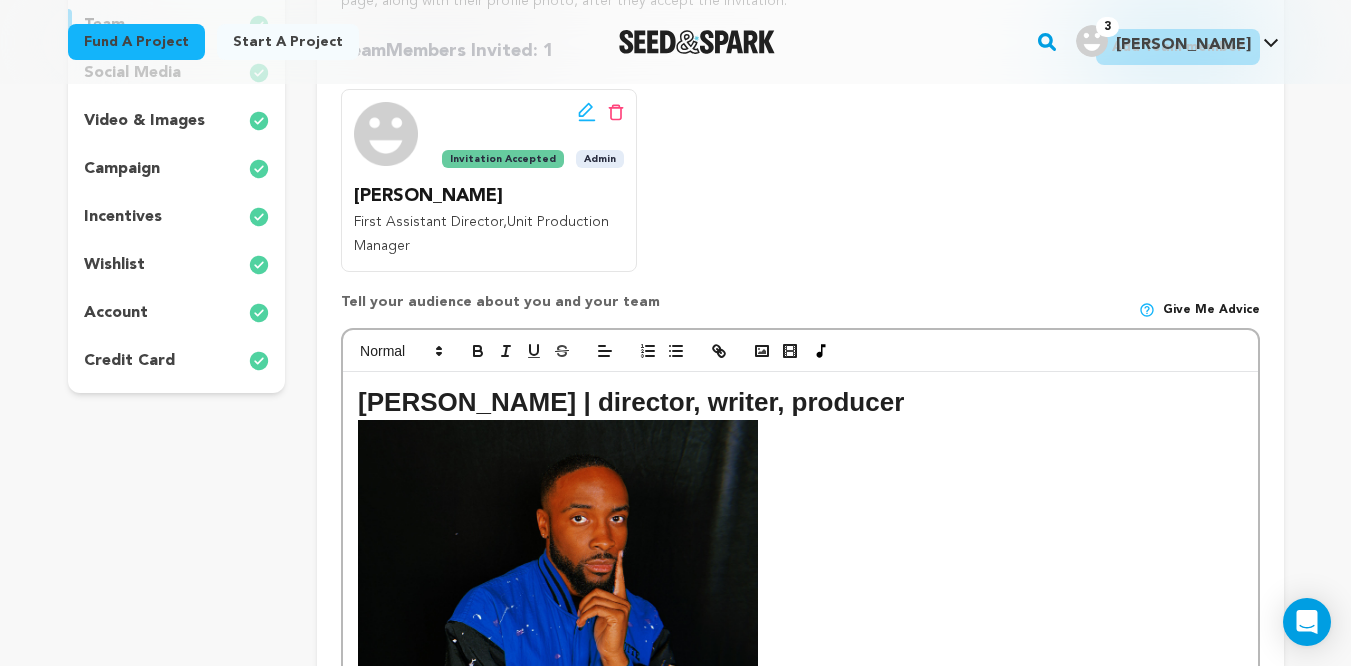 scroll, scrollTop: 748, scrollLeft: 0, axis: vertical 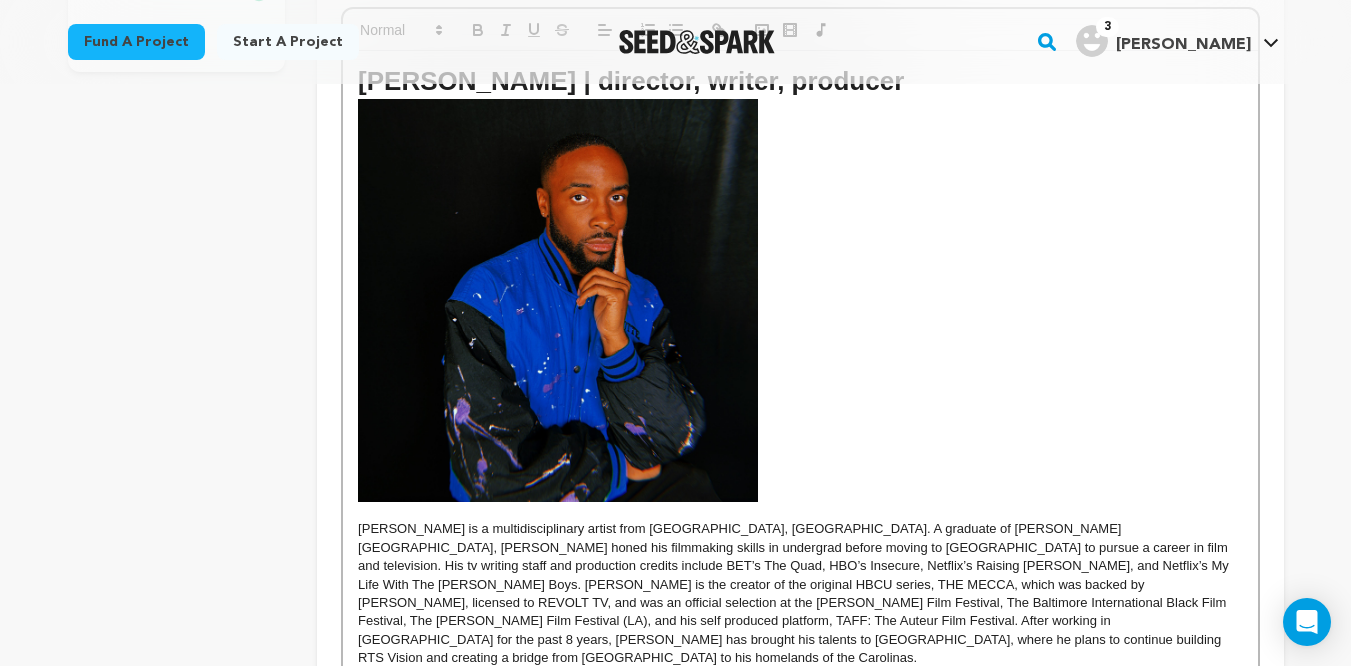 click at bounding box center [558, 300] 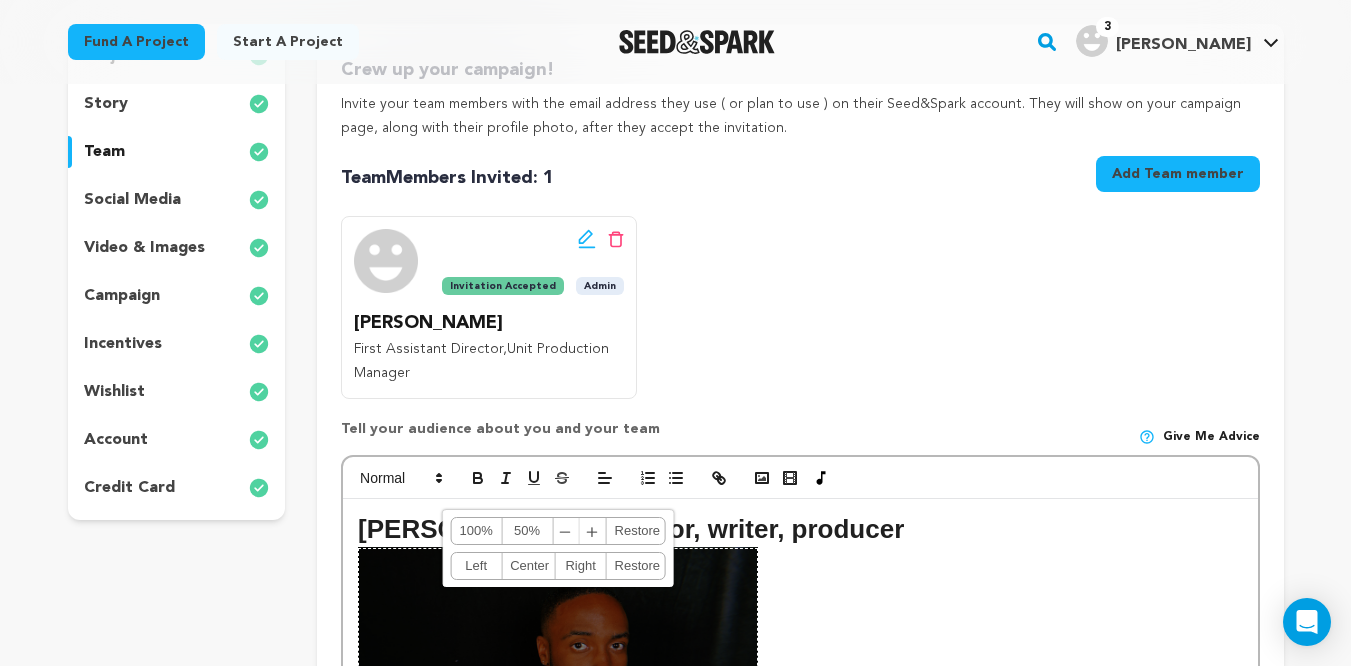scroll, scrollTop: 208, scrollLeft: 0, axis: vertical 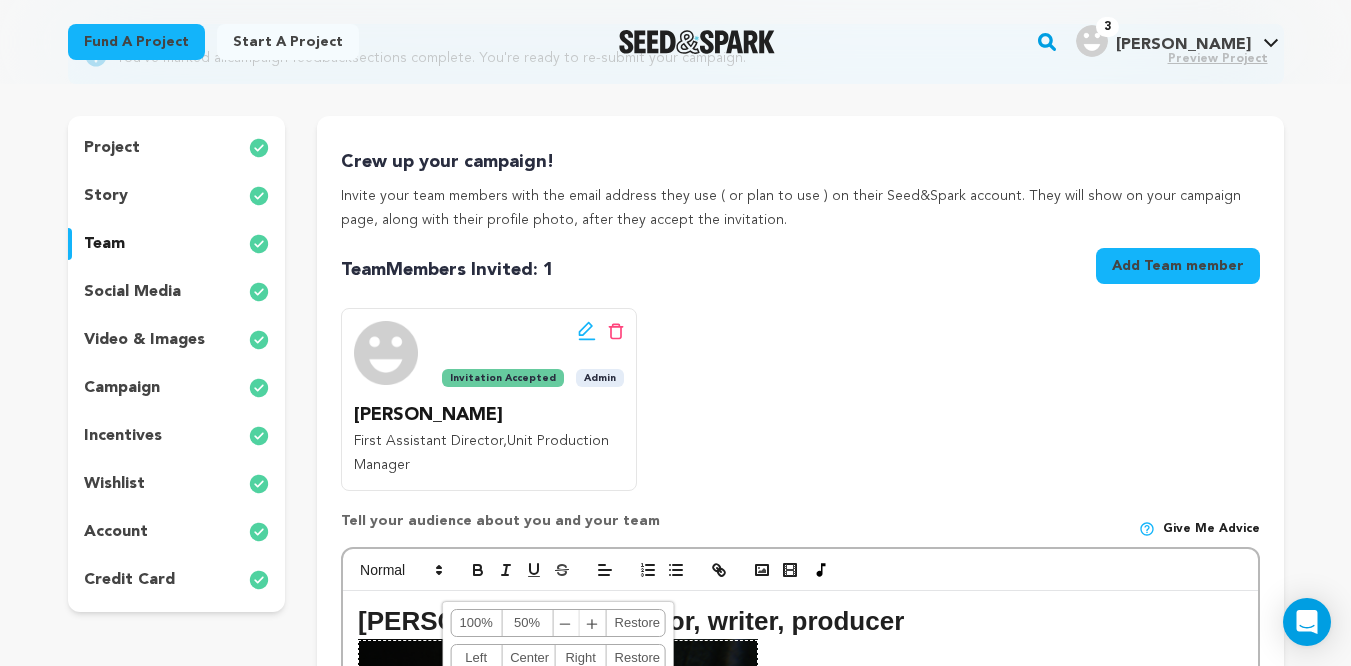 click on "story" at bounding box center (177, 196) 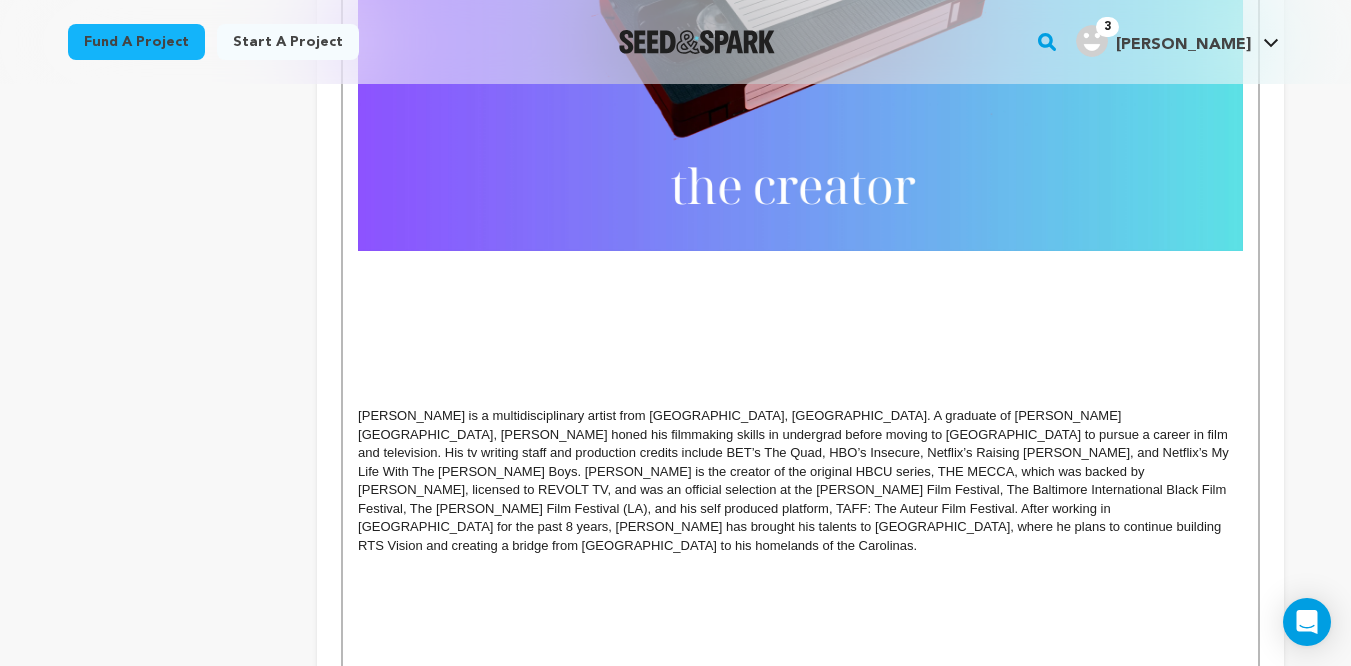scroll, scrollTop: 2187, scrollLeft: 0, axis: vertical 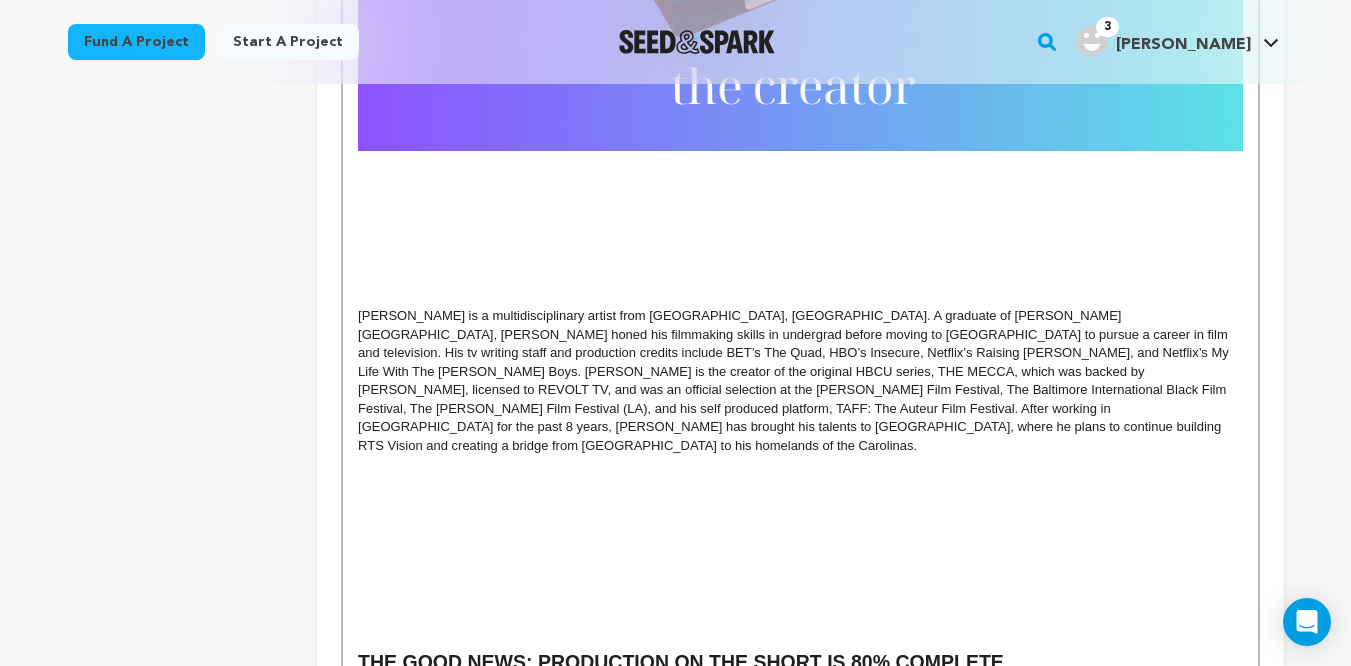 click at bounding box center (800, 165) 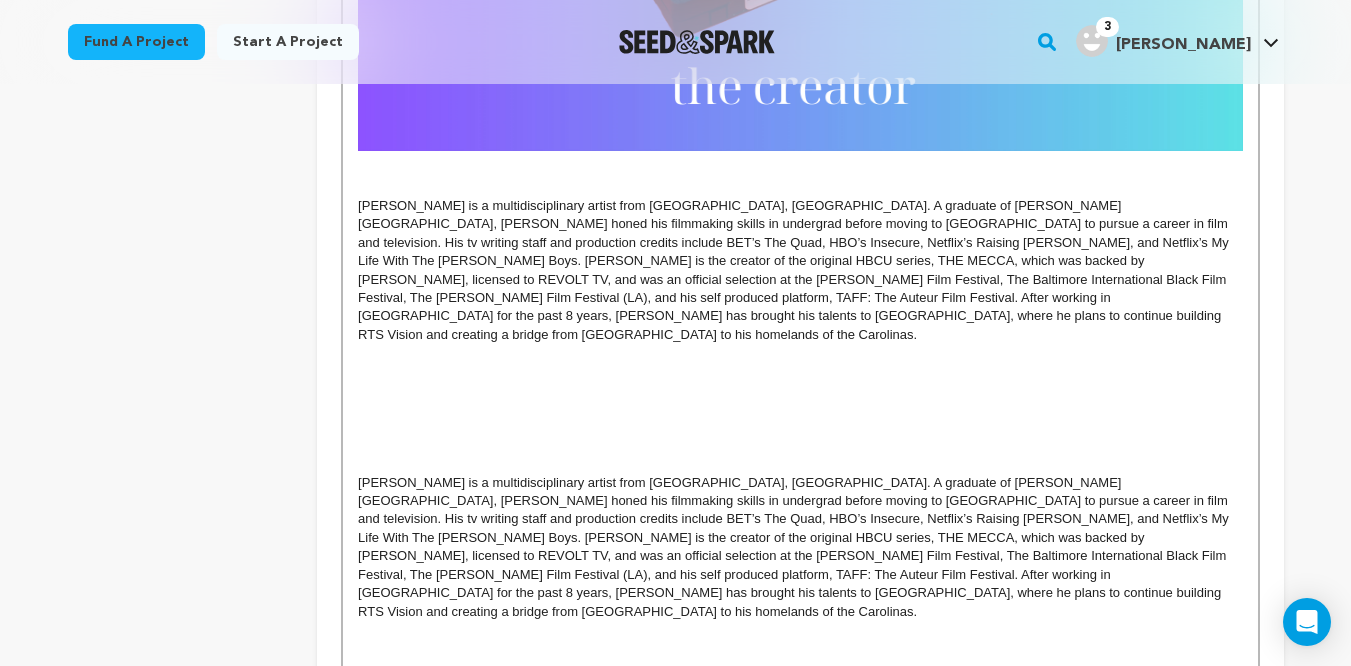 scroll, scrollTop: 461, scrollLeft: 0, axis: vertical 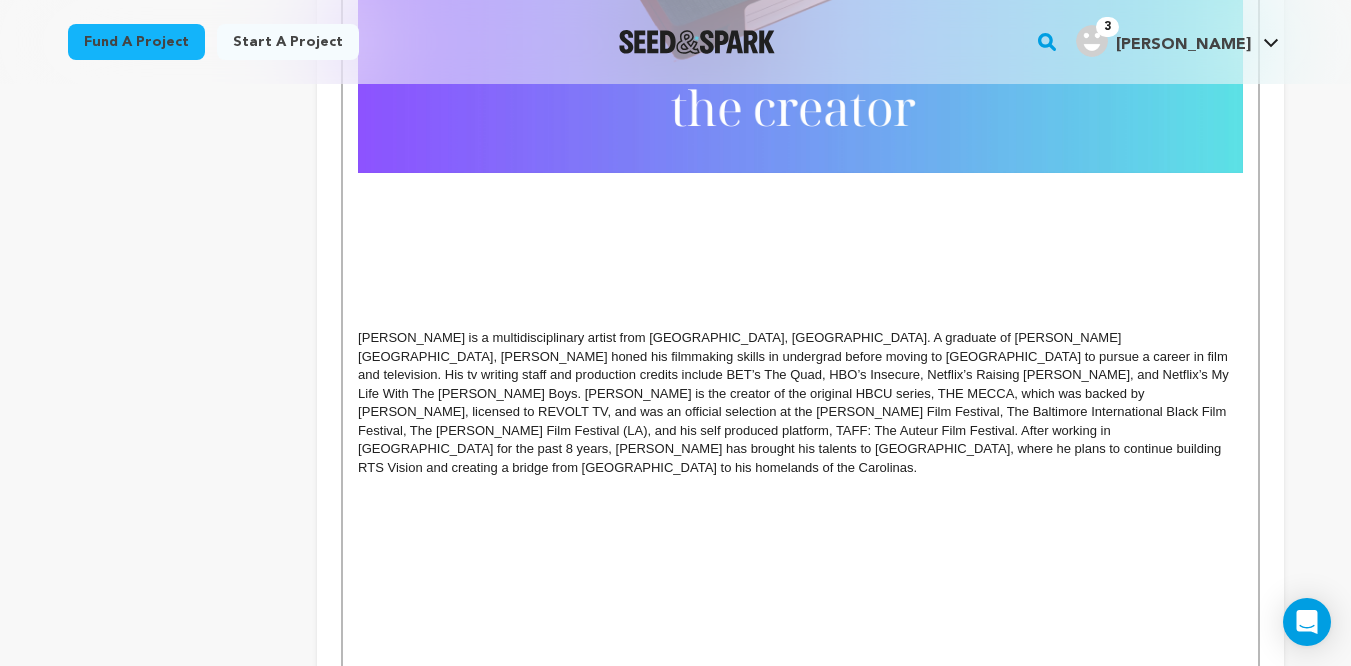 click at bounding box center [800, 214] 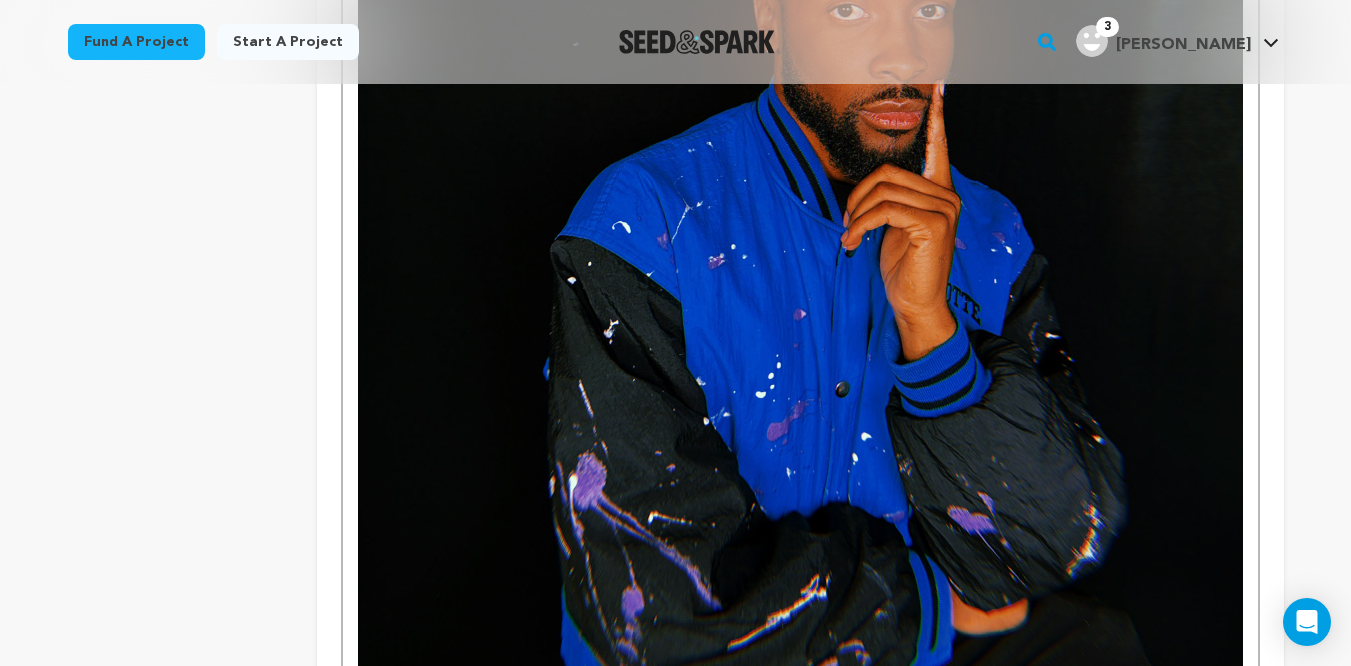click at bounding box center [800, 237] 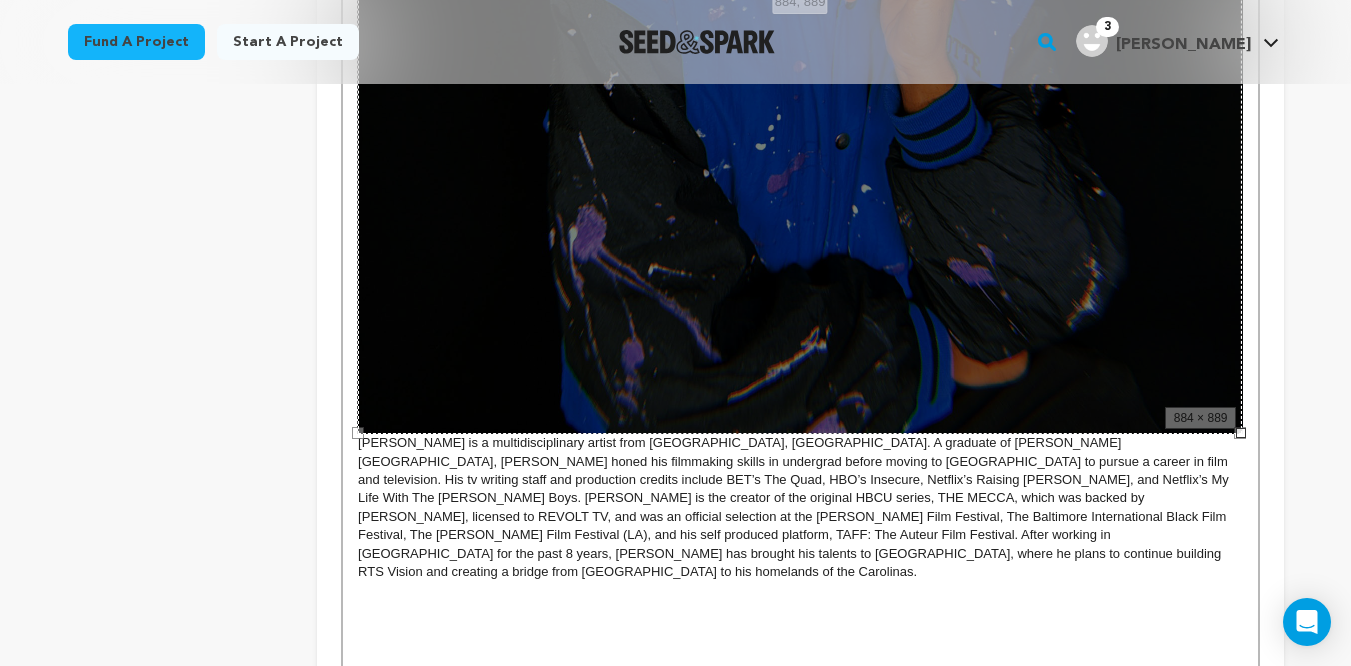 scroll, scrollTop: 2932, scrollLeft: 0, axis: vertical 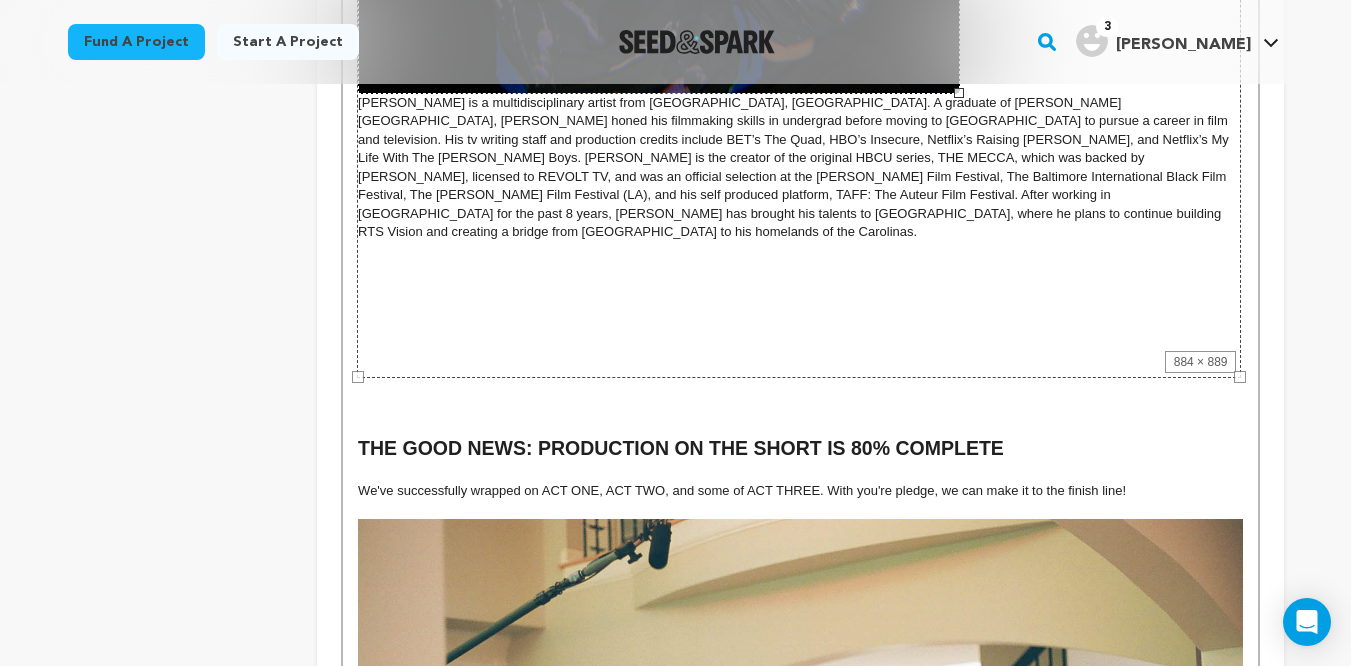 drag, startPoint x: 1241, startPoint y: 374, endPoint x: 940, endPoint y: -13, distance: 490.27542 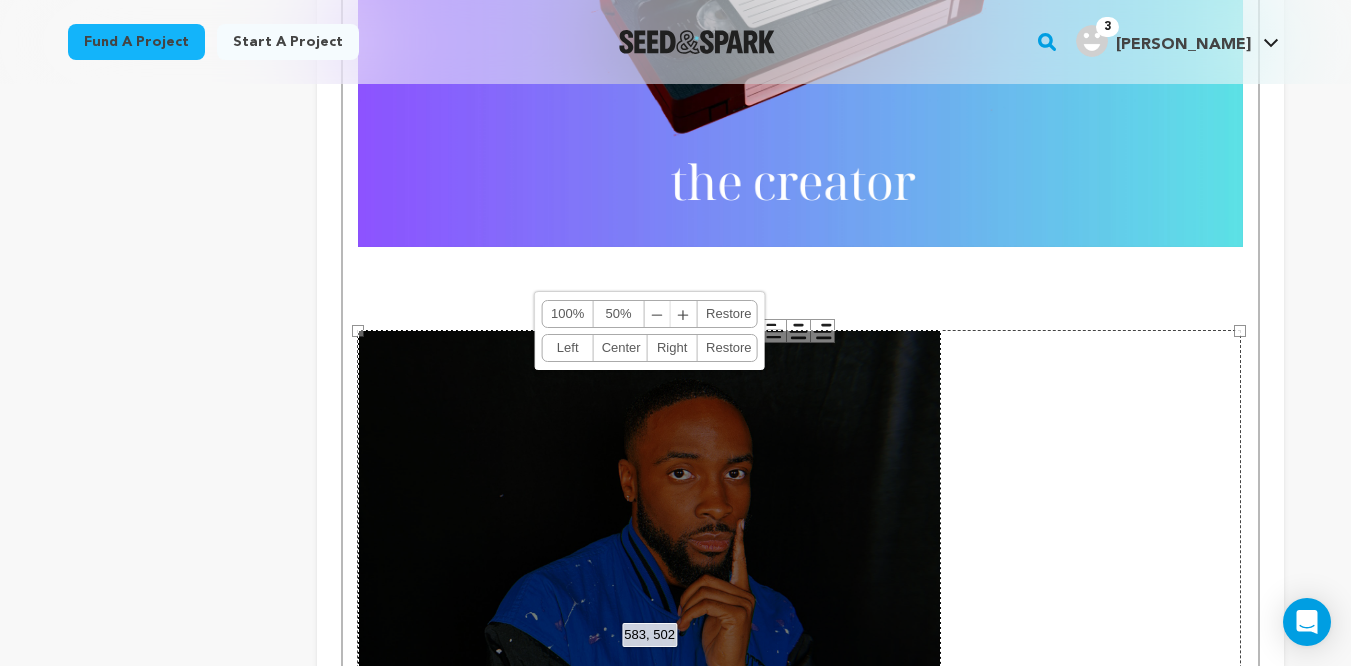 scroll, scrollTop: 2097, scrollLeft: 0, axis: vertical 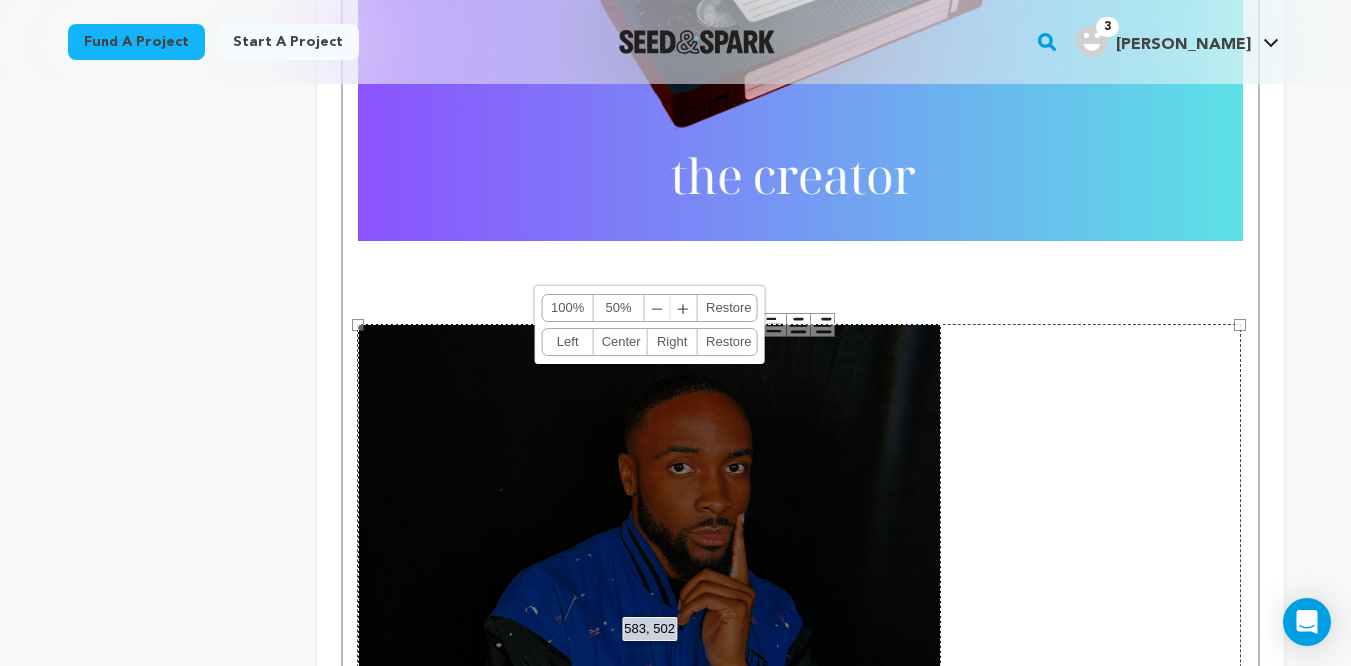 click on "Center" at bounding box center (620, 342) 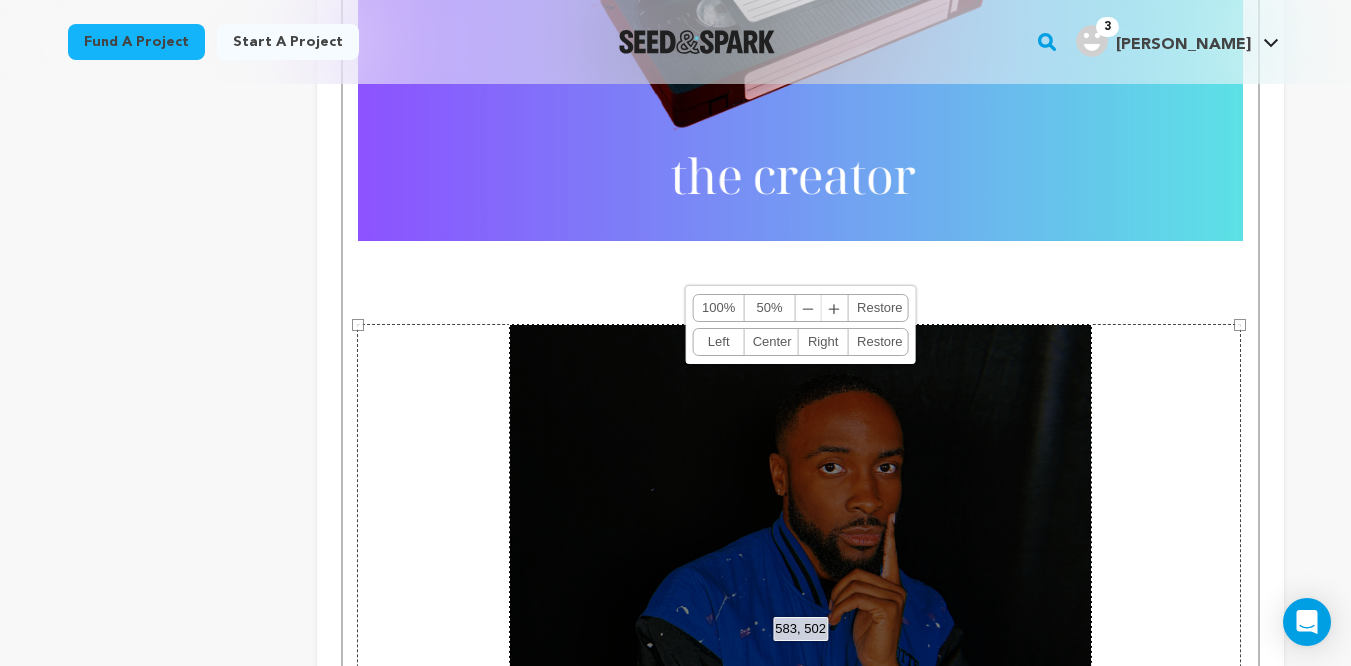 click on "project
story
team
social media
video & images
campaign
incentives
wishlist" at bounding box center (177, 219) 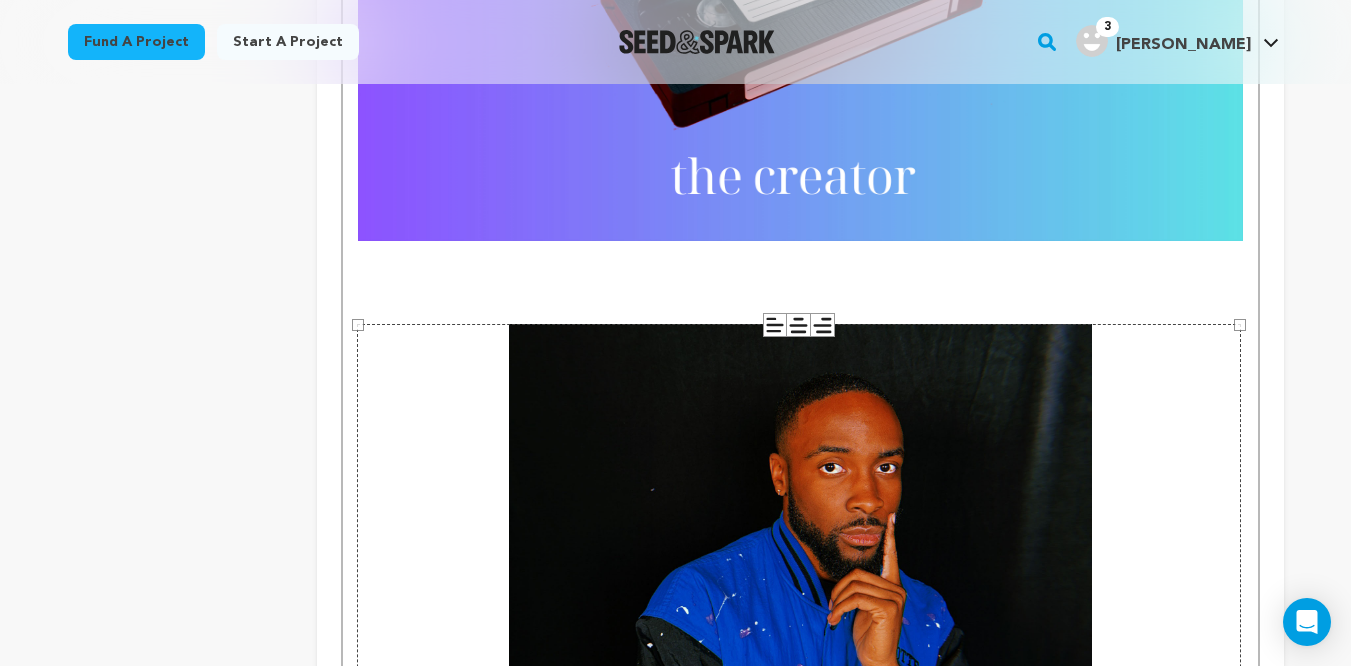 click at bounding box center [800, 282] 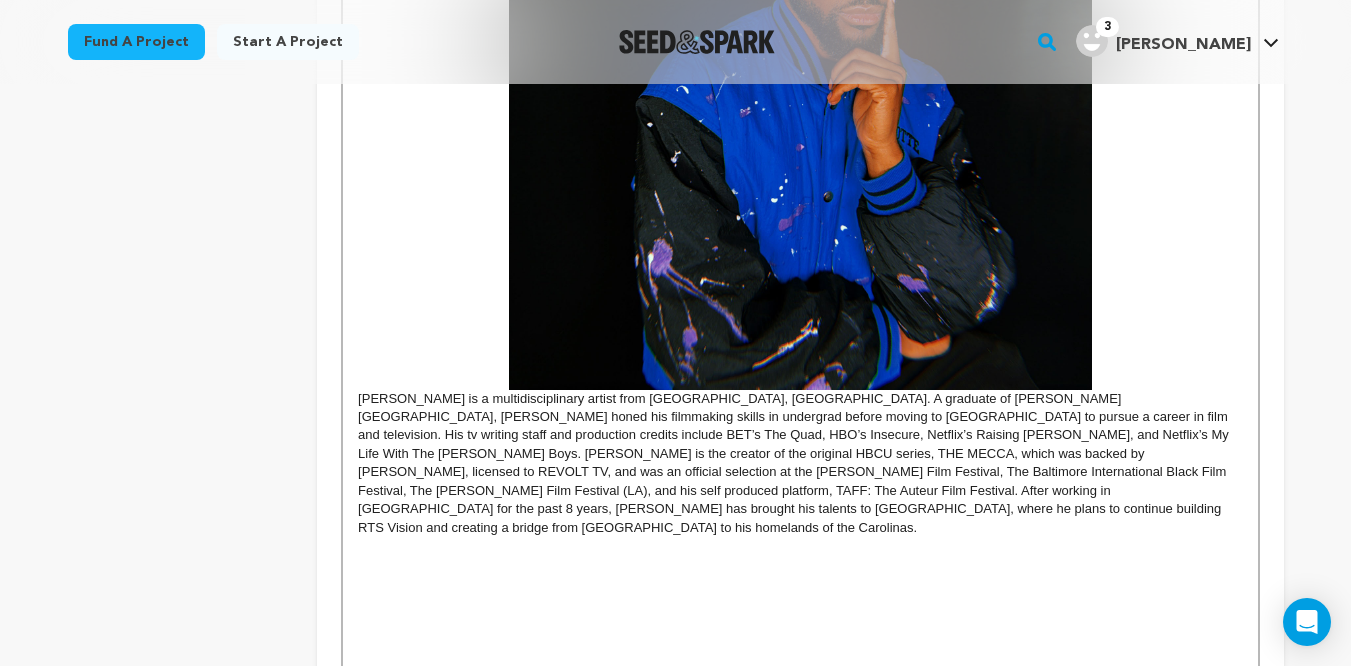 scroll, scrollTop: 2601, scrollLeft: 0, axis: vertical 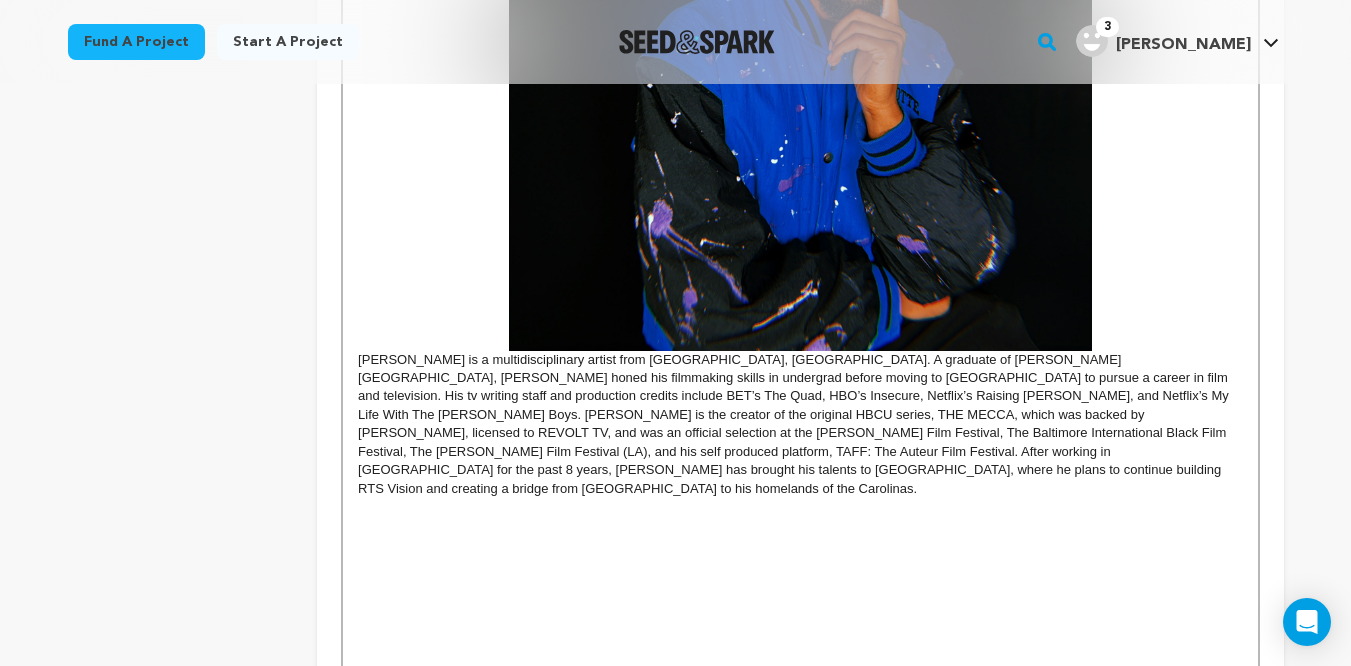 click on "Tevin Scott is a multidisciplinary artist from Charleston, SC. A graduate of Howard University, Tevin honed his filmmaking skills in undergrad before moving to LA to pursue a career in film and television. His tv writing staff and production credits include BET’s The Quad, HBO’s Insecure, Netflix’s Raising Dion, and Netflix’s My Life With The Walter Boys. Tevin is the creator of the original HBCU series, THE MECCA, which was backed by Issa Rae, licensed to REVOLT TV, and was an official selection at the Charlotte Black Film Festival, The Baltimore International Black Film Festival, The Micheaux Film Festival (LA), and his self produced platform, TAFF: The Auteur Film Festival. After working in Hollywood for the past 8 years, Tevin has brought his talents to Charlotte NC, where he plans to continue building RTS Vision and creating a bridge from Hollywood to his homelands of the Carolinas." at bounding box center (800, 129) 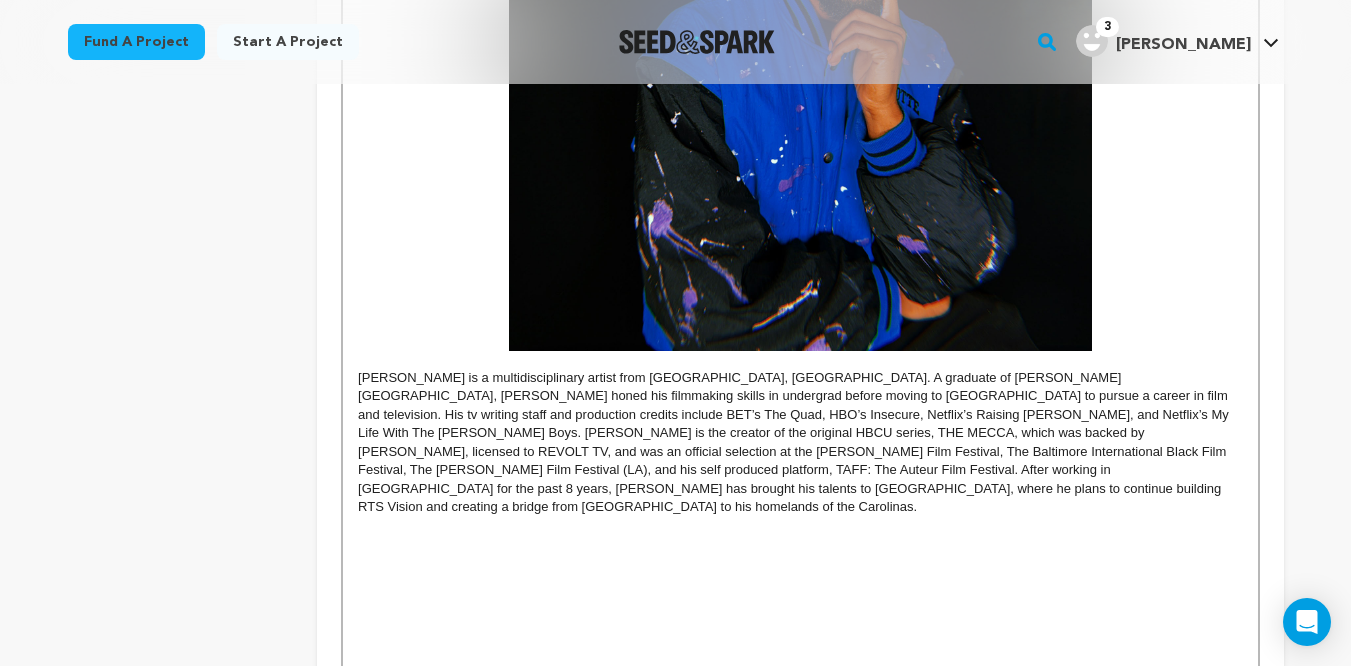 click at bounding box center (800, 558) 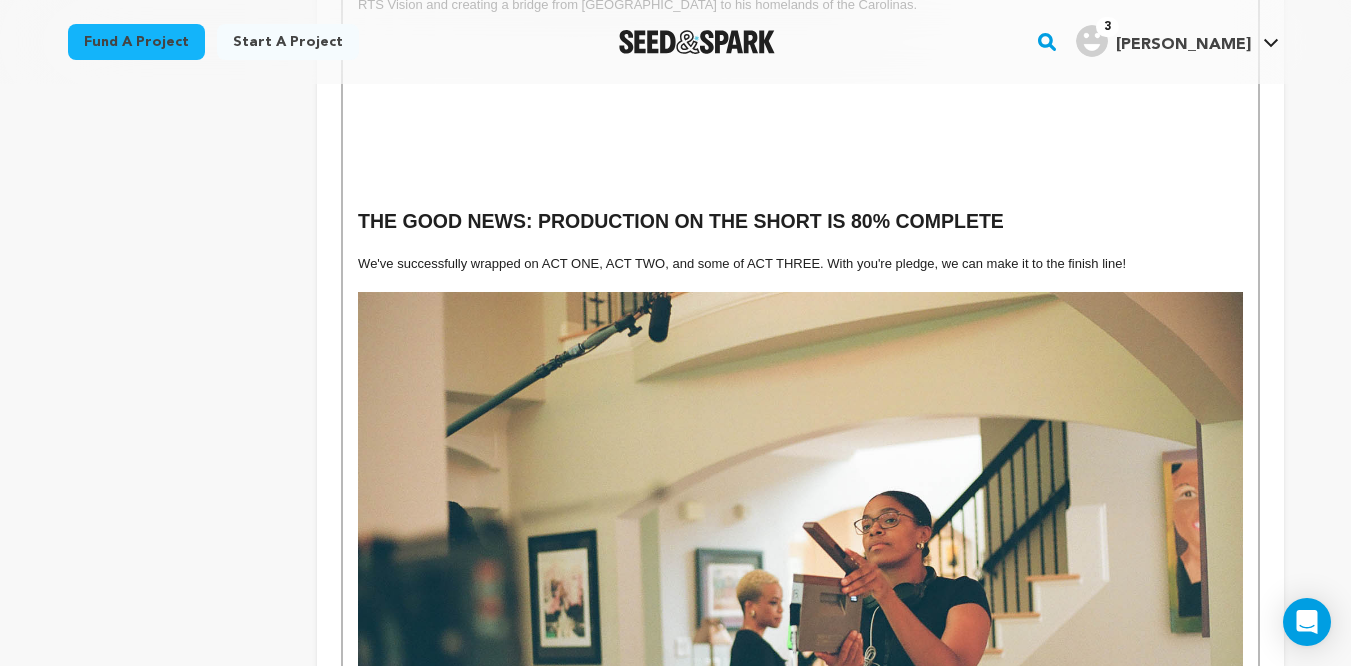 scroll, scrollTop: 2923, scrollLeft: 0, axis: vertical 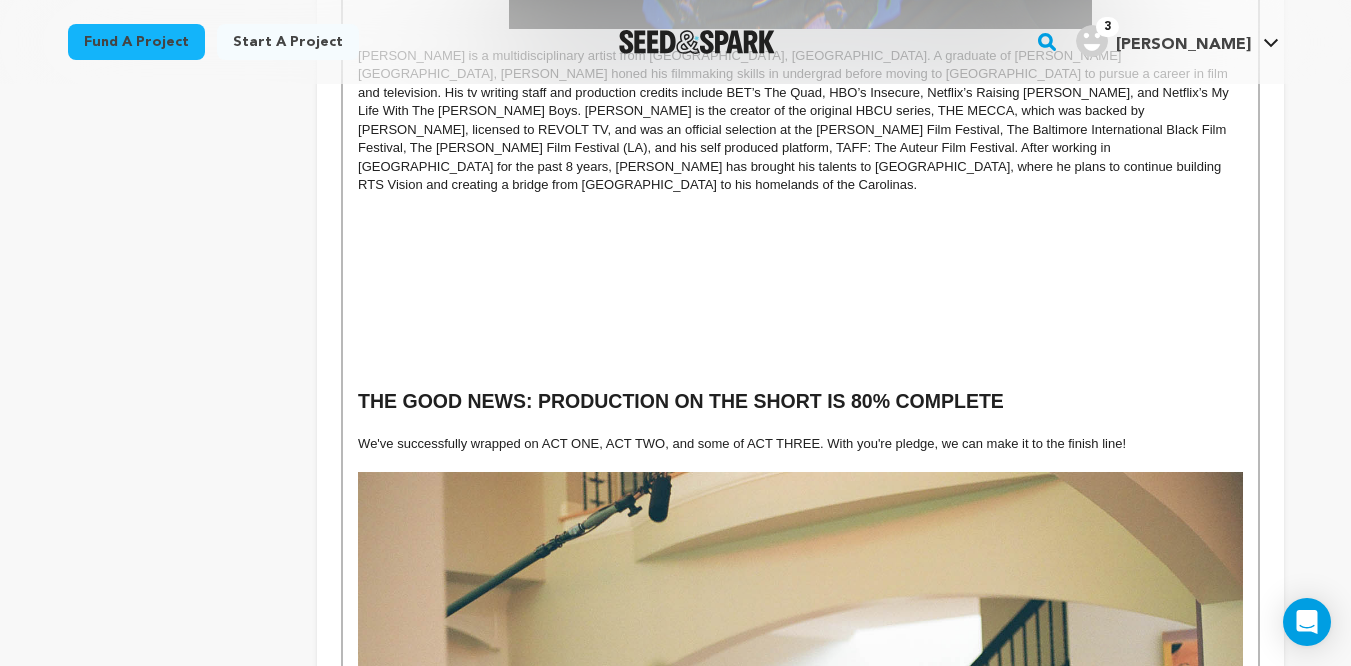 click on "act one: know your destiny [official teaser trailer] KYD  is more than a short film. It’s the origin story of a  limitless universe . Told in three interconnected acts,  KYD  explores Black legacy, personal reinvention, and the surreal dangers of chasing a perfect life through time travel. At the center of it all is  Scotty King , a neurotic genius who uses a toy movie slate to jump timelines and rewrite his past. But when he’s confronted by an alternate, darker version of himself, everything he built is suddenly at risk. THE GOOD NEWS: PRODUCTION ON THE SHORT IS 80% COMPLETE We've successfully wrapped on ACT ONE, ACT TWO, and some of ACT THREE. With you're pledge, we can make it to the finish line!" at bounding box center [800, -567] 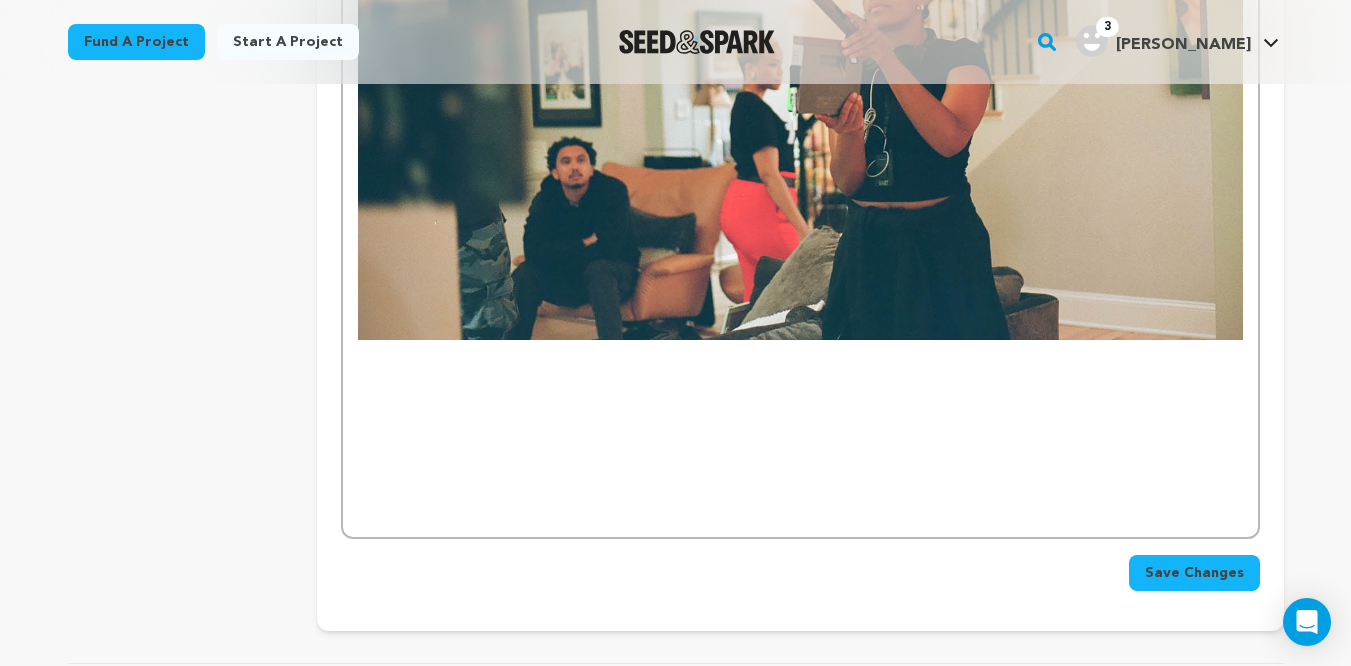 scroll, scrollTop: 3526, scrollLeft: 0, axis: vertical 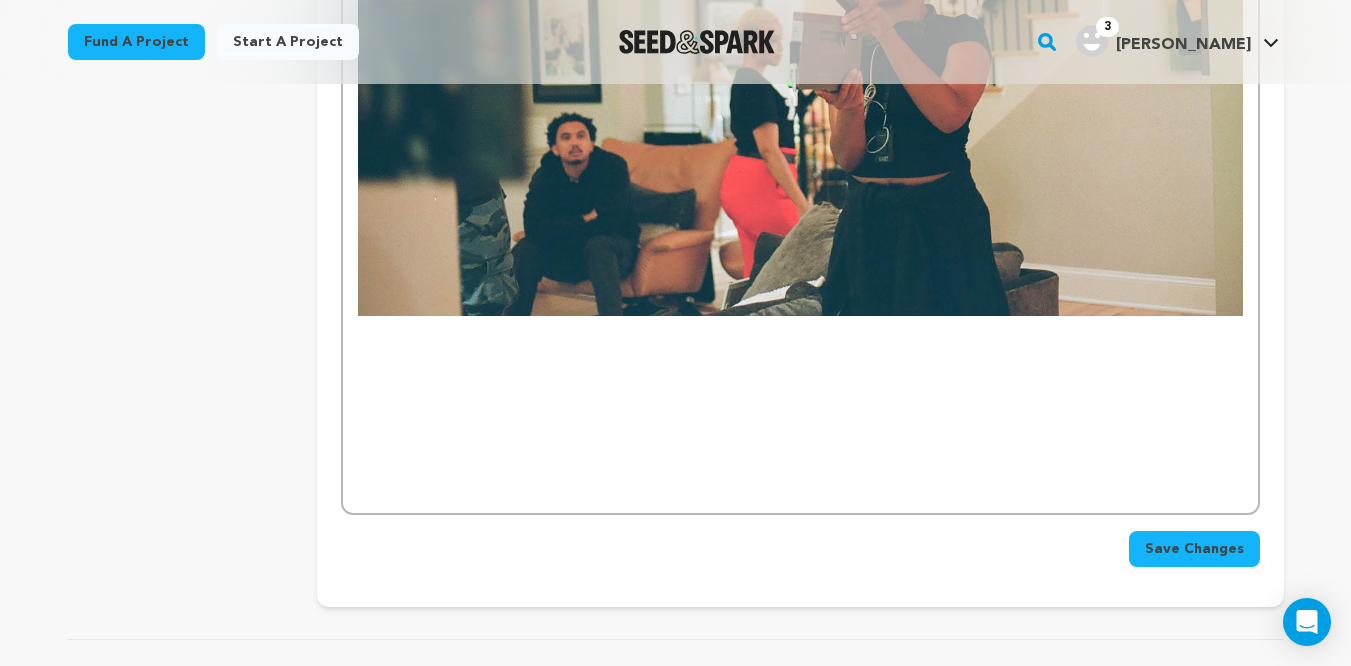 click at bounding box center [800, 344] 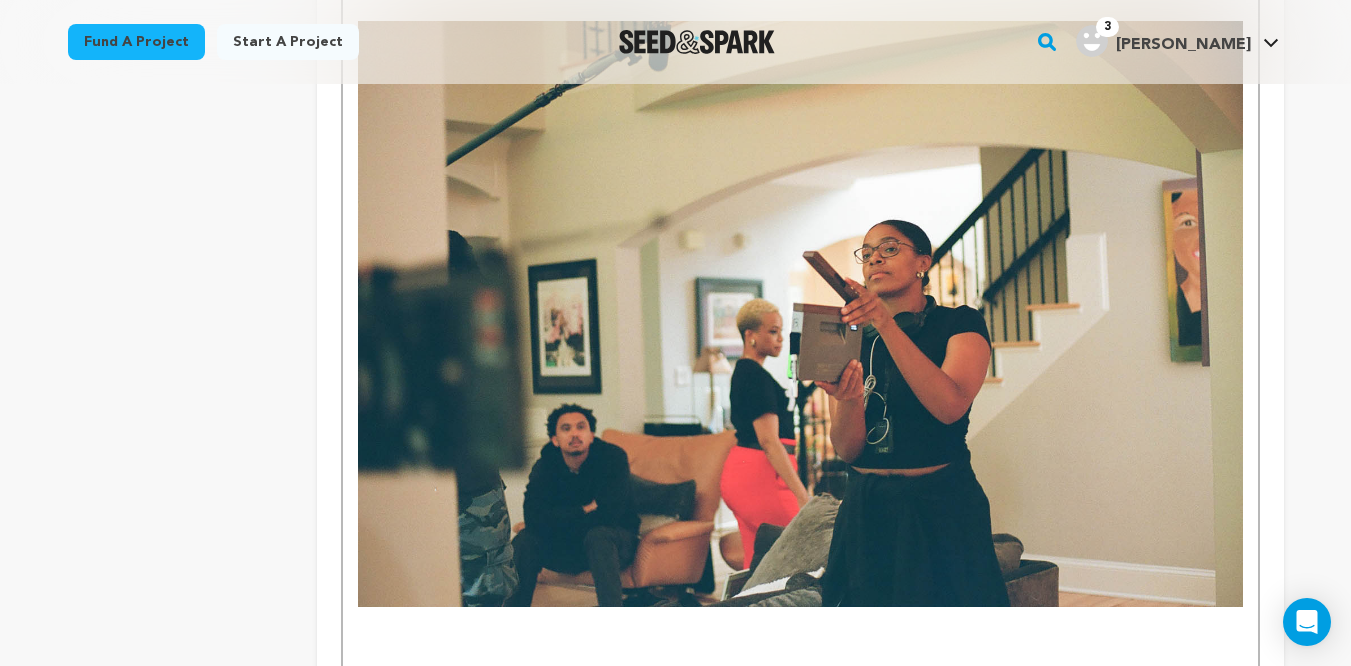 scroll, scrollTop: 3179, scrollLeft: 0, axis: vertical 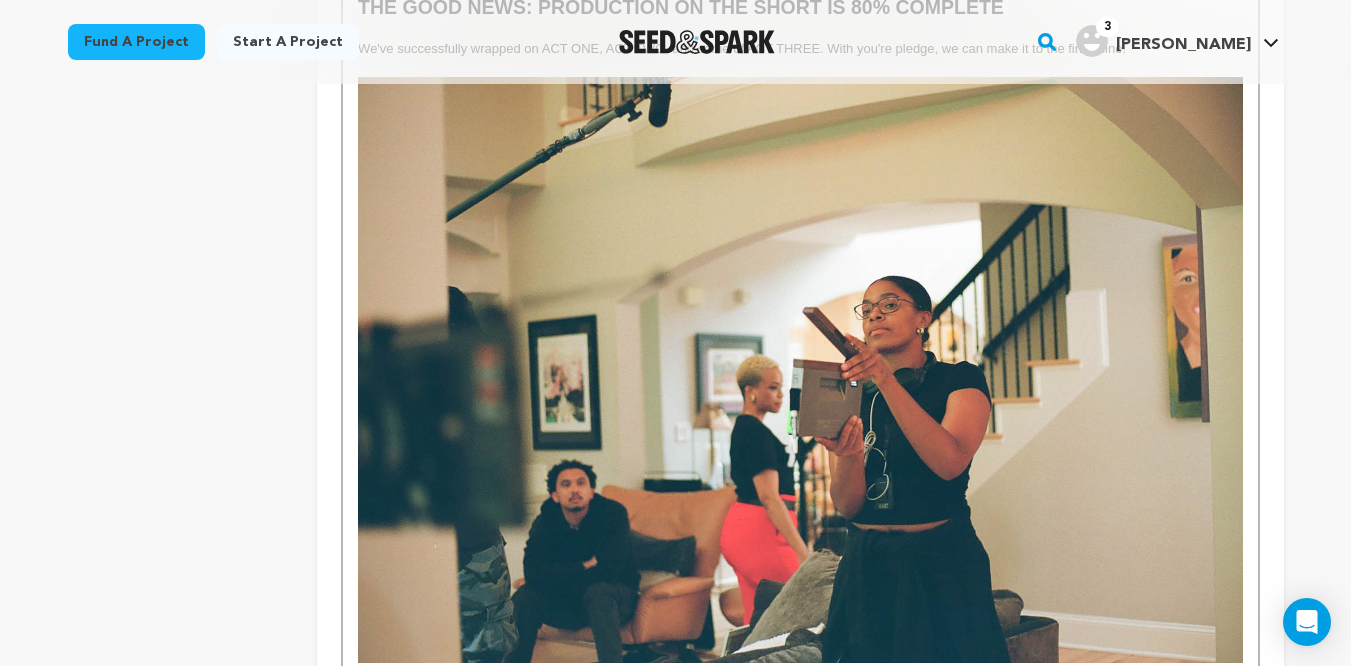 click at bounding box center (800, 370) 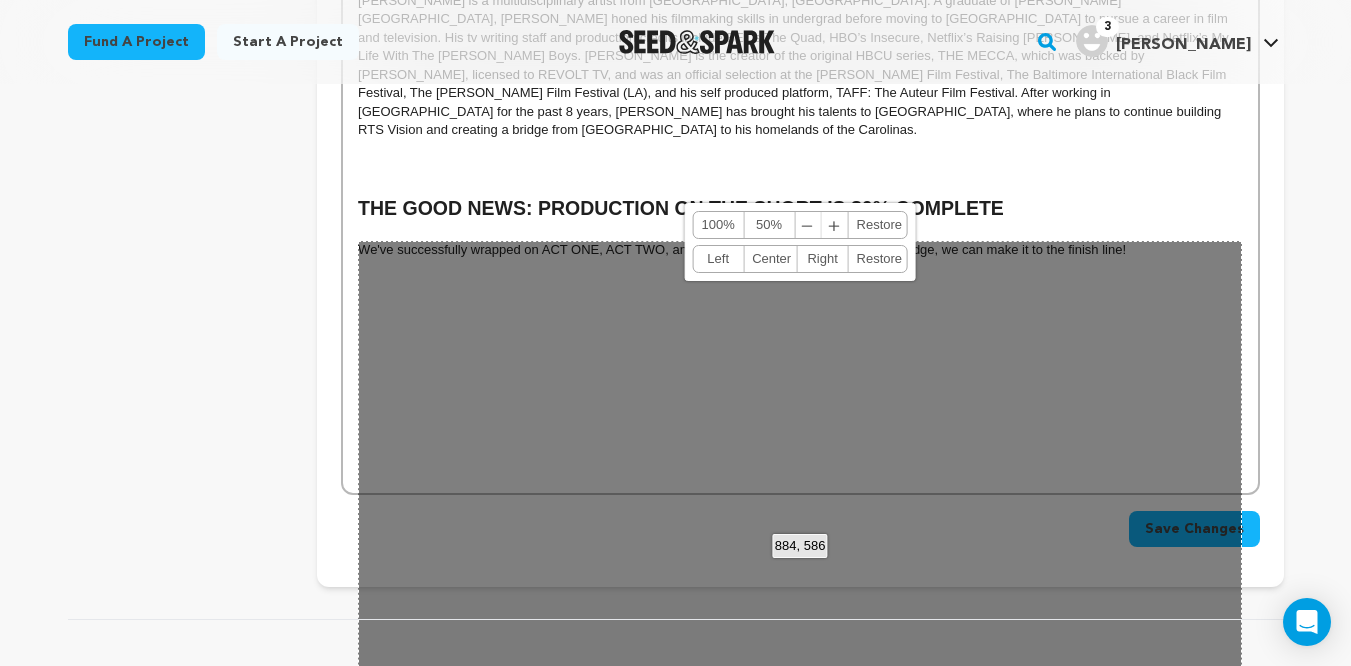 scroll, scrollTop: 2904, scrollLeft: 0, axis: vertical 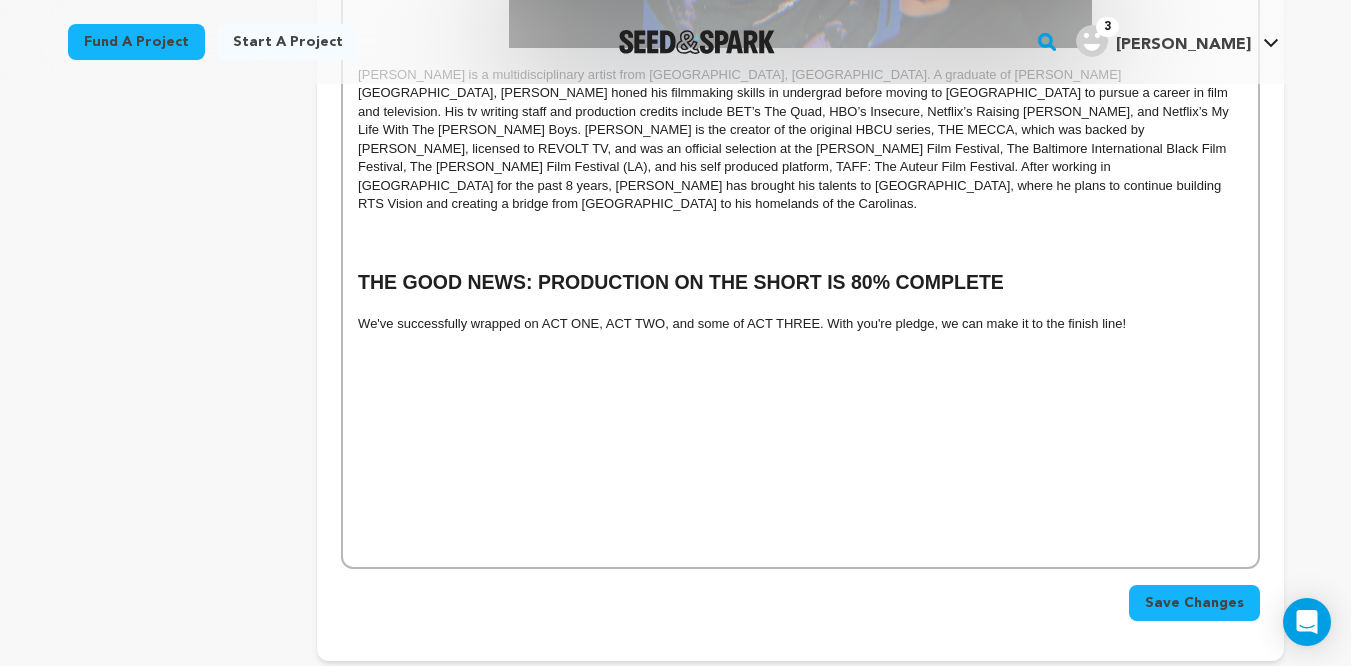 click at bounding box center (800, 343) 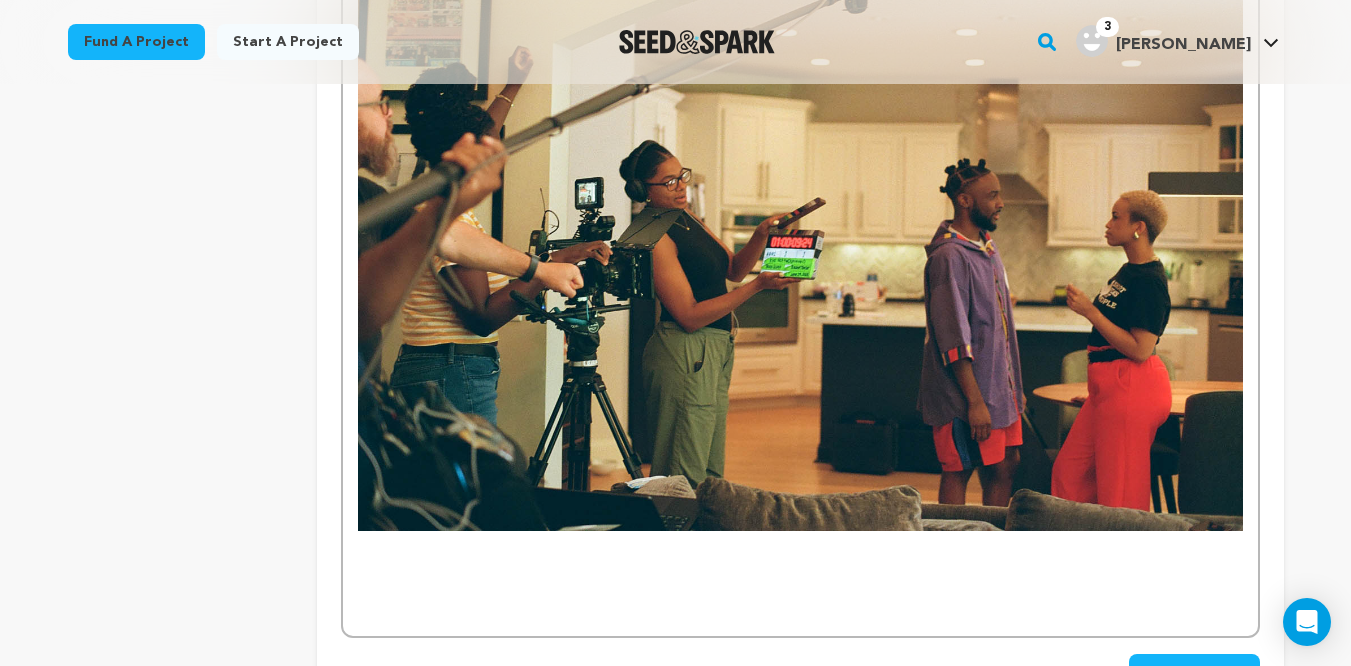 scroll, scrollTop: 3380, scrollLeft: 0, axis: vertical 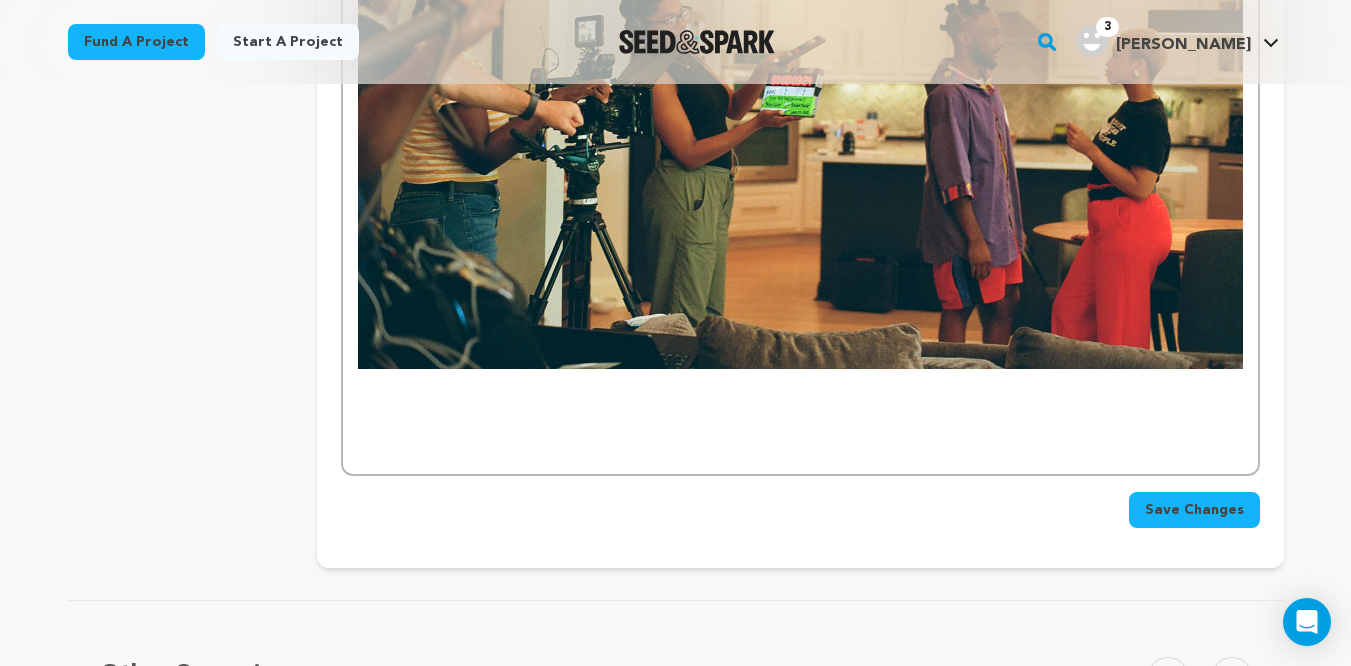 click at bounding box center (800, 415) 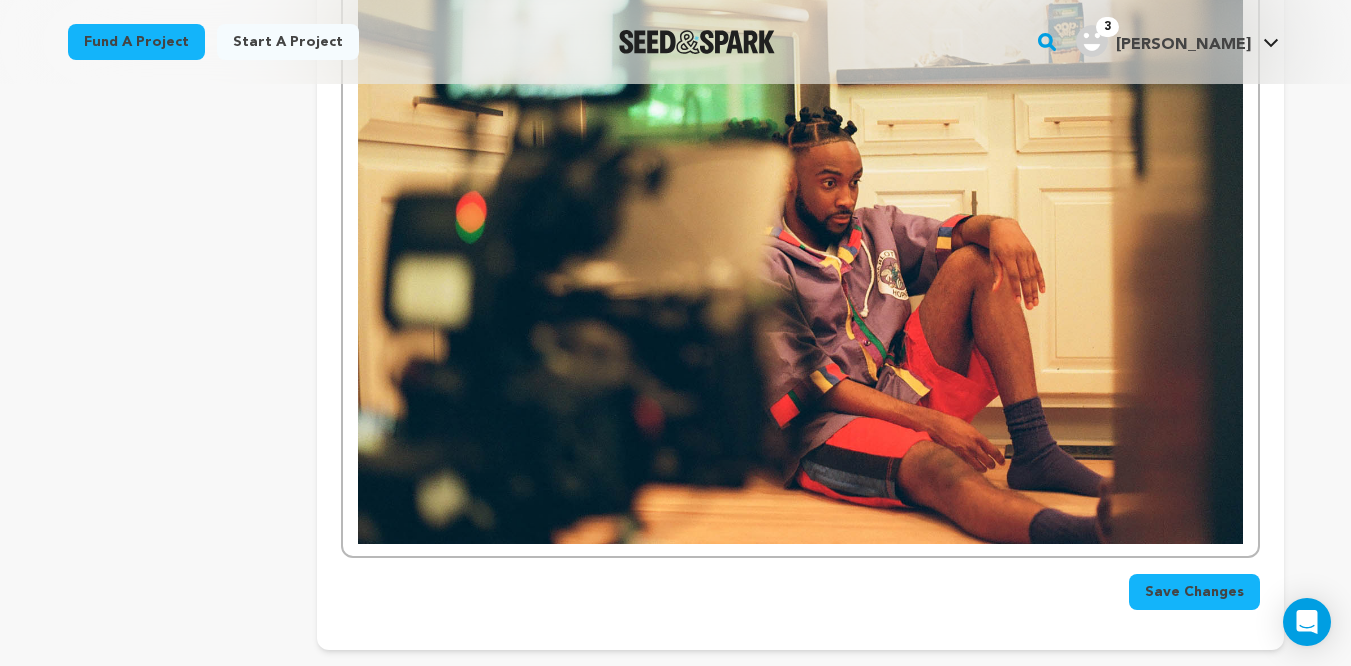 scroll, scrollTop: 3966, scrollLeft: 0, axis: vertical 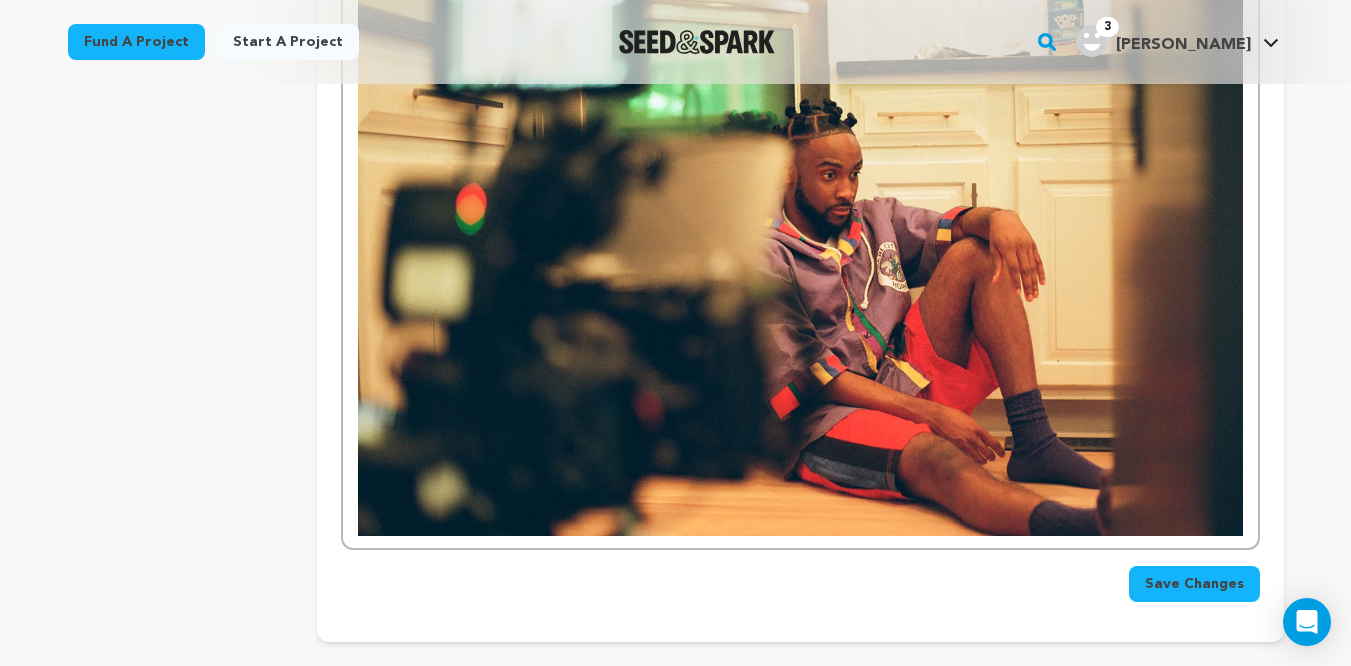 click on "act one: know your destiny [official teaser trailer] KYD  is more than a short film. It’s the origin story of a  limitless universe . Told in three interconnected acts,  KYD  explores Black legacy, personal reinvention, and the surreal dangers of chasing a perfect life through time travel. At the center of it all is  Scotty King , a neurotic genius who uses a toy movie slate to jump timelines and rewrite his past. But when he’s confronted by an alternate, darker version of himself, everything he built is suddenly at risk. THE GOOD NEWS: PRODUCTION ON THE SHORT IS 80% COMPLETE We've successfully wrapped on ACT ONE, ACT TWO, and some of ACT THREE. With you're pledge, we can make it to the finish line!" at bounding box center [800, -1441] 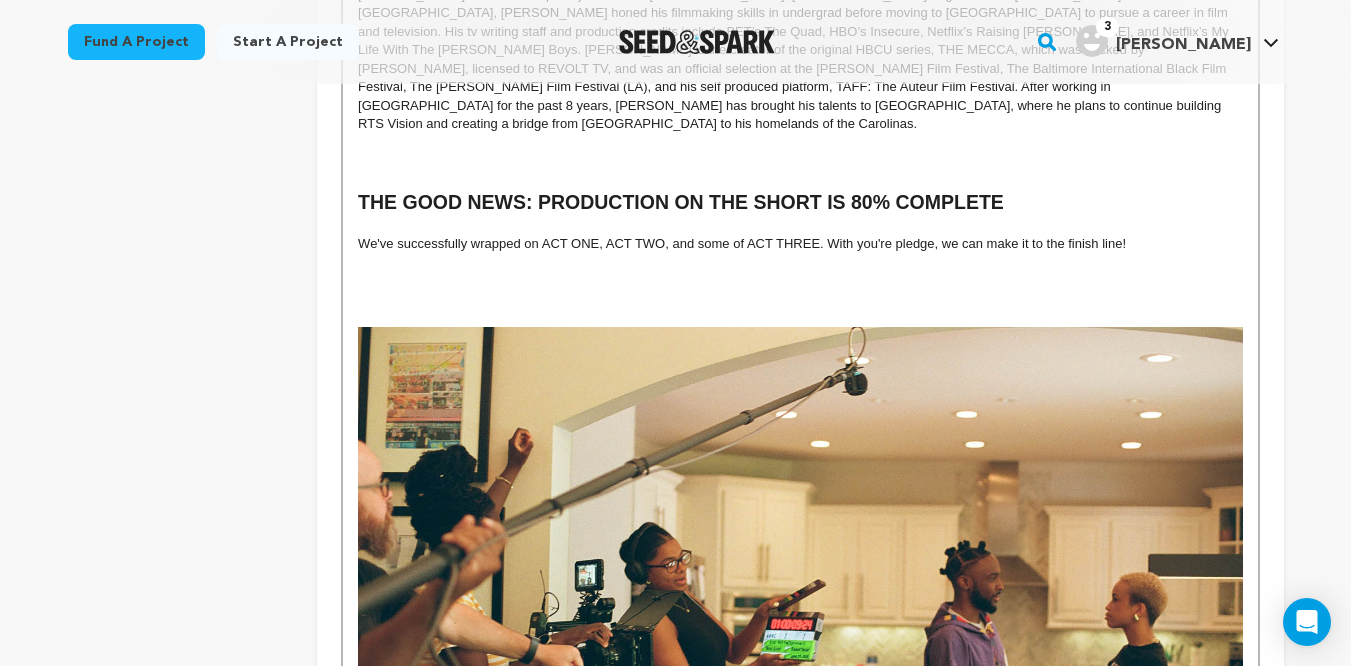 scroll, scrollTop: 2951, scrollLeft: 0, axis: vertical 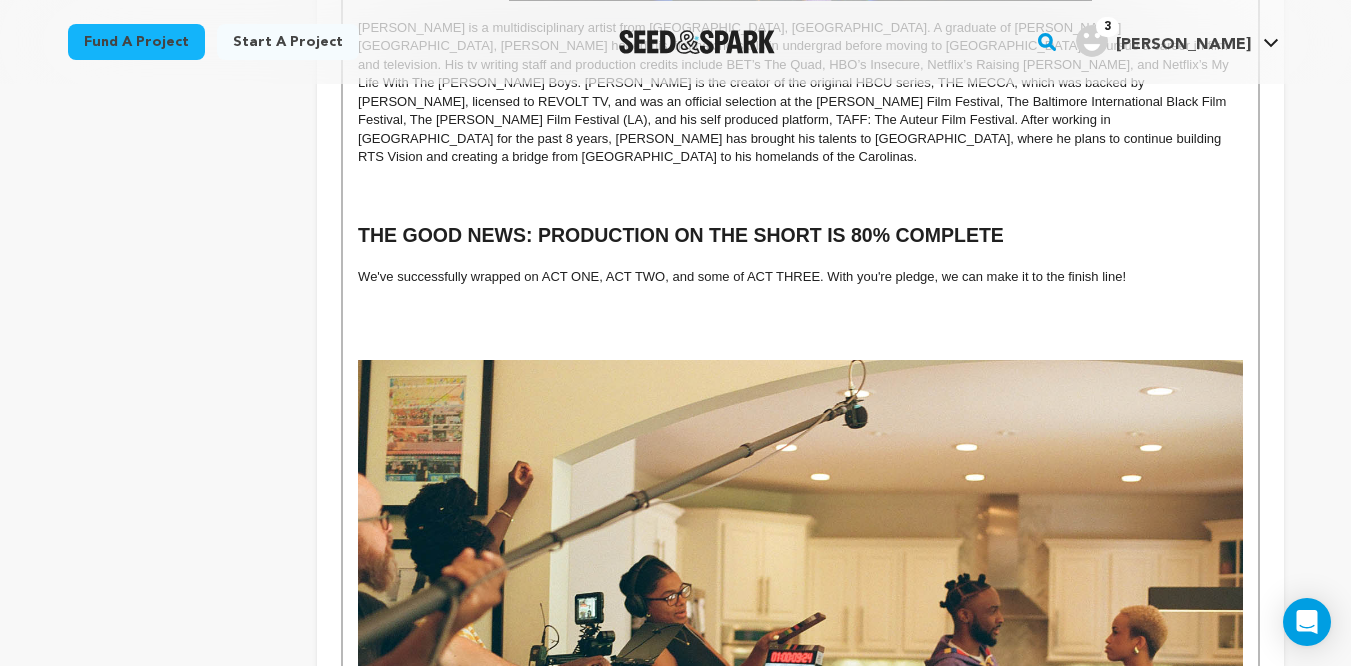 click at bounding box center [800, 333] 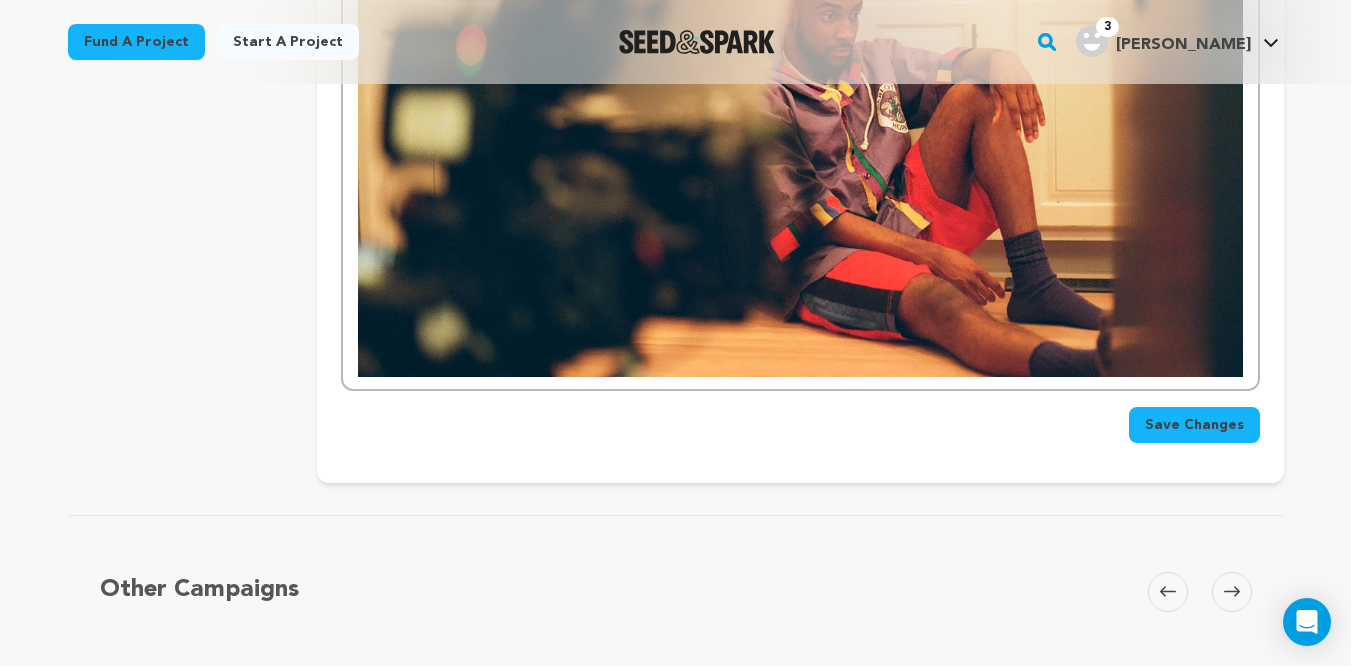 scroll, scrollTop: 4697, scrollLeft: 0, axis: vertical 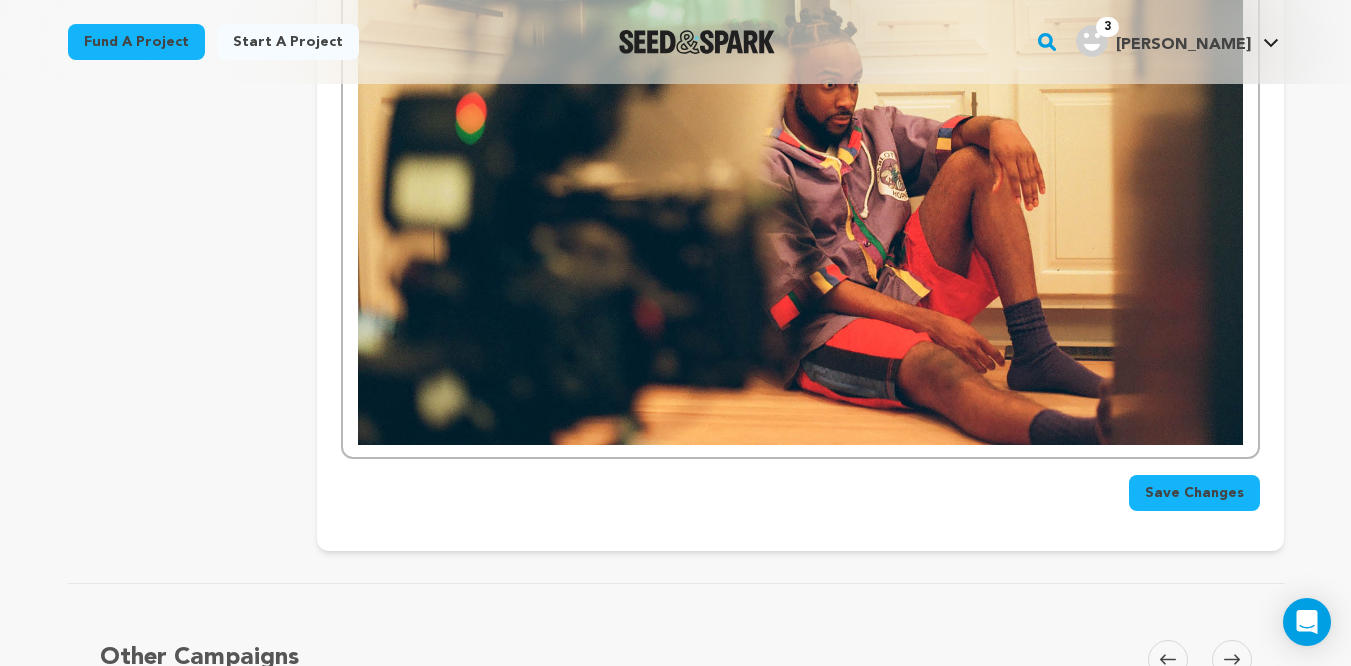 click on "Save Changes" at bounding box center (1194, 493) 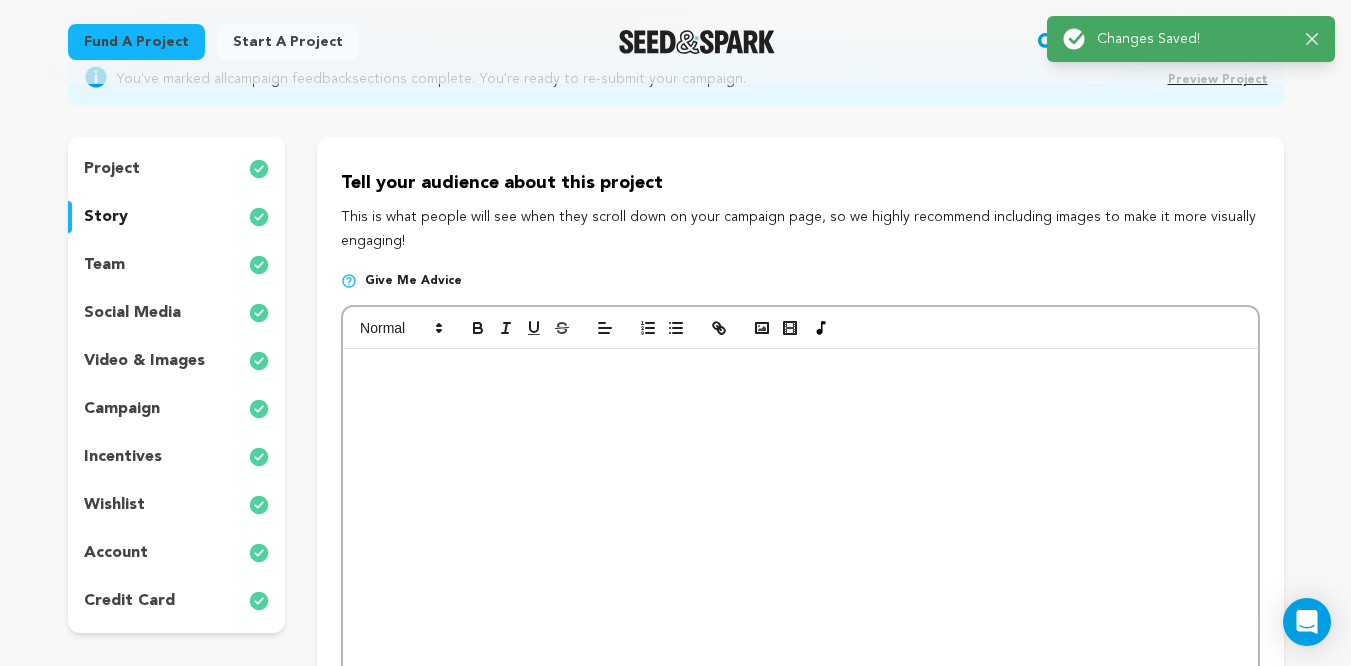 scroll, scrollTop: 0, scrollLeft: 0, axis: both 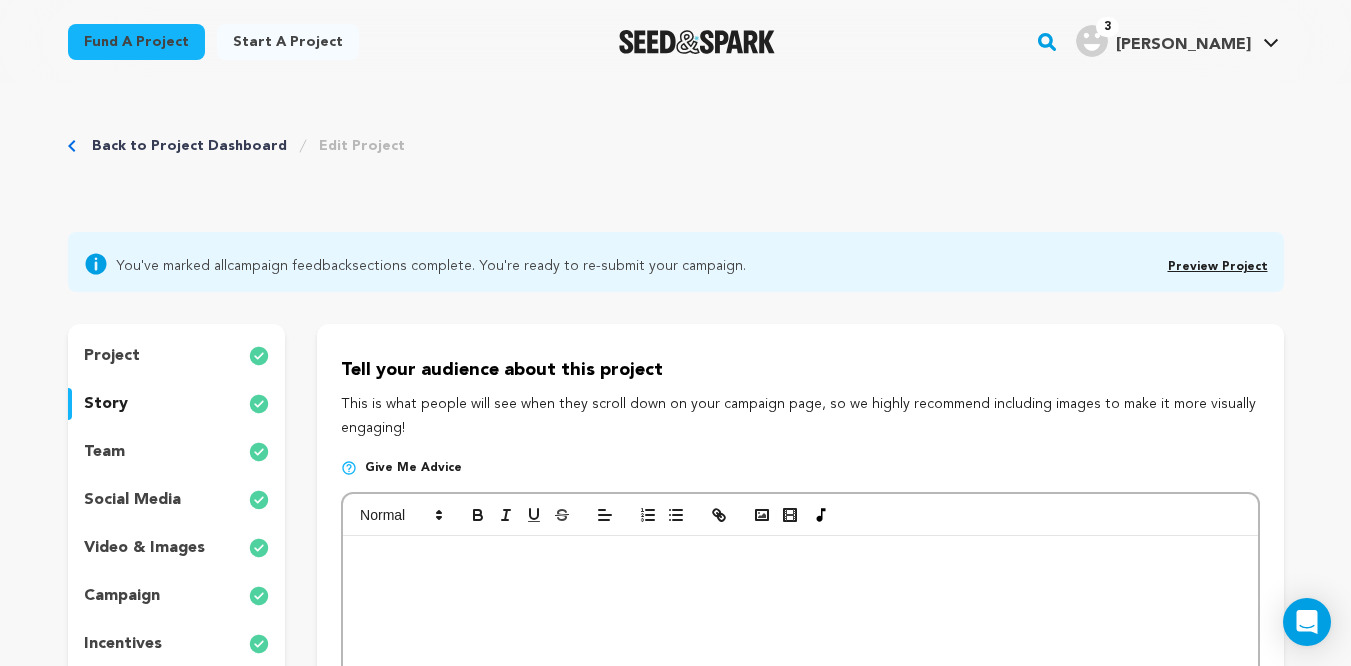 click on "Preview Project" at bounding box center (1218, 267) 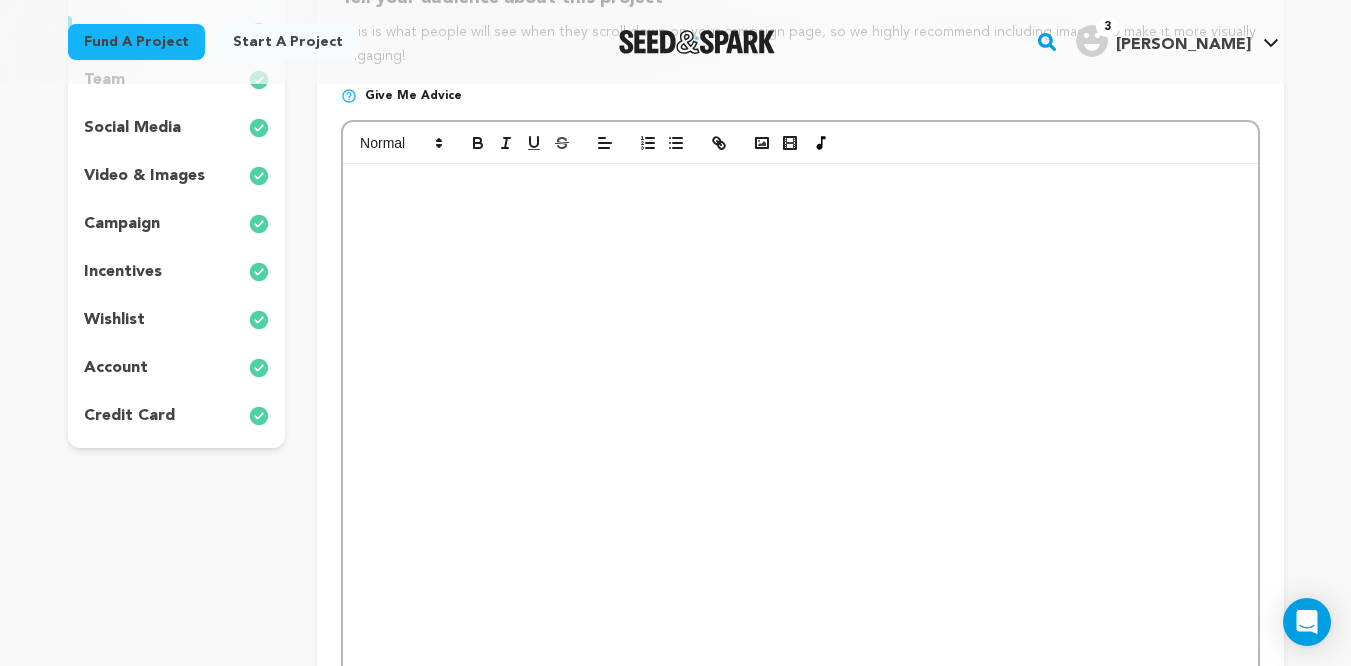 scroll, scrollTop: 426, scrollLeft: 0, axis: vertical 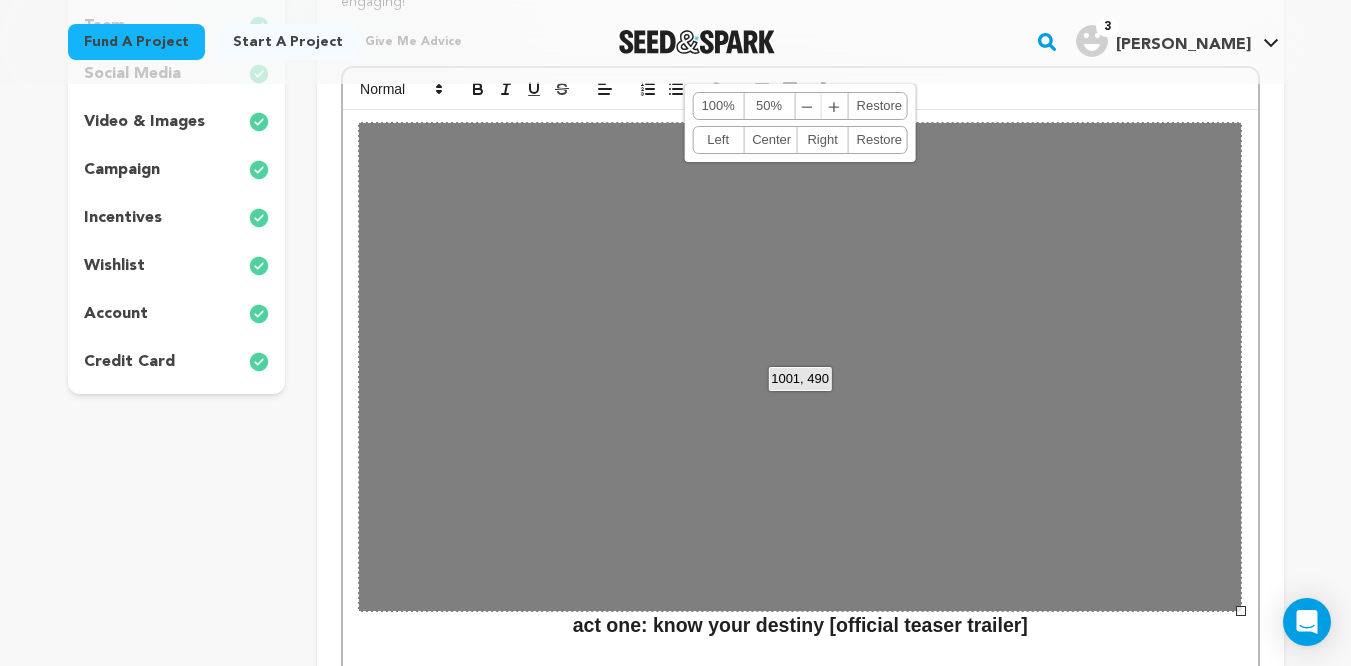 click on "Left" at bounding box center [718, 140] 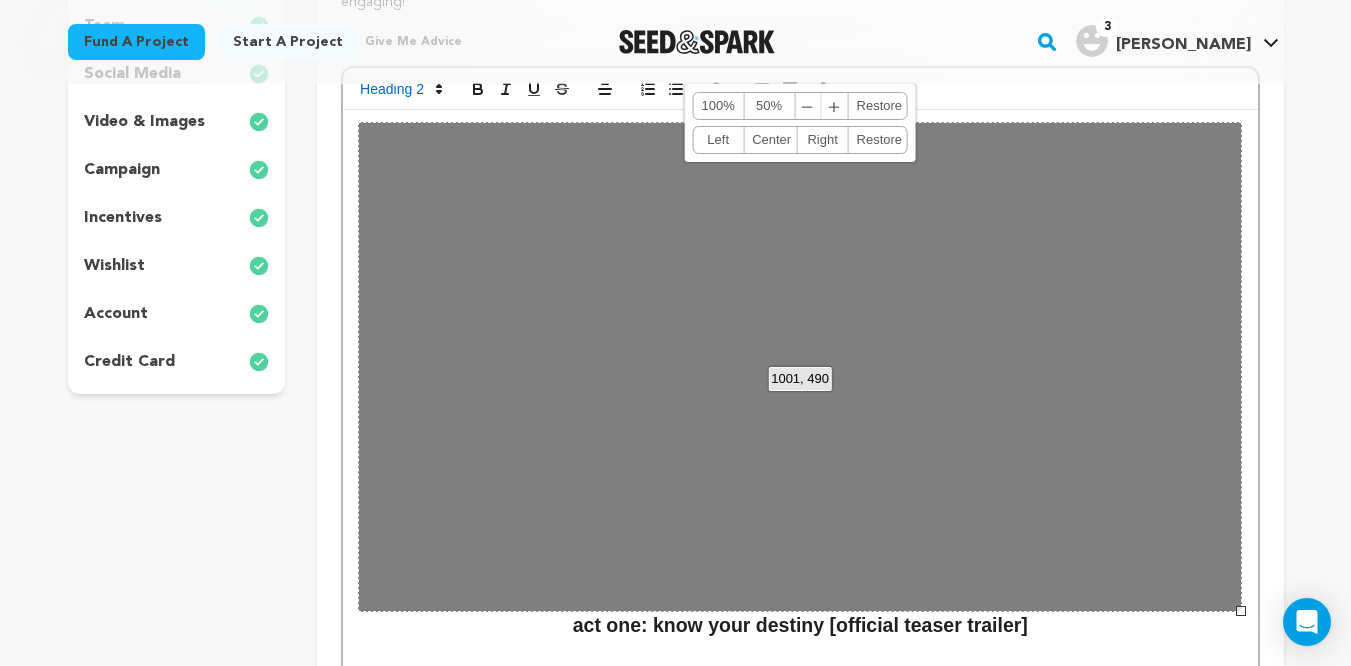 click on "Left" at bounding box center (718, 140) 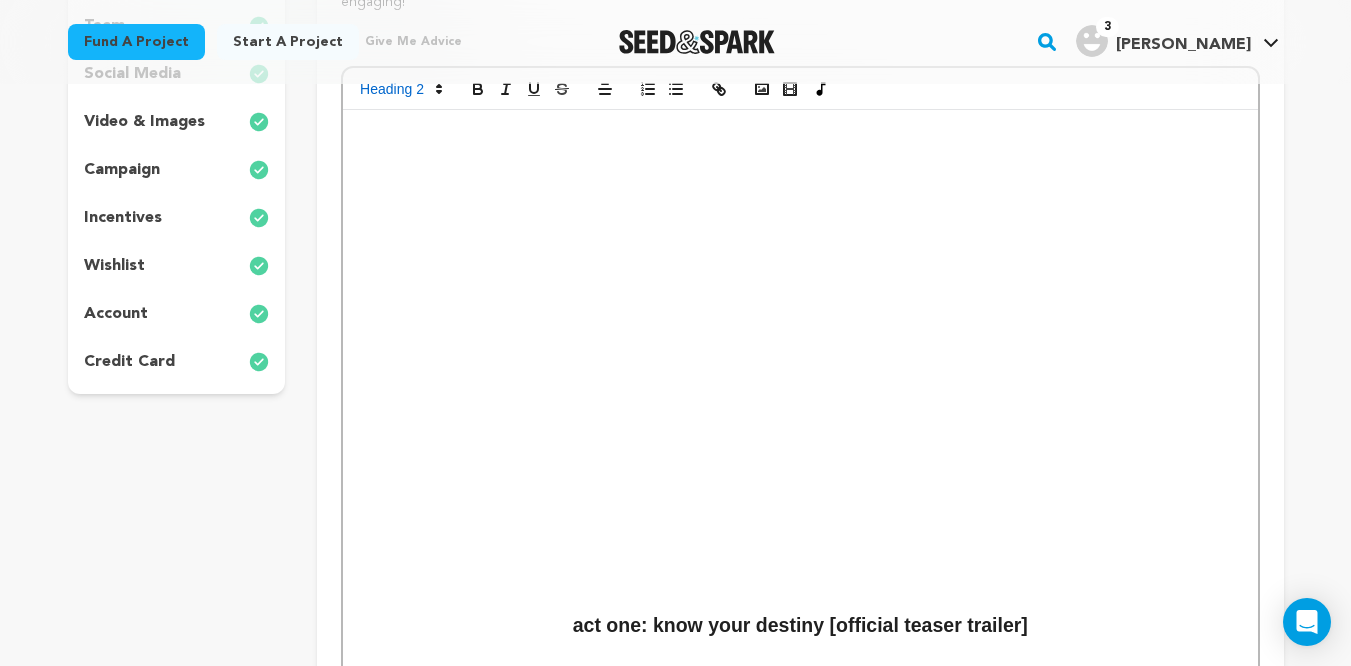 click on "act one: know your destiny [official teaser trailer]" at bounding box center (800, 381) 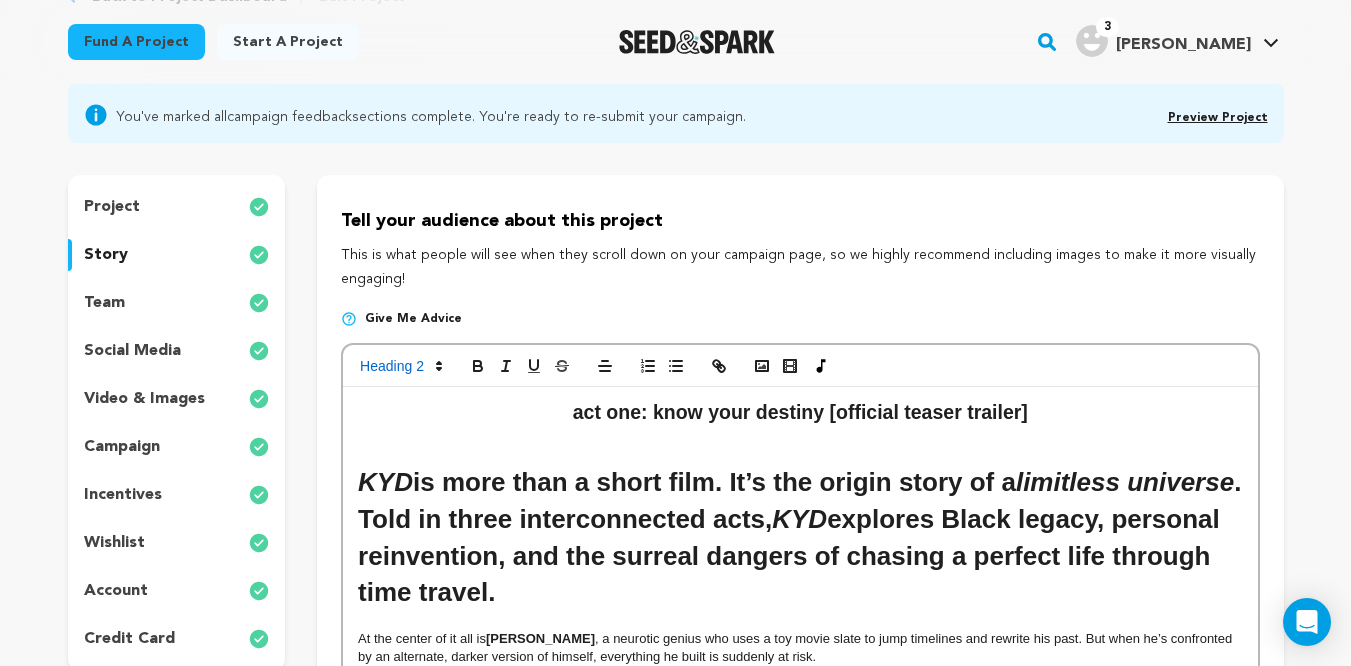 scroll, scrollTop: 158, scrollLeft: 0, axis: vertical 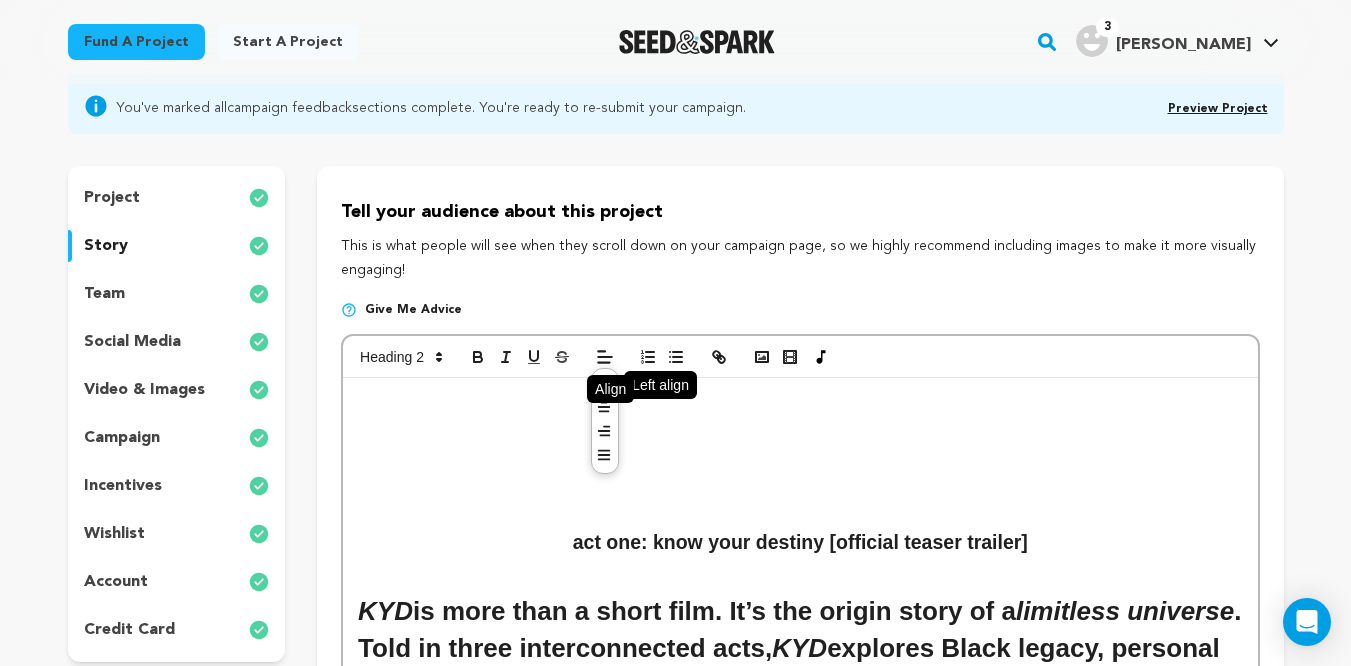 click 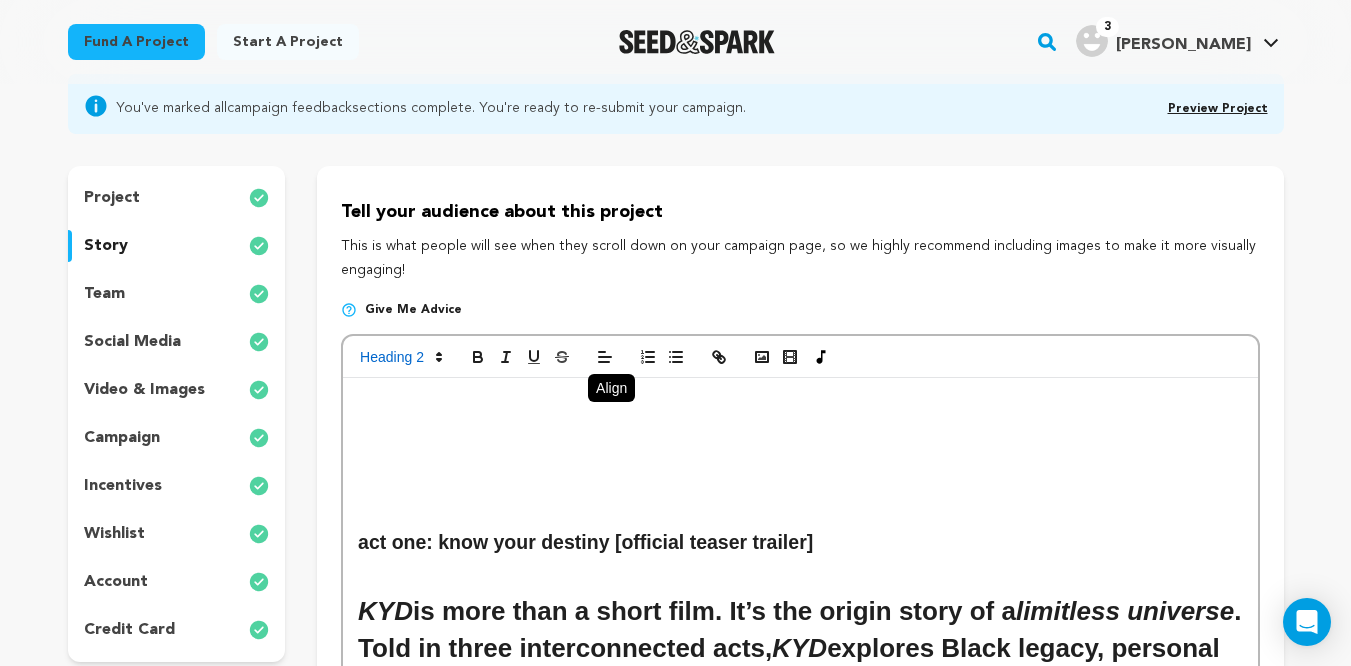 click at bounding box center (800, 404) 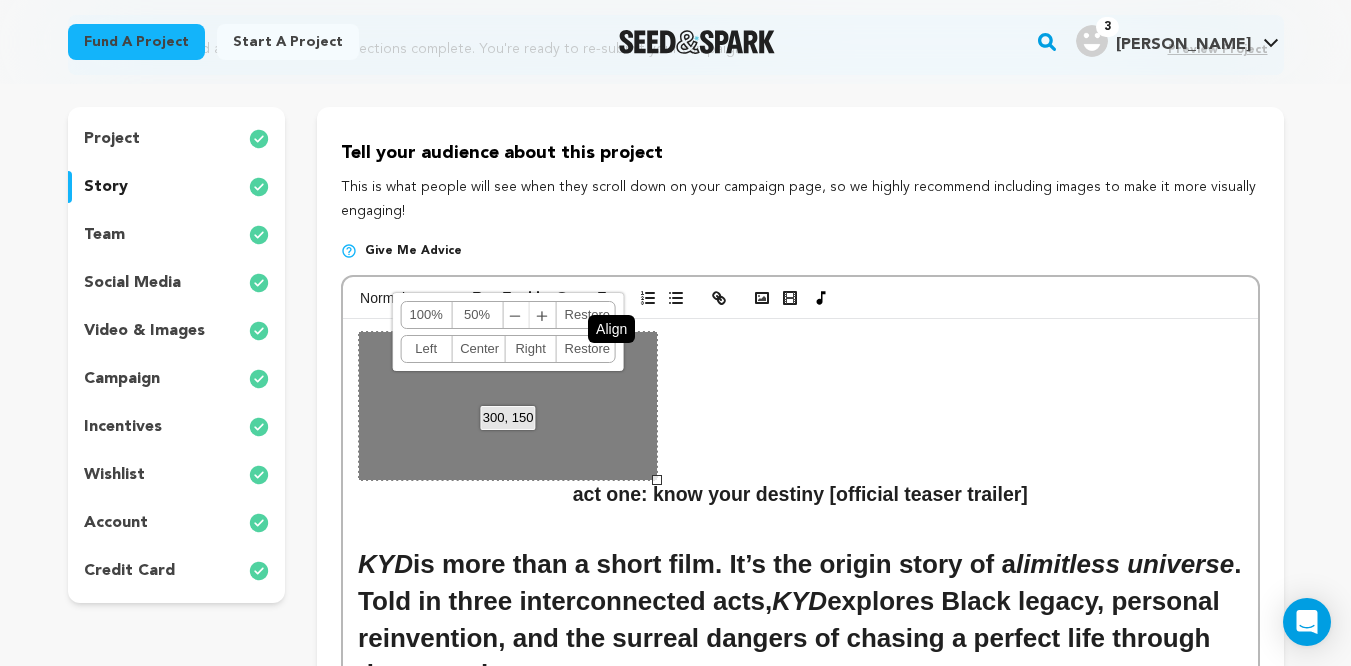 scroll, scrollTop: 283, scrollLeft: 0, axis: vertical 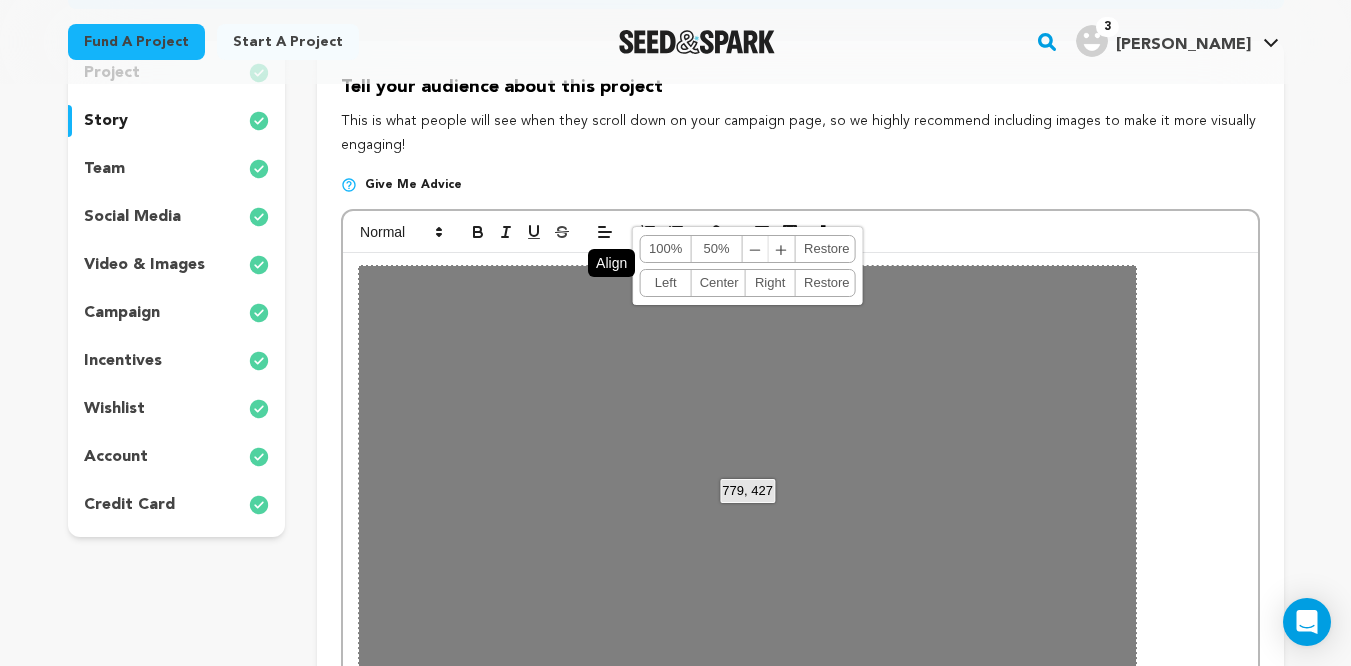 drag, startPoint x: 658, startPoint y: 417, endPoint x: 1149, endPoint y: 704, distance: 568.7266 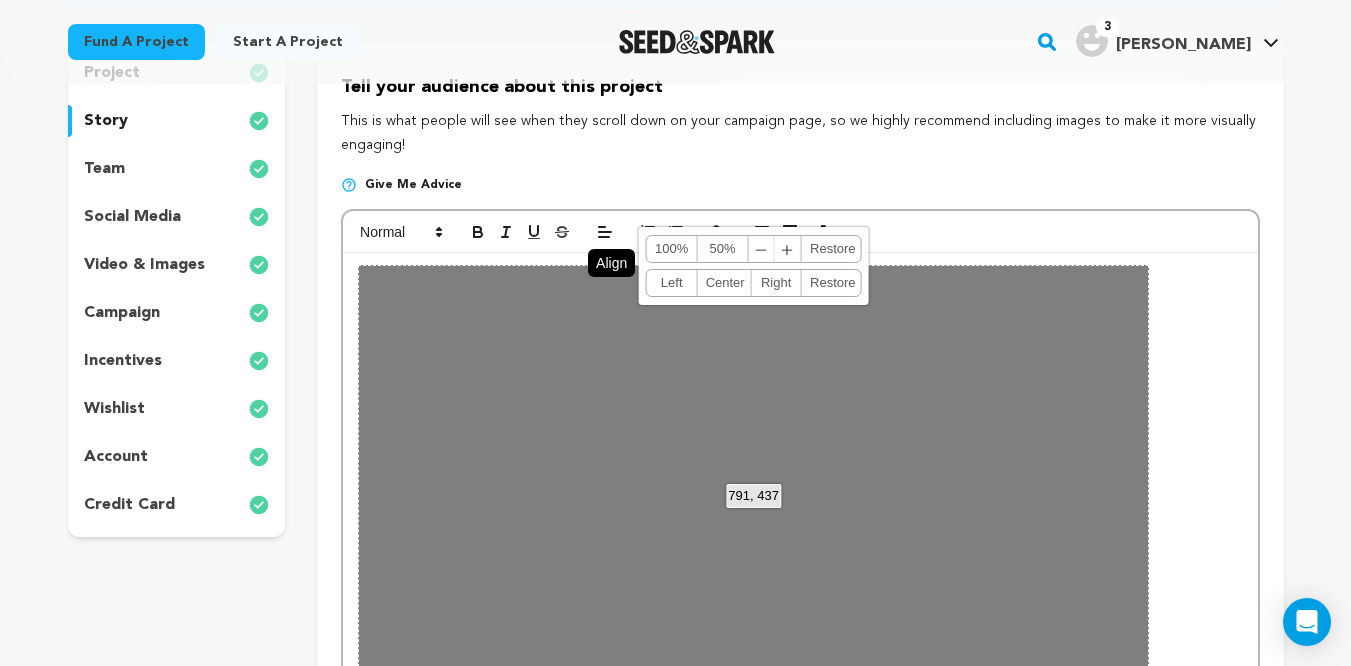 click on "act one: know your destiny [official teaser trailer] KYD  is more than a short film. It’s the origin story of a  limitless universe . Told in three interconnected acts,  KYD  explores Black legacy, personal reinvention, and the surreal dangers of chasing a perfect life through time travel. At the center of it all is  Scotty King , a neurotic genius who uses a toy movie slate to jump timelines and rewrite his past. But when he’s confronted by an alternate, darker version of himself, everything he built is suddenly at risk. THE GOOD NEWS: PRODUCTION ON THE SHORT IS 80% COMPLETE We've successfully wrapped on ACT ONE, ACT TWO, and some of ACT THREE. With you're pledge, we can make it to the finish line! 791, 437
100%
50%
﹣
﹢" at bounding box center [800, 2194] 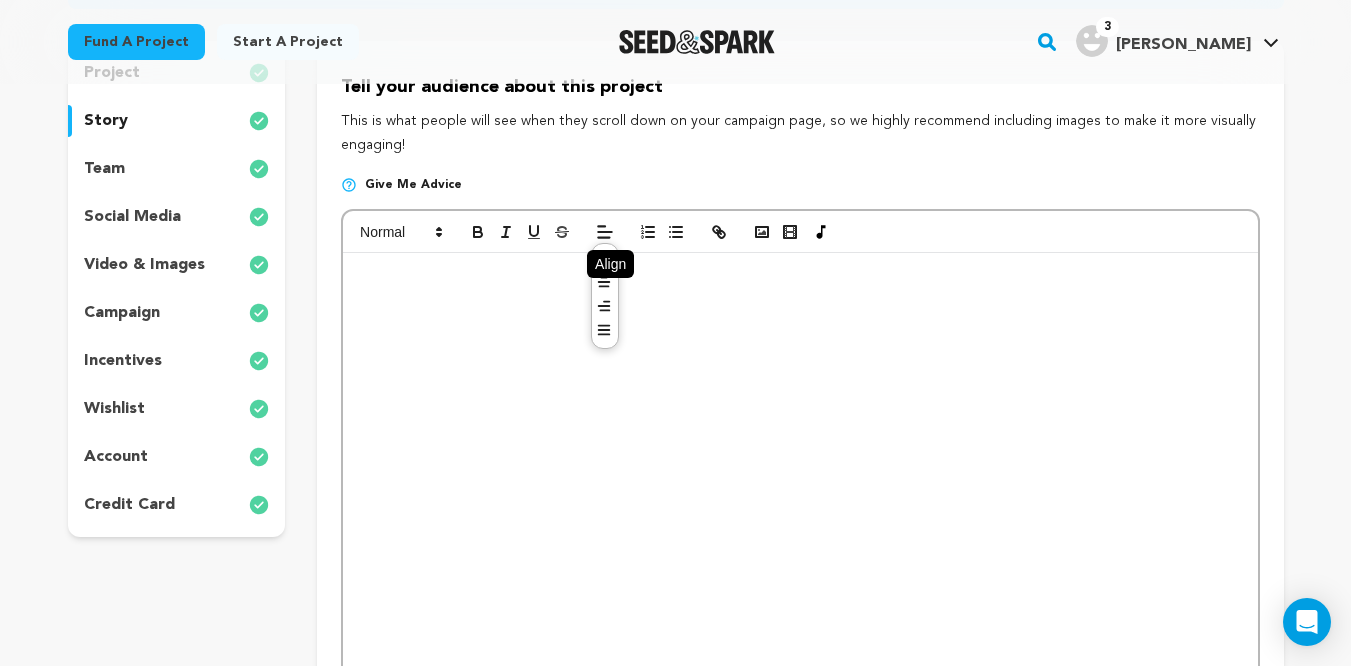 click 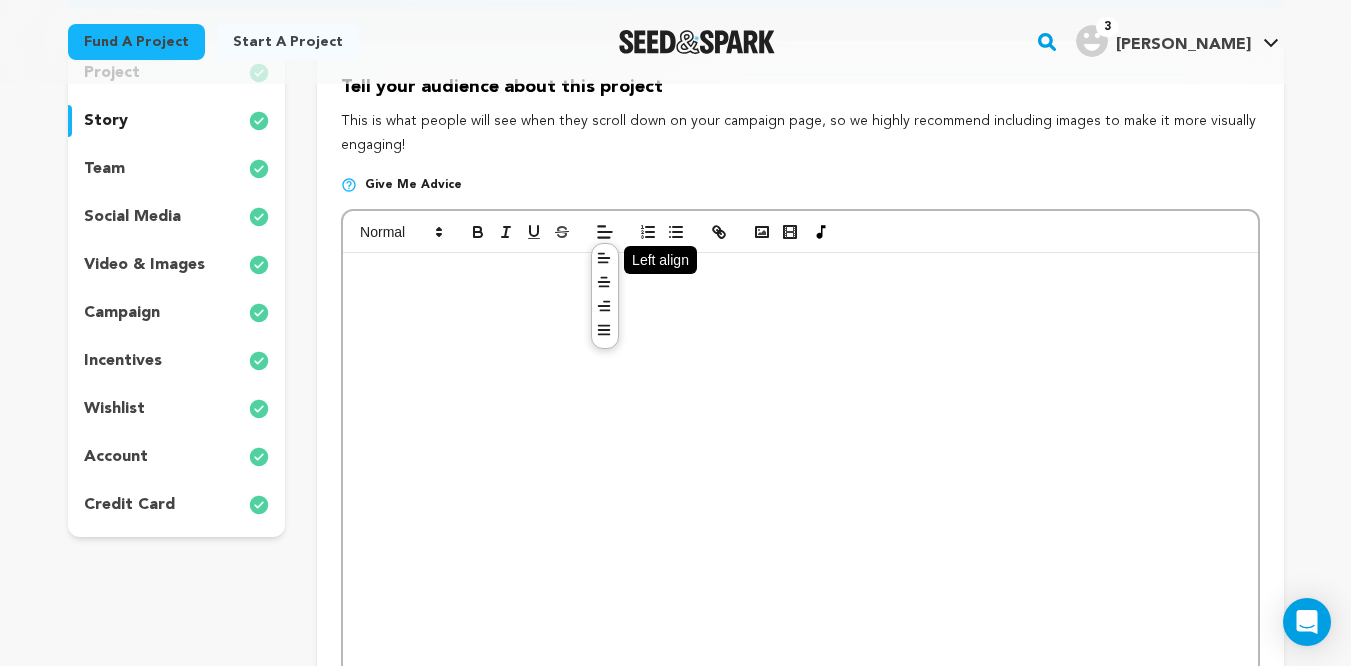 click 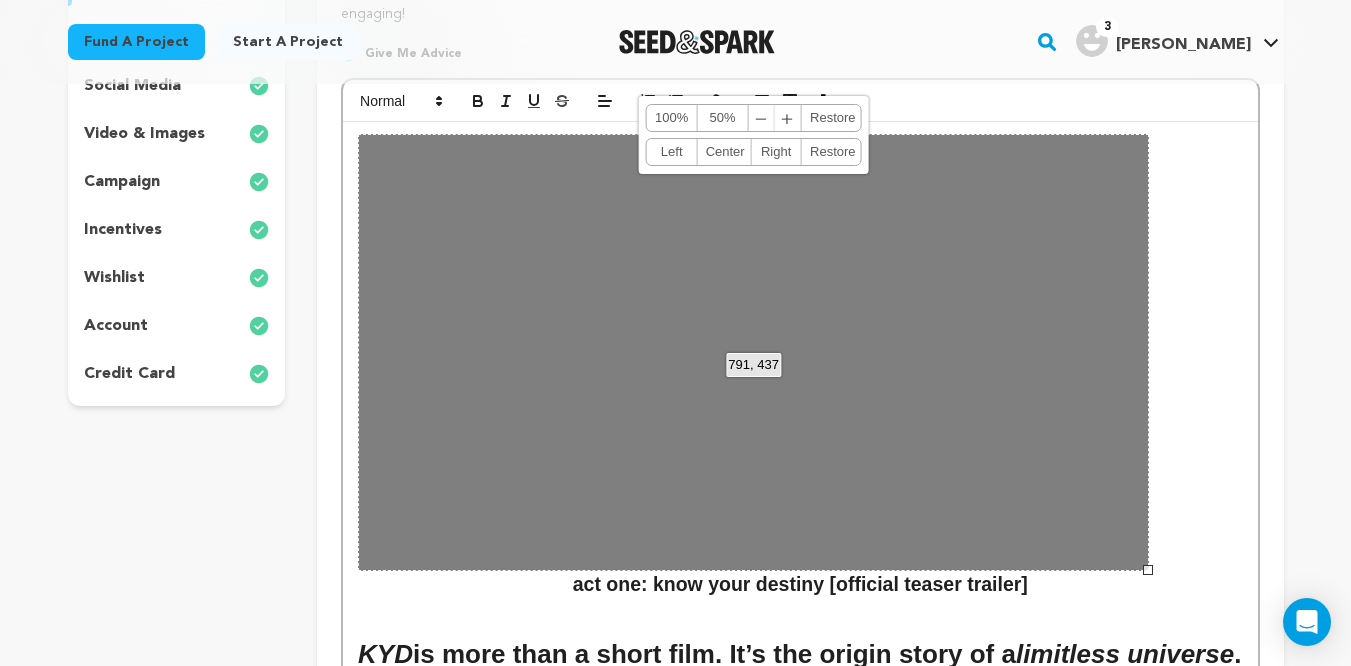 scroll, scrollTop: 443, scrollLeft: 0, axis: vertical 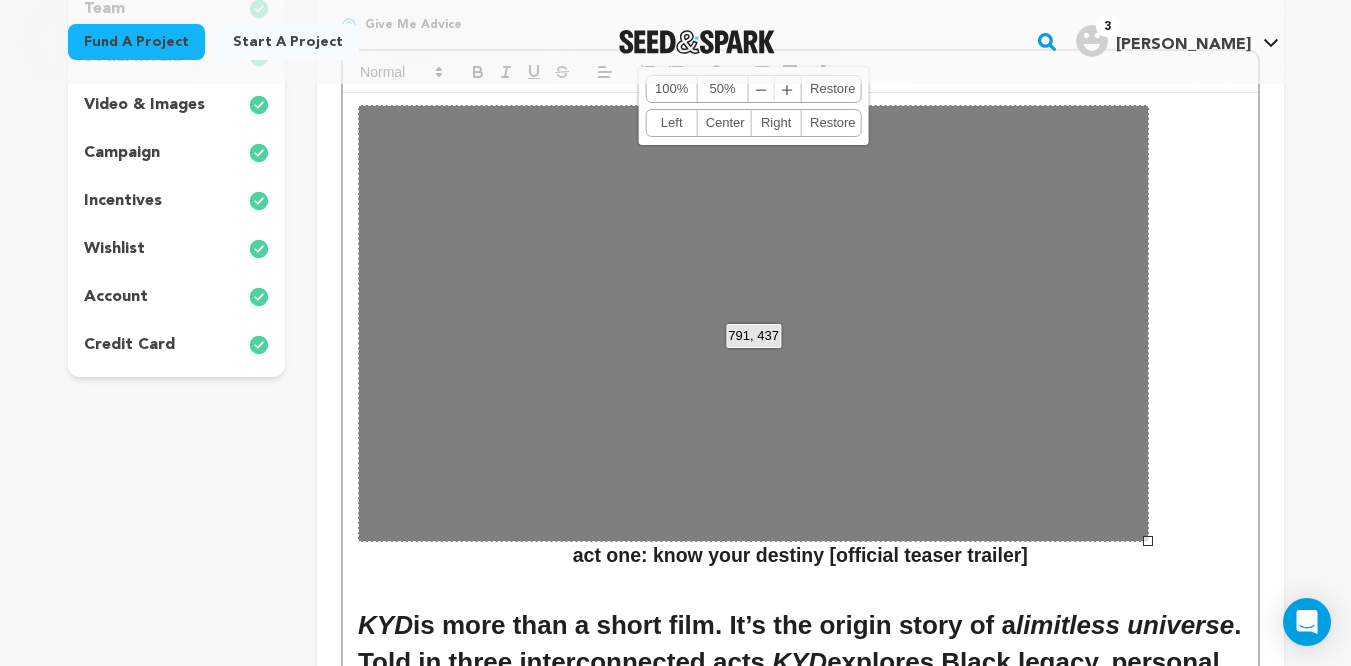 click on "act one: know your destiny [official teaser trailer] KYD  is more than a short film. It’s the origin story of a  limitless universe . Told in three interconnected acts,  KYD  explores Black legacy, personal reinvention, and the surreal dangers of chasing a perfect life through time travel. At the center of it all is  Scotty King , a neurotic genius who uses a toy movie slate to jump timelines and rewrite his past. But when he’s confronted by an alternate, darker version of himself, everything he built is suddenly at risk. THE GOOD NEWS: PRODUCTION ON THE SHORT IS 80% COMPLETE We've successfully wrapped on ACT ONE, ACT TWO, and some of ACT THREE. With you're pledge, we can make it to the finish line!" at bounding box center [800, 2055] 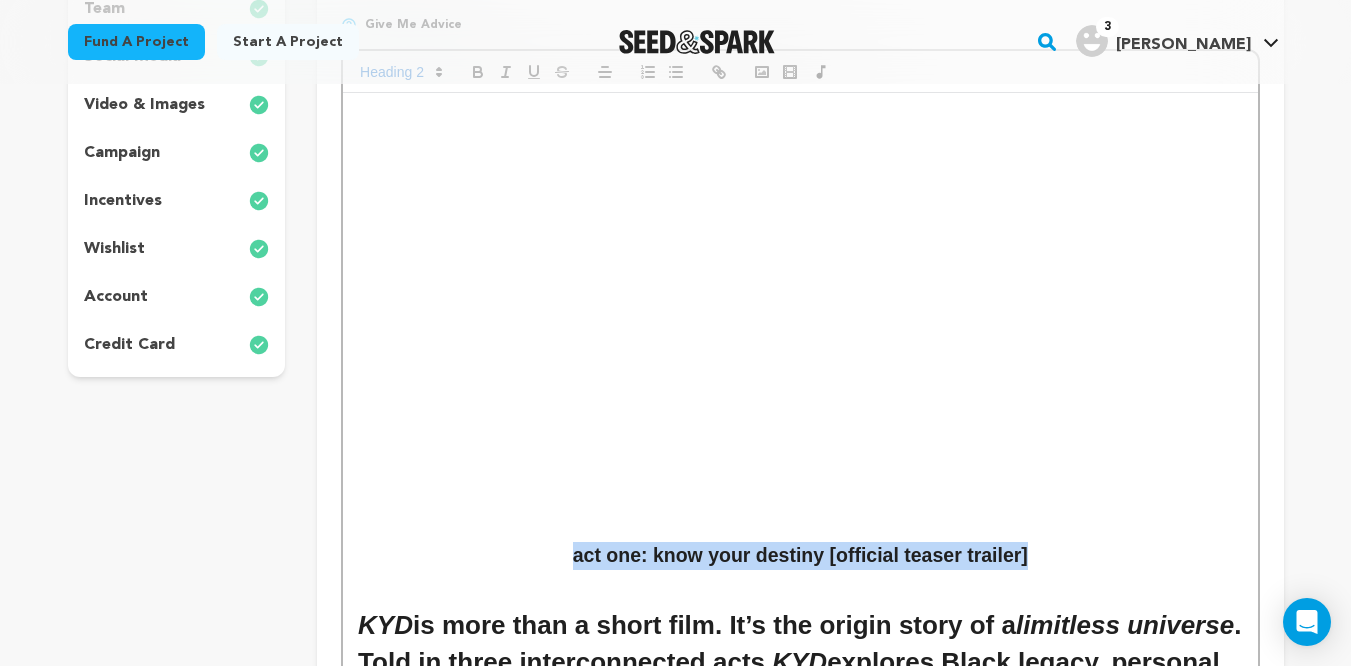 drag, startPoint x: 967, startPoint y: 568, endPoint x: 516, endPoint y: 558, distance: 451.11084 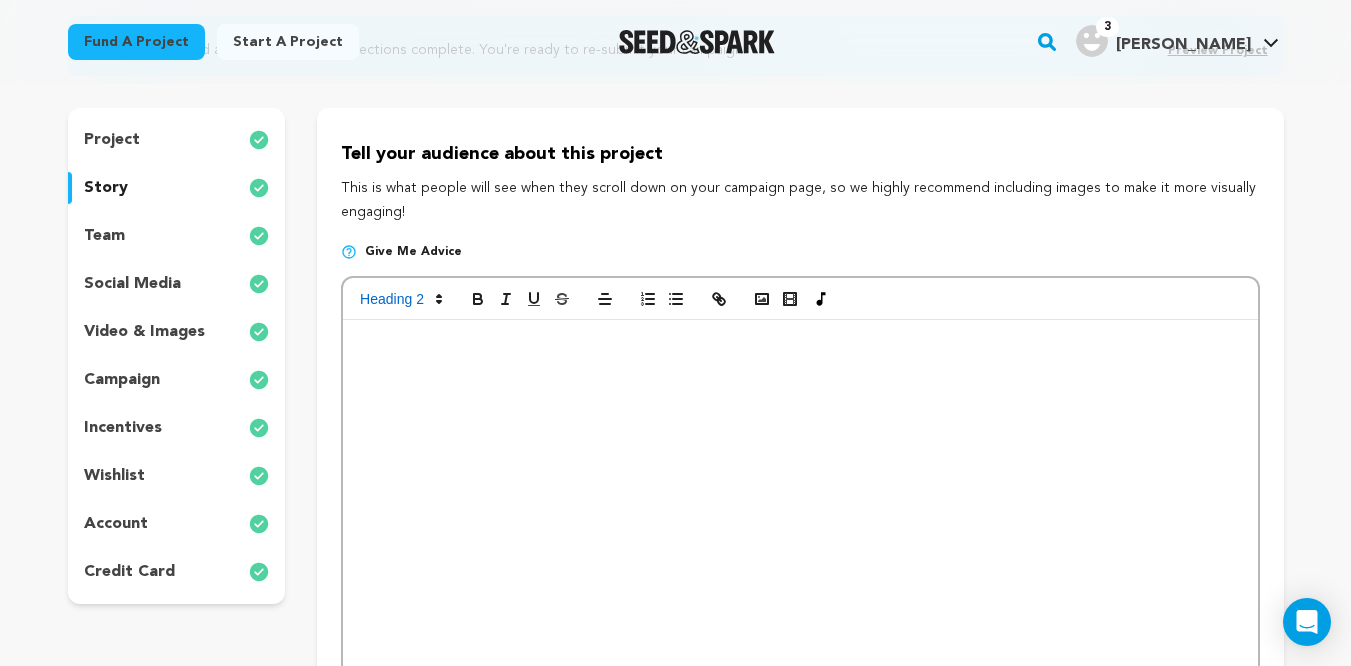 scroll, scrollTop: 0, scrollLeft: 0, axis: both 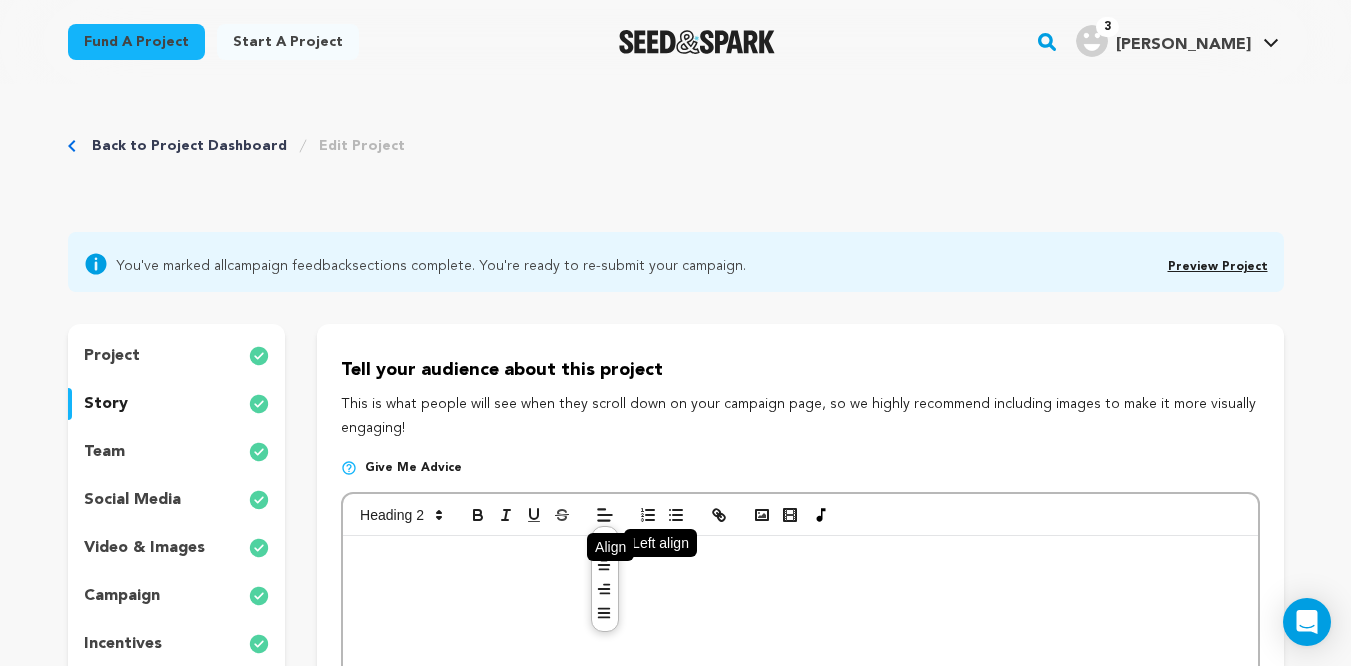 click 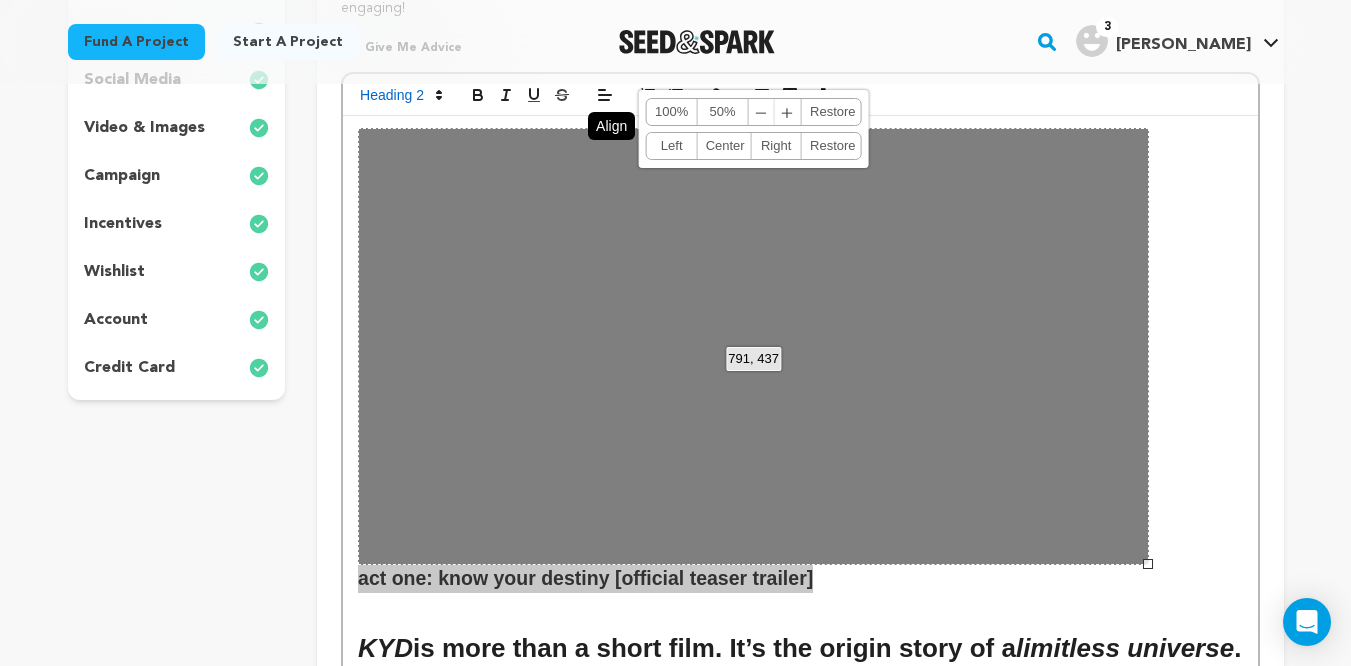 scroll, scrollTop: 448, scrollLeft: 0, axis: vertical 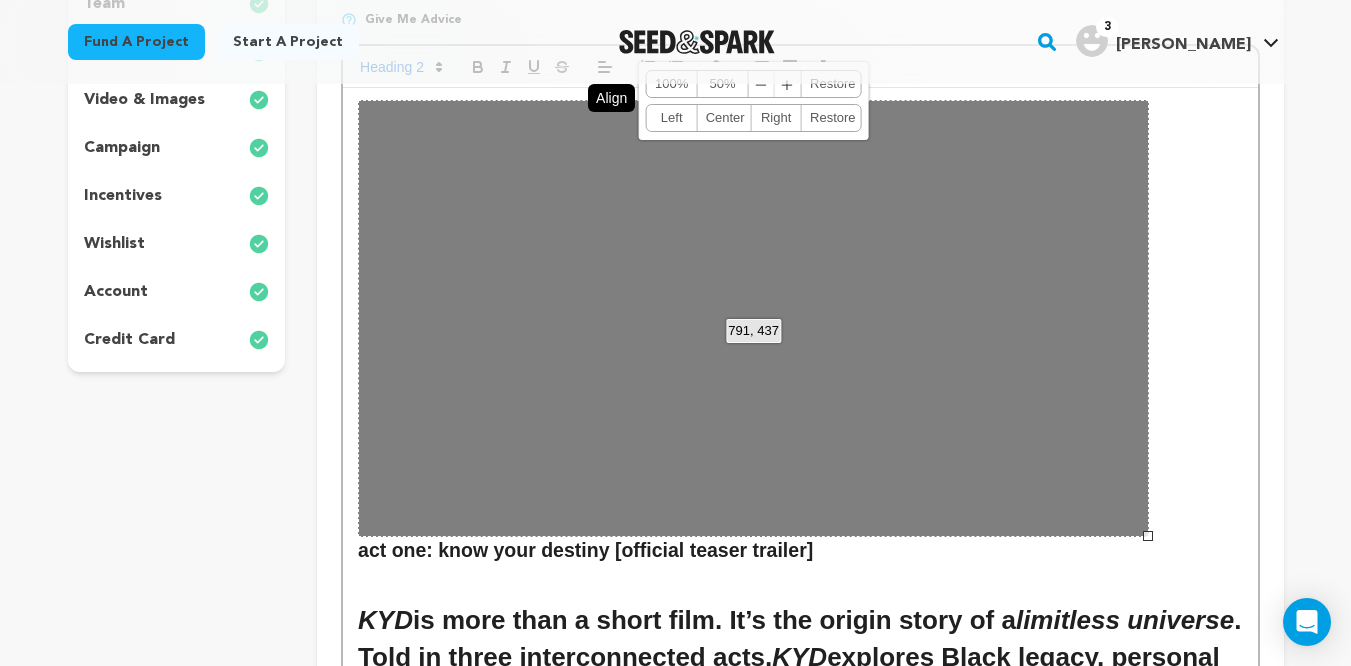 click at bounding box center [800, 574] 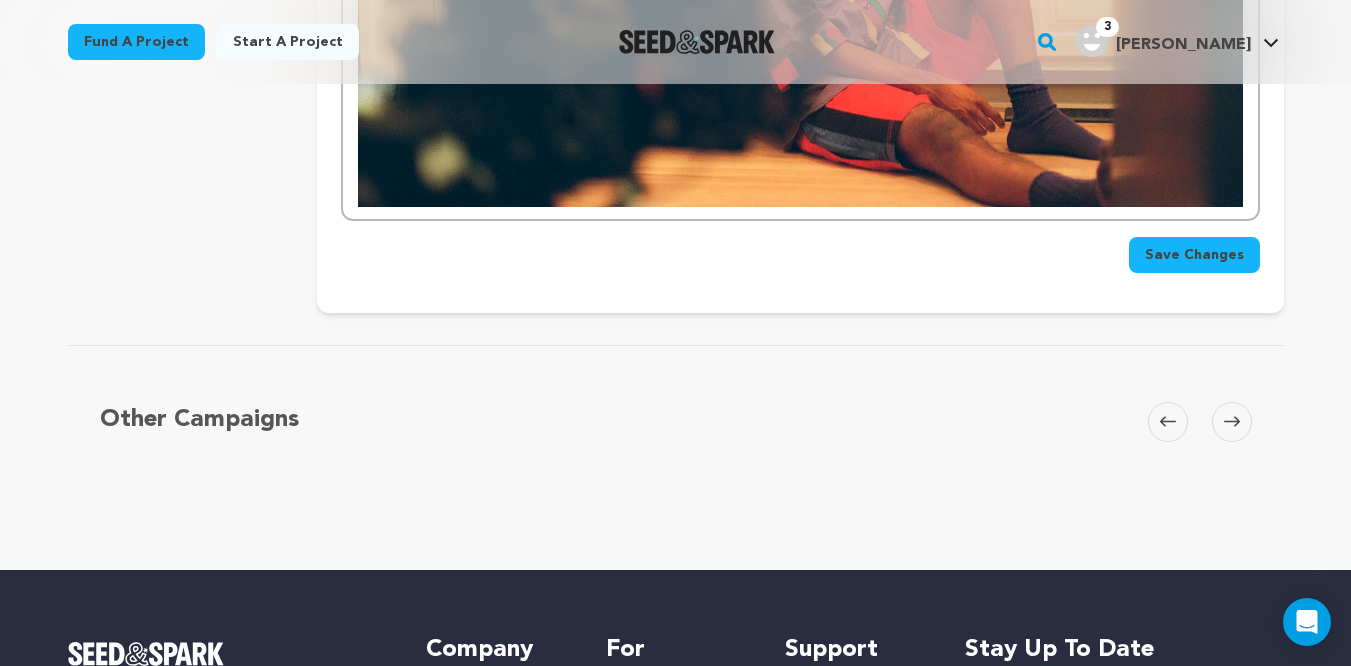 scroll, scrollTop: 4225, scrollLeft: 0, axis: vertical 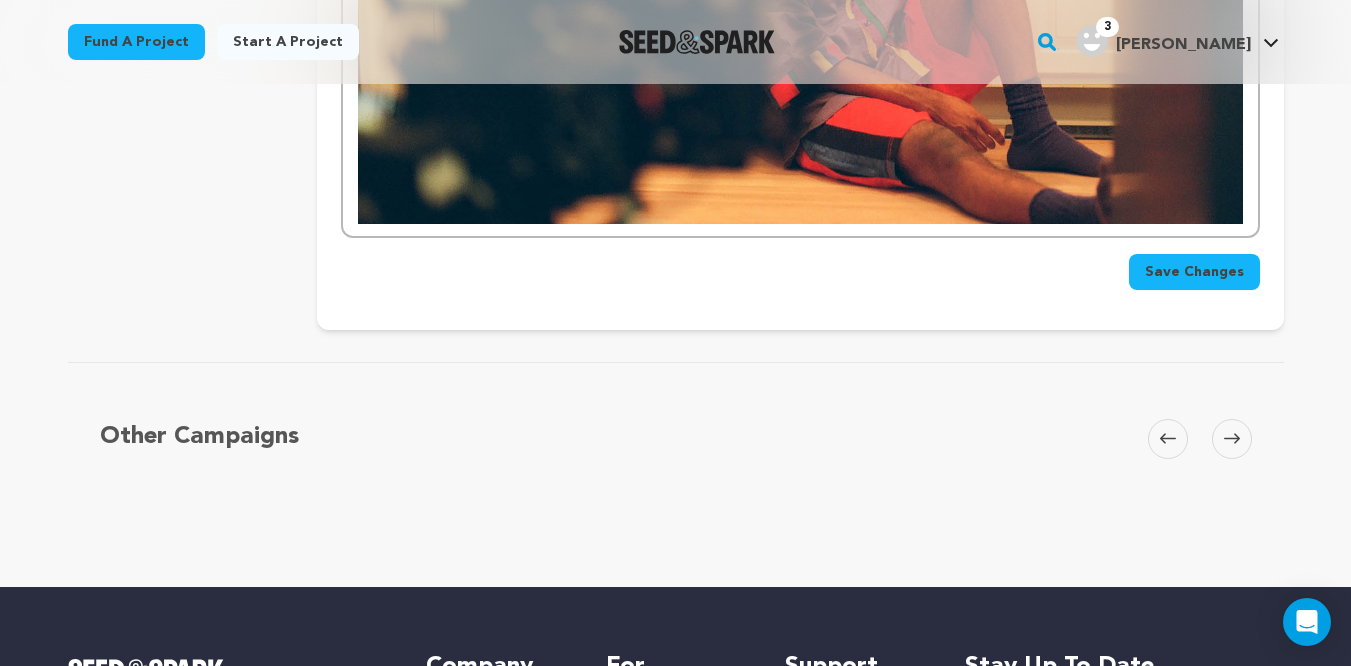 click on "Save Changes" at bounding box center [1194, 272] 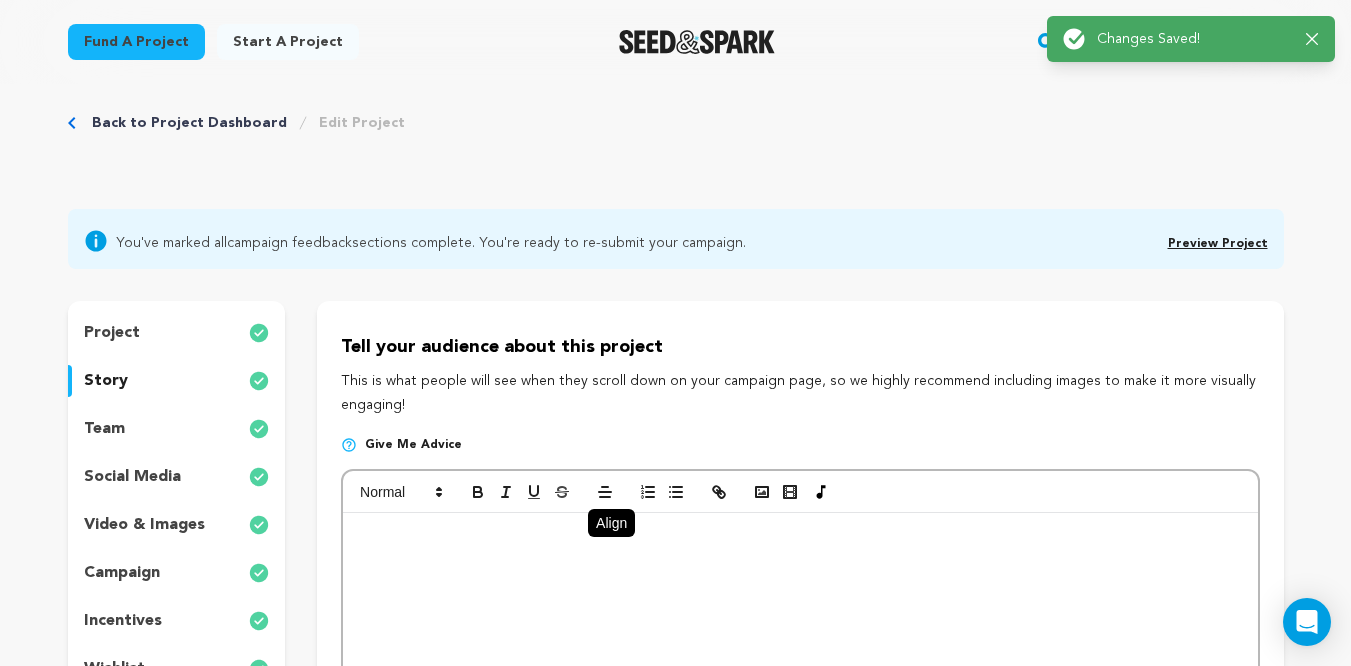 scroll, scrollTop: 0, scrollLeft: 0, axis: both 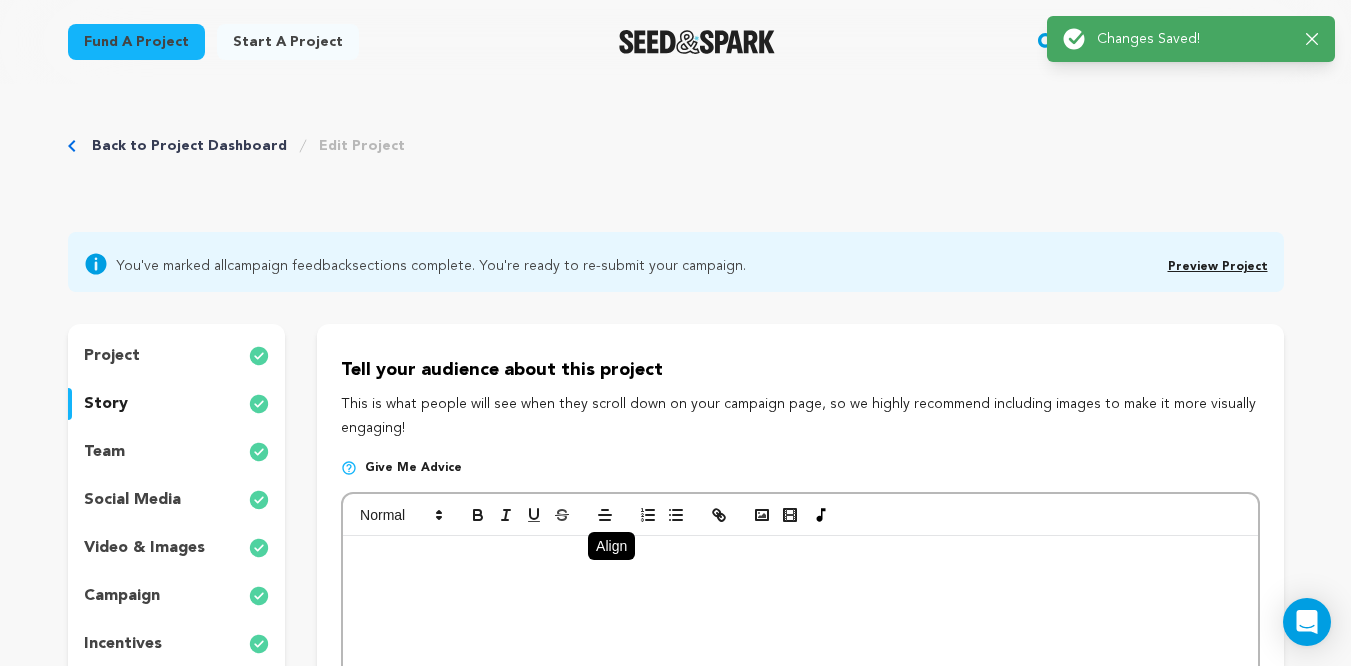 click on "Preview Project" at bounding box center [1218, 267] 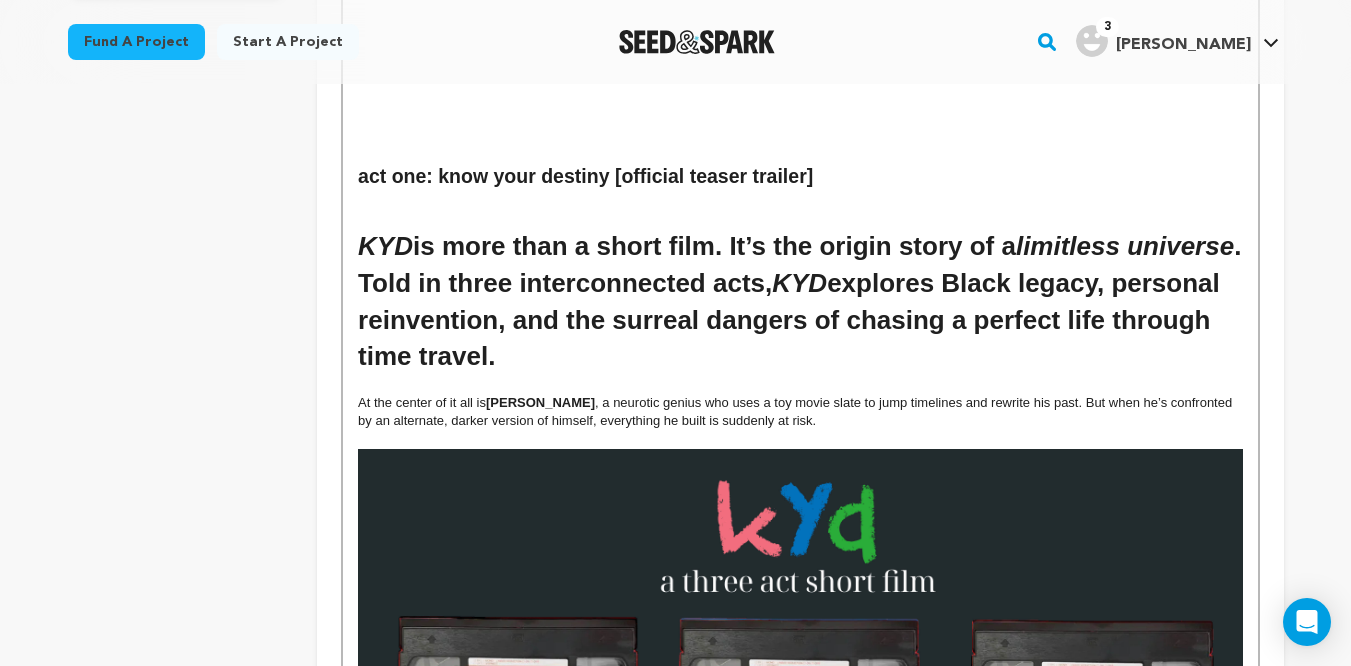 scroll, scrollTop: 833, scrollLeft: 0, axis: vertical 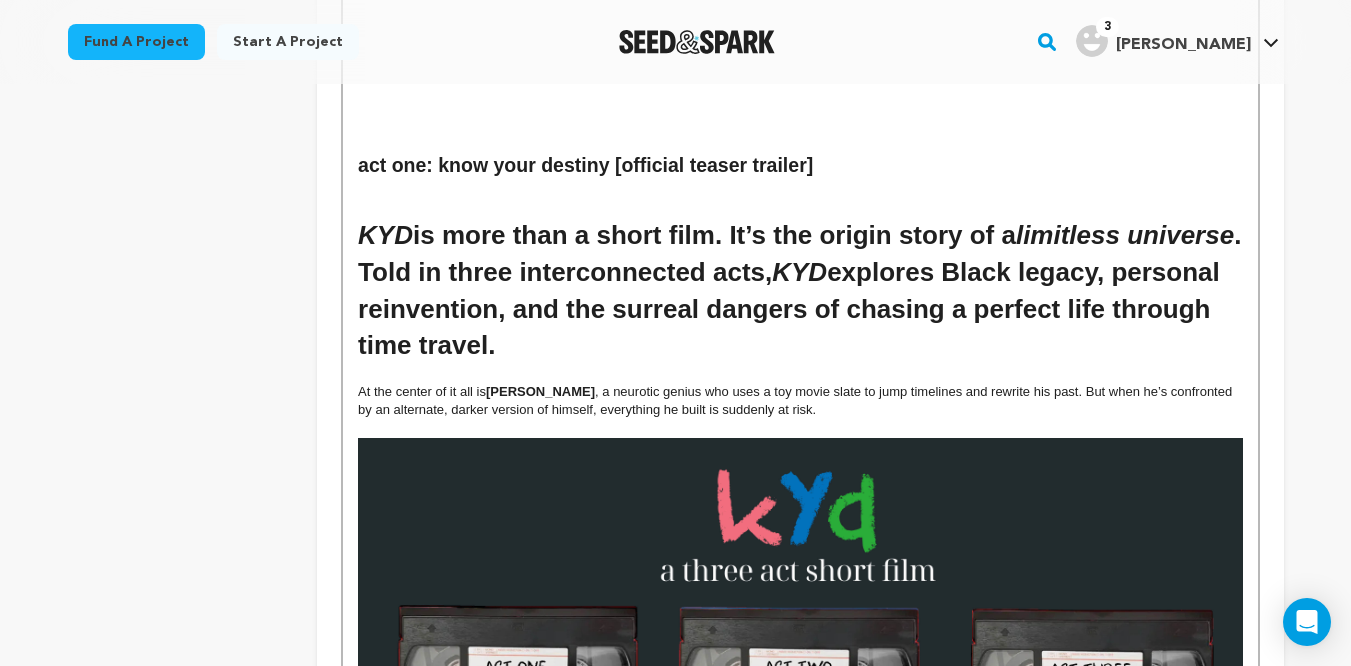 click on "act one: know your destiny [official teaser trailer] KYD  is more than a short film. It’s the origin story of a  limitless universe . Told in three interconnected acts,  KYD  explores Black legacy, personal reinvention, and the surreal dangers of chasing a perfect life through time travel. At the center of it all is  Scotty King , a neurotic genius who uses a toy movie slate to jump timelines and rewrite his past. But when he’s confronted by an alternate, darker version of himself, everything he built is suddenly at risk. THE GOOD NEWS: PRODUCTION ON THE SHORT IS 80% COMPLETE We've successfully wrapped on ACT ONE, ACT TWO, and some of ACT THREE. With you're pledge, we can make it to the finish line!" at bounding box center [800, 1665] 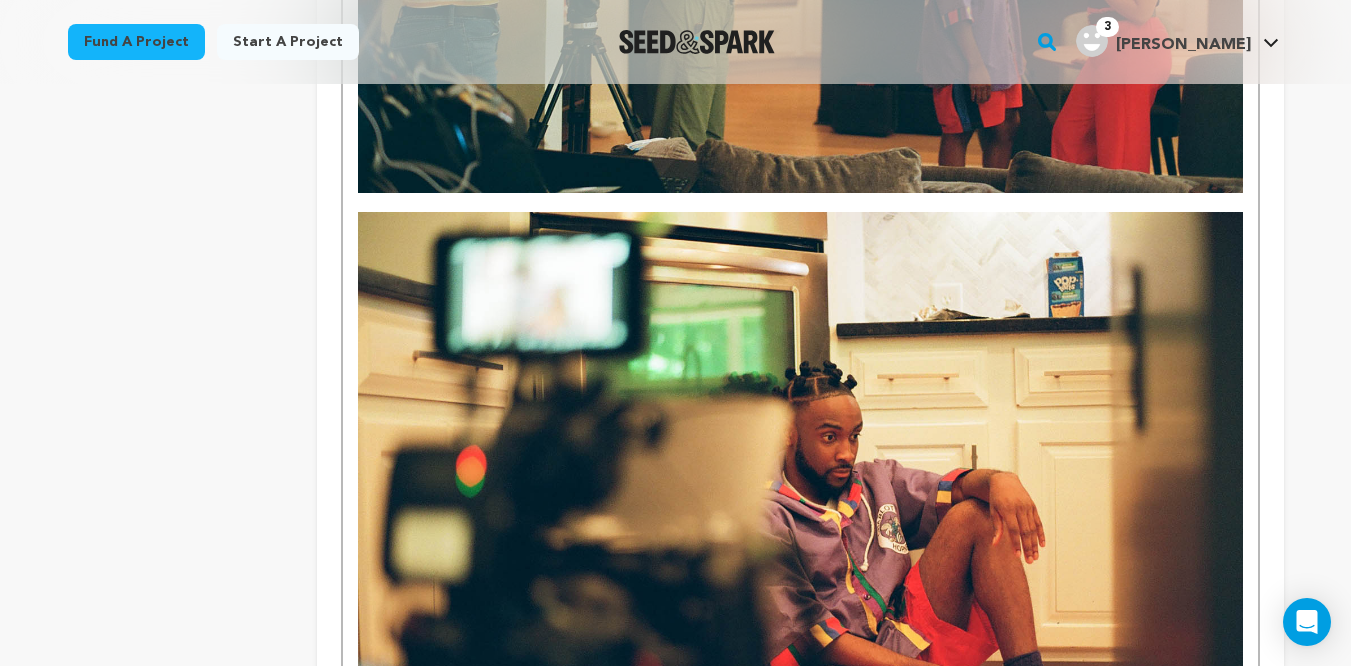 scroll, scrollTop: 4135, scrollLeft: 0, axis: vertical 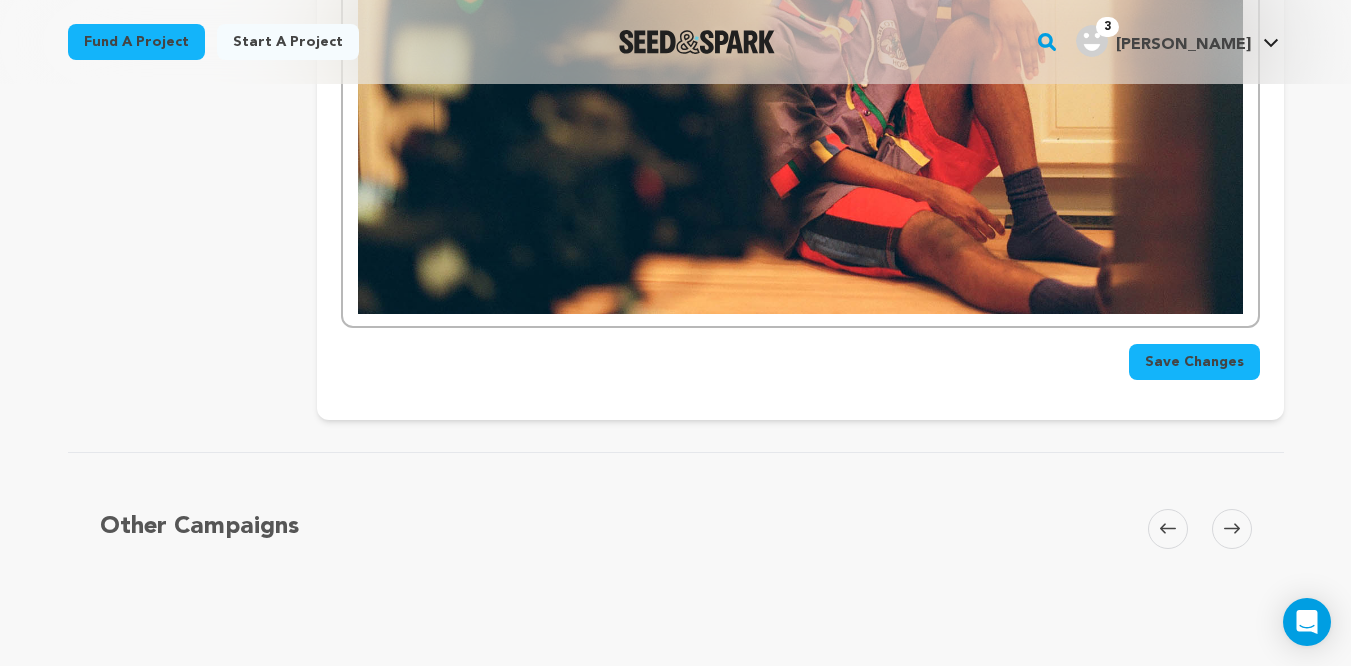 click on "Save Changes" at bounding box center (800, 354) 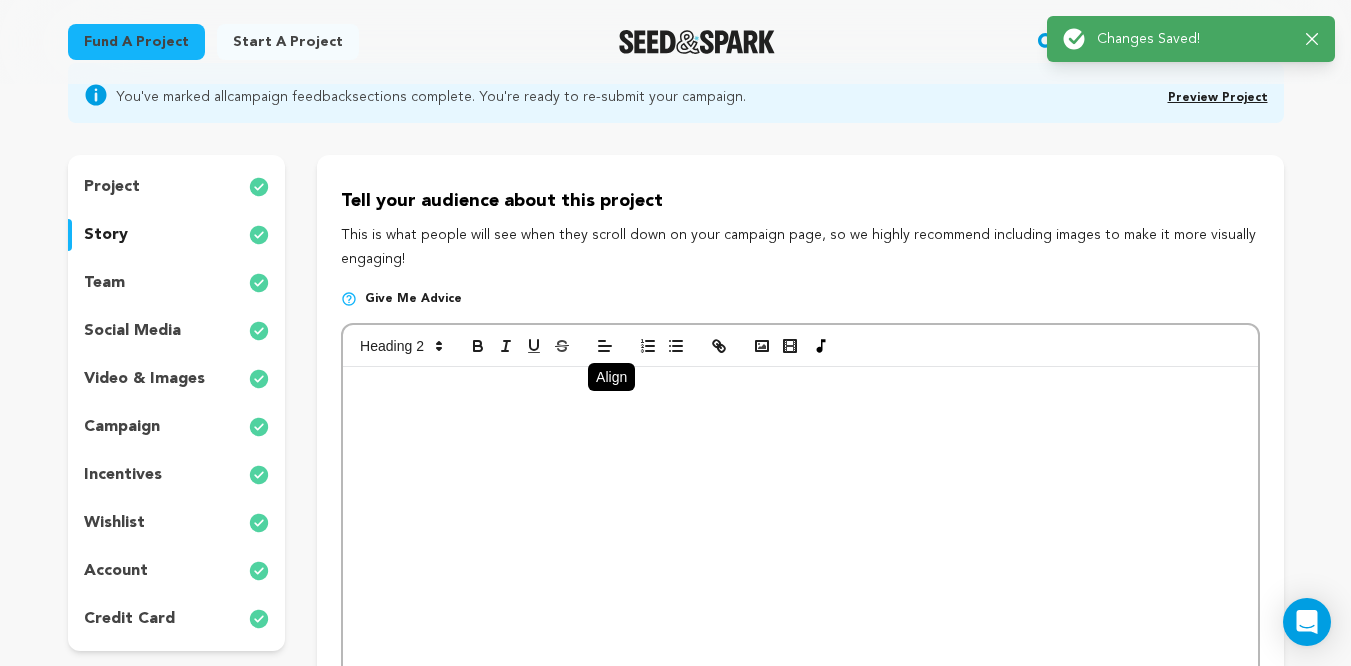 scroll, scrollTop: 0, scrollLeft: 0, axis: both 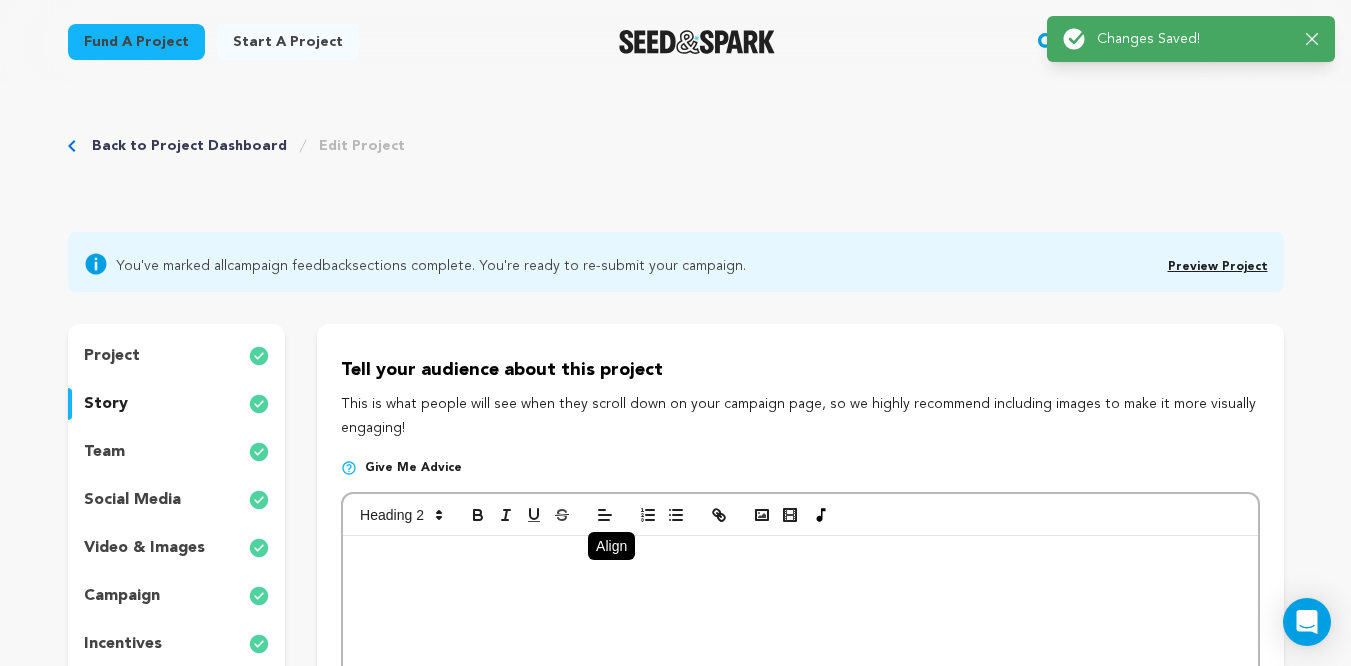 click on "Preview Project" at bounding box center [1218, 267] 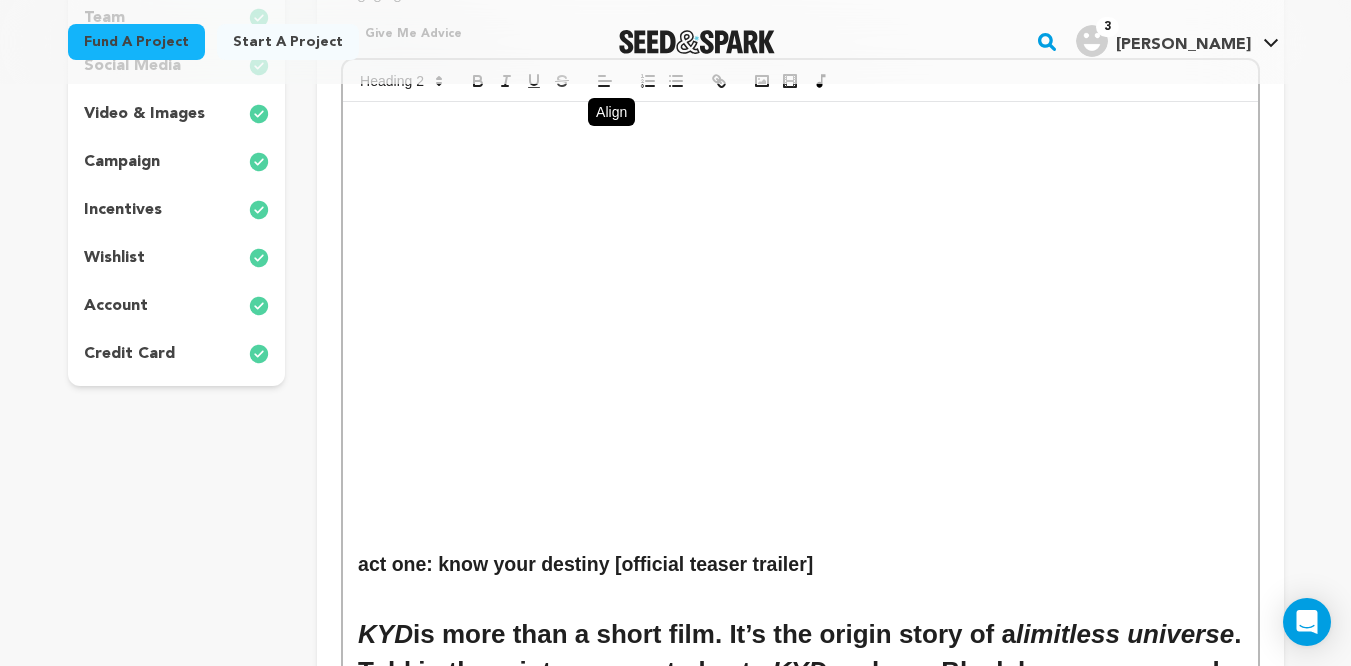 scroll, scrollTop: 436, scrollLeft: 0, axis: vertical 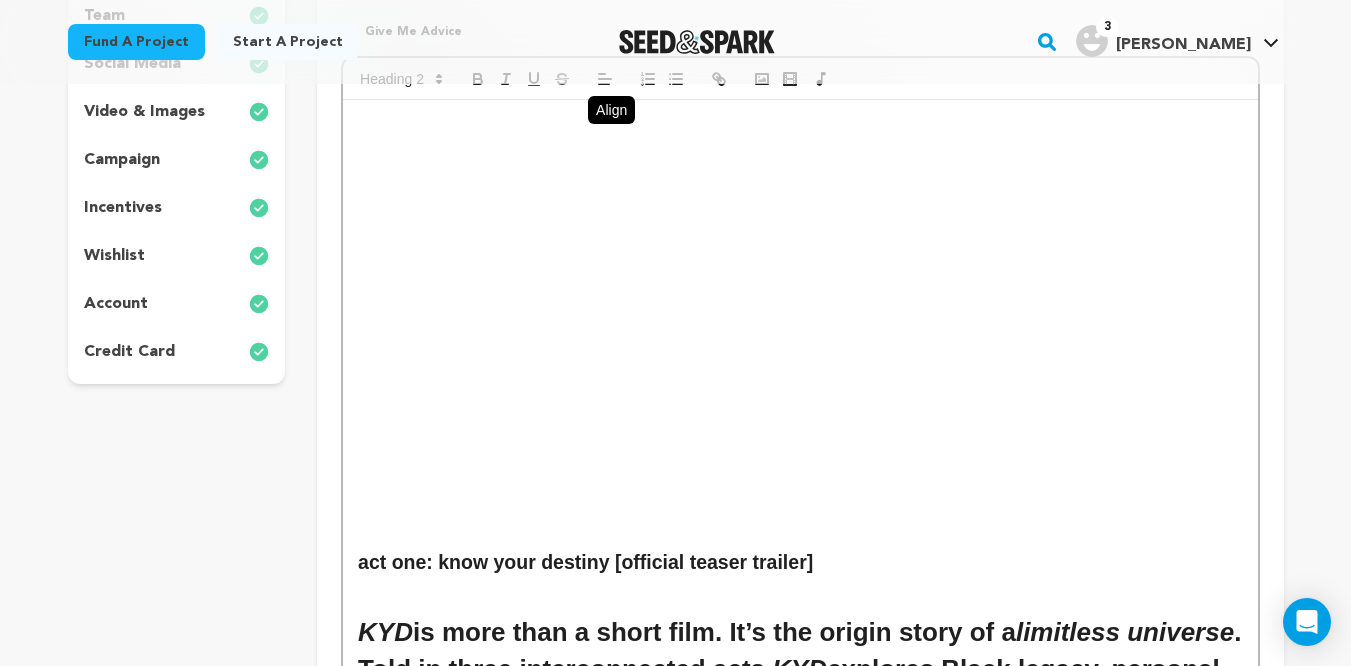 drag, startPoint x: 932, startPoint y: 575, endPoint x: 442, endPoint y: 572, distance: 490.0092 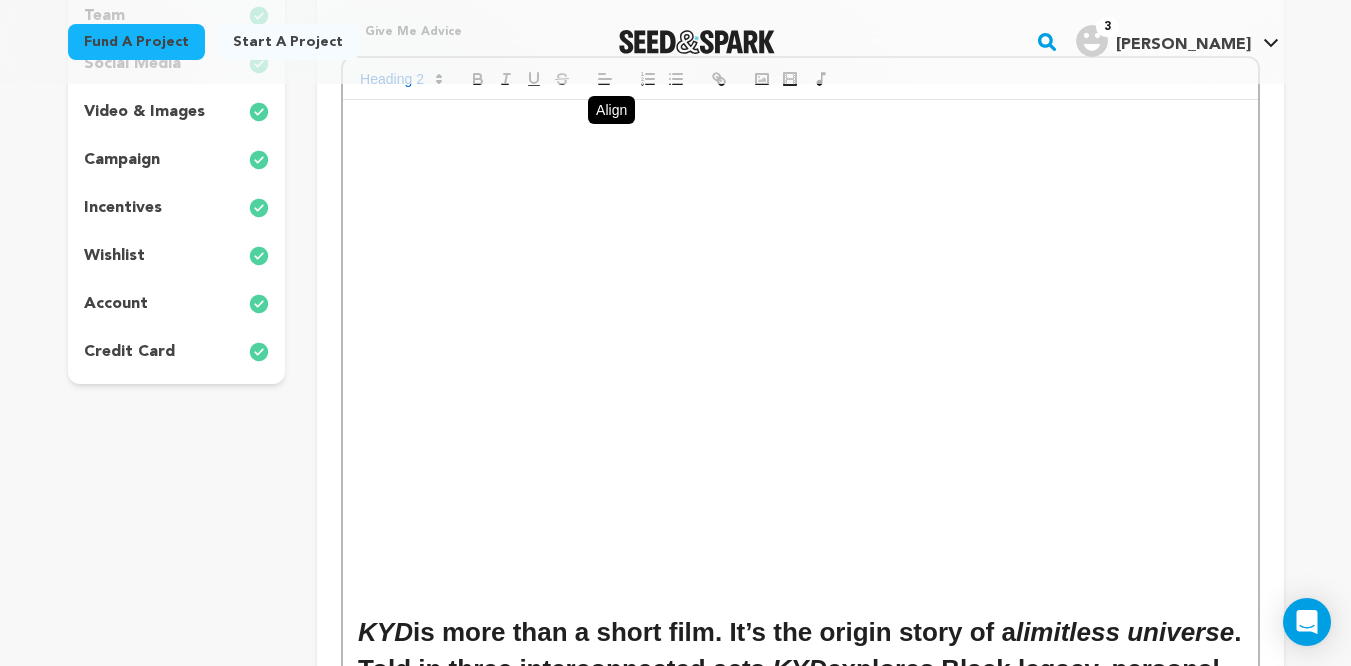 click on "KYD  is more than a short film. It’s the origin story of a  limitless universe . Told in three interconnected acts,  KYD  explores Black legacy, personal reinvention, and the surreal dangers of chasing a perfect life through time travel. At the center of it all is  Scotty King , a neurotic genius who uses a toy movie slate to jump timelines and rewrite his past. But when he’s confronted by an alternate, darker version of himself, everything he built is suddenly at risk. THE GOOD NEWS: PRODUCTION ON THE SHORT IS 80% COMPLETE We've successfully wrapped on ACT ONE, ACT TWO, and some of ACT THREE. With you're pledge, we can make it to the finish line!" at bounding box center [800, 2062] 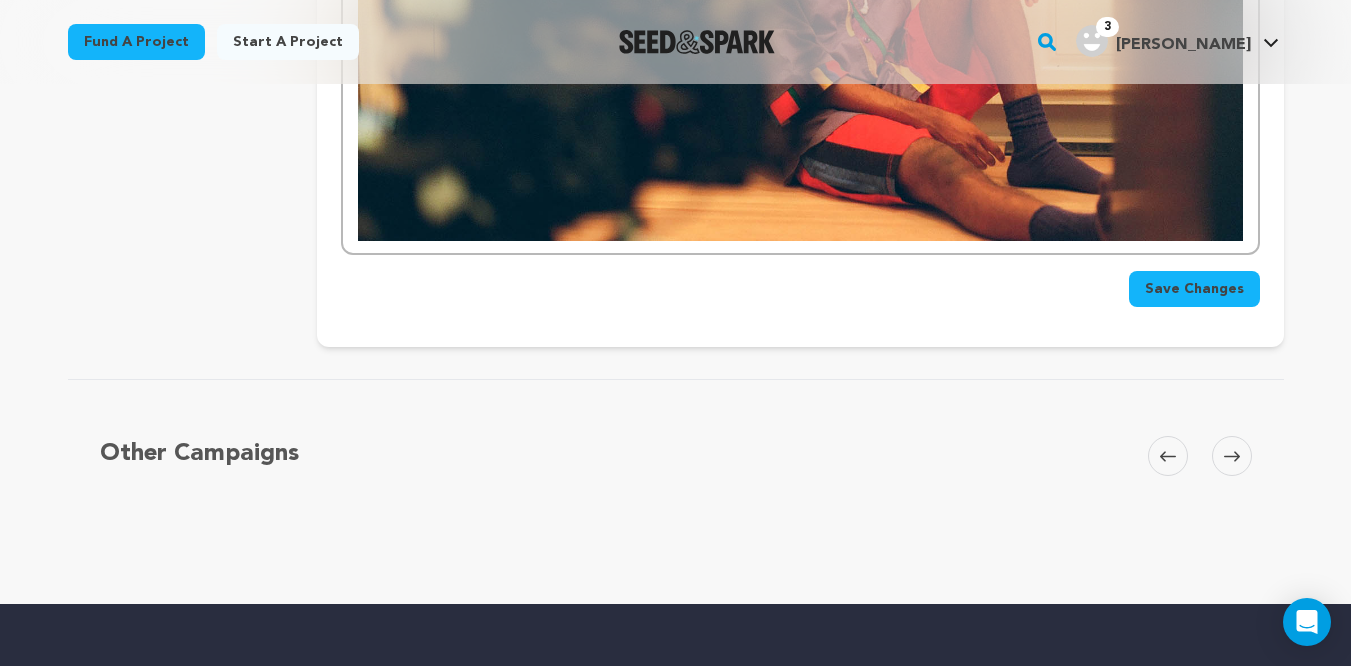 scroll, scrollTop: 4175, scrollLeft: 0, axis: vertical 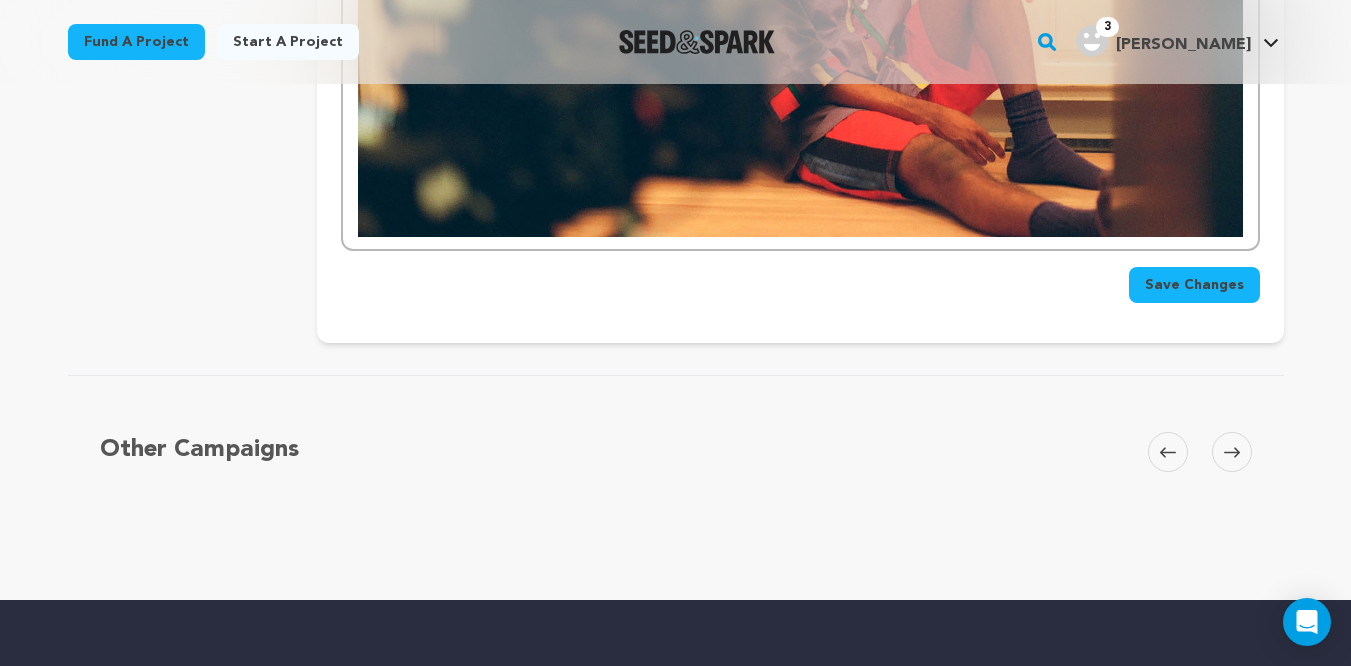 click on "Save Changes" at bounding box center [1194, 285] 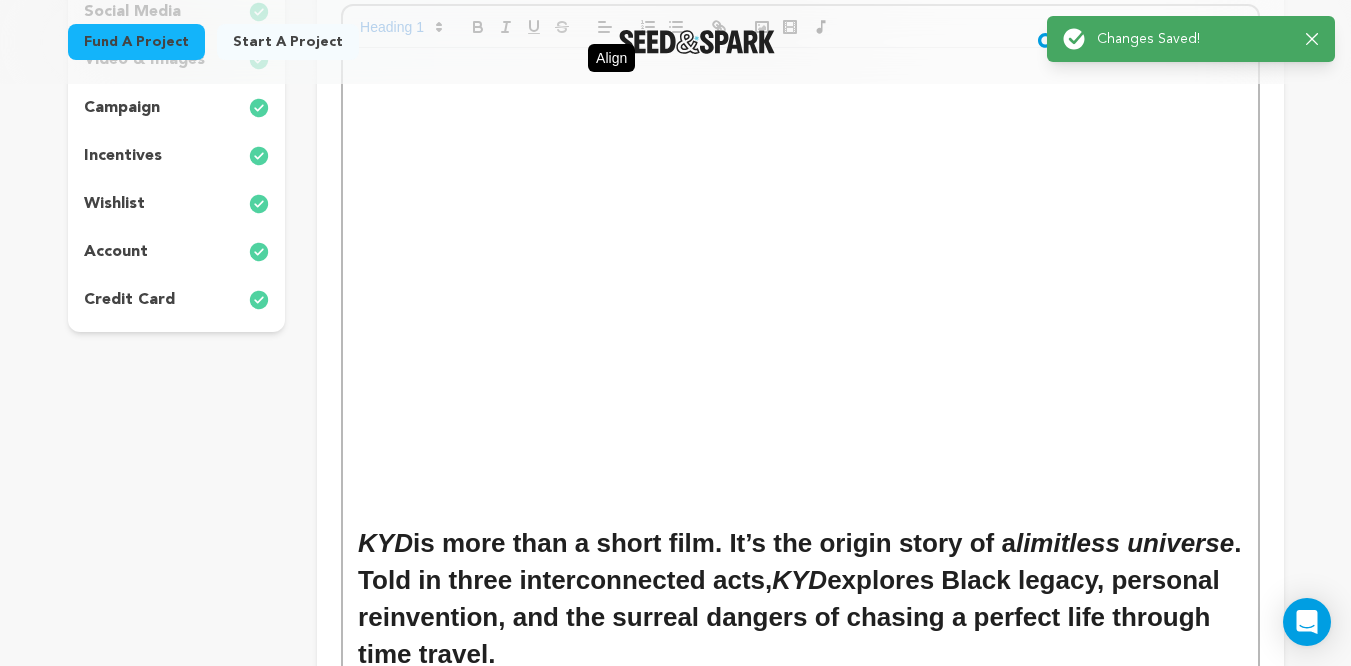 scroll, scrollTop: 0, scrollLeft: 0, axis: both 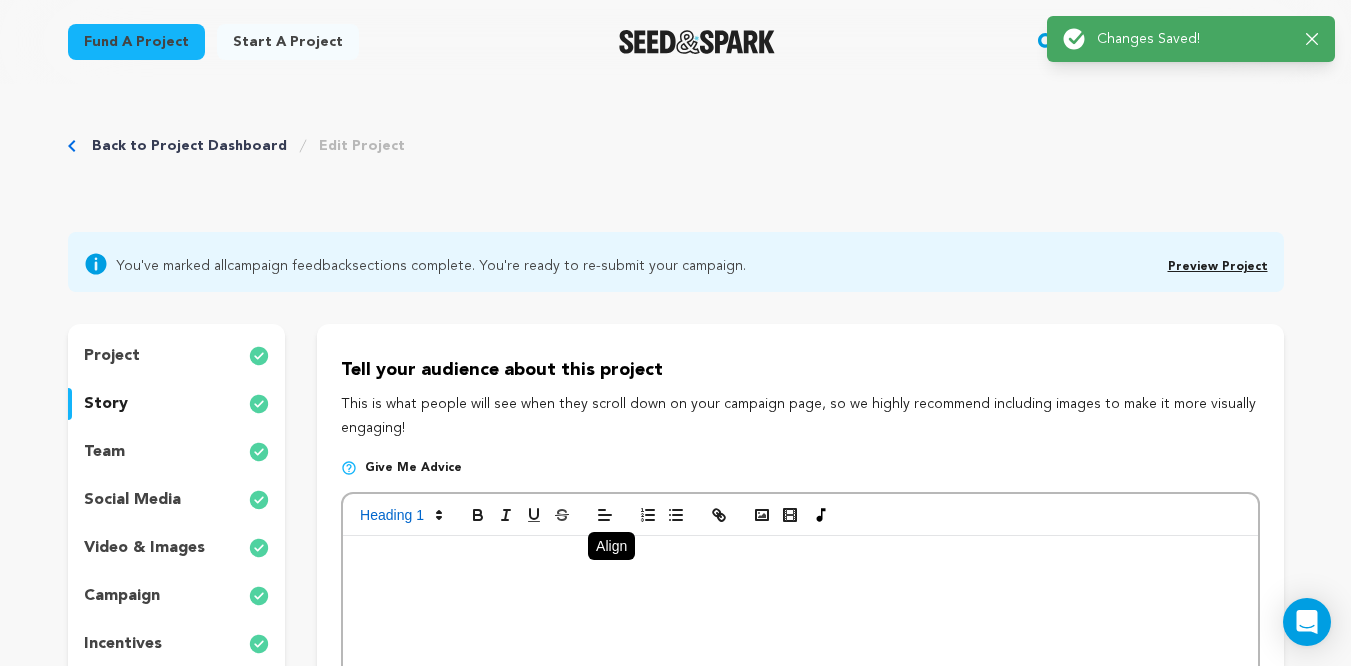 click on "Preview Project" at bounding box center [1218, 267] 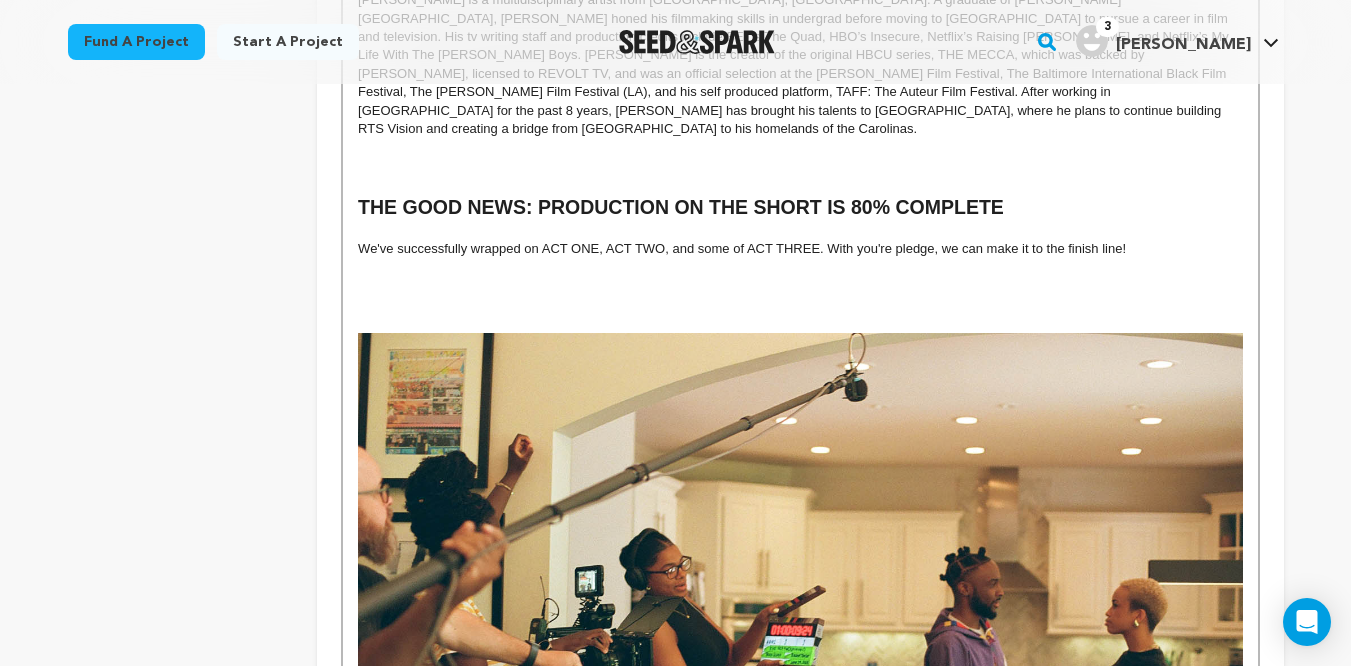 scroll, scrollTop: 2887, scrollLeft: 0, axis: vertical 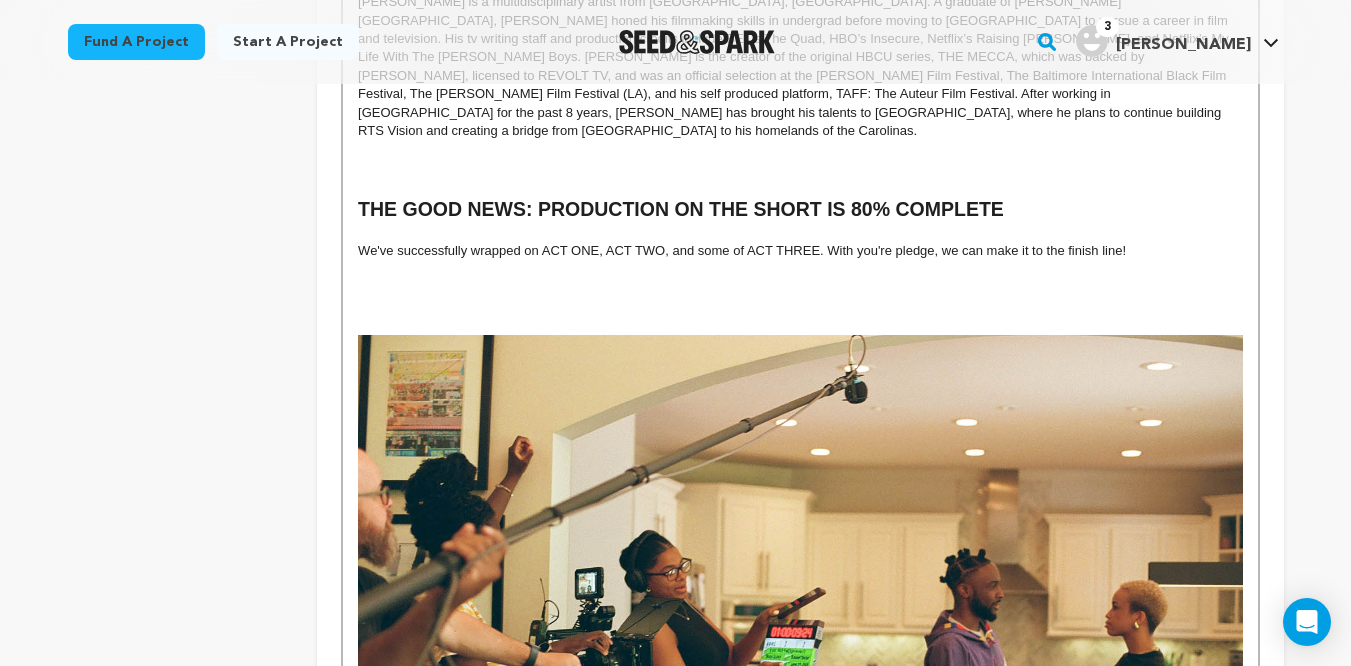 click at bounding box center (800, 325) 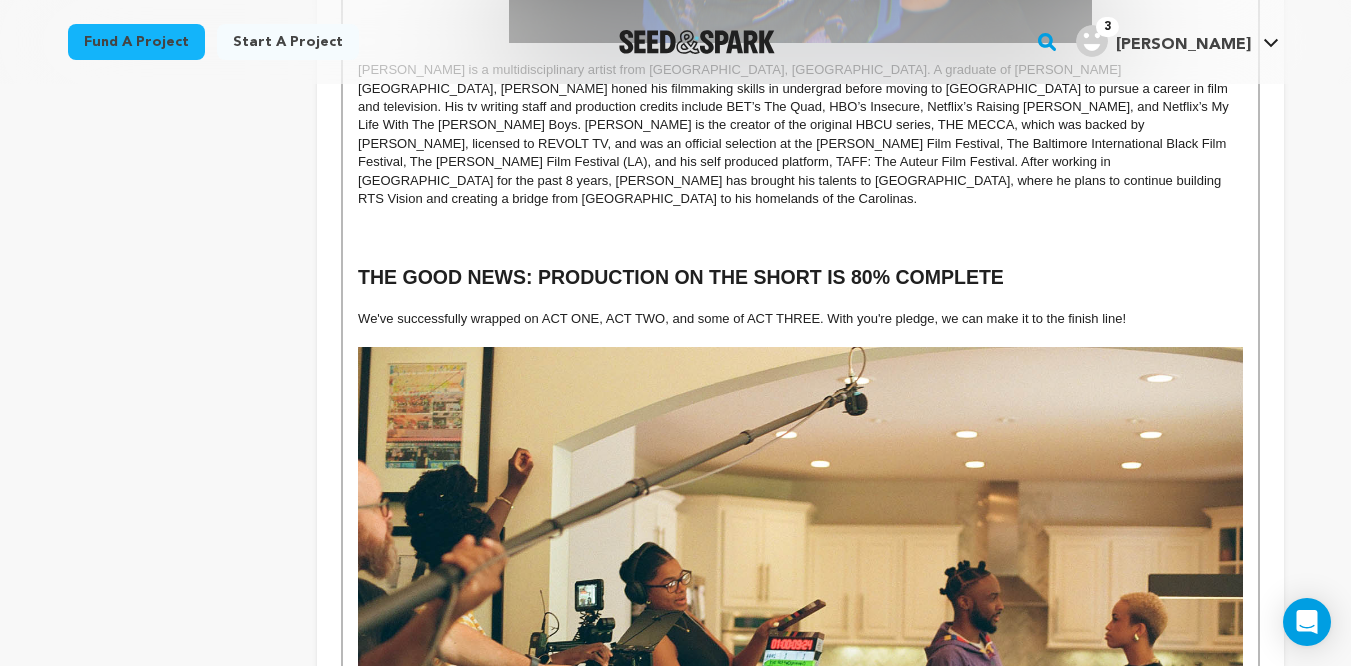 scroll, scrollTop: 2794, scrollLeft: 0, axis: vertical 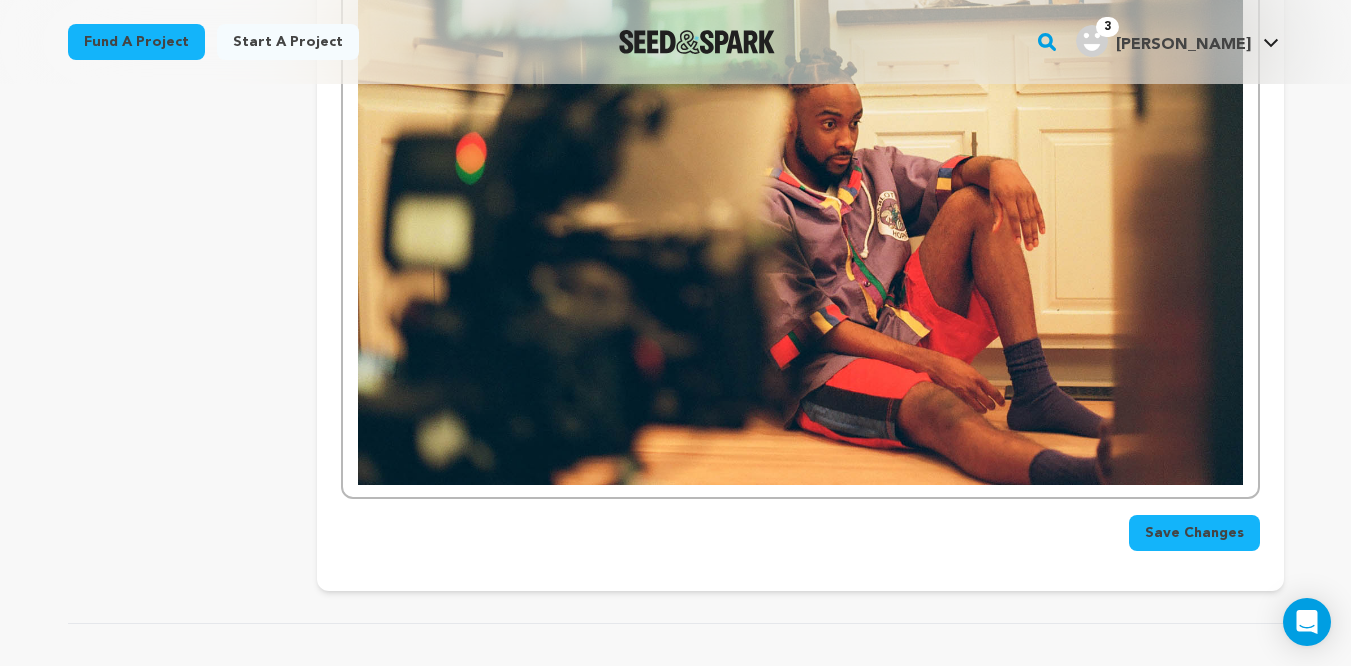 click on "KYD  is more than a short film. It’s the origin story of a  limitless universe . Told in three interconnected acts,  KYD  explores Black legacy, personal reinvention, and the surreal dangers of chasing a perfect life through time travel. At the center of it all is  Scotty King , a neurotic genius who uses a toy movie slate to jump timelines and rewrite his past. But when he’s confronted by an alternate, darker version of himself, everything he built is suddenly at risk. THE GOOD NEWS: PRODUCTION ON THE SHORT IS 80% COMPLETE We've successfully wrapped on ACT ONE, ACT TWO, and some of ACT THREE. With you're pledge, we can make it to the finish line!" at bounding box center (800, -1420) 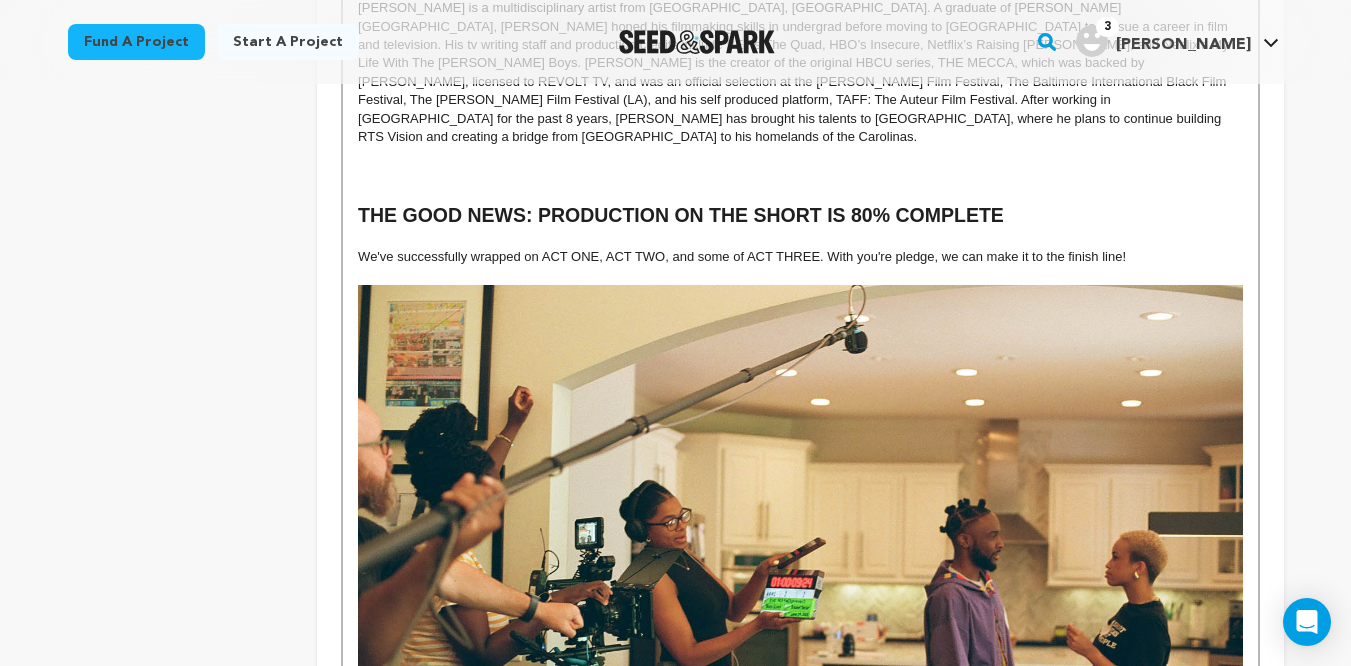 scroll, scrollTop: 2871, scrollLeft: 0, axis: vertical 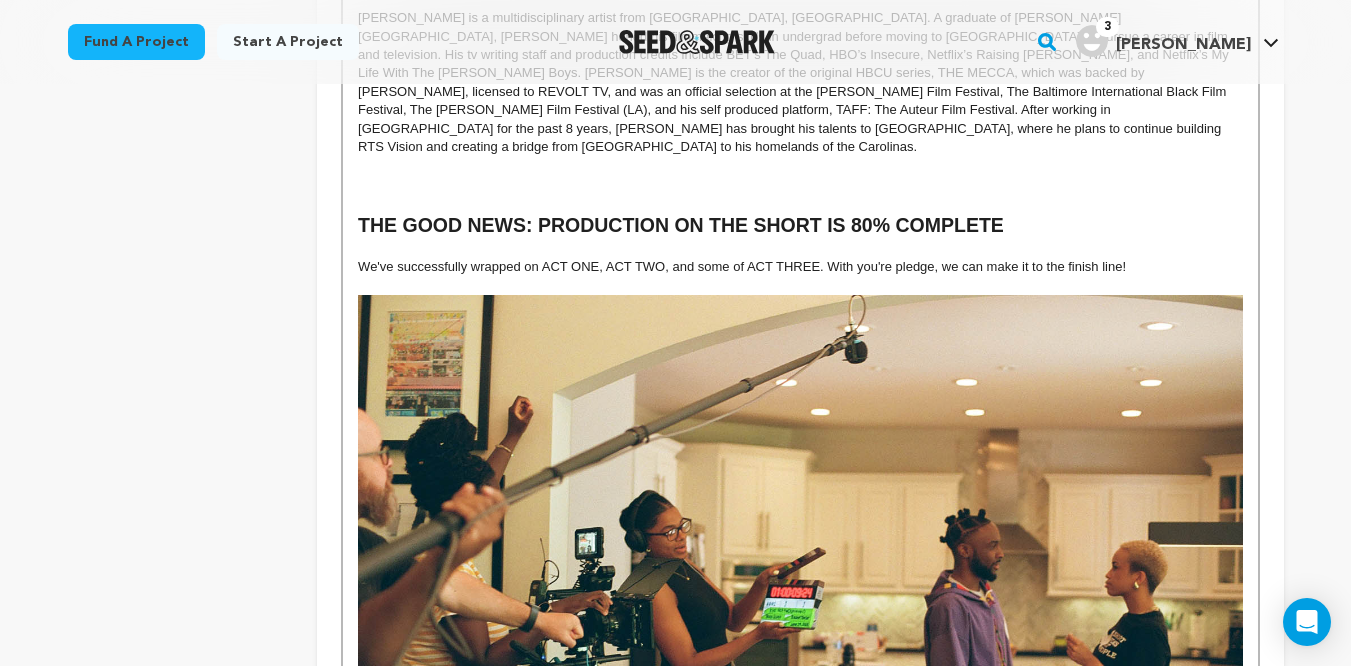 click at bounding box center (800, 286) 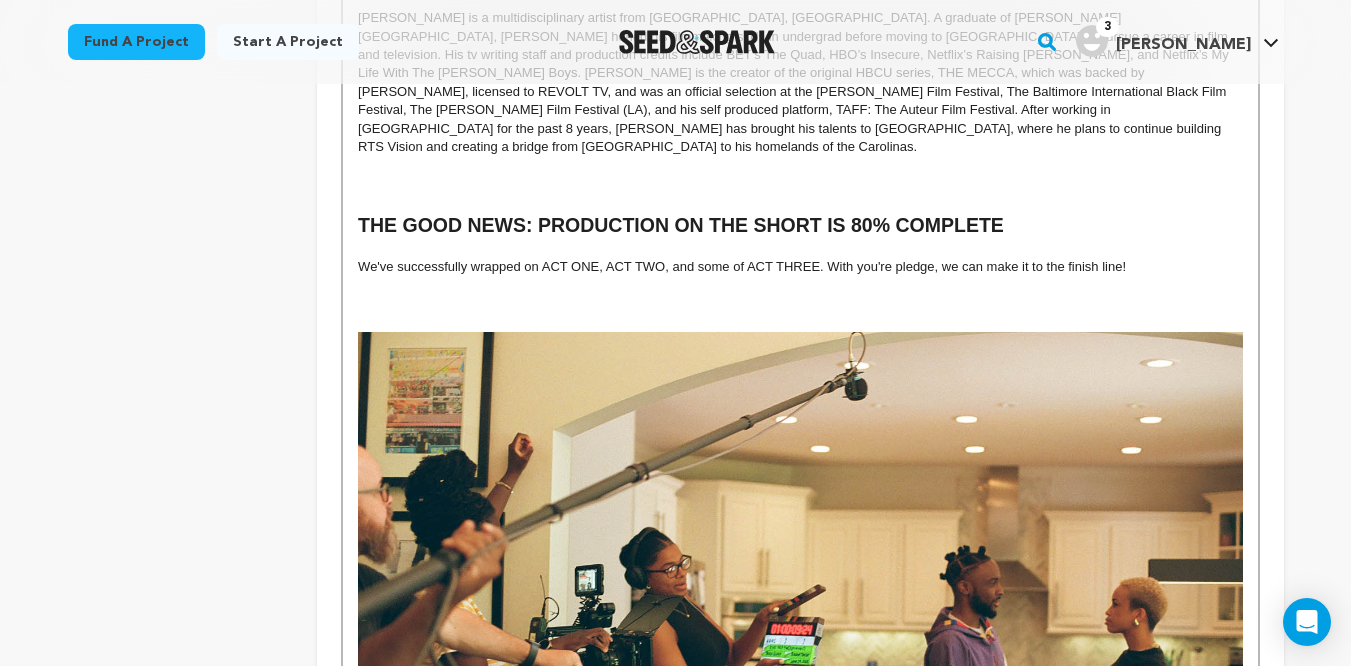 click at bounding box center [800, 304] 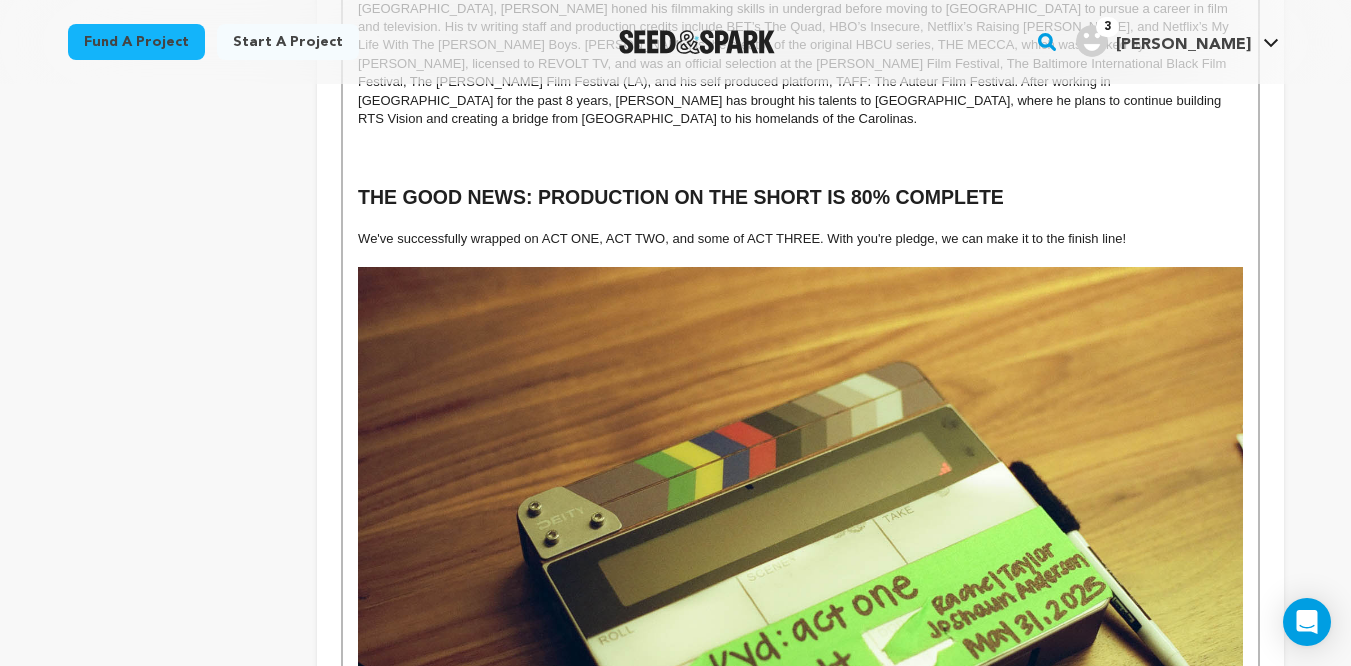 scroll, scrollTop: 2871, scrollLeft: 0, axis: vertical 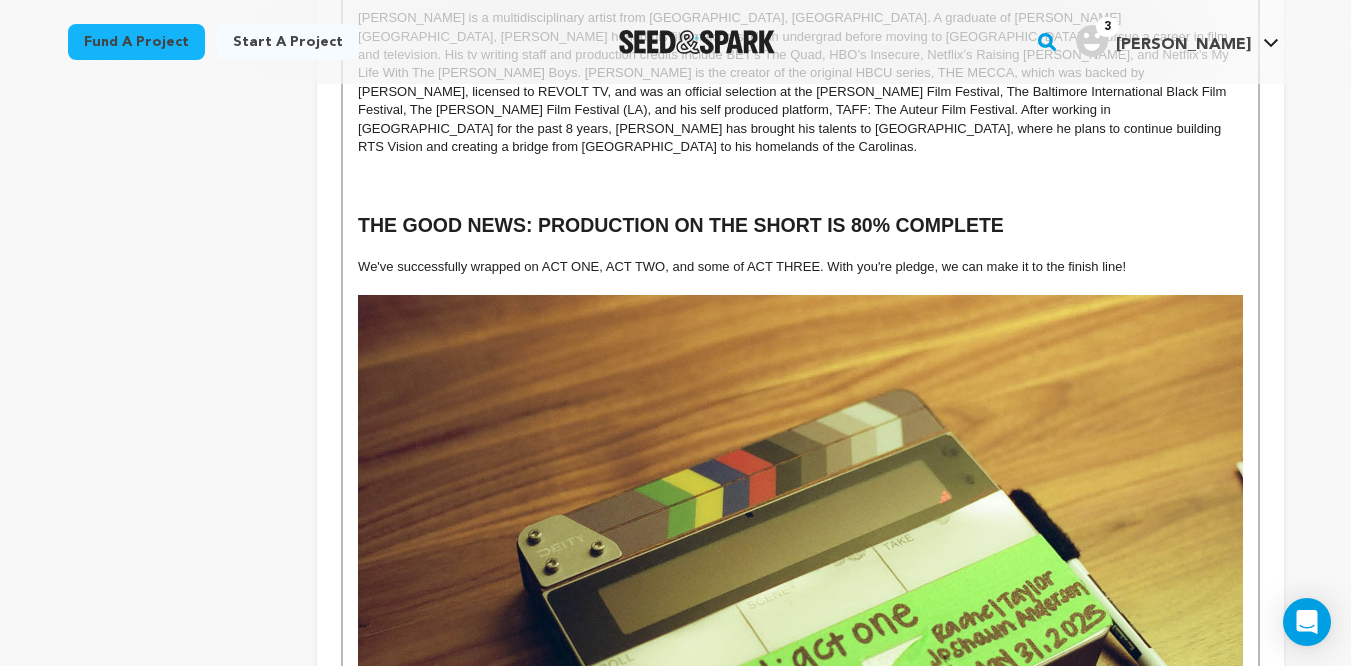 click at bounding box center (800, 286) 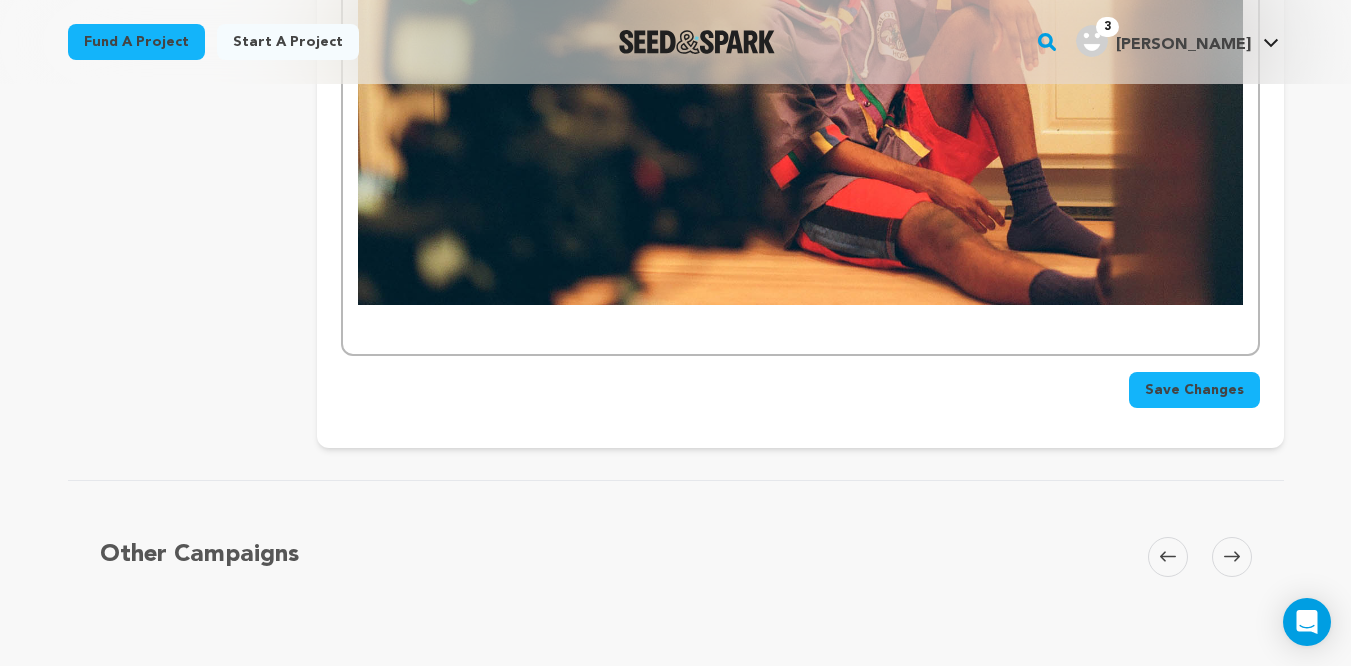scroll, scrollTop: 3934, scrollLeft: 0, axis: vertical 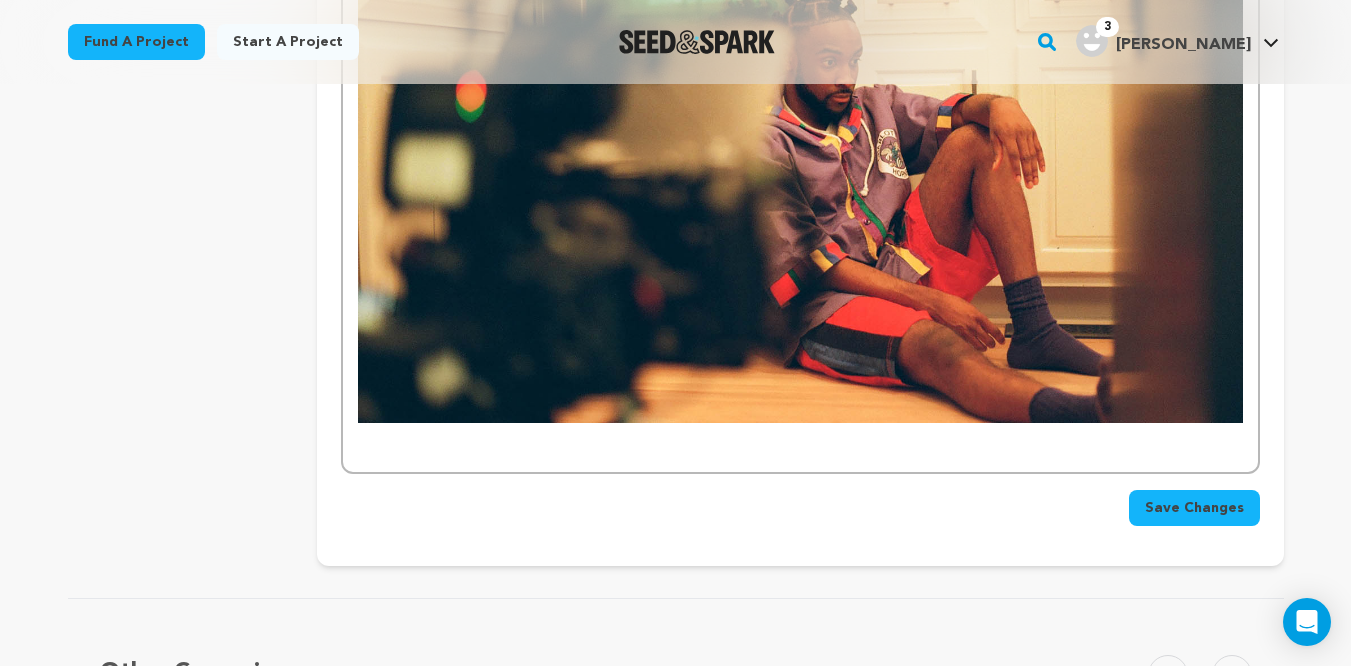 click at bounding box center (800, 450) 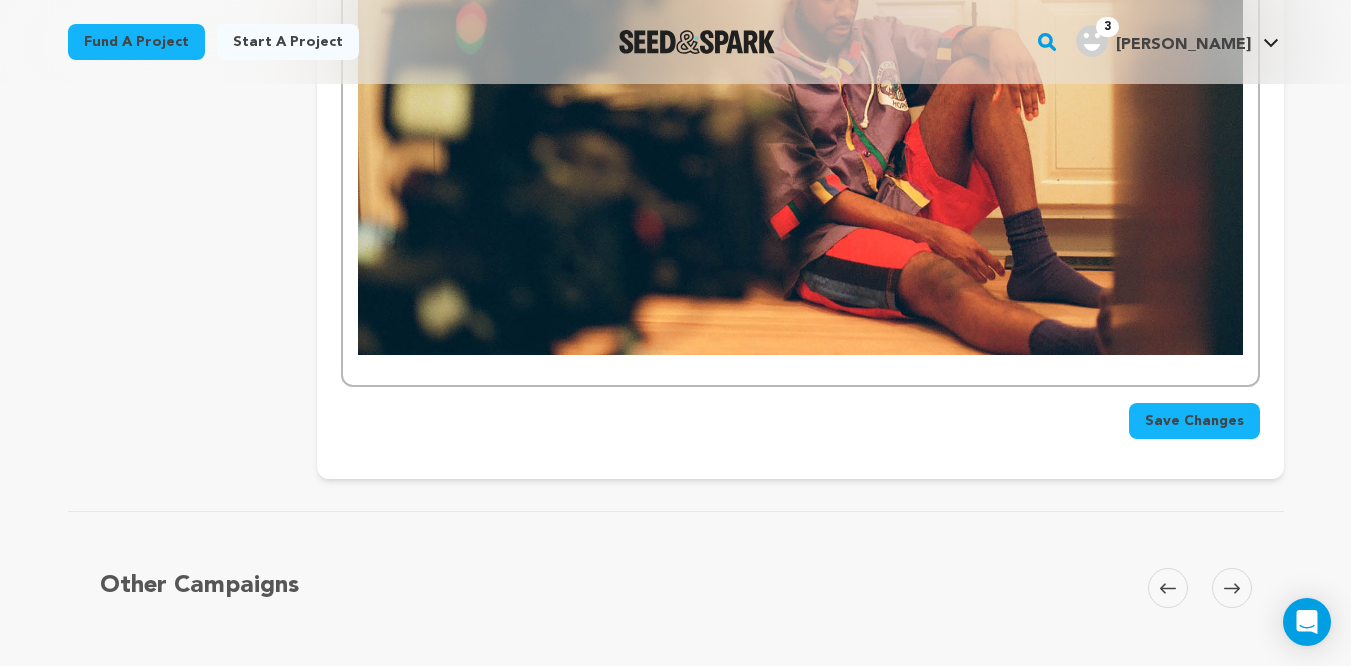scroll, scrollTop: 4021, scrollLeft: 0, axis: vertical 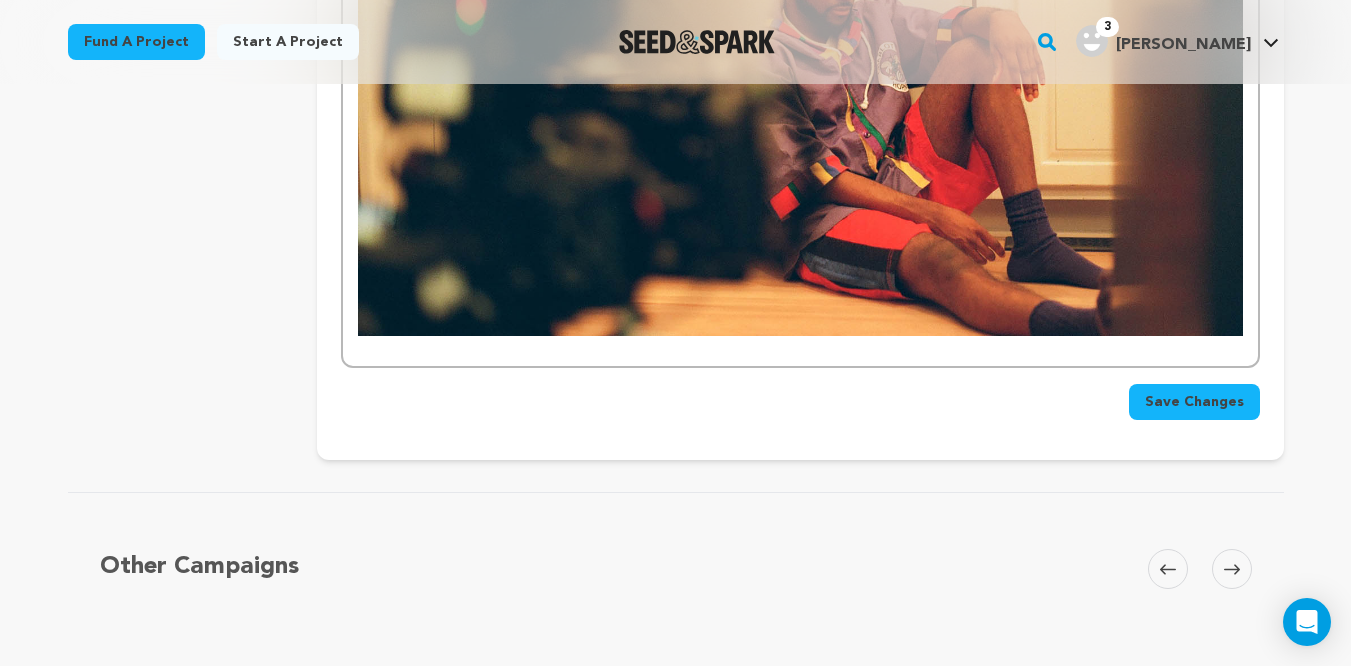 click on "Save Changes" at bounding box center [1194, 402] 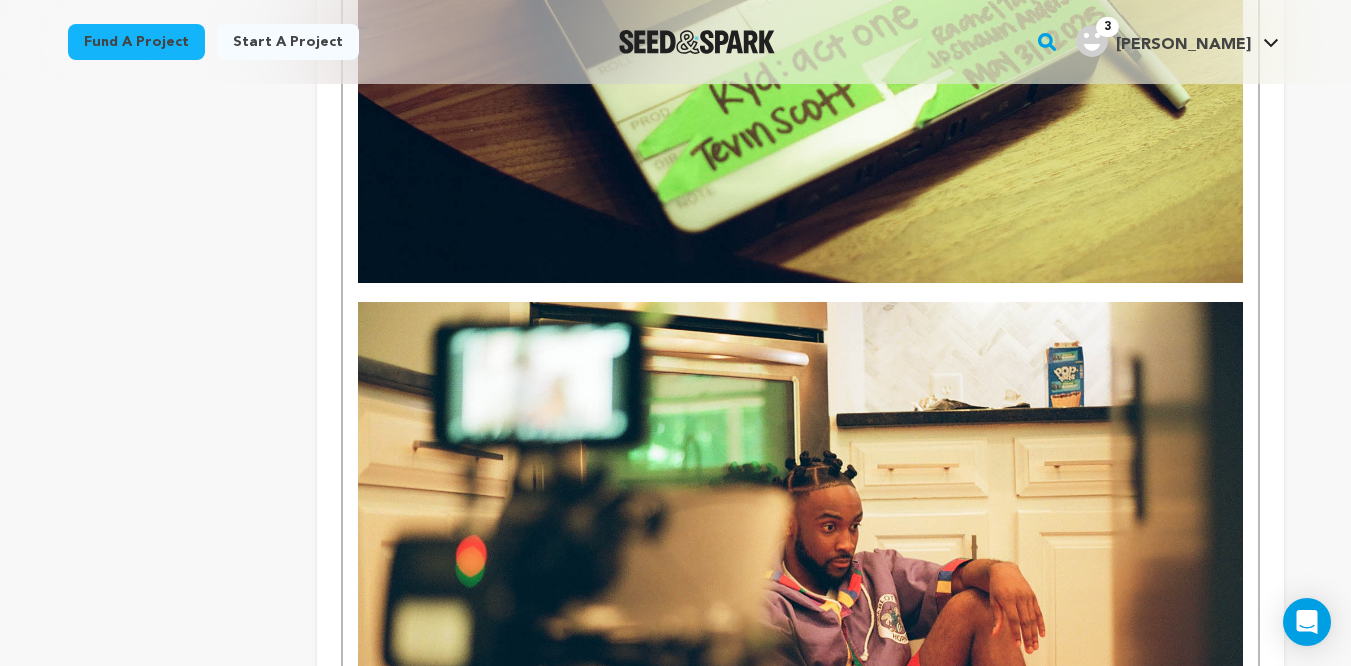 scroll, scrollTop: 3494, scrollLeft: 0, axis: vertical 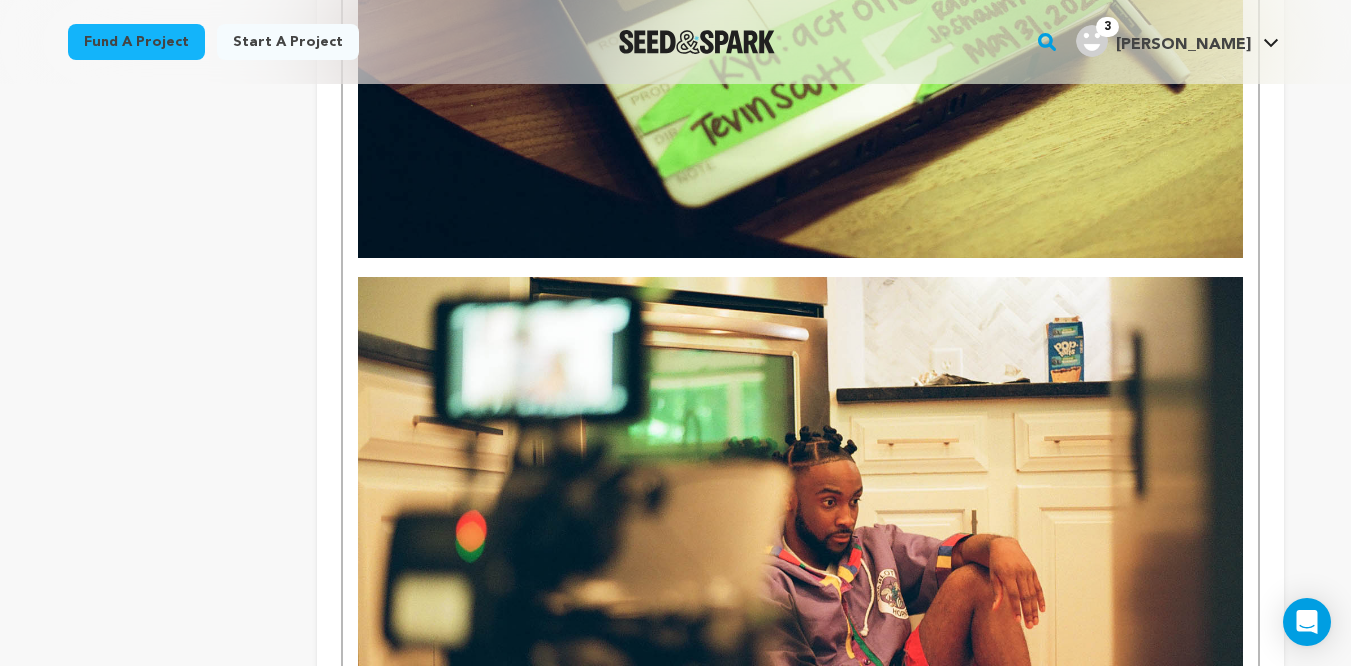 type 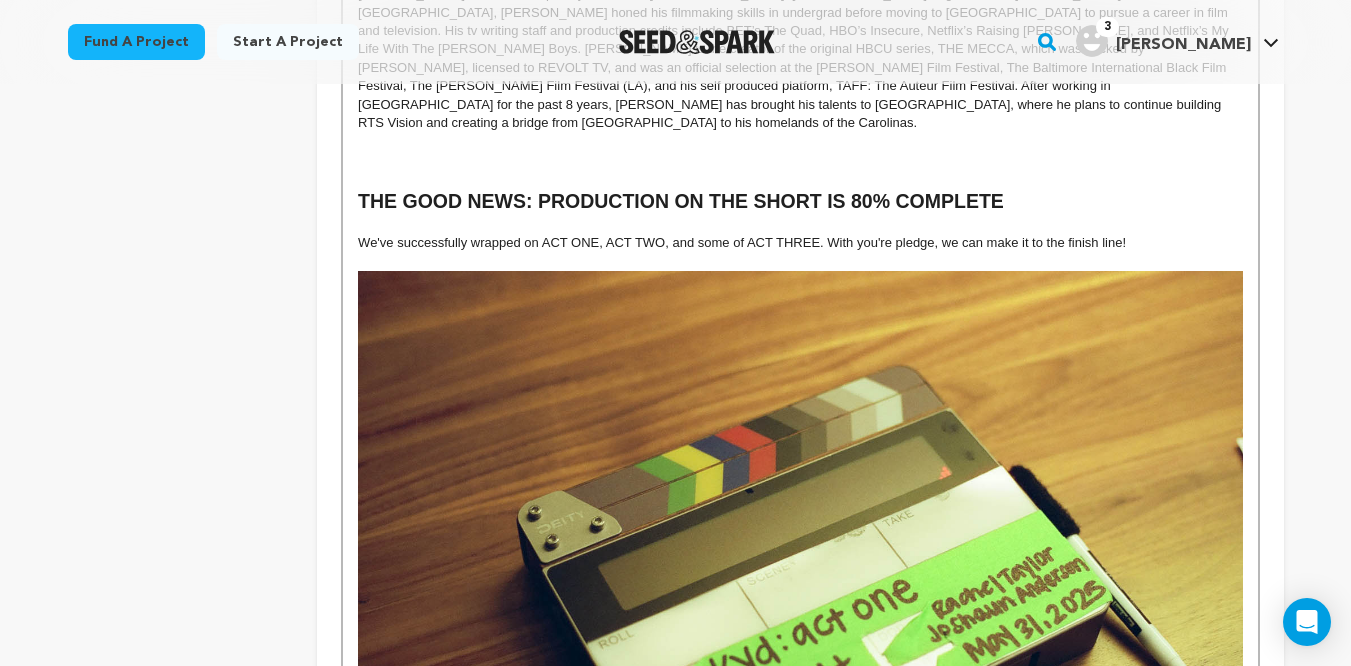 click at bounding box center [800, 262] 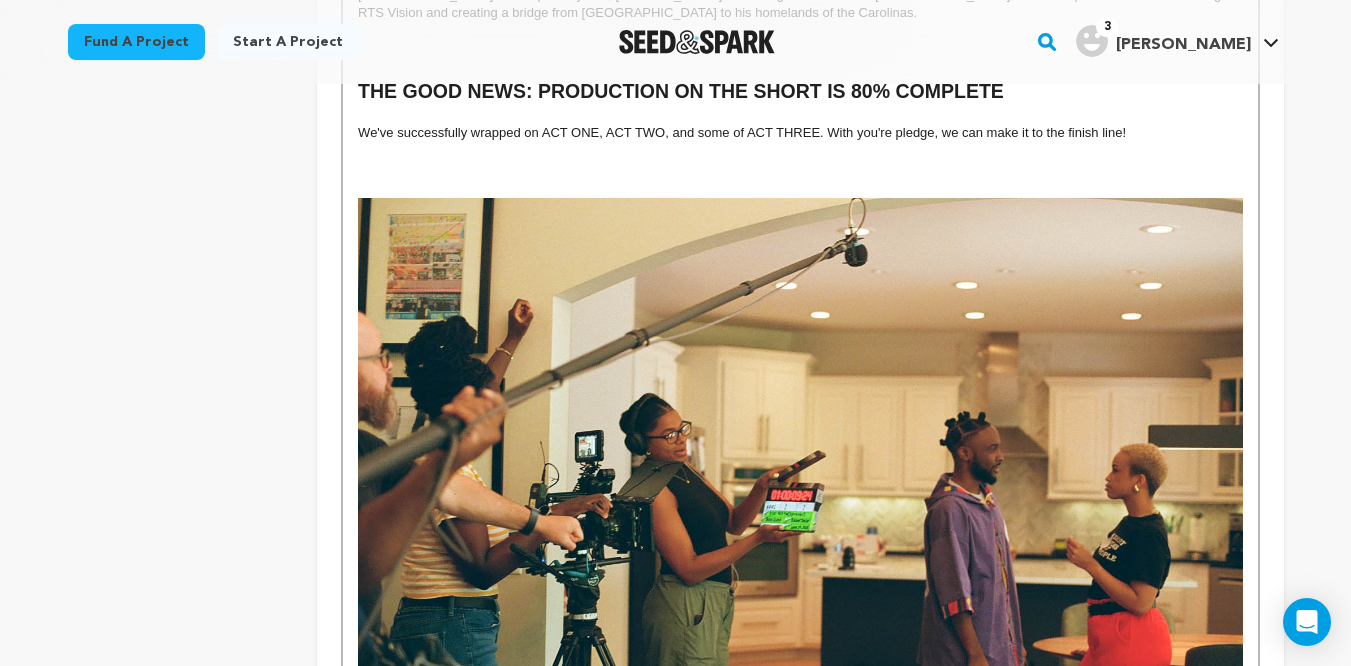 scroll, scrollTop: 2967, scrollLeft: 0, axis: vertical 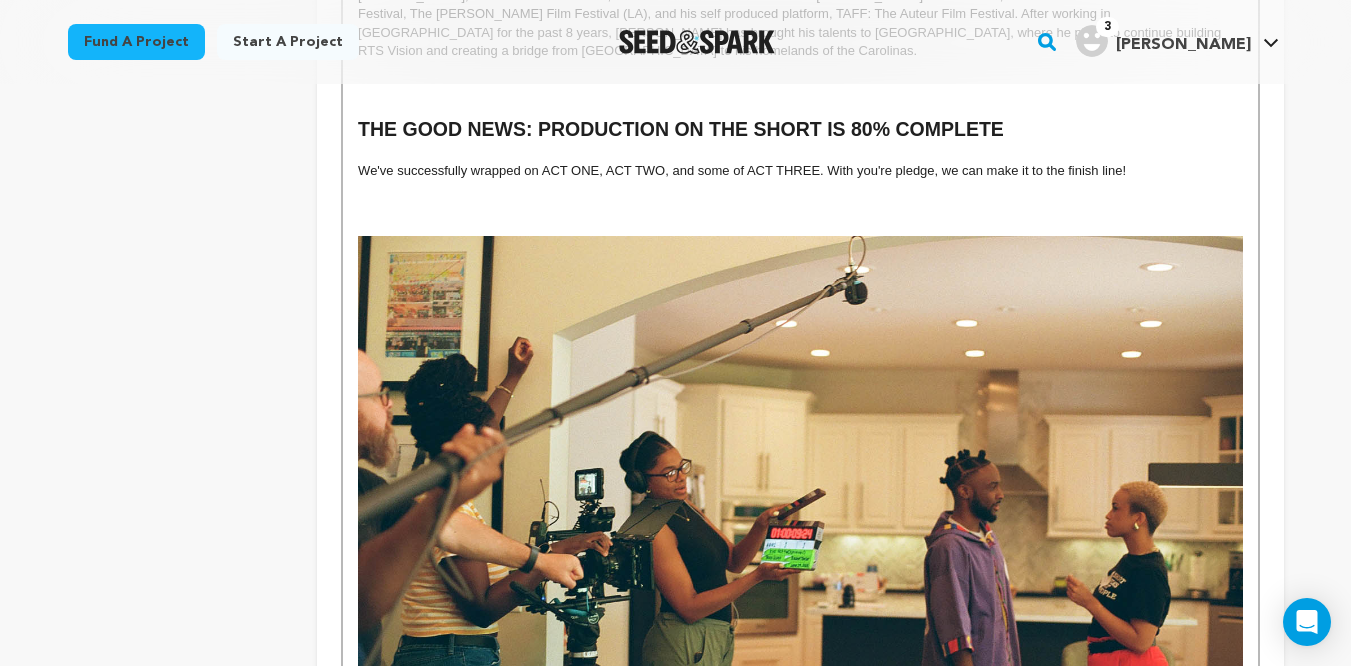 click at bounding box center [800, 208] 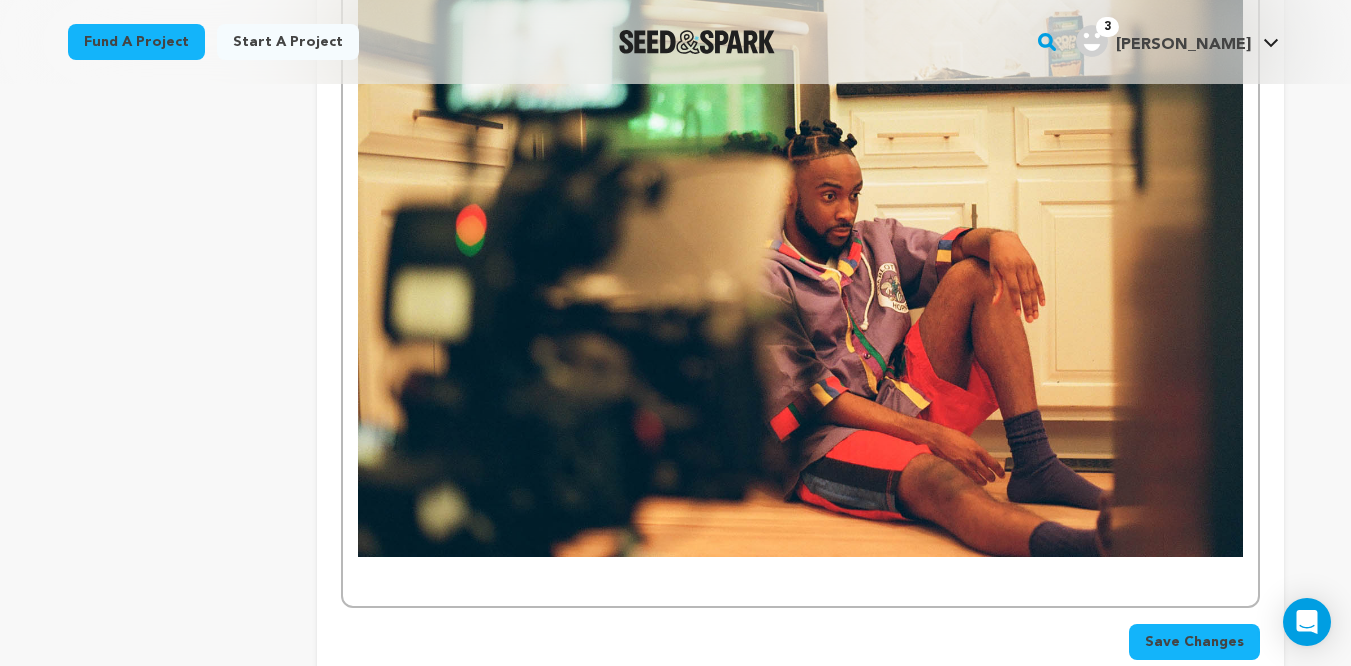 scroll, scrollTop: 4421, scrollLeft: 0, axis: vertical 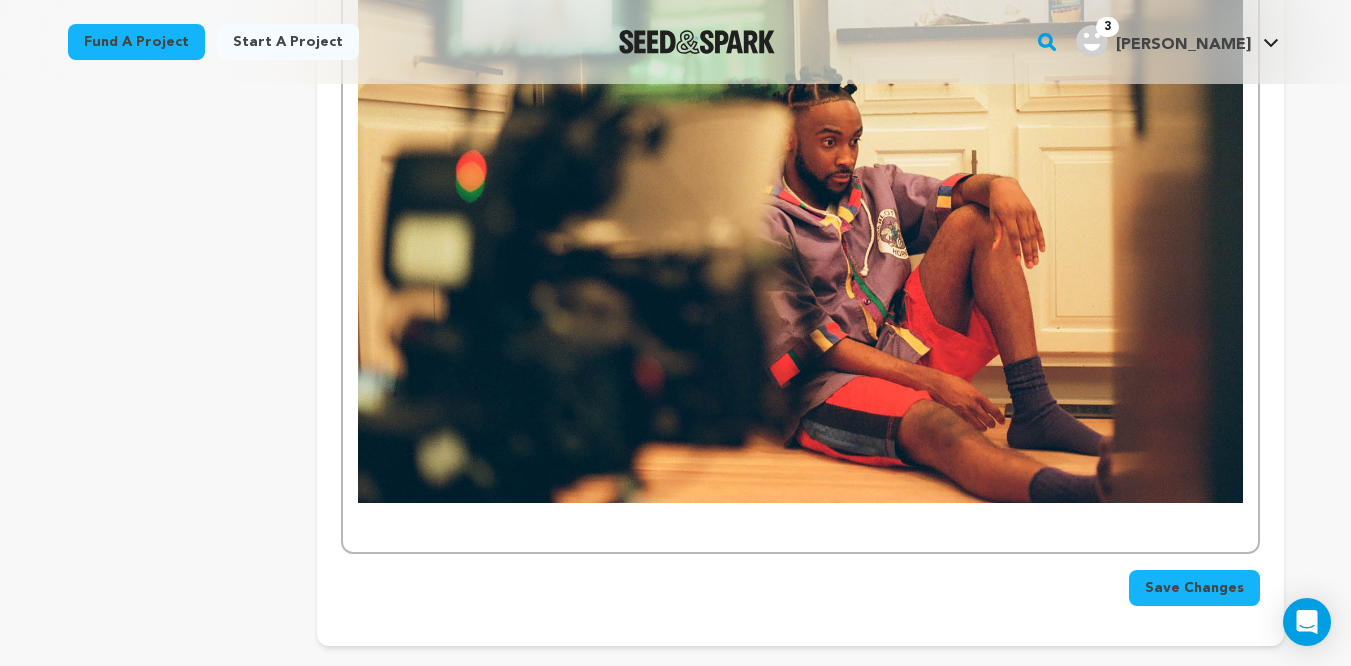 click on "Save Changes" at bounding box center (1194, 588) 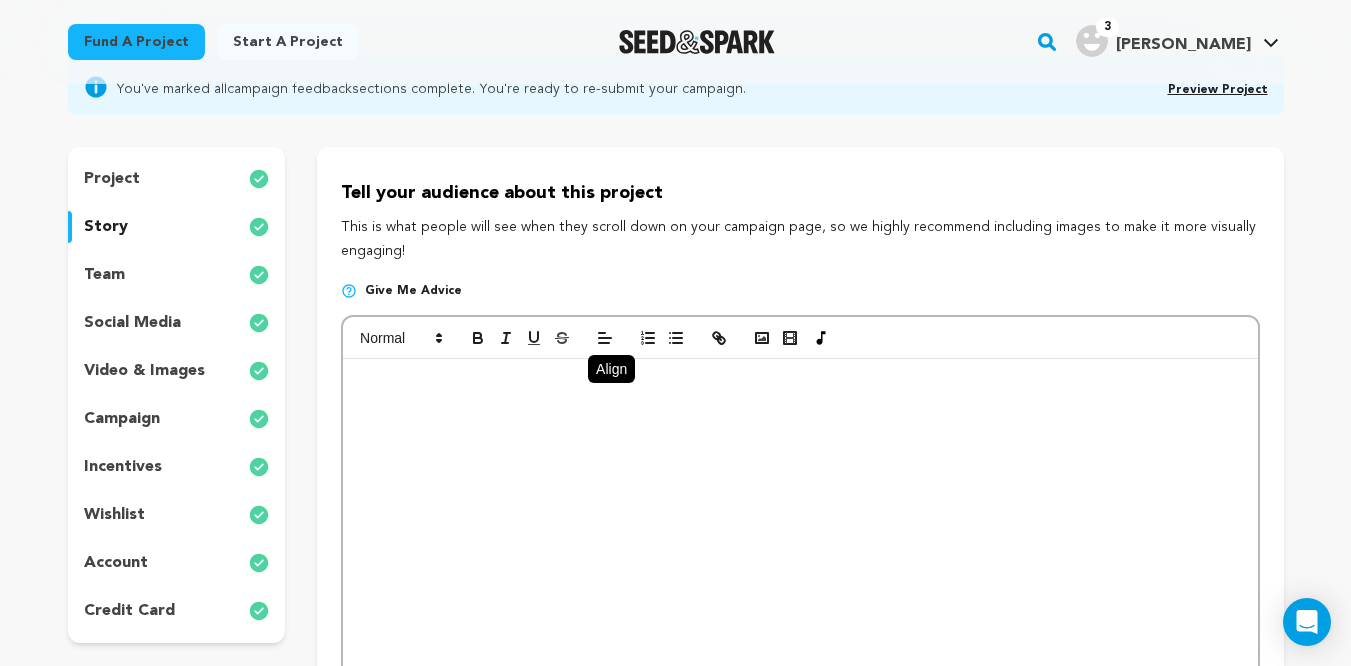 scroll, scrollTop: 220, scrollLeft: 0, axis: vertical 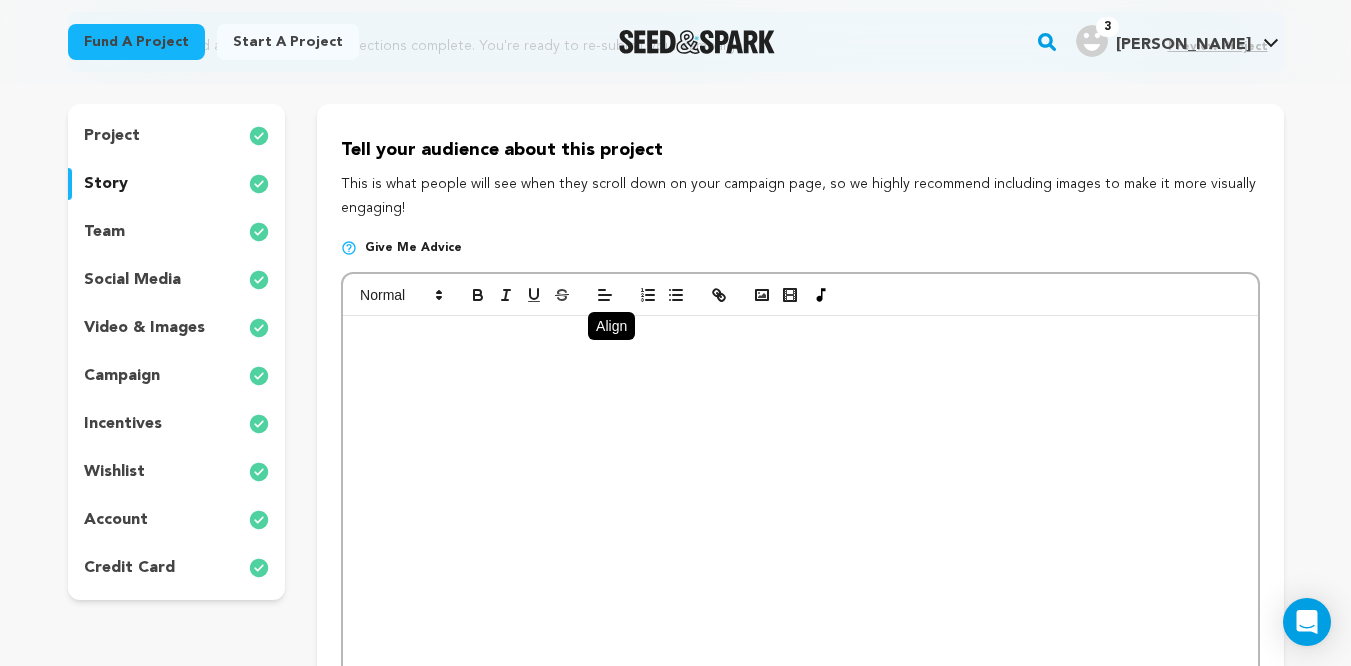 click on "incentives" at bounding box center (123, 424) 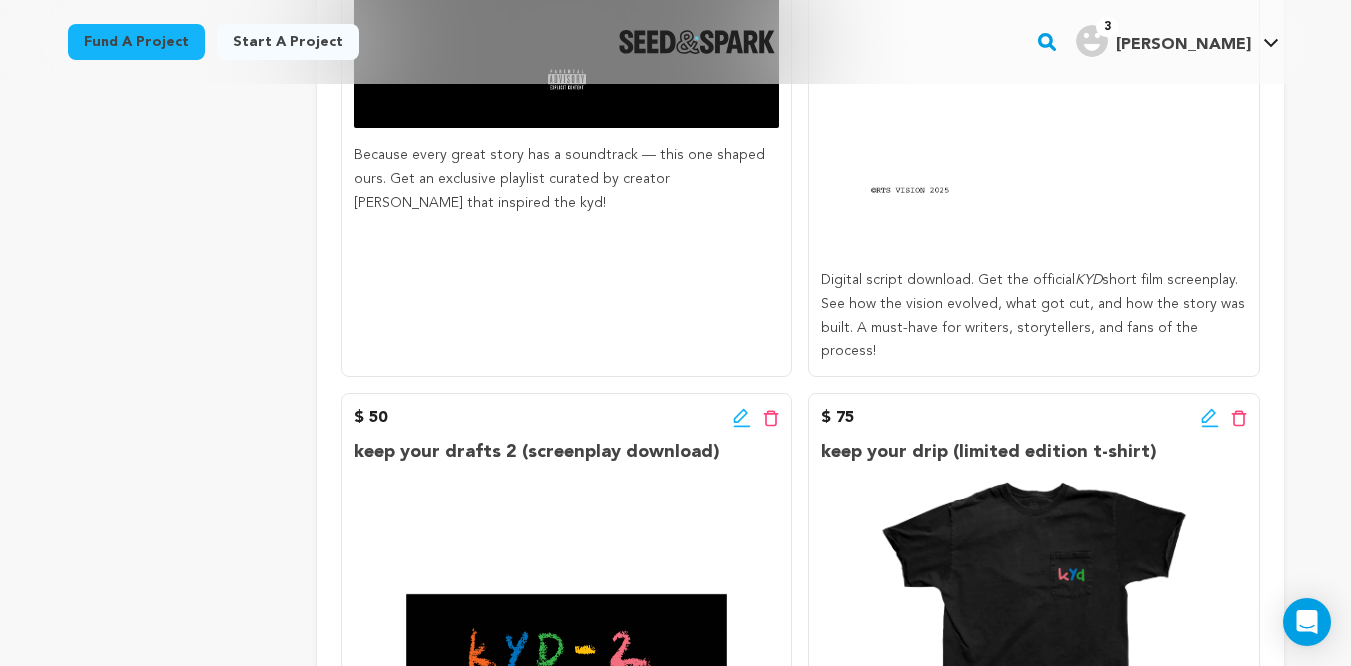 scroll, scrollTop: 920, scrollLeft: 0, axis: vertical 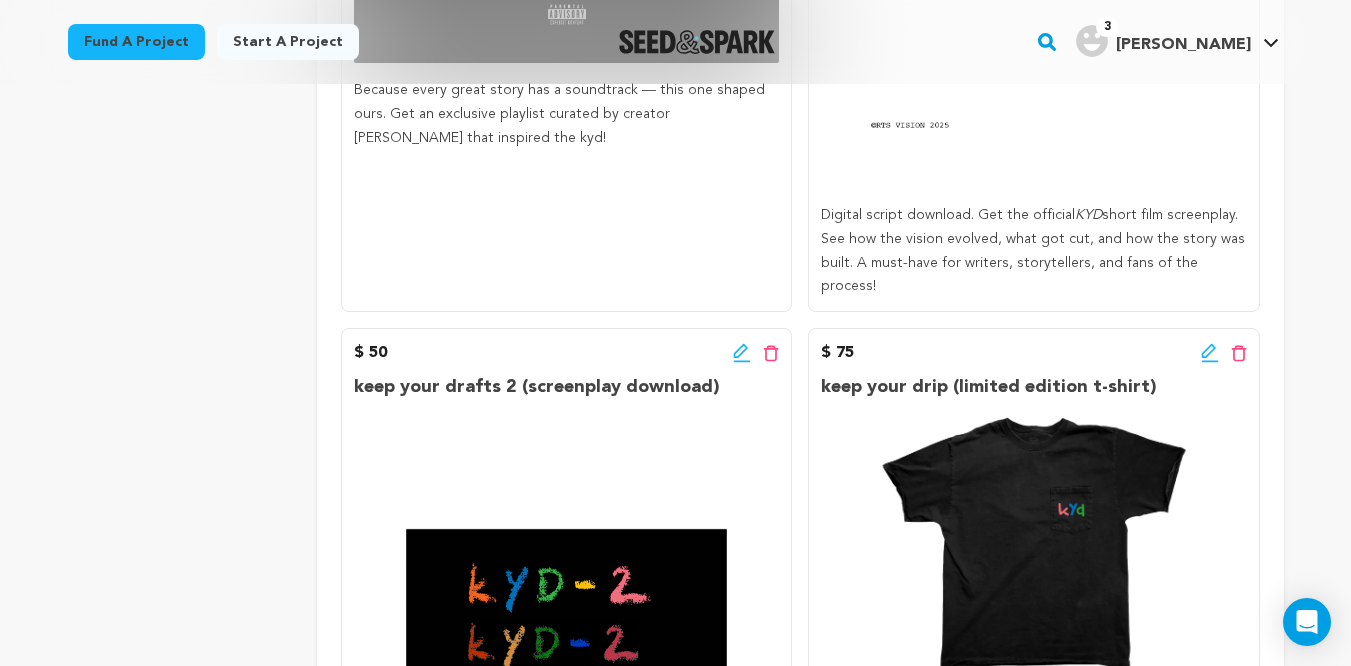 click 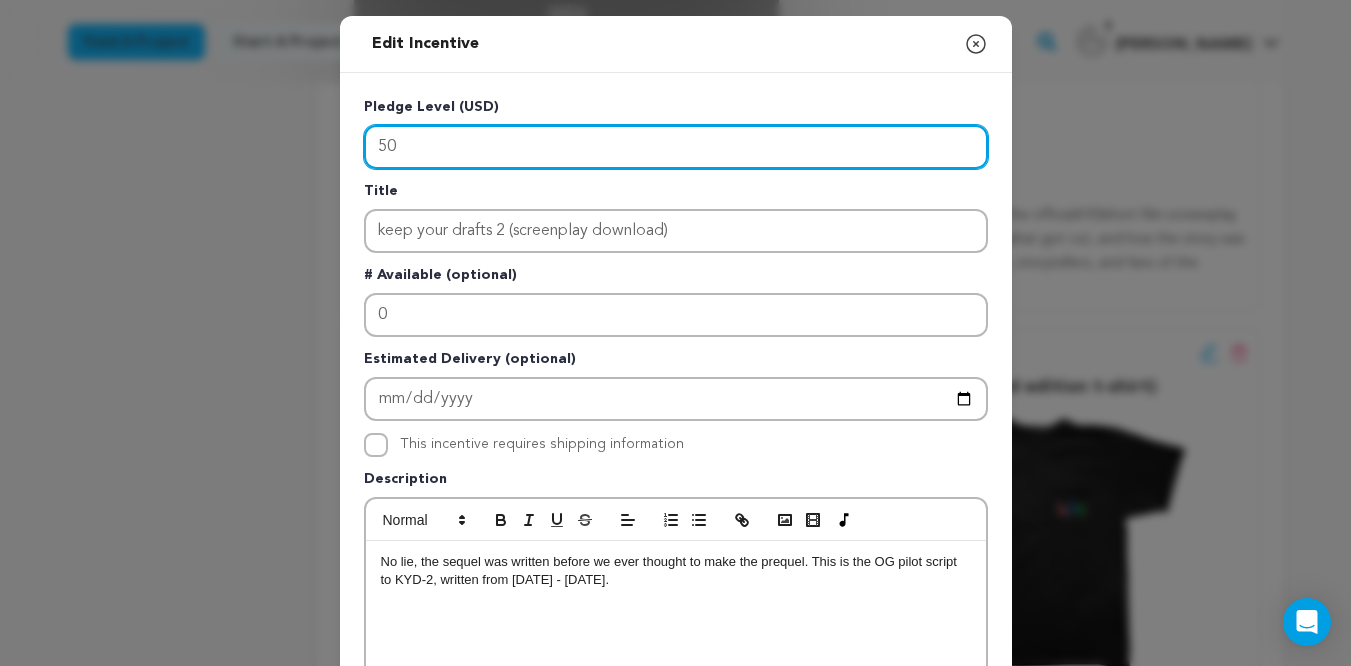 drag, startPoint x: 479, startPoint y: 152, endPoint x: 331, endPoint y: 144, distance: 148.21606 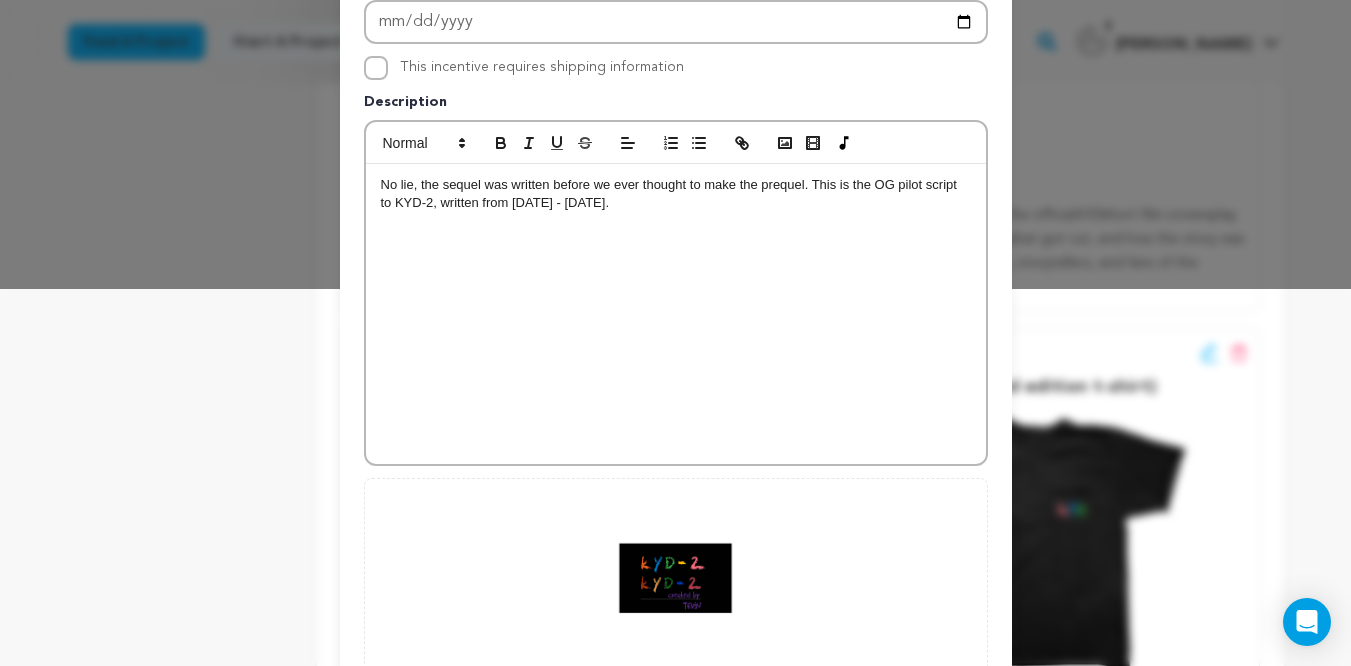 scroll, scrollTop: 611, scrollLeft: 0, axis: vertical 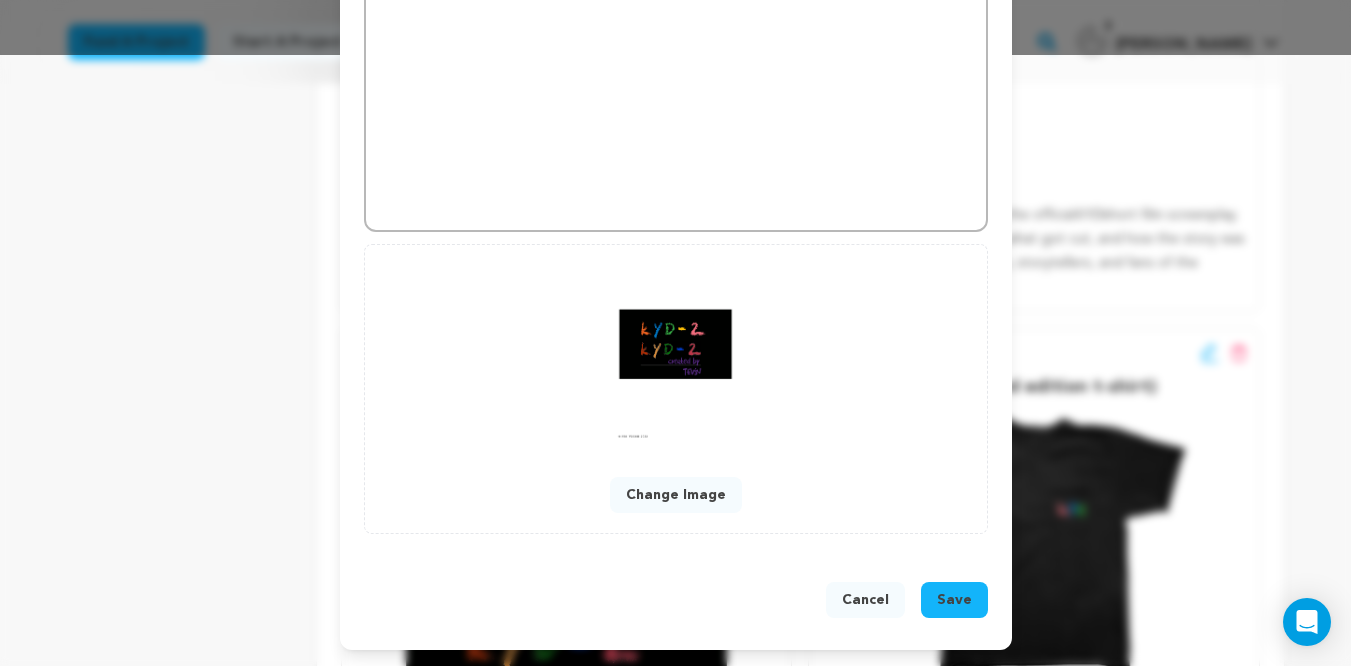 type on "100" 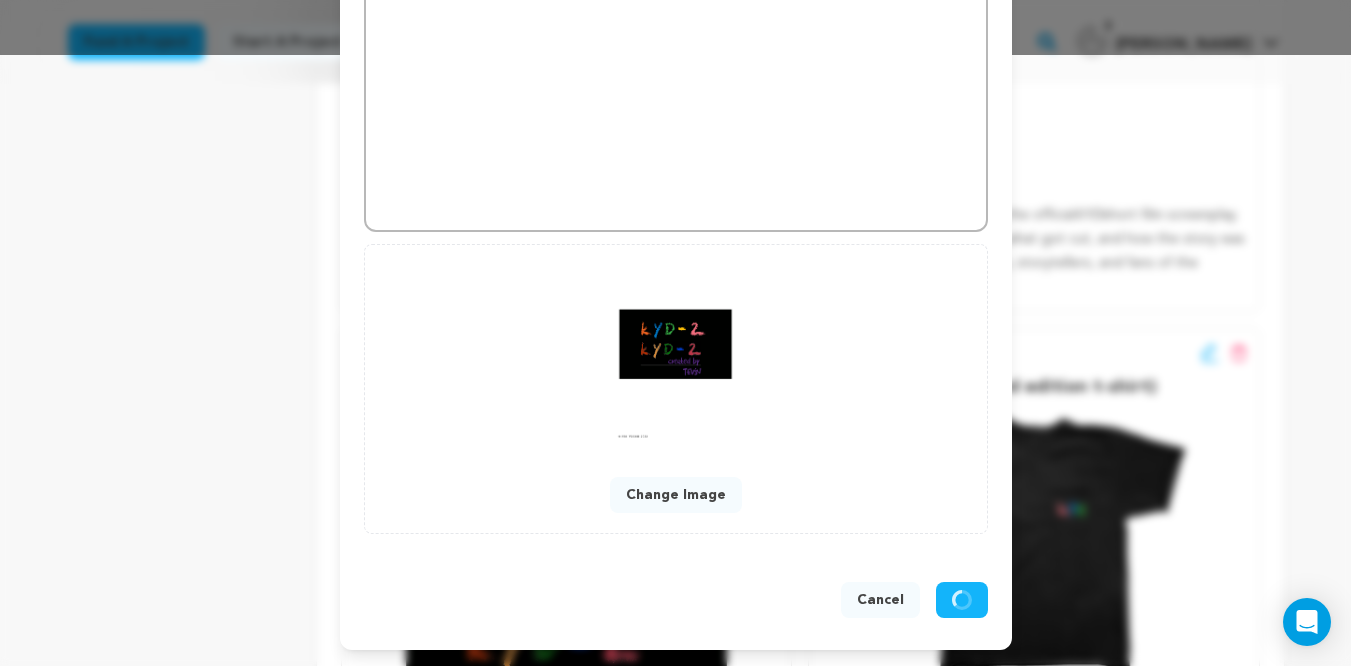 scroll, scrollTop: 569, scrollLeft: 0, axis: vertical 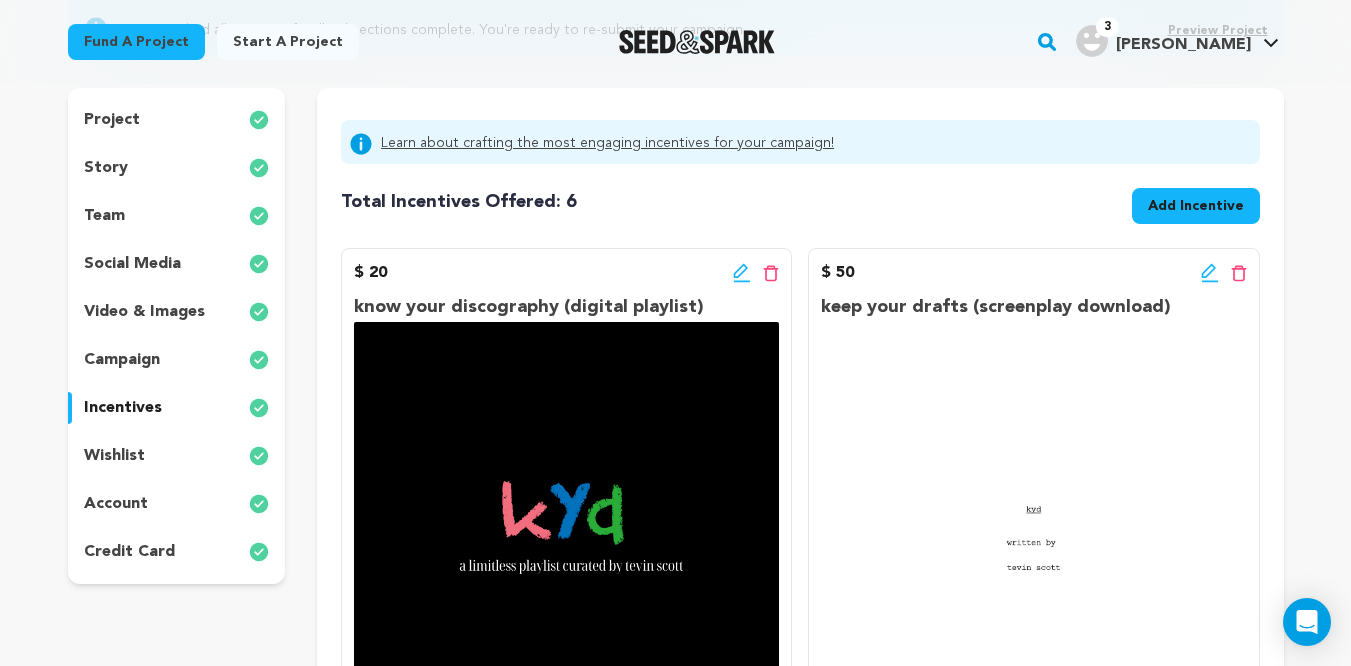 click on "Total Incentives Offered:
Incentives:
6
Add Incentive
$ 20
Edit incentive button" at bounding box center (800, 1294) 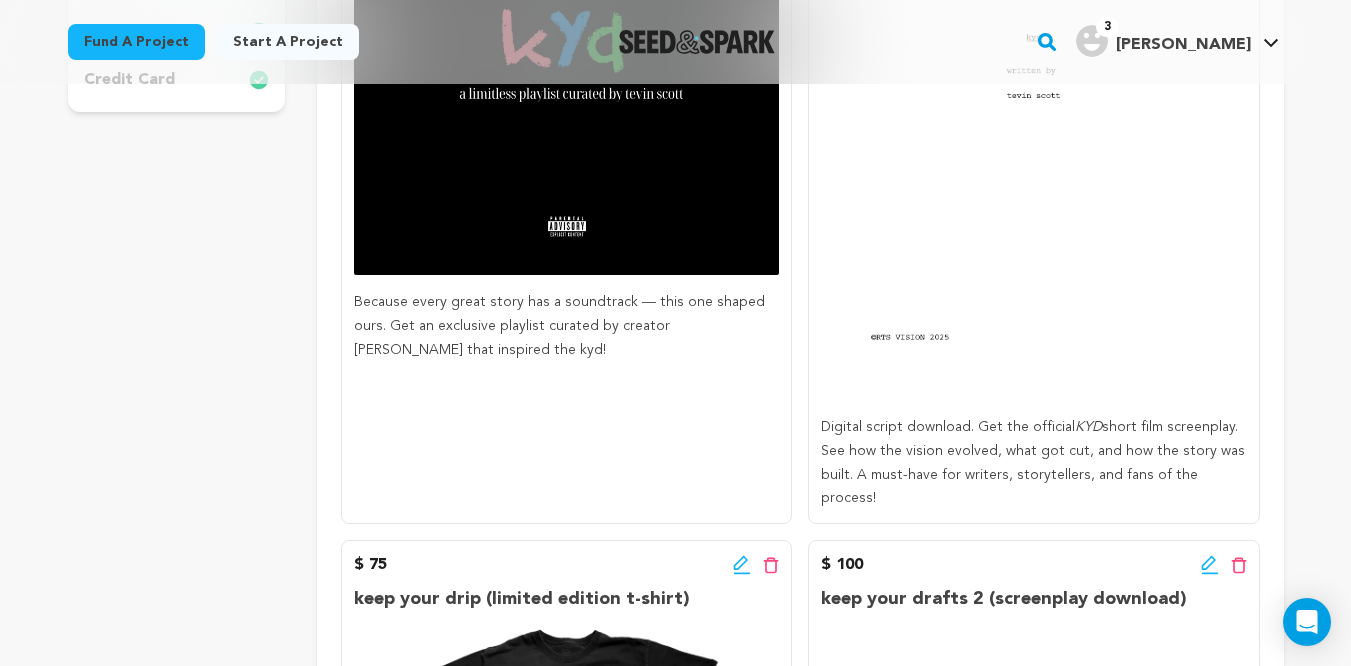 scroll, scrollTop: 211, scrollLeft: 0, axis: vertical 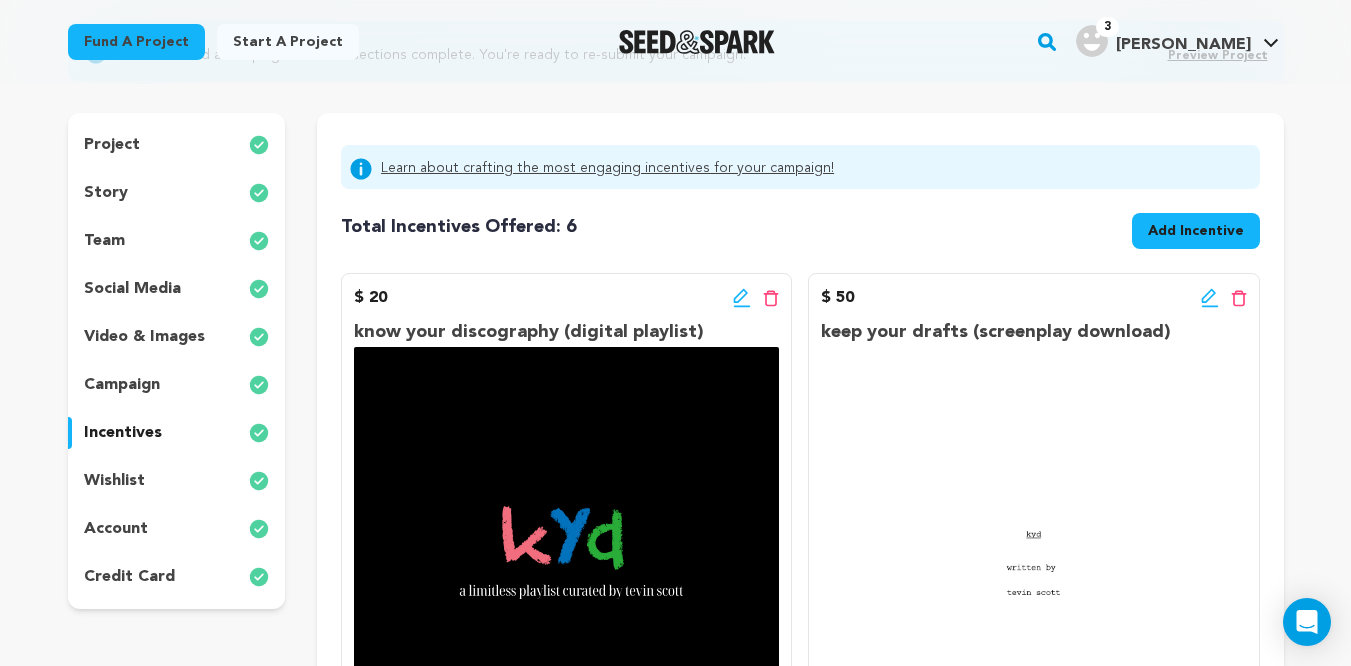 click on "Add Incentive" at bounding box center (1196, 231) 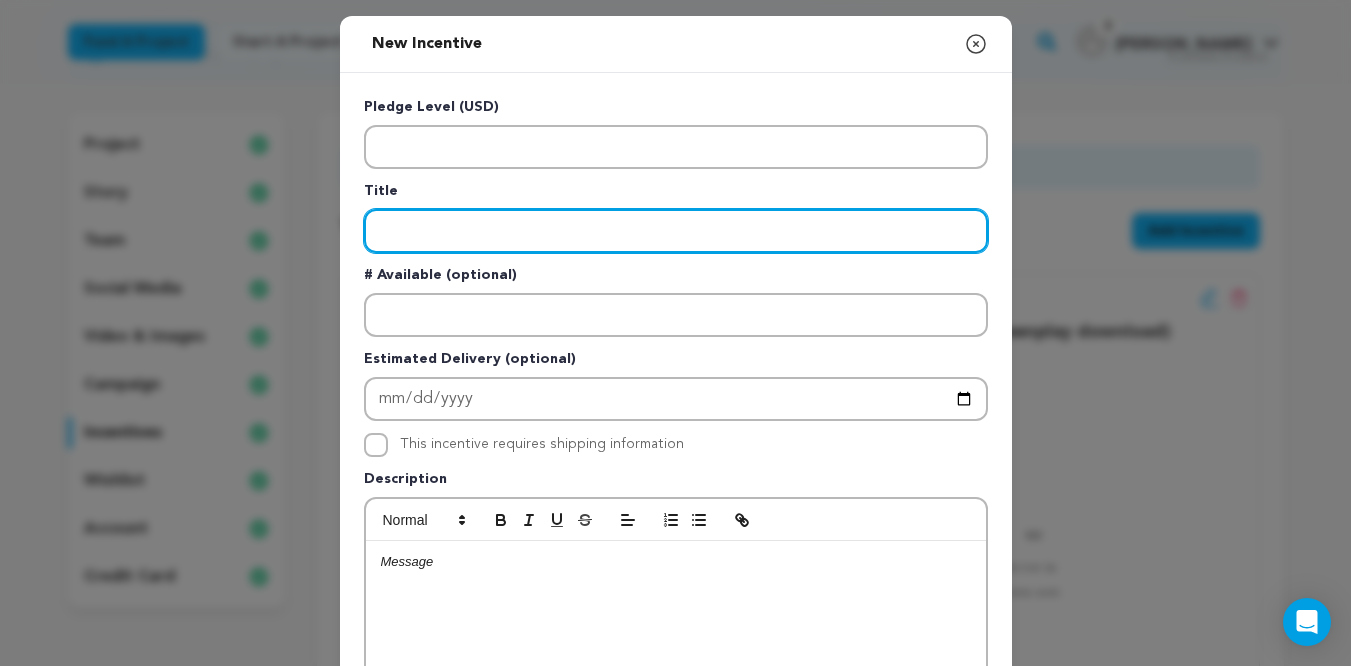 click at bounding box center (676, 231) 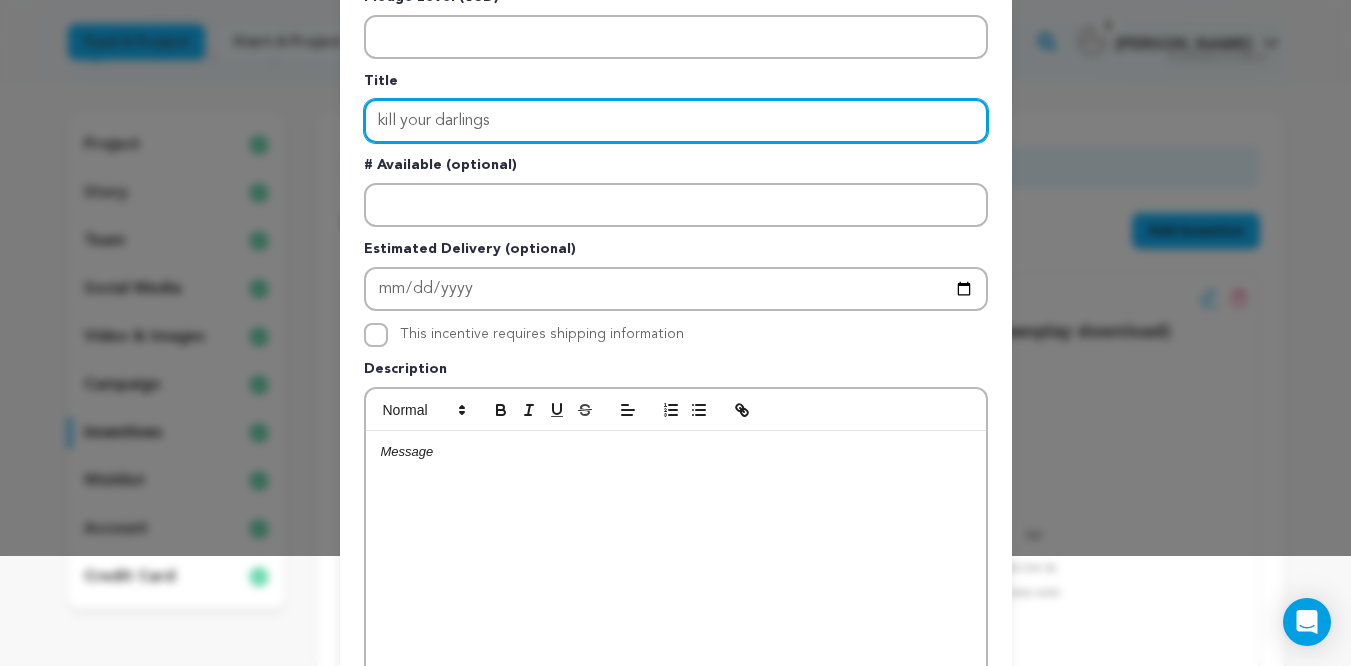 scroll, scrollTop: 116, scrollLeft: 0, axis: vertical 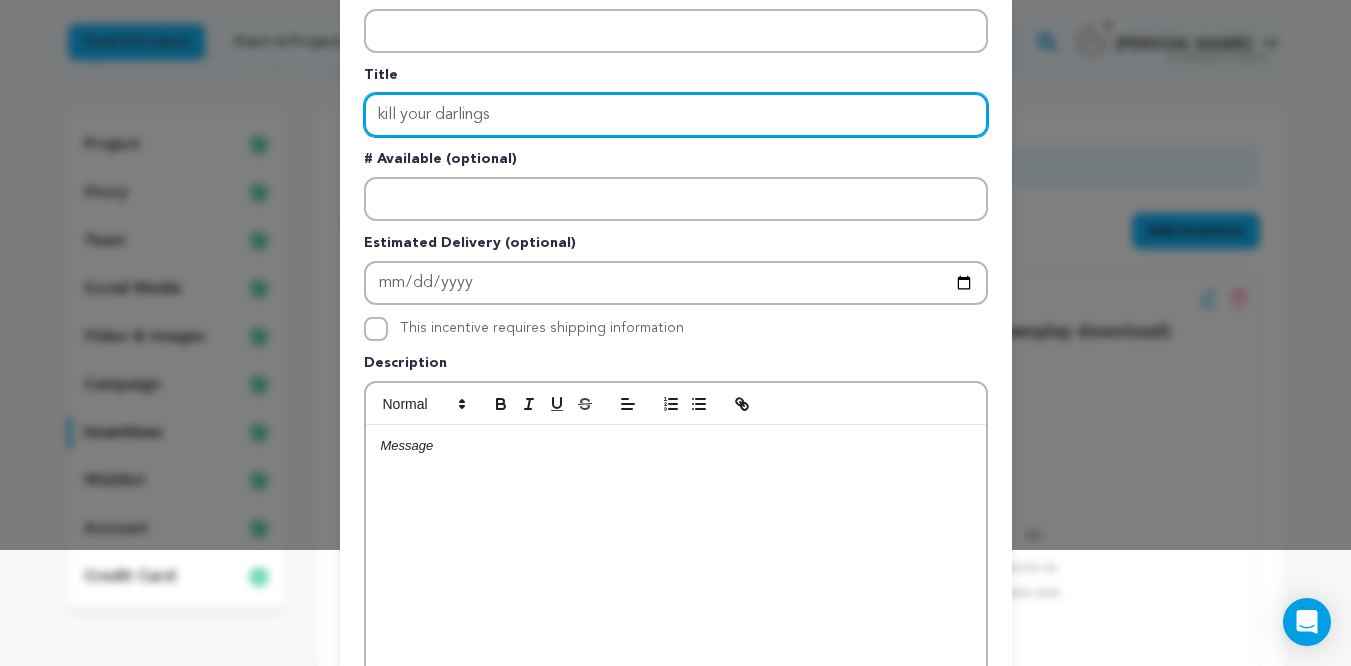 type on "kill your darlings" 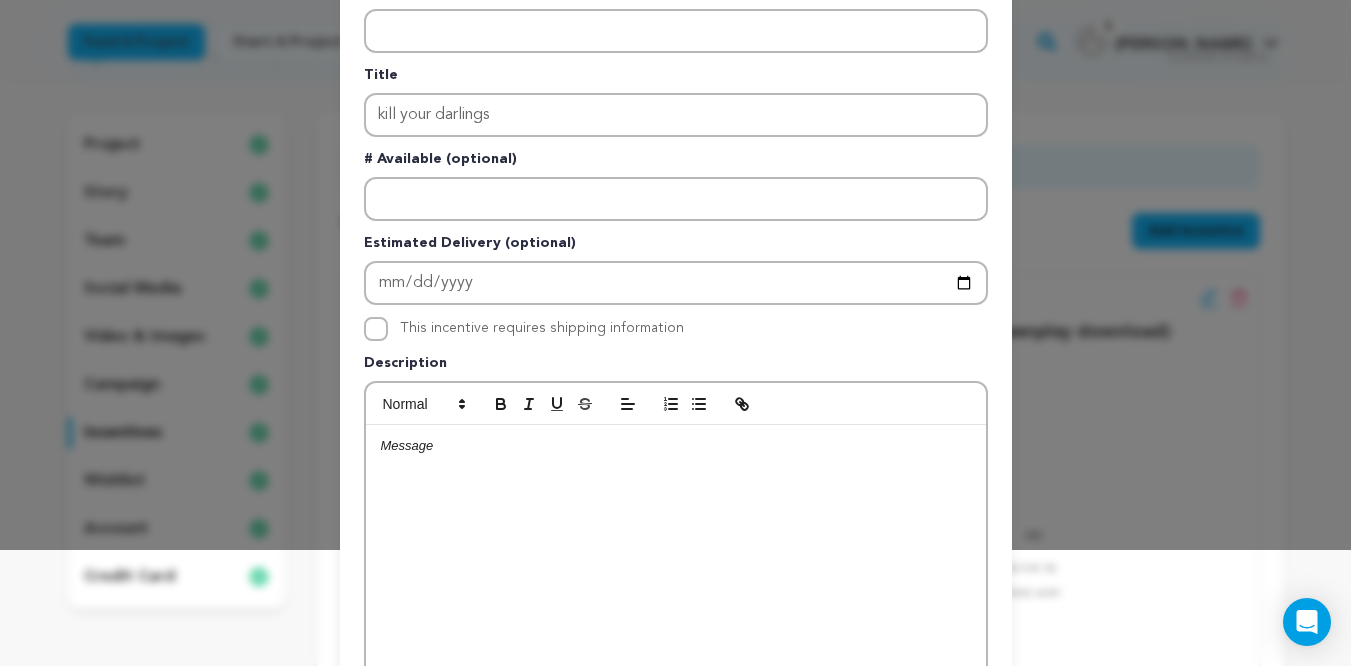 click at bounding box center [676, 575] 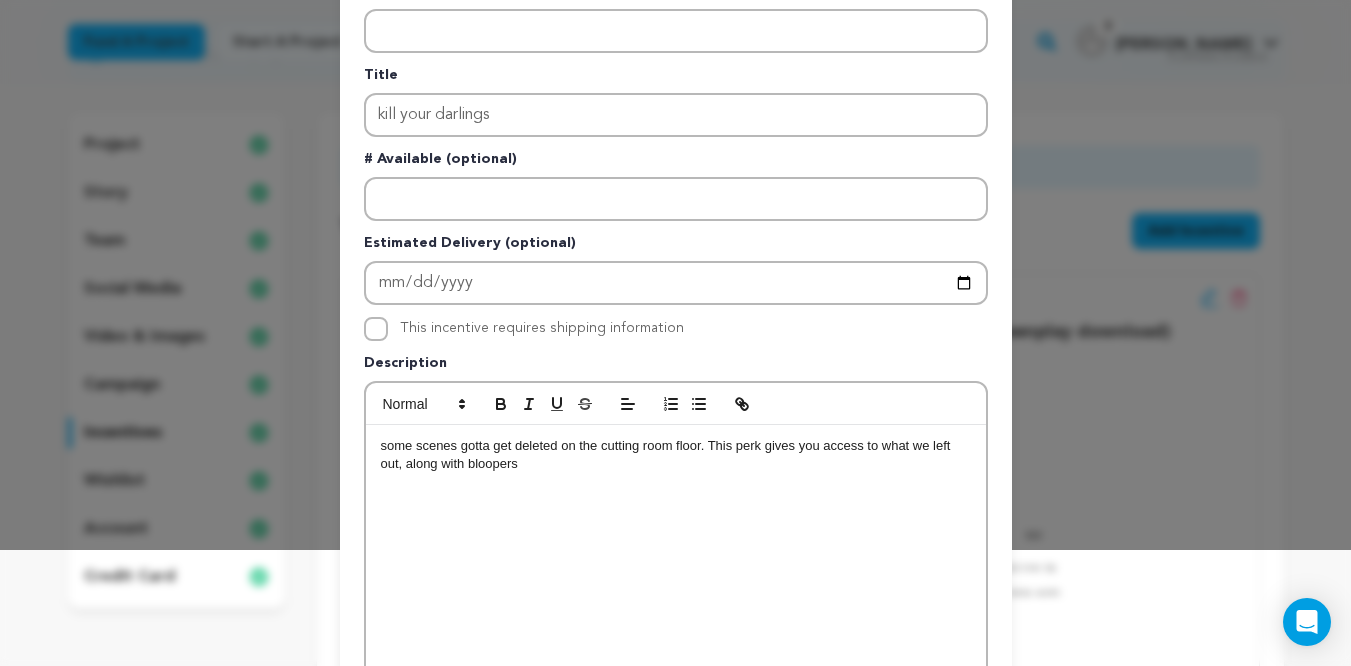 click on "some scenes gotta get deleted on the cutting room floor. This perk gives you access to what we left out, along with bloopers" at bounding box center [676, 455] 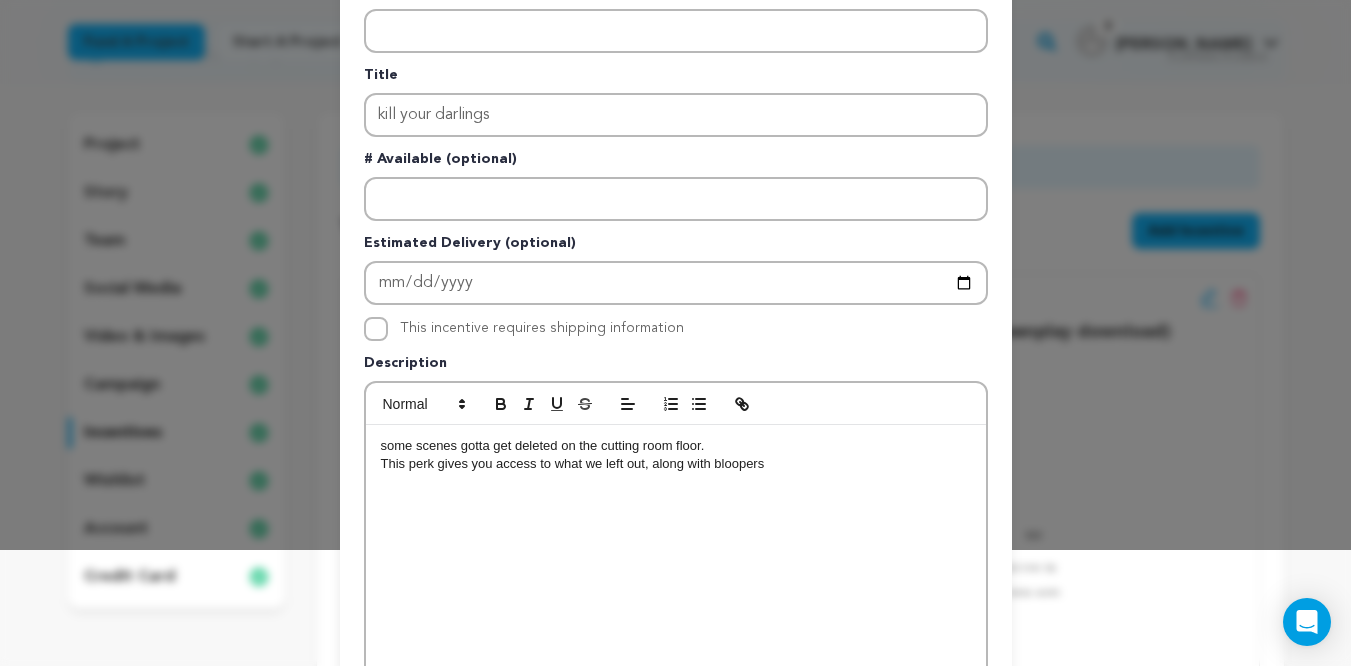click on "This perk gives you access to what we left out, along with bloopers" at bounding box center (676, 464) 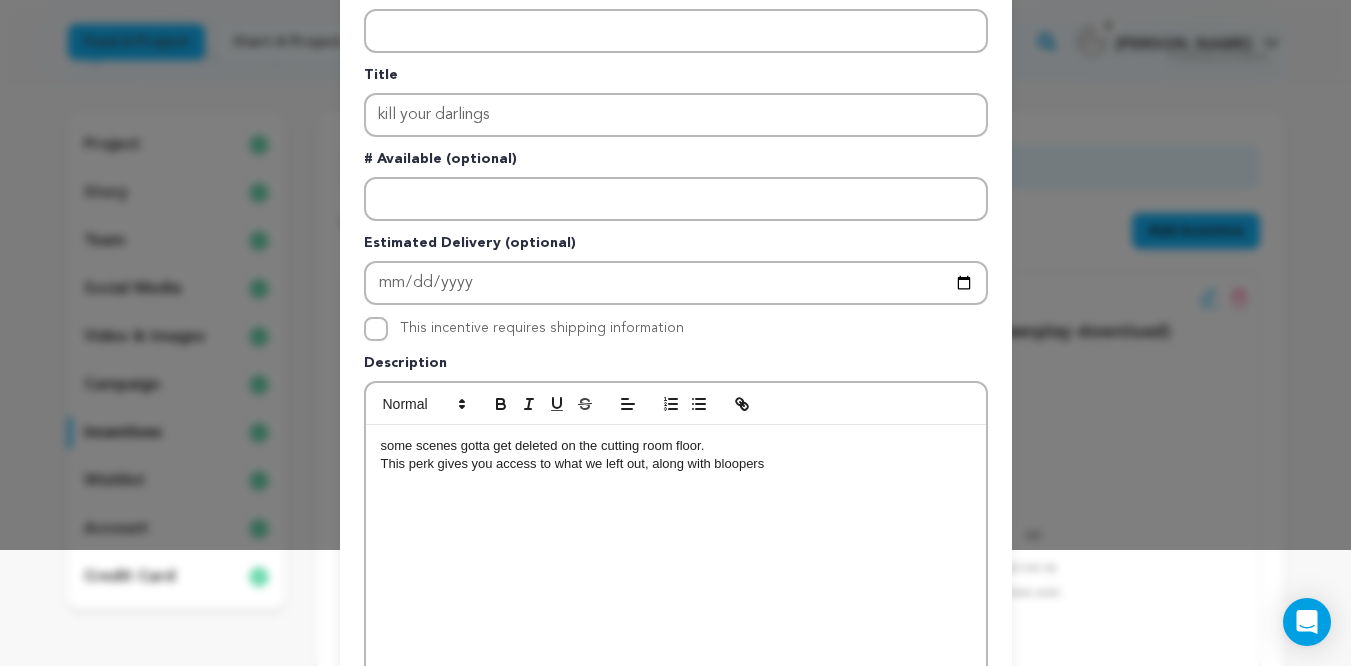 click on "This perk gives you access to what we left out, along with bloopers" at bounding box center [676, 464] 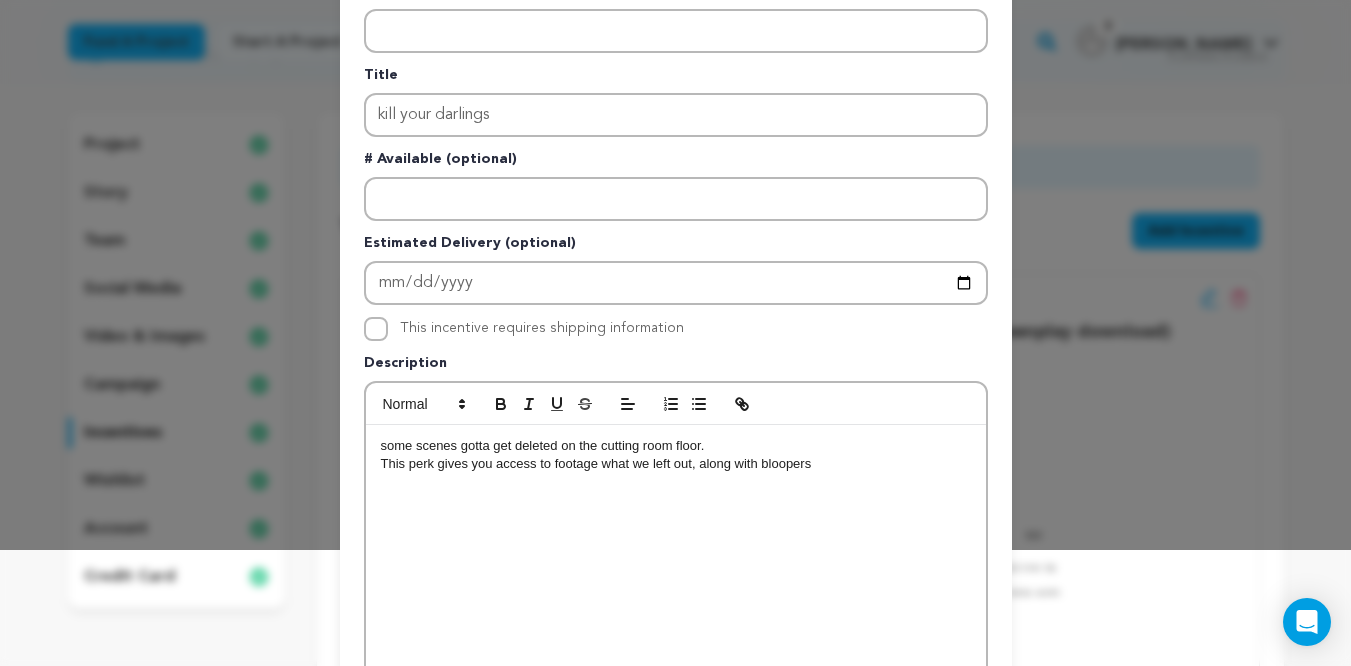 click on "This perk gives you access to footage what we left out, along with bloopers" at bounding box center [676, 464] 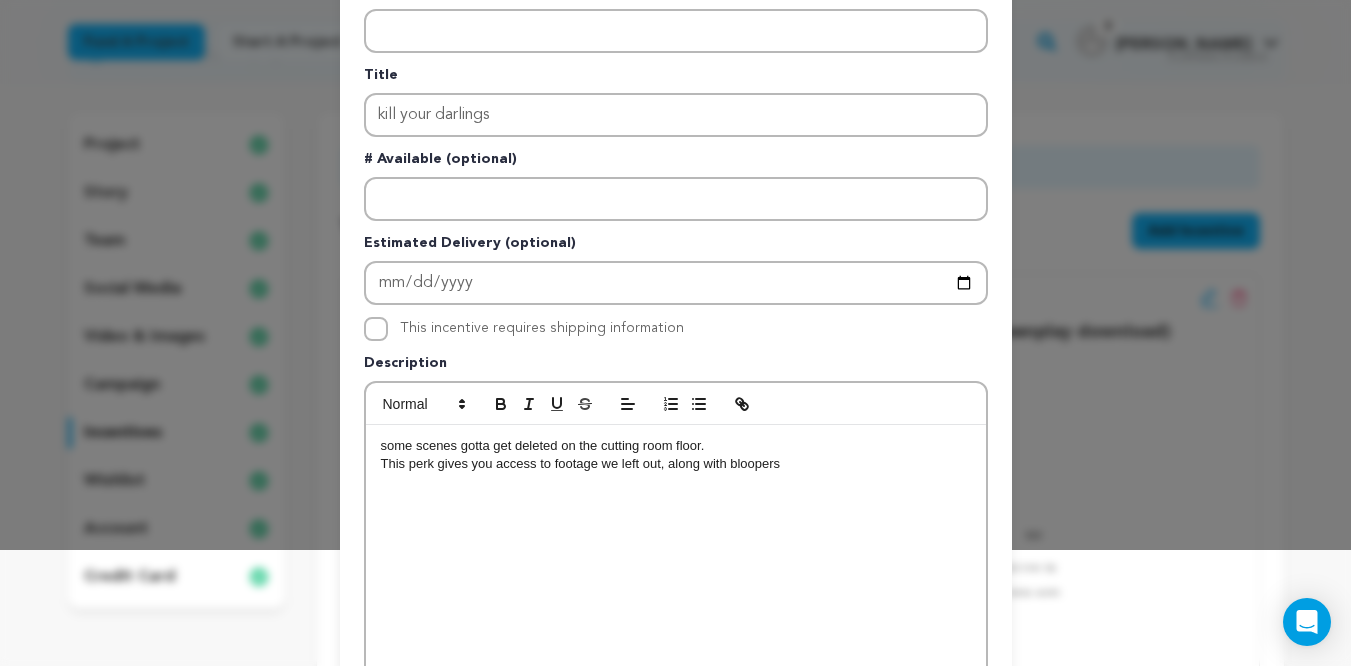 click on "This perk gives you access to footage we left out, along with bloopers" at bounding box center (676, 464) 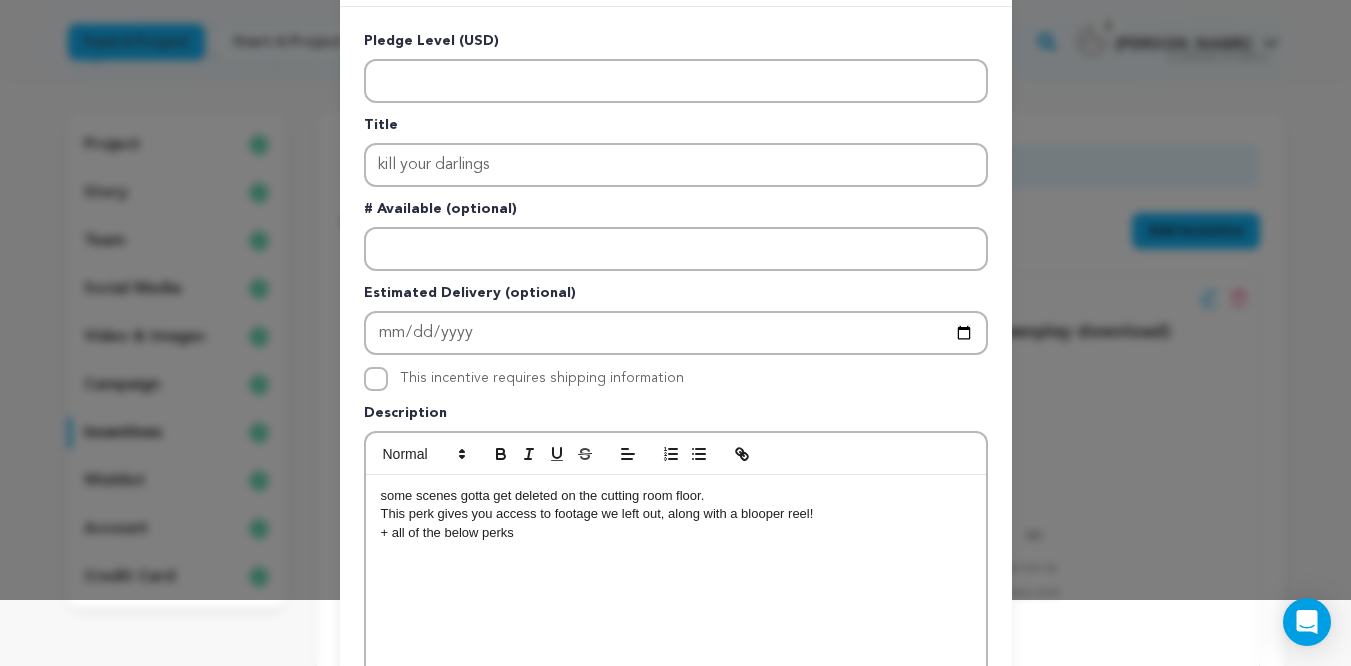 scroll, scrollTop: 0, scrollLeft: 0, axis: both 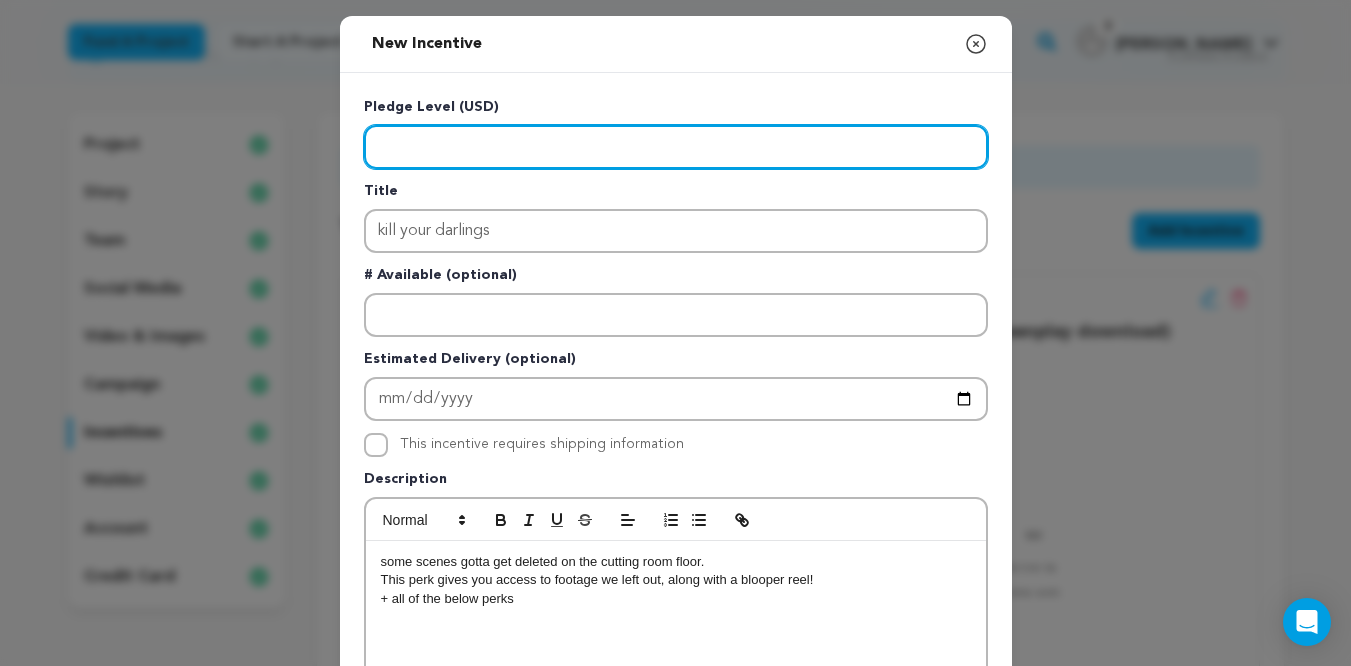 click at bounding box center [676, 147] 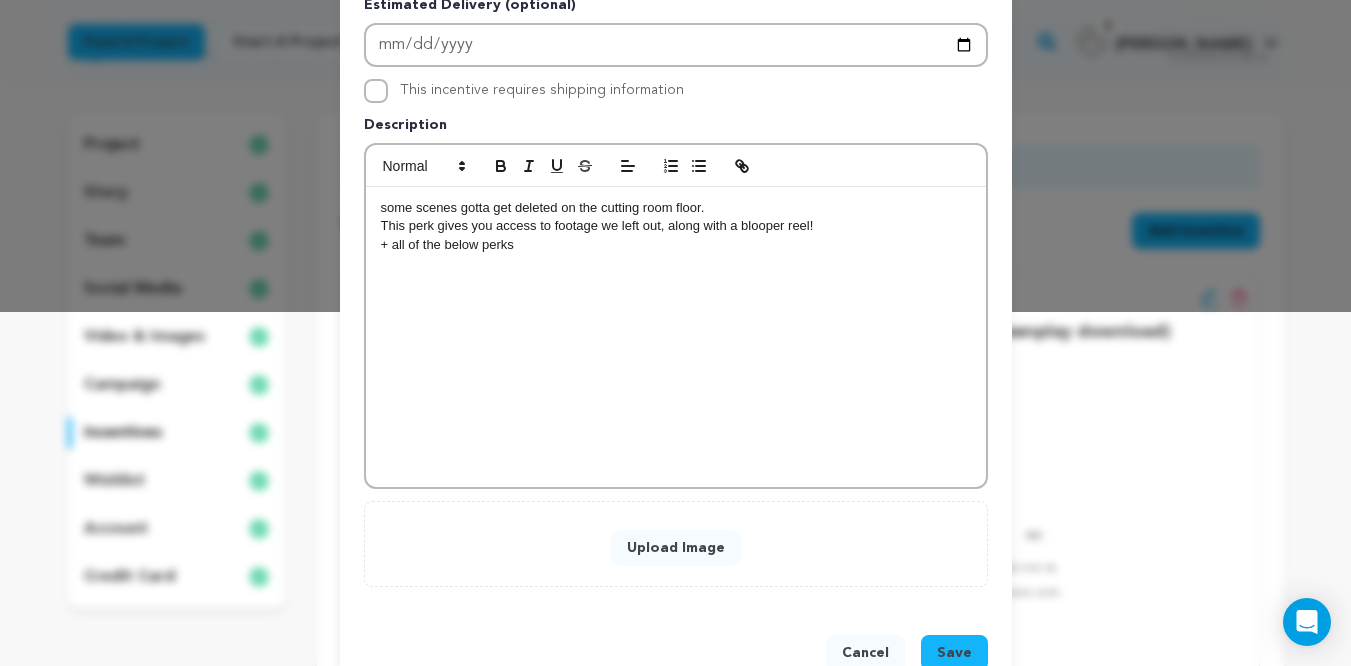 scroll, scrollTop: 351, scrollLeft: 0, axis: vertical 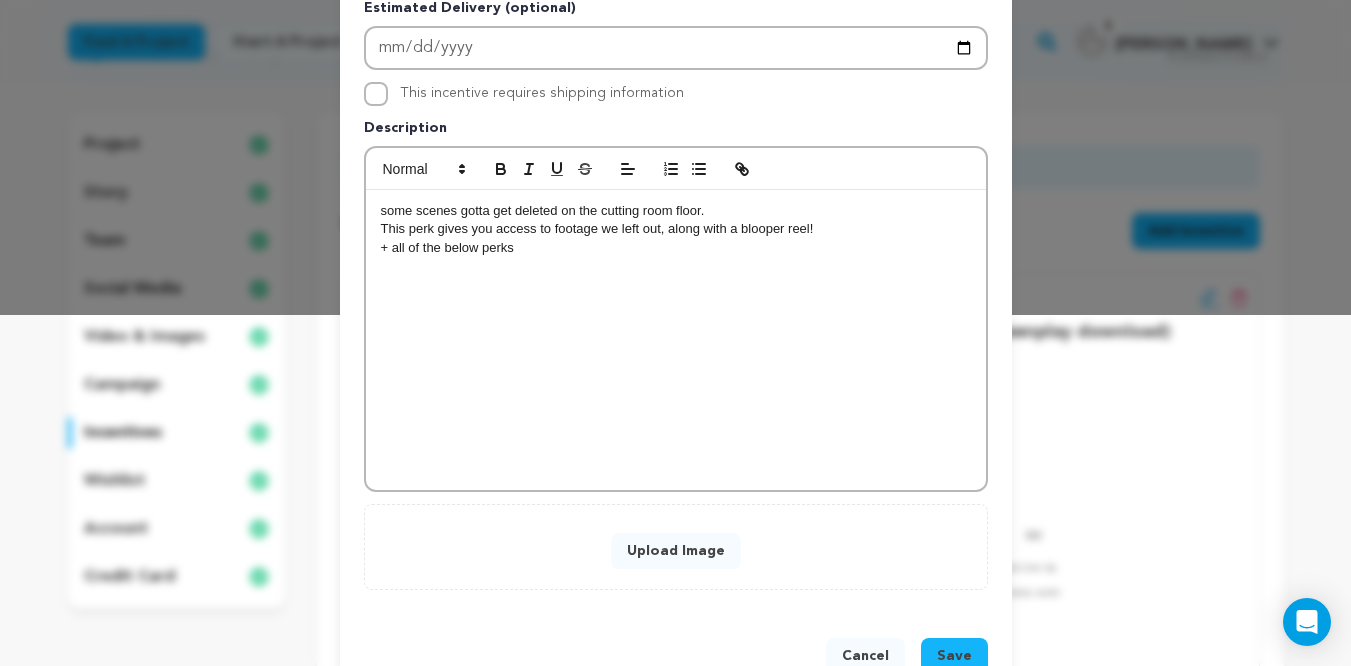 type on "500" 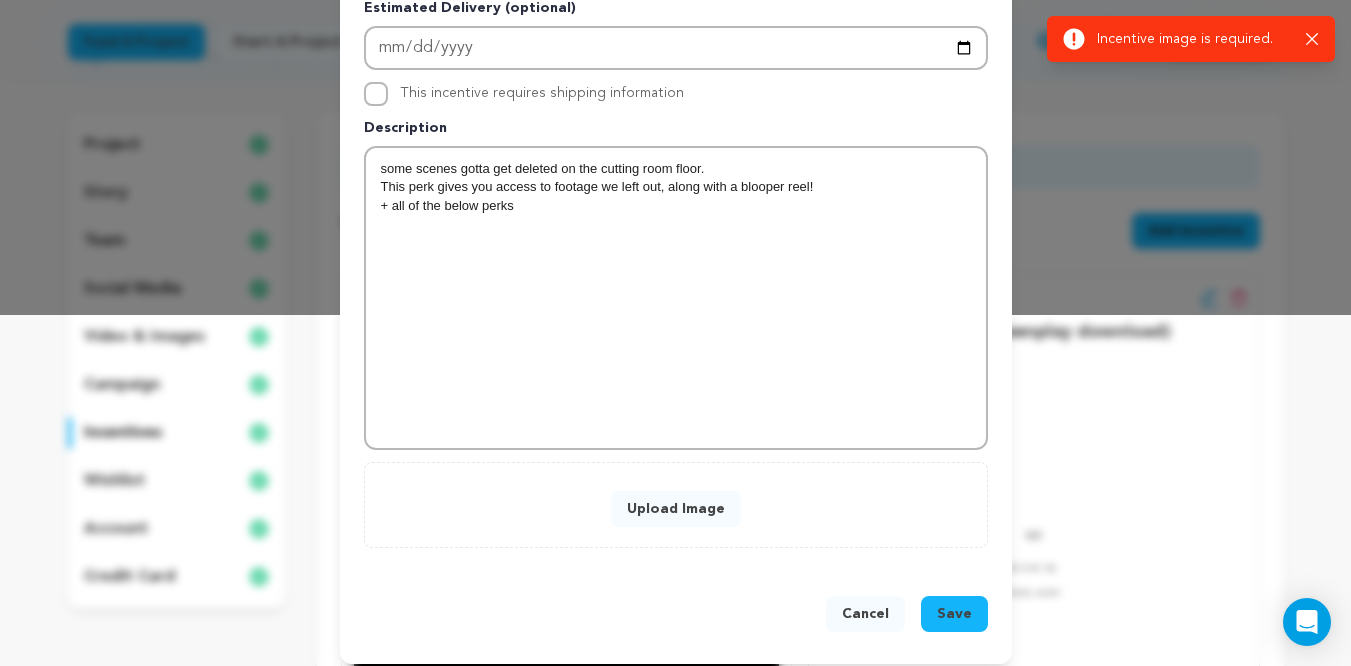 click on "Upload Image" at bounding box center (676, 509) 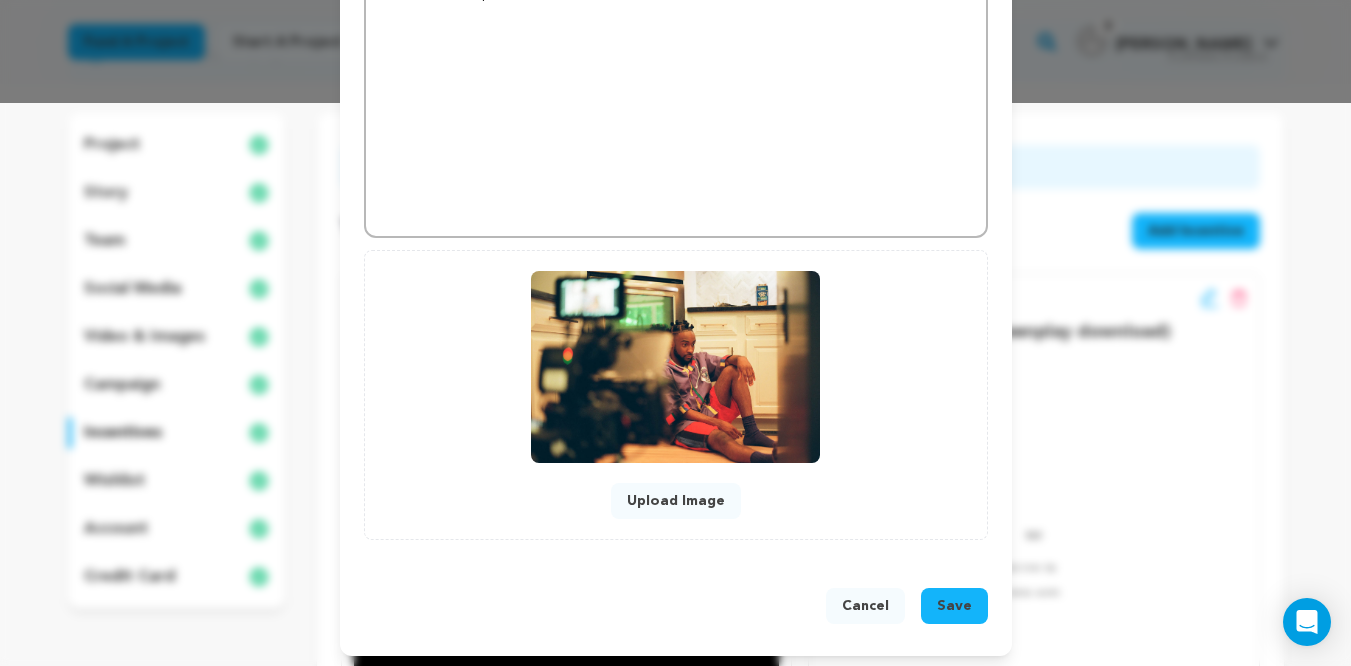 scroll, scrollTop: 569, scrollLeft: 0, axis: vertical 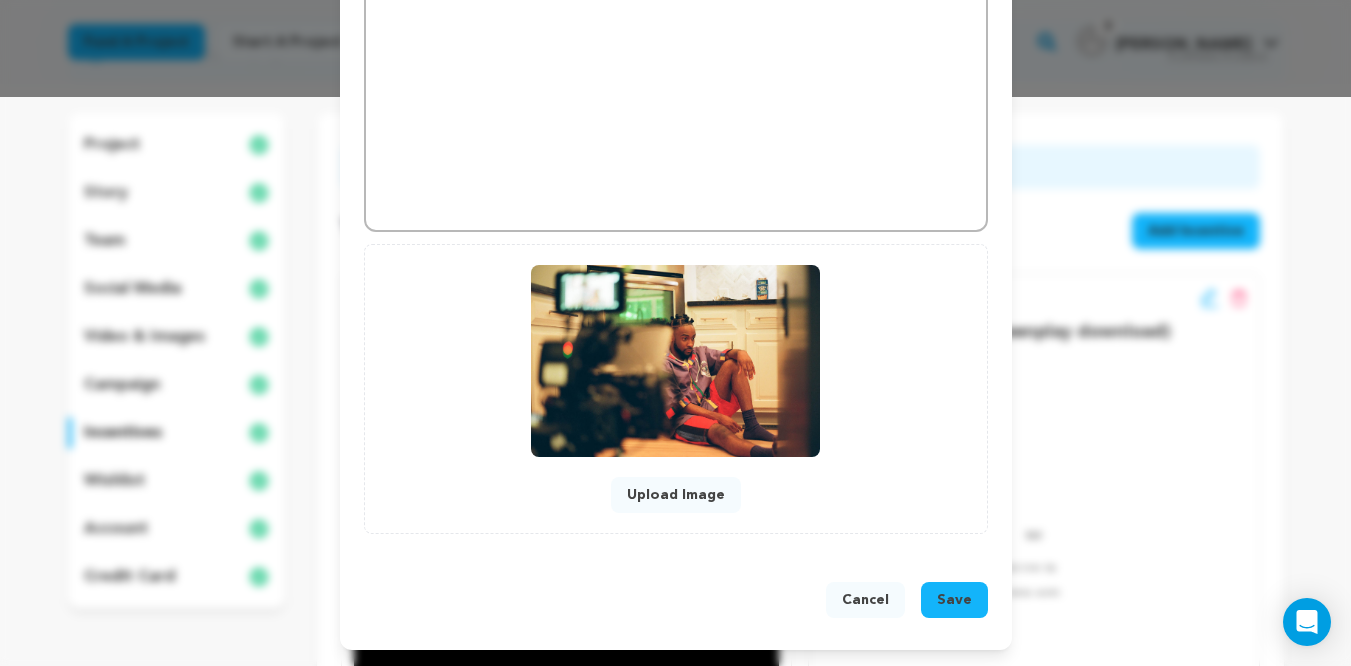 click on "Save" at bounding box center (954, 600) 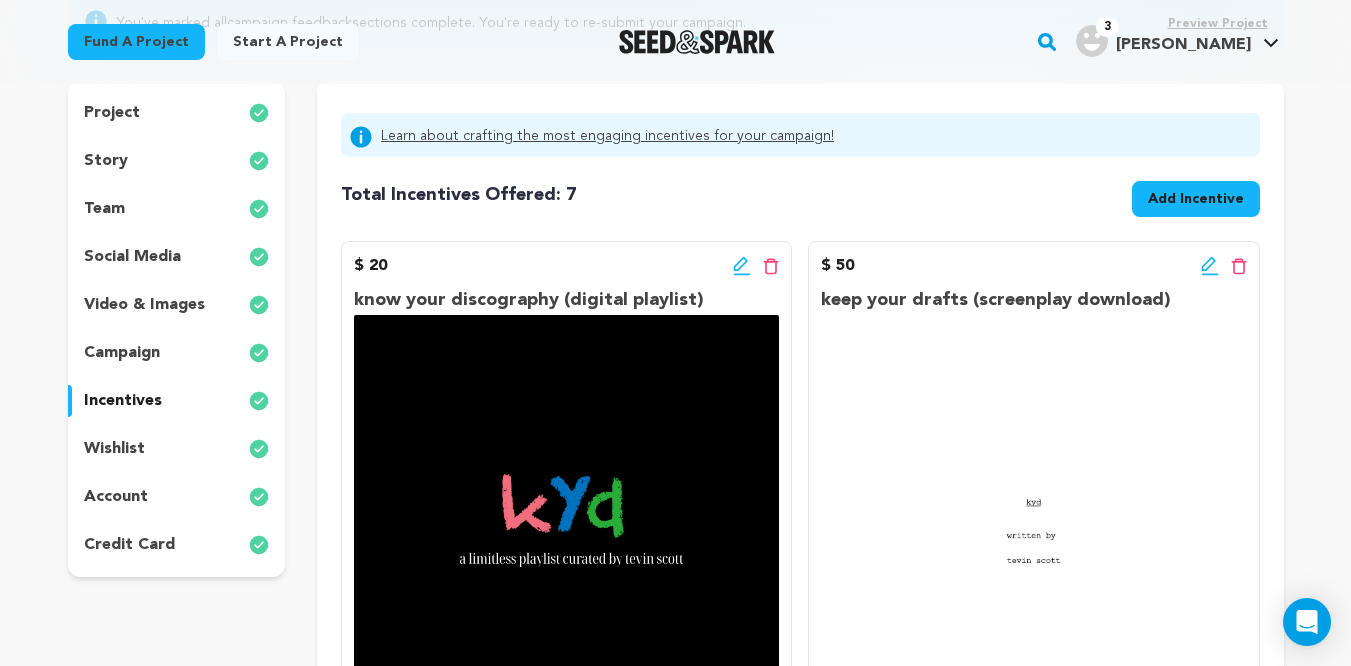 scroll, scrollTop: 247, scrollLeft: 0, axis: vertical 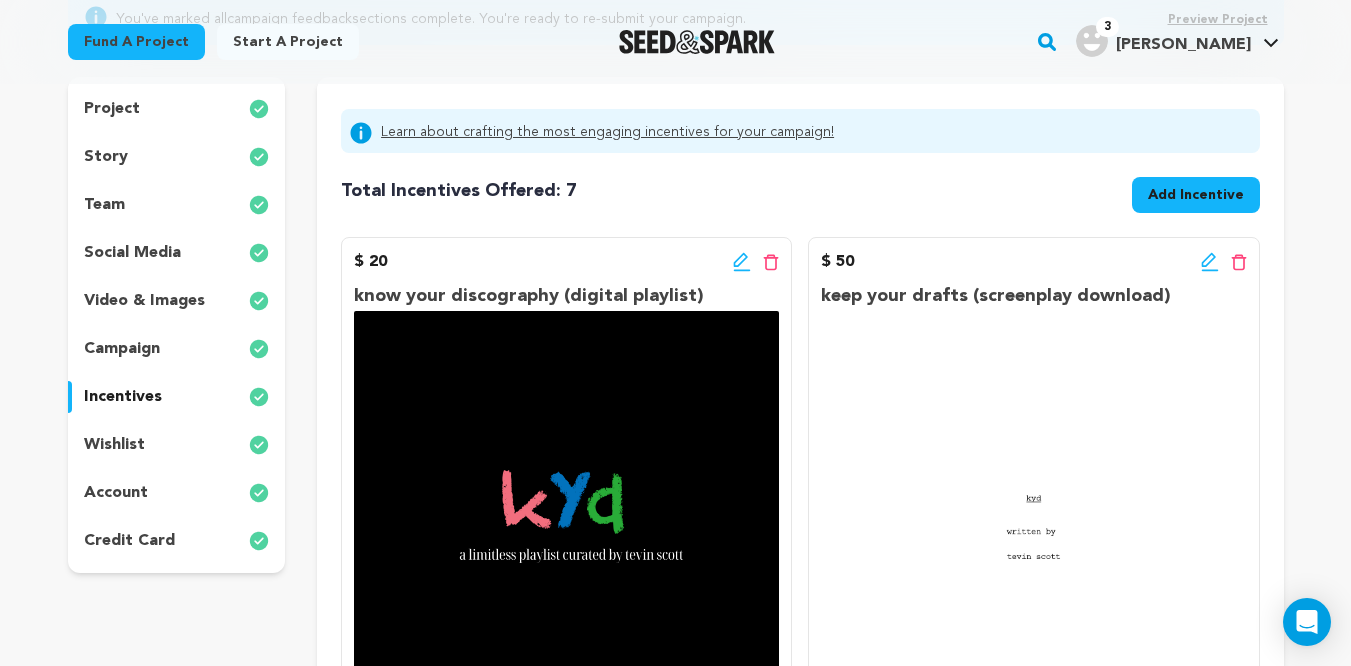 click on "Add Incentive" at bounding box center [1196, 195] 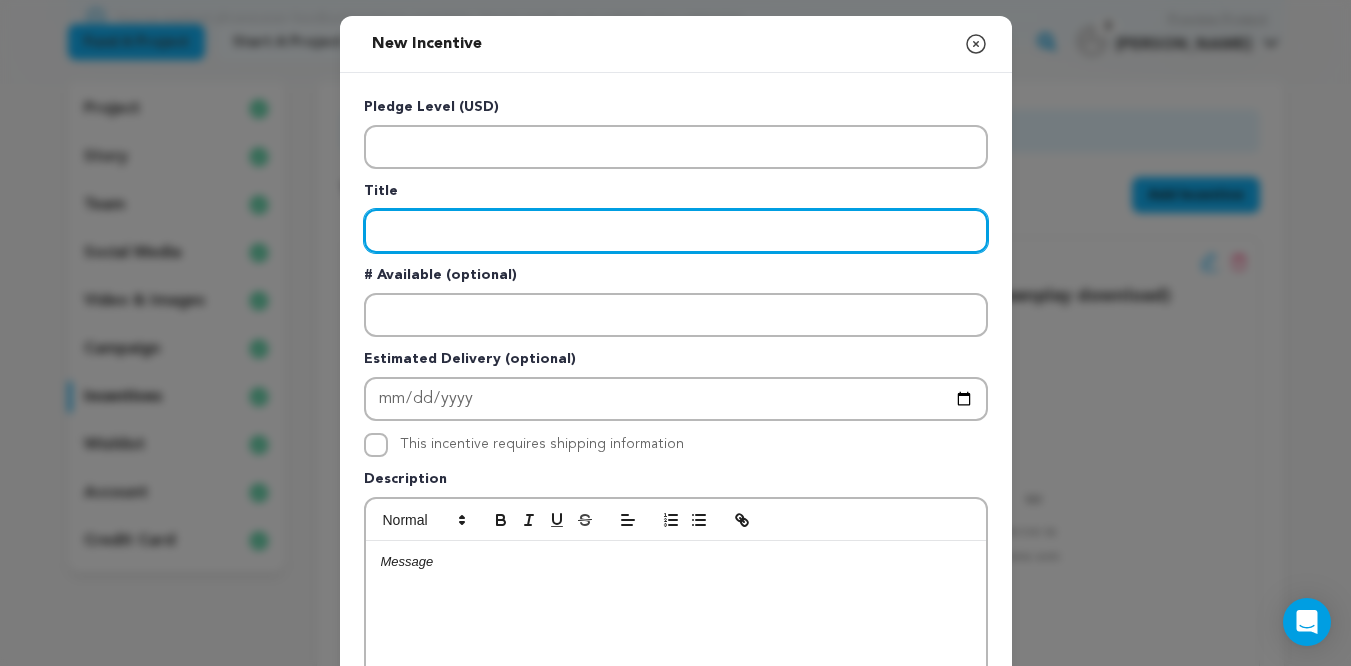 click at bounding box center (676, 231) 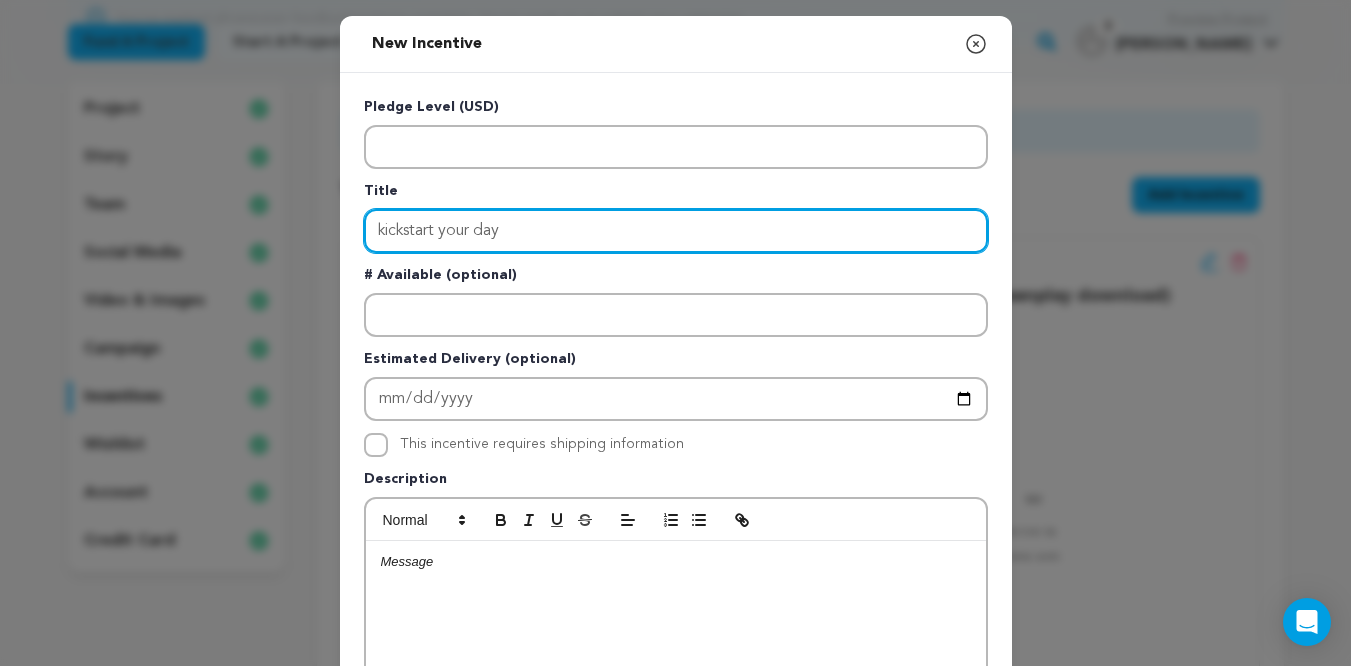 type on "kickstart your day" 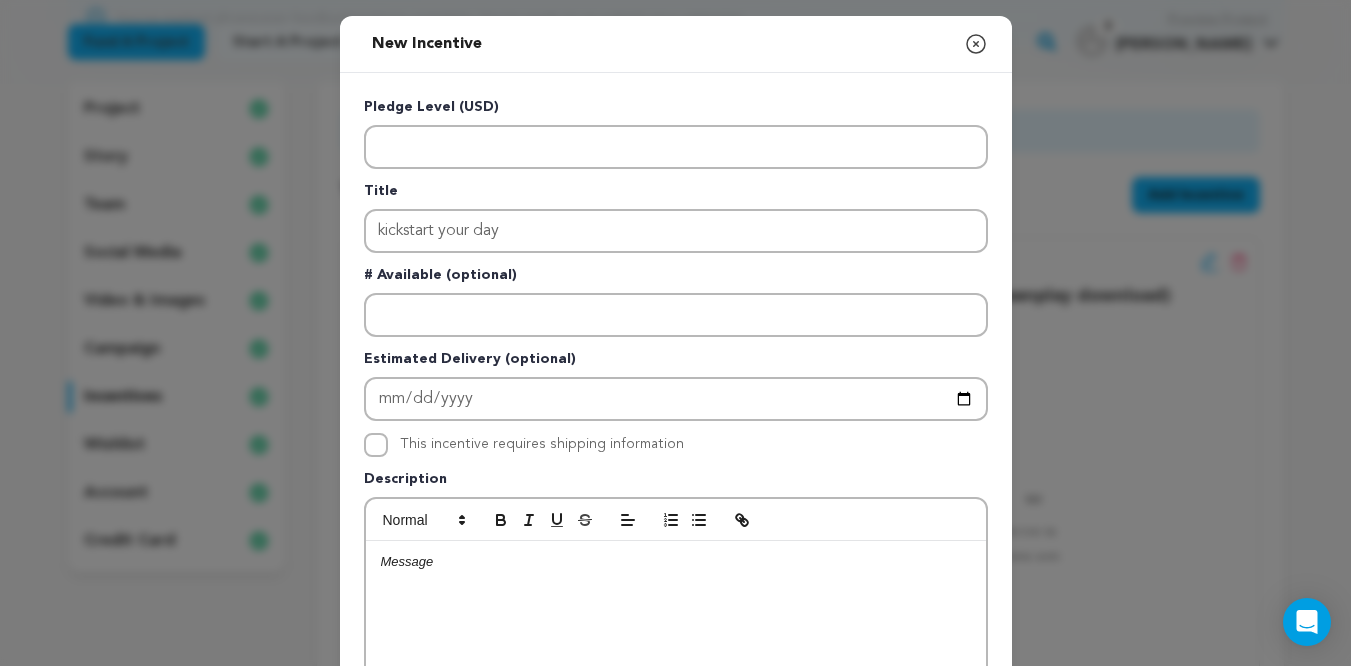 click at bounding box center [676, 691] 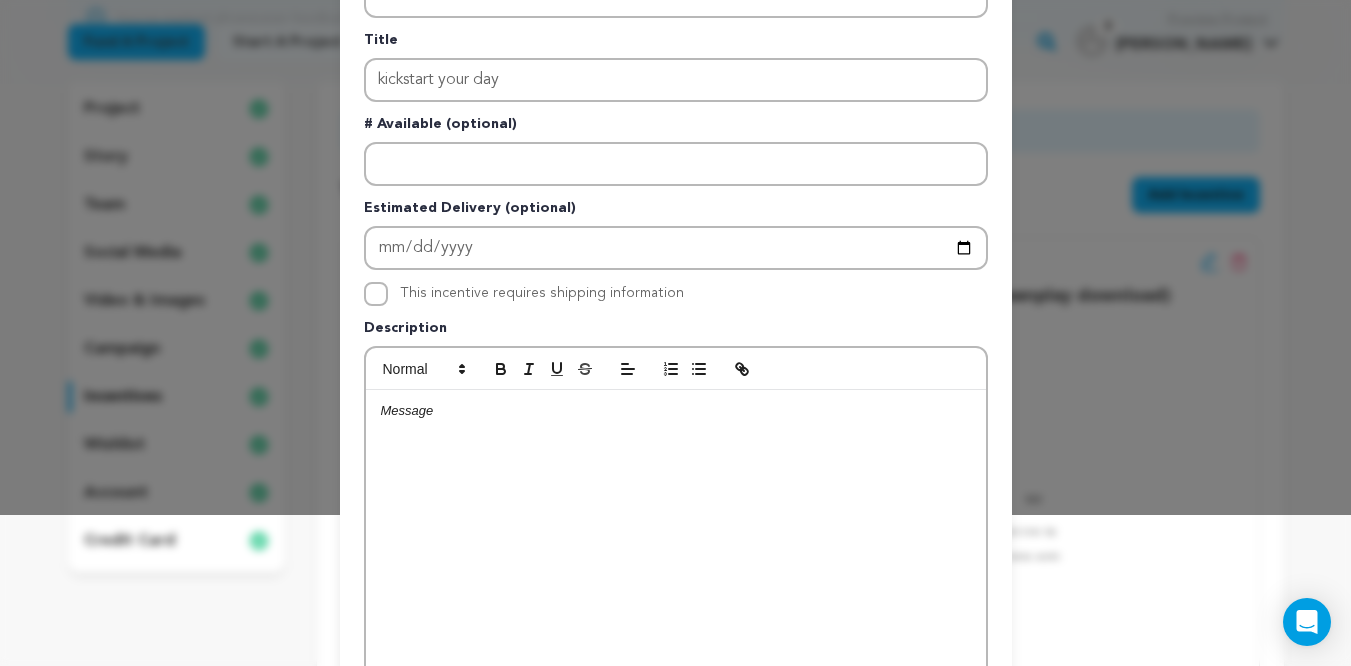 scroll, scrollTop: 157, scrollLeft: 0, axis: vertical 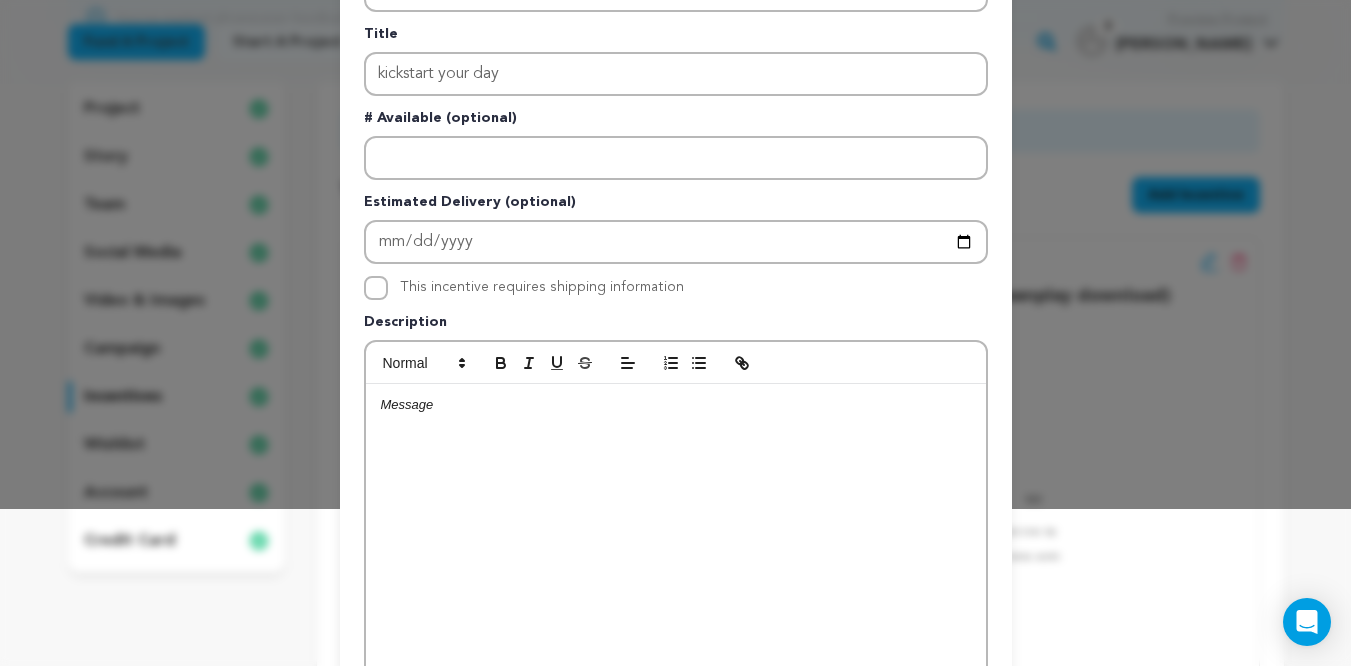 click at bounding box center (676, 534) 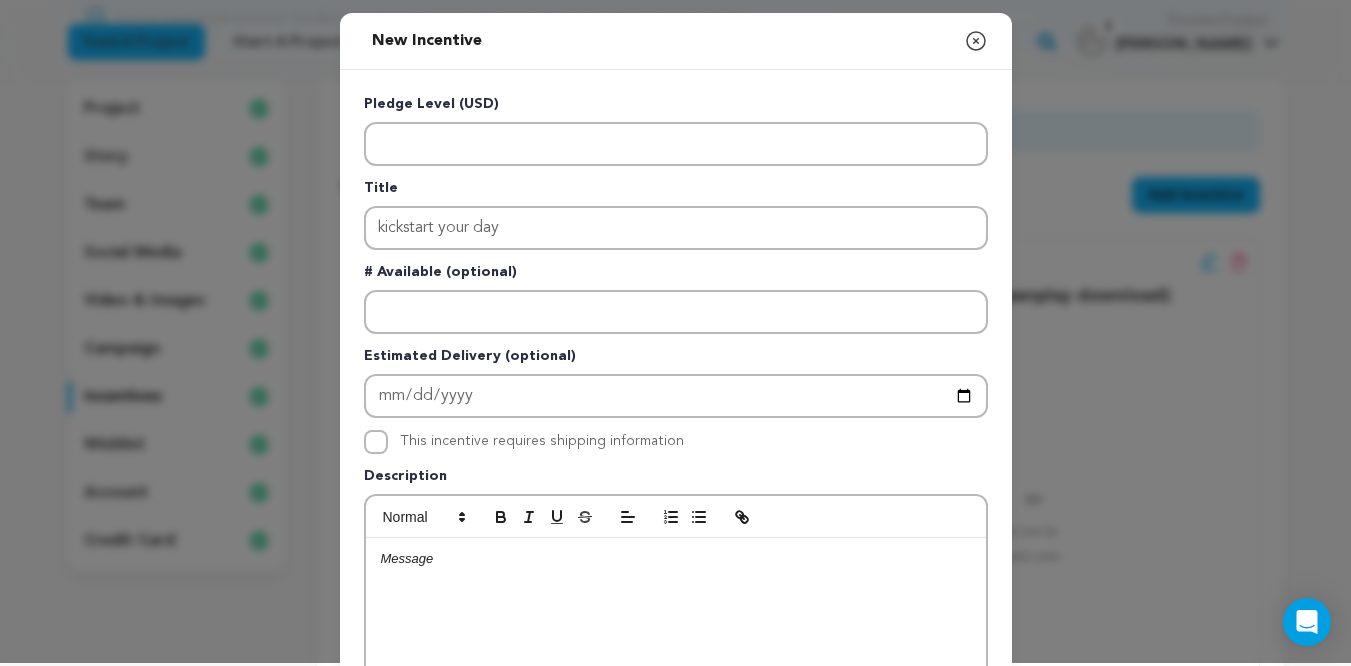 scroll, scrollTop: 5, scrollLeft: 0, axis: vertical 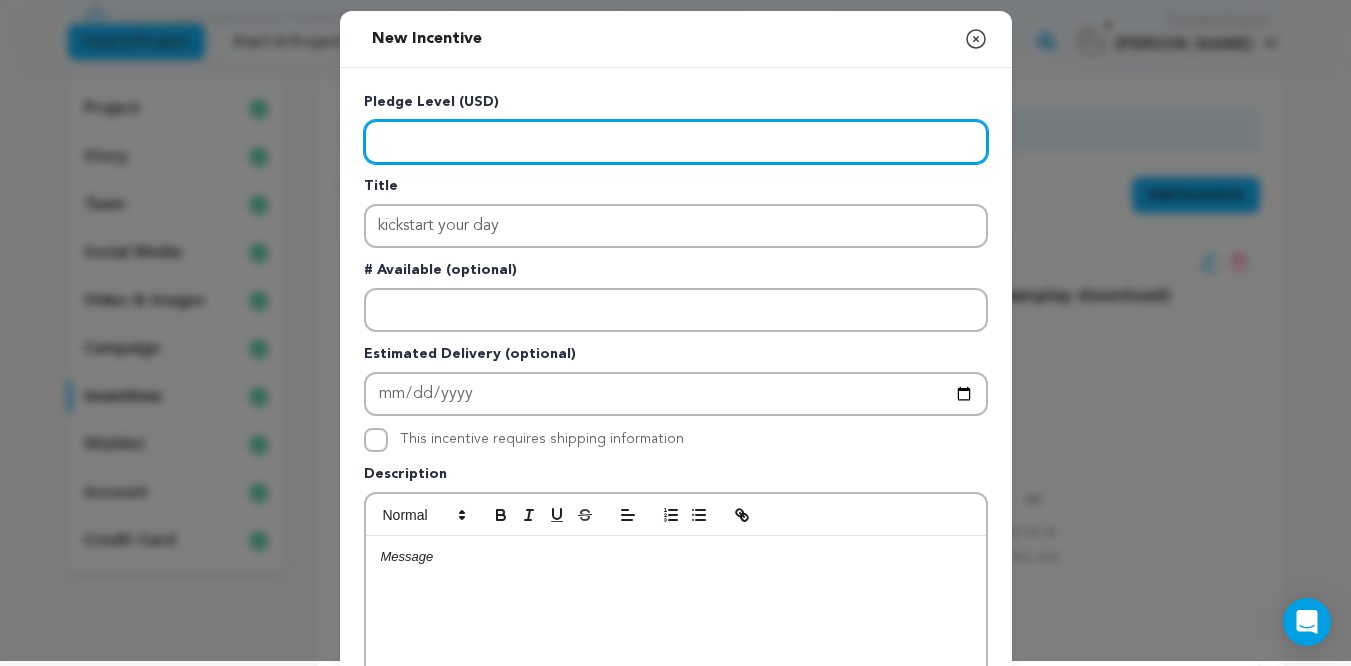 click at bounding box center (676, 142) 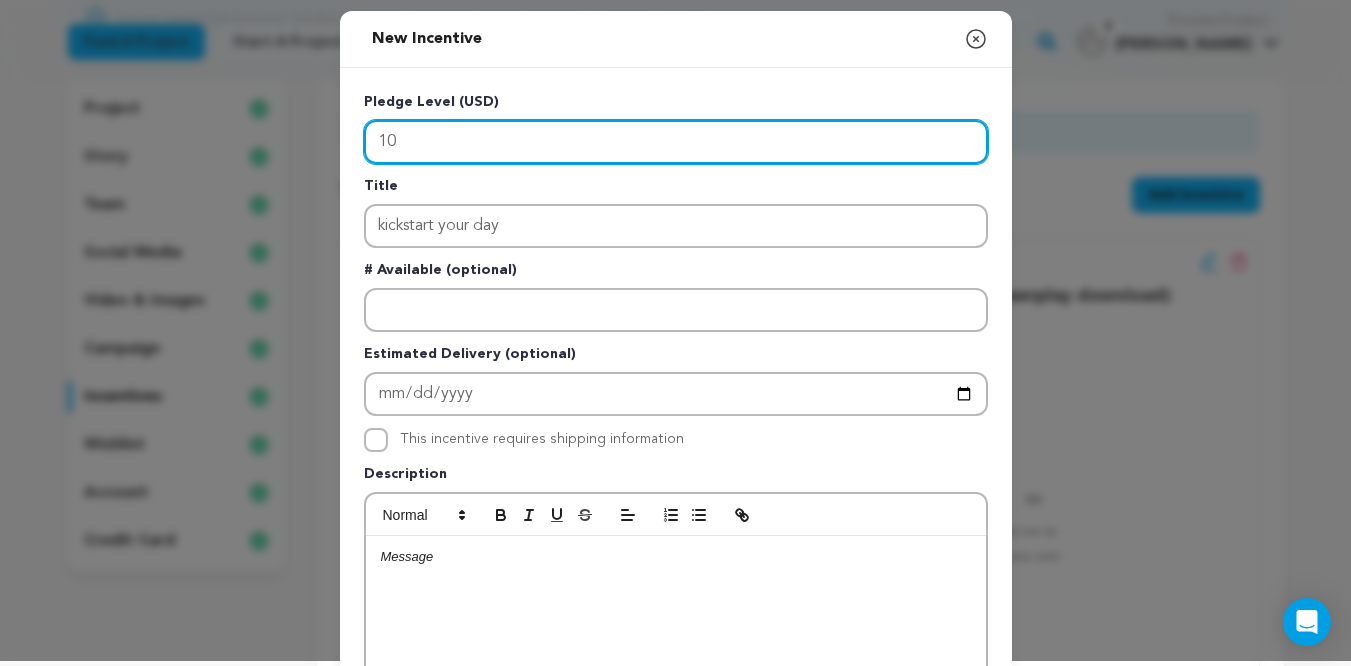 type on "10" 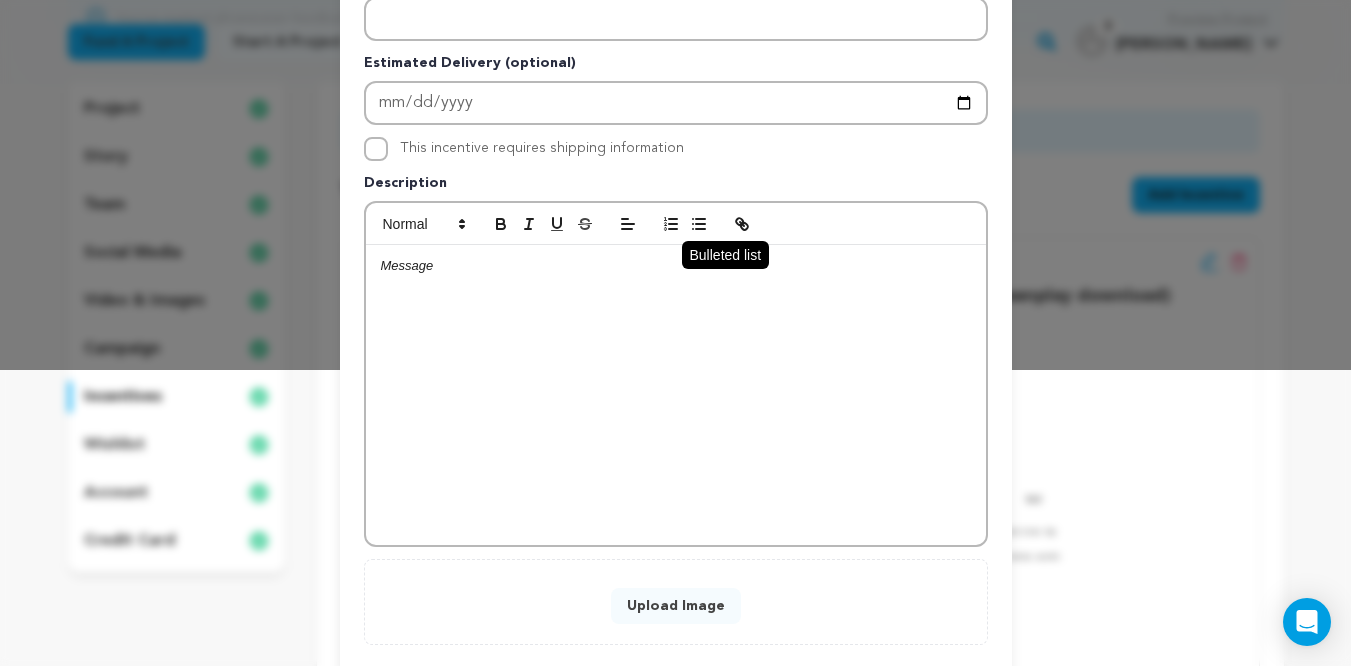 scroll, scrollTop: 407, scrollLeft: 0, axis: vertical 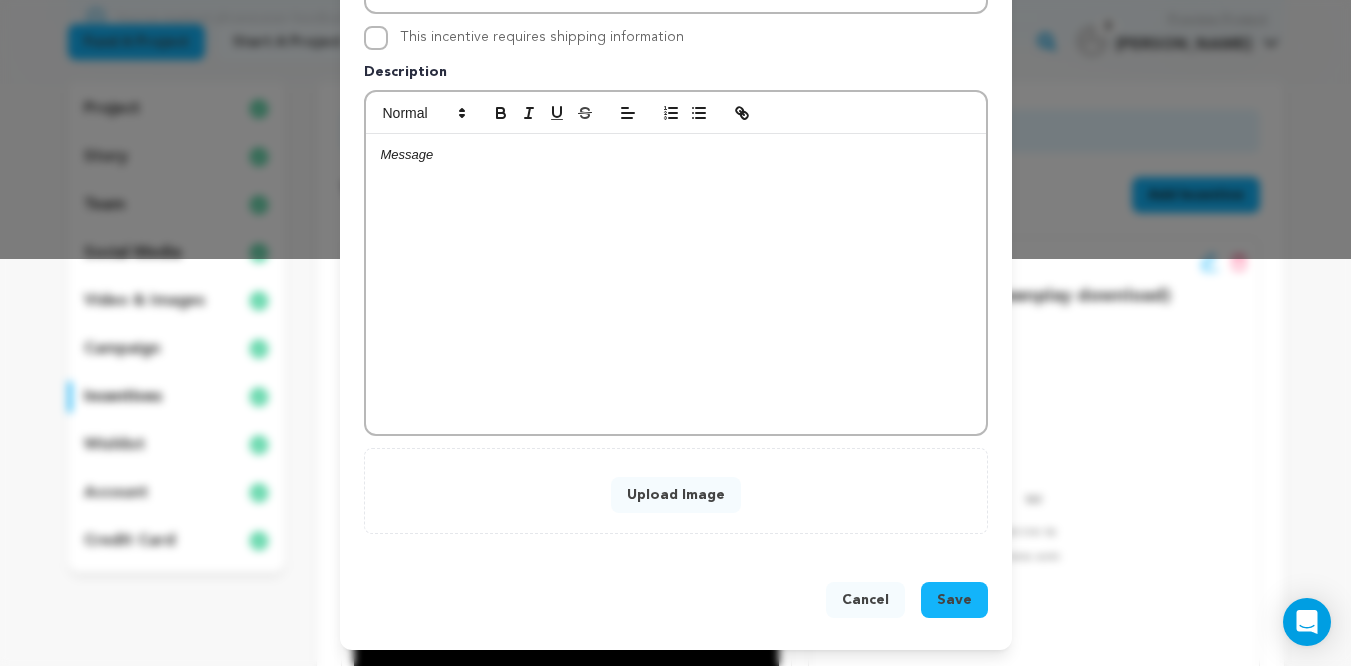 click on "Upload Image" at bounding box center [676, 495] 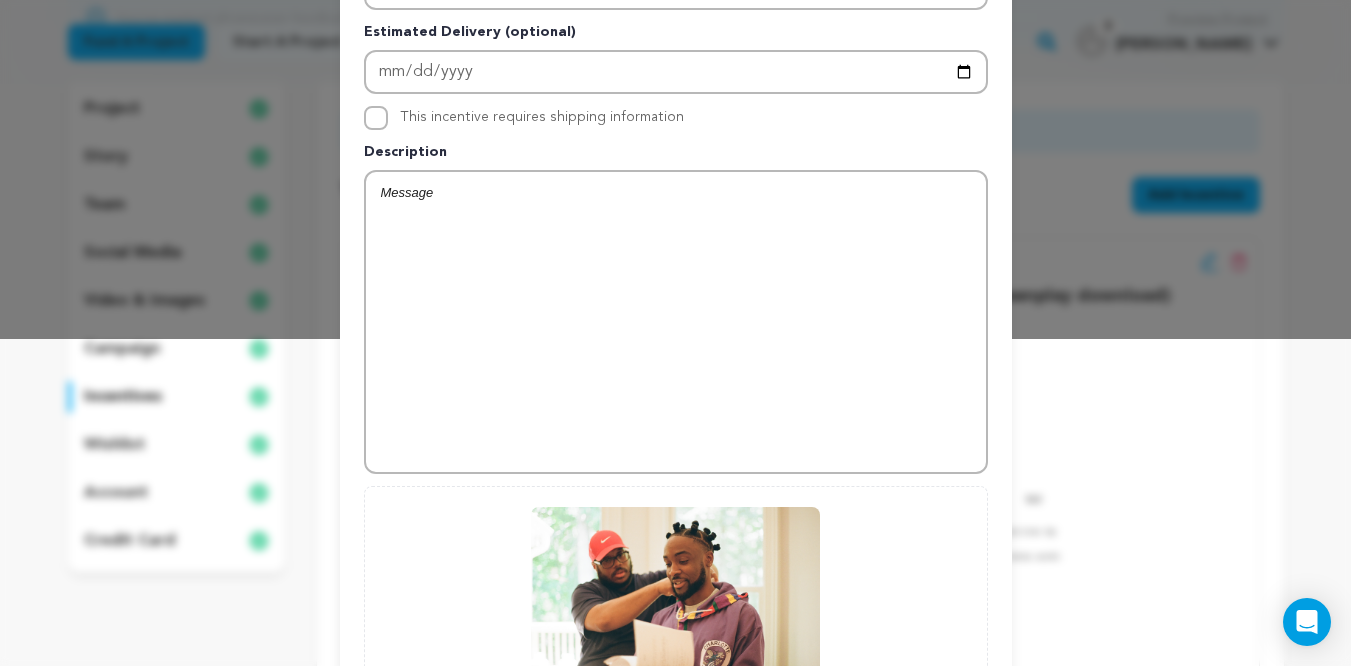 scroll, scrollTop: 138, scrollLeft: 0, axis: vertical 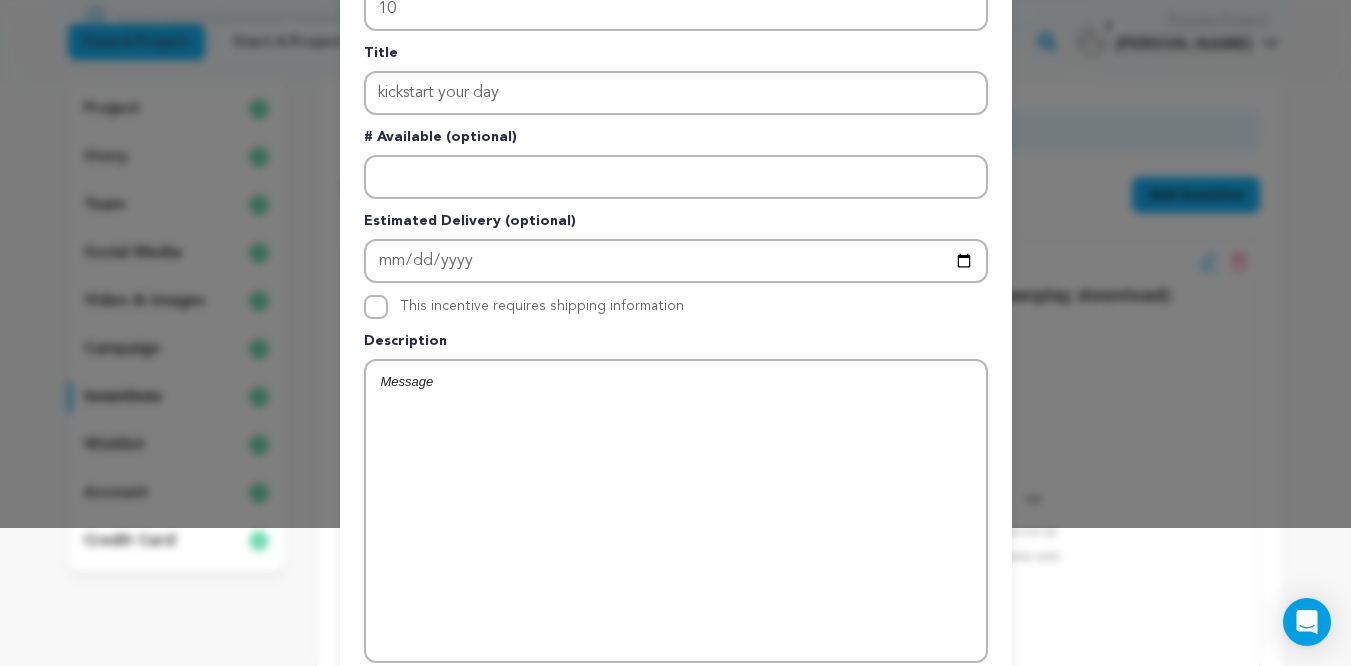 click at bounding box center (676, 511) 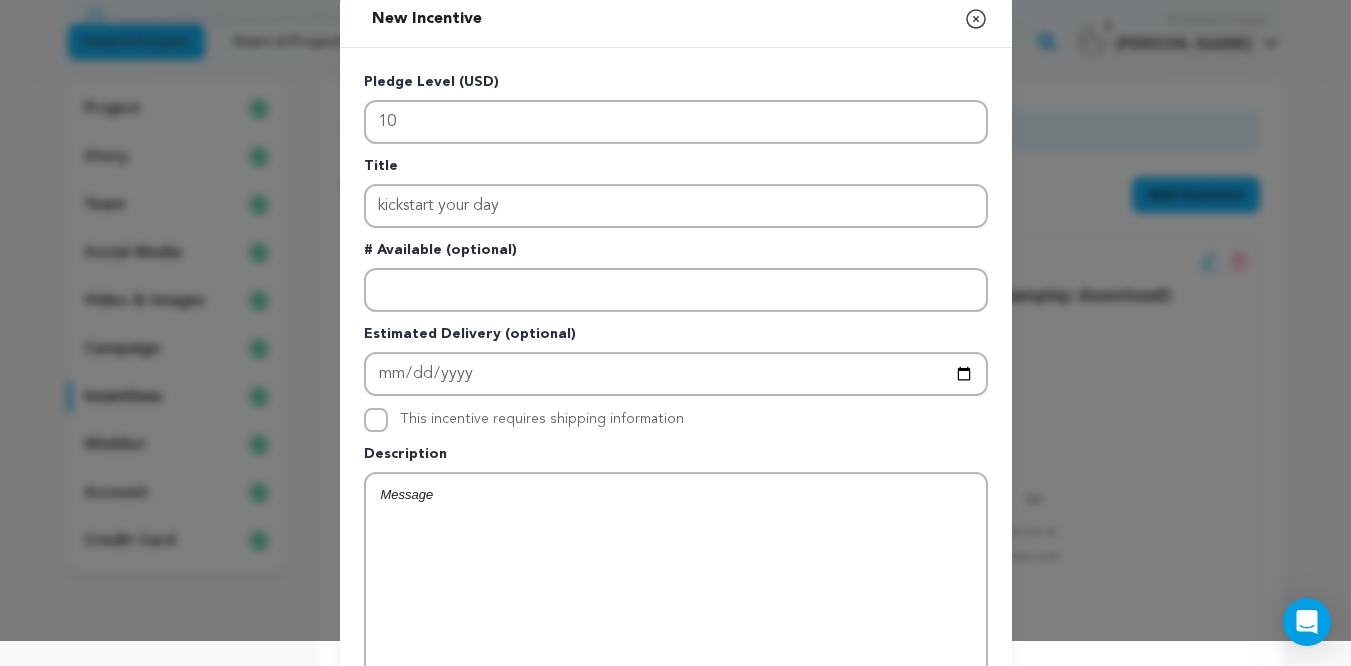 scroll, scrollTop: 17, scrollLeft: 0, axis: vertical 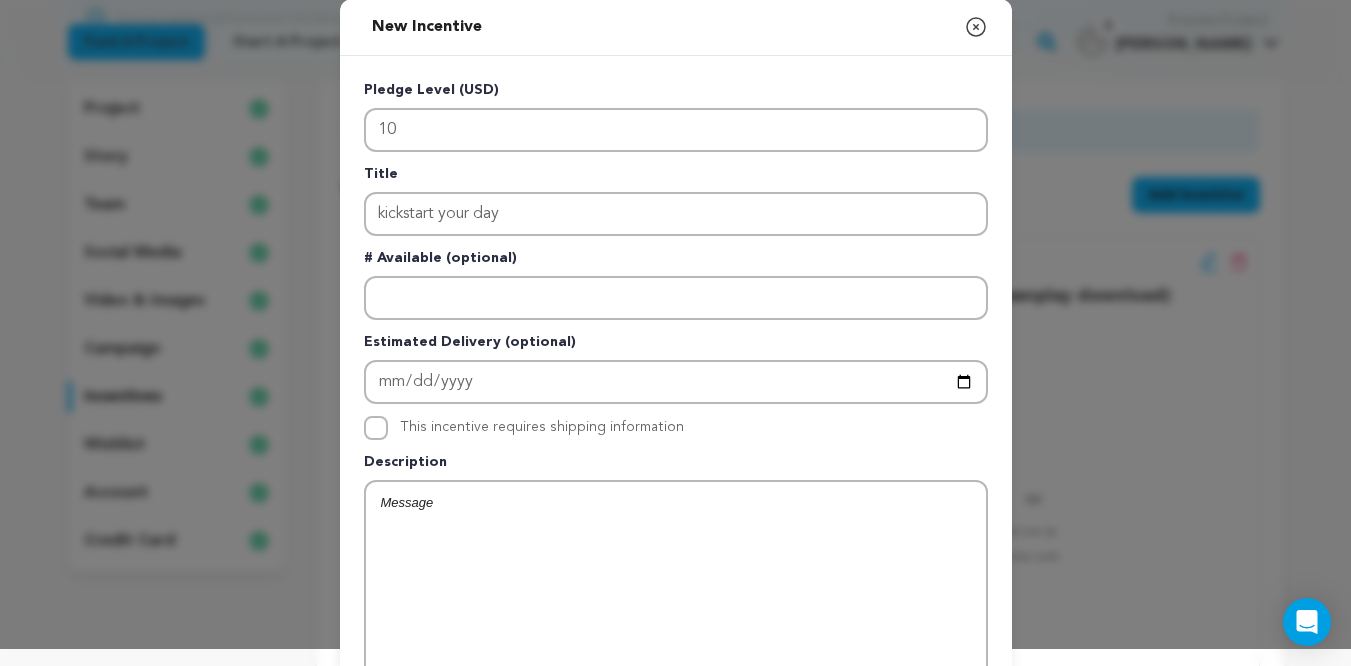 type 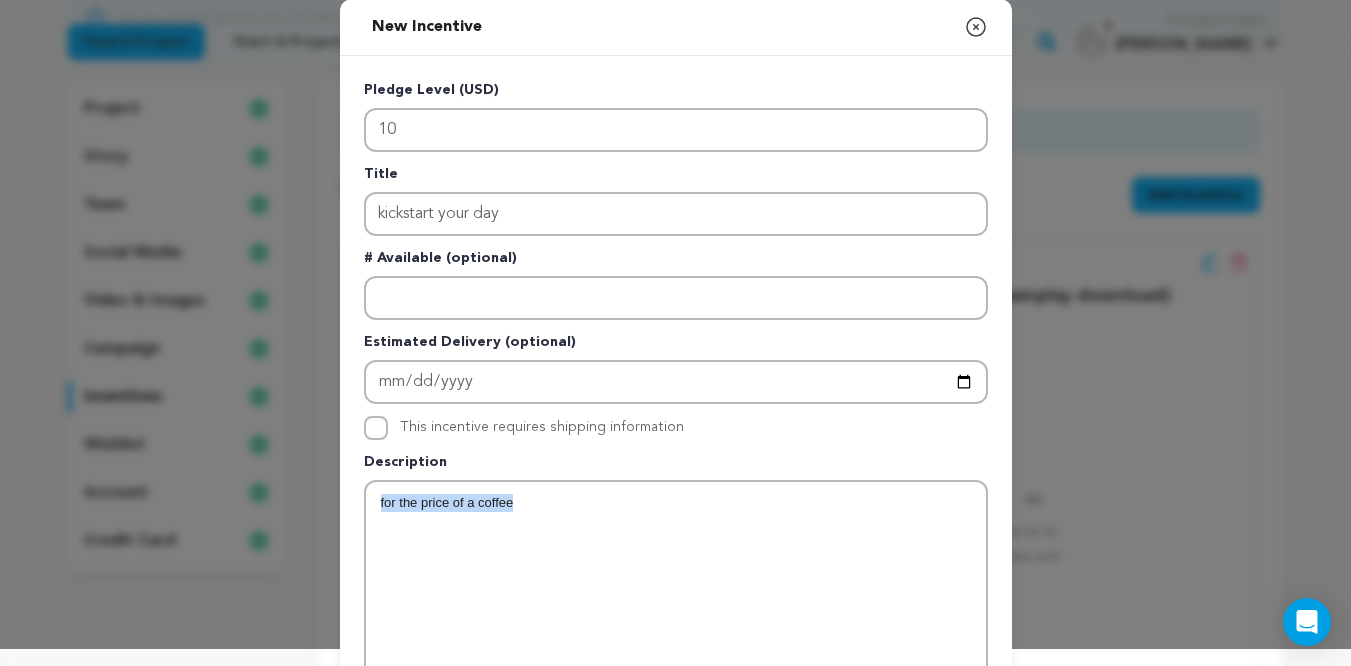 drag, startPoint x: 581, startPoint y: 514, endPoint x: 375, endPoint y: 509, distance: 206.06067 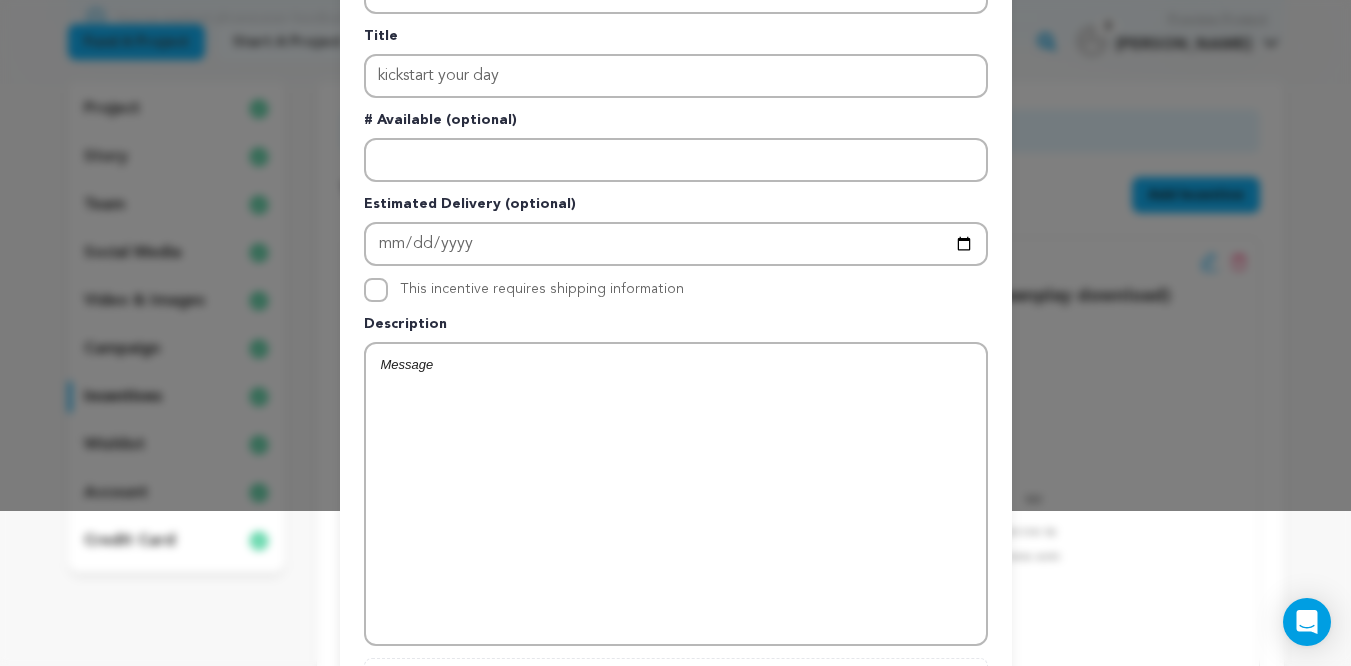 scroll, scrollTop: 171, scrollLeft: 0, axis: vertical 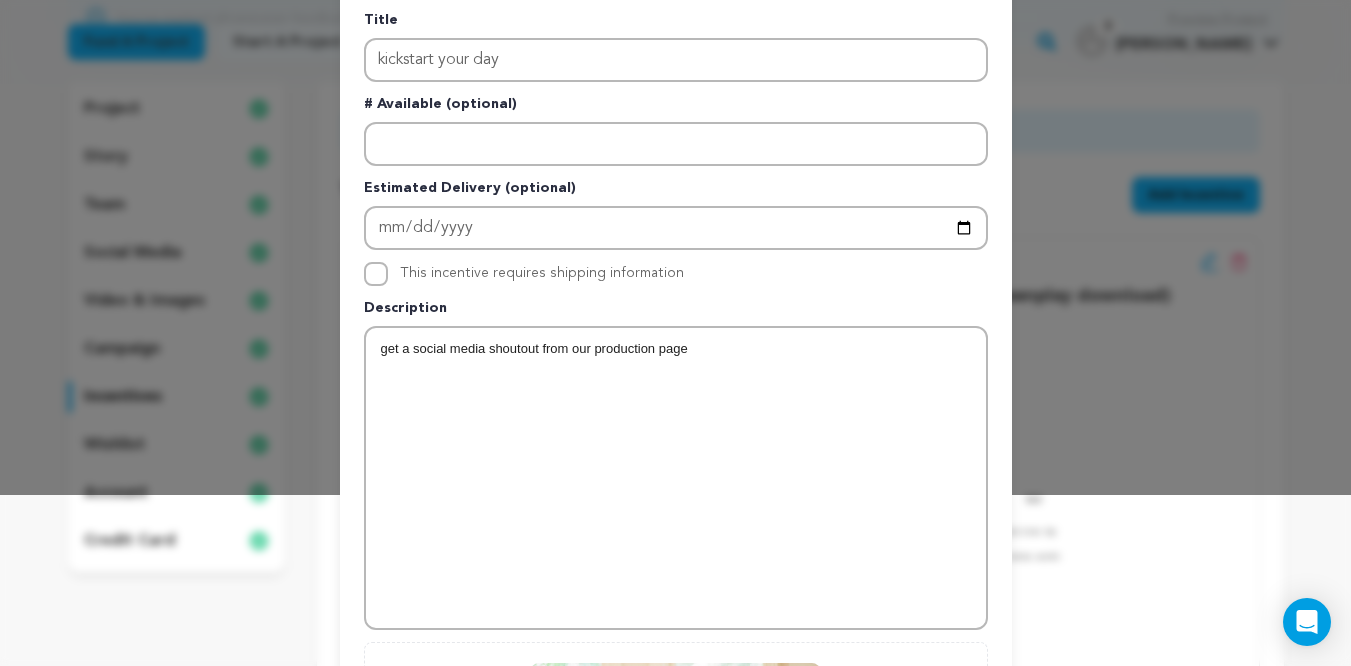 click on "get a social media shoutout from our production page" at bounding box center (676, 349) 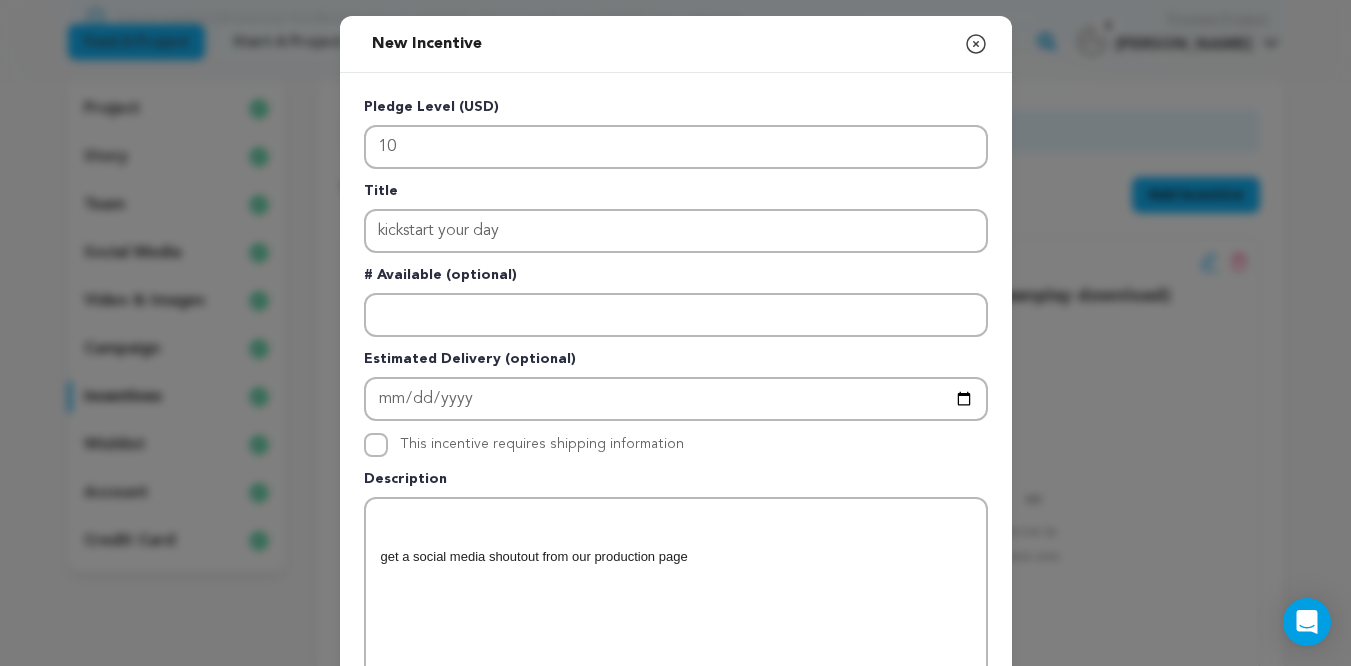 scroll, scrollTop: 0, scrollLeft: 0, axis: both 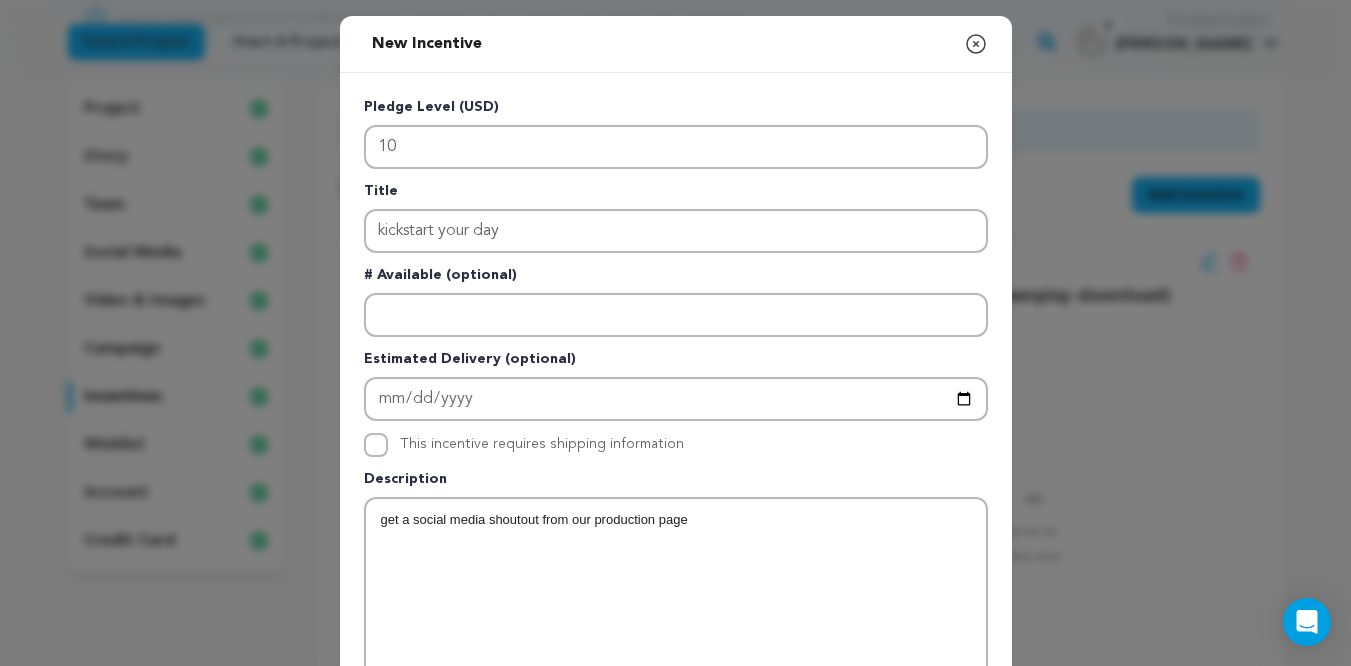 click on "get a social media shoutout from our production page" at bounding box center (676, 520) 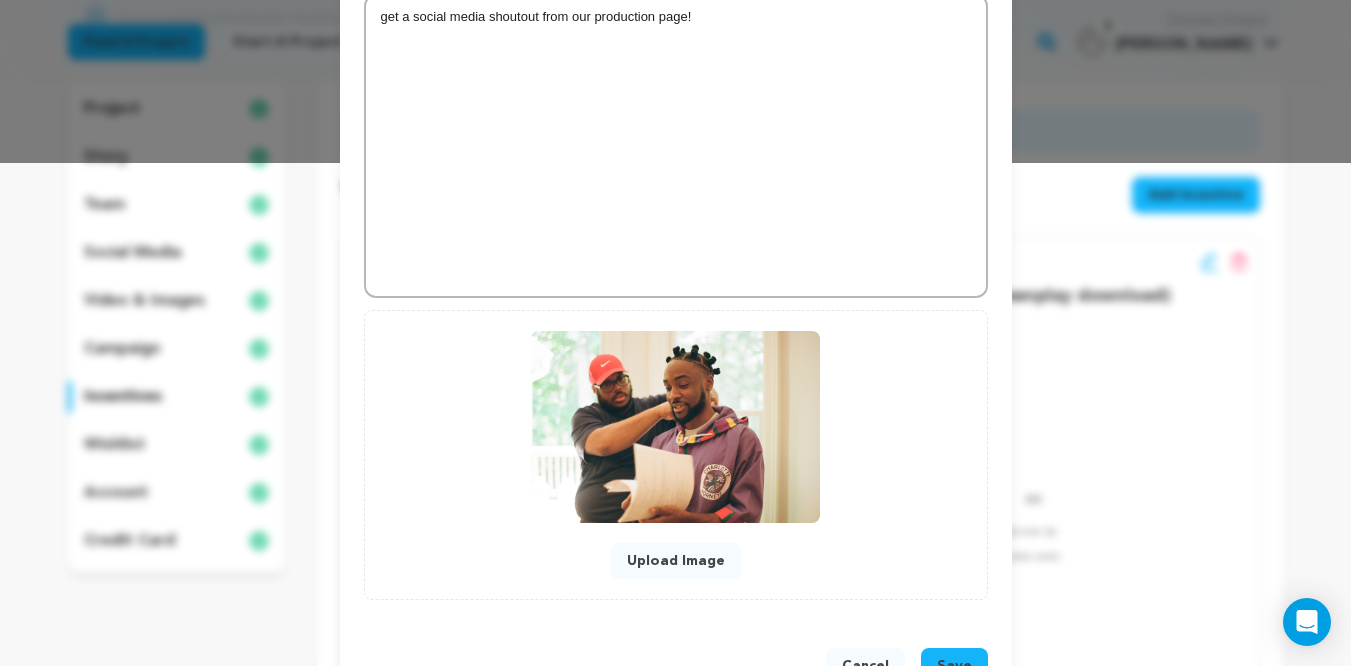 scroll, scrollTop: 569, scrollLeft: 0, axis: vertical 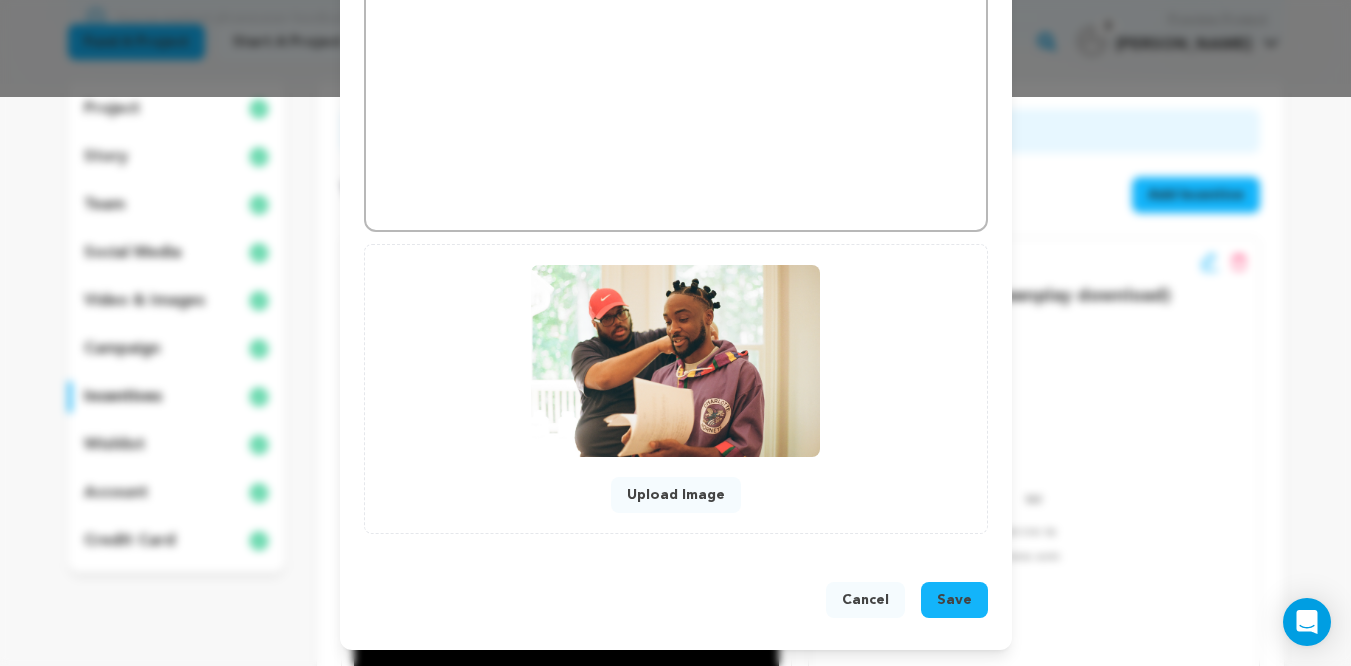 click on "Save" at bounding box center [954, 600] 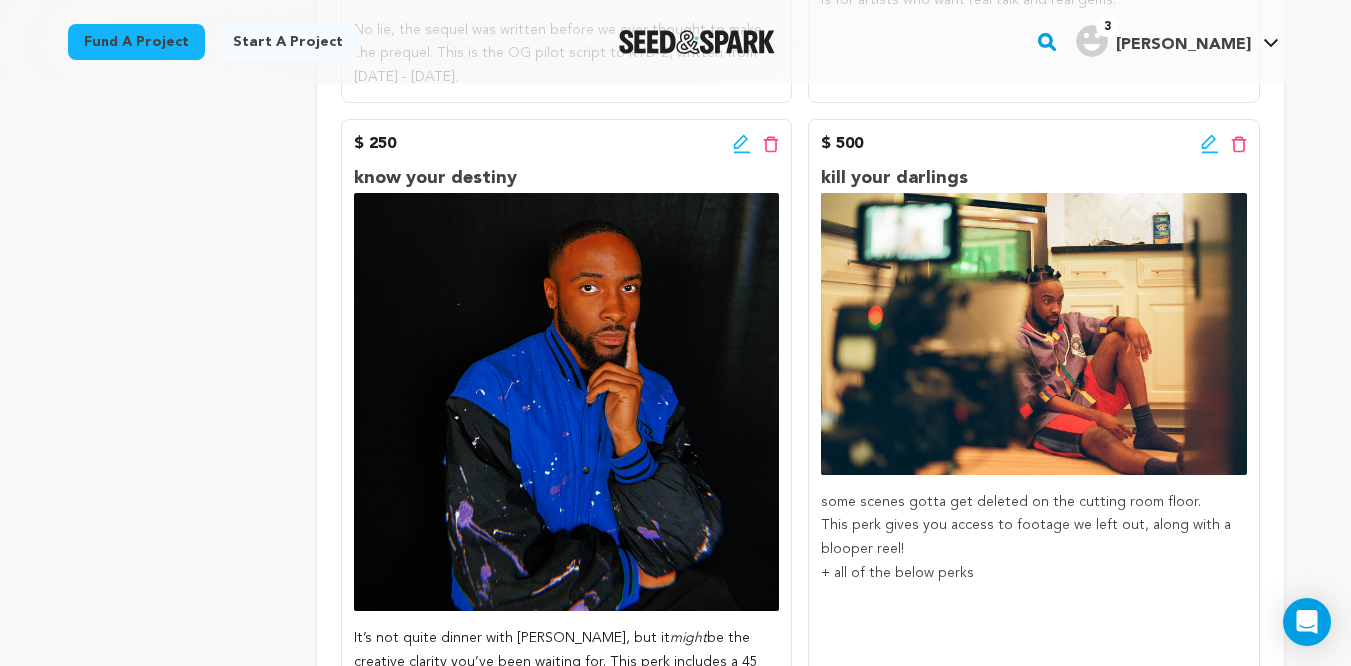 scroll, scrollTop: 2458, scrollLeft: 0, axis: vertical 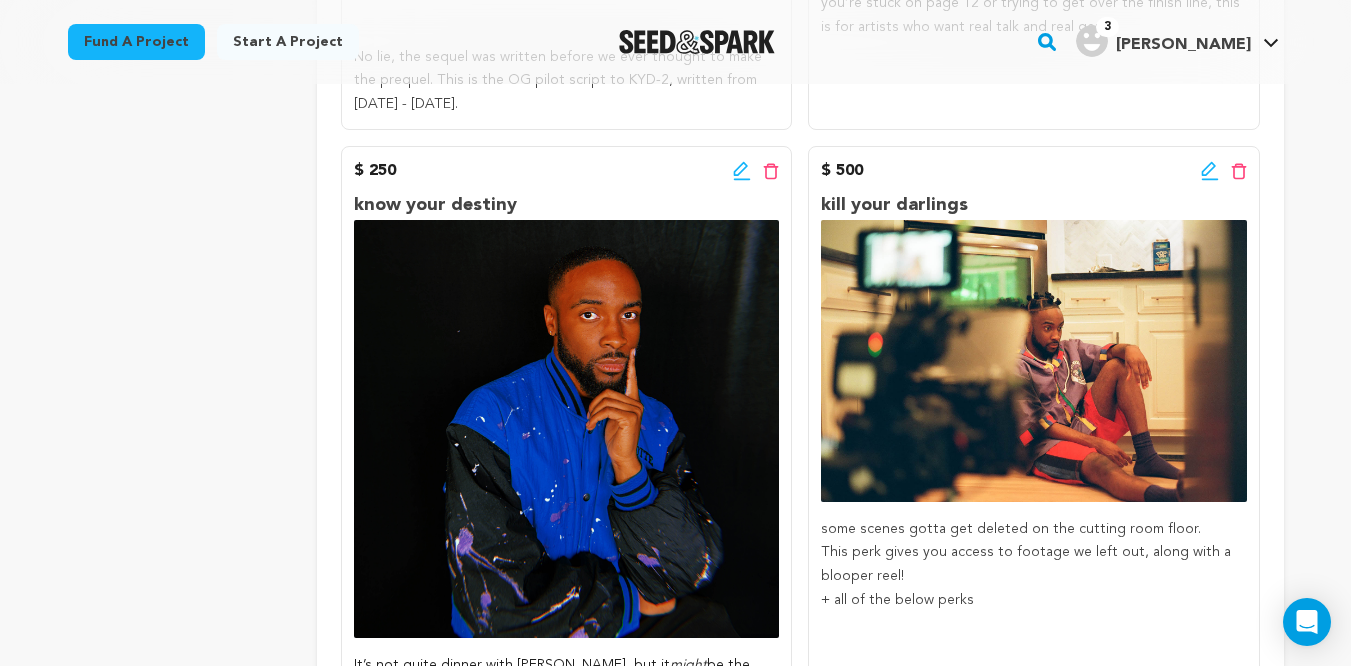 click 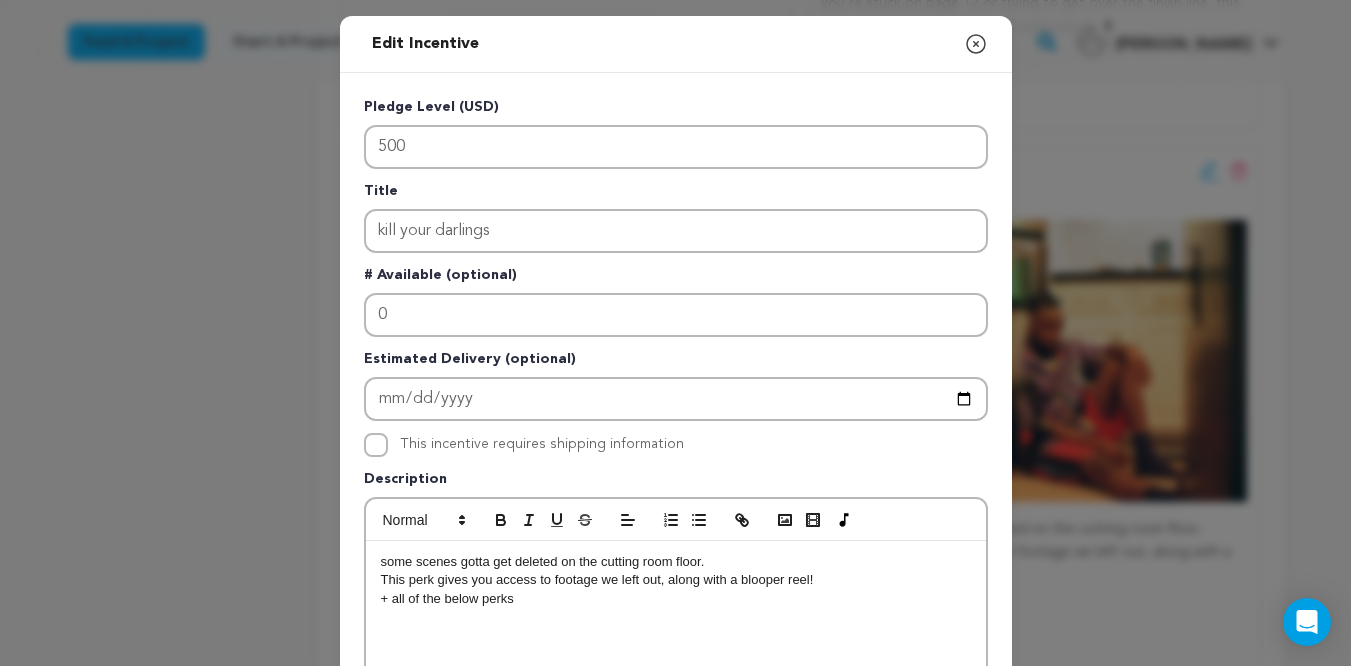 click on "This perk gives you access to footage we left out, along with a blooper reel!" at bounding box center (676, 580) 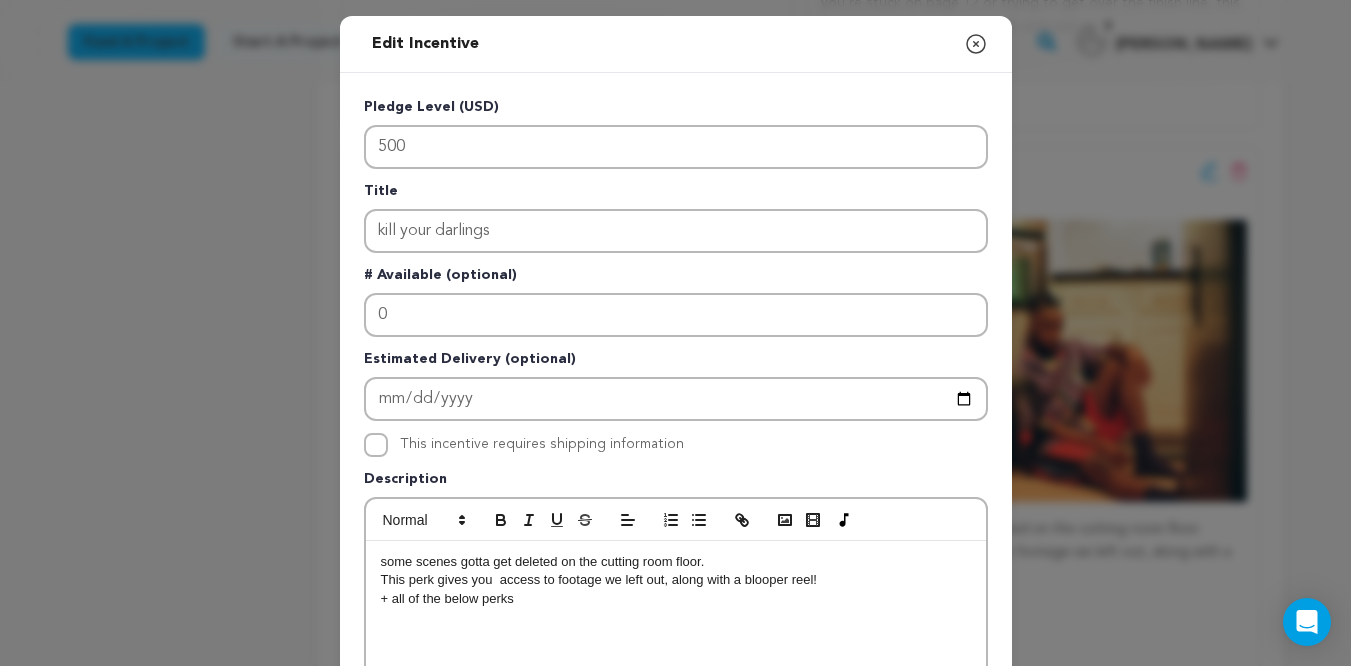 type 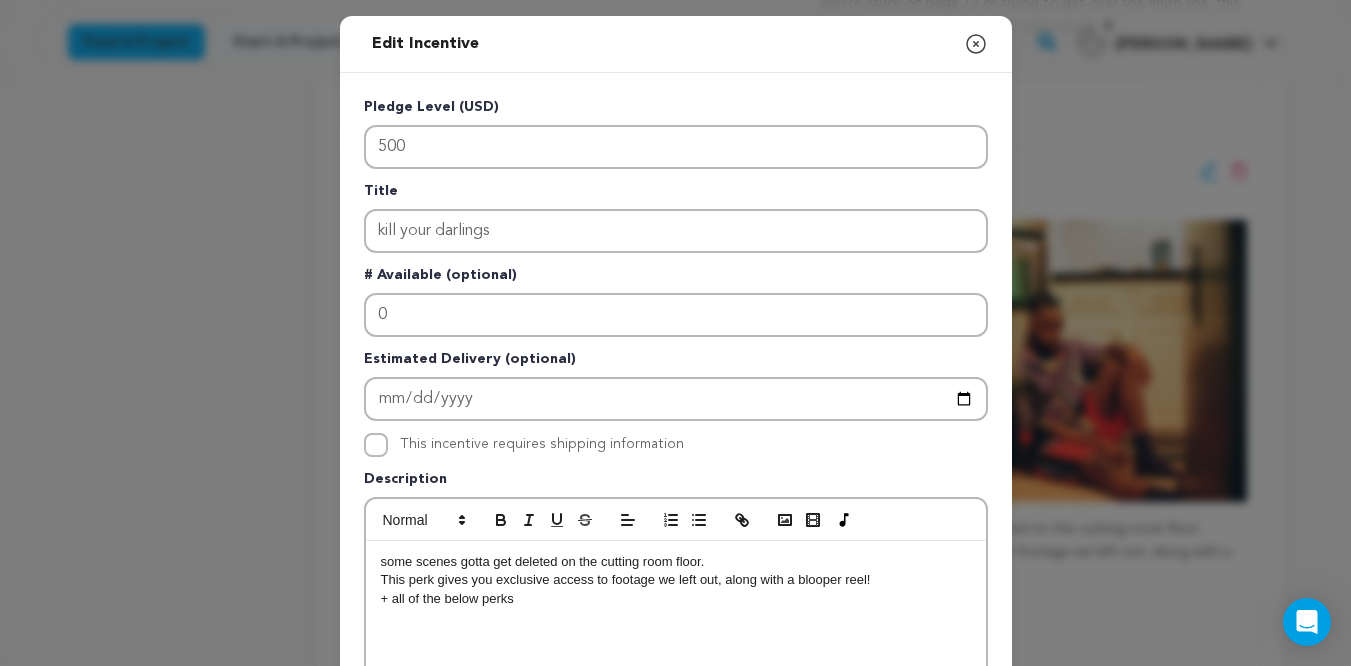 click on "This perk gives you exclusive access to footage we left out, along with a blooper reel!" at bounding box center [676, 580] 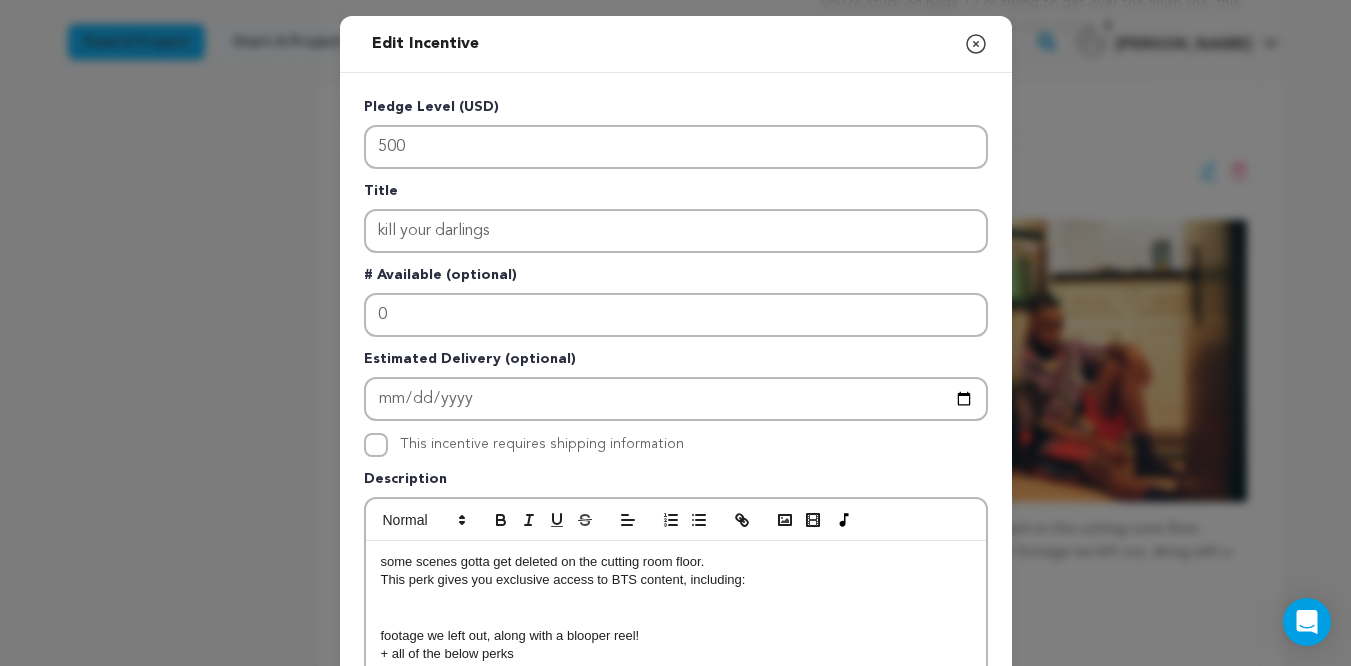 click at bounding box center [676, 599] 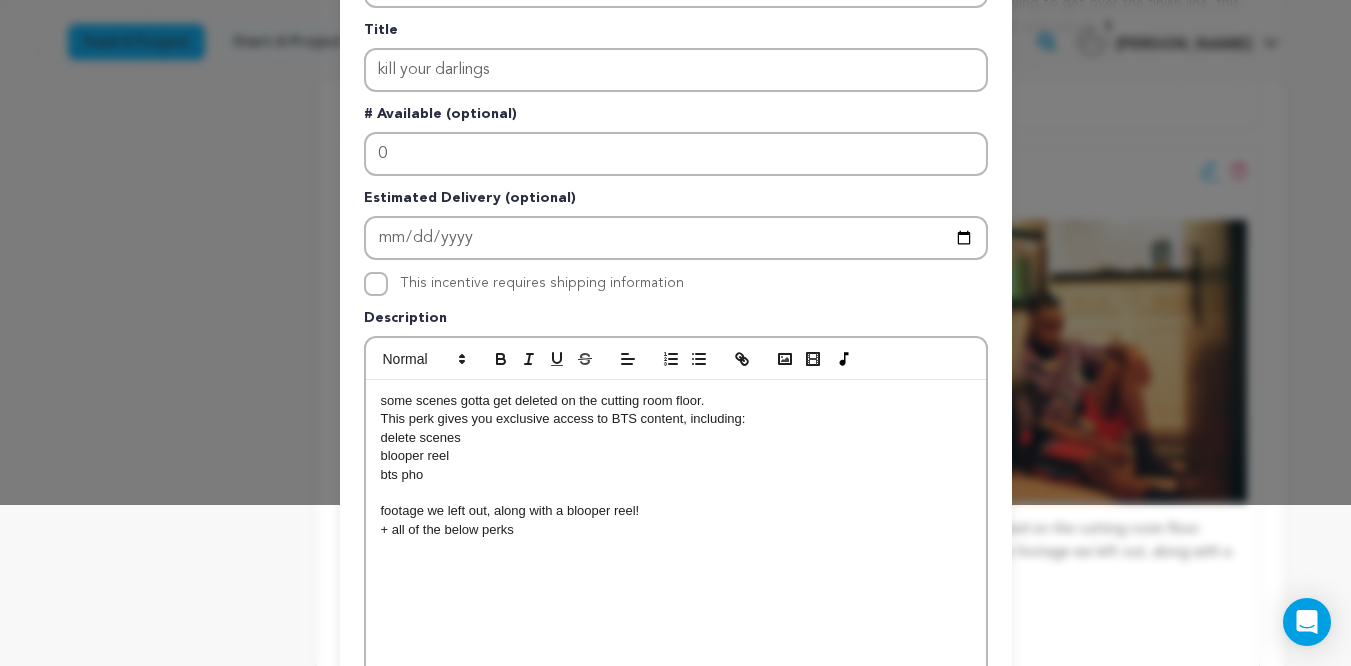 scroll, scrollTop: 162, scrollLeft: 0, axis: vertical 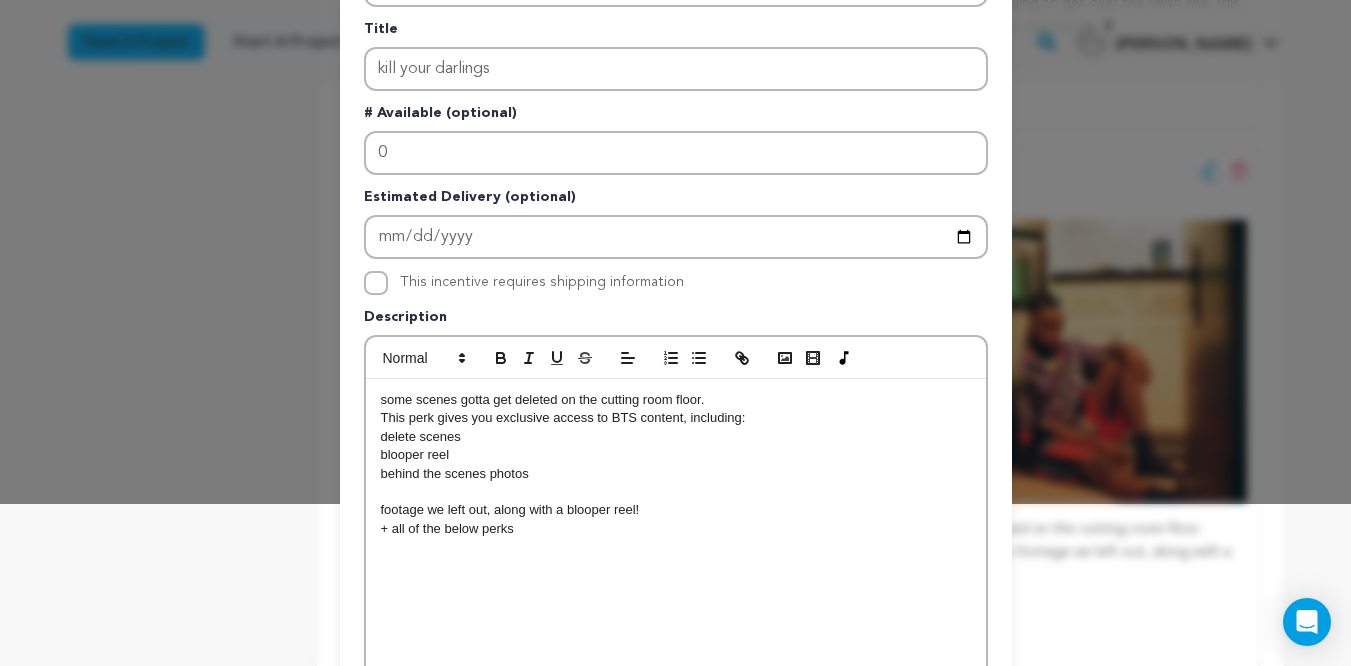 drag, startPoint x: 659, startPoint y: 509, endPoint x: 361, endPoint y: 511, distance: 298.0067 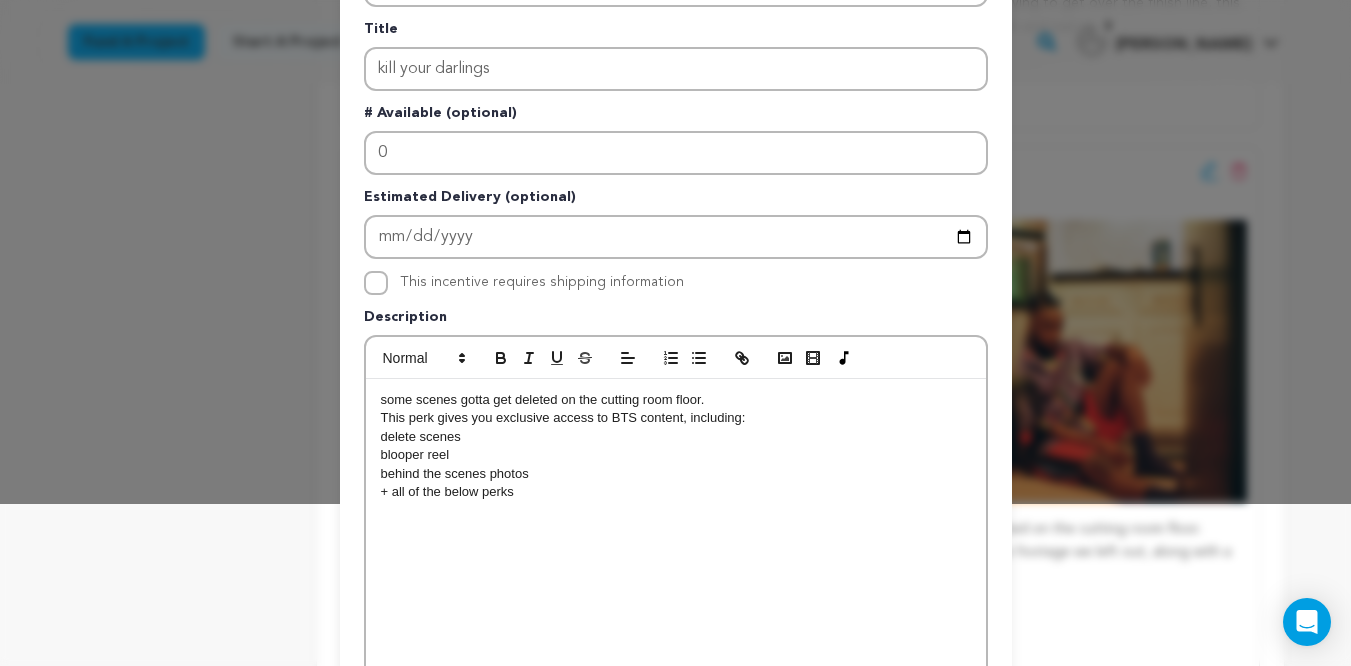 drag, startPoint x: 544, startPoint y: 501, endPoint x: 526, endPoint y: 489, distance: 21.633308 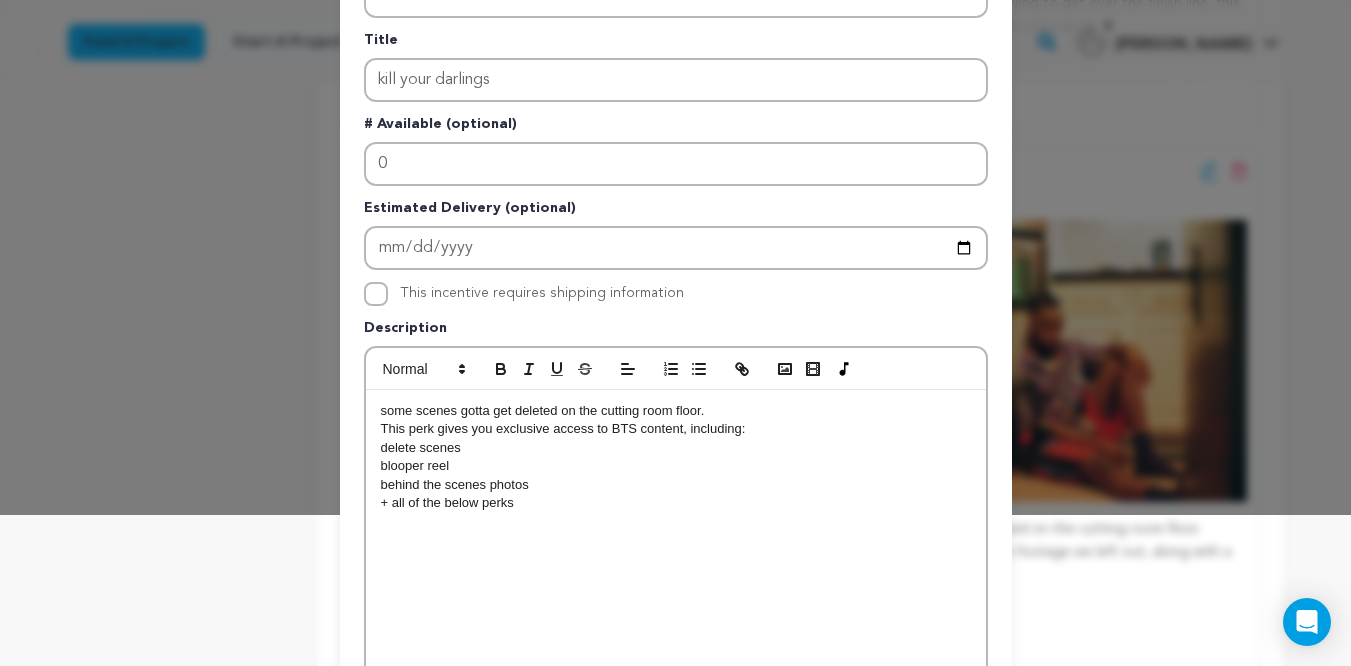 scroll, scrollTop: 362, scrollLeft: 0, axis: vertical 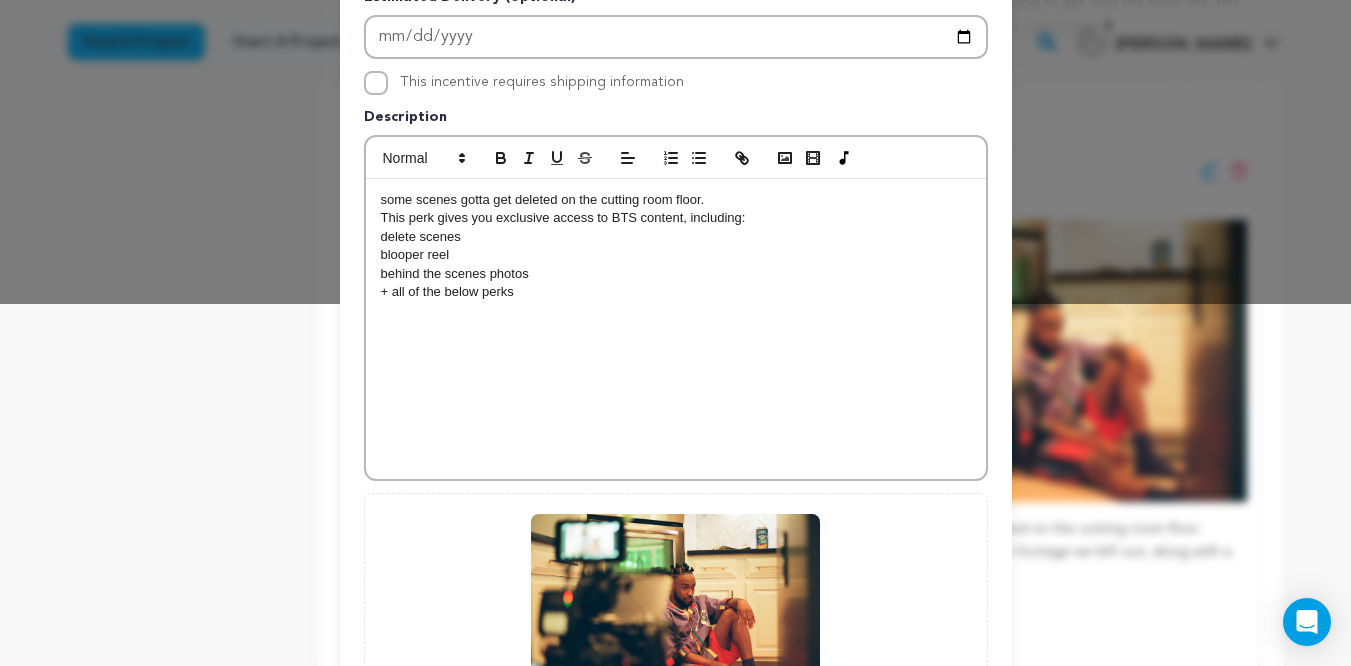 click on "+ all of the below perks" at bounding box center (676, 292) 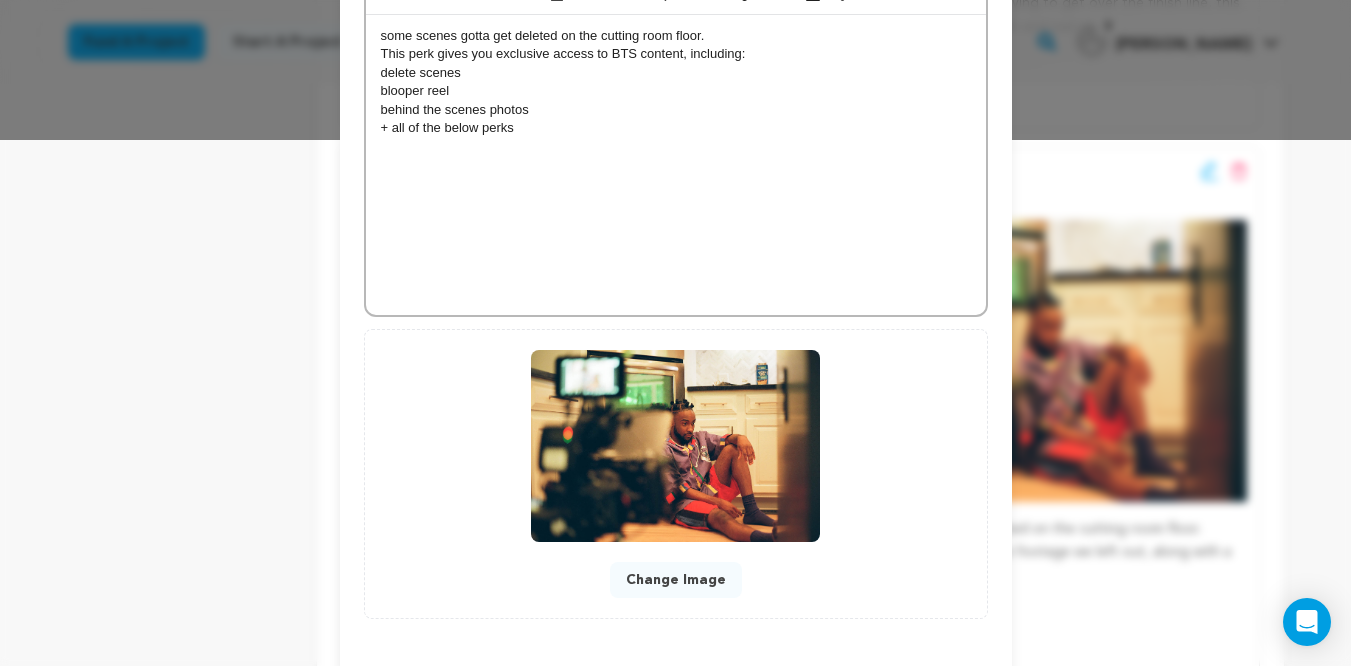 click on "Change Image" at bounding box center (676, 474) 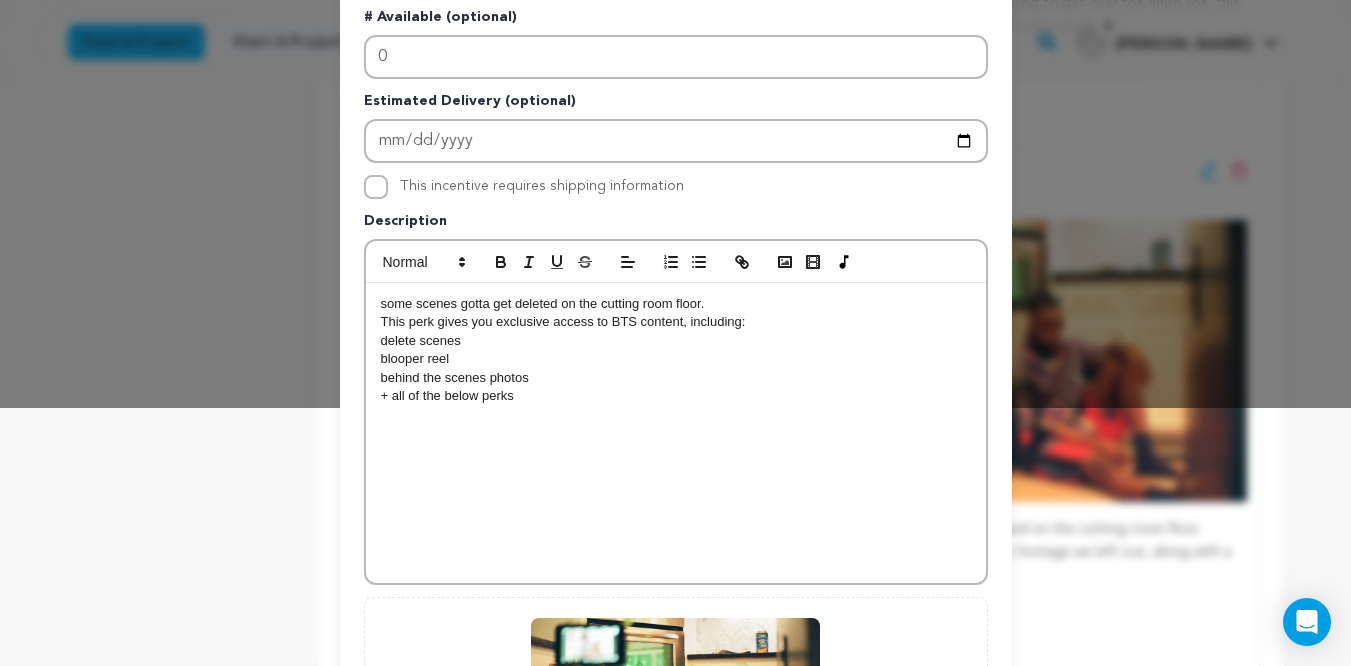 scroll, scrollTop: 611, scrollLeft: 0, axis: vertical 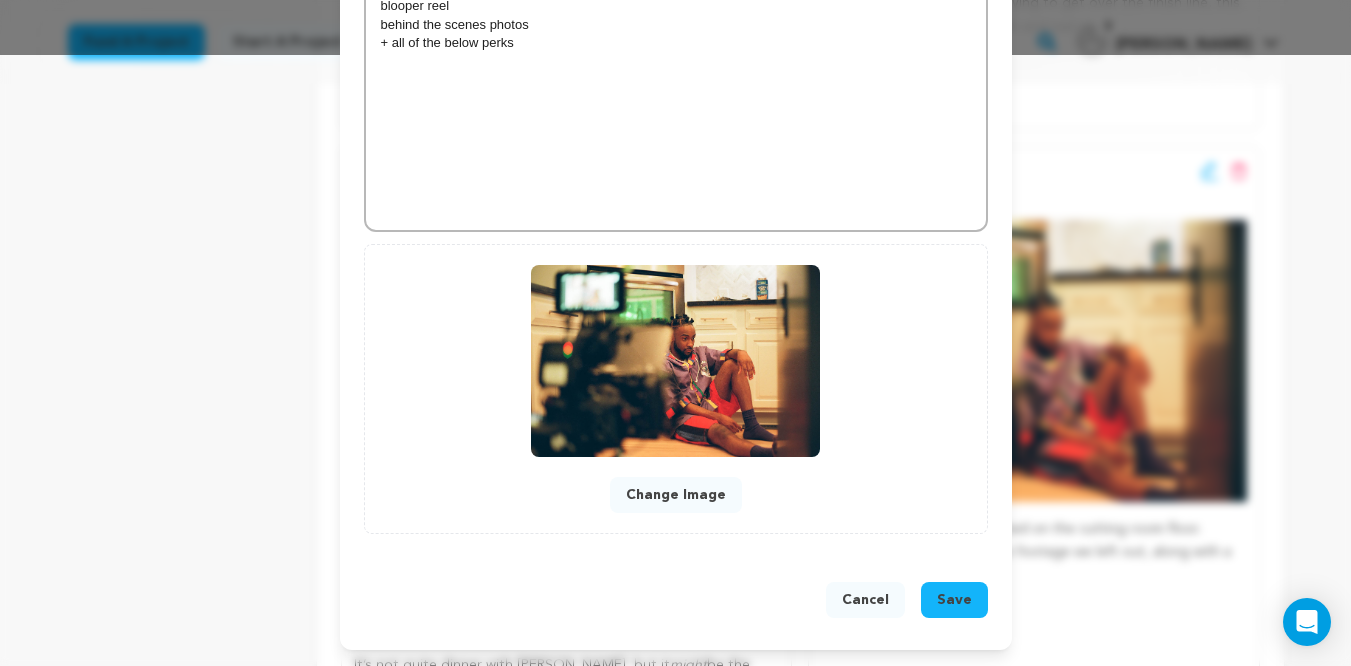 click on "Save" at bounding box center [954, 600] 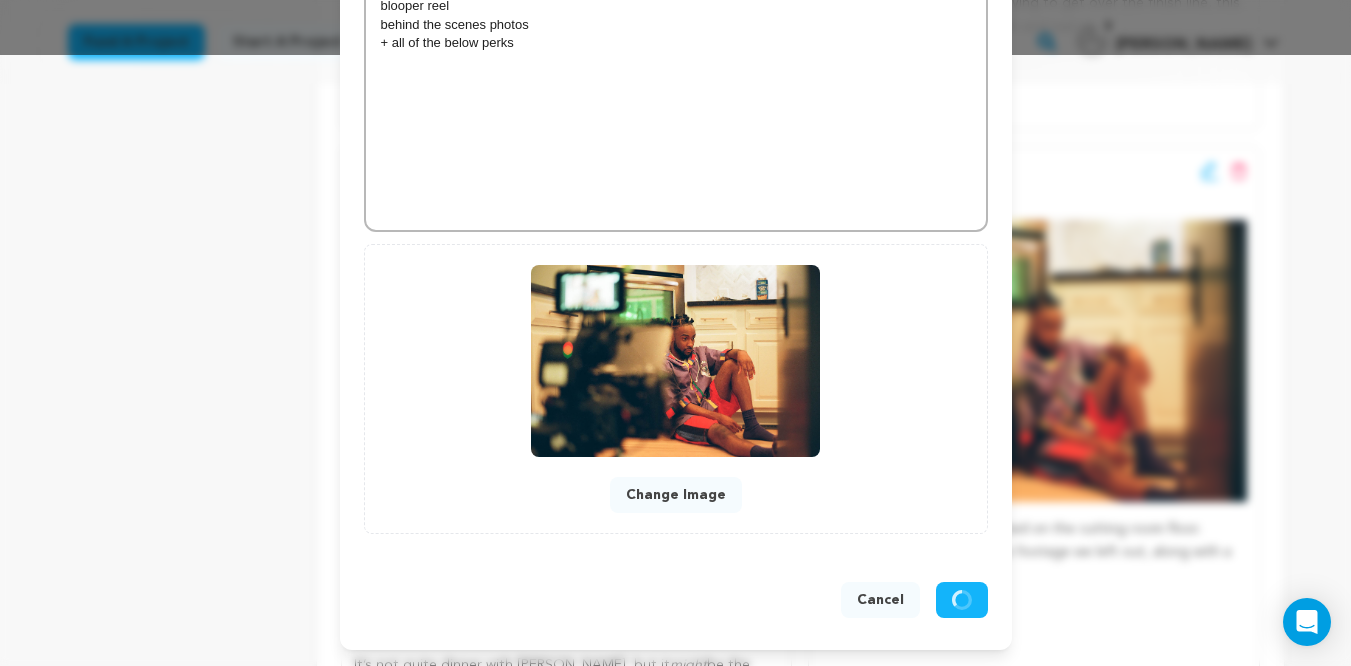 scroll, scrollTop: 569, scrollLeft: 0, axis: vertical 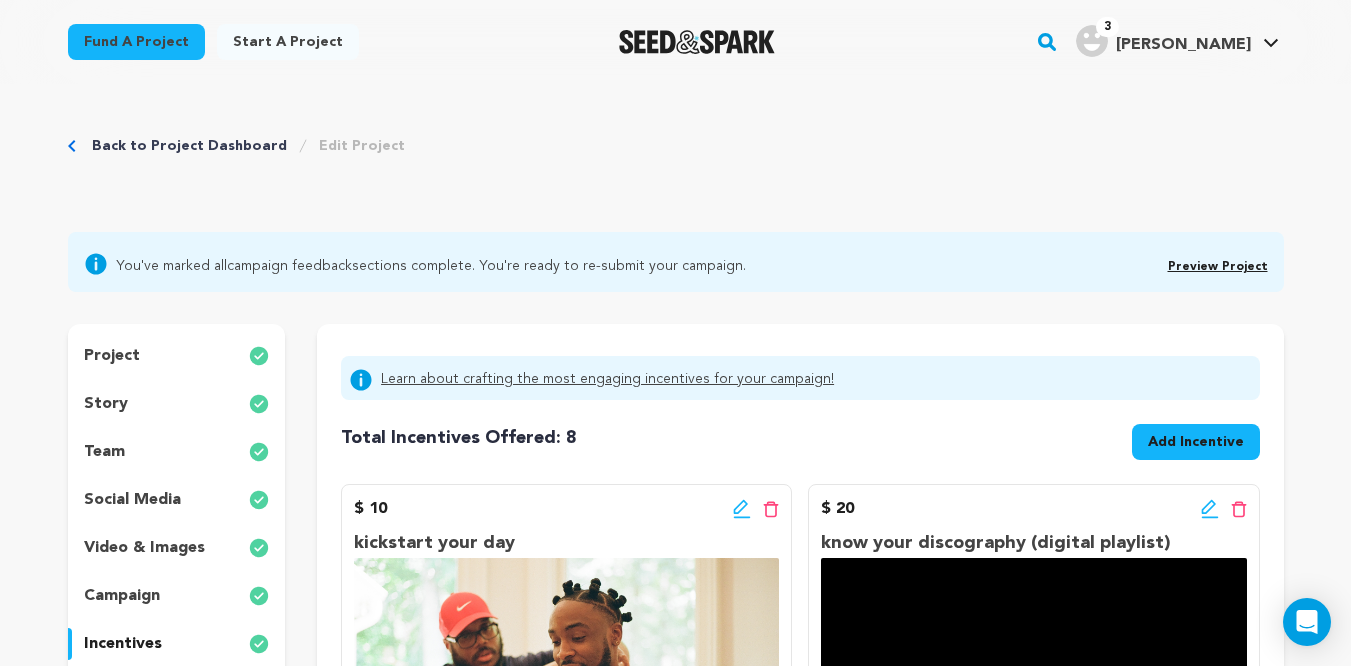 click on "Add Incentive" at bounding box center [1196, 442] 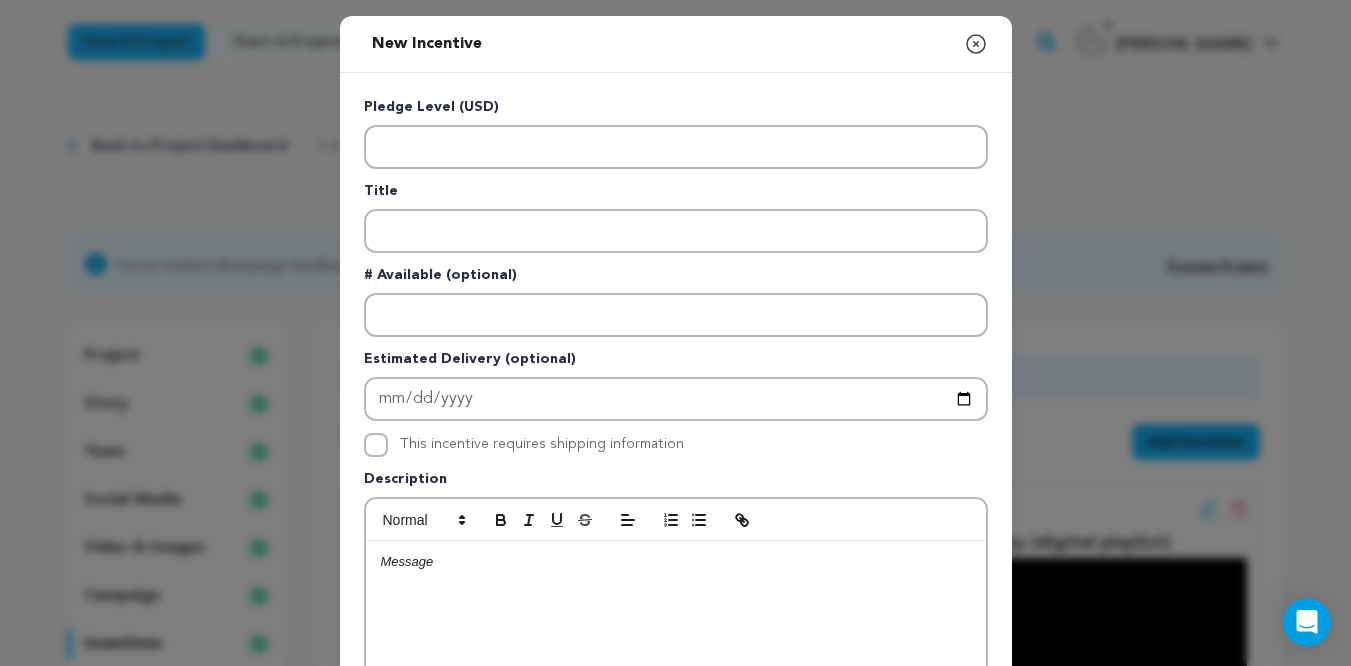 click at bounding box center (676, 691) 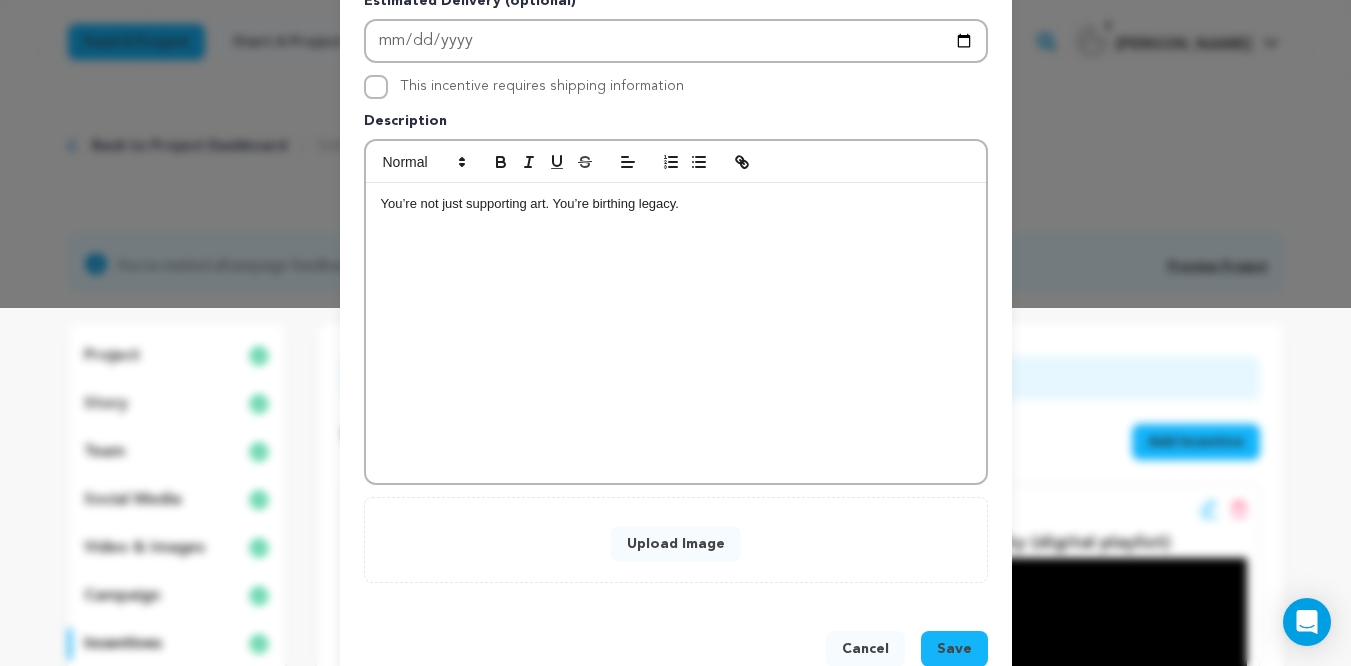 click on "You’re not just supporting art. You’re birthing legacy." at bounding box center [676, 204] 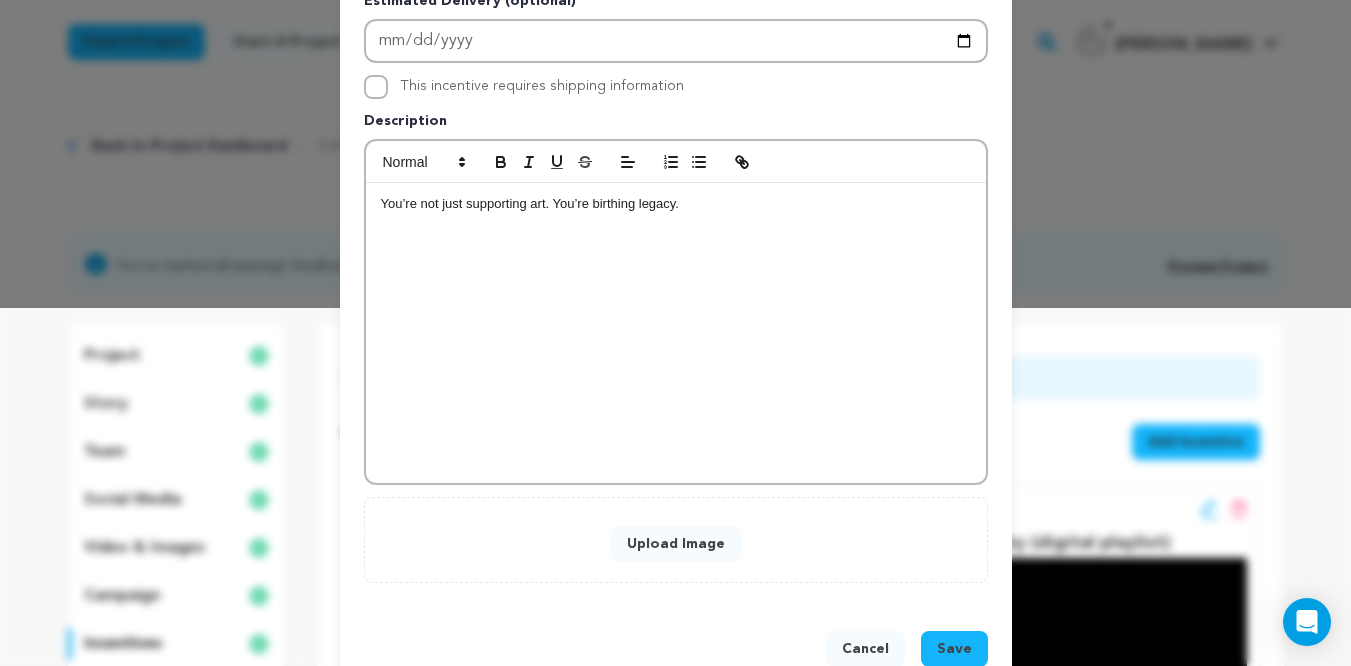type 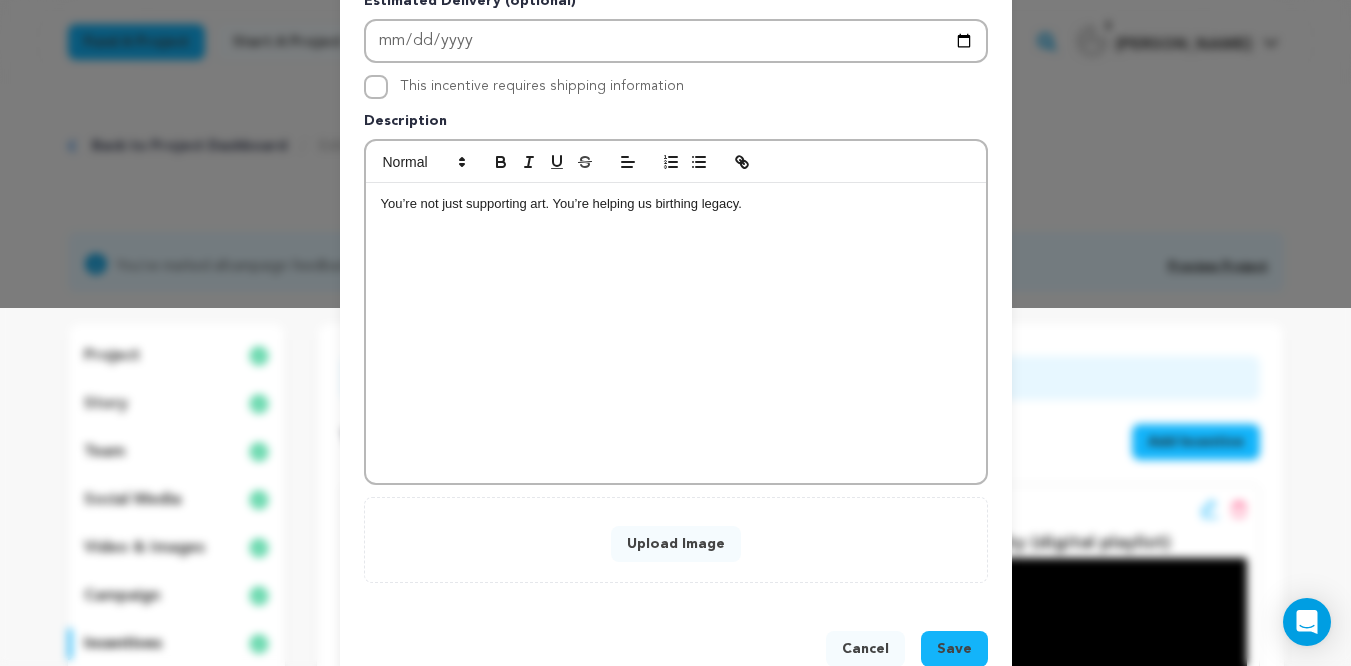 click on "You’re not just supporting art. You’re helping us birthing legacy." at bounding box center [676, 204] 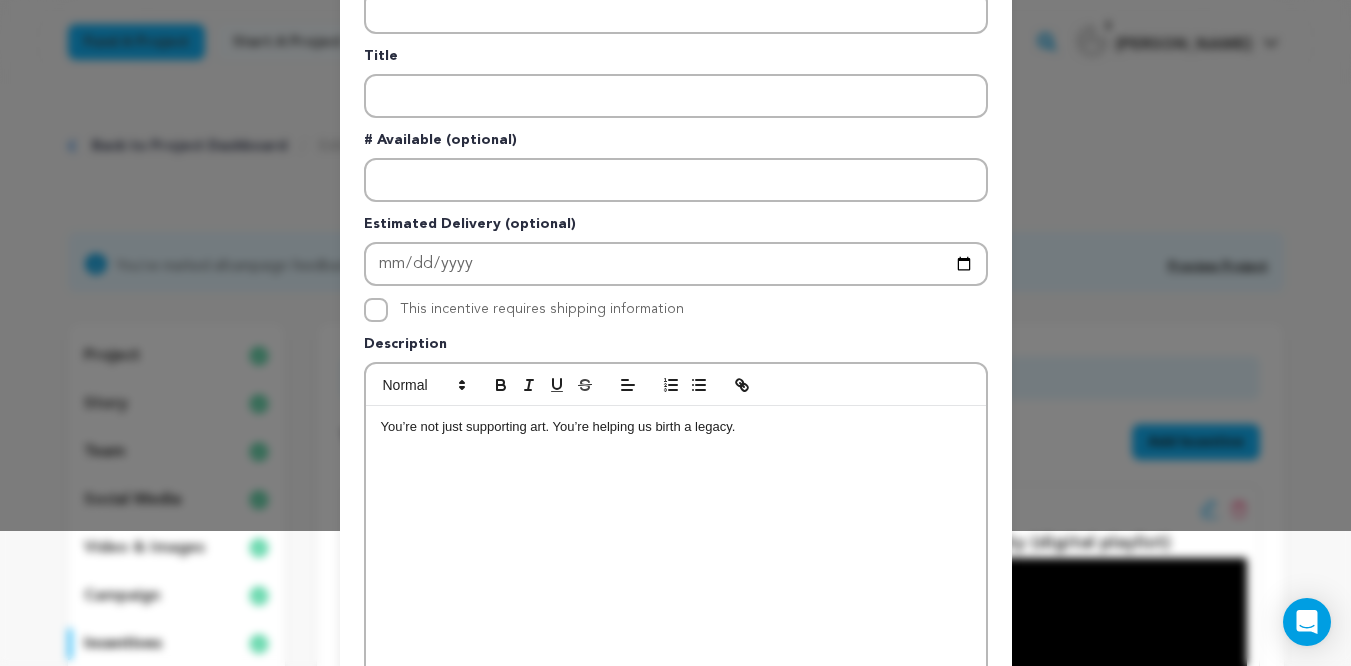 scroll, scrollTop: 2, scrollLeft: 0, axis: vertical 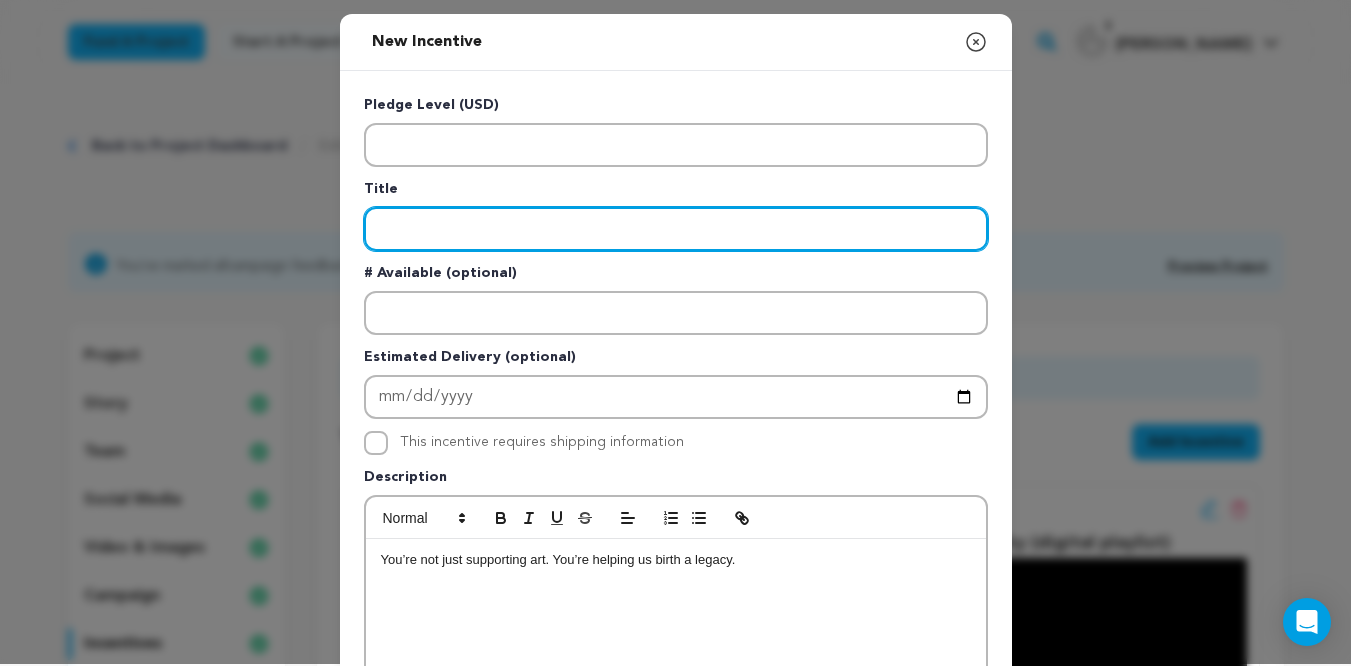 click at bounding box center (676, 229) 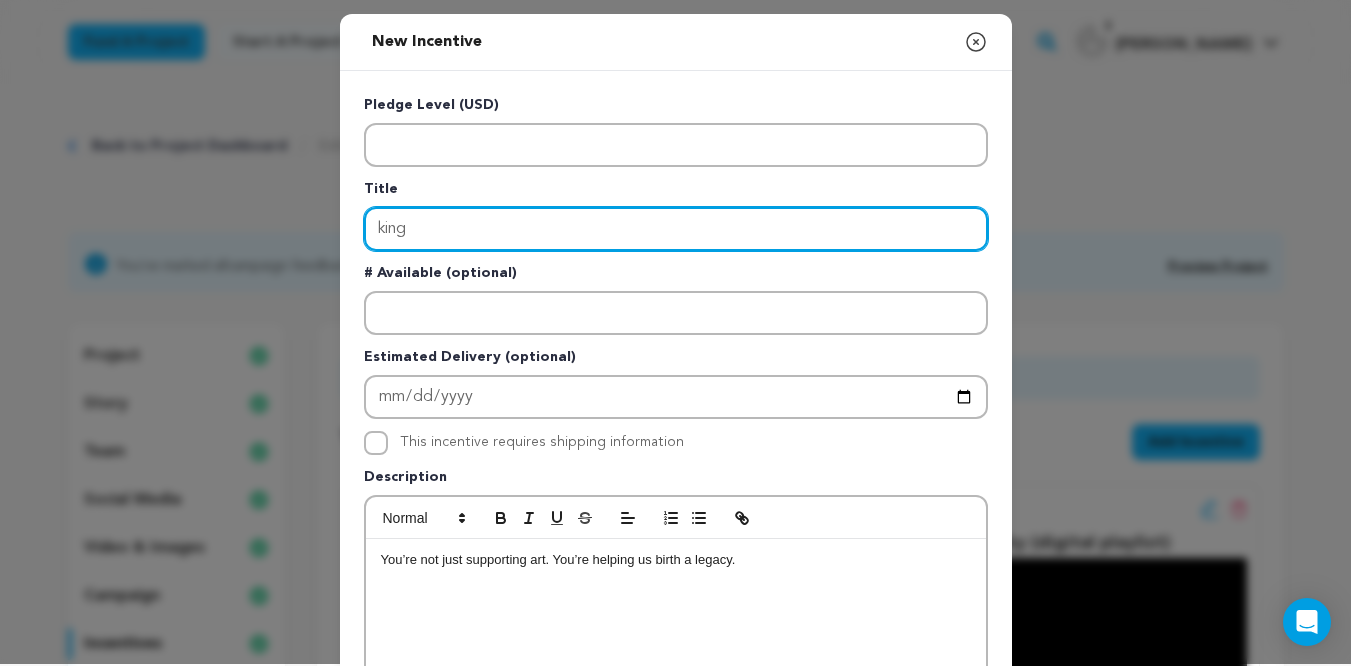 type on "king" 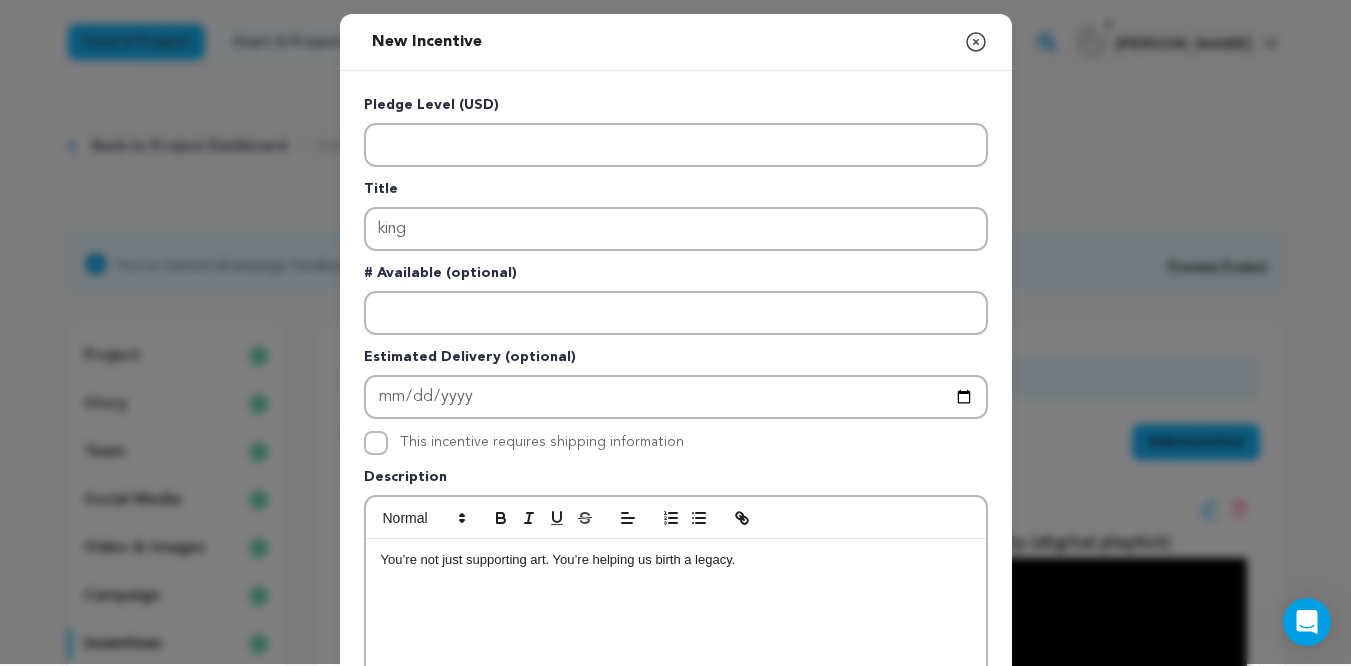 drag, startPoint x: 972, startPoint y: 35, endPoint x: 793, endPoint y: 180, distance: 230.36058 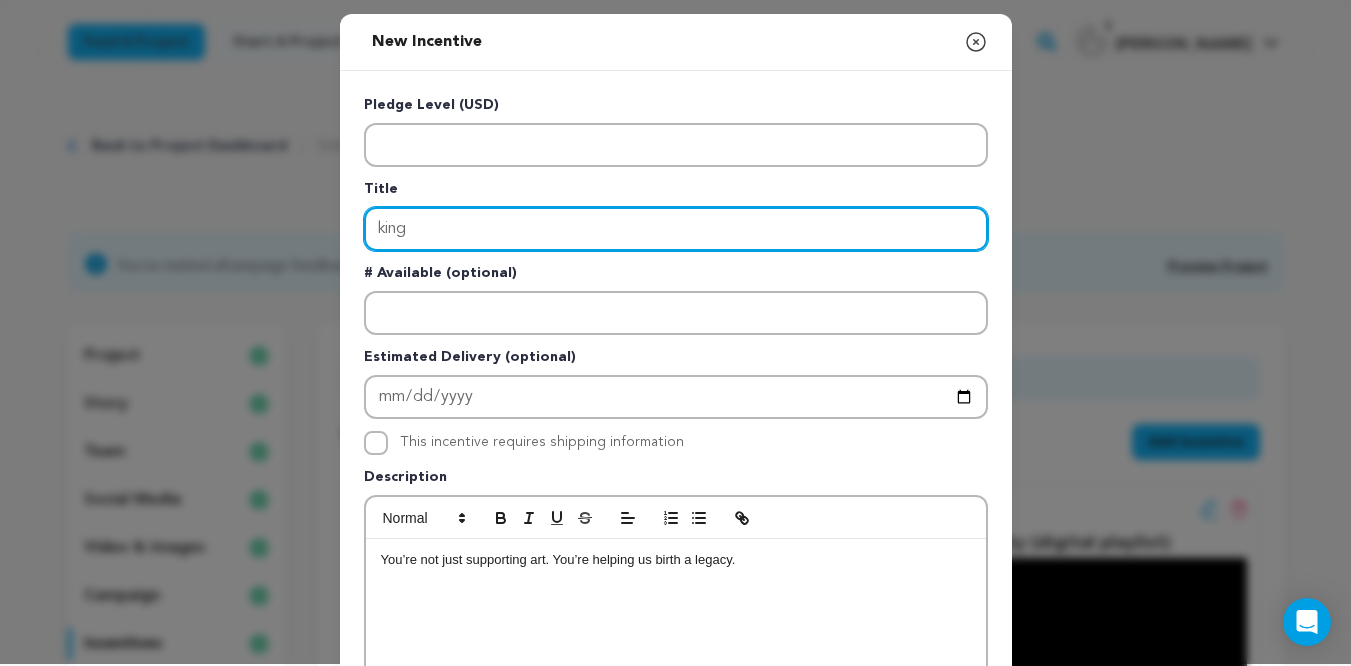 click on "king" at bounding box center [676, 229] 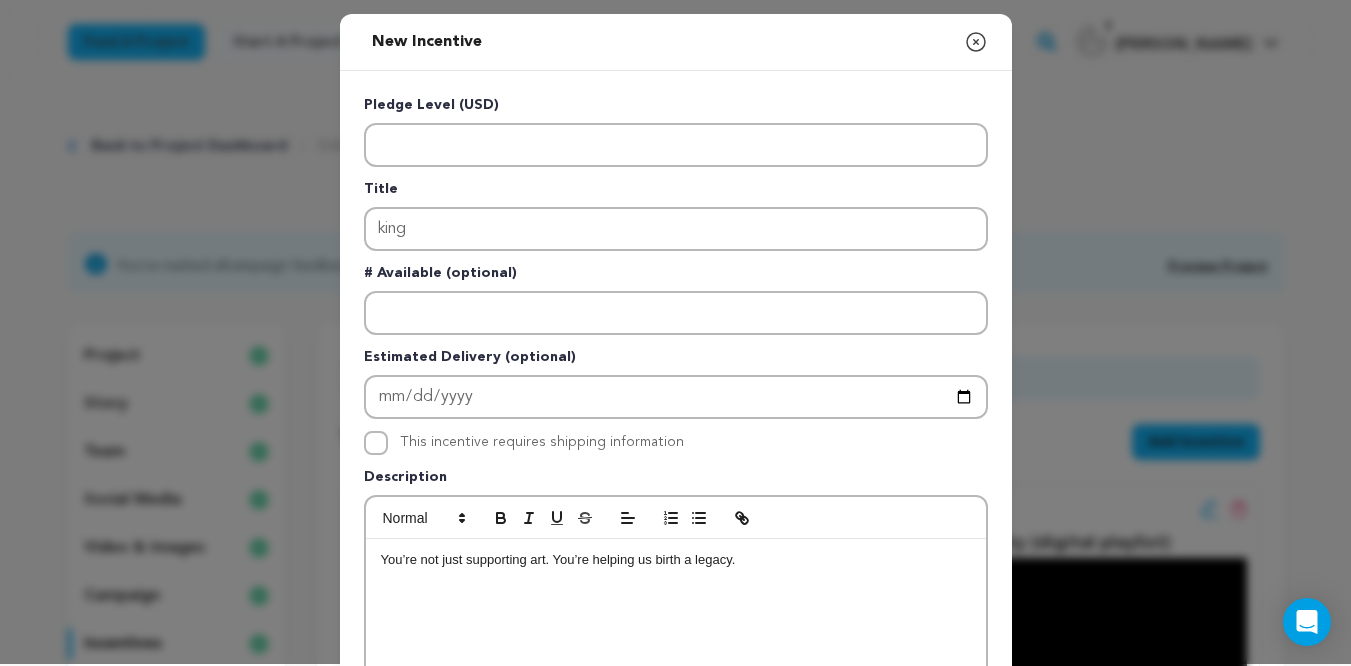 drag, startPoint x: 974, startPoint y: 41, endPoint x: 1067, endPoint y: -17, distance: 109.60383 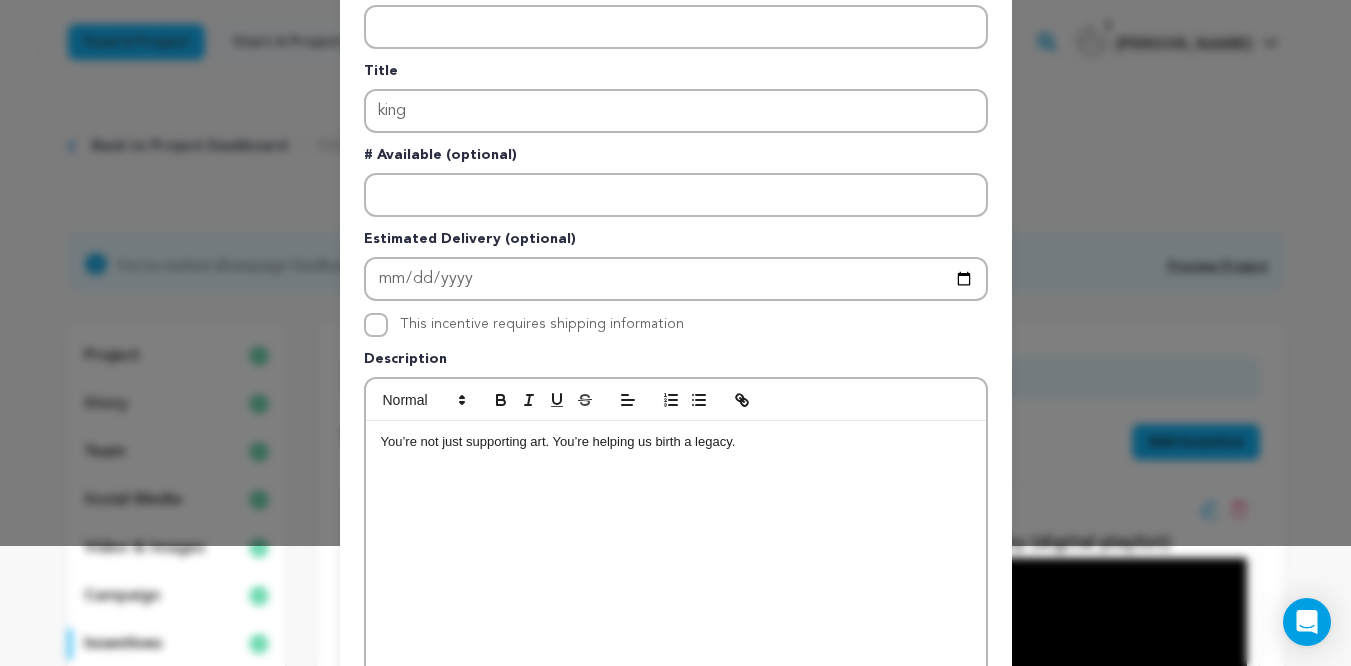 scroll, scrollTop: 188, scrollLeft: 0, axis: vertical 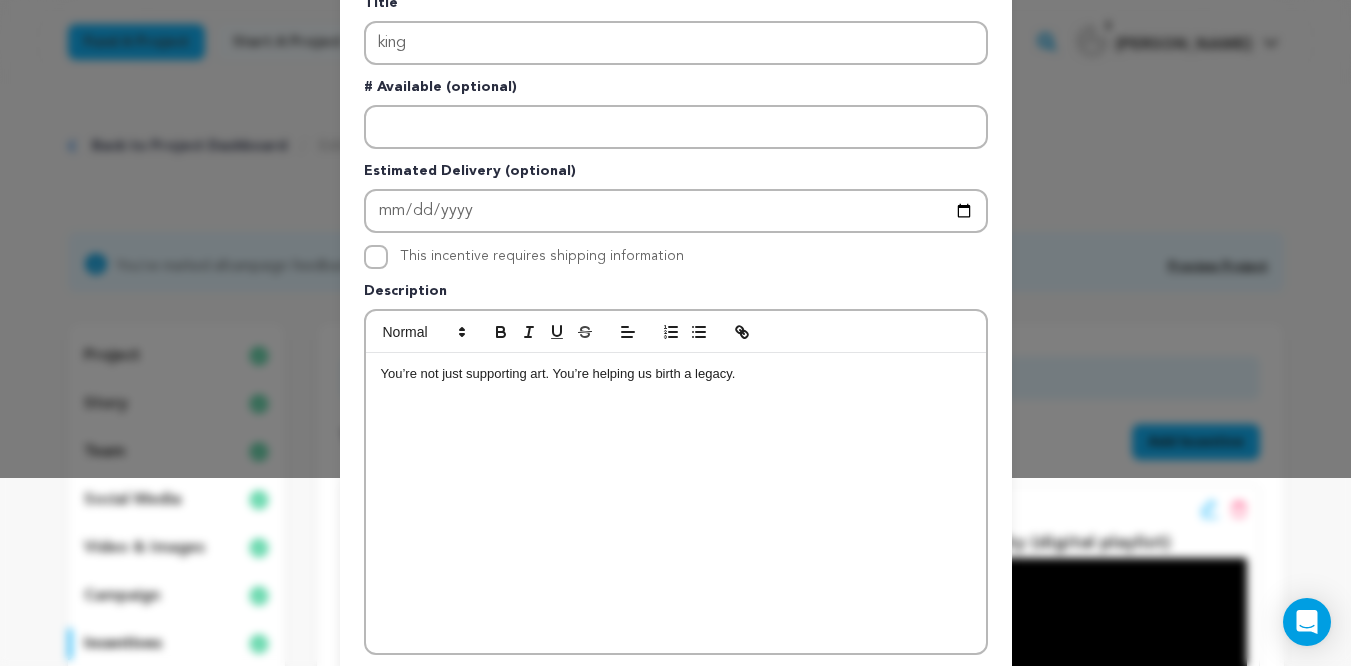 click on "You’re not just supporting art. You’re helping us birth a legacy." at bounding box center (676, 503) 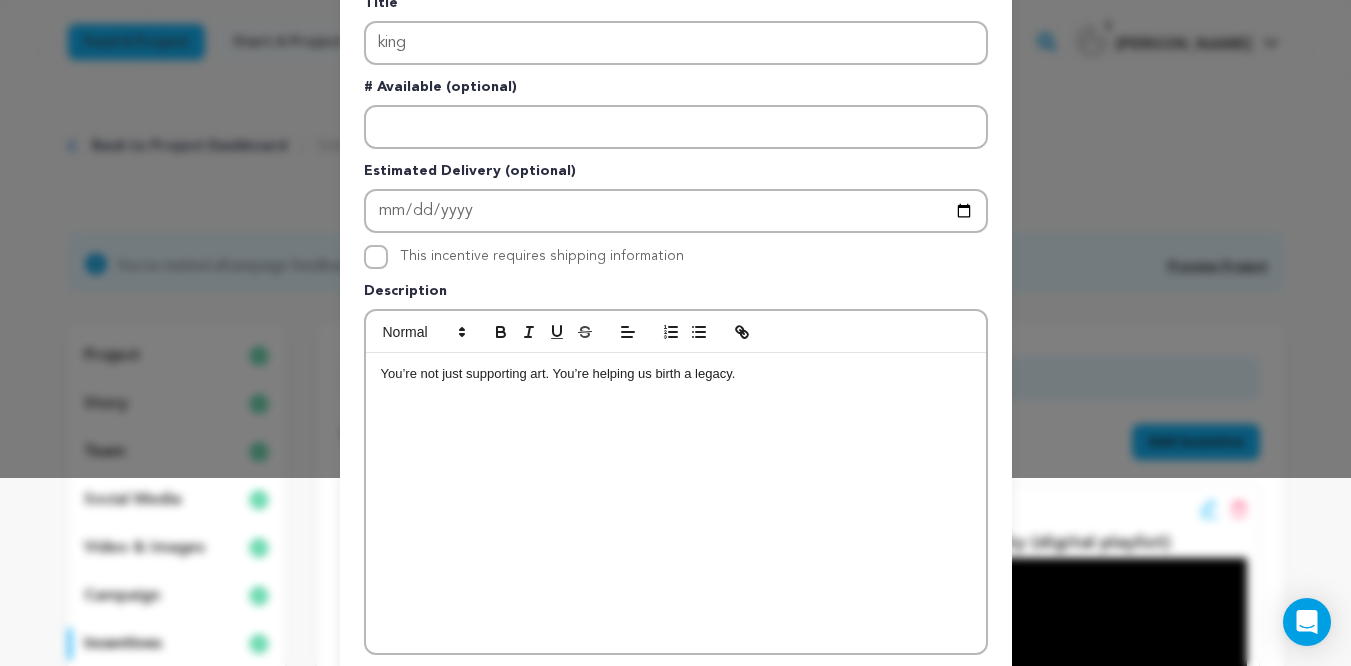 scroll, scrollTop: 0, scrollLeft: 0, axis: both 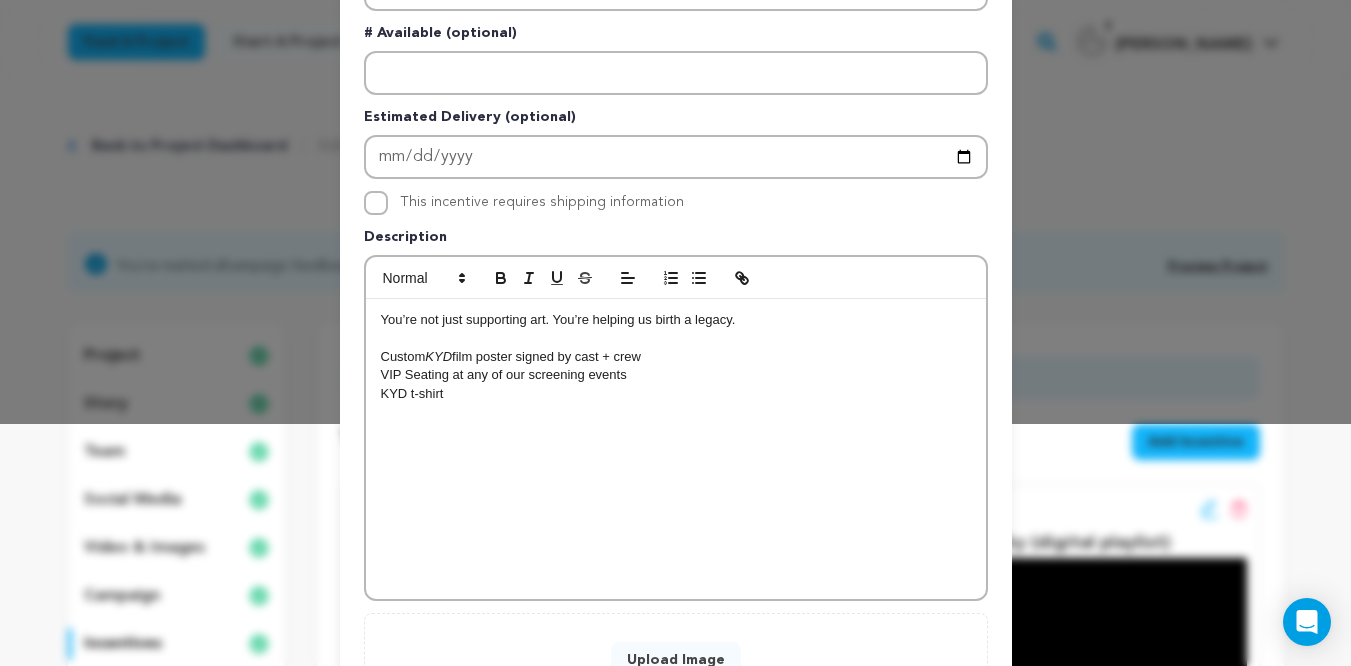 drag, startPoint x: 442, startPoint y: 399, endPoint x: 341, endPoint y: 398, distance: 101.00495 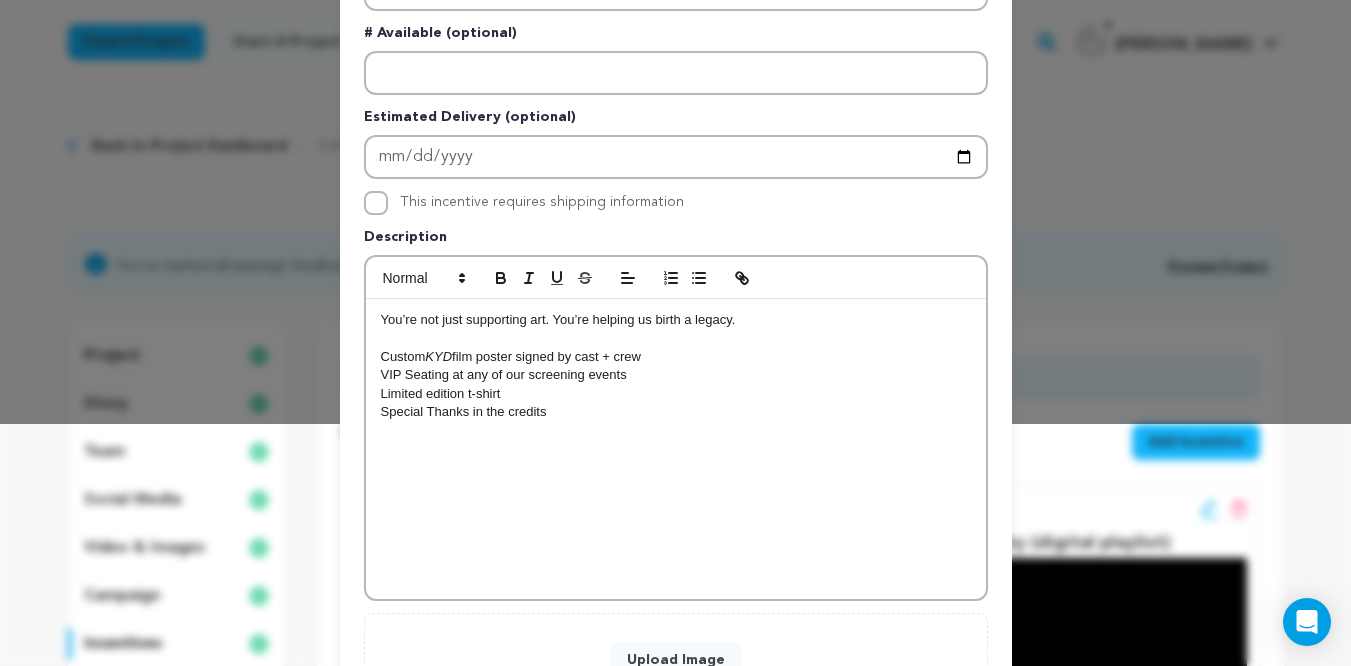 click on "Limited edition t-shirt" at bounding box center [676, 394] 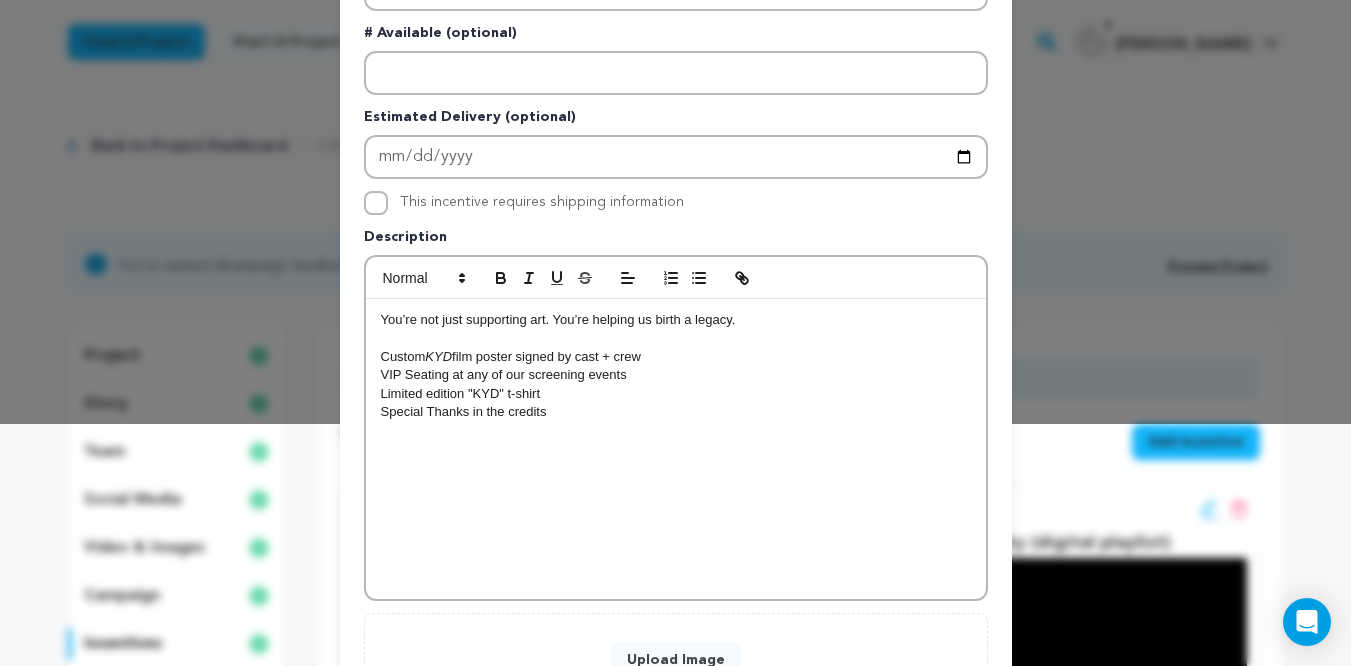 click on "Special Thanks in the credits" at bounding box center (676, 412) 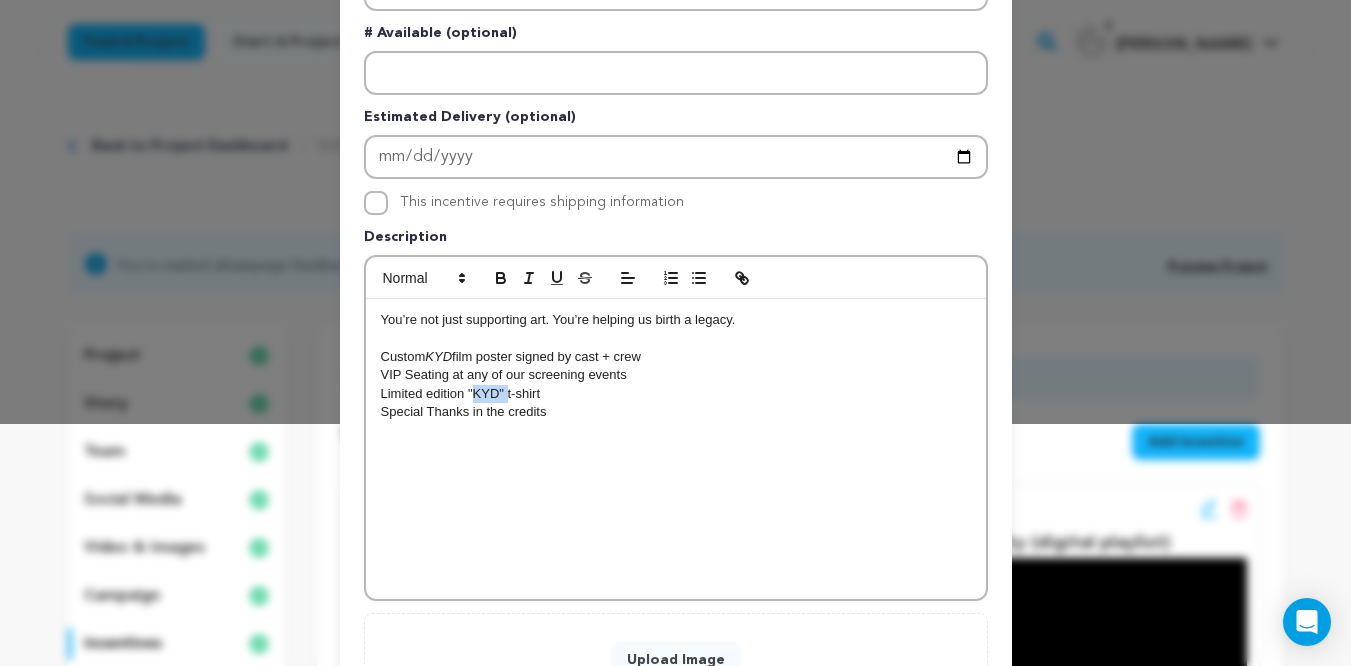 drag, startPoint x: 507, startPoint y: 395, endPoint x: 471, endPoint y: 395, distance: 36 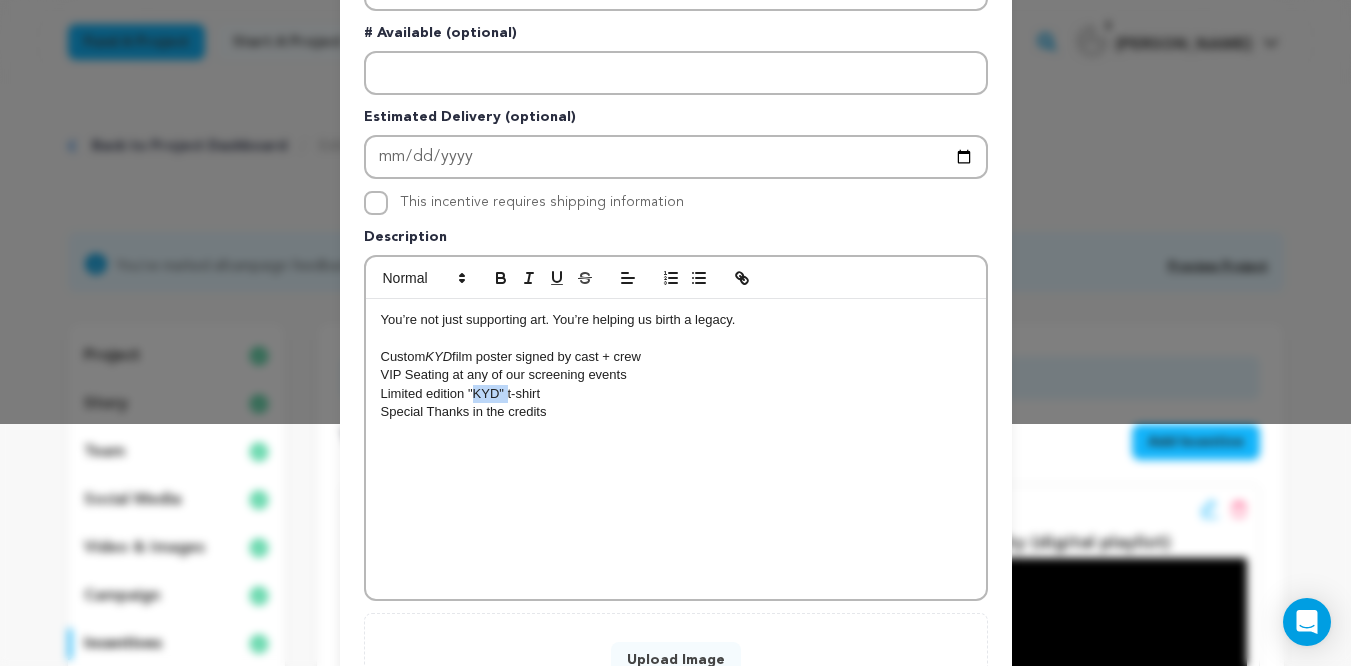click on "Limited edition "KYD" t-shirt" at bounding box center (676, 394) 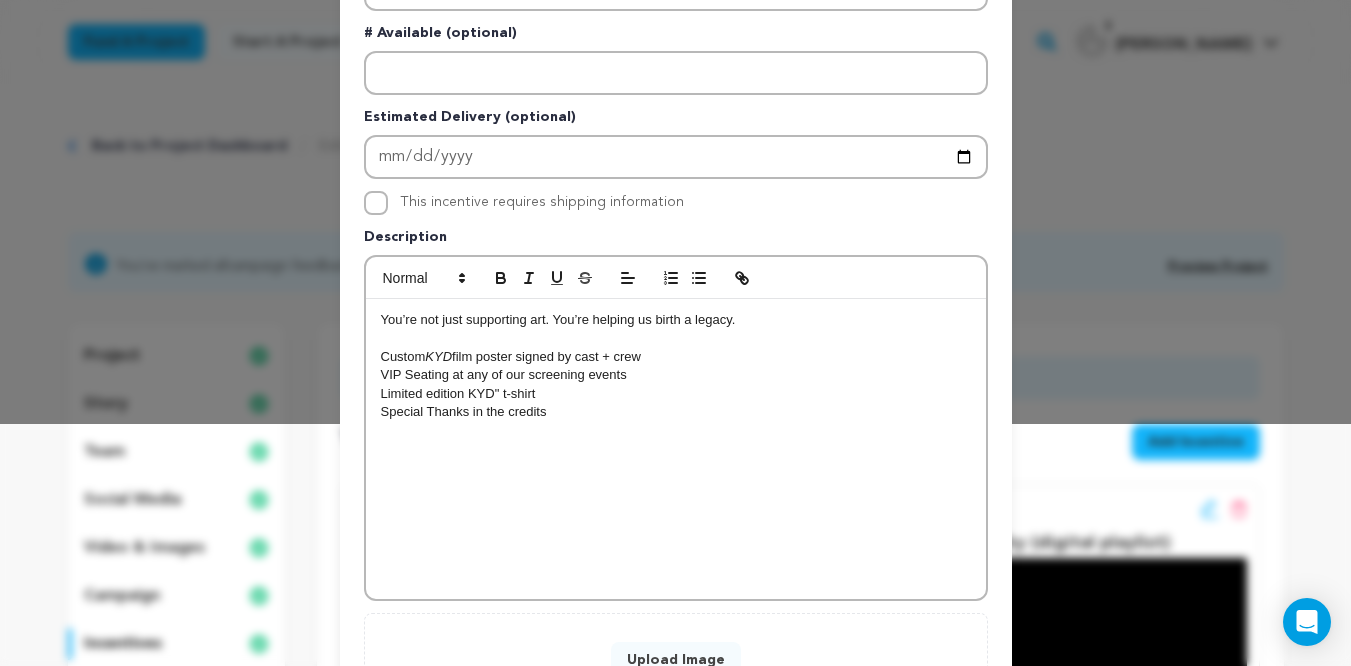 click on "Limited edition KYD" t-shirt" at bounding box center [676, 394] 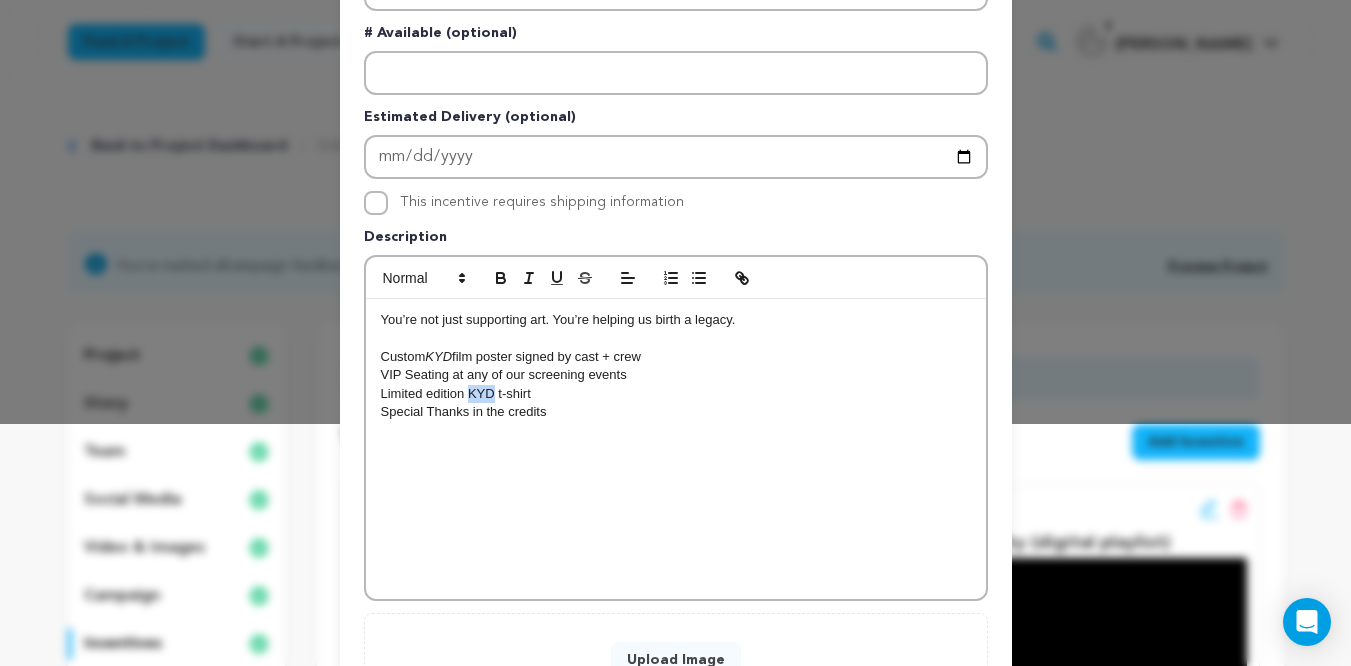 drag, startPoint x: 493, startPoint y: 390, endPoint x: 469, endPoint y: 391, distance: 24.020824 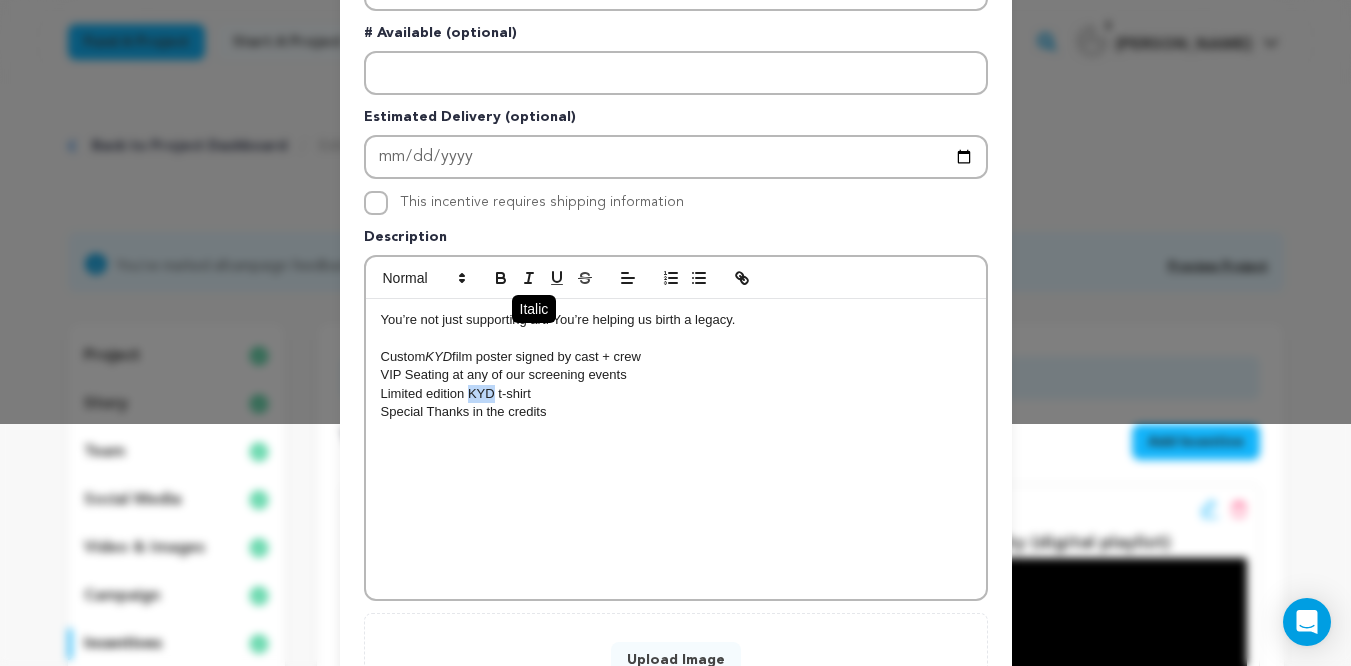 click 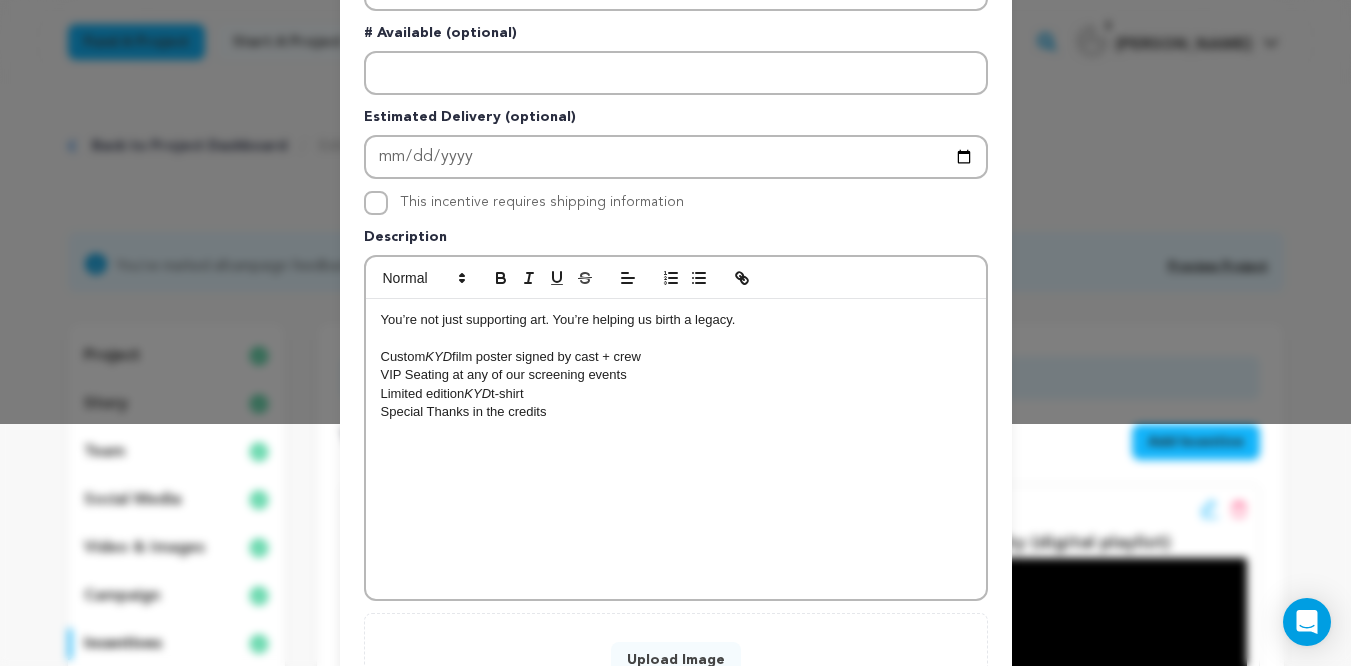 click on "You’re not just supporting art. You’re helping us birth a legacy. Custom  KYD  film poster signed by cast + crew VIP Seating at any of our screening events  Limited edition  KYD  t-shirt  Special Thanks in the credits" at bounding box center (676, 449) 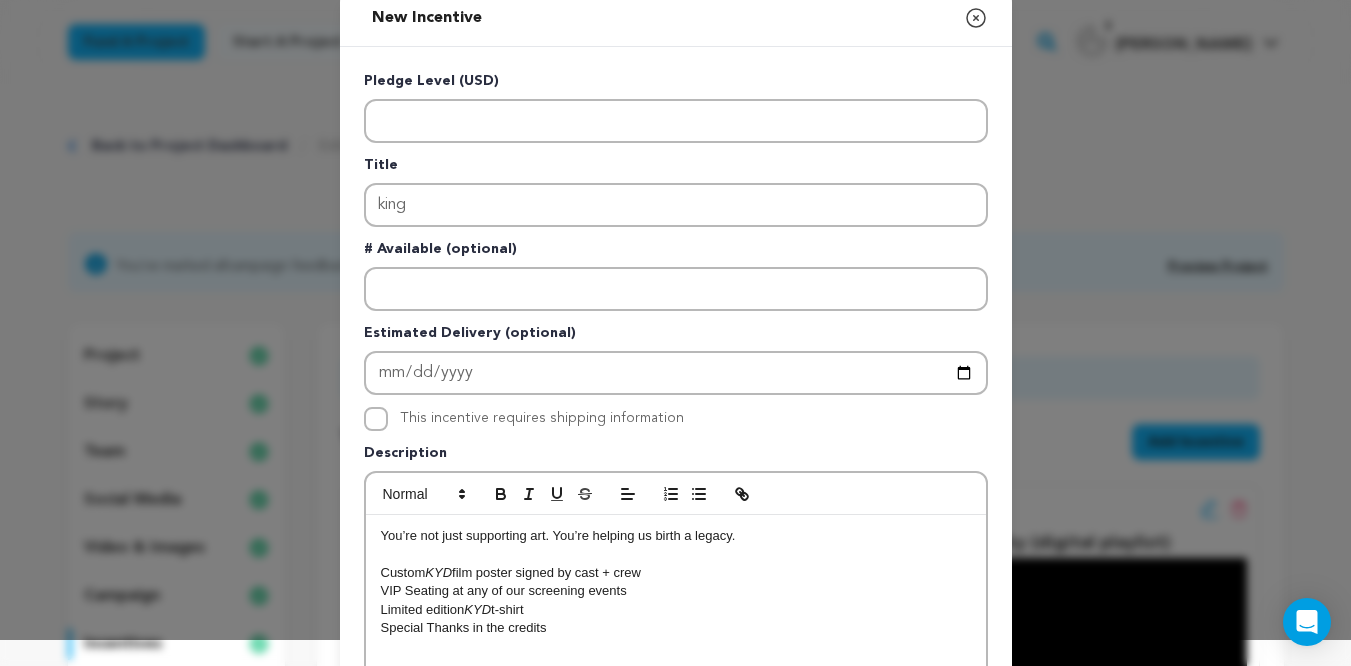 scroll, scrollTop: 0, scrollLeft: 0, axis: both 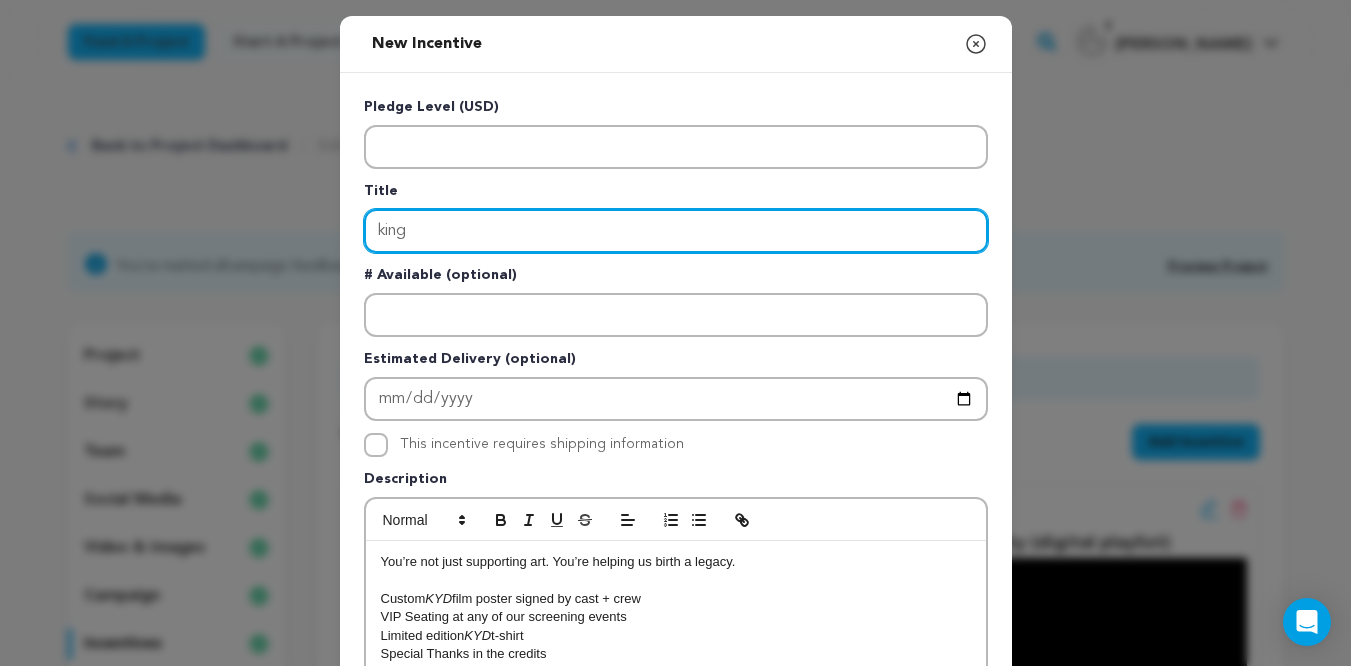 drag, startPoint x: 436, startPoint y: 249, endPoint x: 366, endPoint y: 224, distance: 74.330345 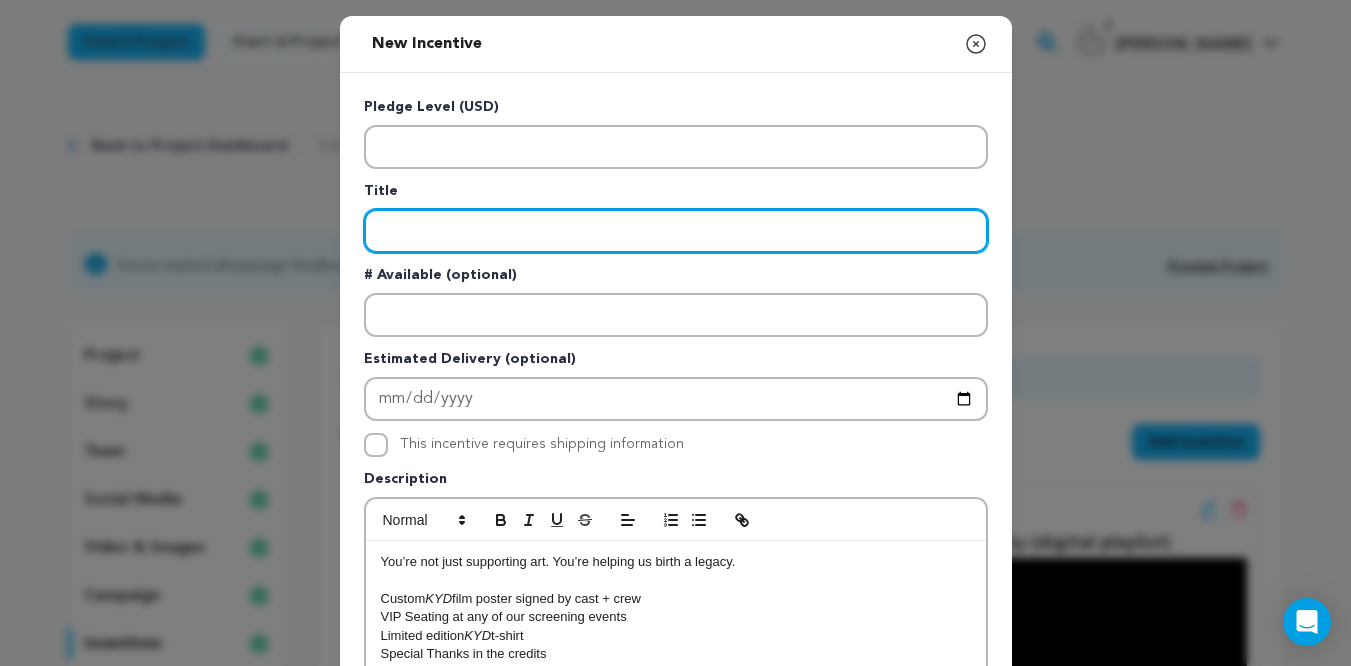 type on "K" 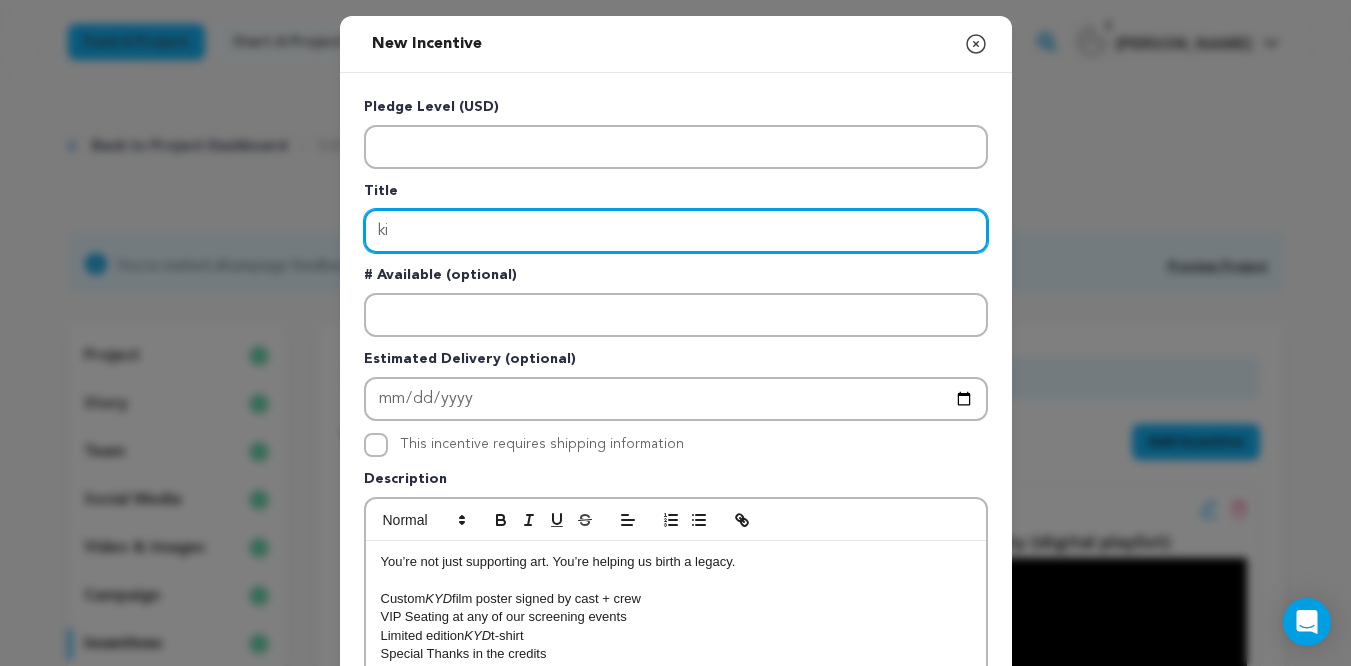 type on "k" 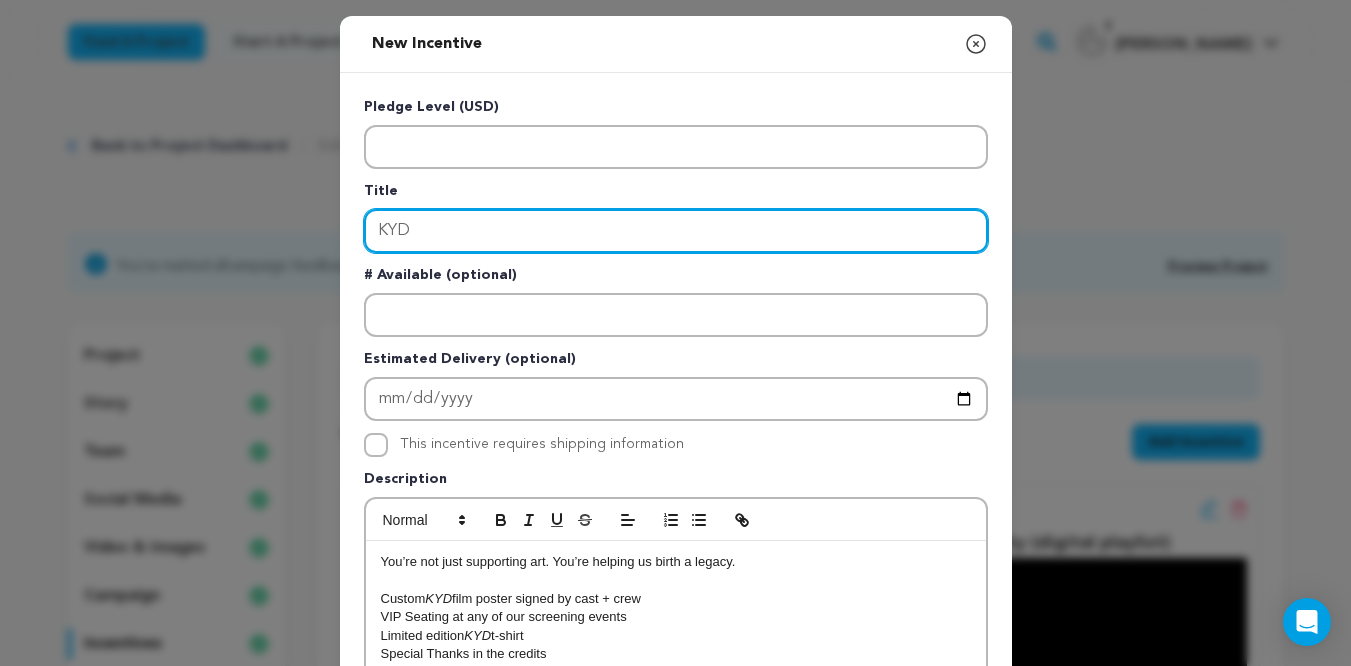 click on "KYD" at bounding box center (676, 231) 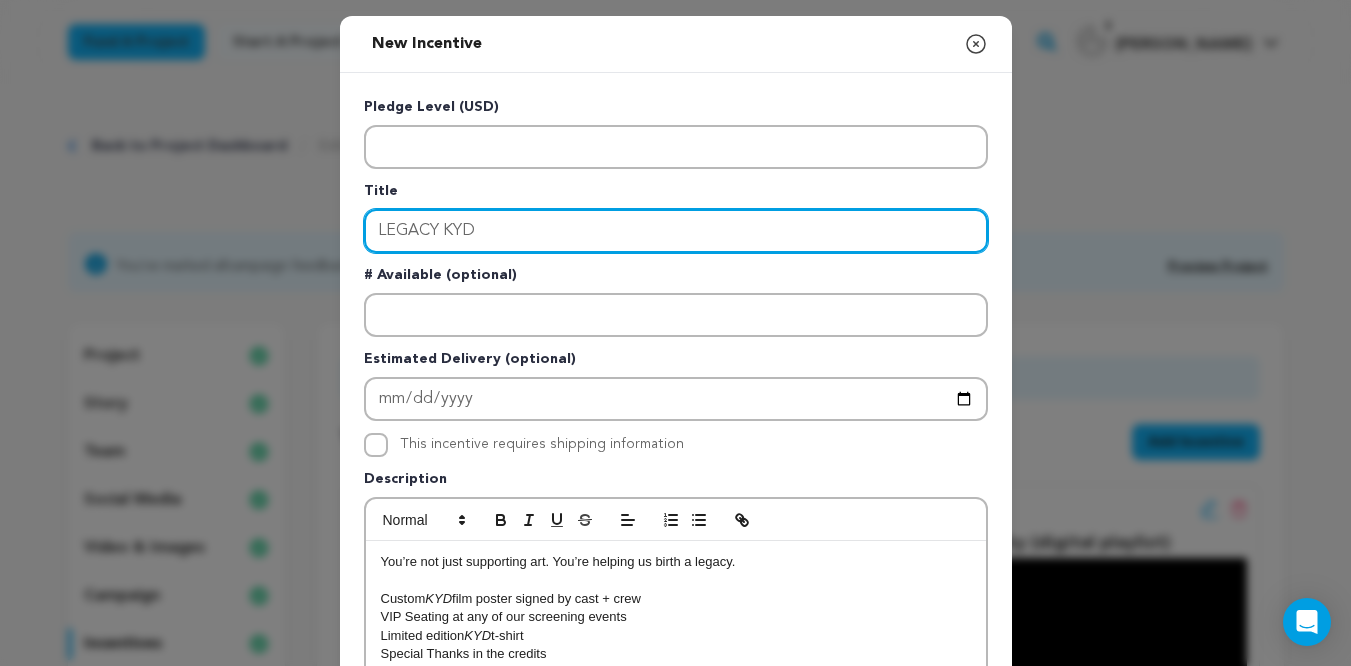type on "LEGACY KYD" 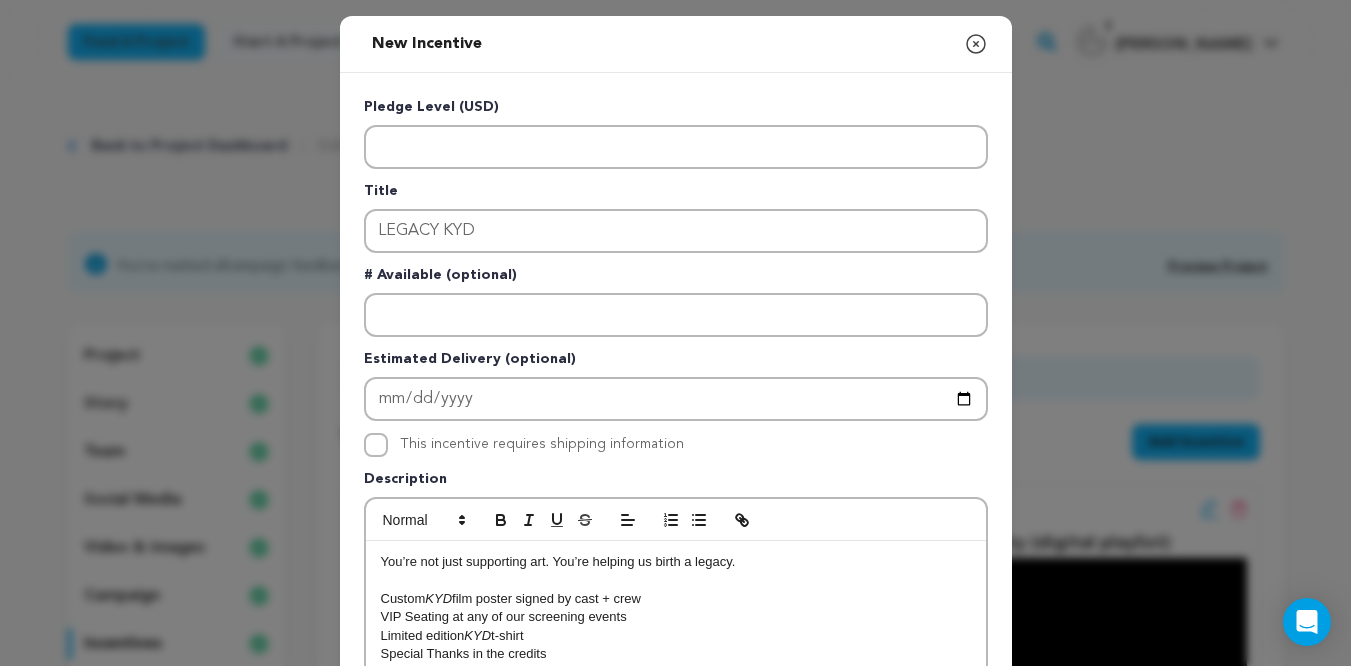 click on "Pledge Level (USD)
Title
LEGACY KYD
# Available (optional)
Estimated Delivery (optional)
This incentive requires shipping information" at bounding box center [676, 519] 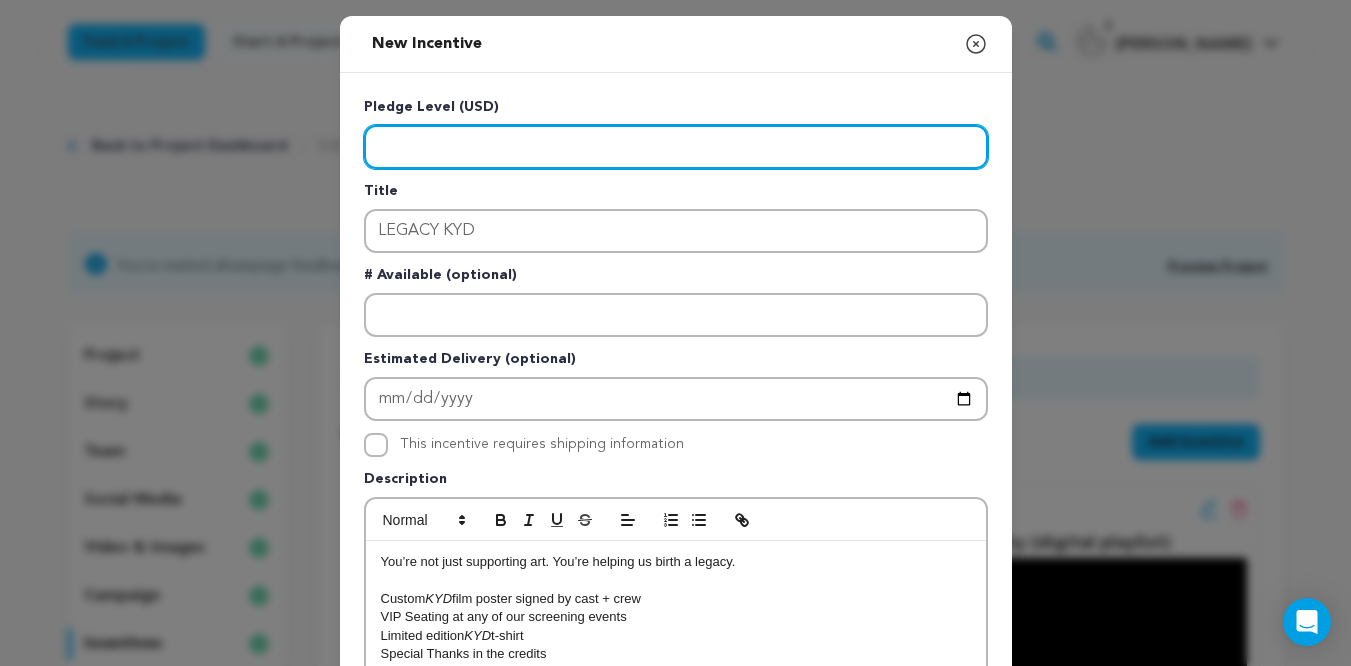 click at bounding box center [676, 147] 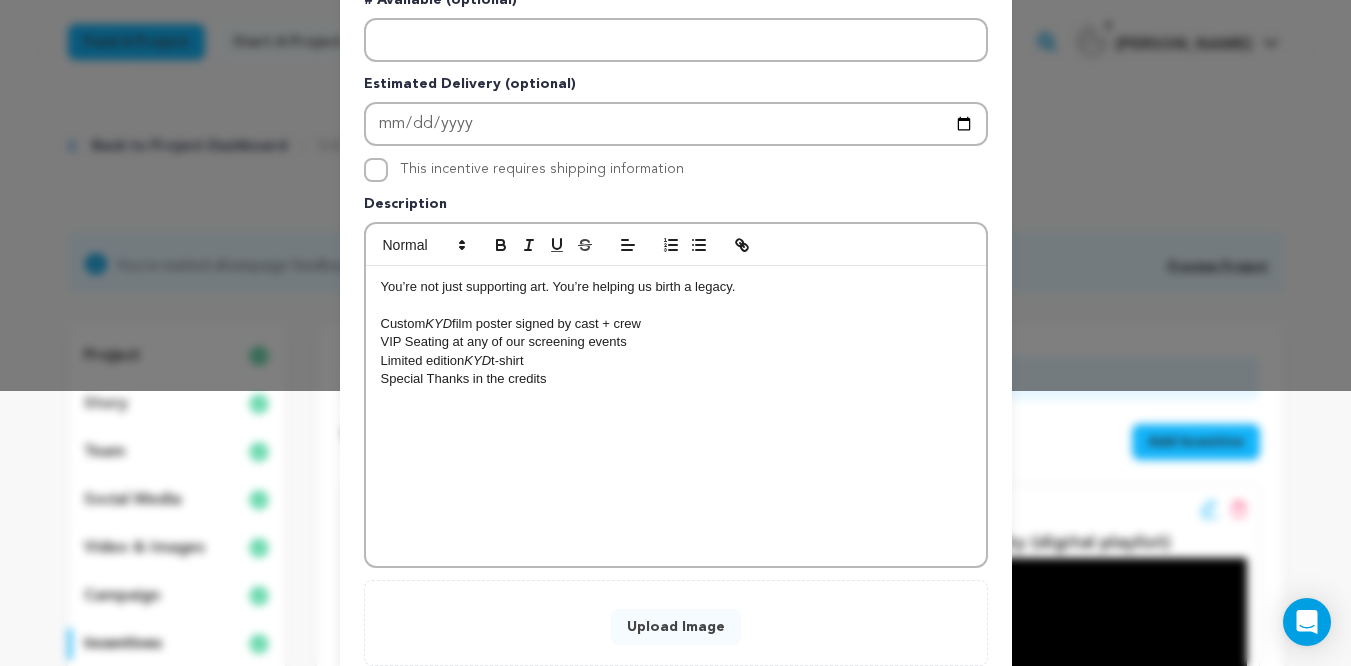 scroll, scrollTop: 299, scrollLeft: 0, axis: vertical 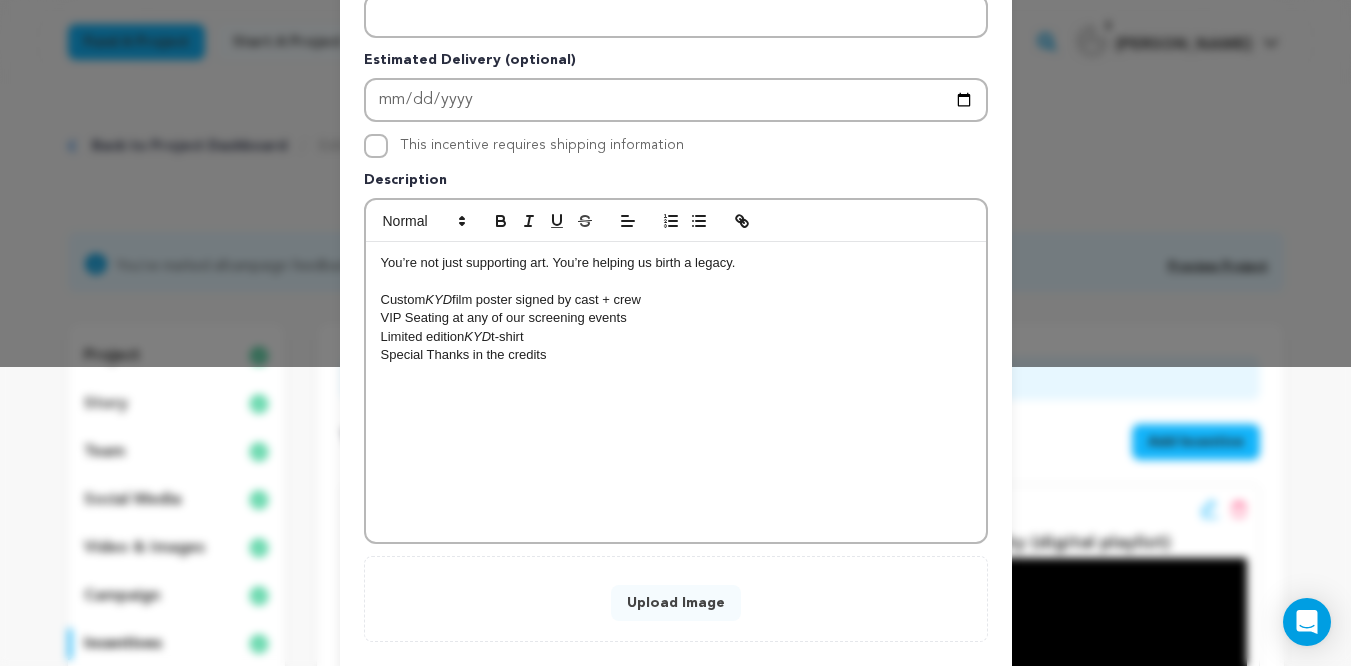 type on "1000" 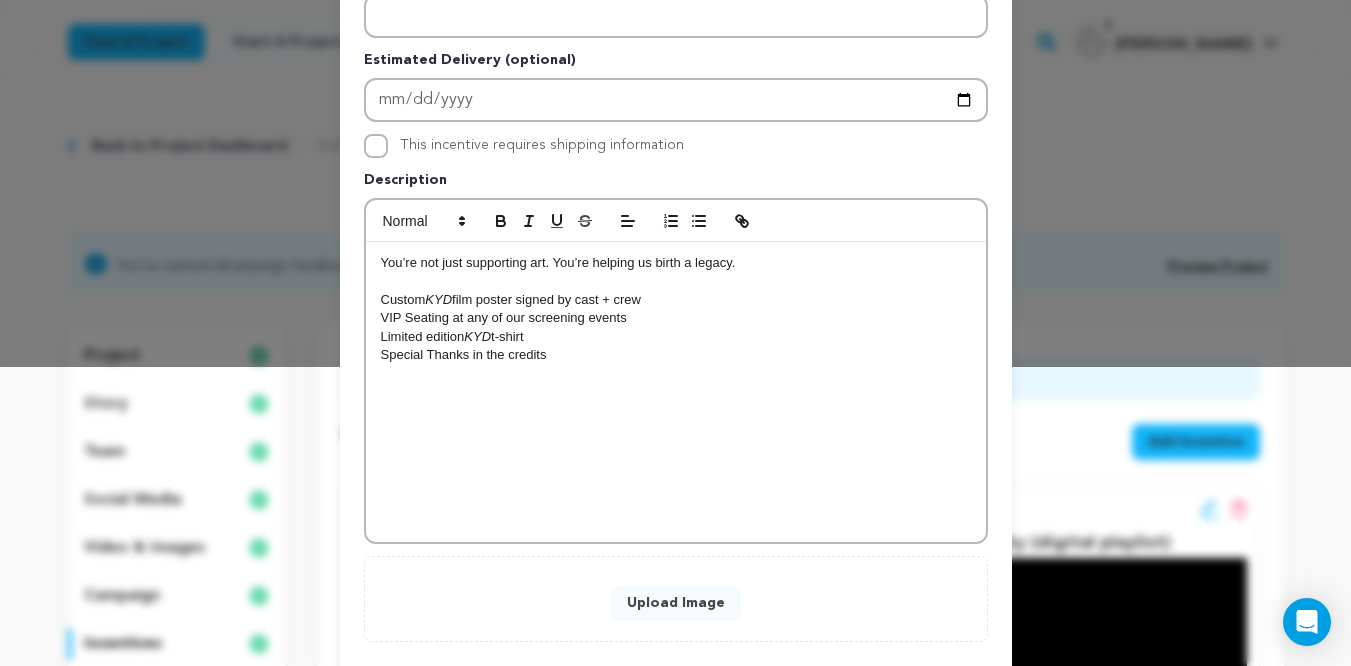 click at bounding box center (676, 281) 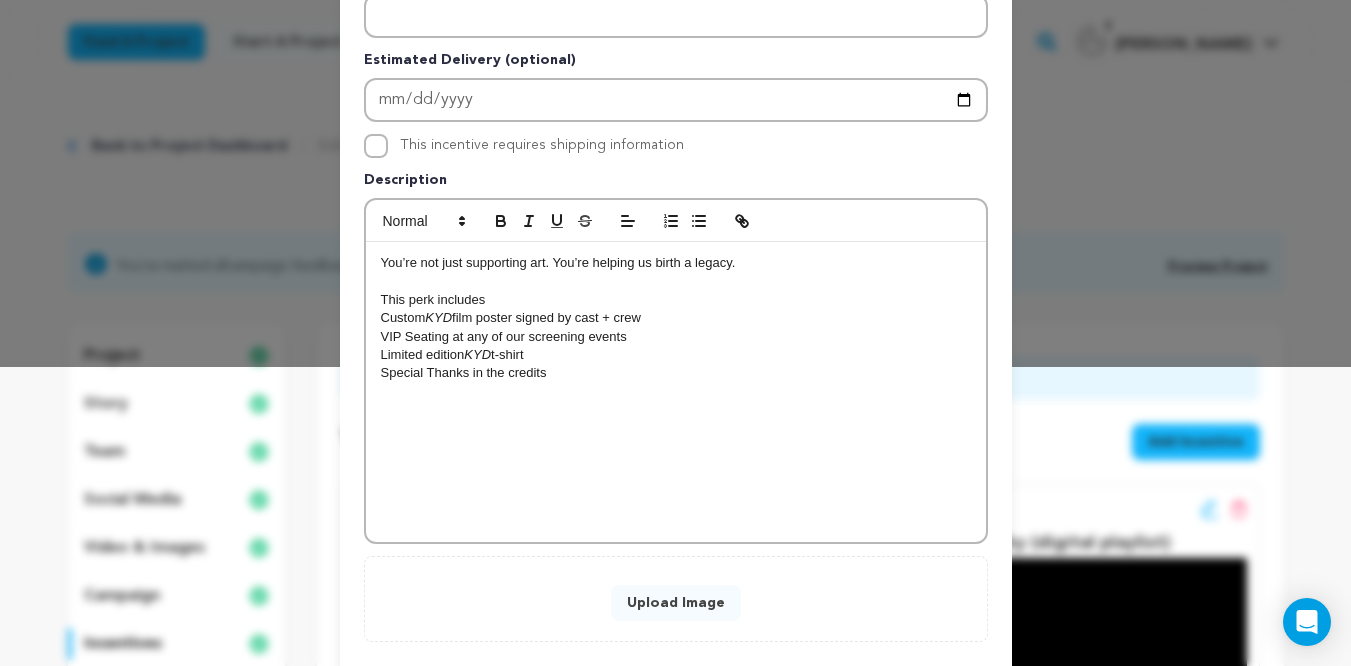 click on "Special Thanks in the credits" at bounding box center (676, 373) 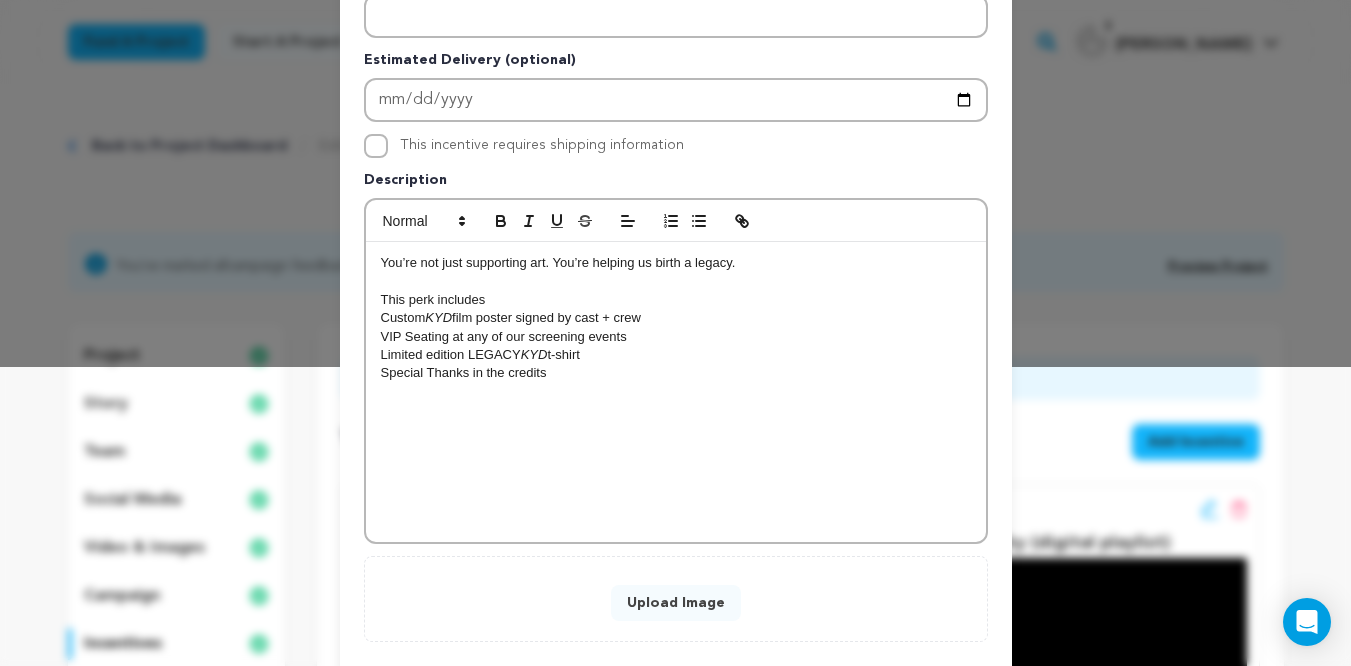 click on "Special Thanks in the credits" at bounding box center [676, 373] 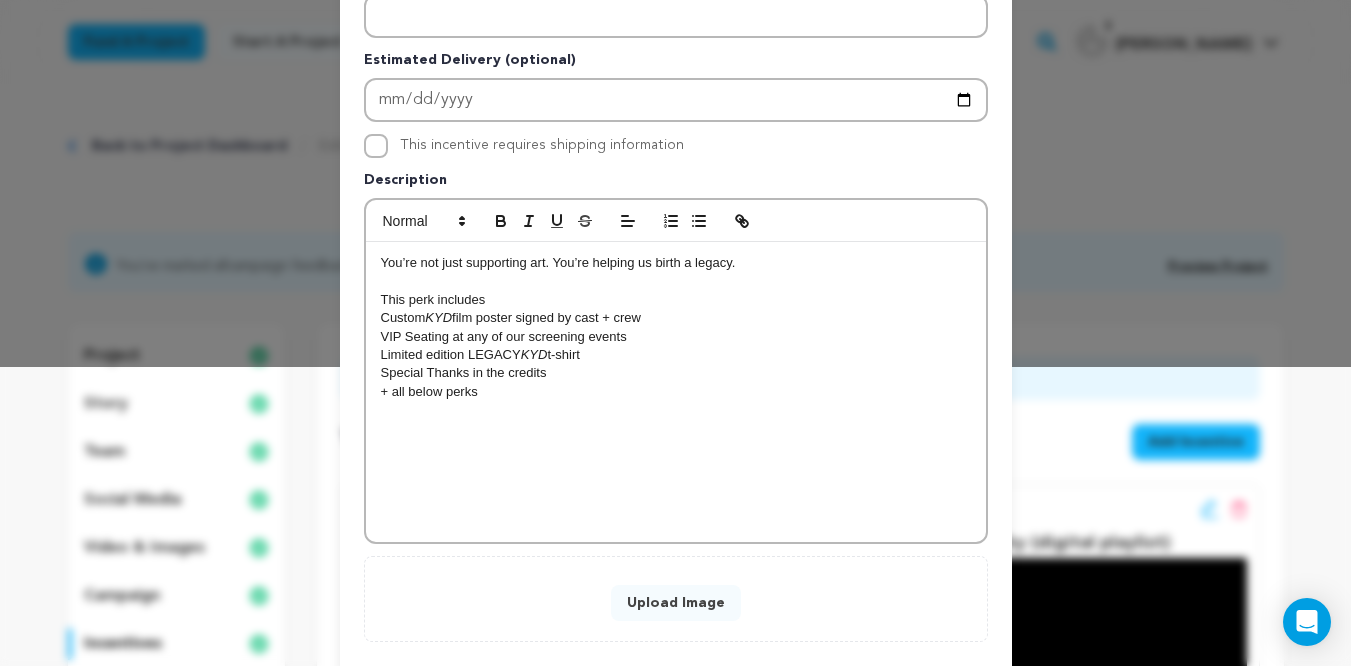 click on "Upload Image" at bounding box center (676, 603) 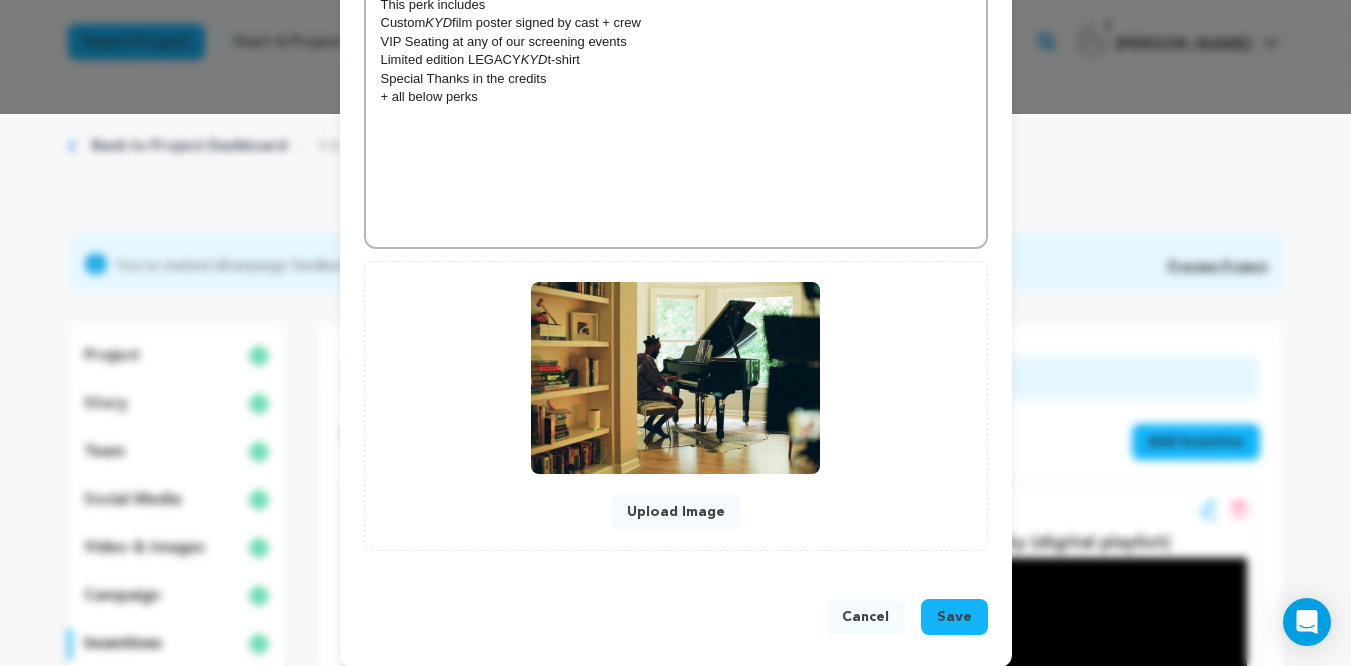 scroll, scrollTop: 569, scrollLeft: 0, axis: vertical 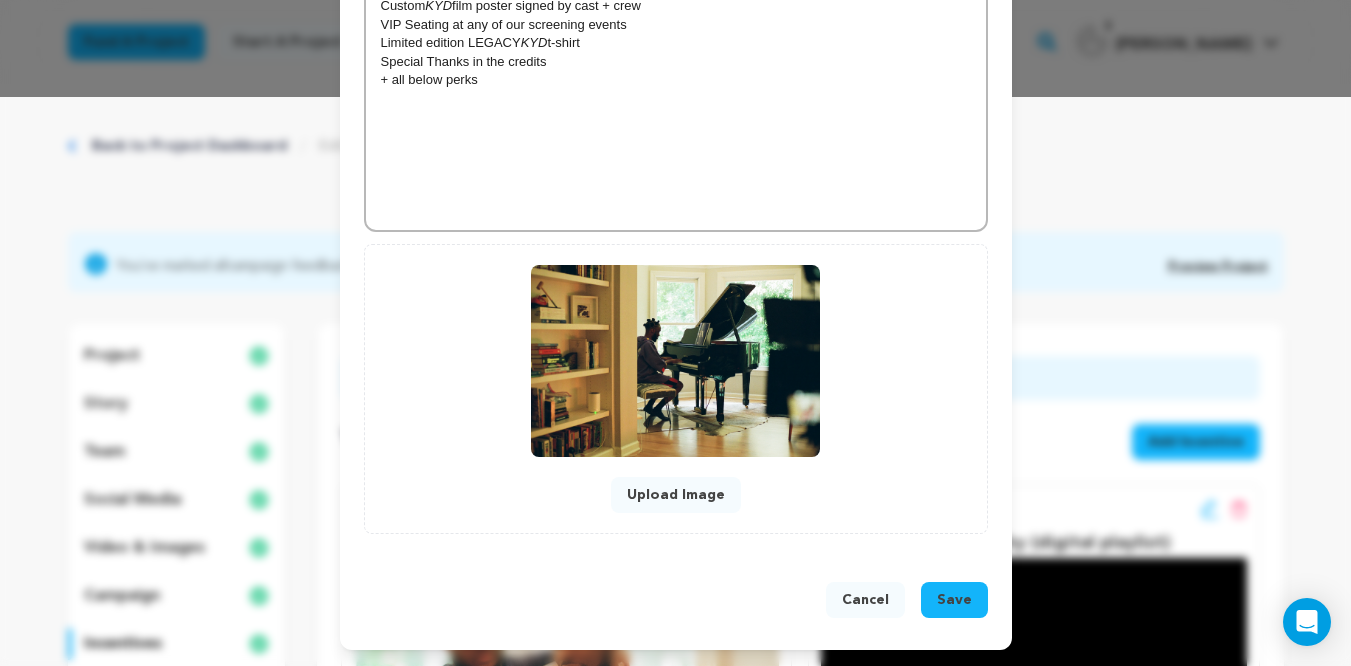 click on "Save" at bounding box center (954, 600) 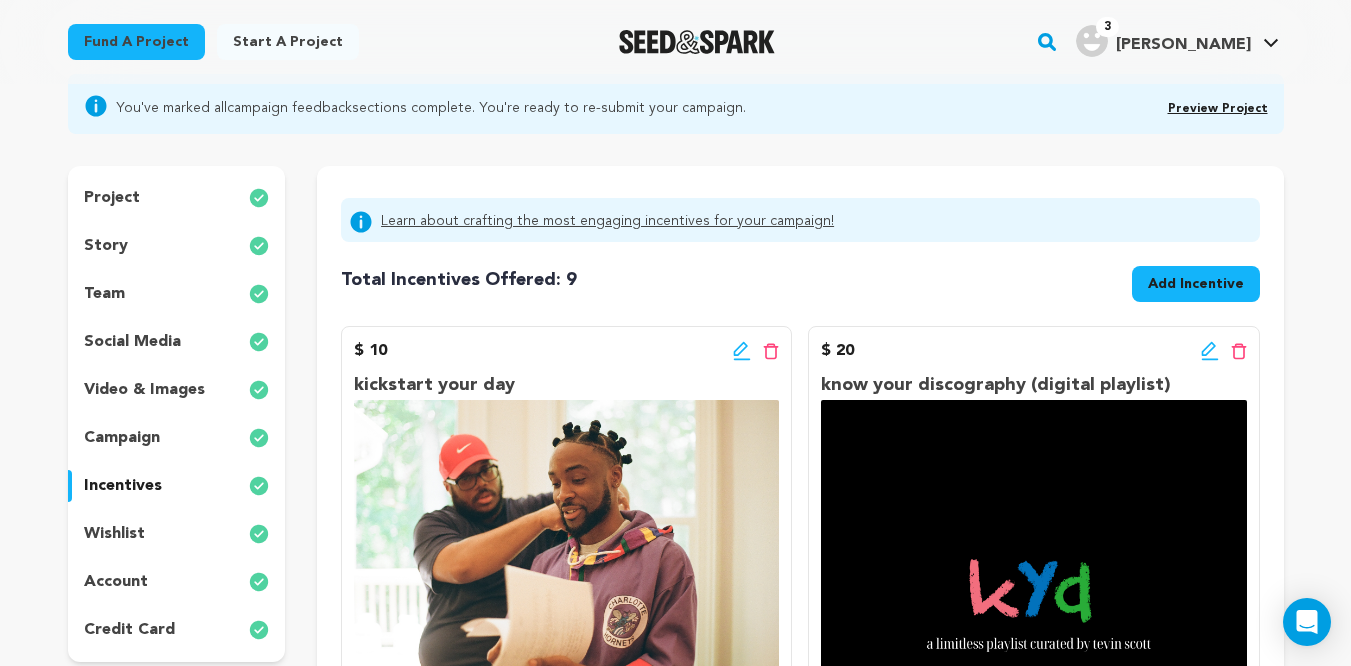 scroll, scrollTop: 185, scrollLeft: 0, axis: vertical 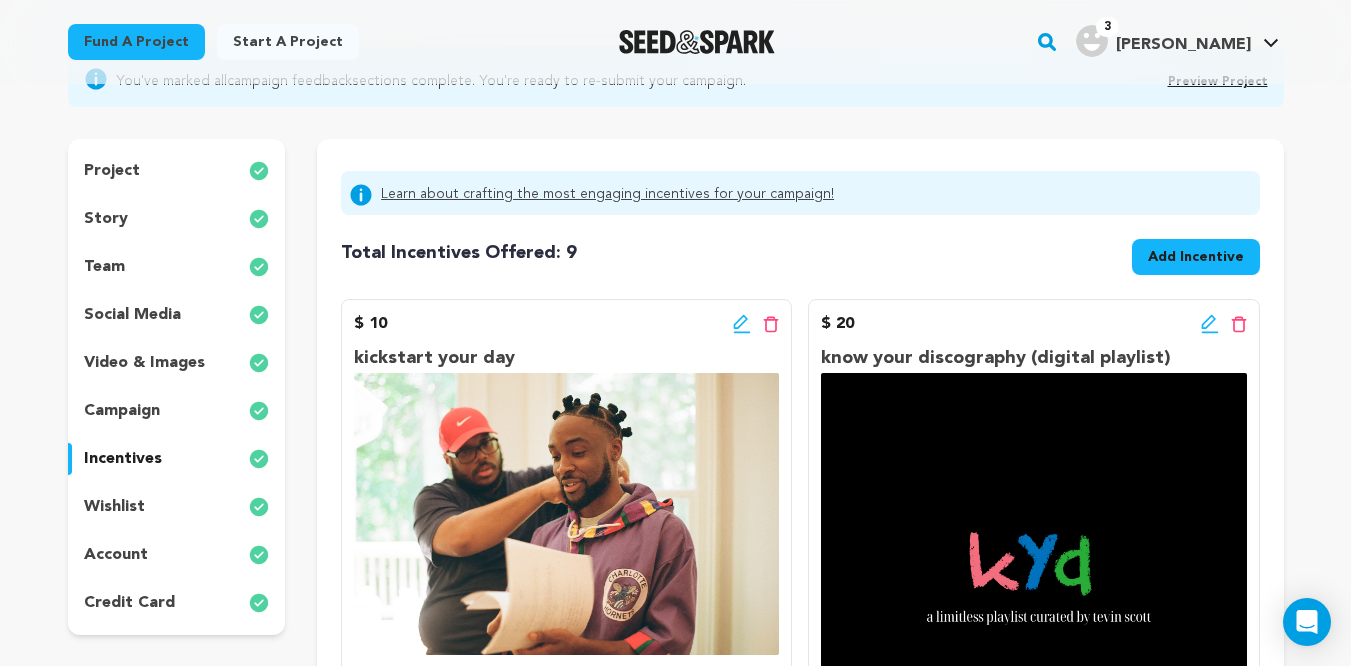 click on "wishlist" at bounding box center (114, 507) 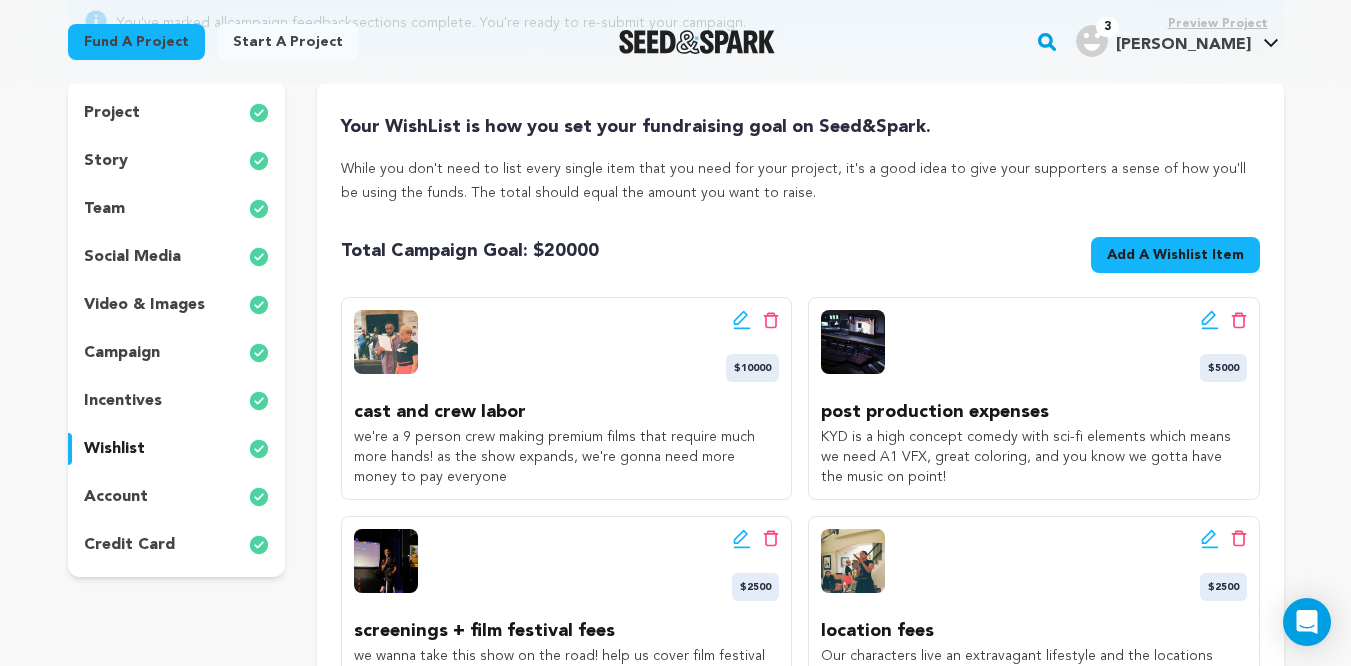 scroll, scrollTop: 241, scrollLeft: 0, axis: vertical 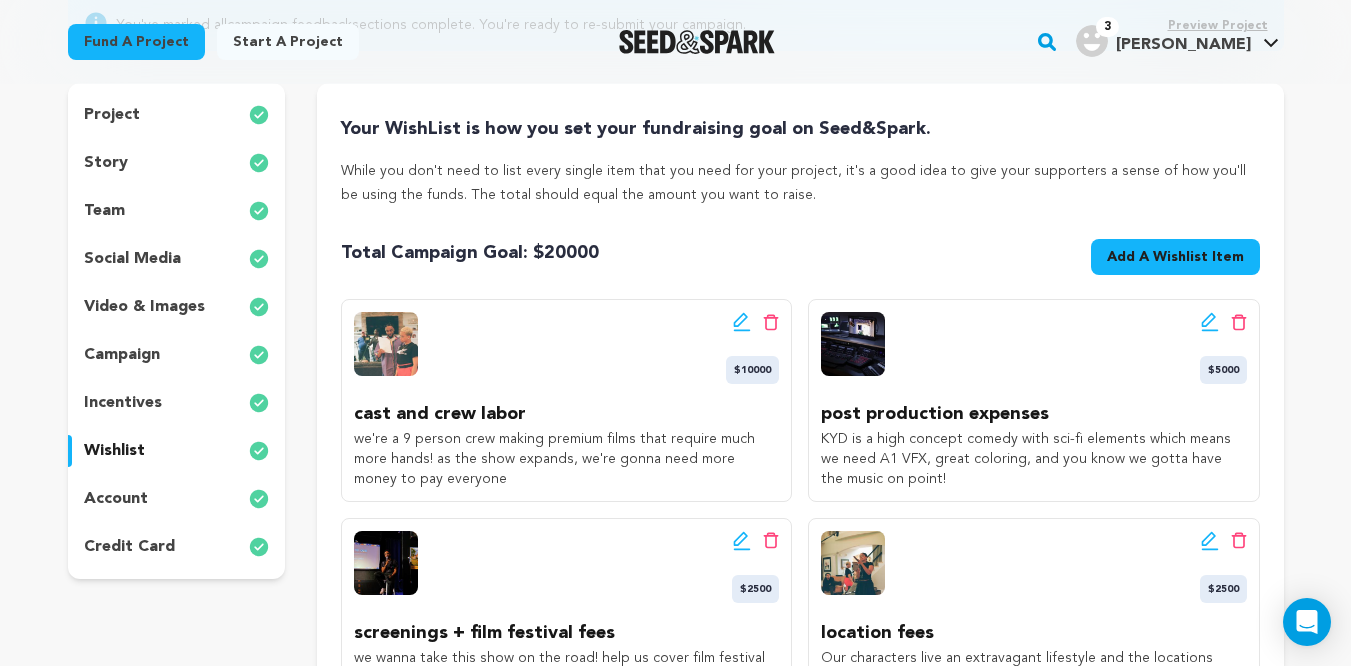click on "video & images" at bounding box center (144, 307) 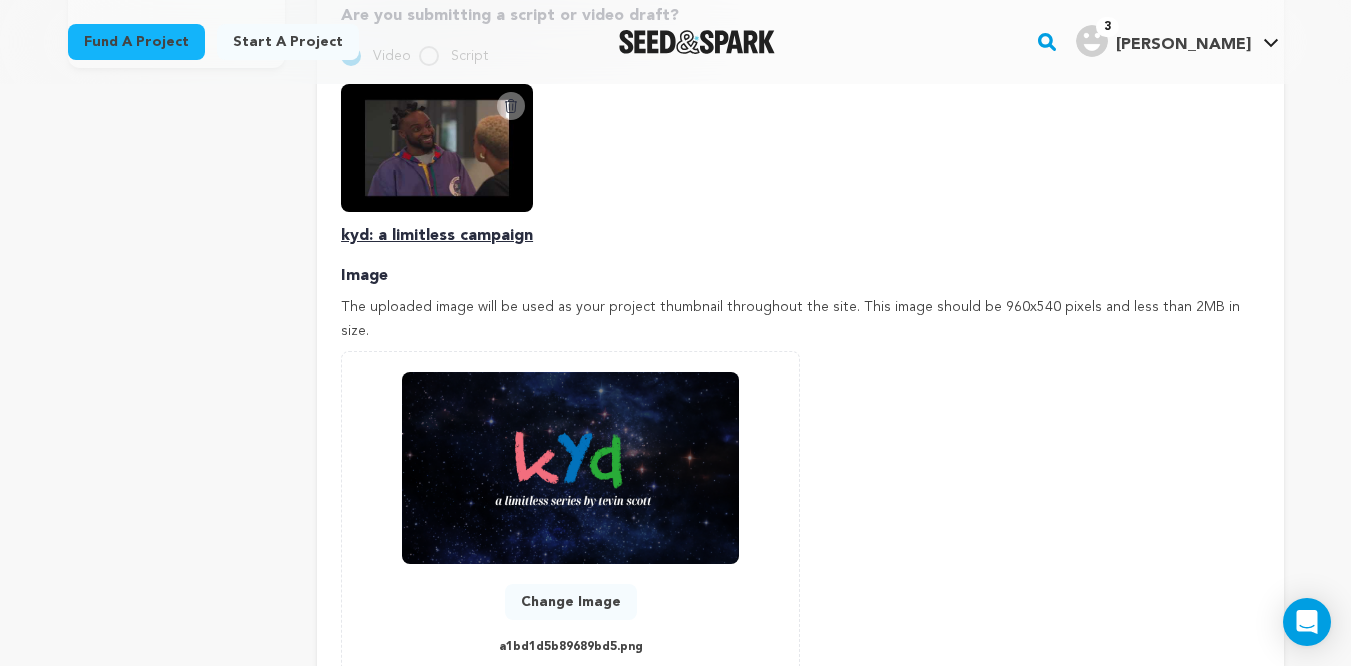 scroll, scrollTop: 756, scrollLeft: 0, axis: vertical 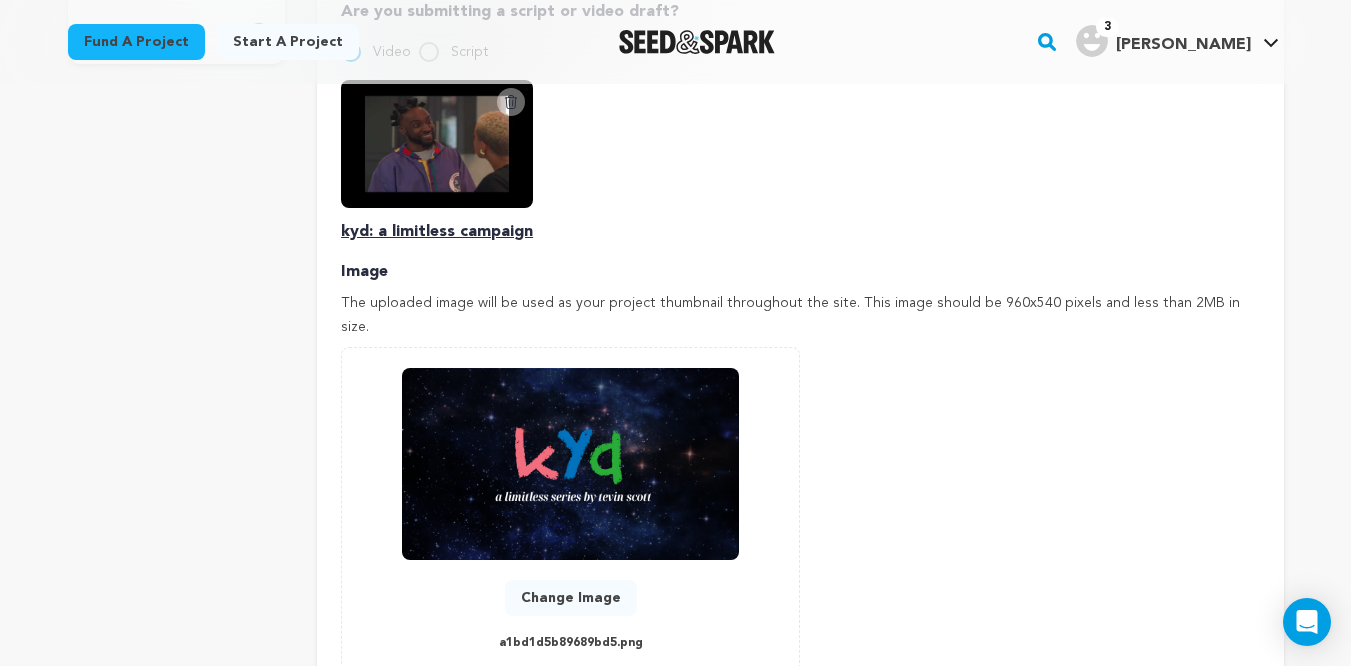 click on "Change Image" at bounding box center [571, 598] 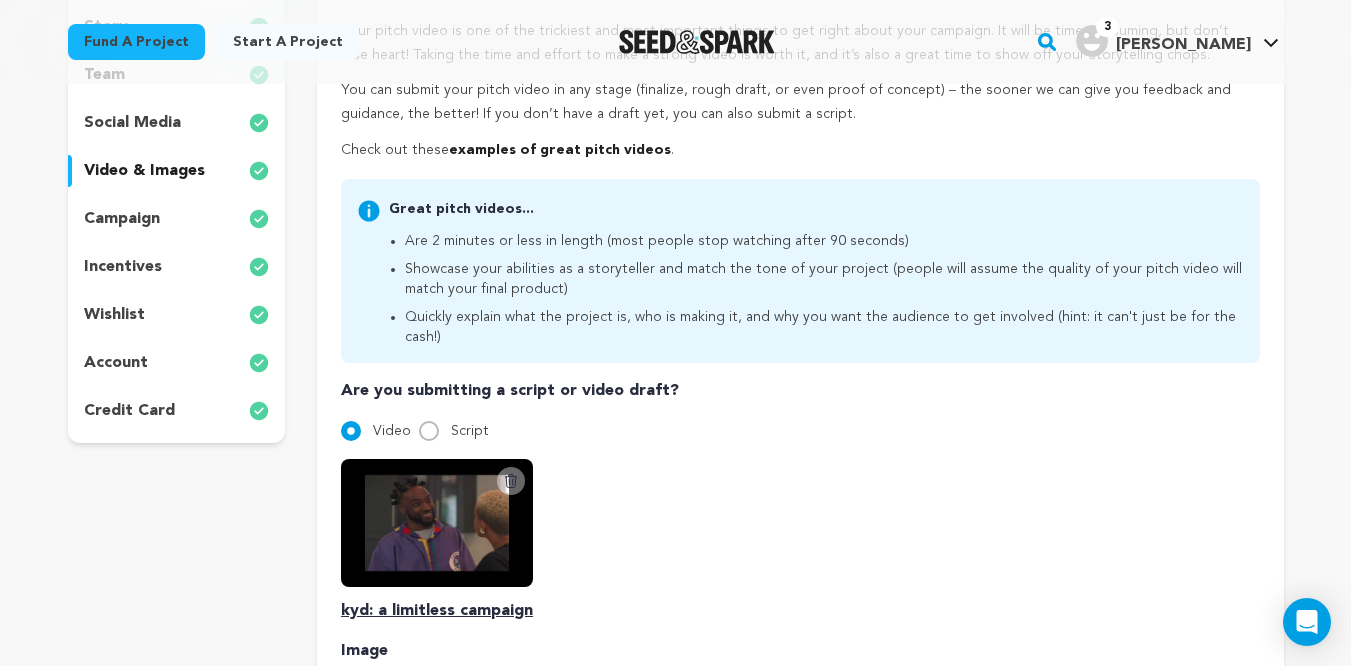 scroll, scrollTop: 241, scrollLeft: 0, axis: vertical 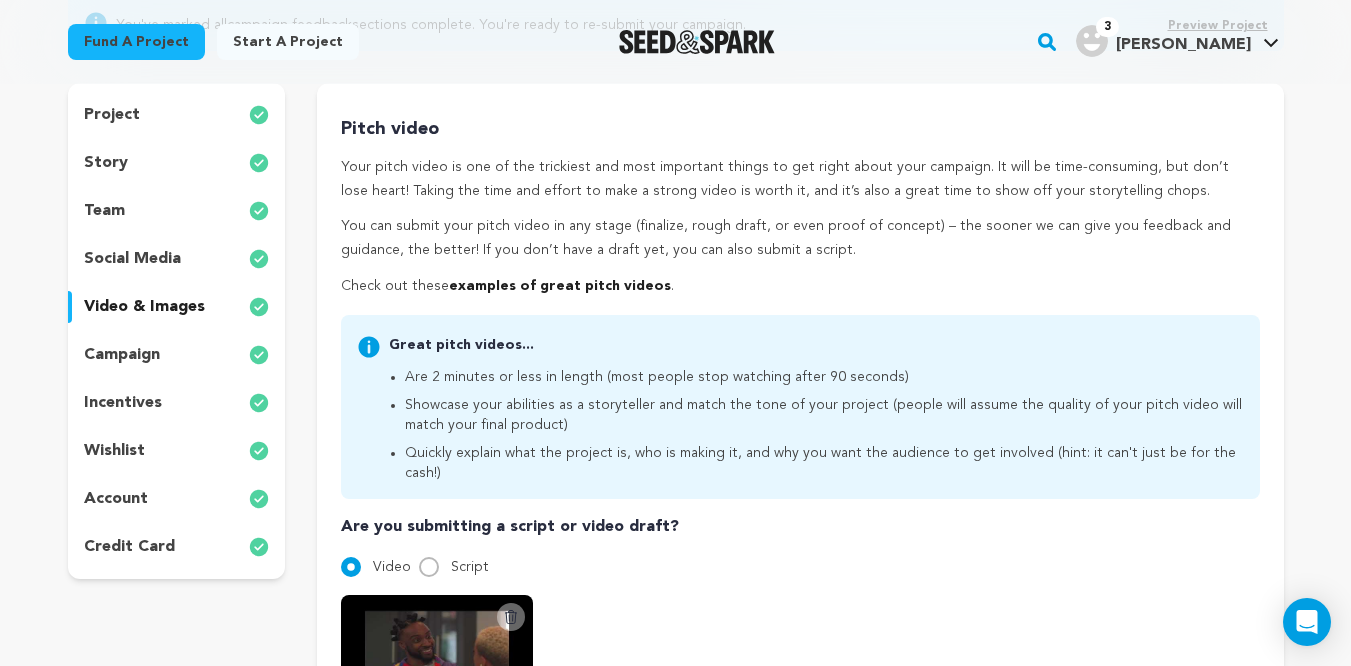 click on "campaign" at bounding box center [177, 355] 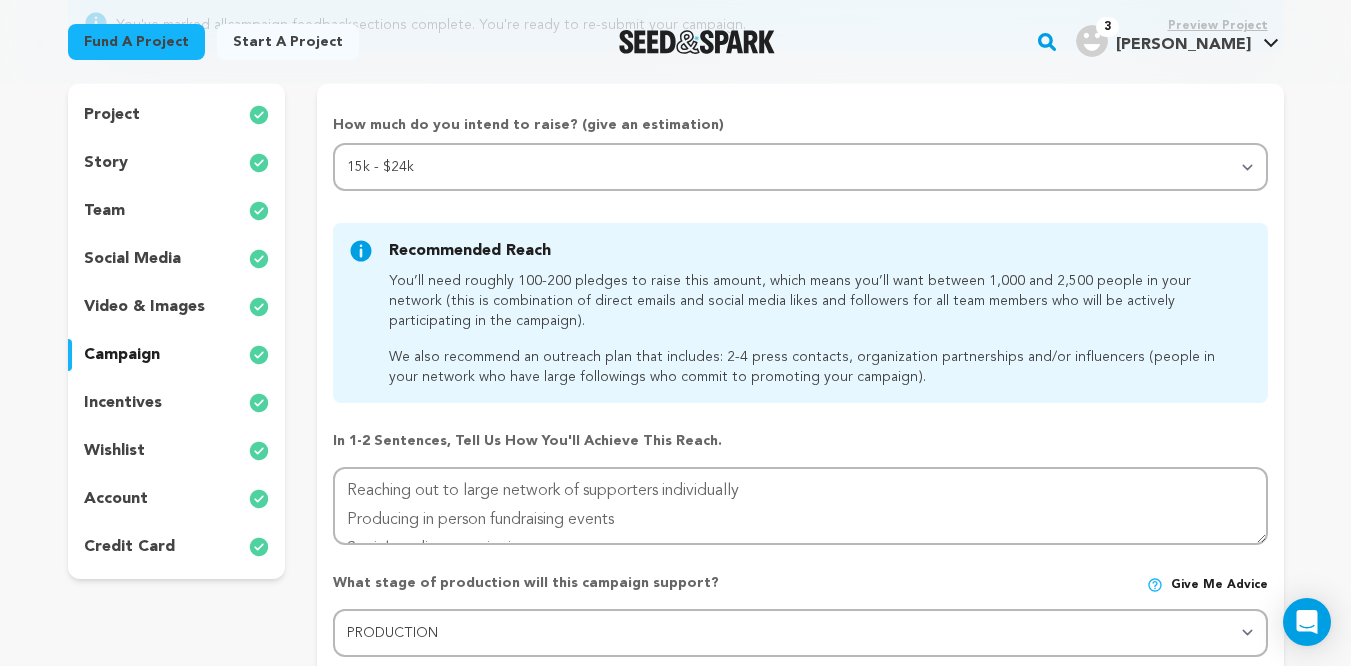 click on "incentives" at bounding box center (123, 403) 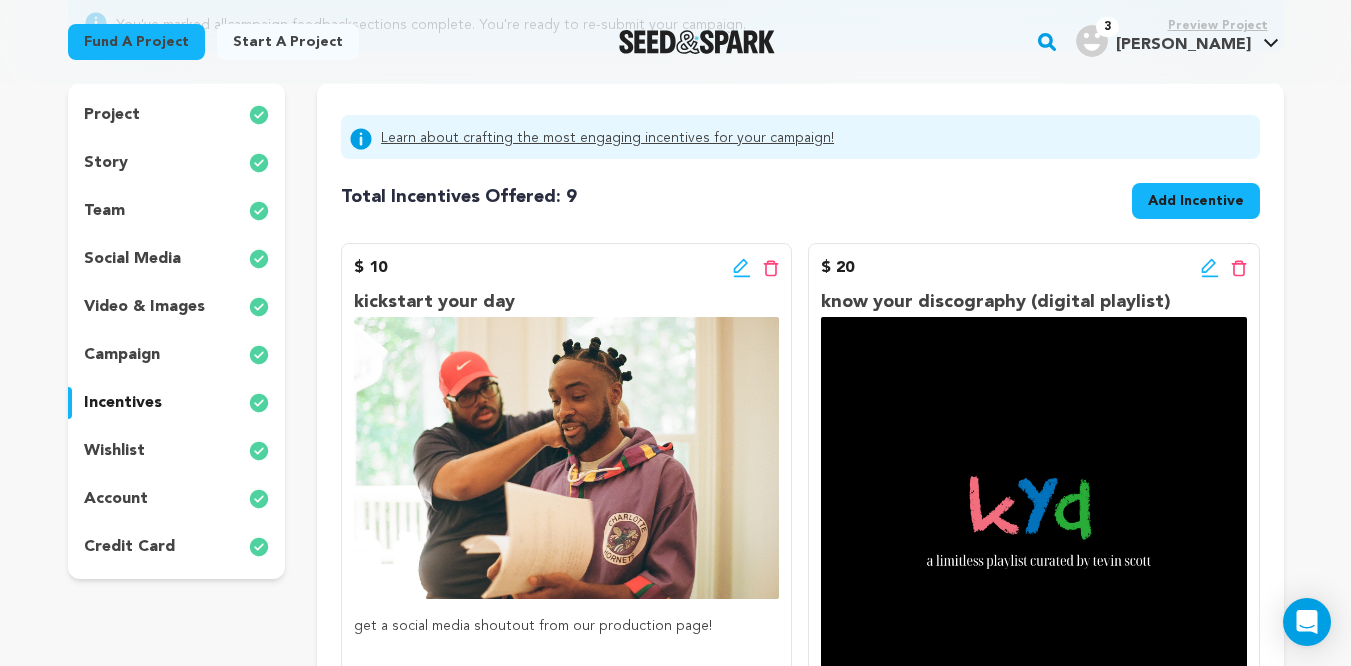 click on "wishlist" at bounding box center (114, 451) 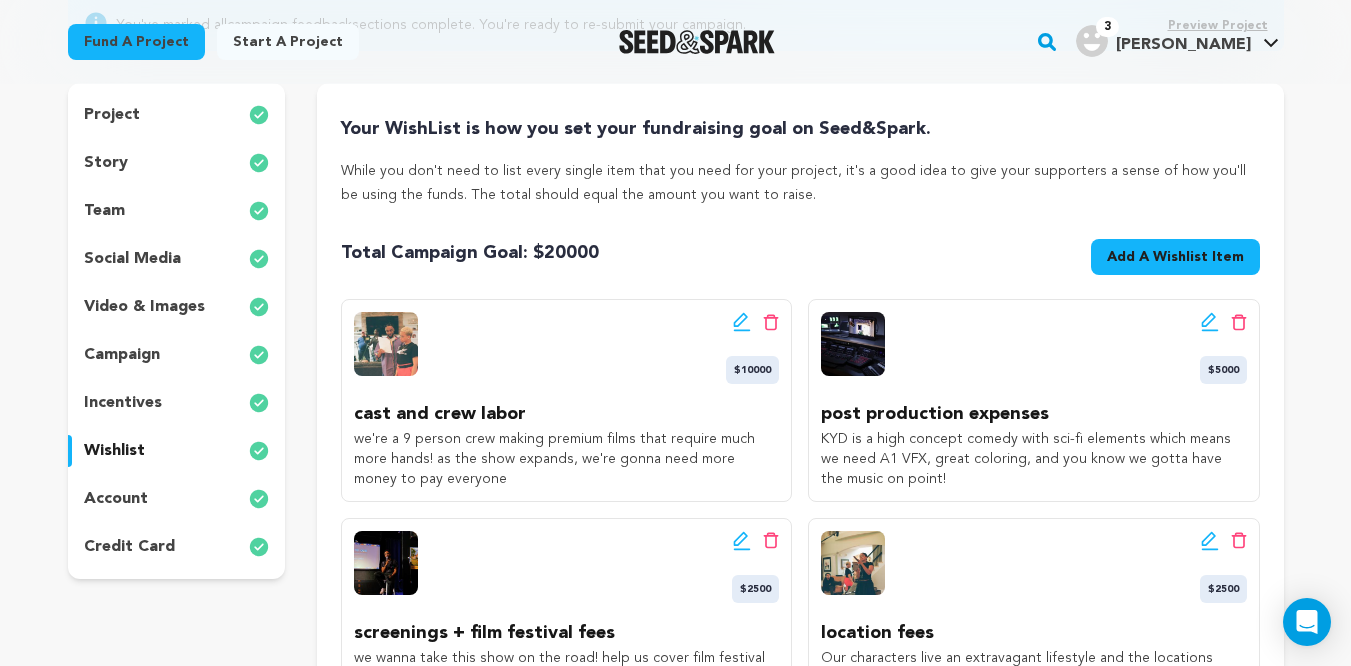 click on "account" at bounding box center (116, 499) 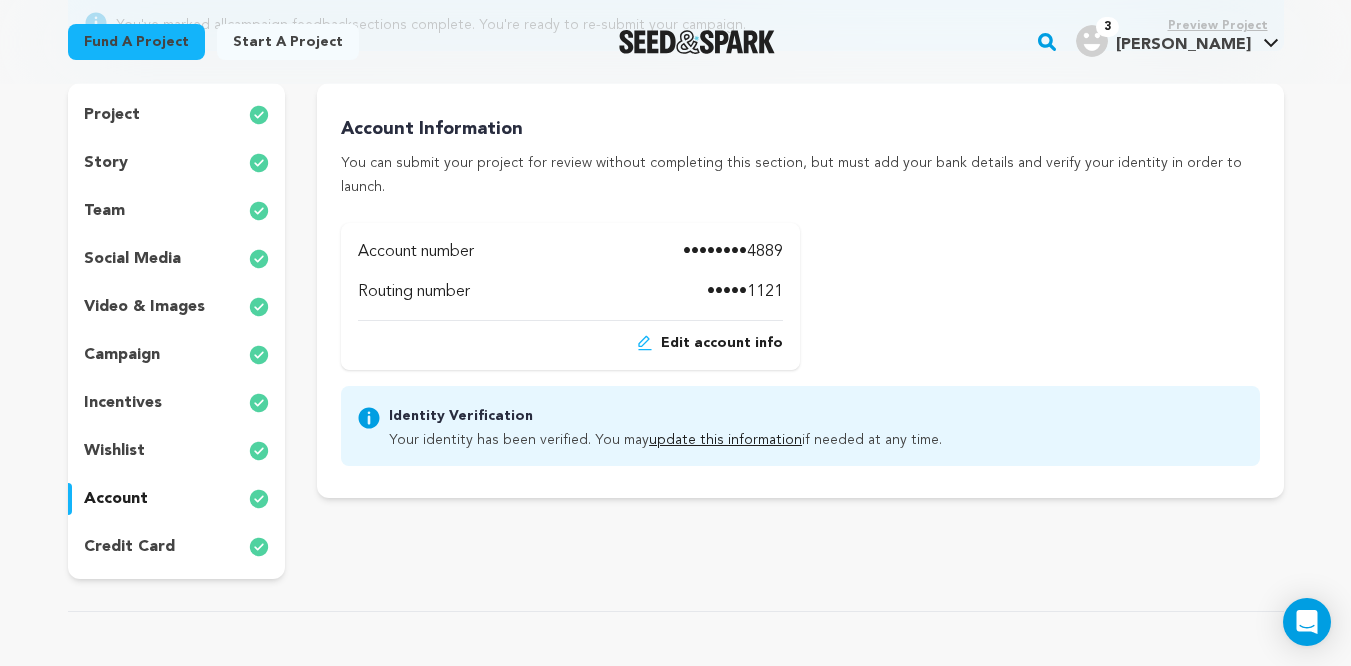 click on "team" at bounding box center [177, 211] 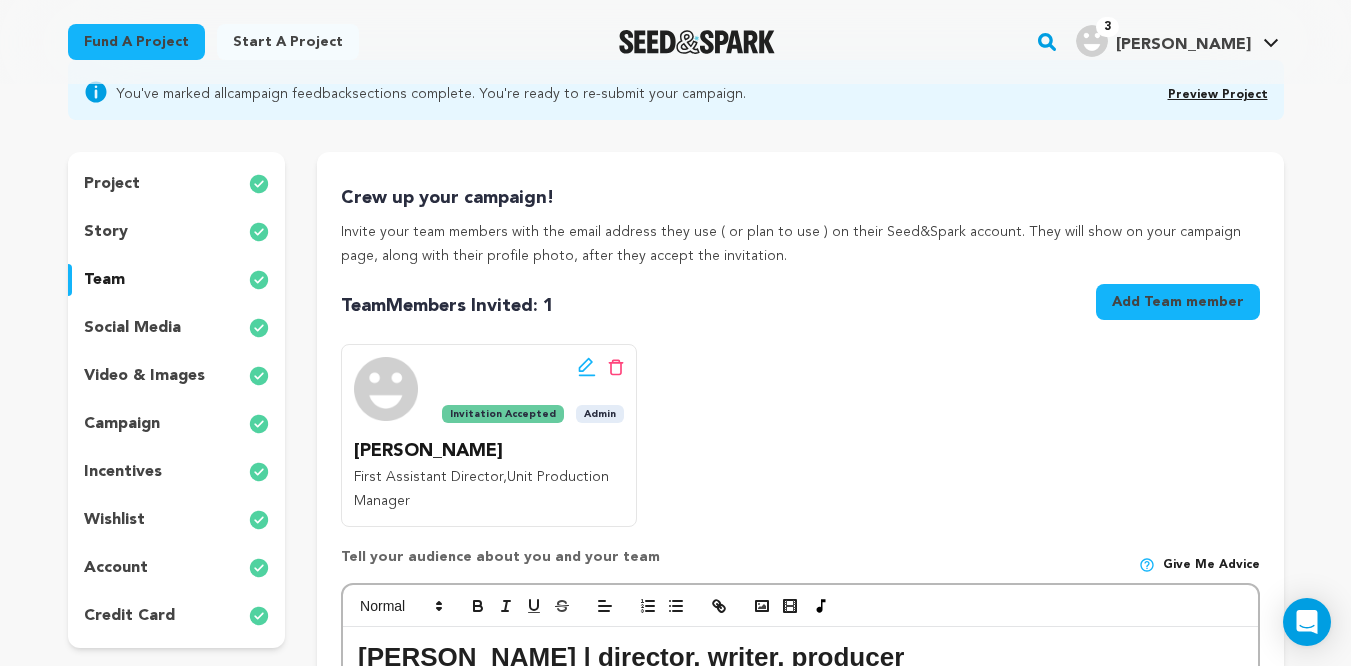 scroll, scrollTop: 0, scrollLeft: 0, axis: both 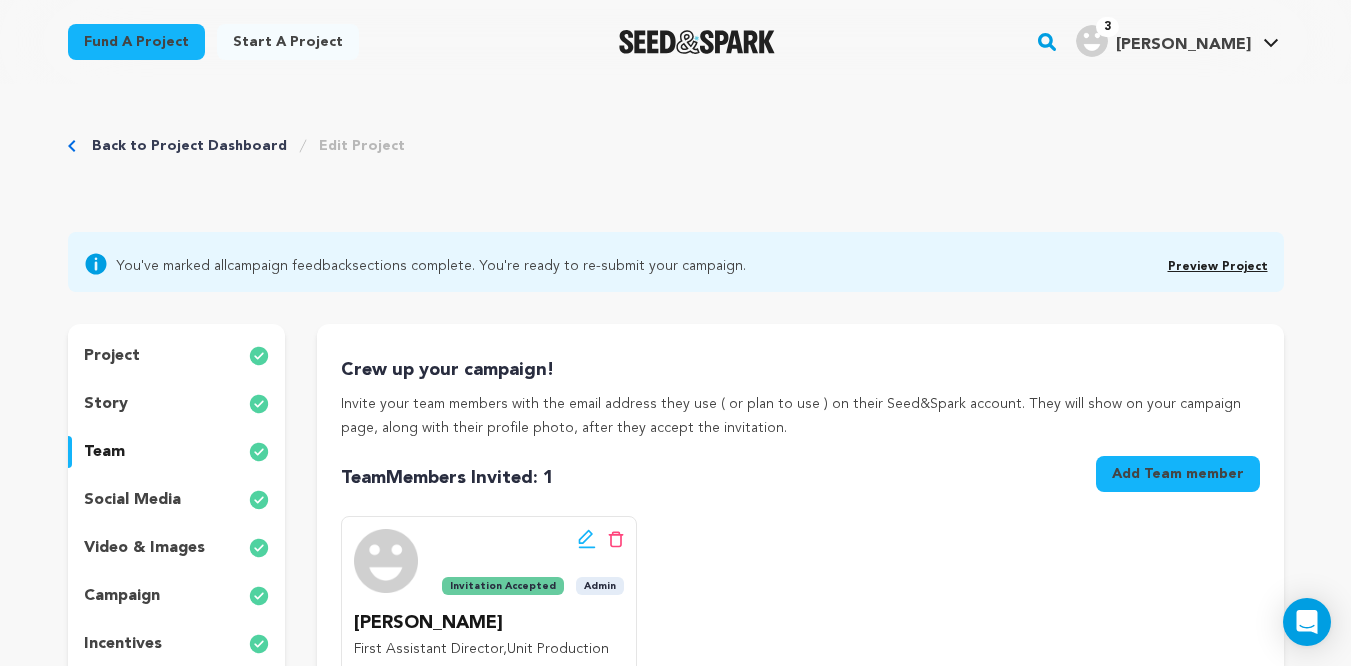 click on "project" at bounding box center [112, 356] 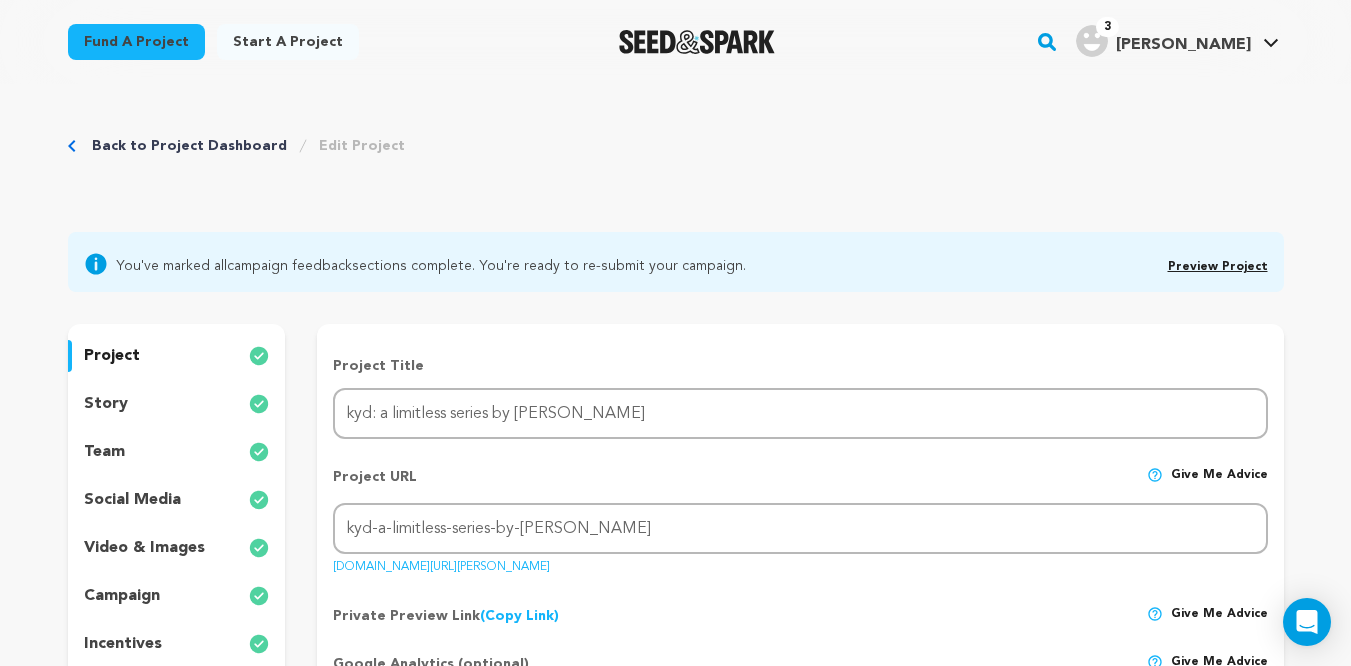 click on "story" at bounding box center [106, 404] 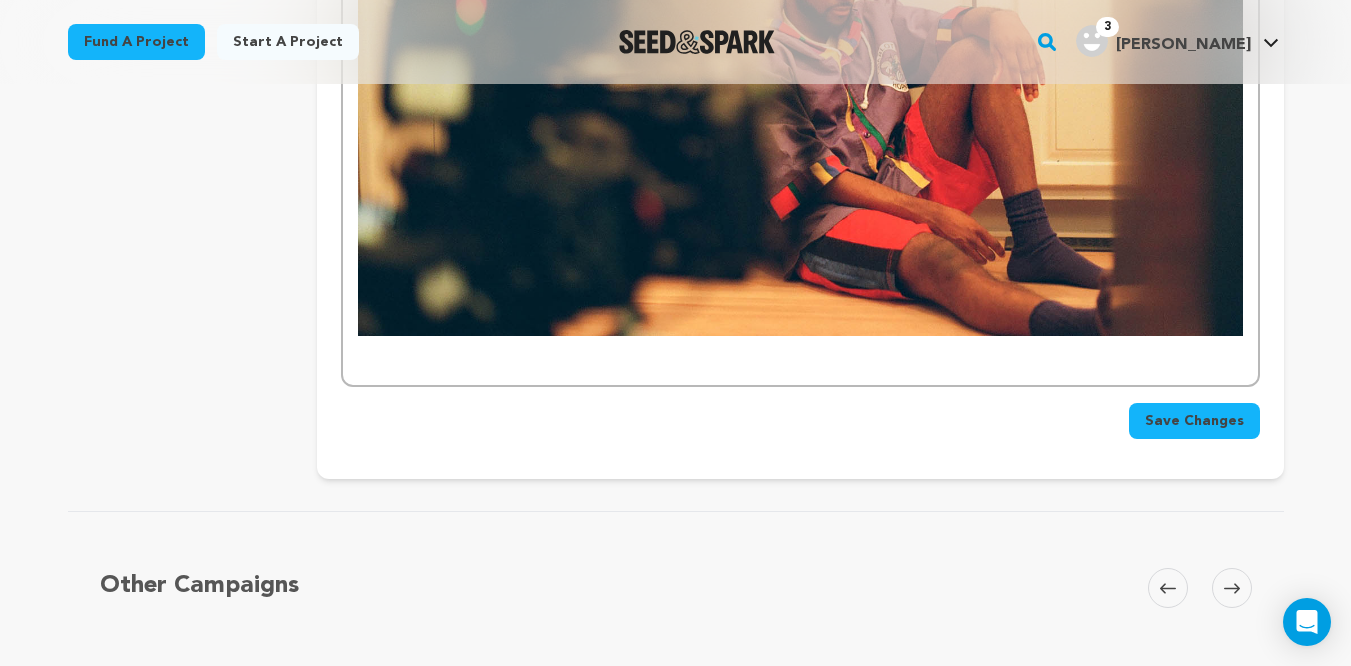 scroll, scrollTop: 4593, scrollLeft: 0, axis: vertical 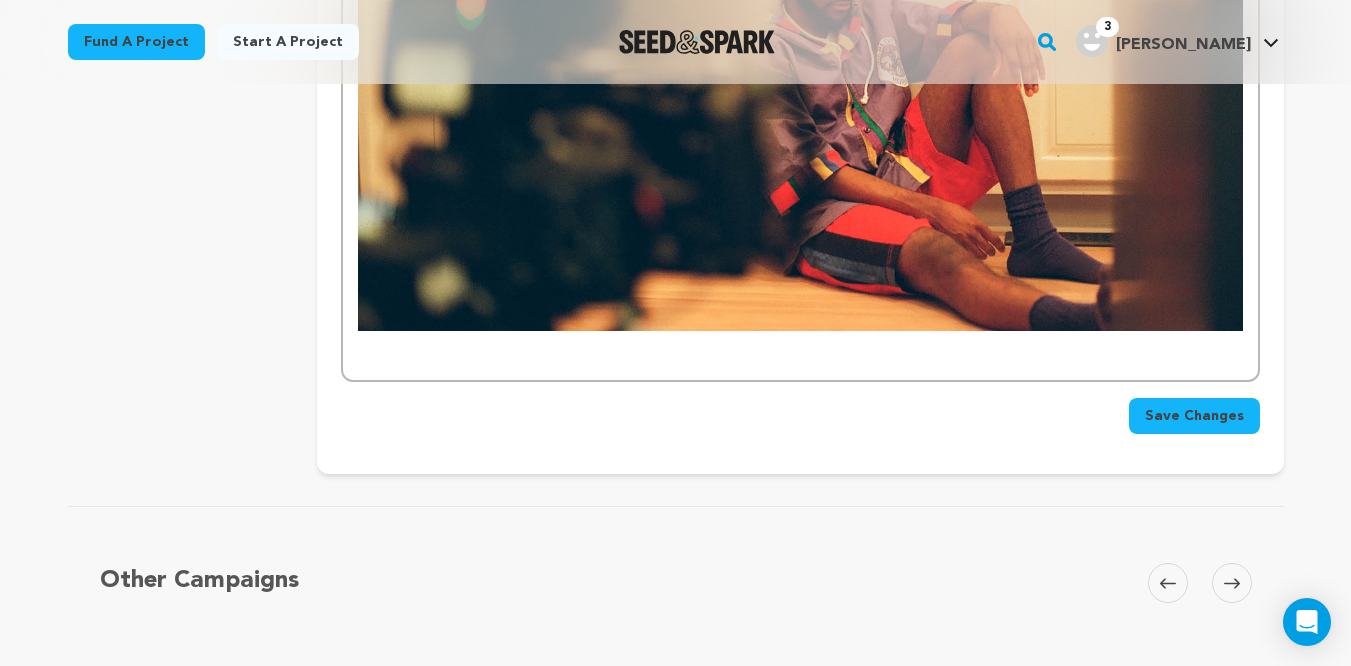 click on "Save Changes" at bounding box center (1194, 416) 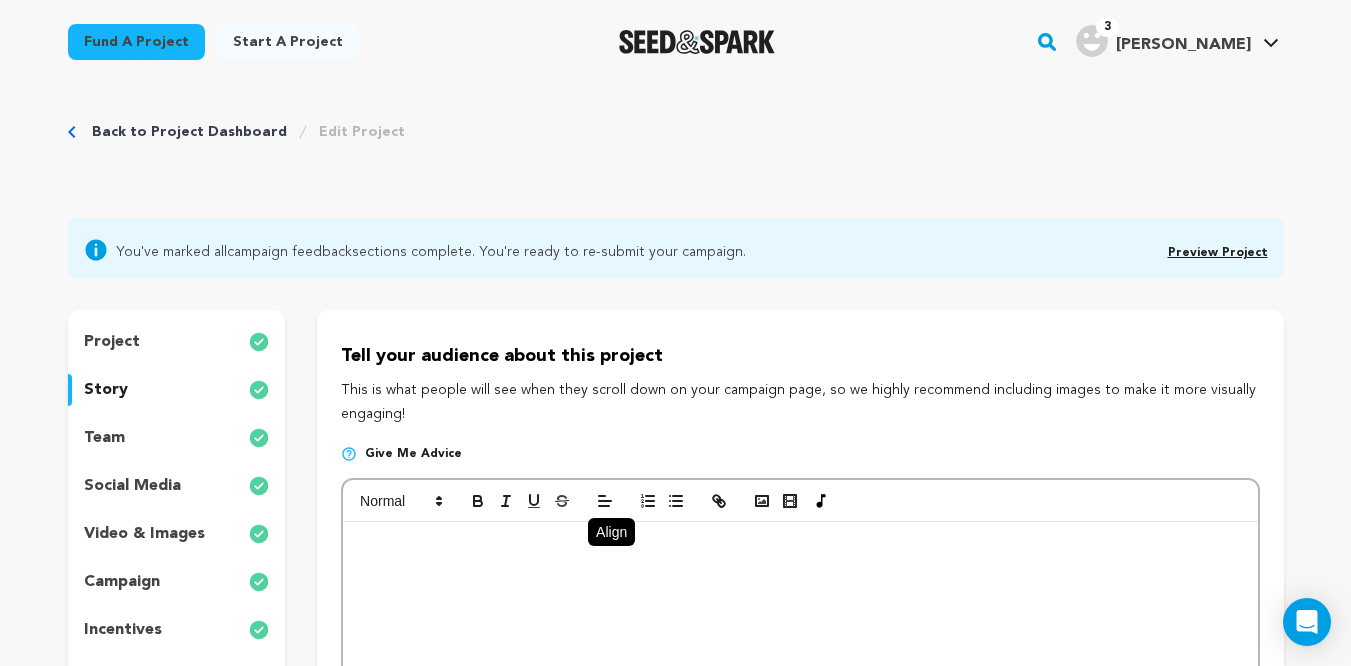 scroll, scrollTop: 16, scrollLeft: 0, axis: vertical 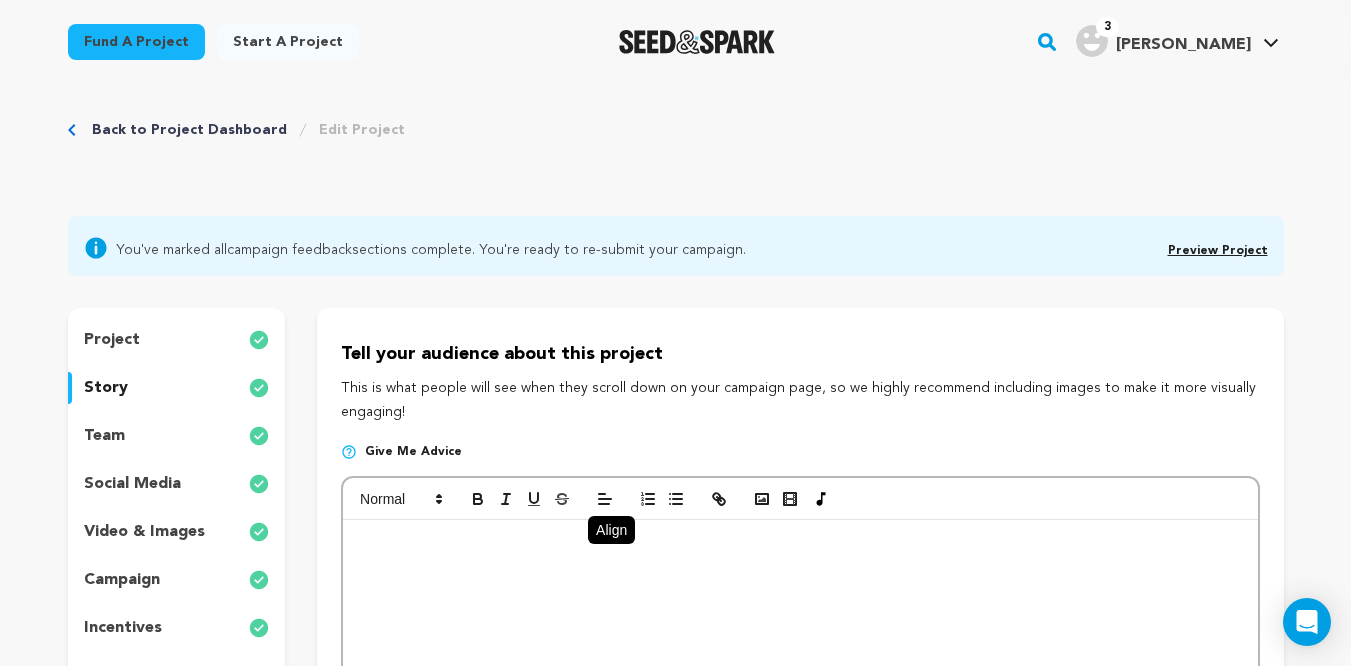 click on "Back to Project Dashboard" at bounding box center (189, 130) 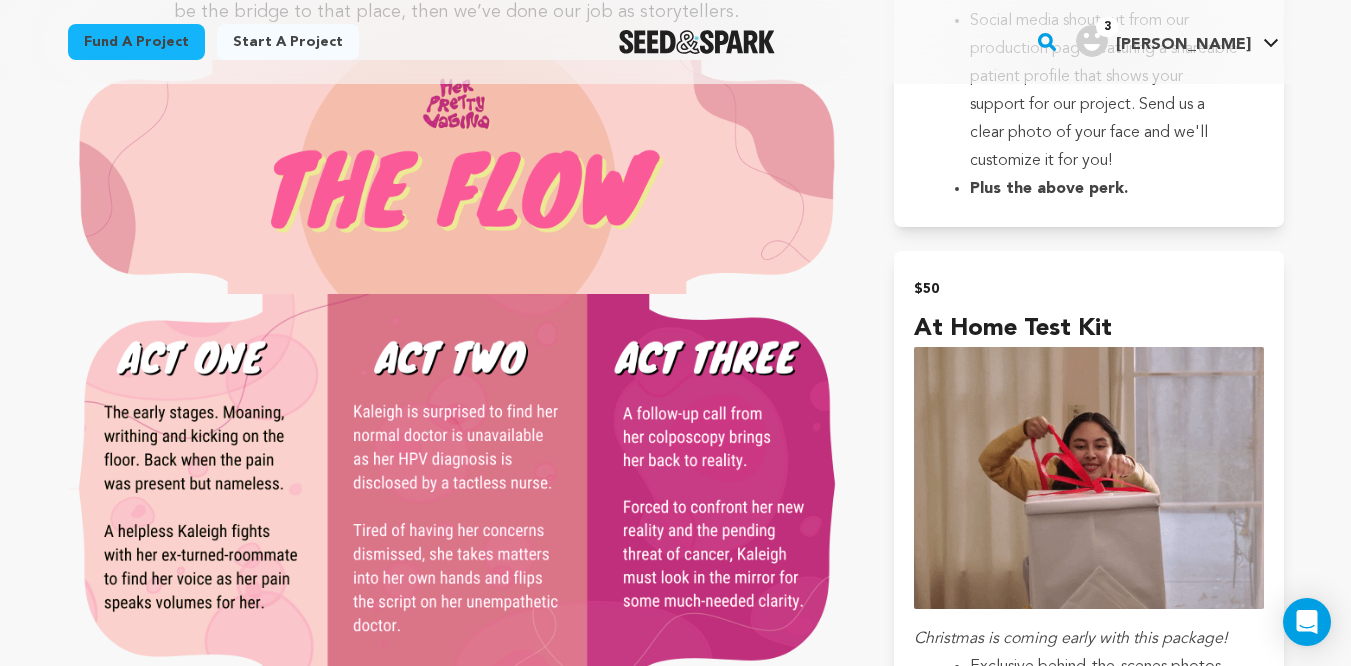 scroll, scrollTop: 2205, scrollLeft: 0, axis: vertical 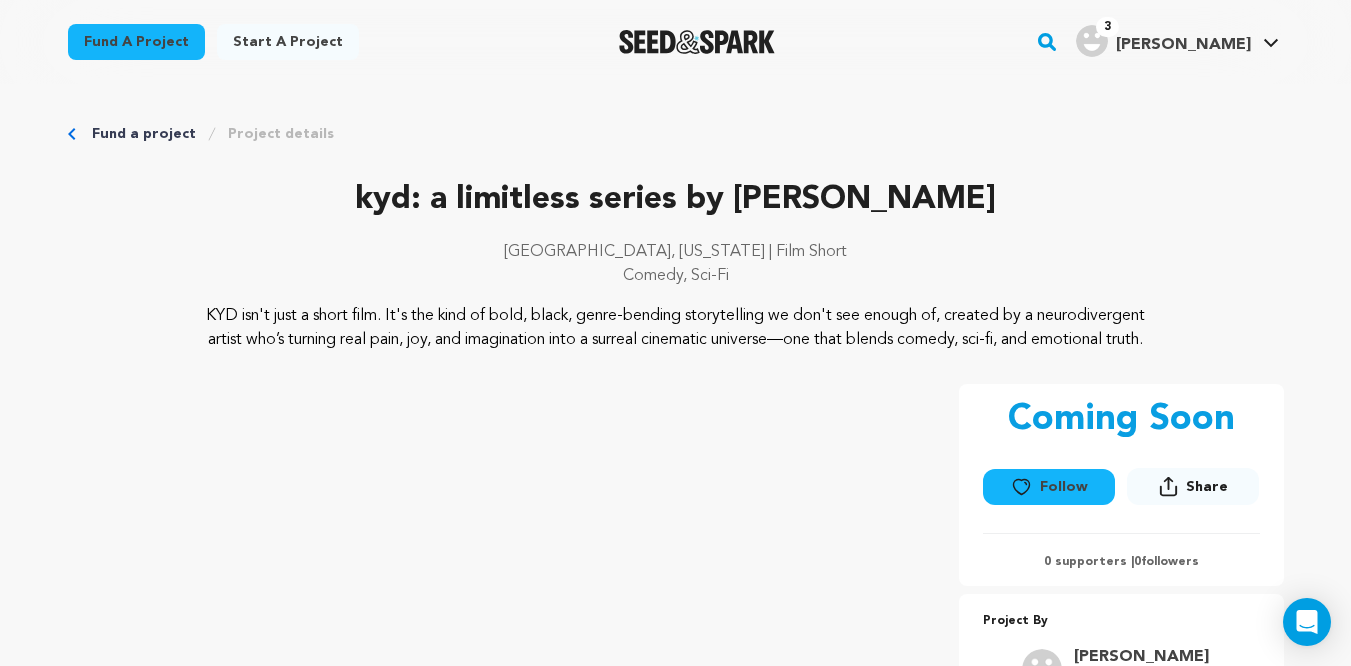 click on "Comedy,
Sci-Fi" at bounding box center [676, 276] 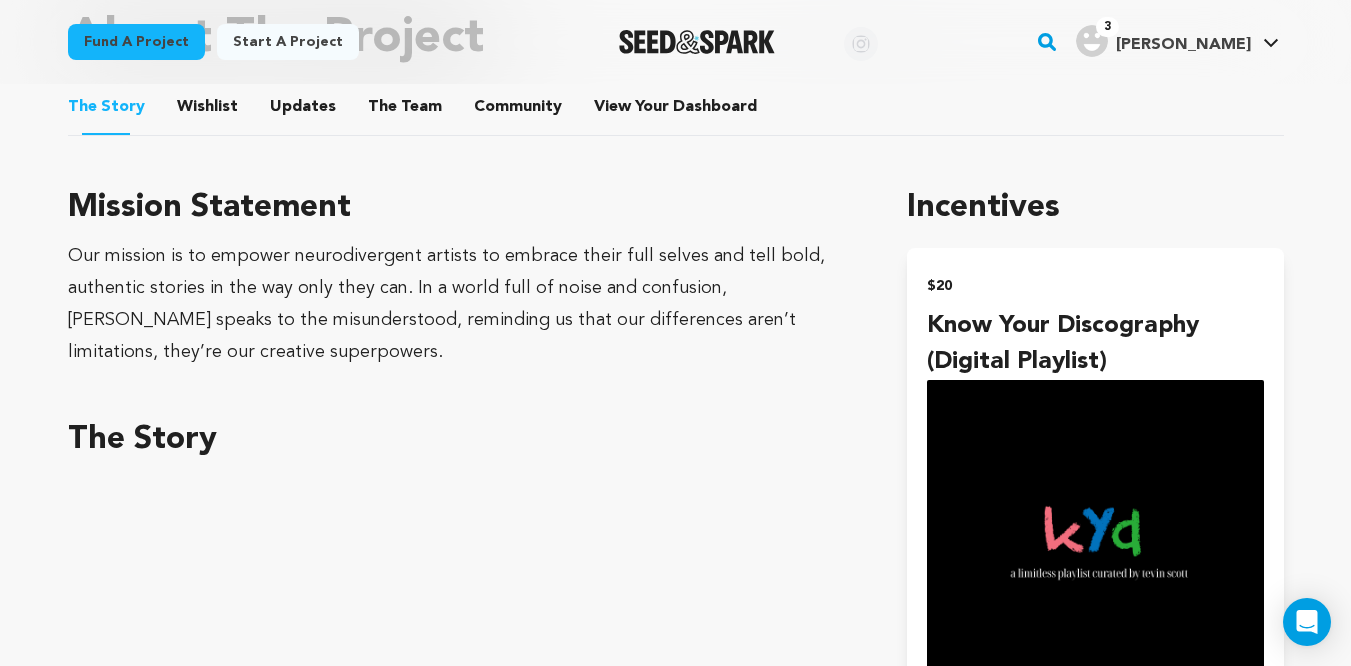 scroll, scrollTop: 879, scrollLeft: 0, axis: vertical 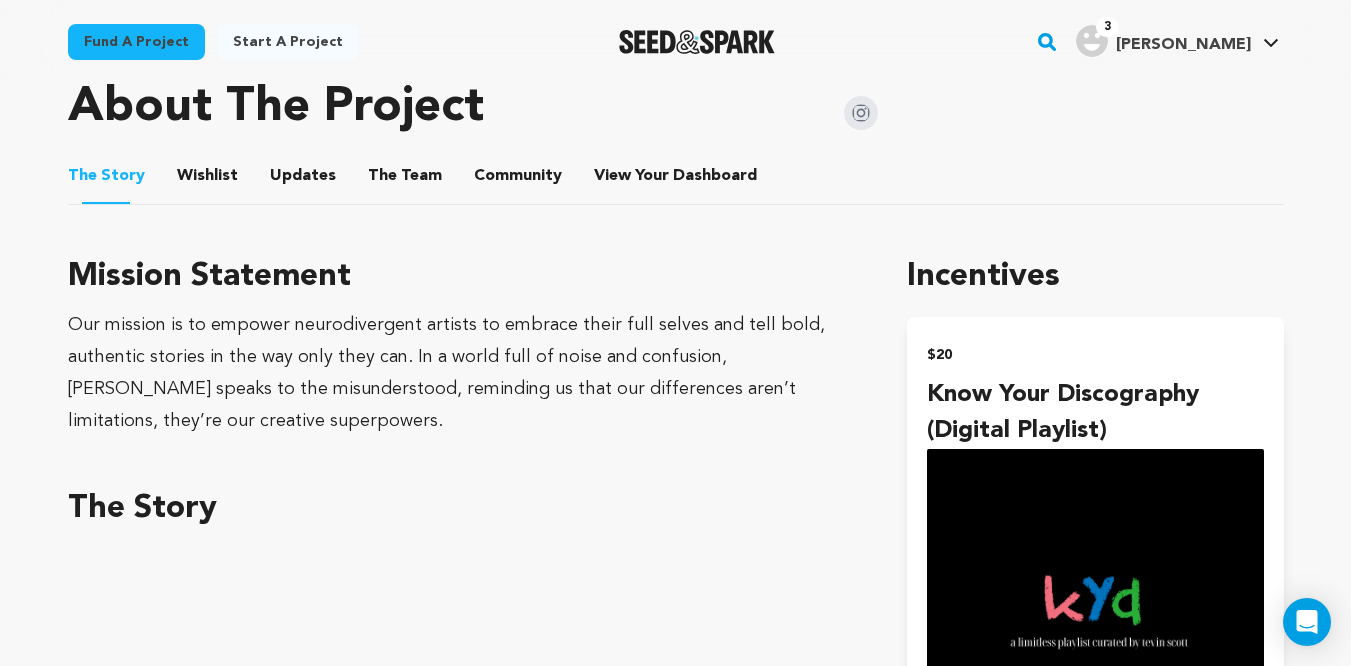 click on "Wishlist
Wishlist" at bounding box center (207, 176) 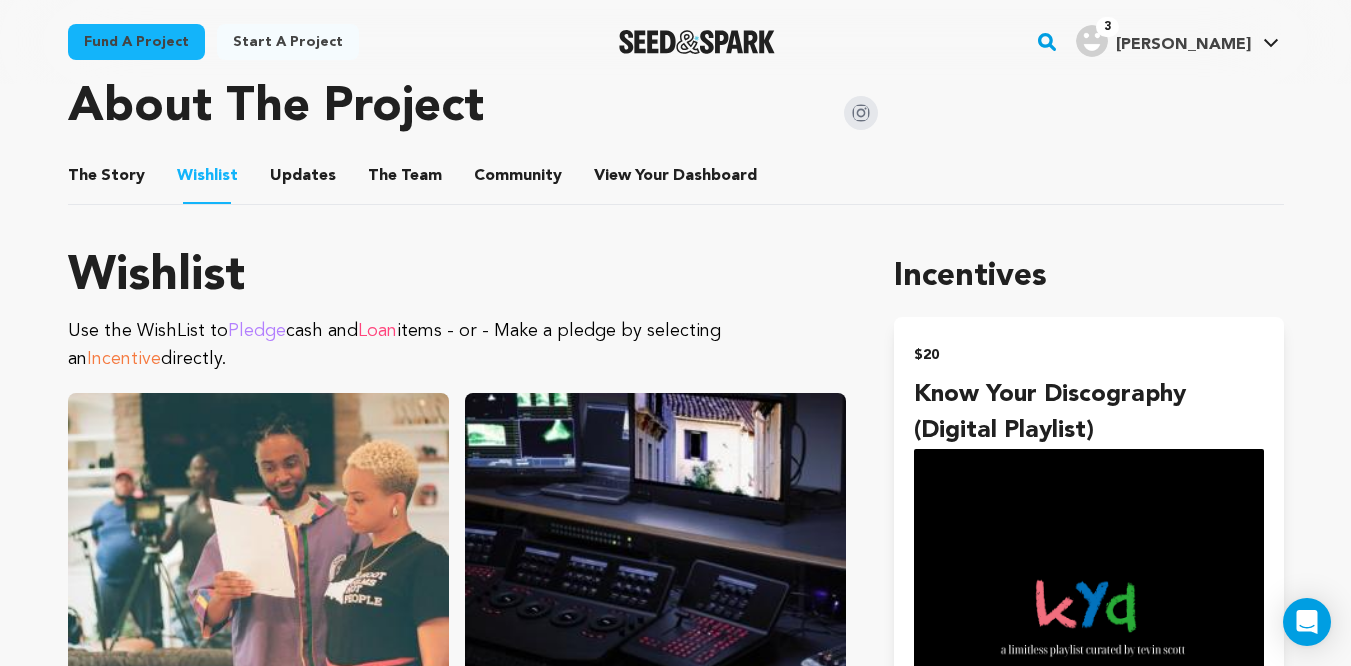 click on "Updates" at bounding box center [303, 180] 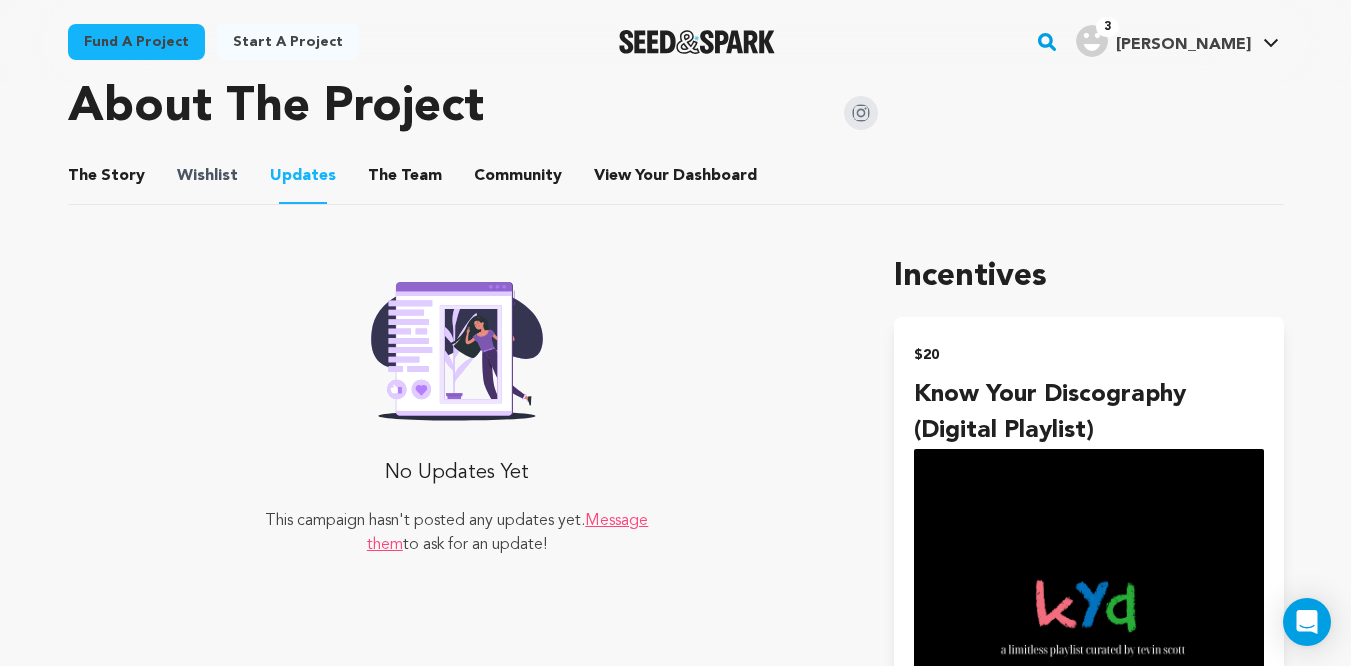click on "Wishlist" at bounding box center [207, 176] 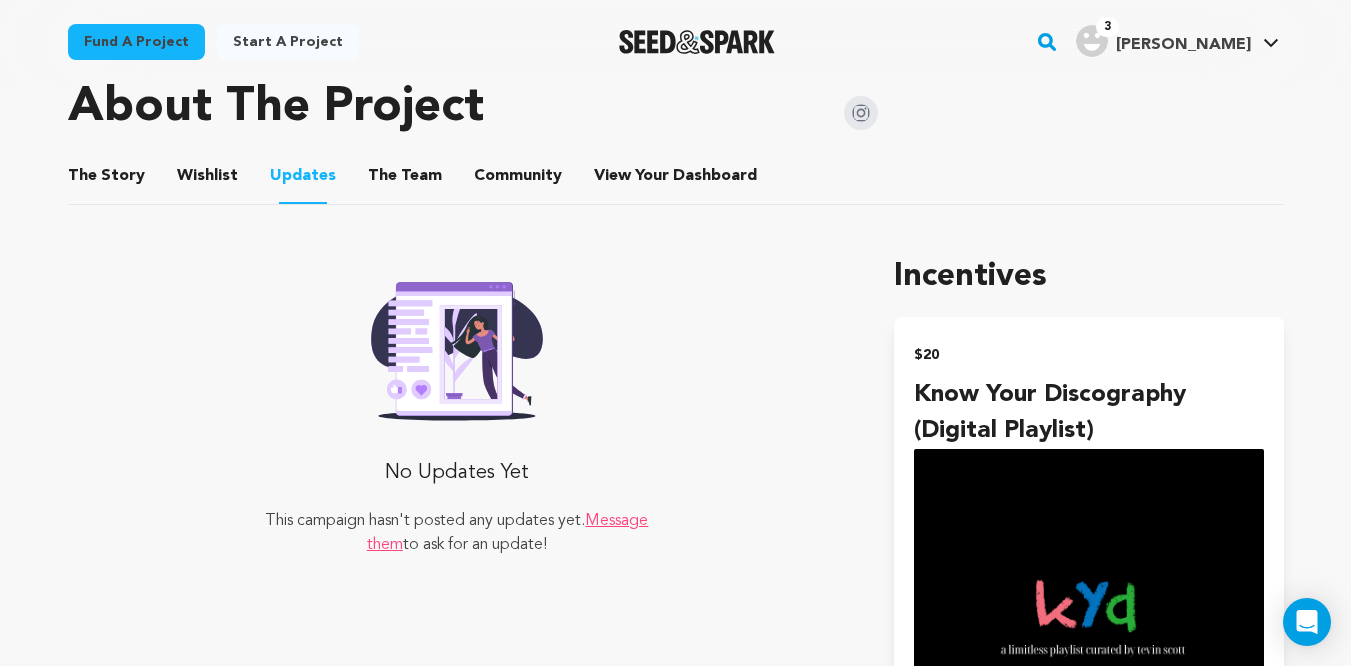 click on "Wishlist" at bounding box center [207, 180] 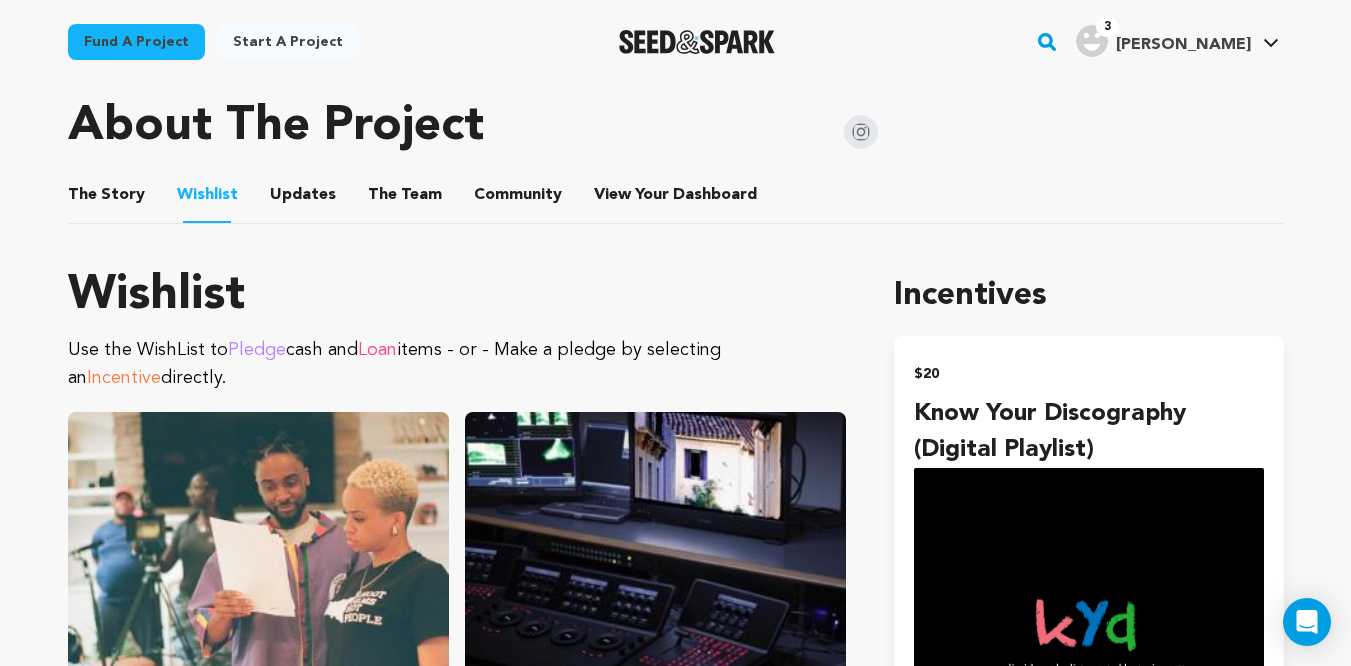 scroll, scrollTop: 849, scrollLeft: 0, axis: vertical 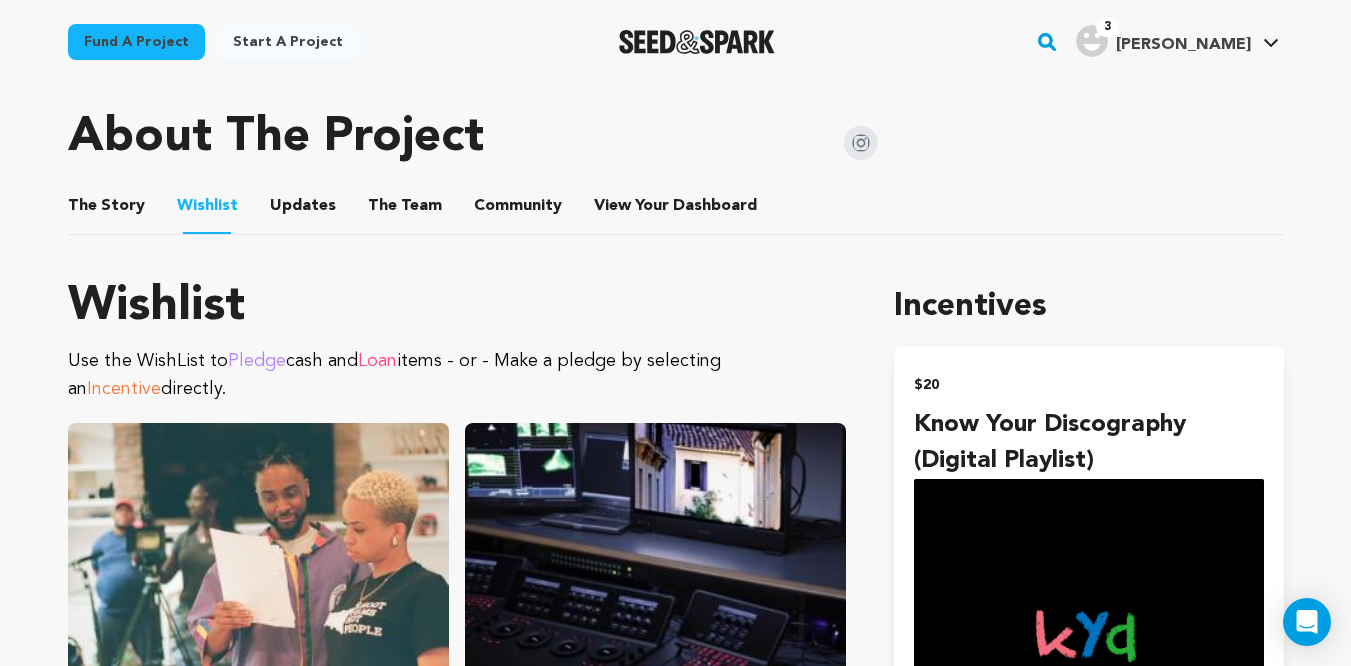 click on "Updates" at bounding box center [303, 210] 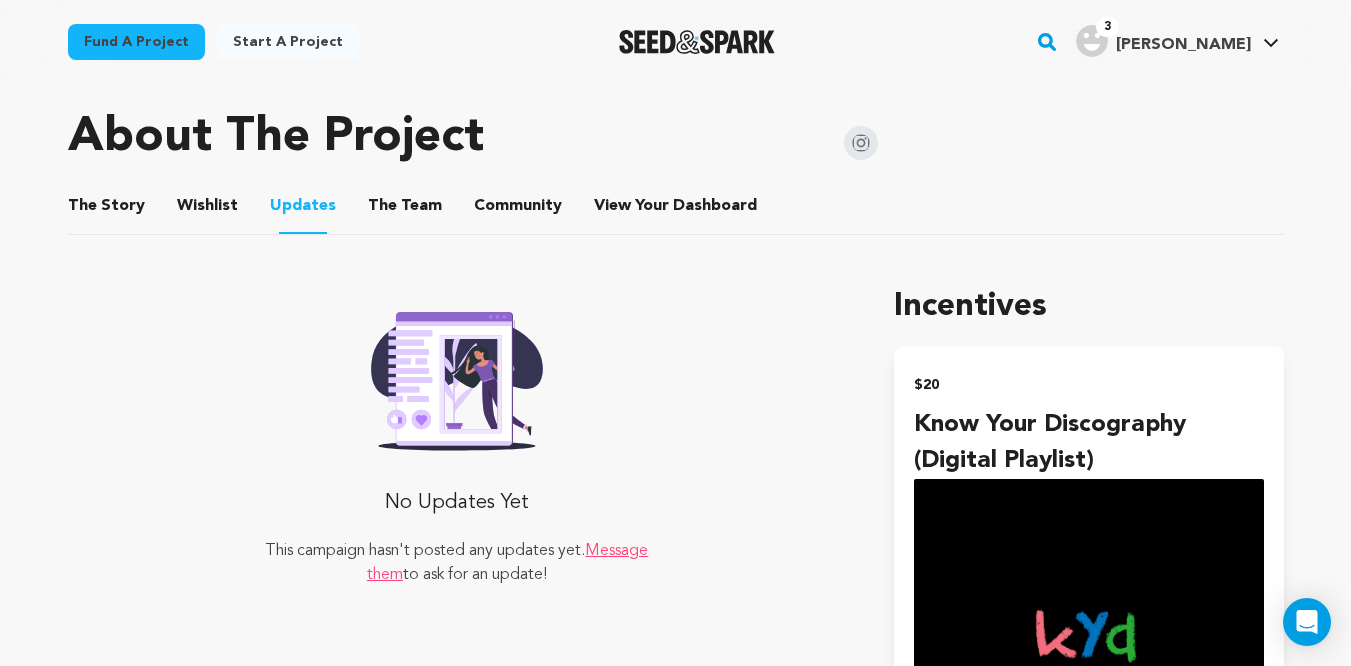 click on "The Team" at bounding box center (405, 210) 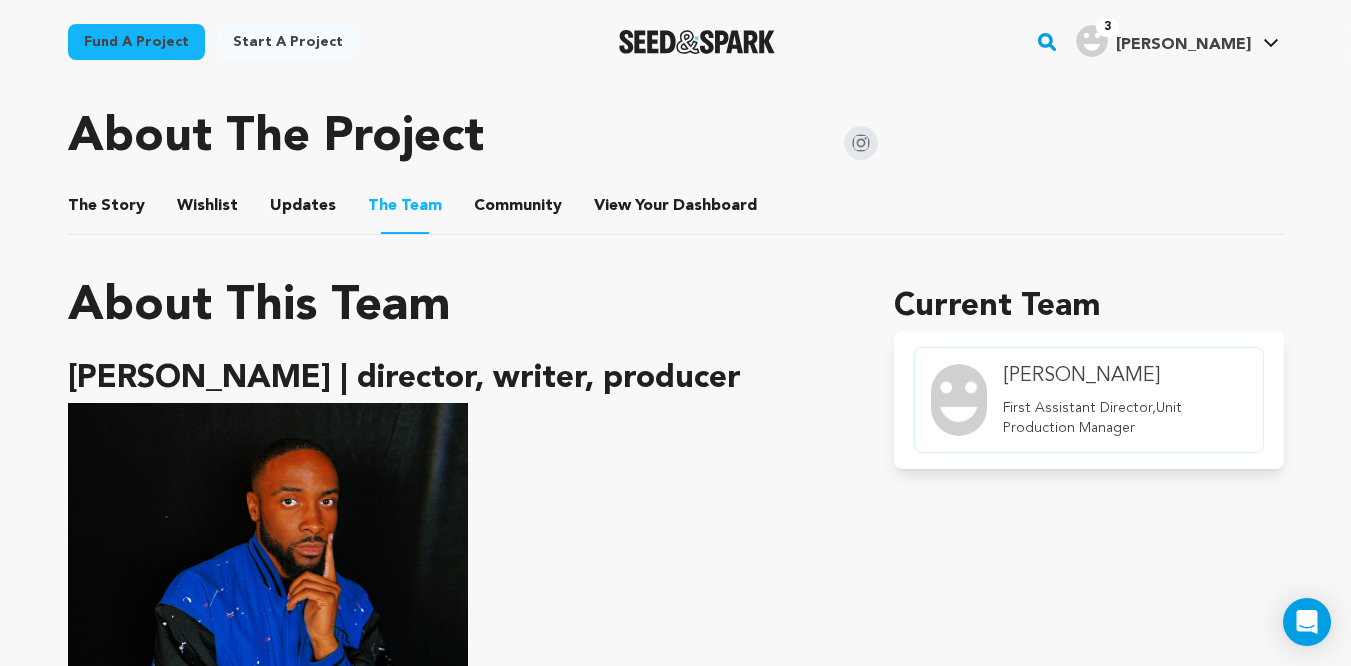 drag, startPoint x: 475, startPoint y: 208, endPoint x: 581, endPoint y: 316, distance: 151.32745 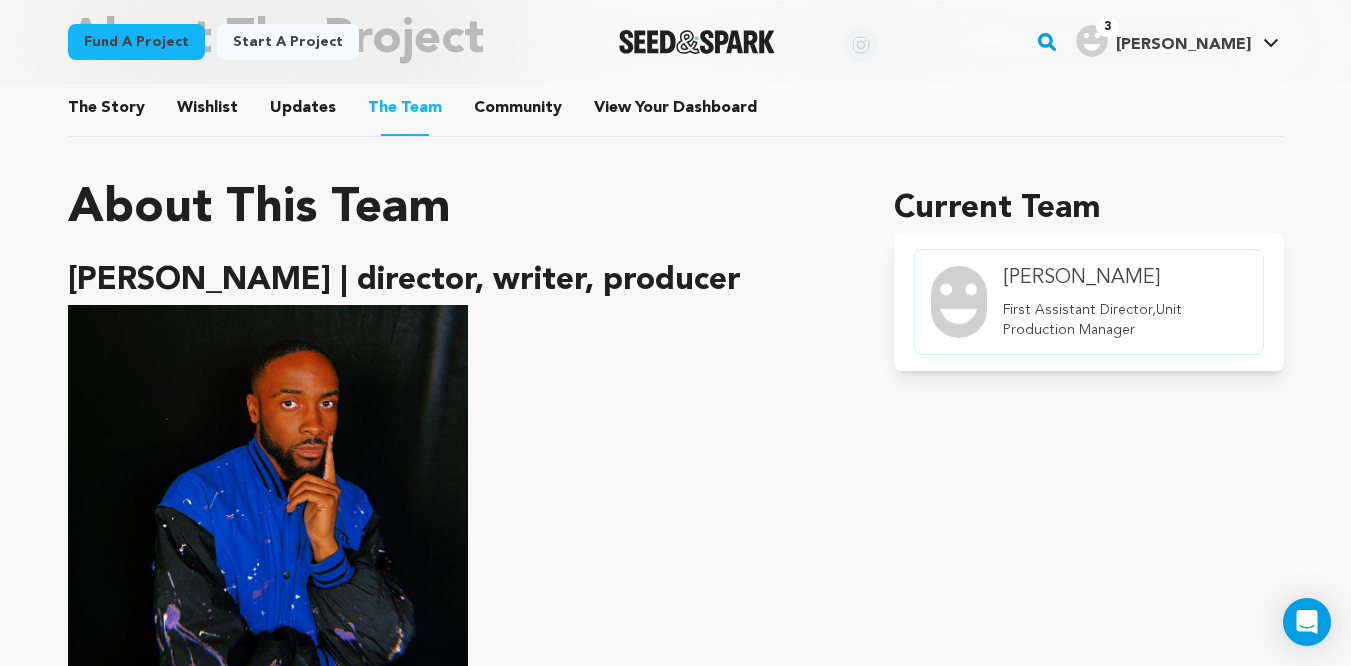 click at bounding box center (457, 506) 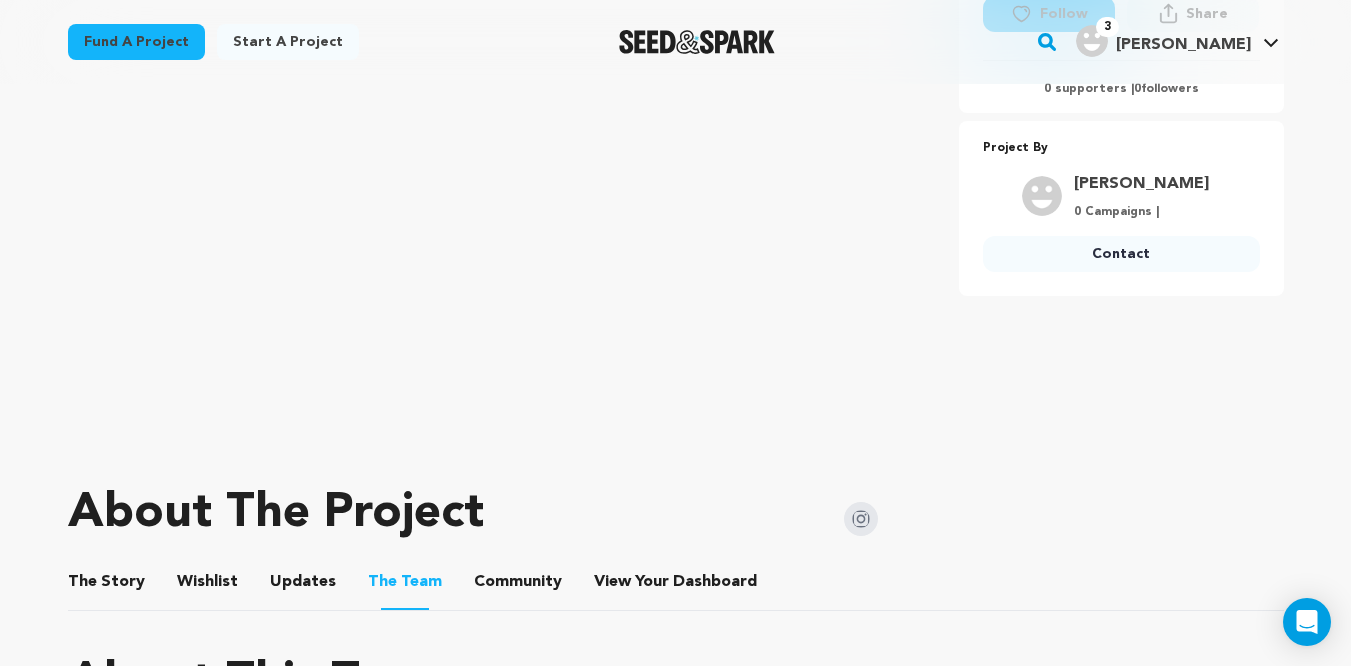 scroll, scrollTop: 797, scrollLeft: 0, axis: vertical 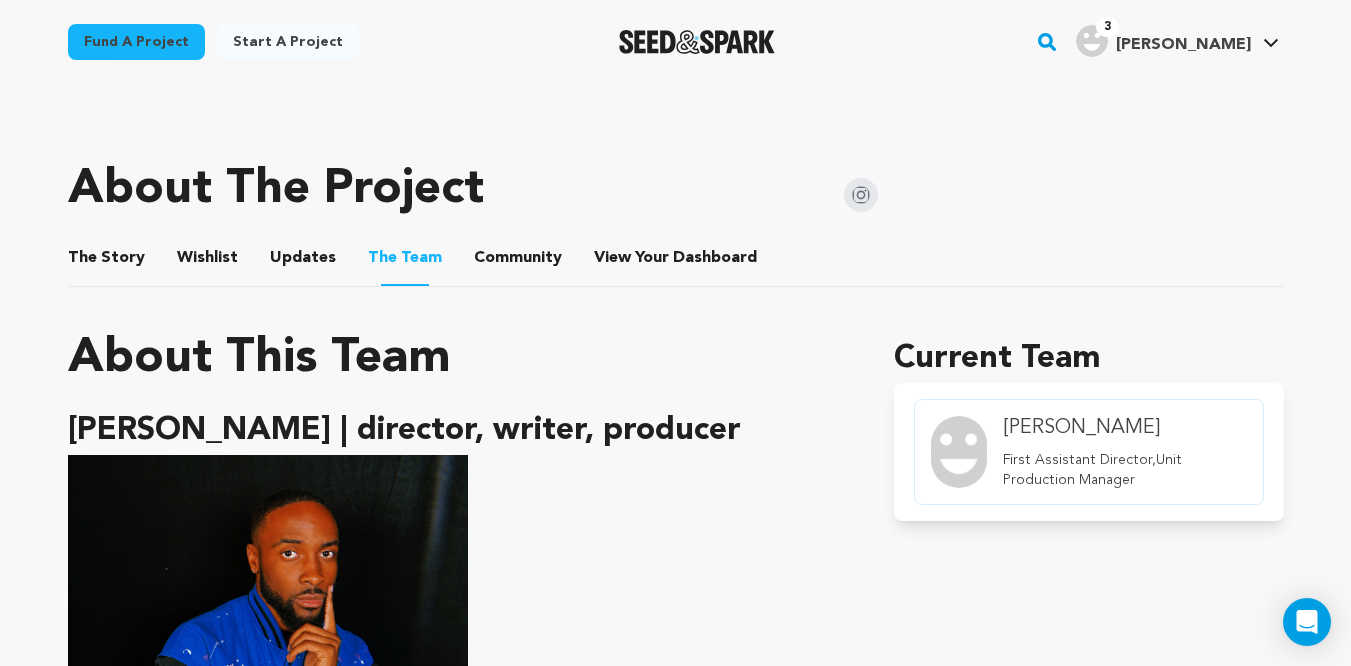 click on "Community" at bounding box center (518, 262) 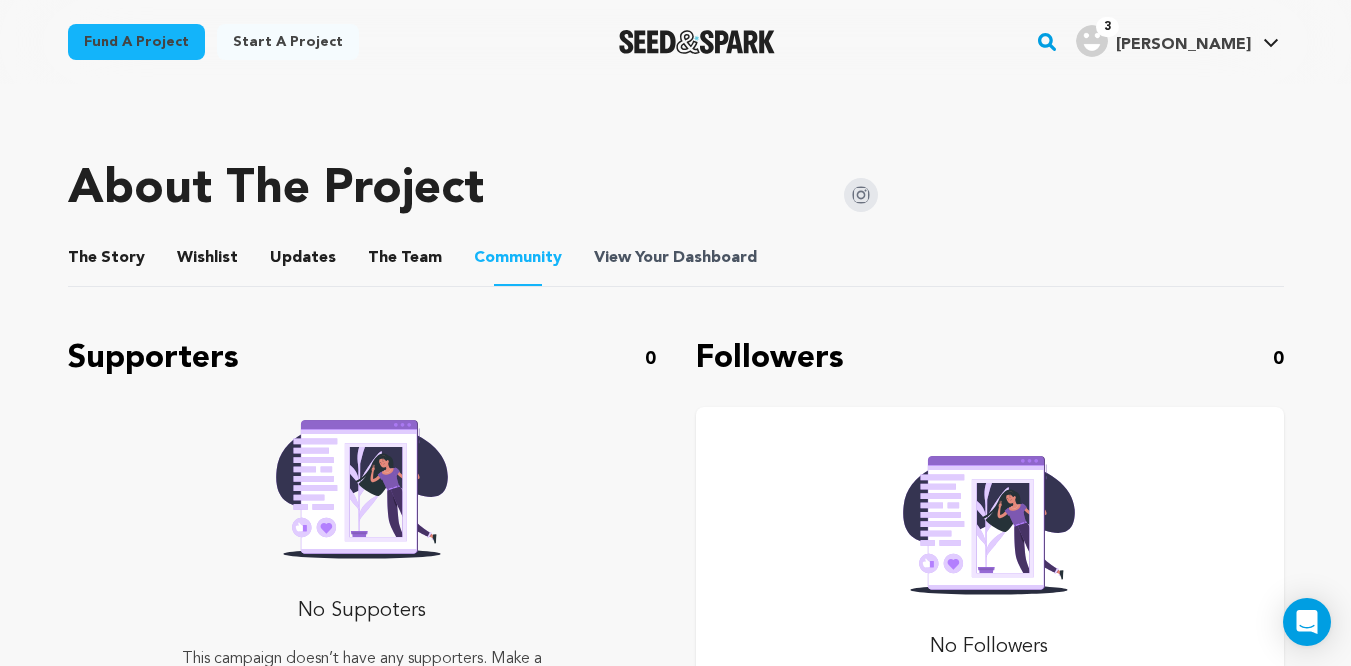 click on "Dashboard" at bounding box center (715, 258) 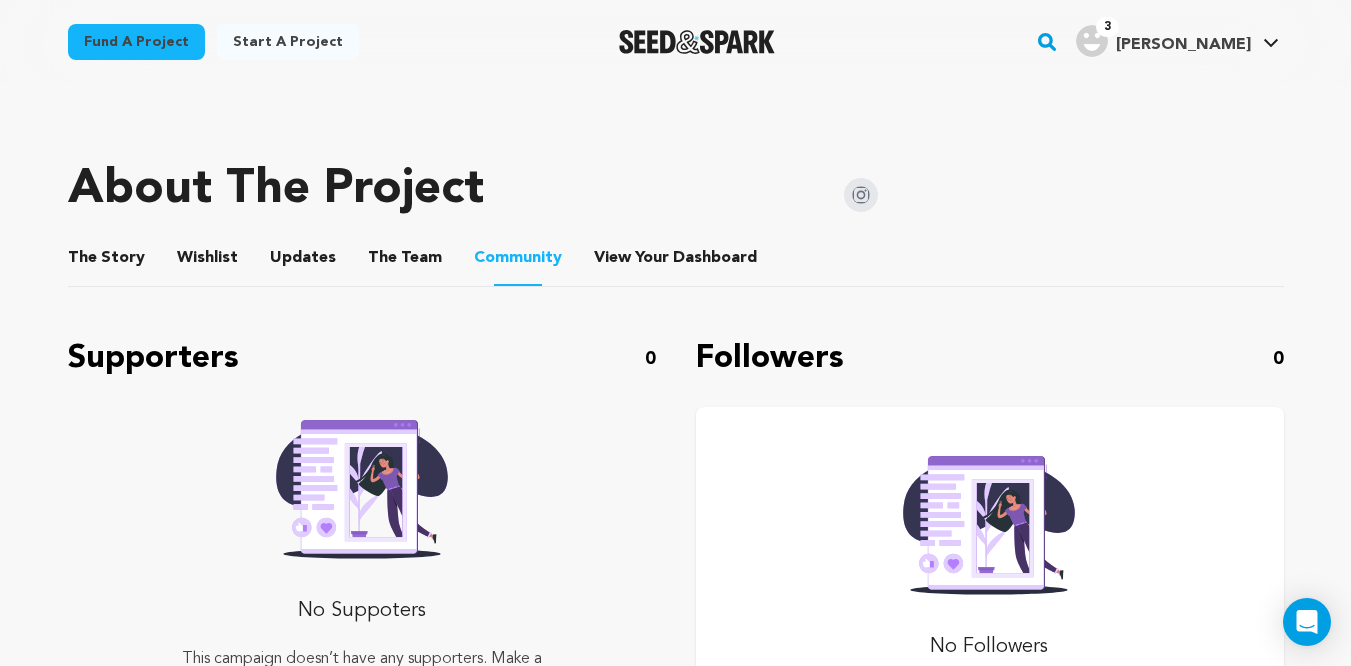 click on "The Story" at bounding box center [106, 262] 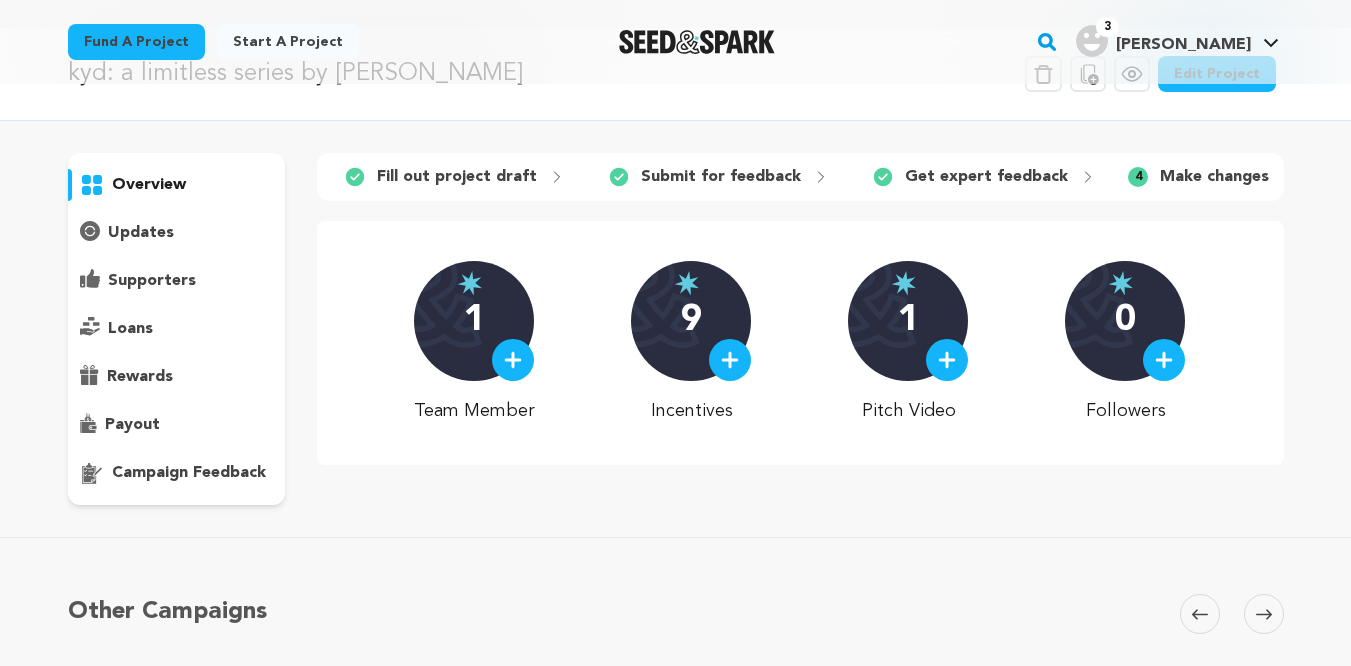 scroll, scrollTop: 91, scrollLeft: 0, axis: vertical 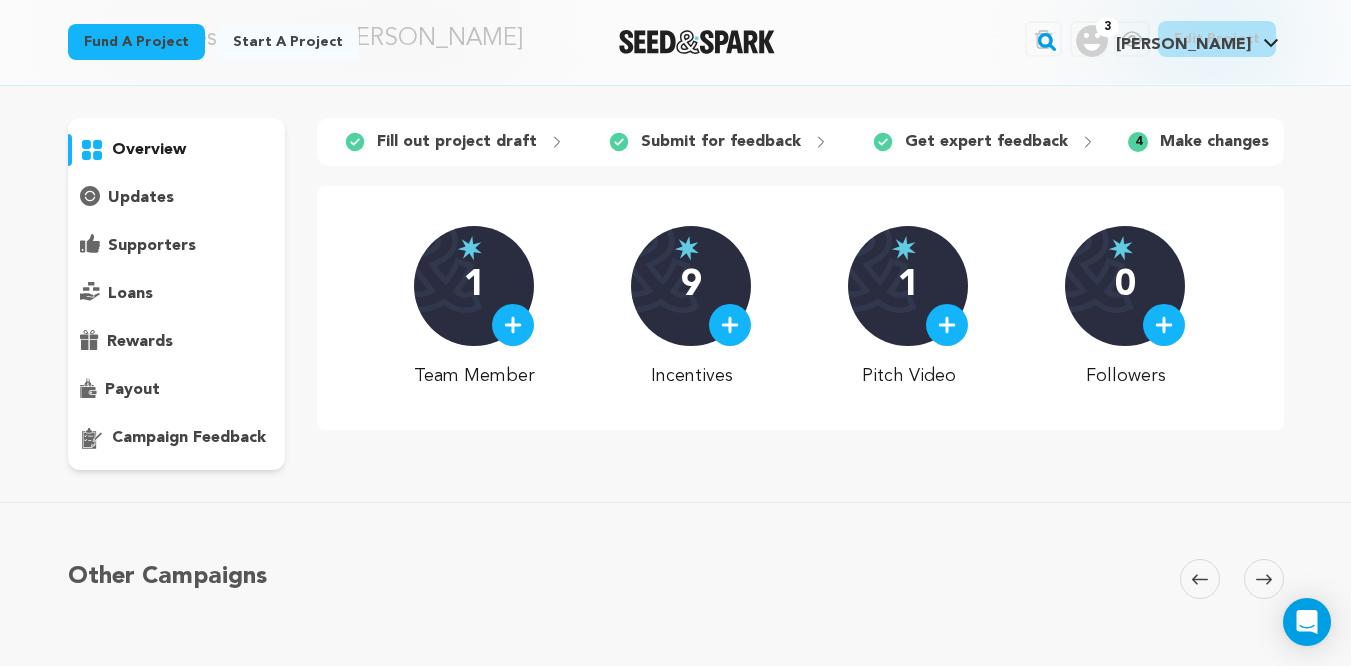 click on "Get expert feedback" at bounding box center [986, 142] 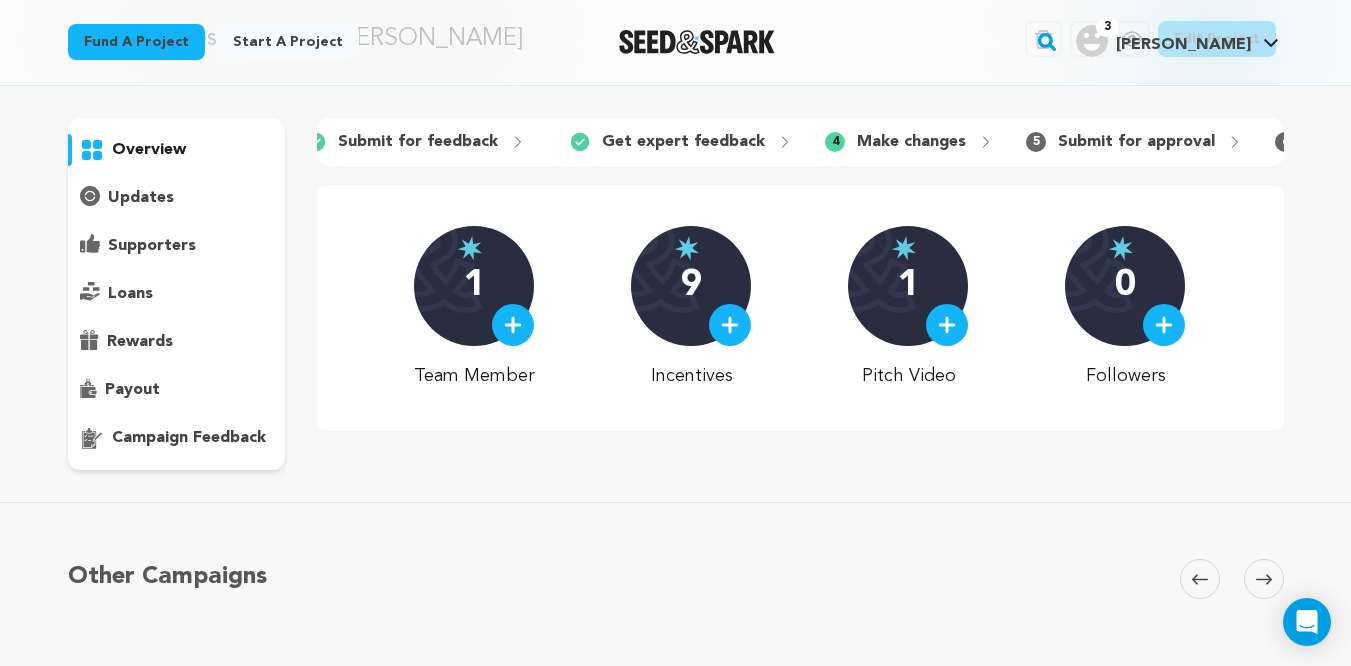 click on "Submit for approval" at bounding box center [1136, 142] 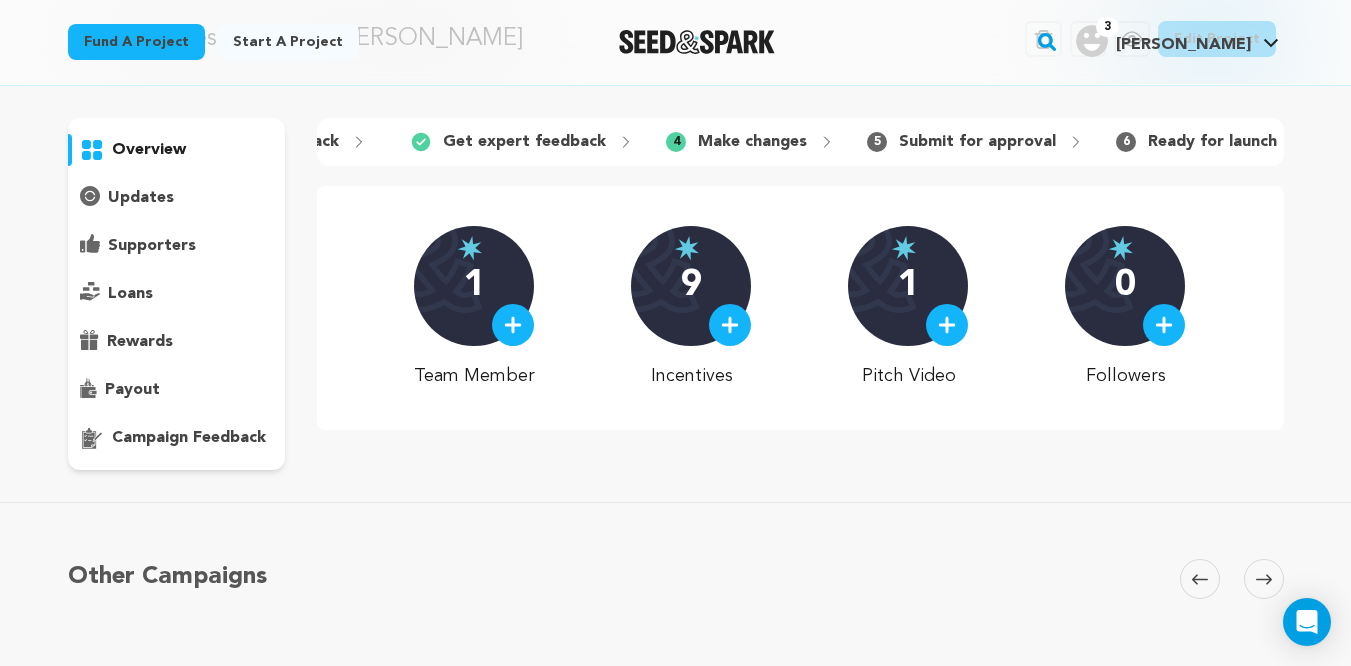 scroll, scrollTop: 0, scrollLeft: 471, axis: horizontal 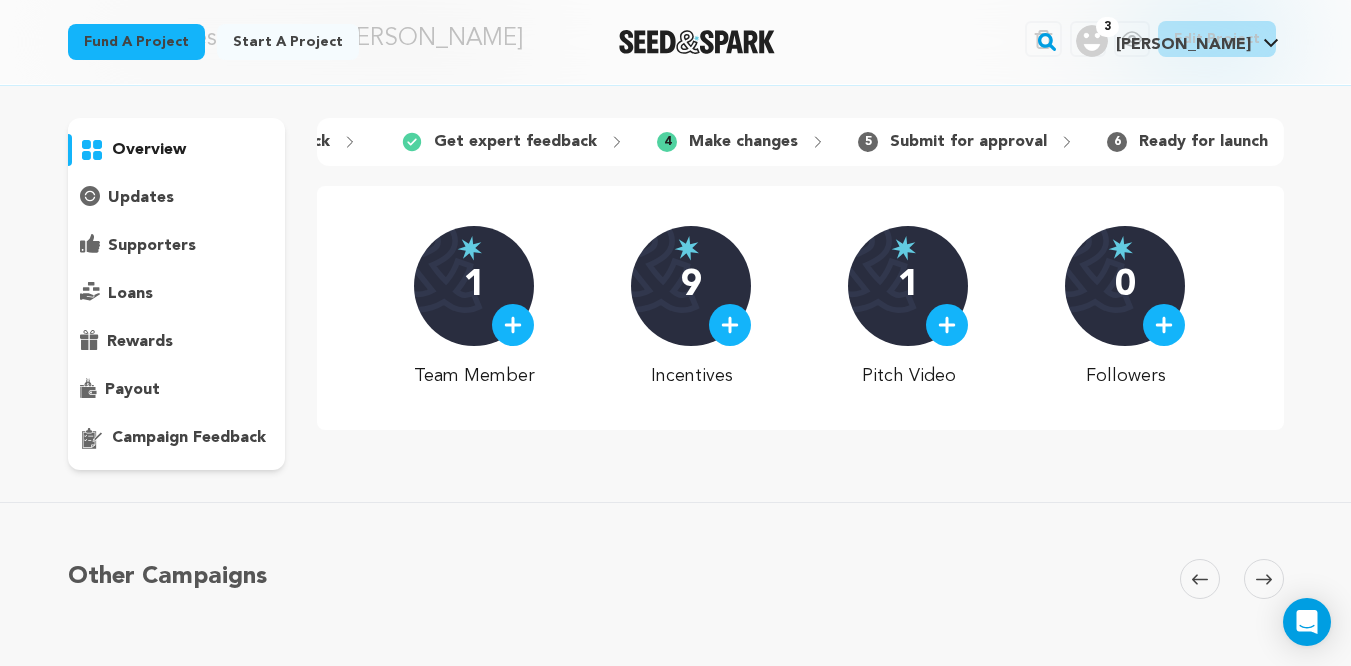 click on "4
Make changes" at bounding box center [741, 142] 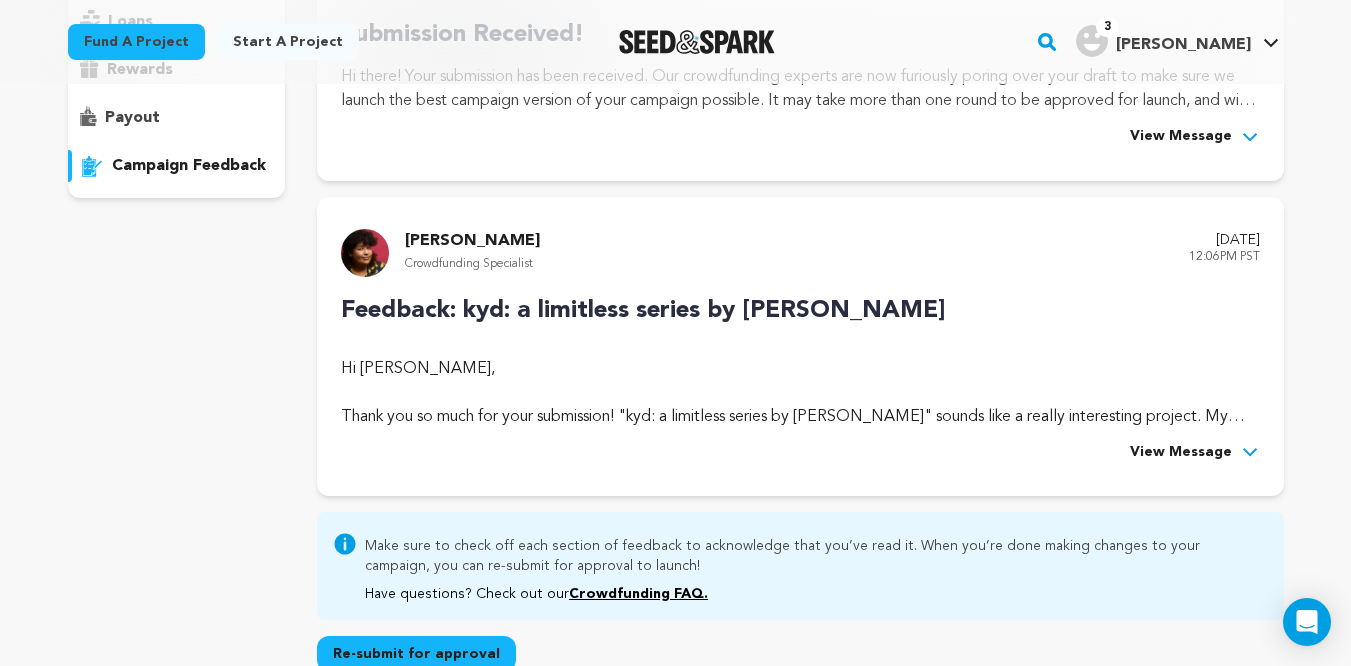 scroll, scrollTop: 369, scrollLeft: 0, axis: vertical 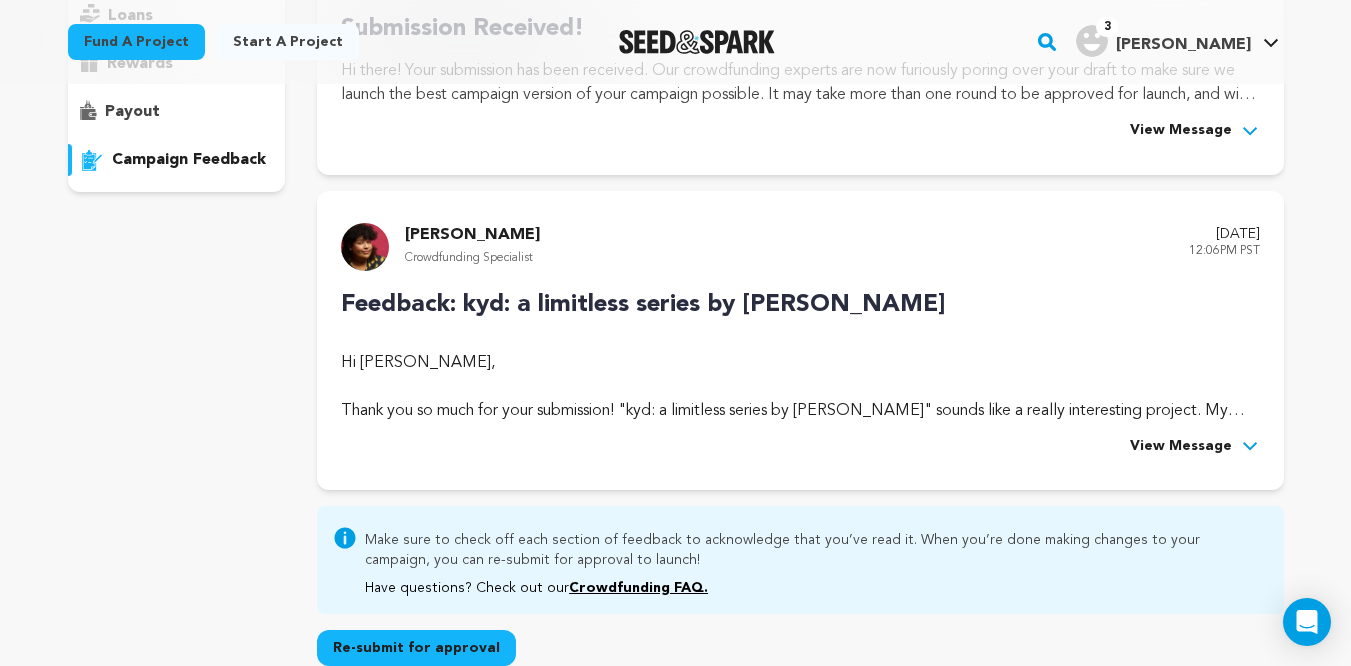 click on "View Message" at bounding box center [1181, 447] 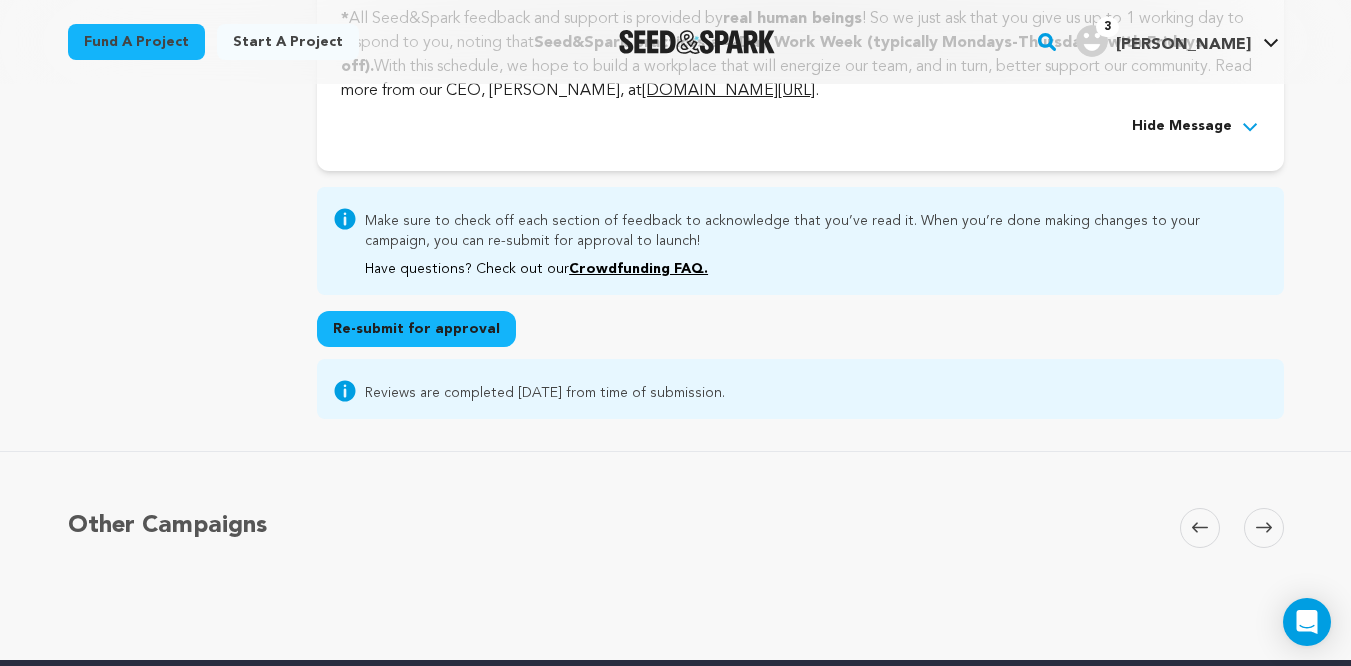 scroll, scrollTop: 6055, scrollLeft: 0, axis: vertical 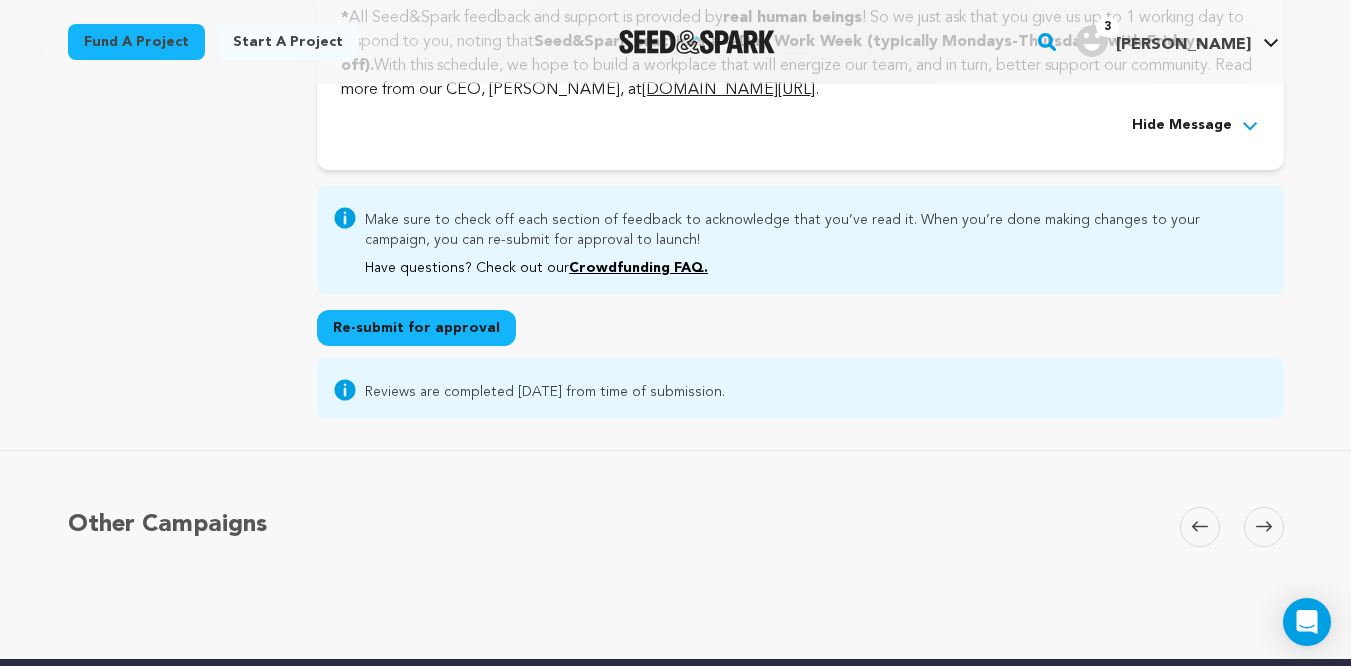 click on "Re-submit for approval" at bounding box center [416, 328] 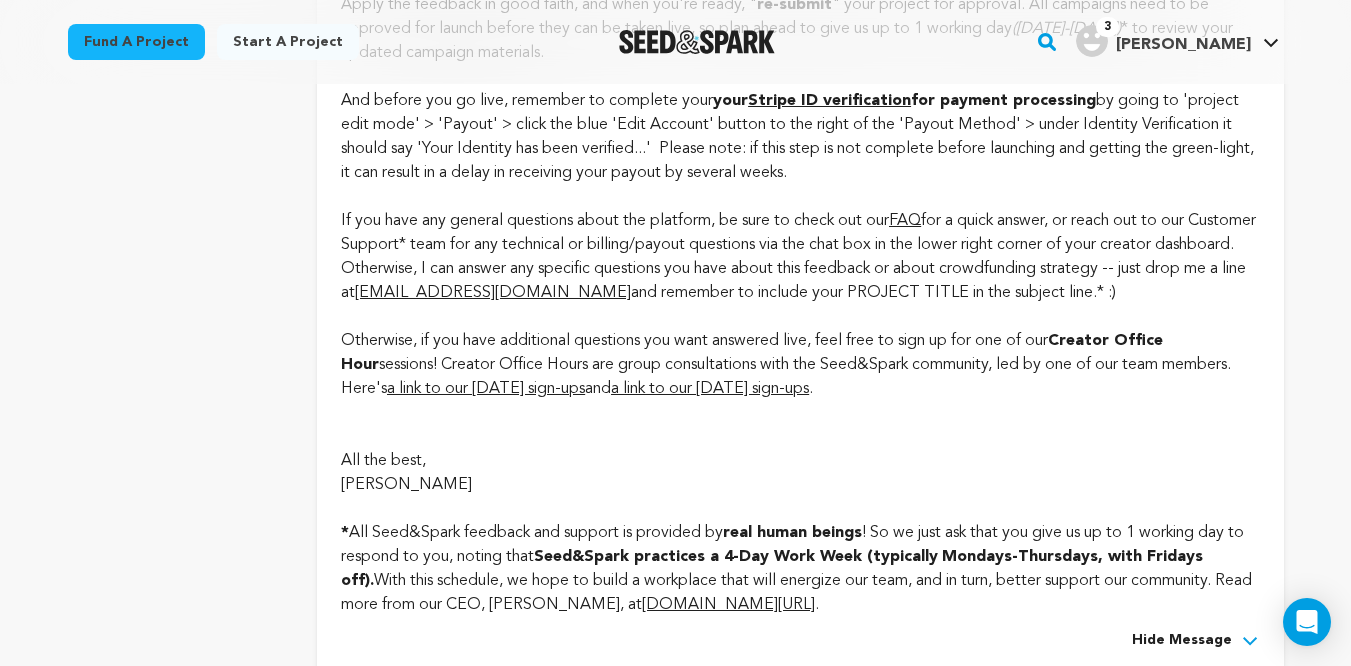 scroll, scrollTop: 5950, scrollLeft: 0, axis: vertical 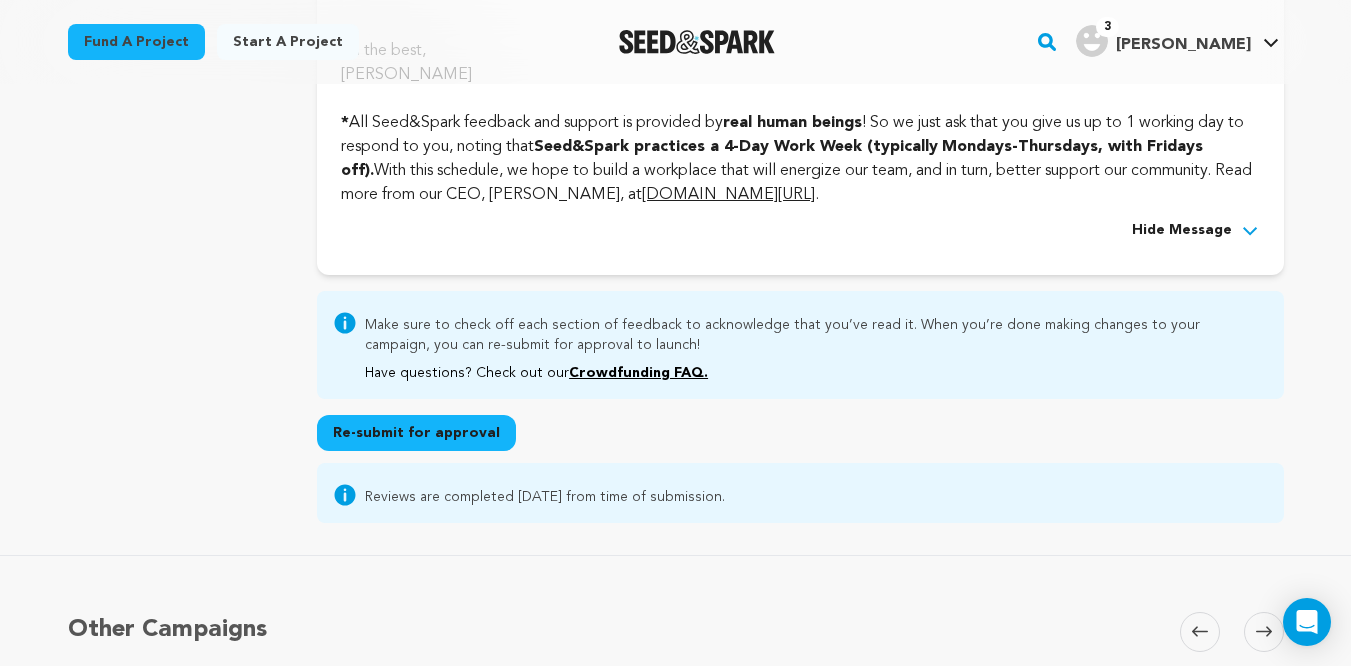 click on "Re-submit for approval" at bounding box center (416, 433) 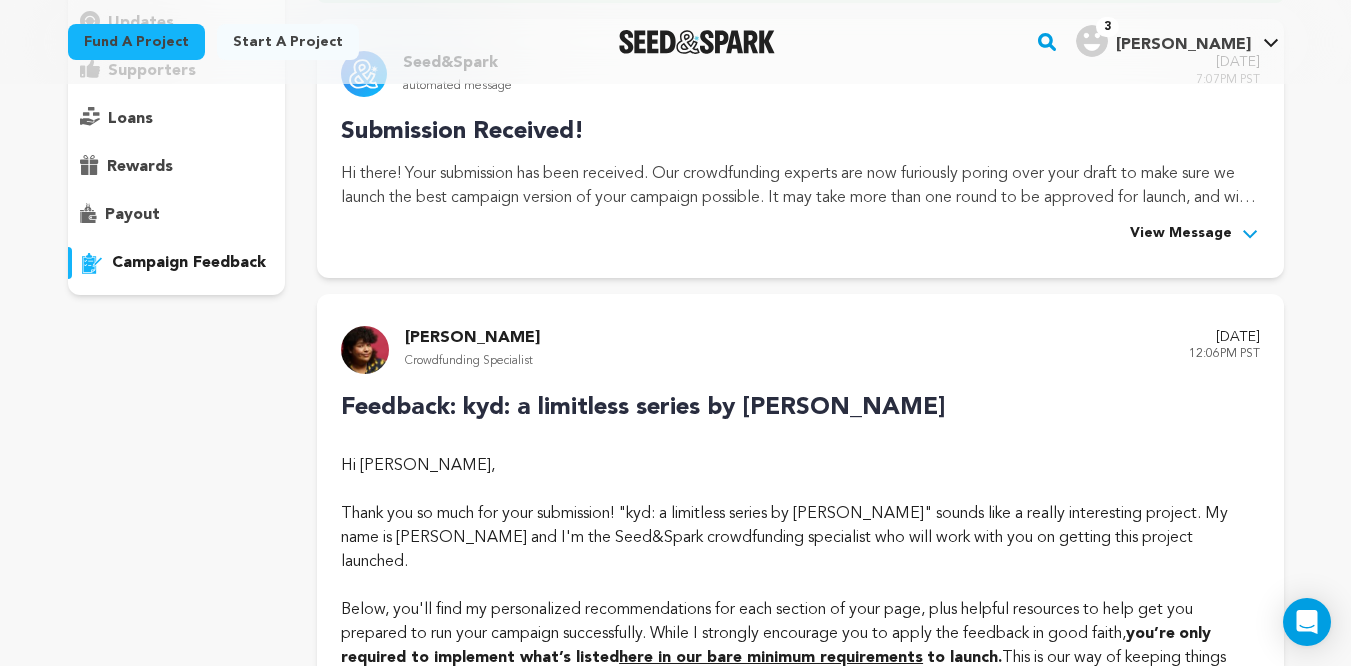 scroll, scrollTop: 0, scrollLeft: 0, axis: both 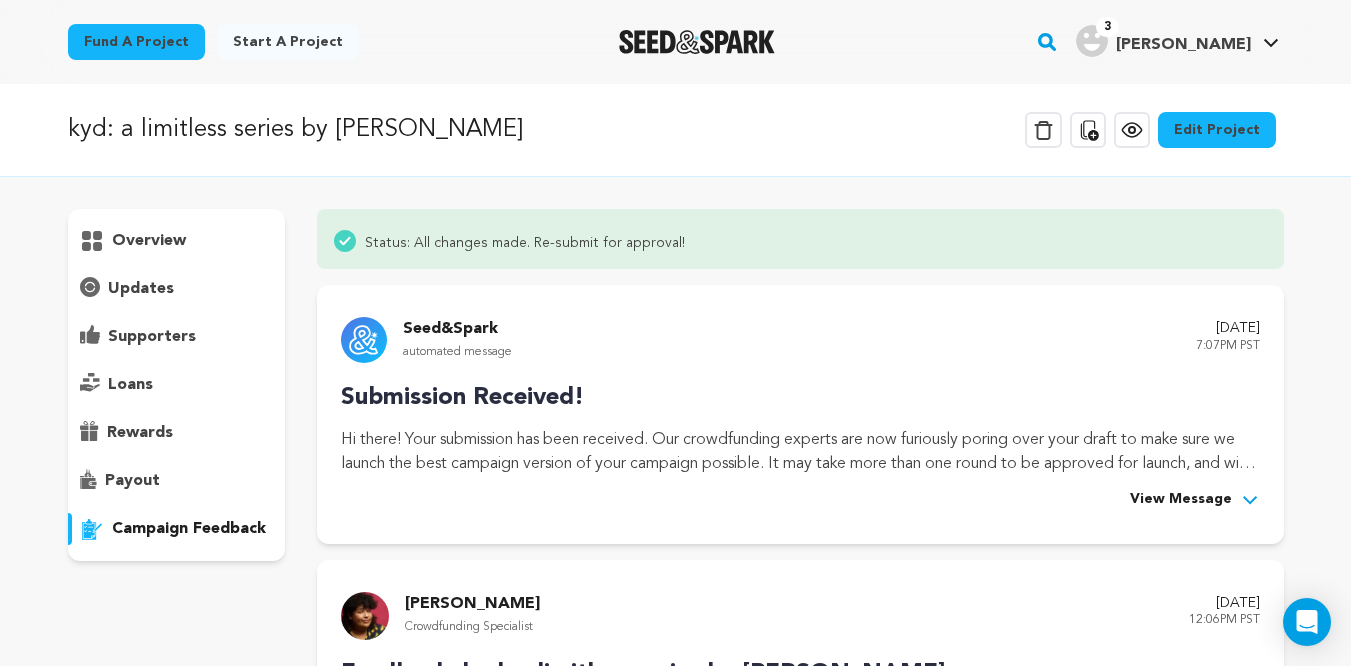 click on "overview" at bounding box center [177, 241] 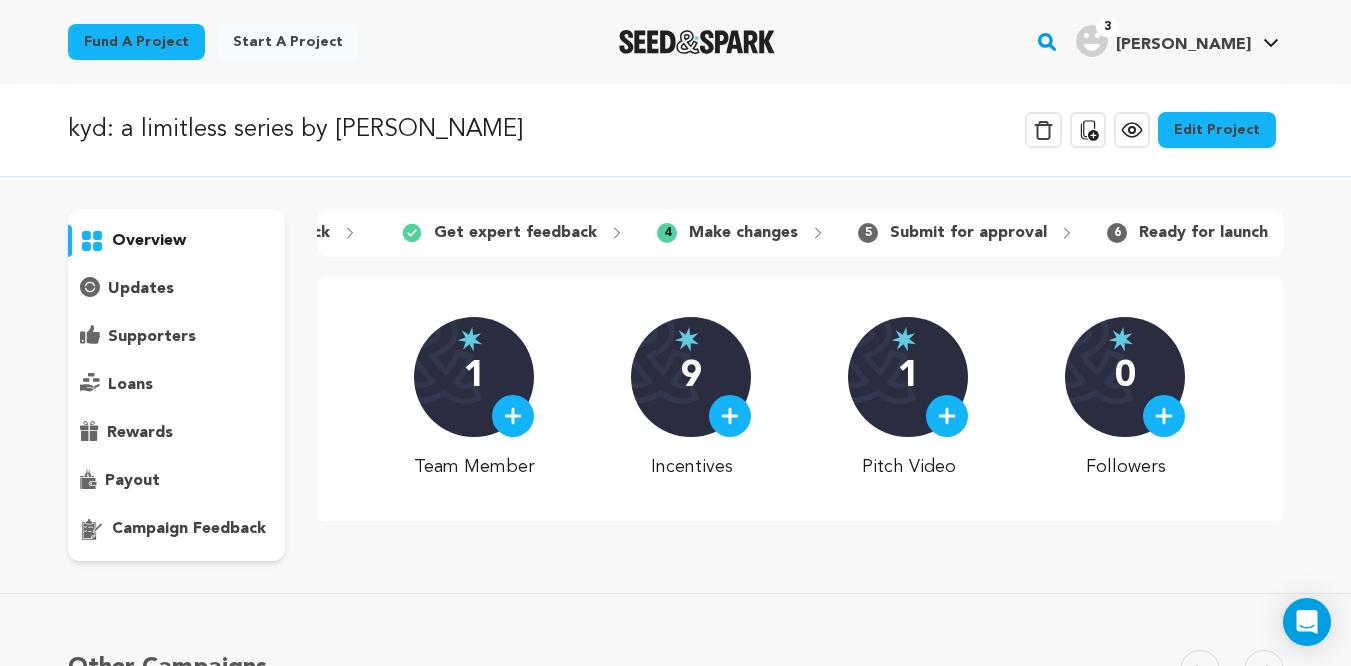 click on "6" at bounding box center (1117, 233) 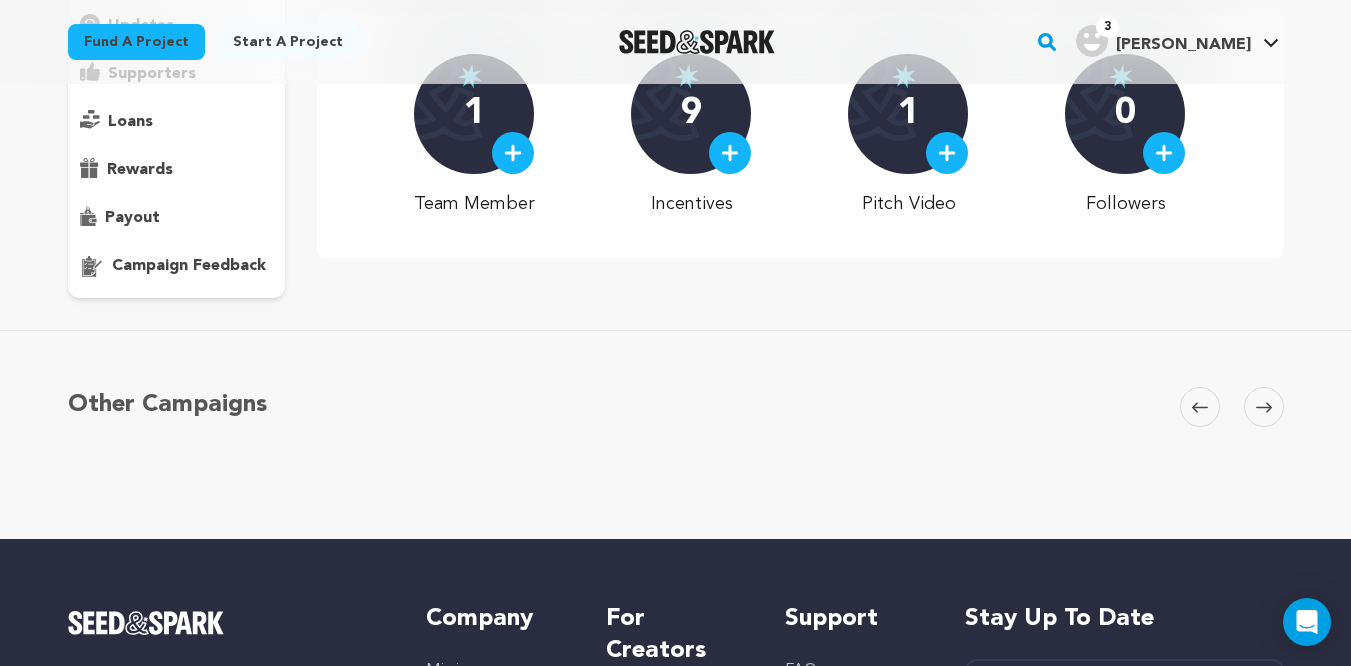 scroll, scrollTop: 267, scrollLeft: 0, axis: vertical 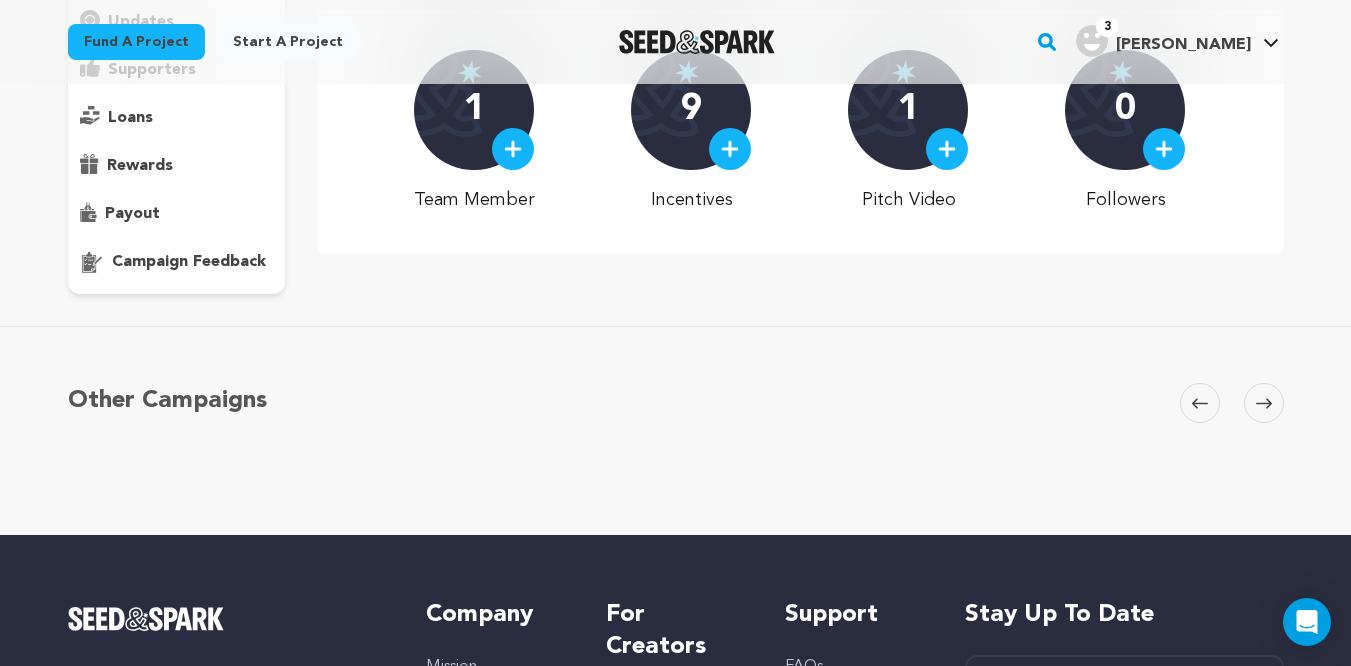 click 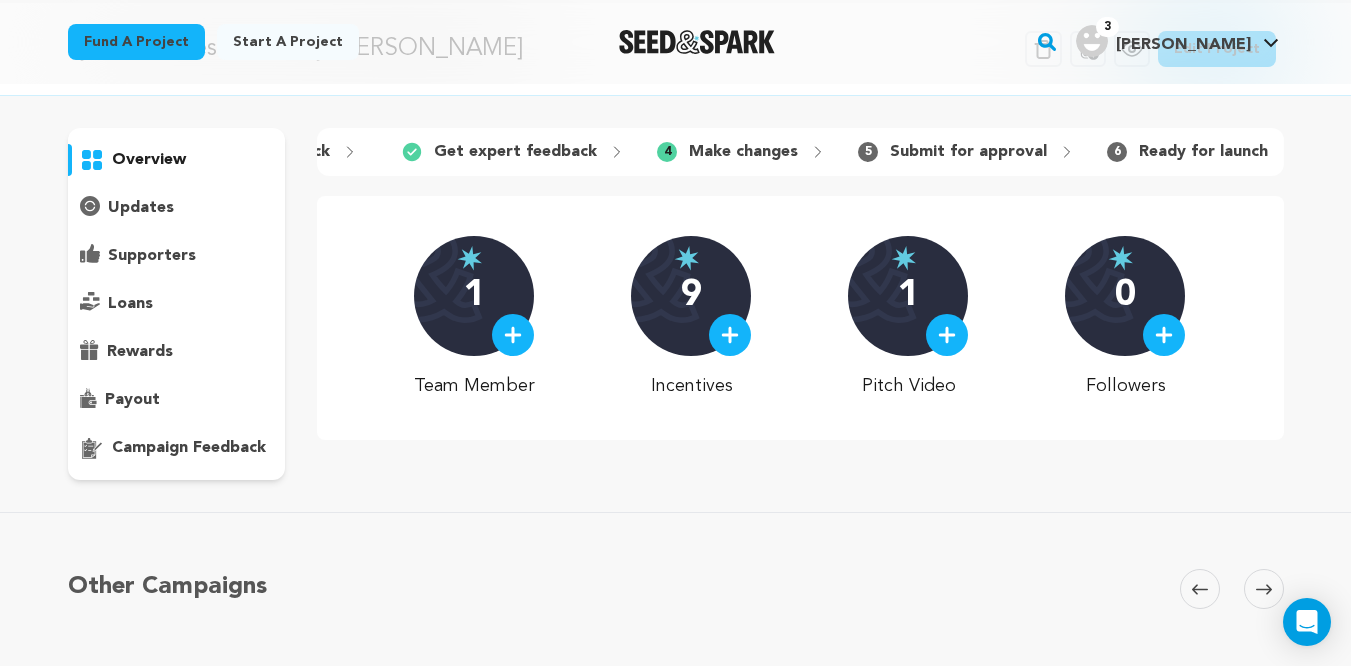 scroll, scrollTop: 56, scrollLeft: 0, axis: vertical 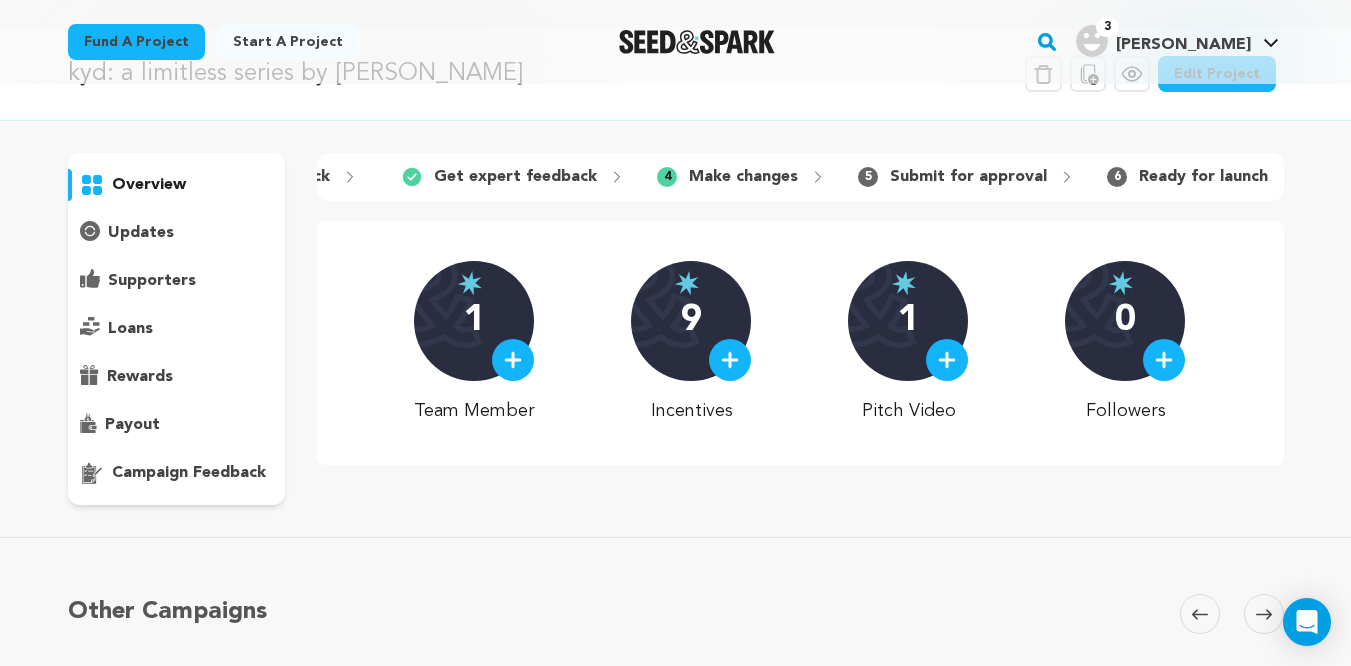 click on "Submit for approval" at bounding box center [968, 177] 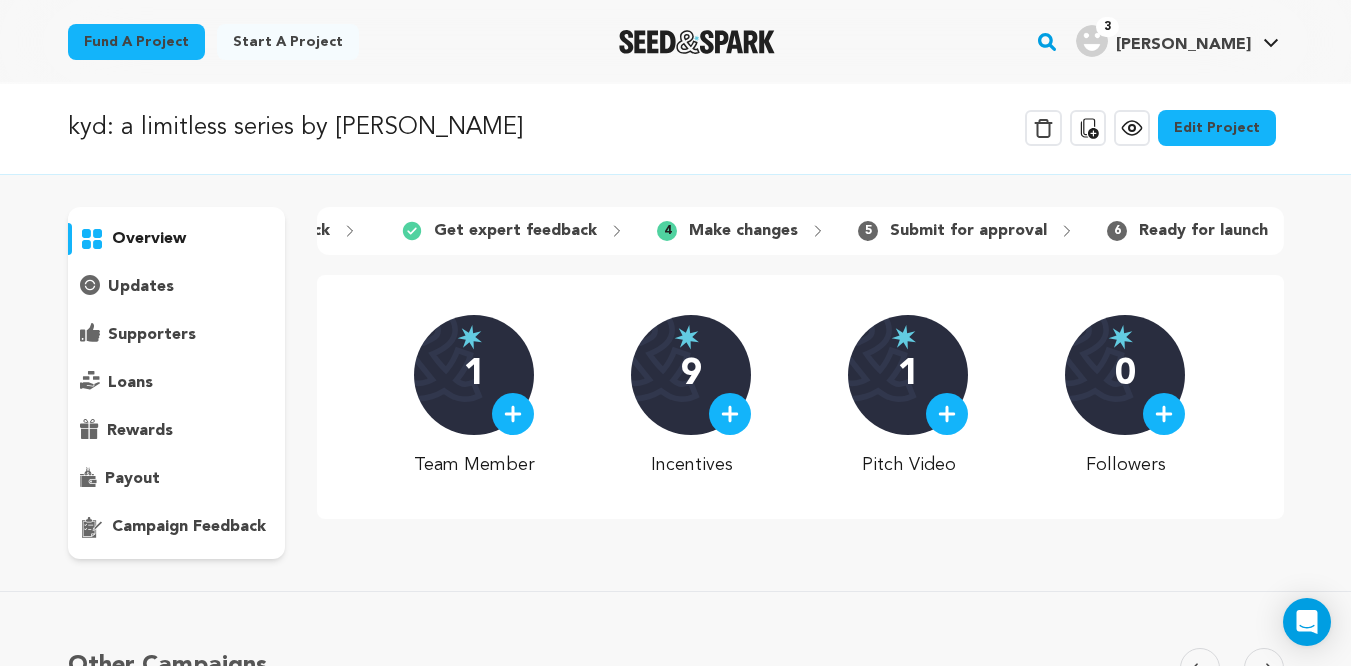scroll, scrollTop: 0, scrollLeft: 0, axis: both 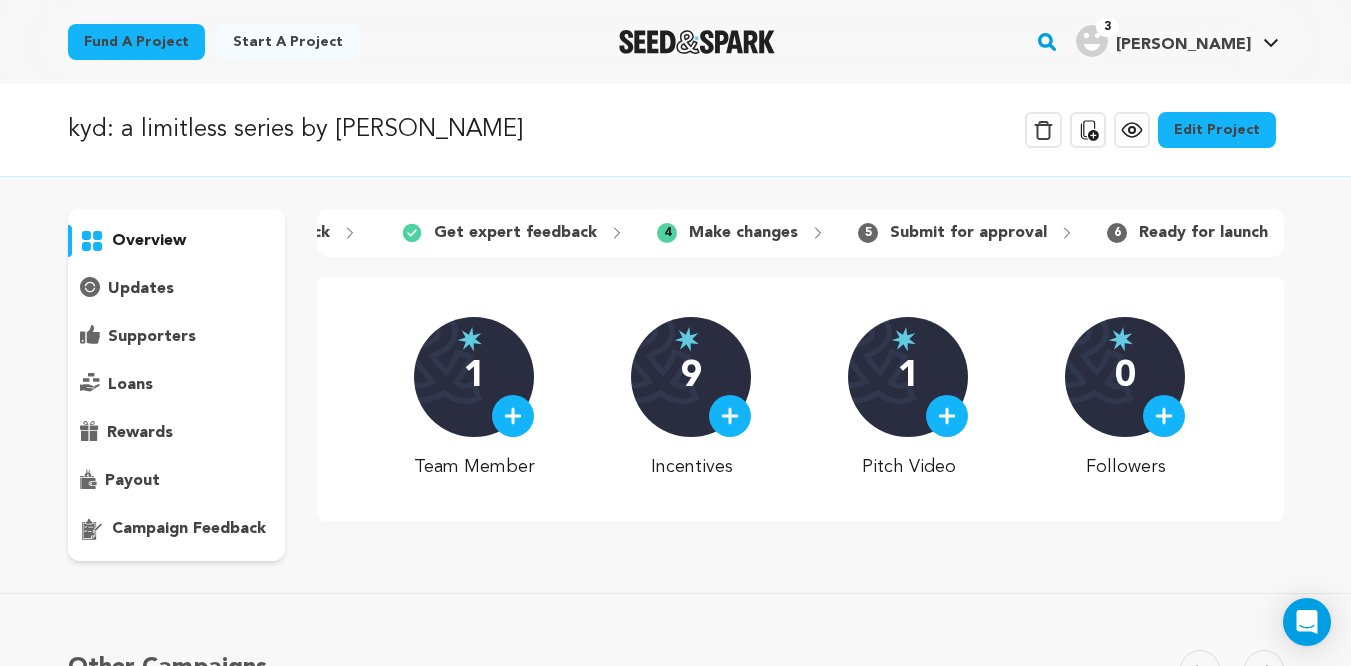 click on "Edit Project" at bounding box center [1217, 130] 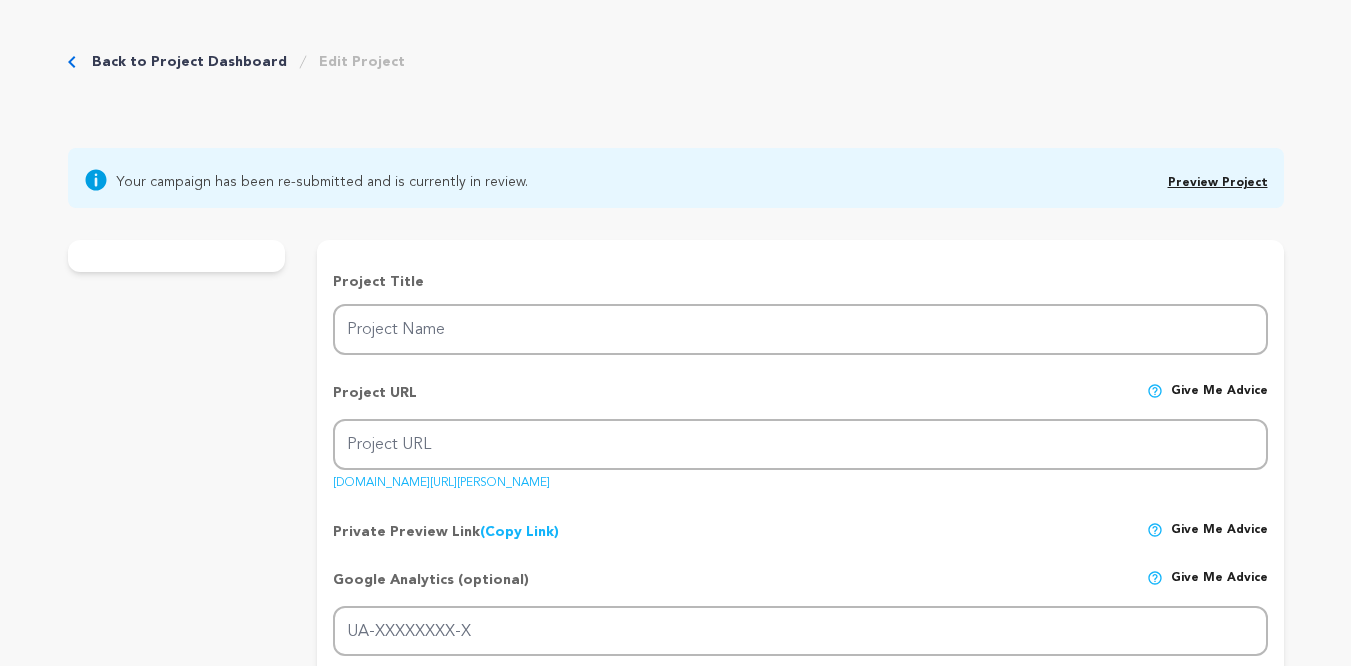 scroll, scrollTop: 0, scrollLeft: 0, axis: both 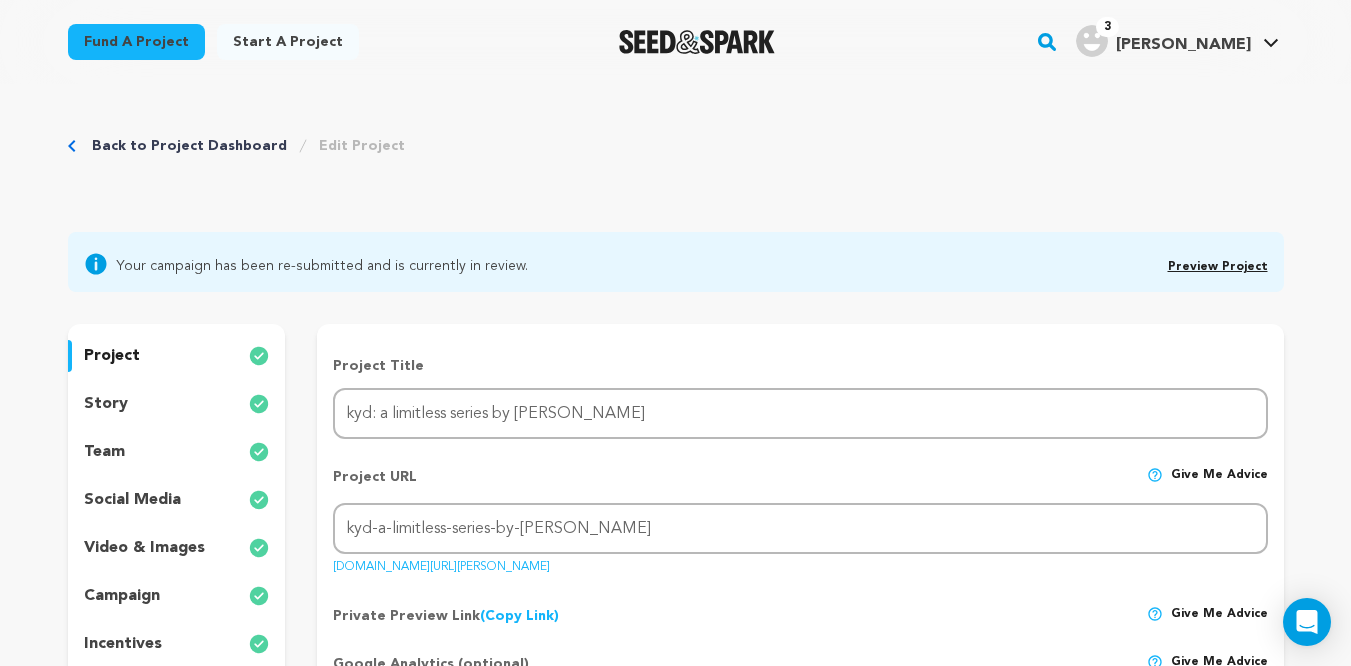 click on "Back to Project Dashboard" at bounding box center (189, 146) 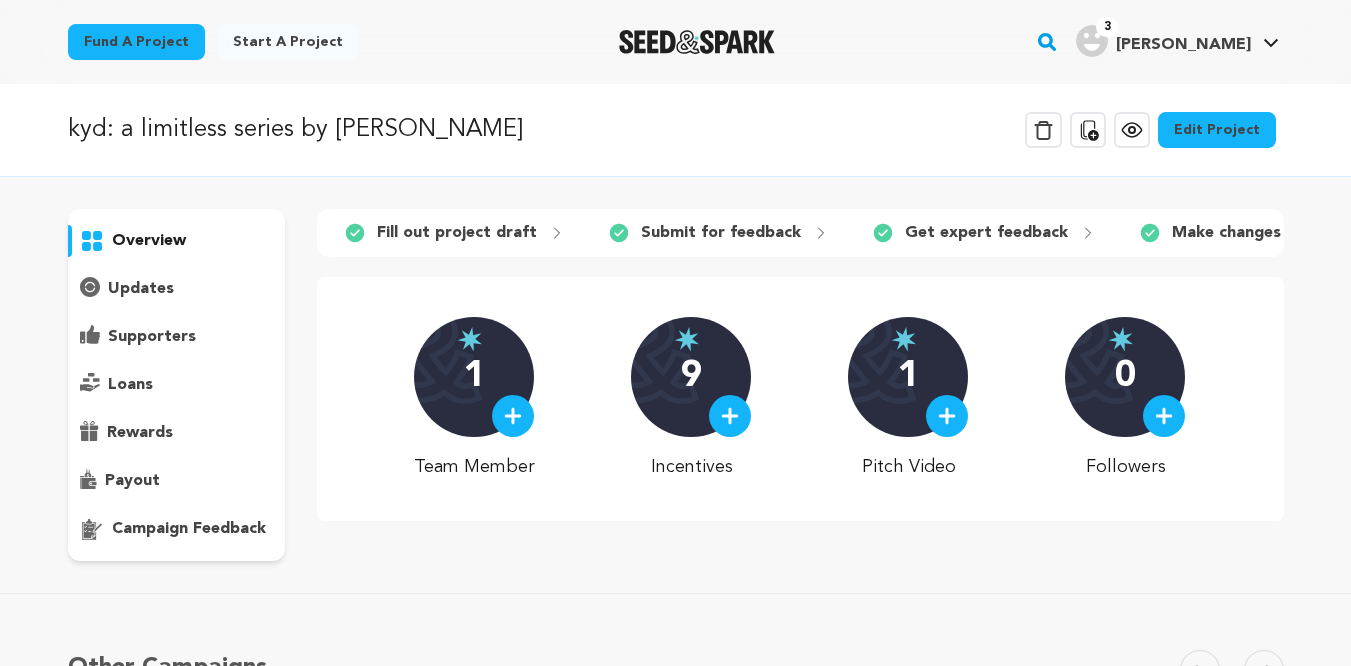 scroll, scrollTop: 0, scrollLeft: 0, axis: both 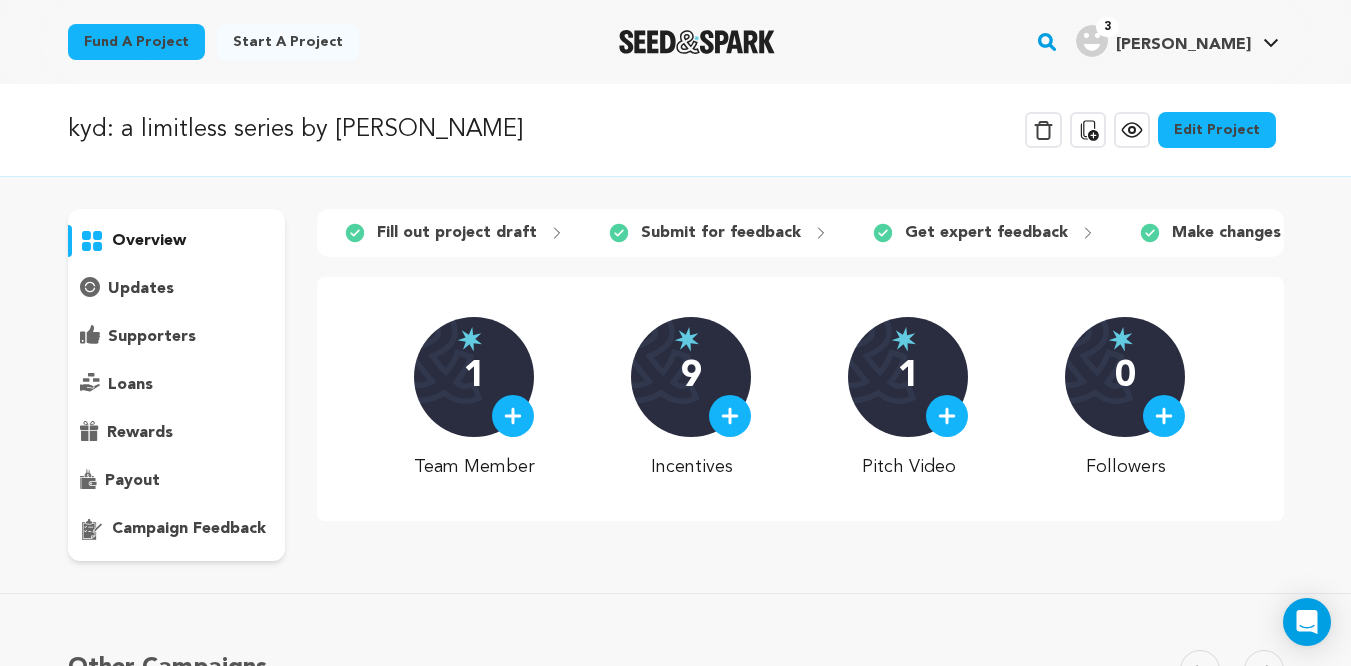 click on "campaign feedback" at bounding box center (189, 529) 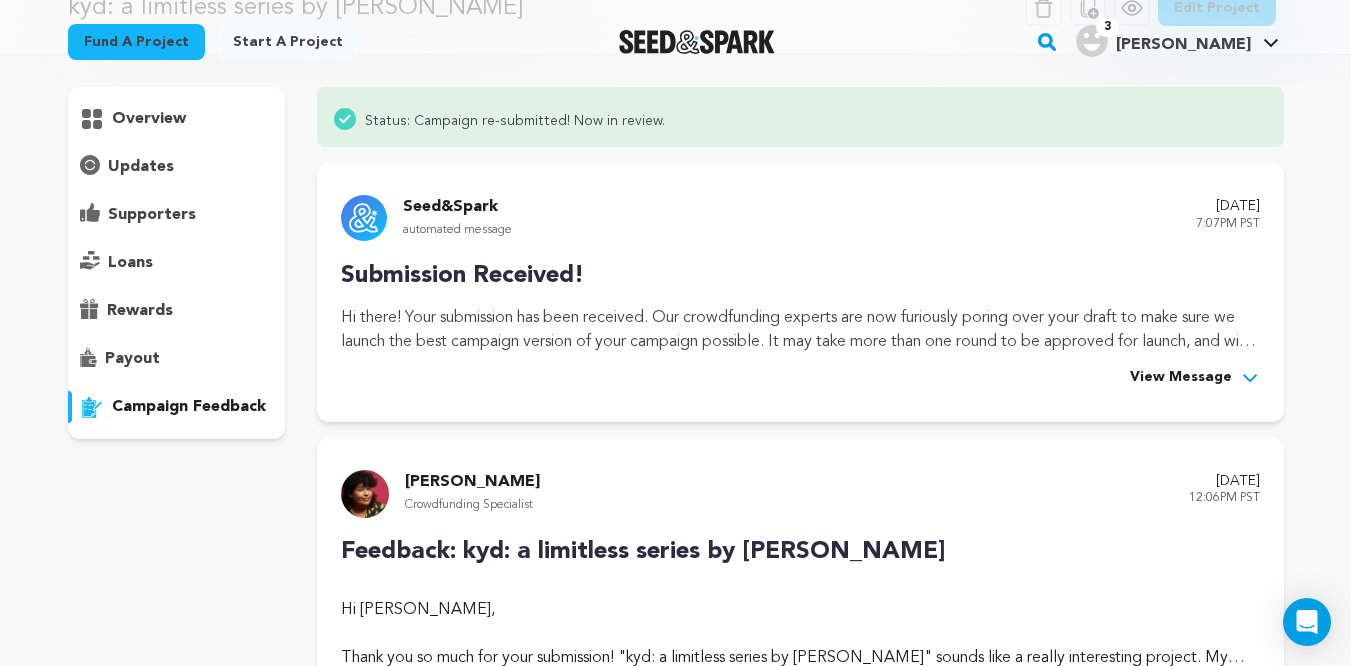 scroll, scrollTop: 0, scrollLeft: 0, axis: both 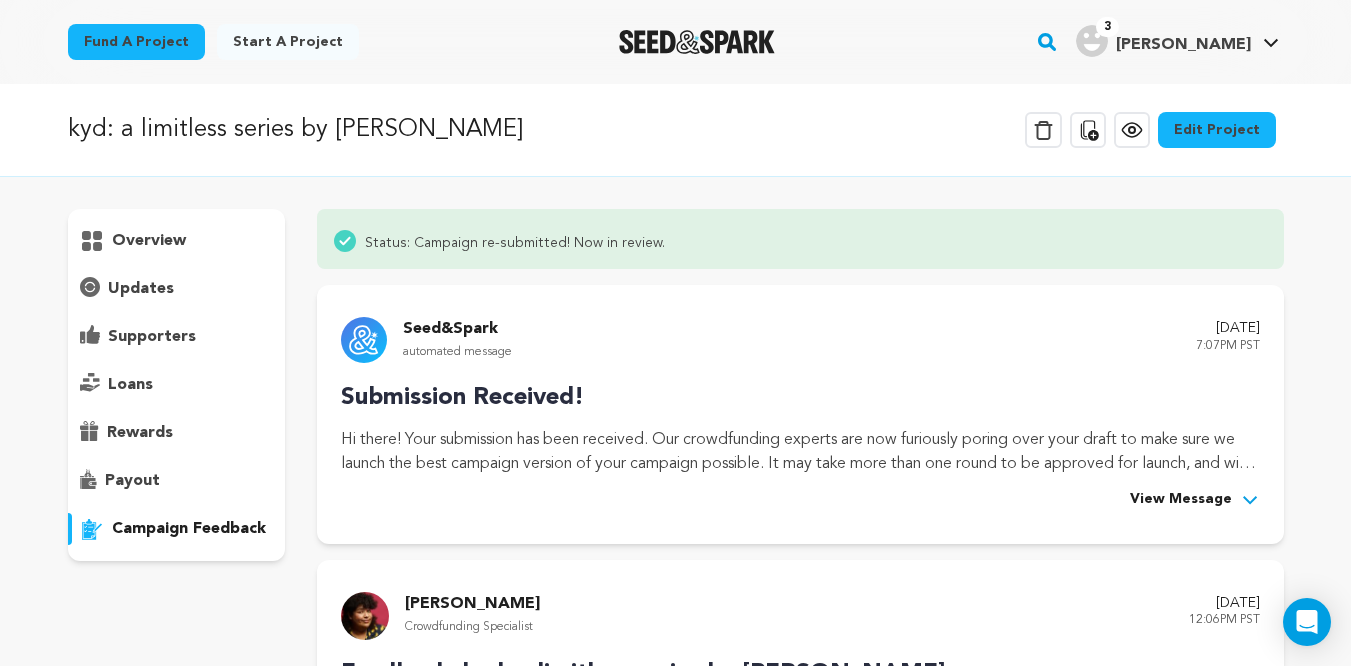 click 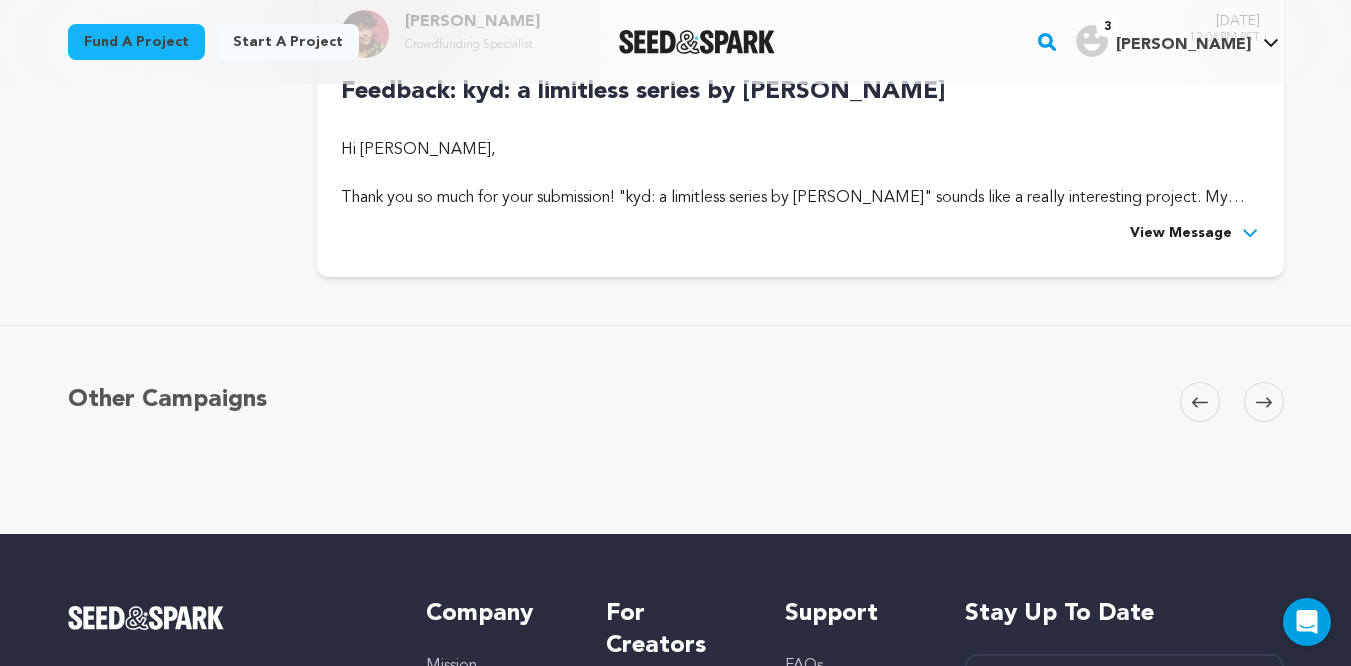 scroll, scrollTop: 216, scrollLeft: 0, axis: vertical 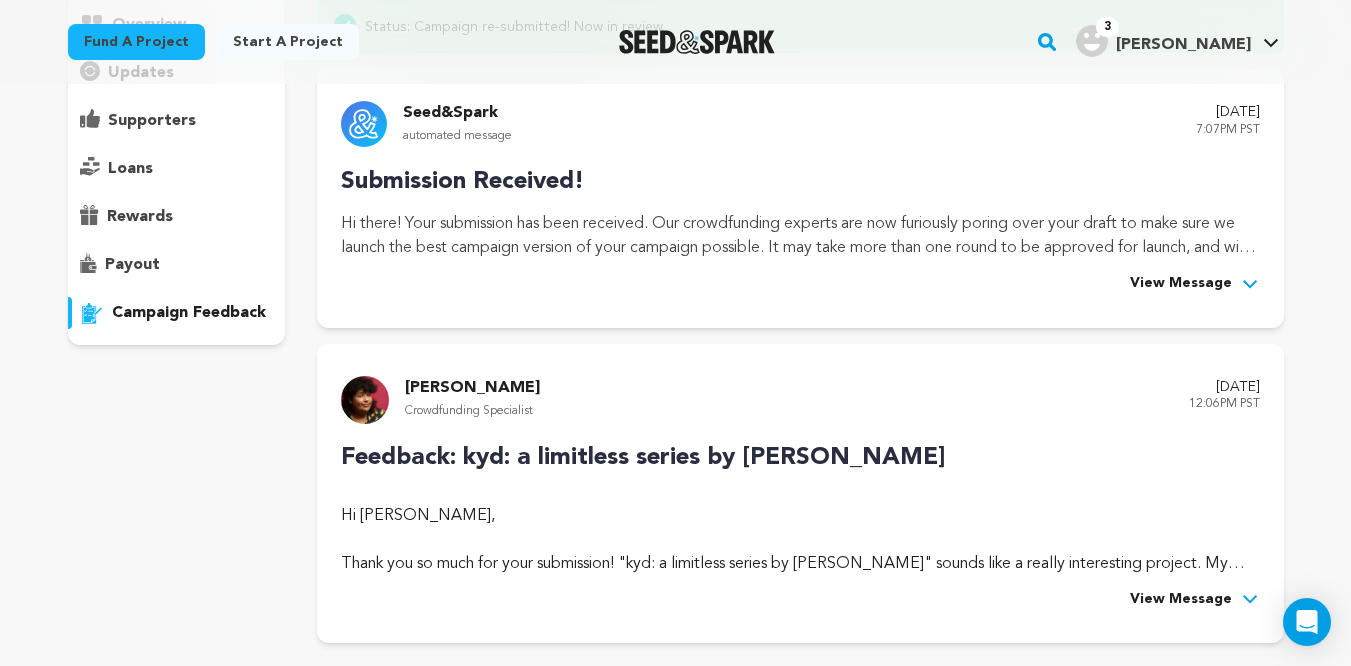 click on "View Message" at bounding box center [1181, 284] 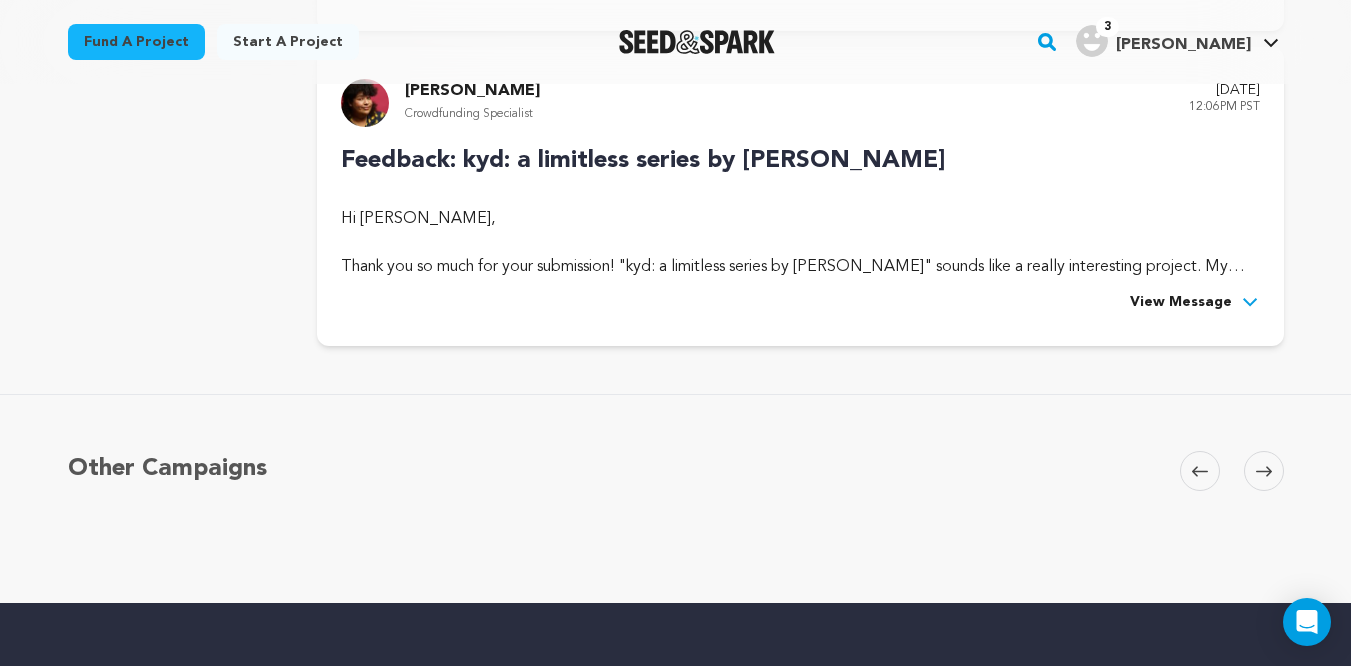 scroll, scrollTop: 1116, scrollLeft: 0, axis: vertical 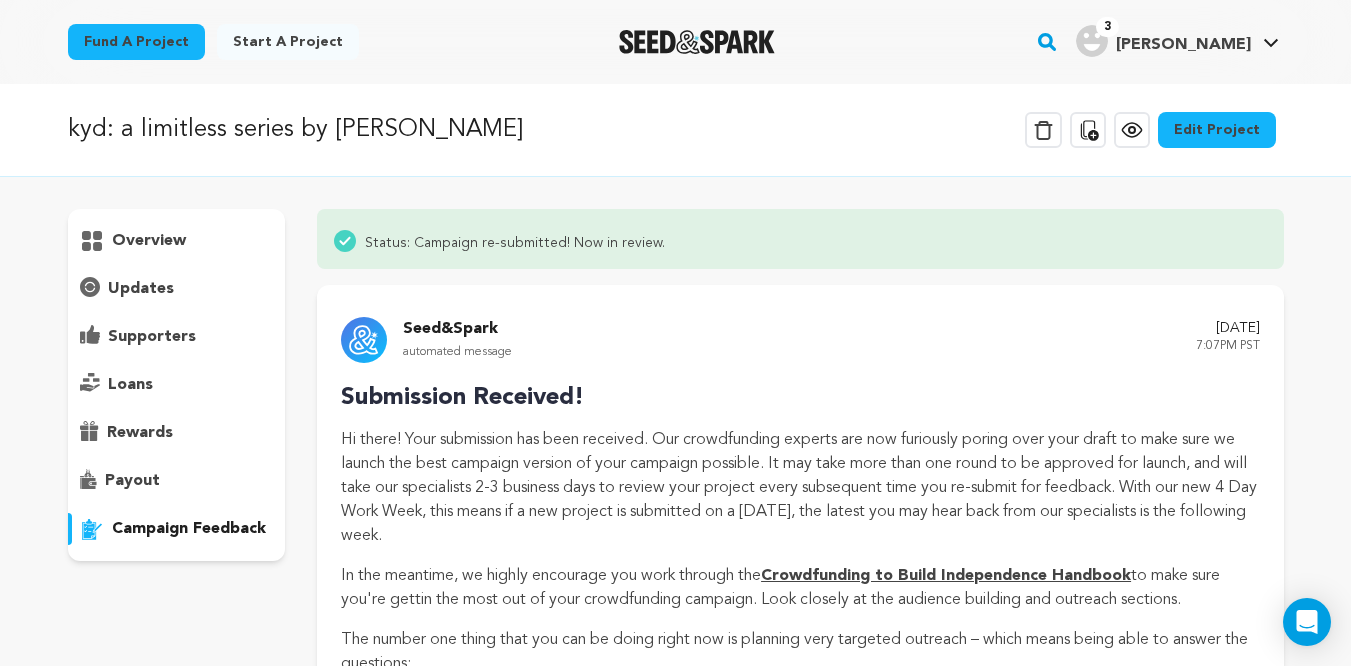 click on "Status: Campaign re-submitted! Now in review." at bounding box center (515, 241) 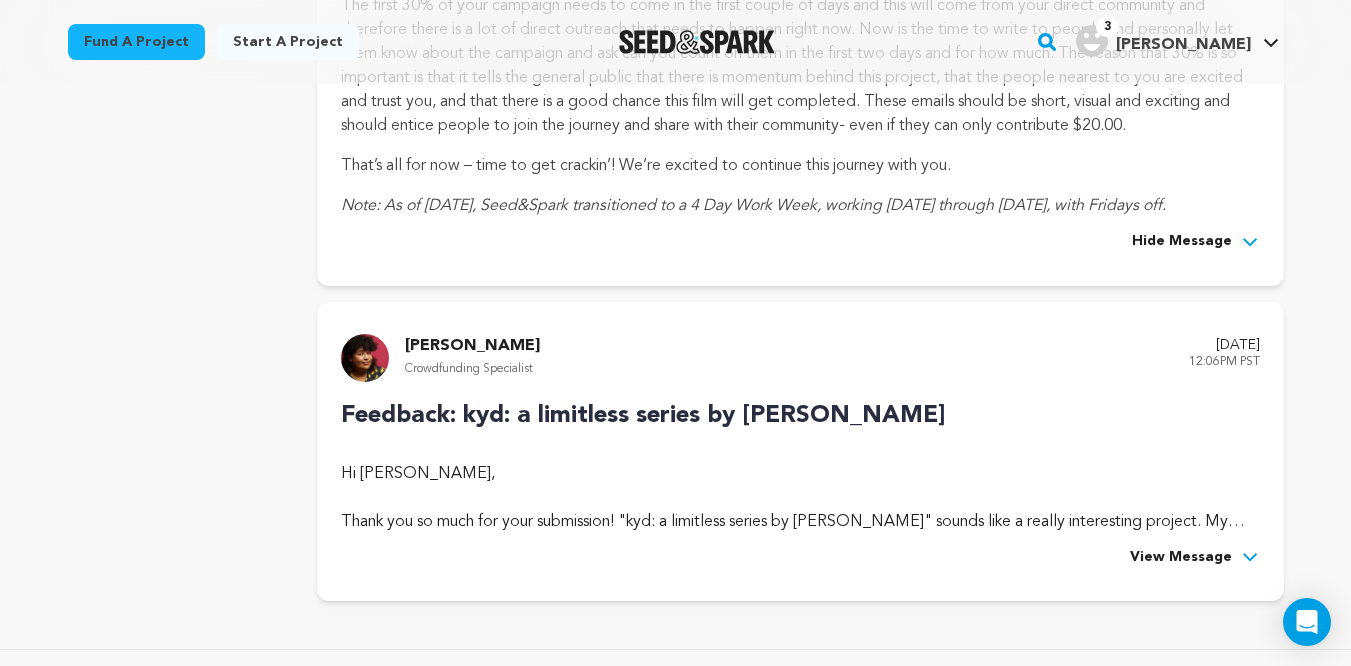 scroll, scrollTop: 923, scrollLeft: 0, axis: vertical 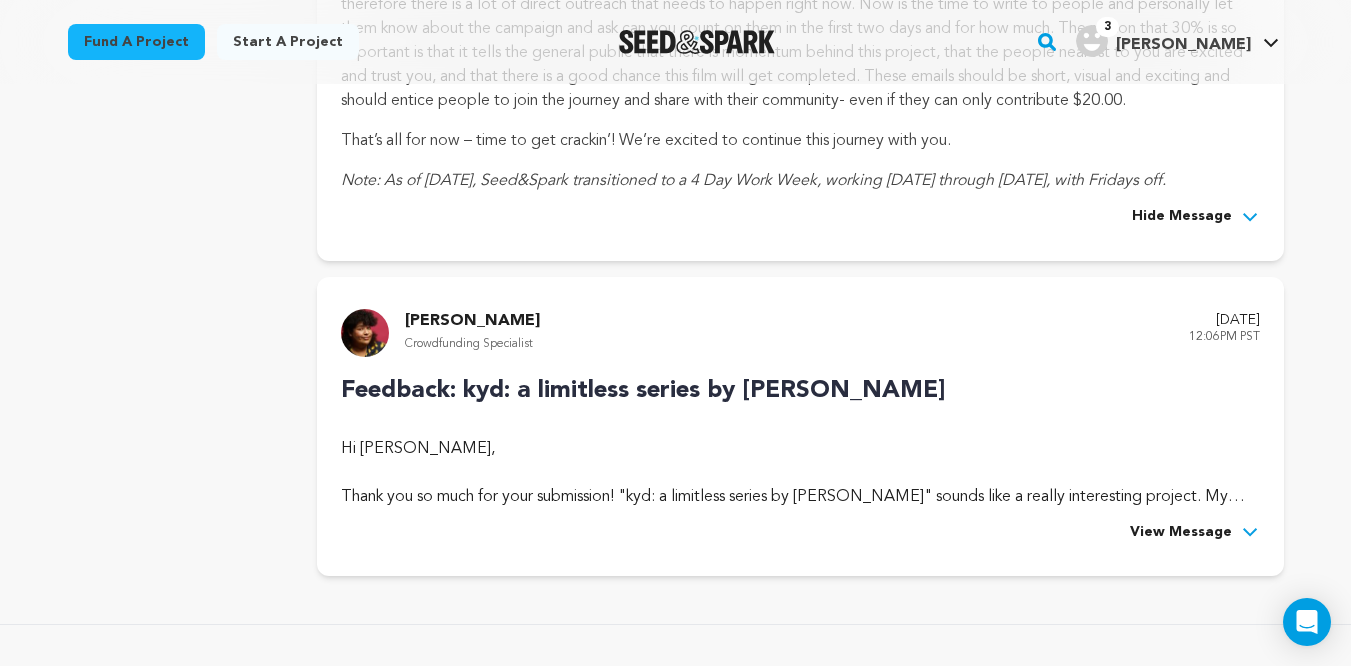 click on "View Message" at bounding box center (1181, 533) 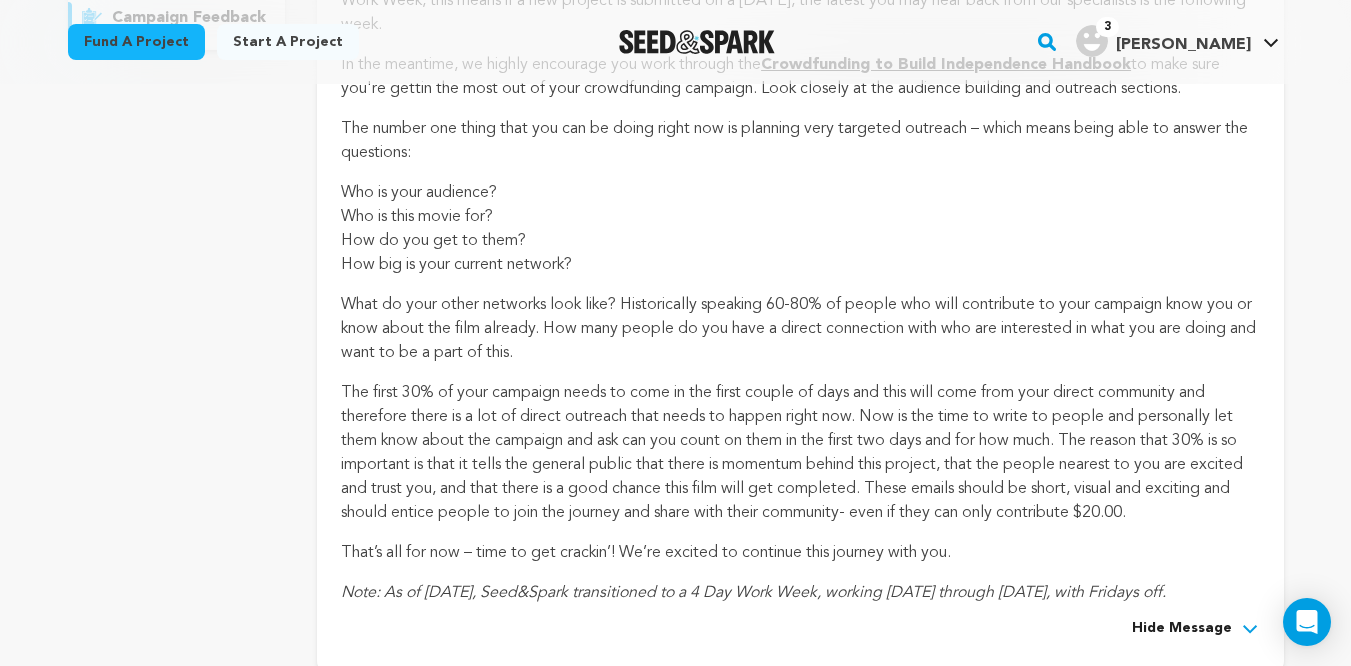 scroll, scrollTop: 0, scrollLeft: 0, axis: both 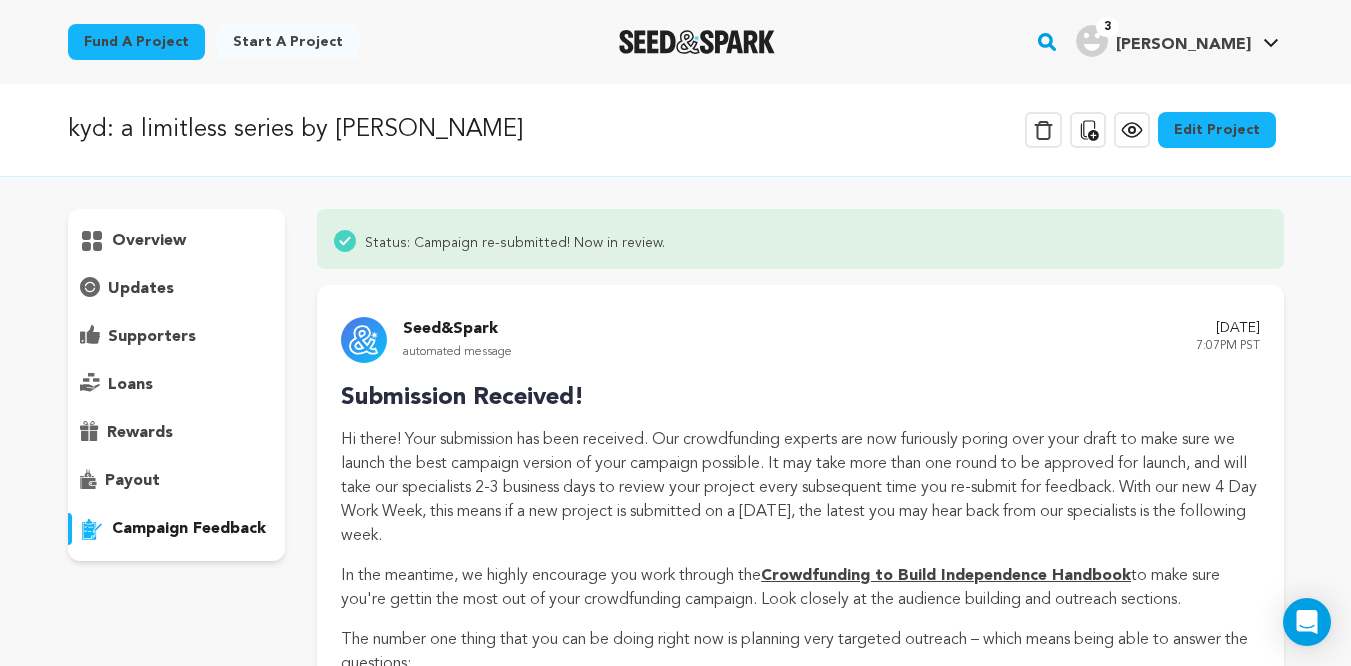 click on "overview" at bounding box center [149, 241] 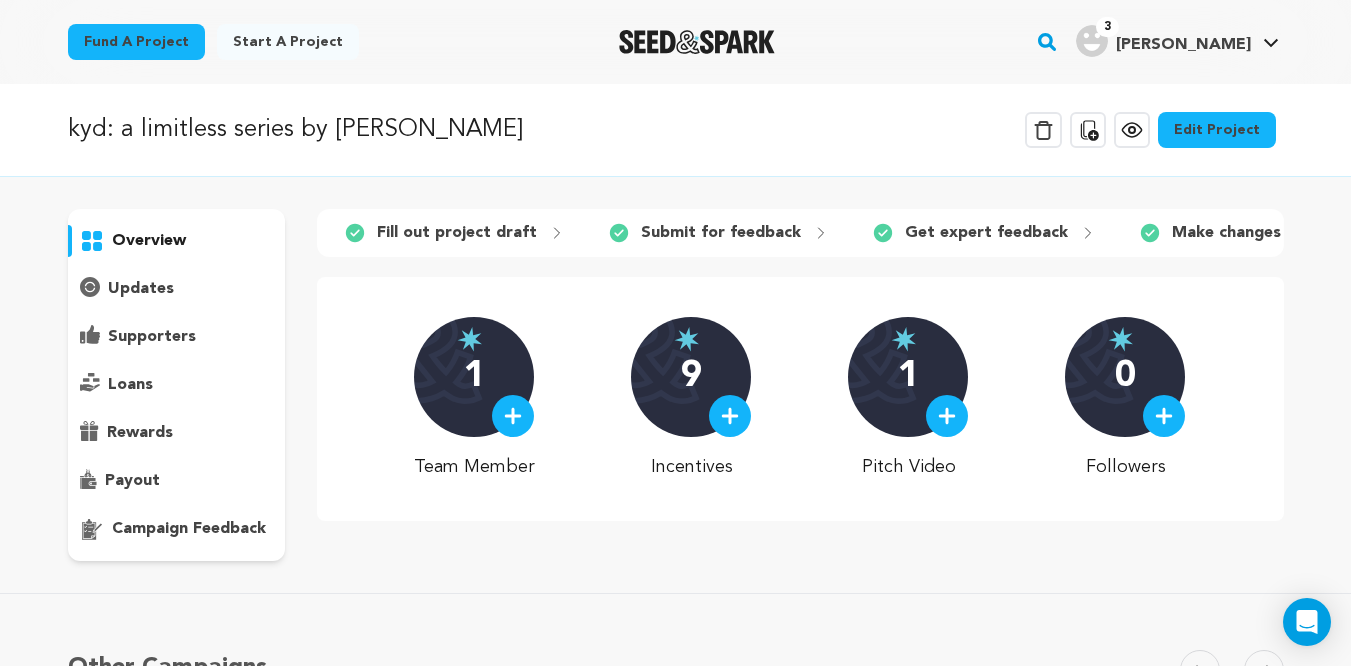 click on "updates" at bounding box center (141, 289) 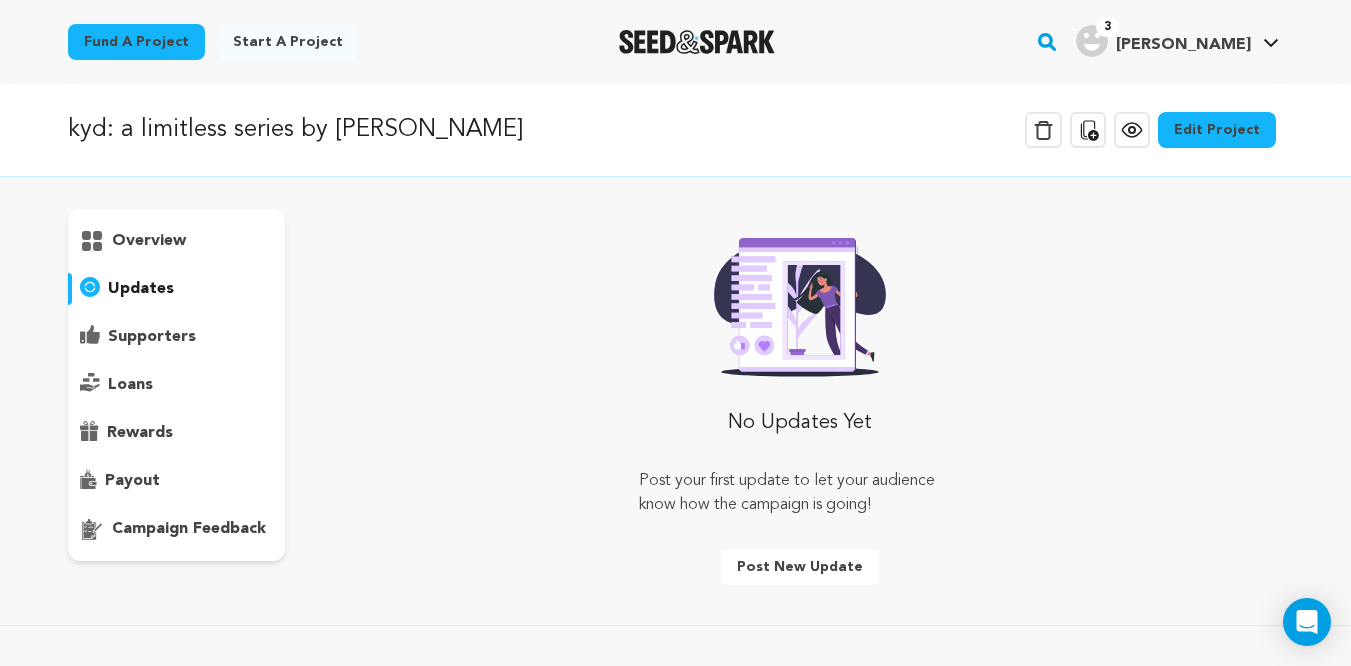click on "overview" at bounding box center [177, 241] 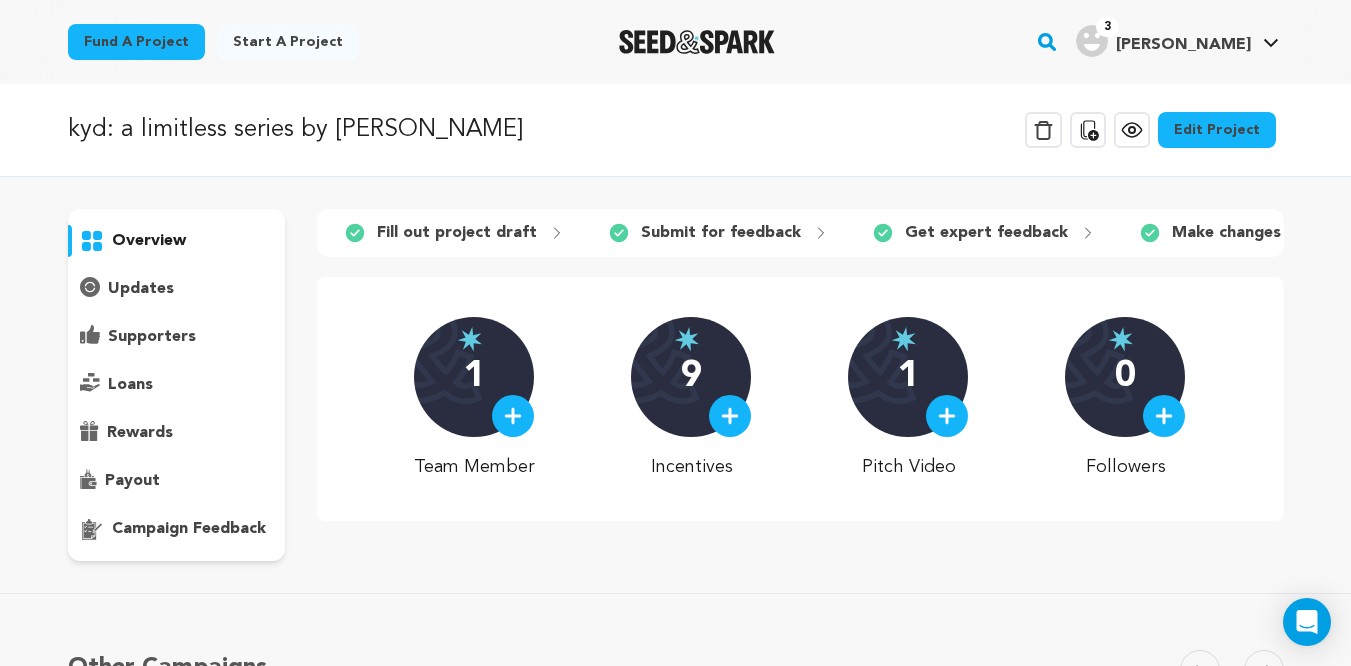 click on "supporters" at bounding box center [152, 337] 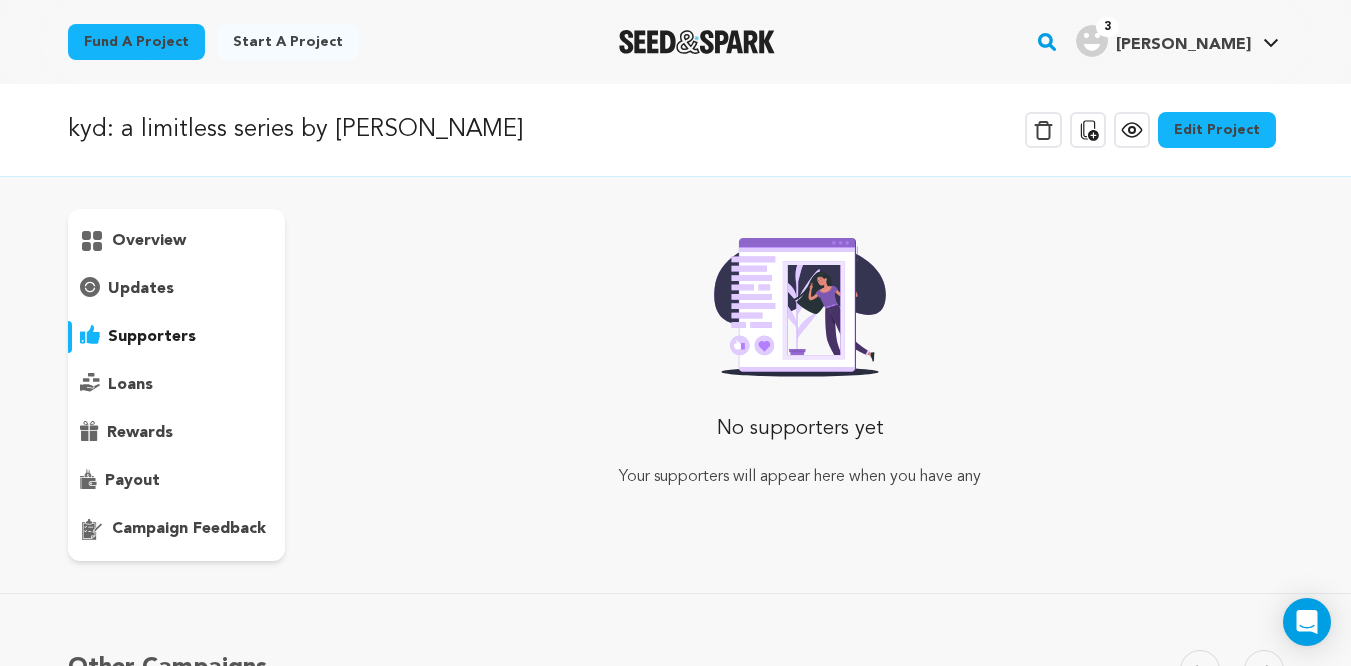 click on "loans" at bounding box center (130, 385) 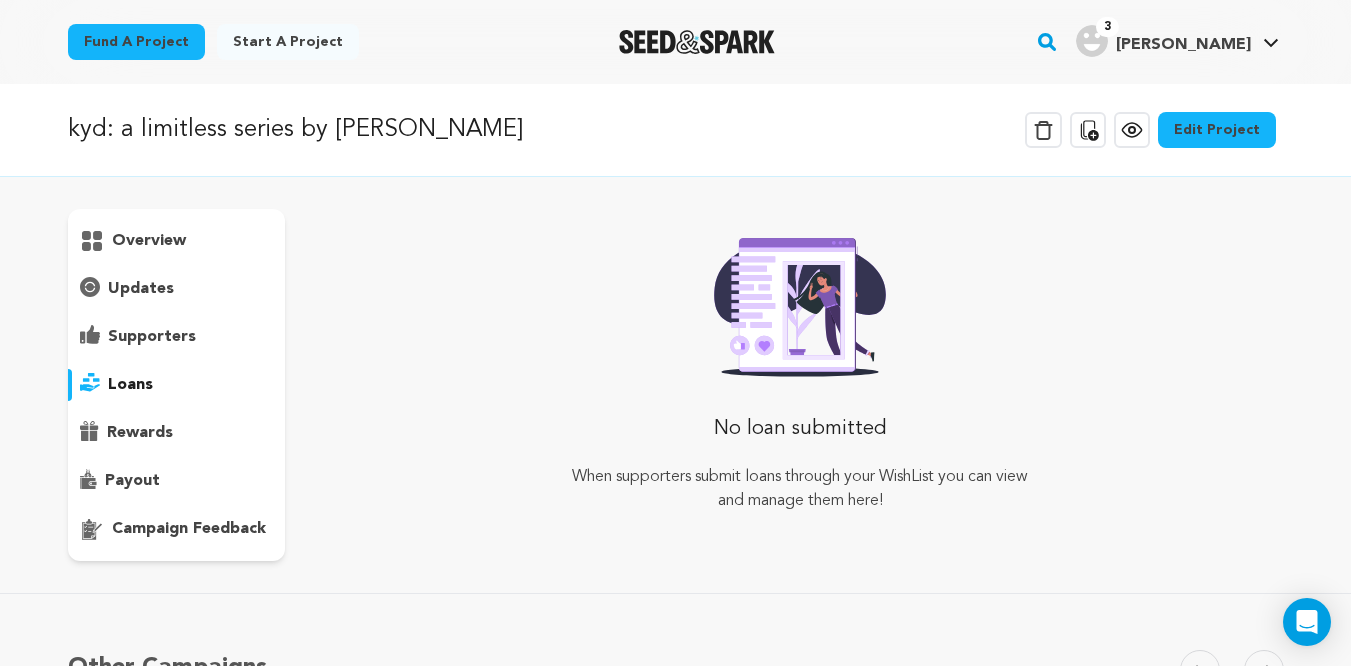 click on "rewards" at bounding box center (140, 433) 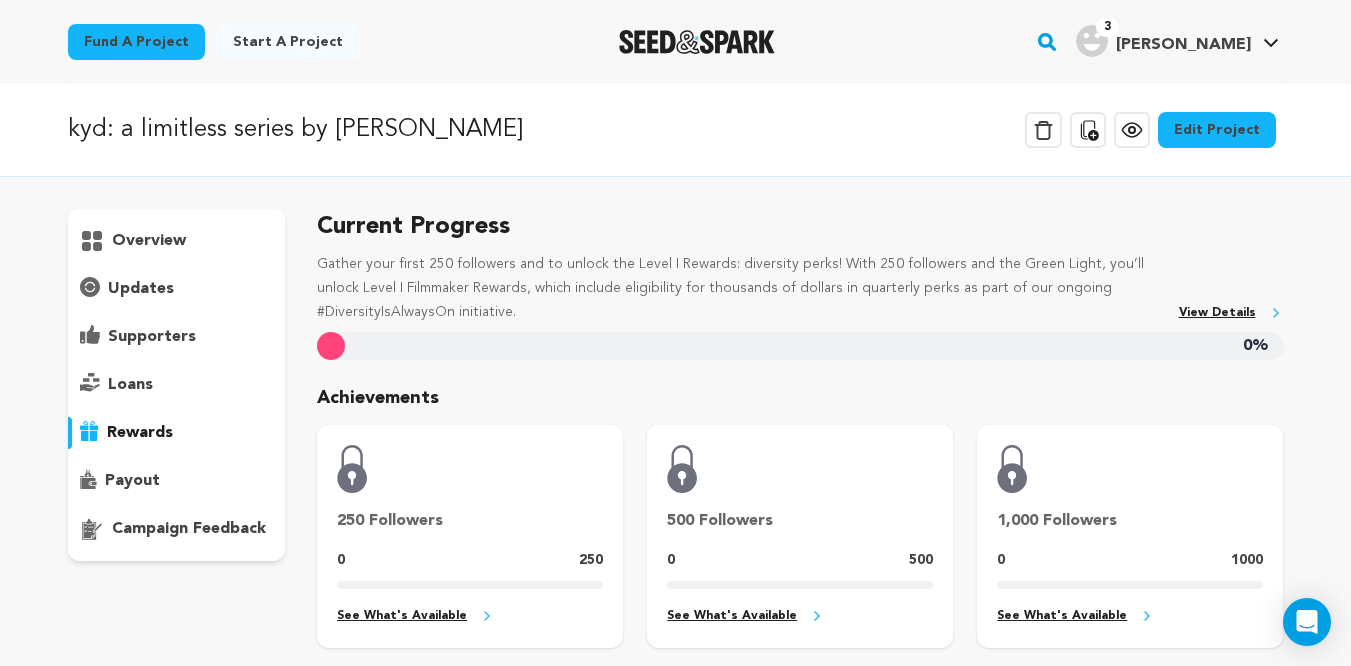 click on "payout" at bounding box center (132, 481) 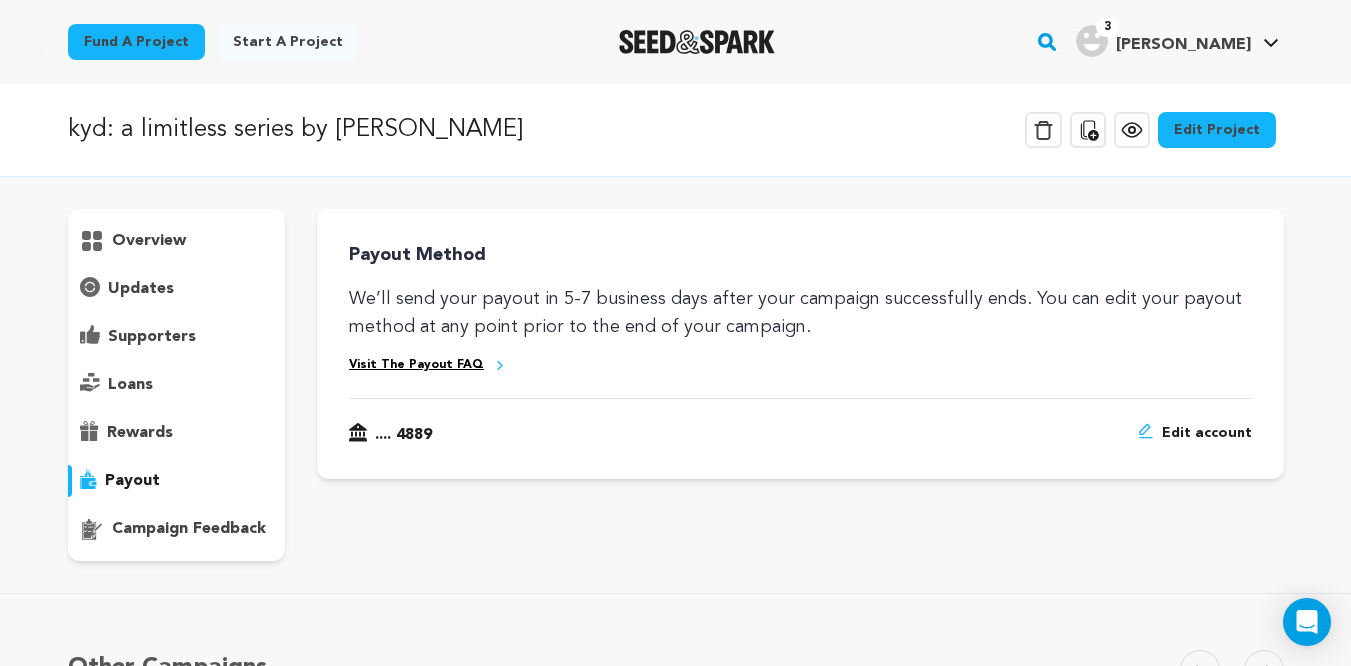 click on "rewards" at bounding box center (177, 433) 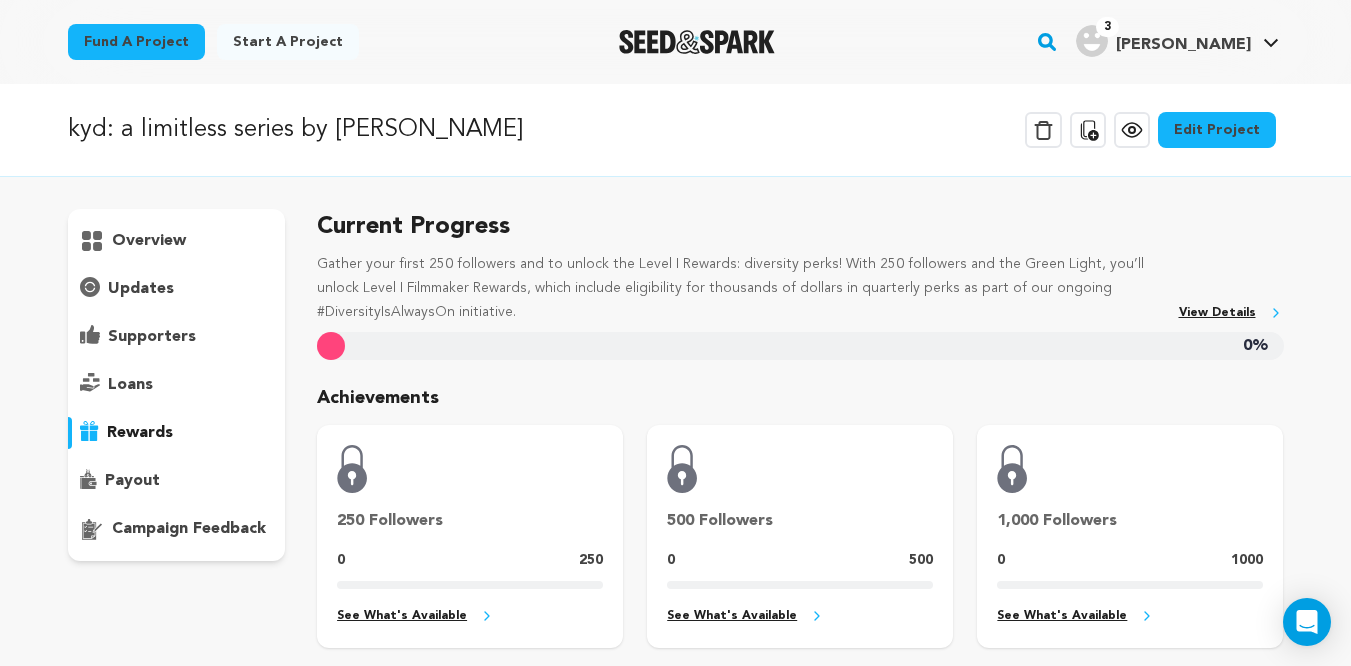 click on "campaign feedback" at bounding box center (189, 529) 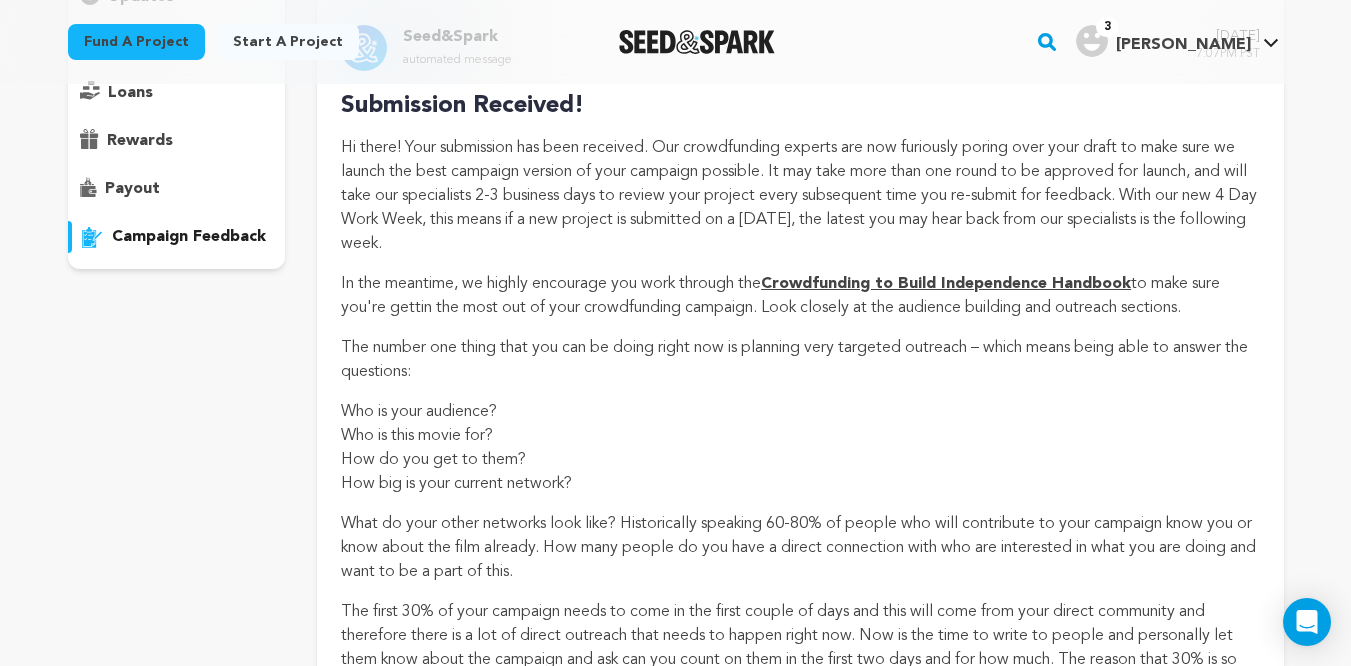 scroll, scrollTop: 0, scrollLeft: 0, axis: both 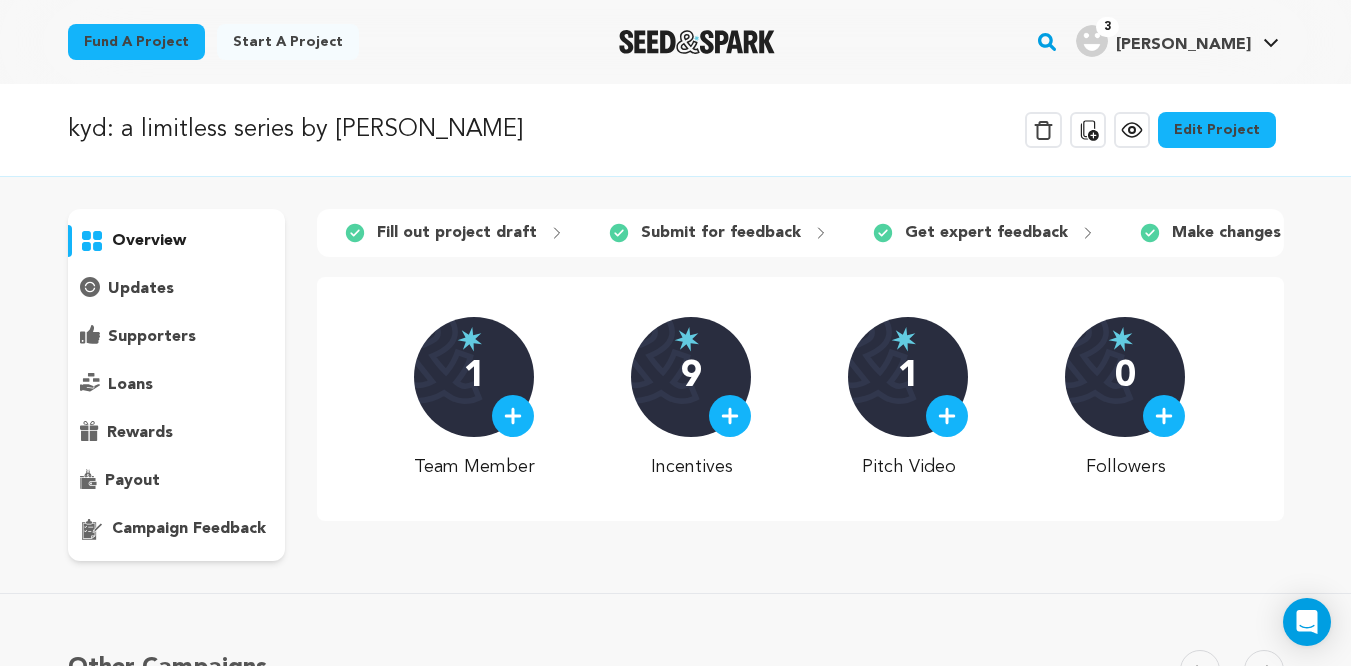 click on "updates" at bounding box center [141, 289] 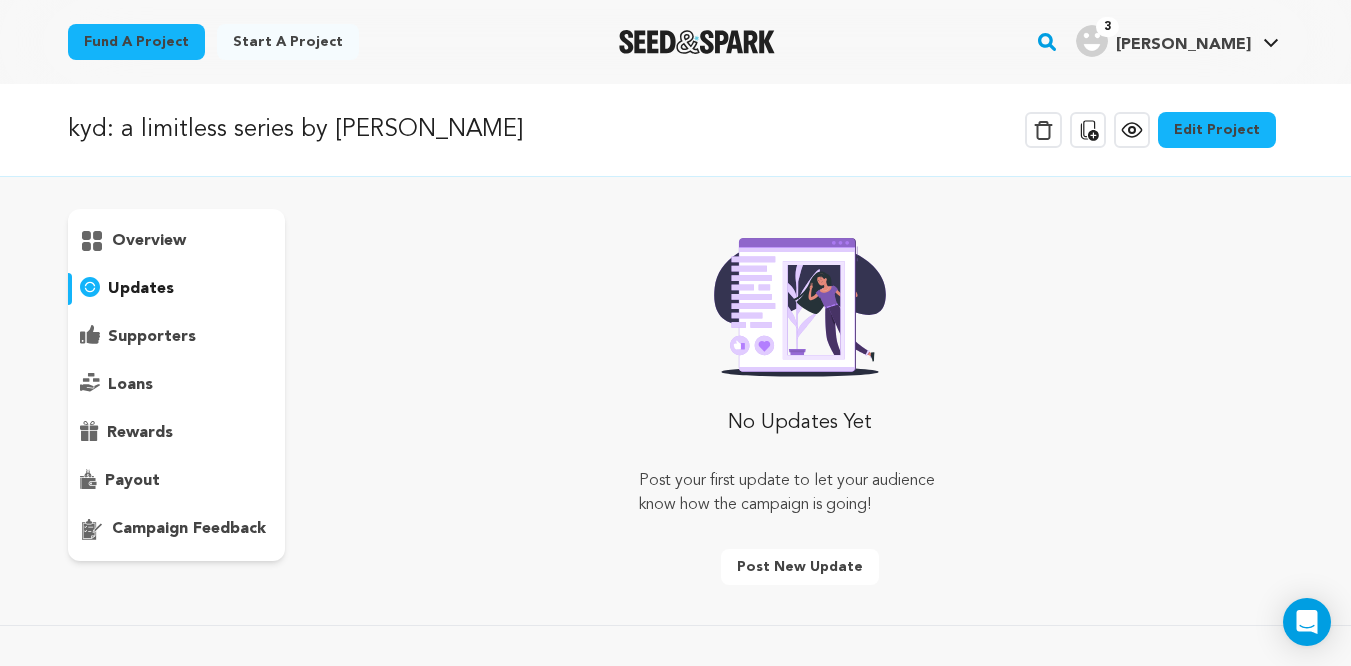 click on "supporters" at bounding box center [177, 337] 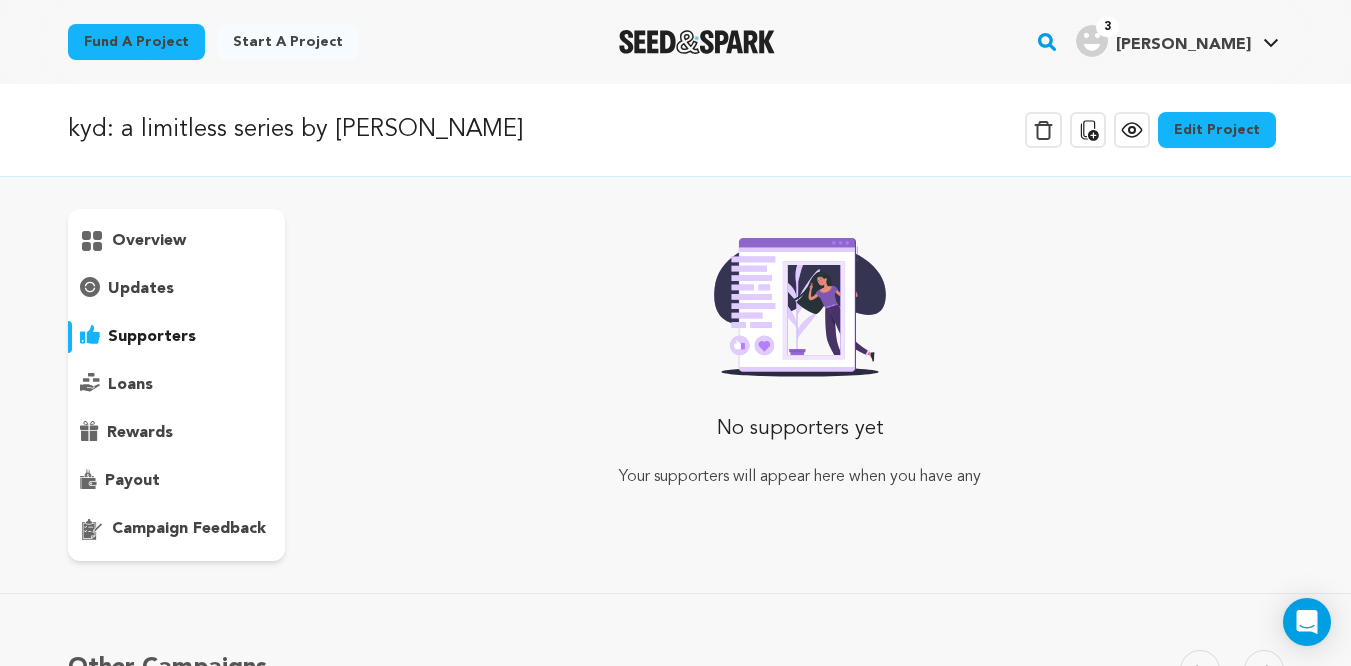 click on "loans" at bounding box center [177, 385] 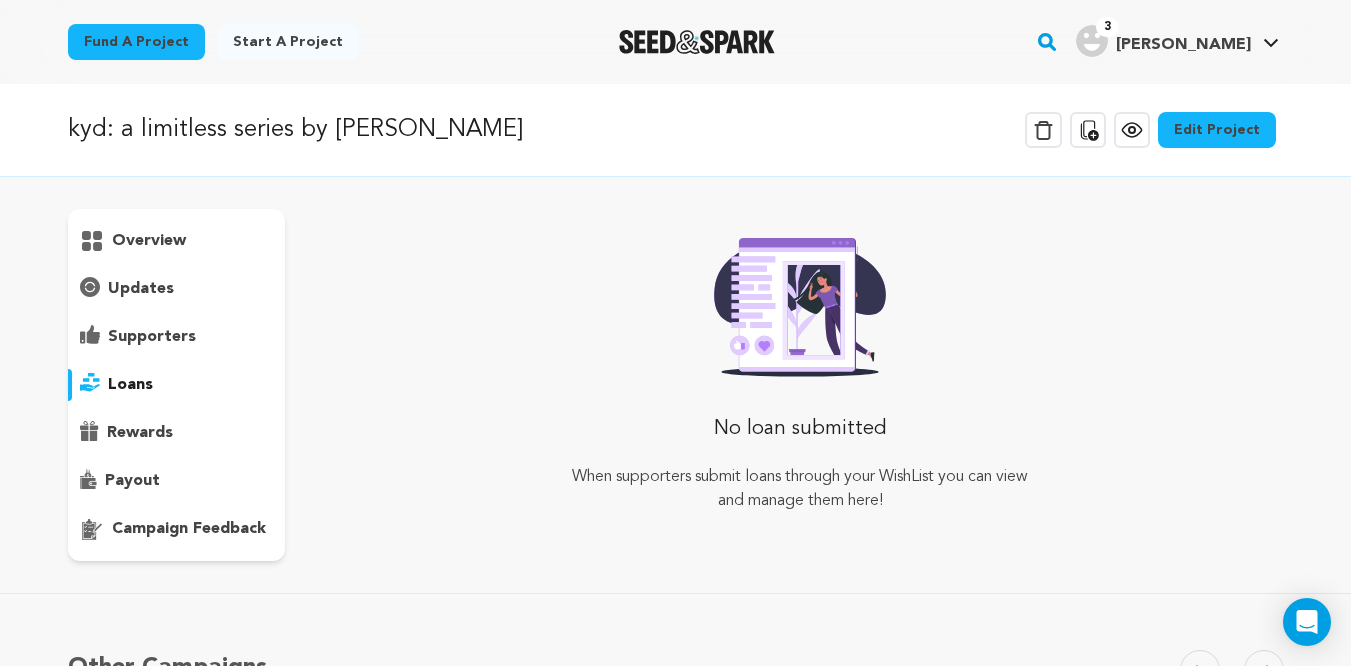 click on "rewards" at bounding box center (177, 433) 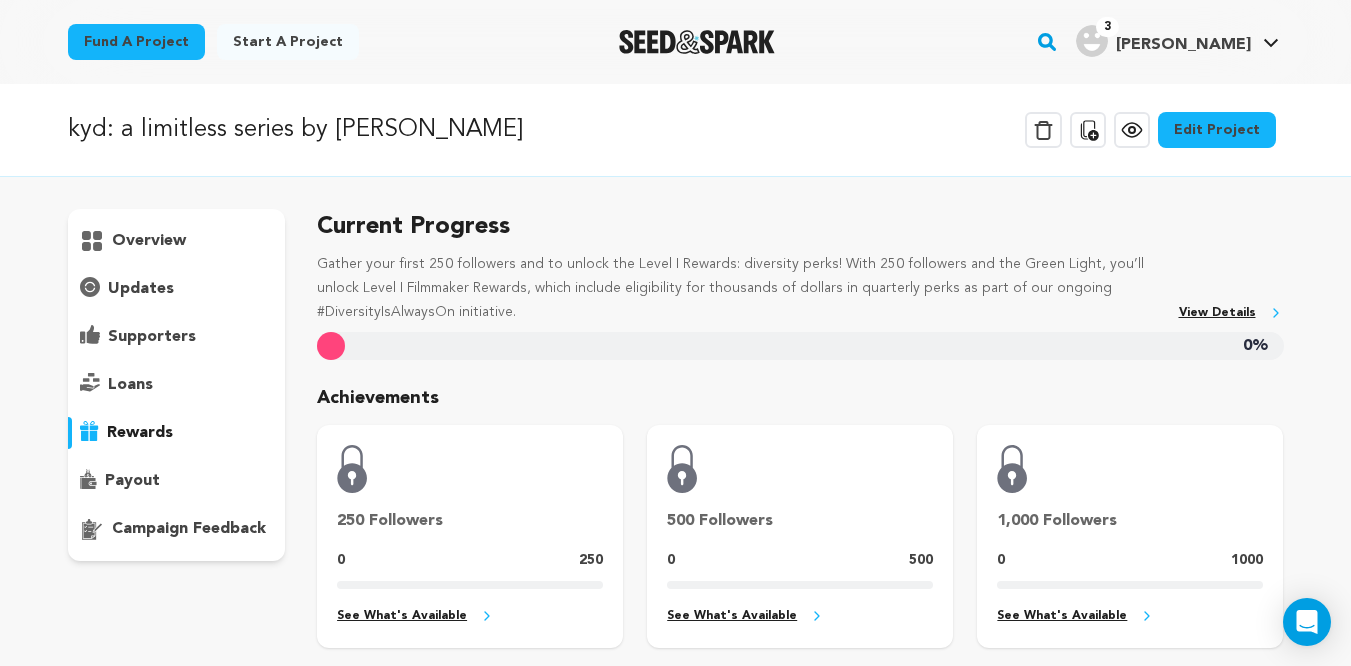 click on "loans" at bounding box center (130, 385) 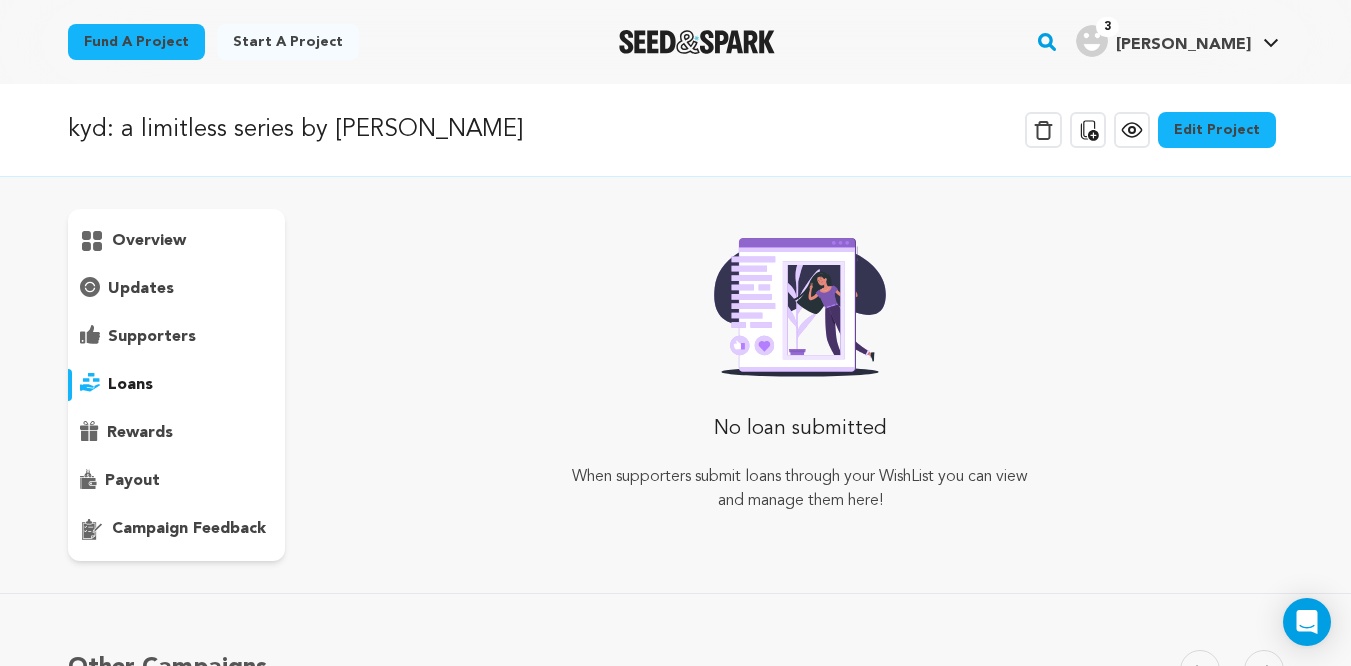 click on "rewards" at bounding box center (140, 433) 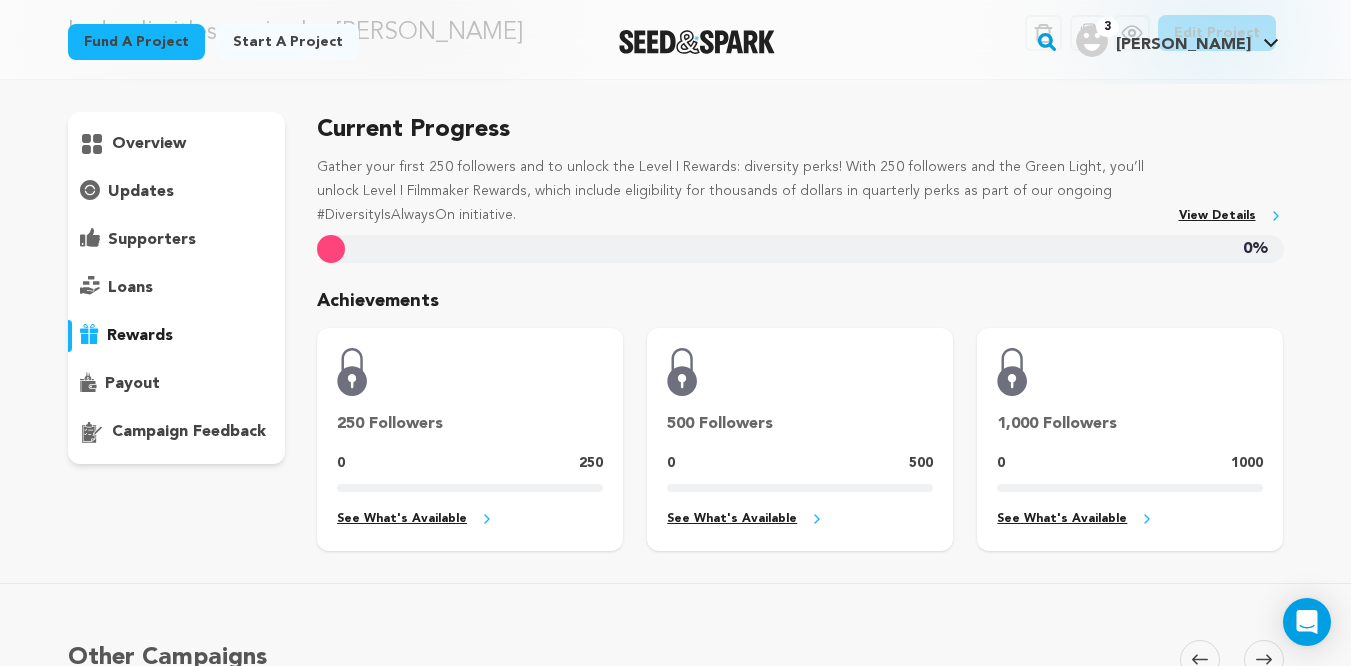 scroll, scrollTop: 106, scrollLeft: 0, axis: vertical 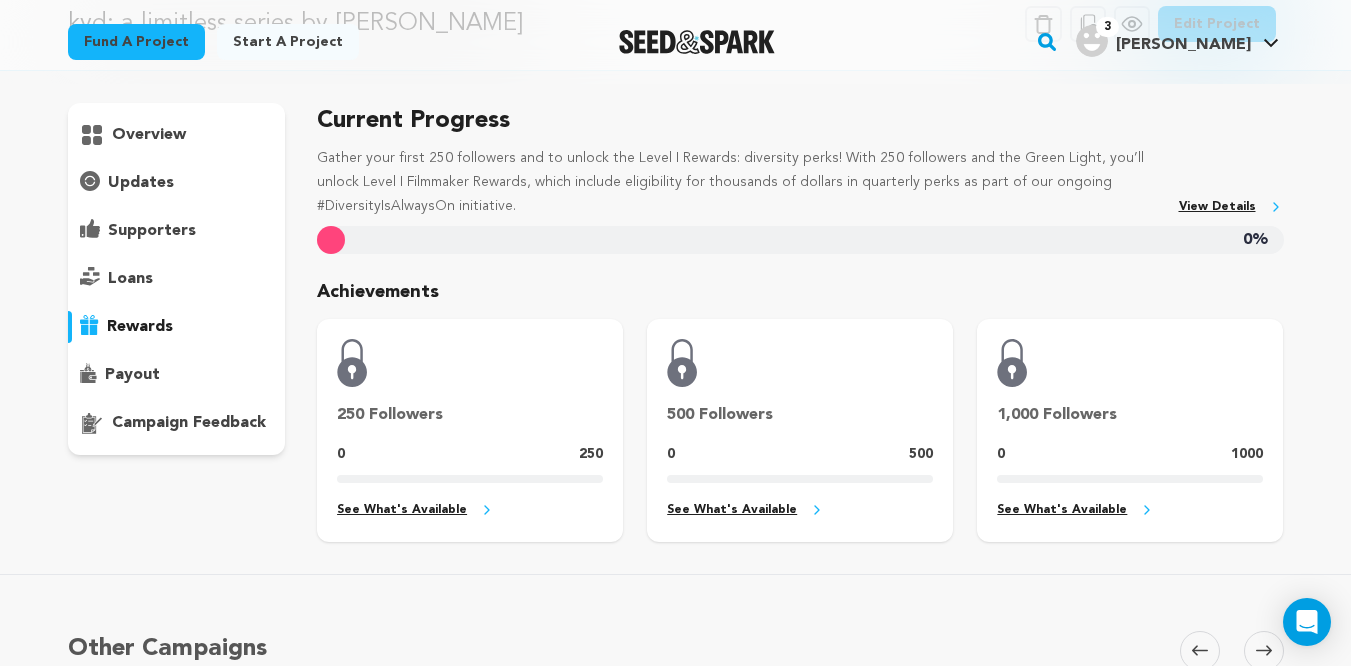 click on "payout" at bounding box center (132, 375) 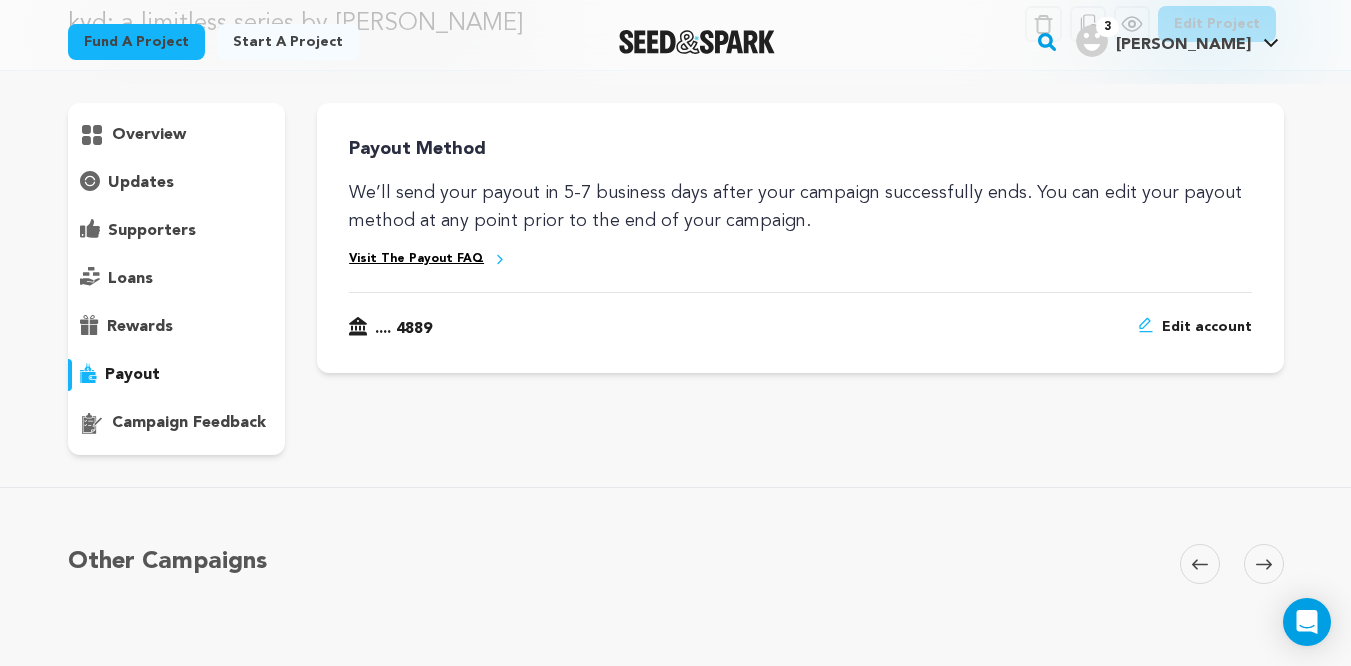 click on "campaign feedback" at bounding box center [189, 423] 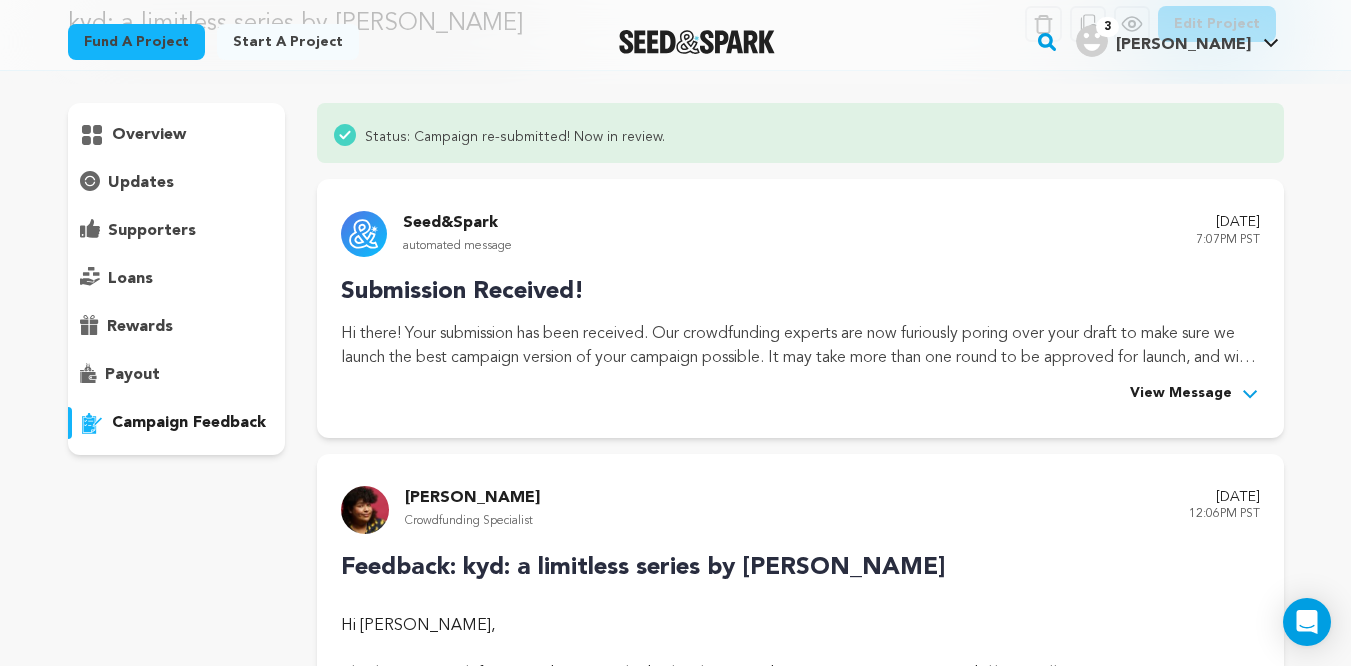 click on "overview" at bounding box center [177, 279] 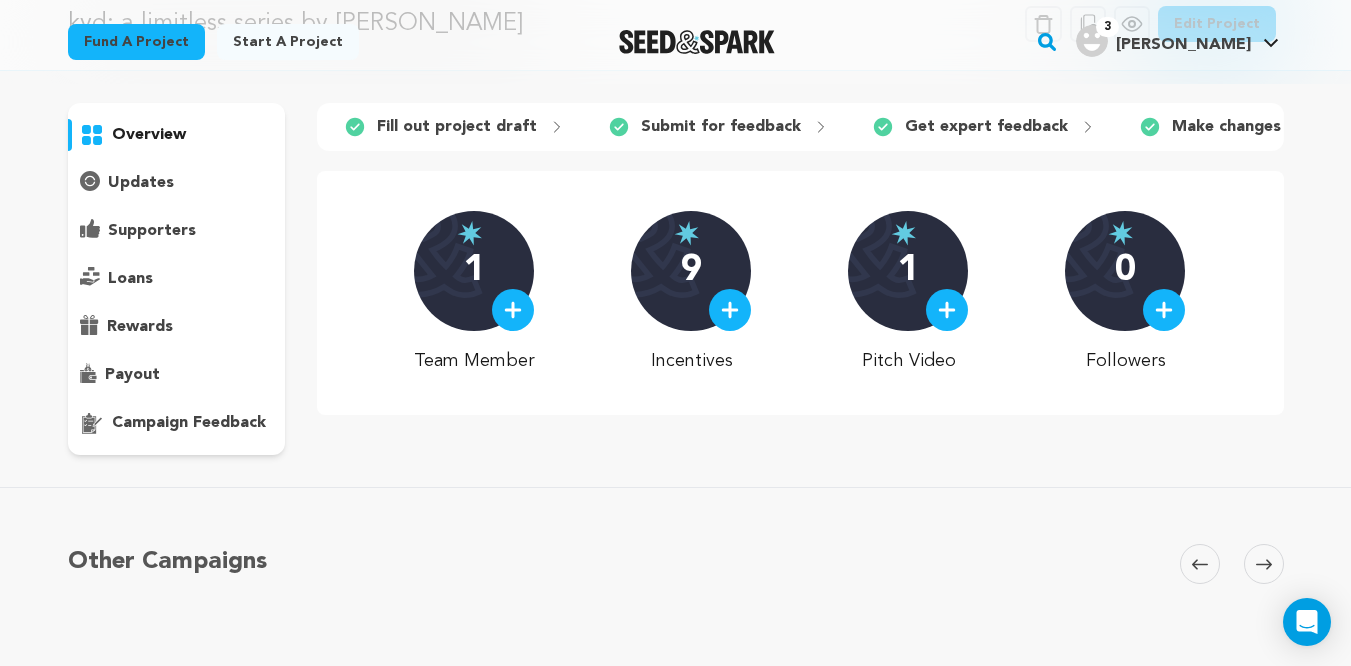 click on "Other Campaigns
[GEOGRAPHIC_DATA]
Skip to previous slide page
[GEOGRAPHIC_DATA]
Skip to next slide page" at bounding box center (675, 591) 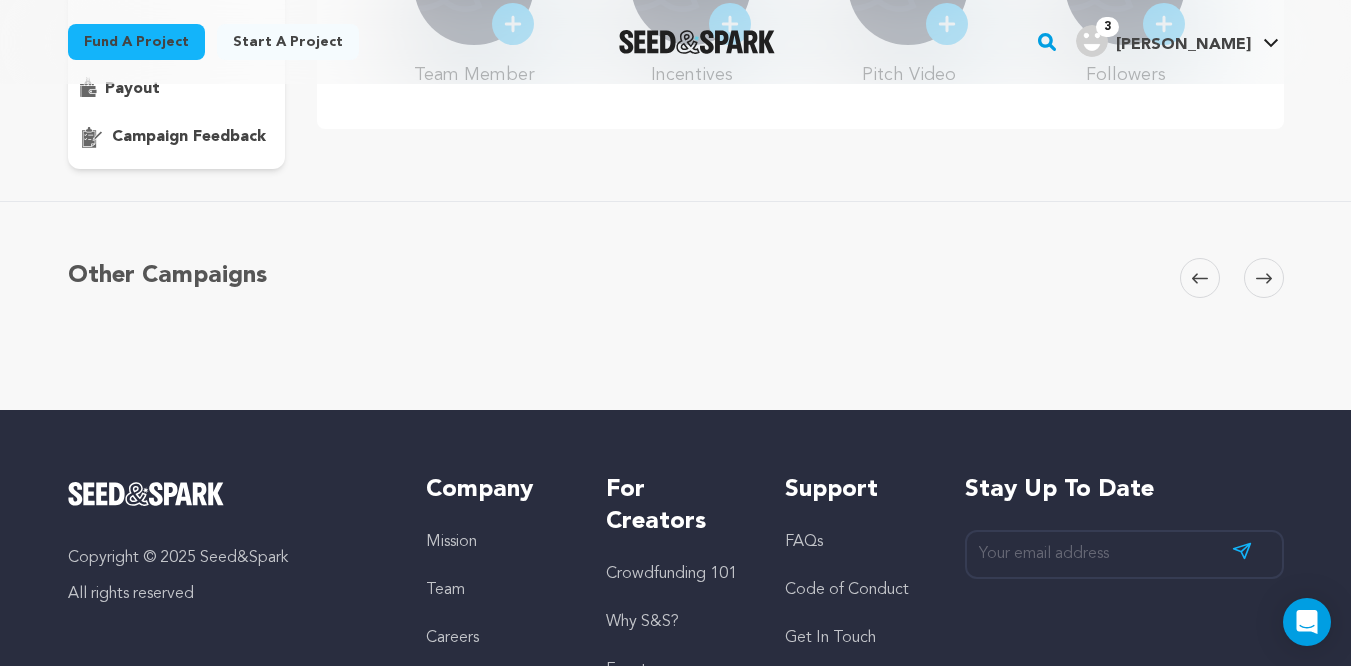 scroll, scrollTop: 0, scrollLeft: 0, axis: both 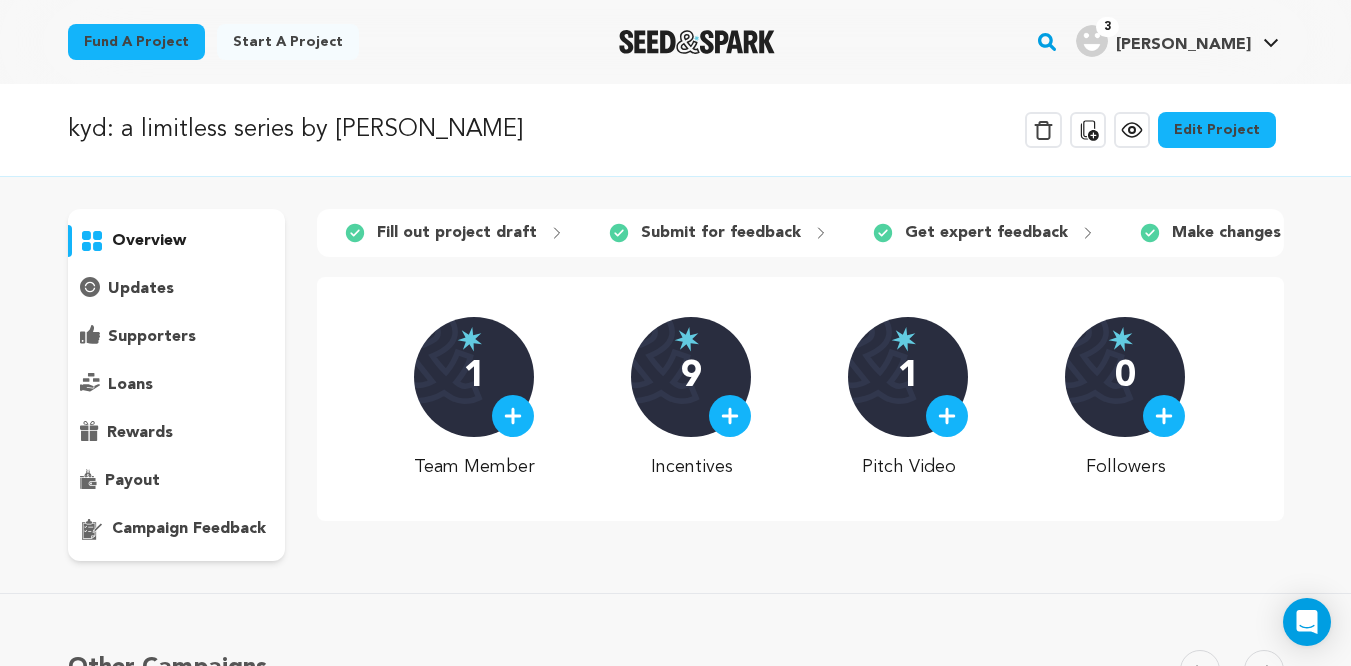 click 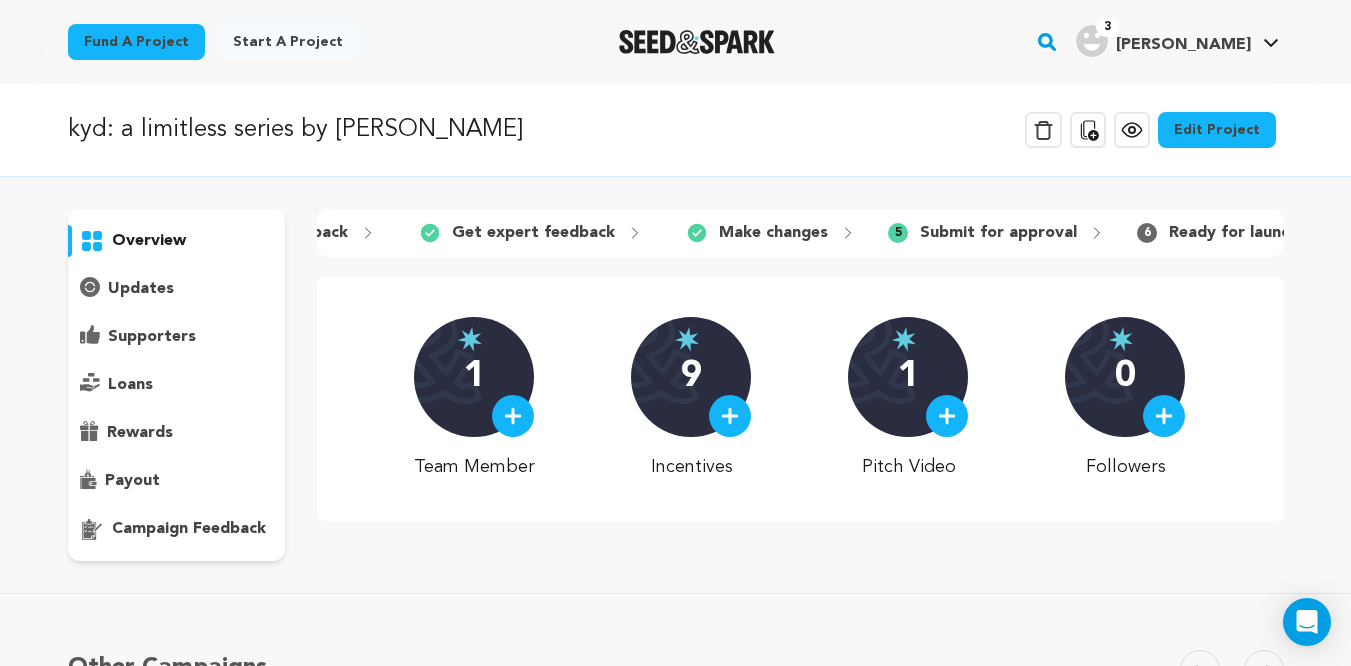 scroll, scrollTop: 0, scrollLeft: 483, axis: horizontal 